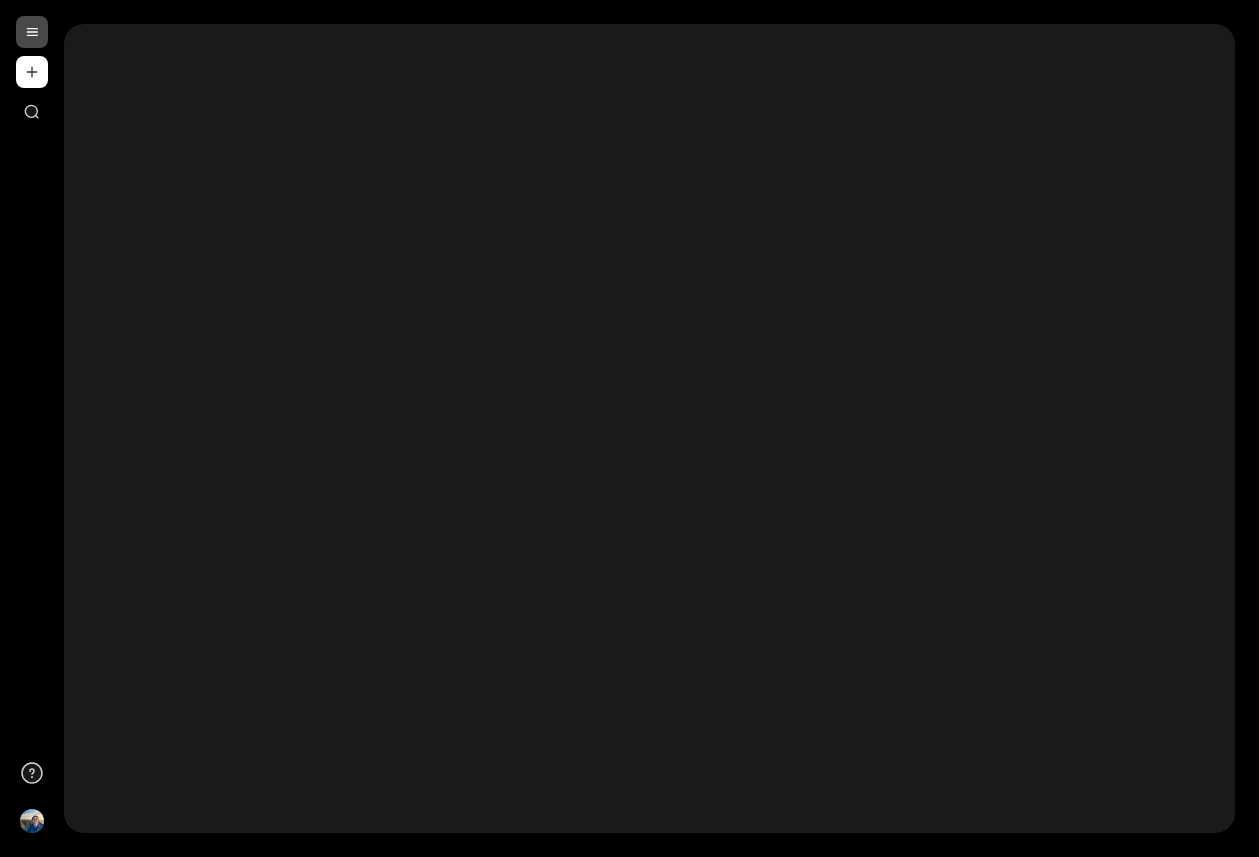 scroll, scrollTop: 0, scrollLeft: 0, axis: both 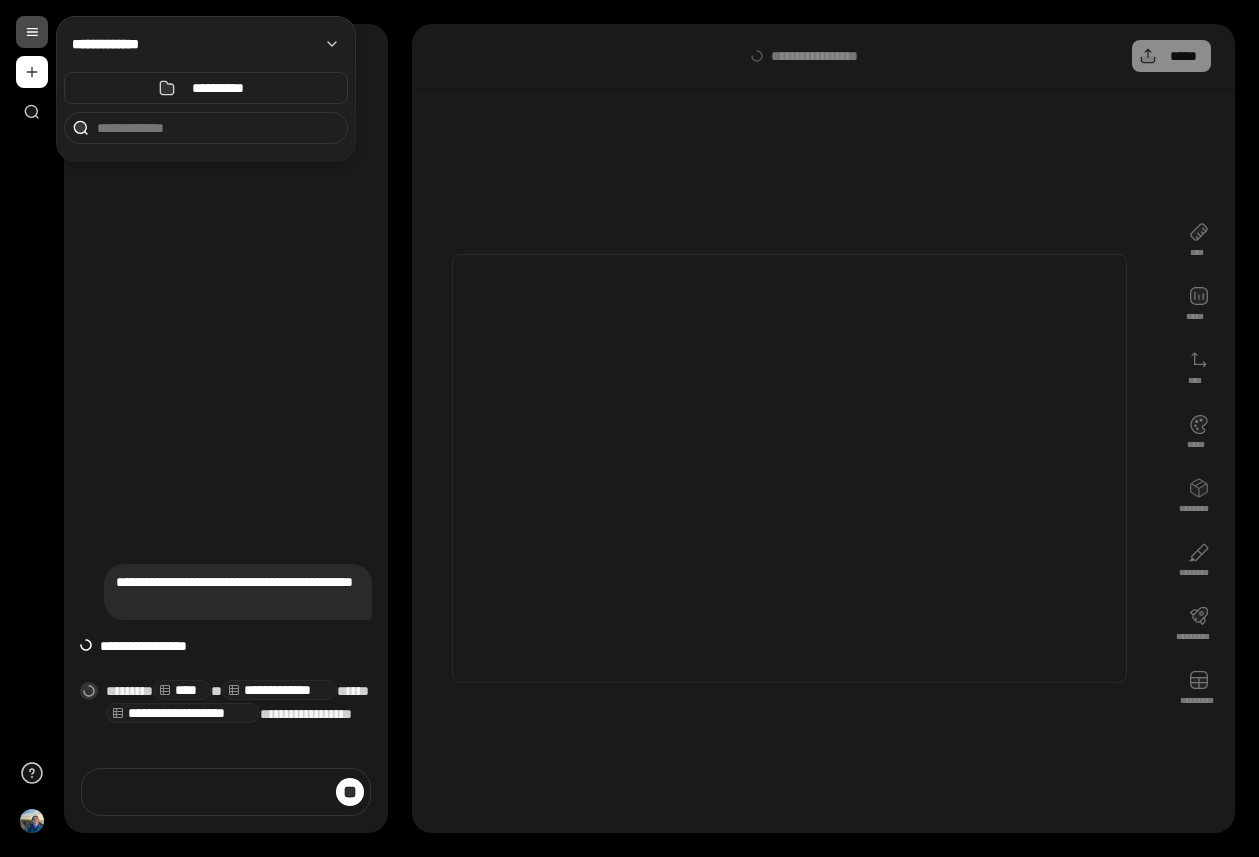 click on "**********" at bounding box center [226, 395] 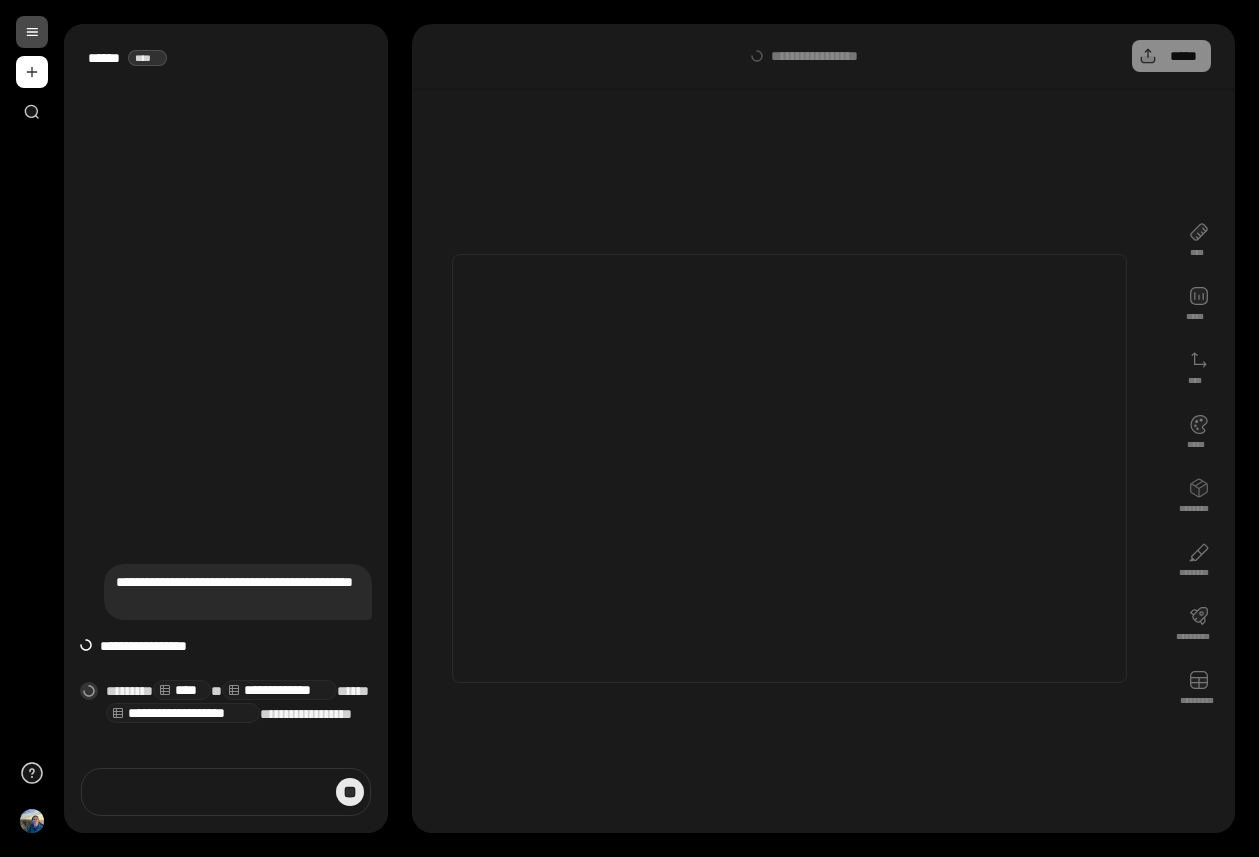 click at bounding box center [350, 792] 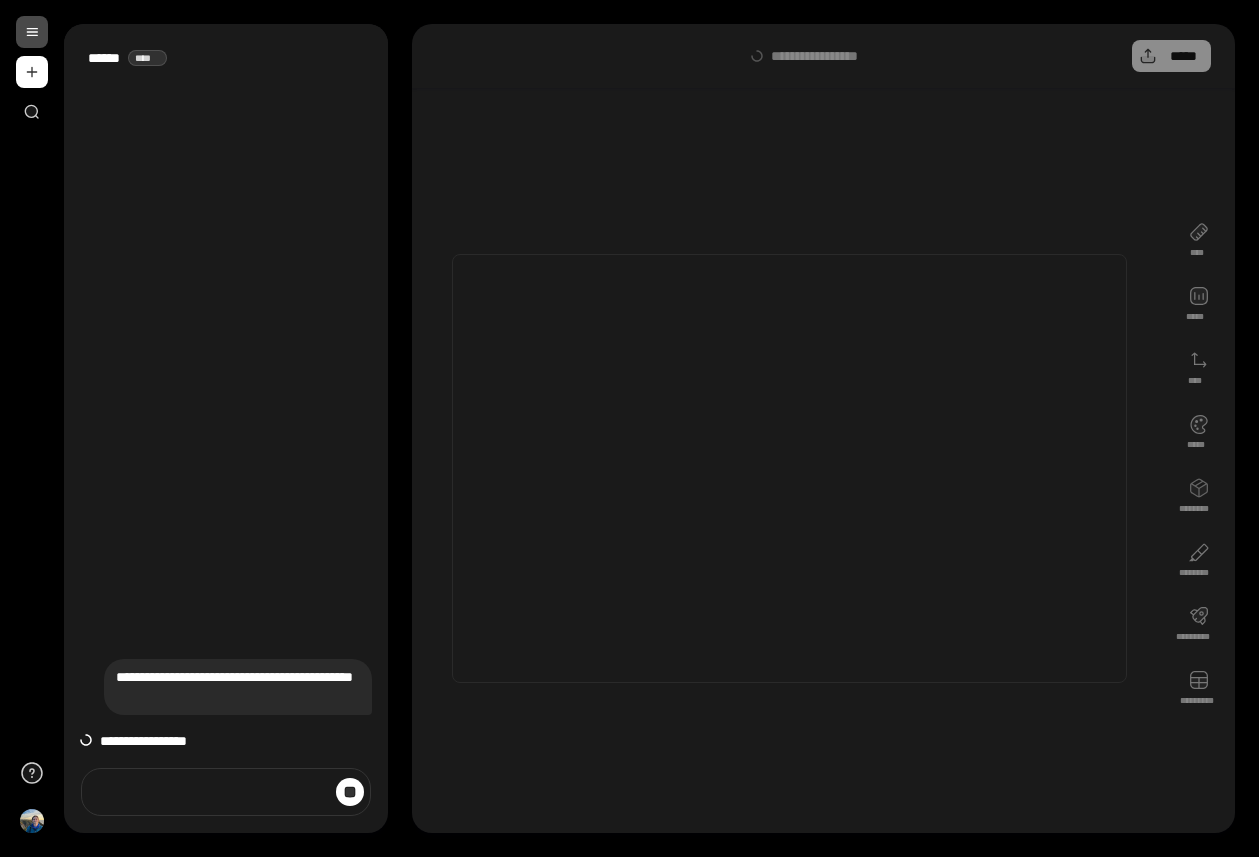 click on "**********" at bounding box center (226, 395) 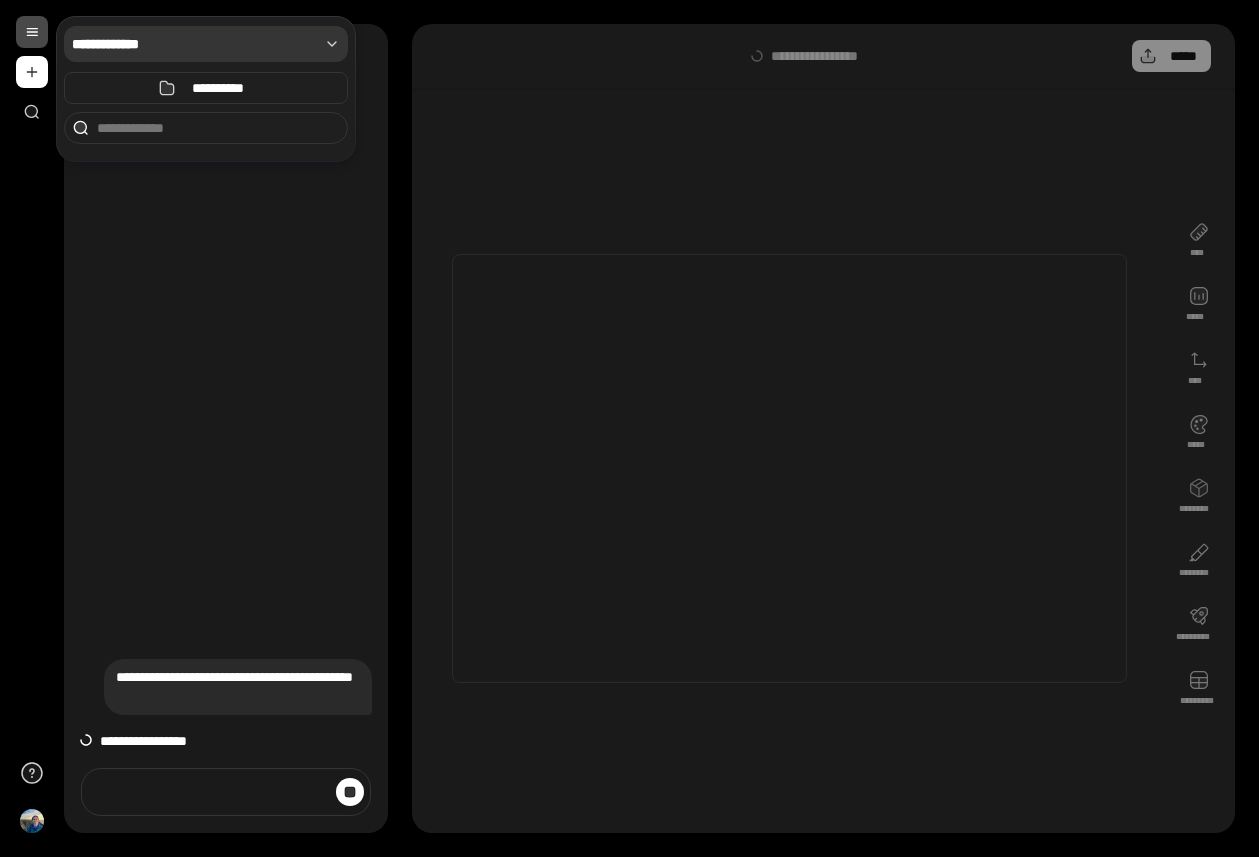 click on "**********" at bounding box center [195, 44] 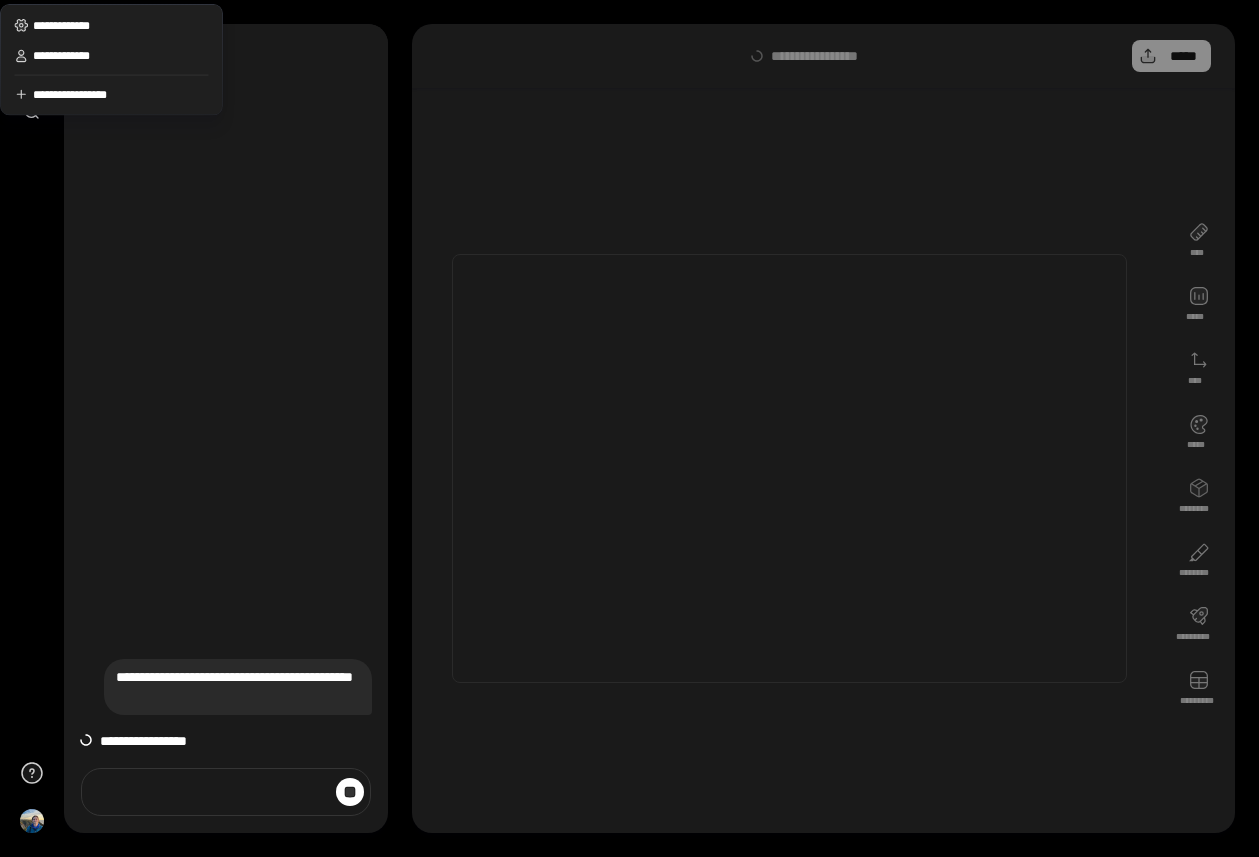 click on "**********" at bounding box center [226, 395] 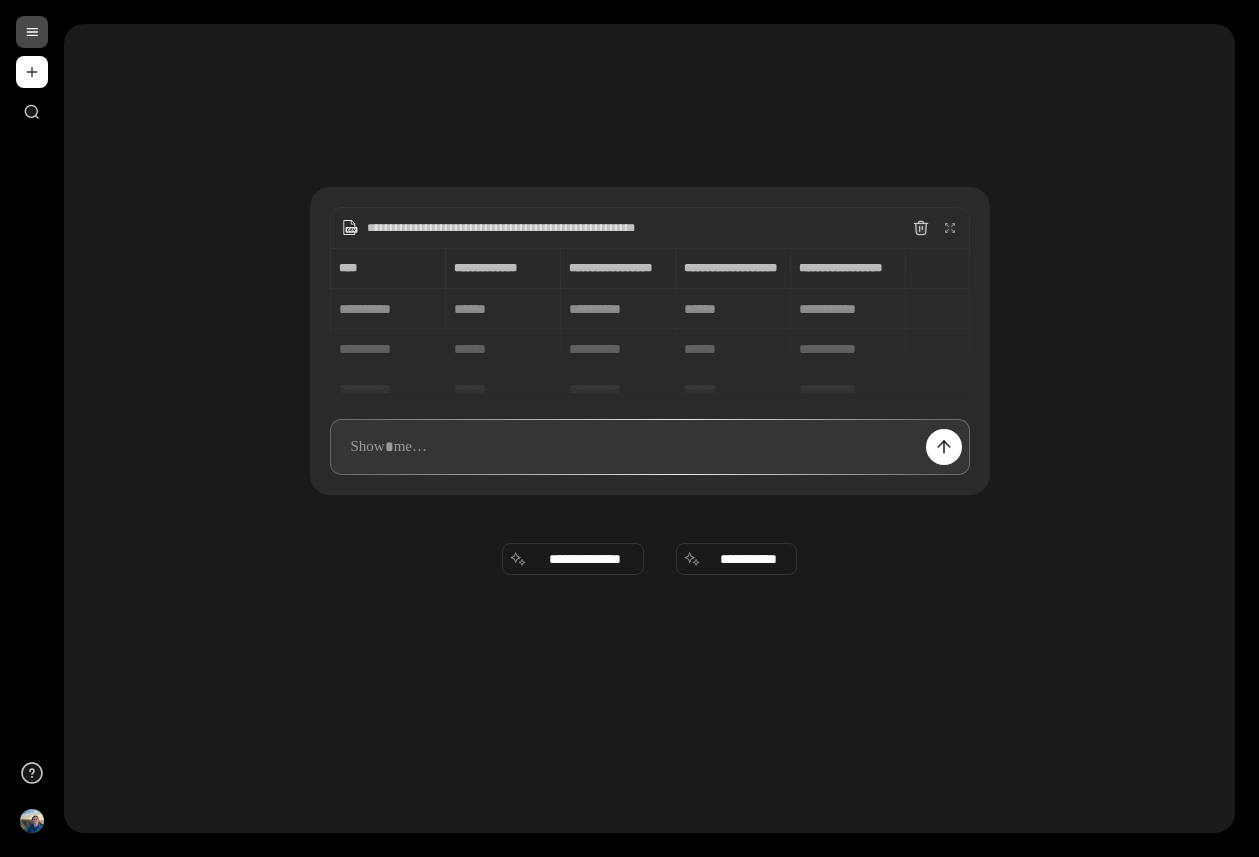 scroll, scrollTop: 0, scrollLeft: 0, axis: both 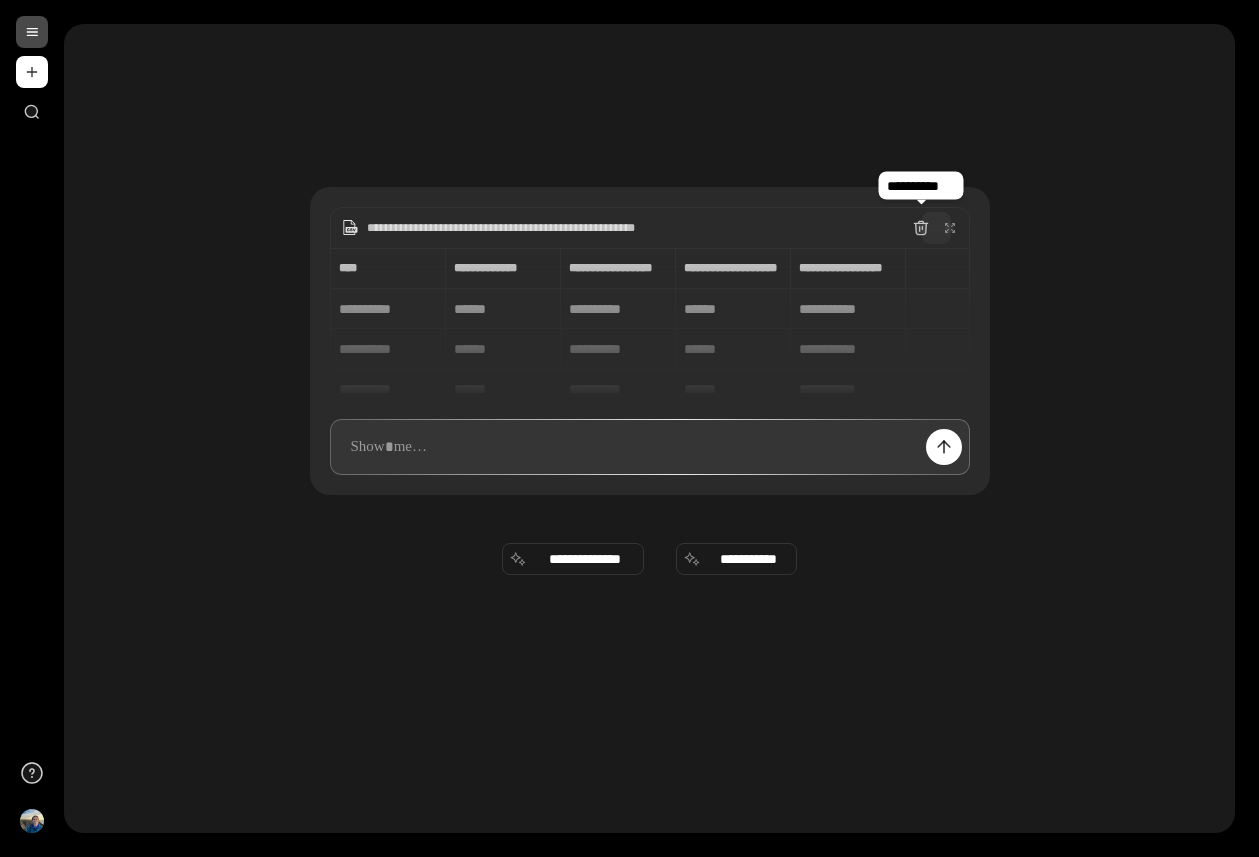 click 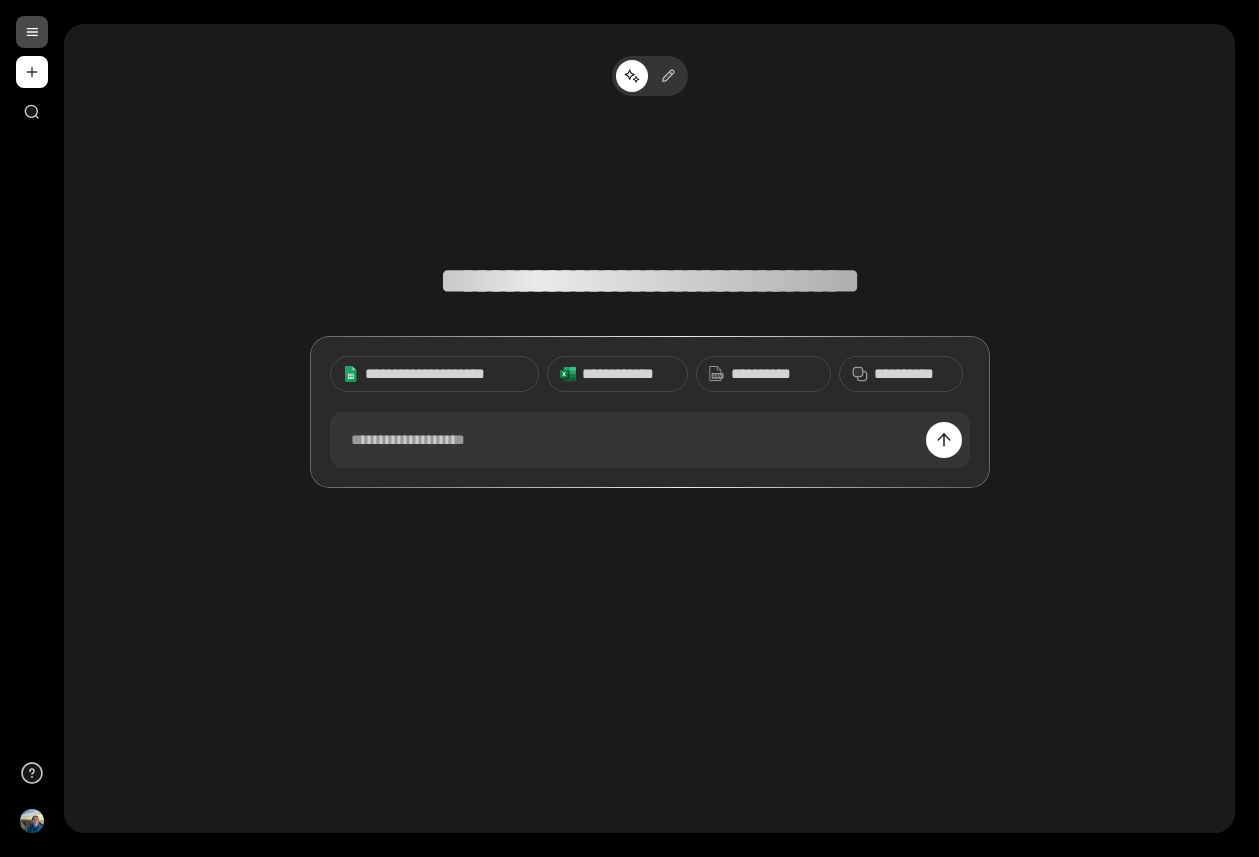 click on "**********" at bounding box center (649, 308) 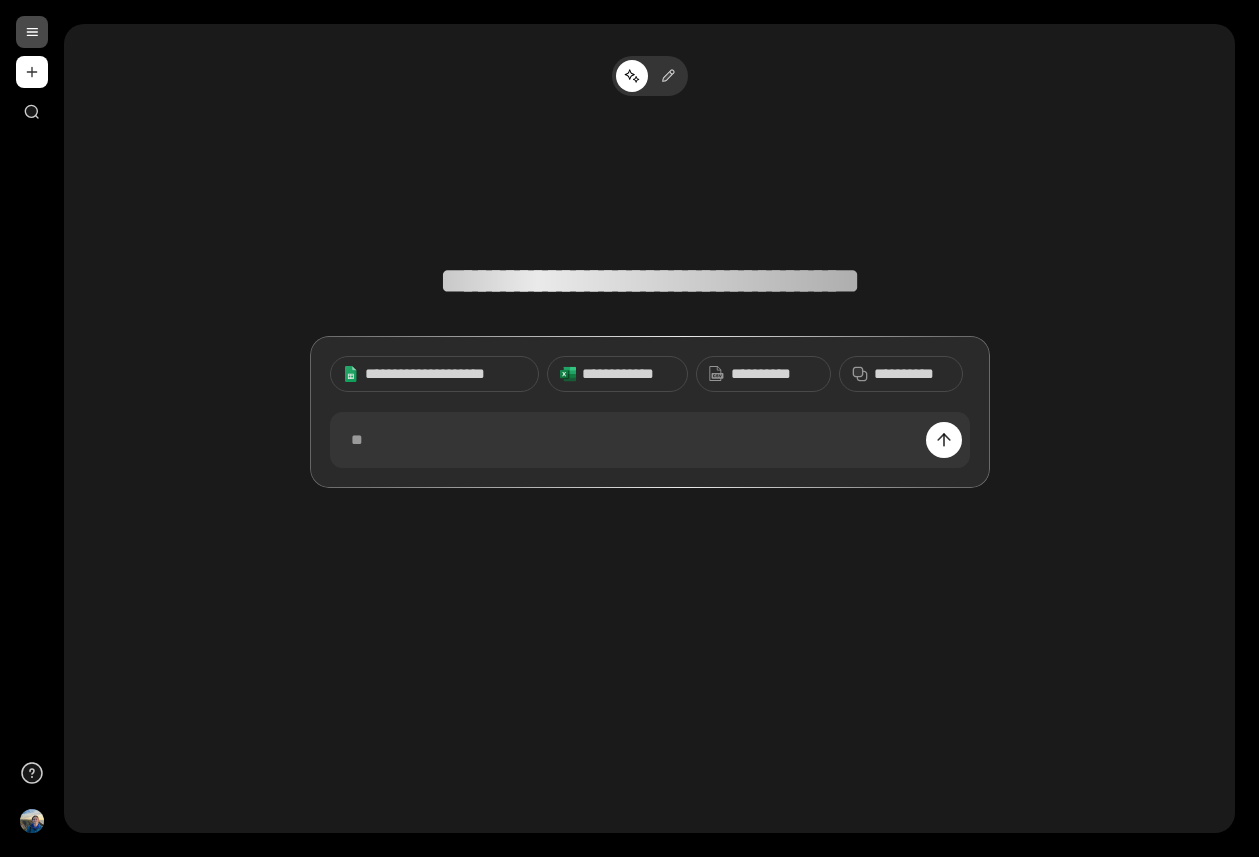 click on "**********" at bounding box center [649, 308] 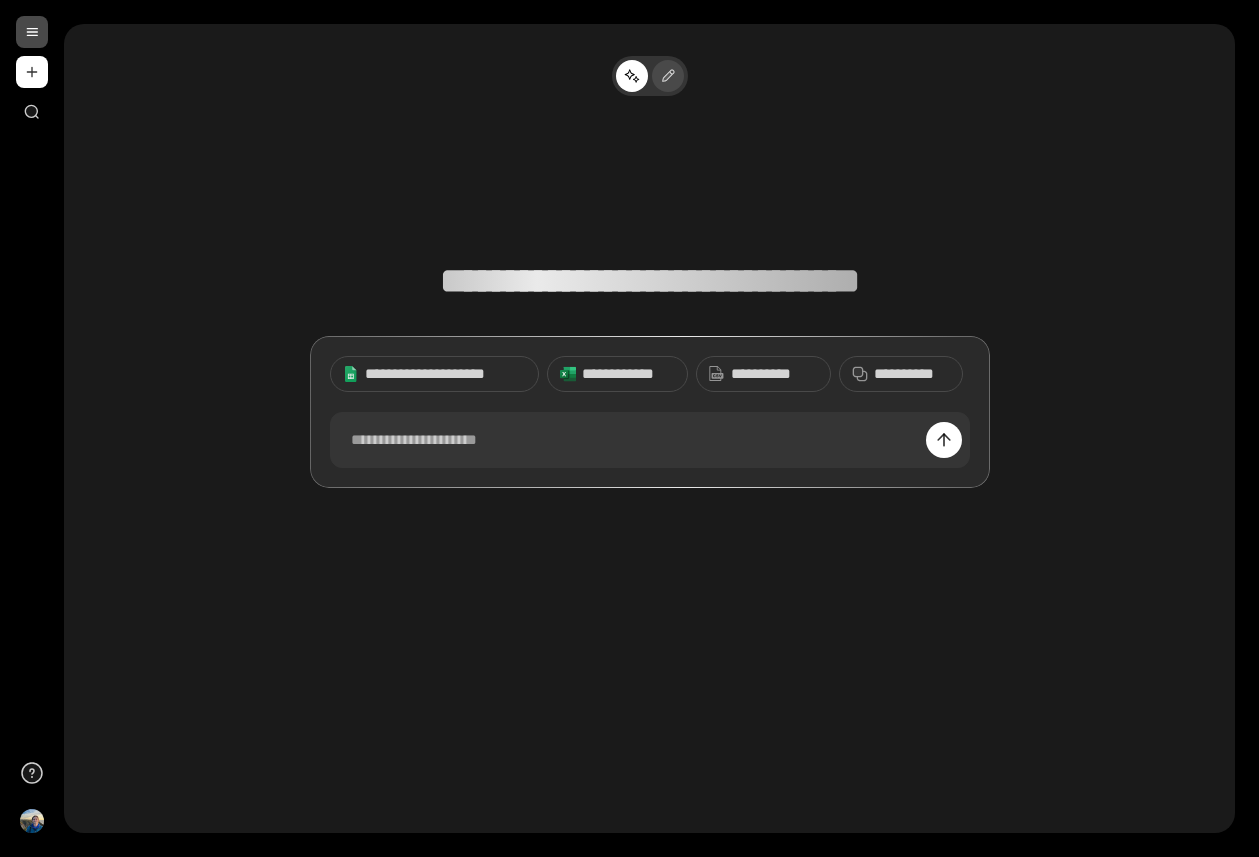 click 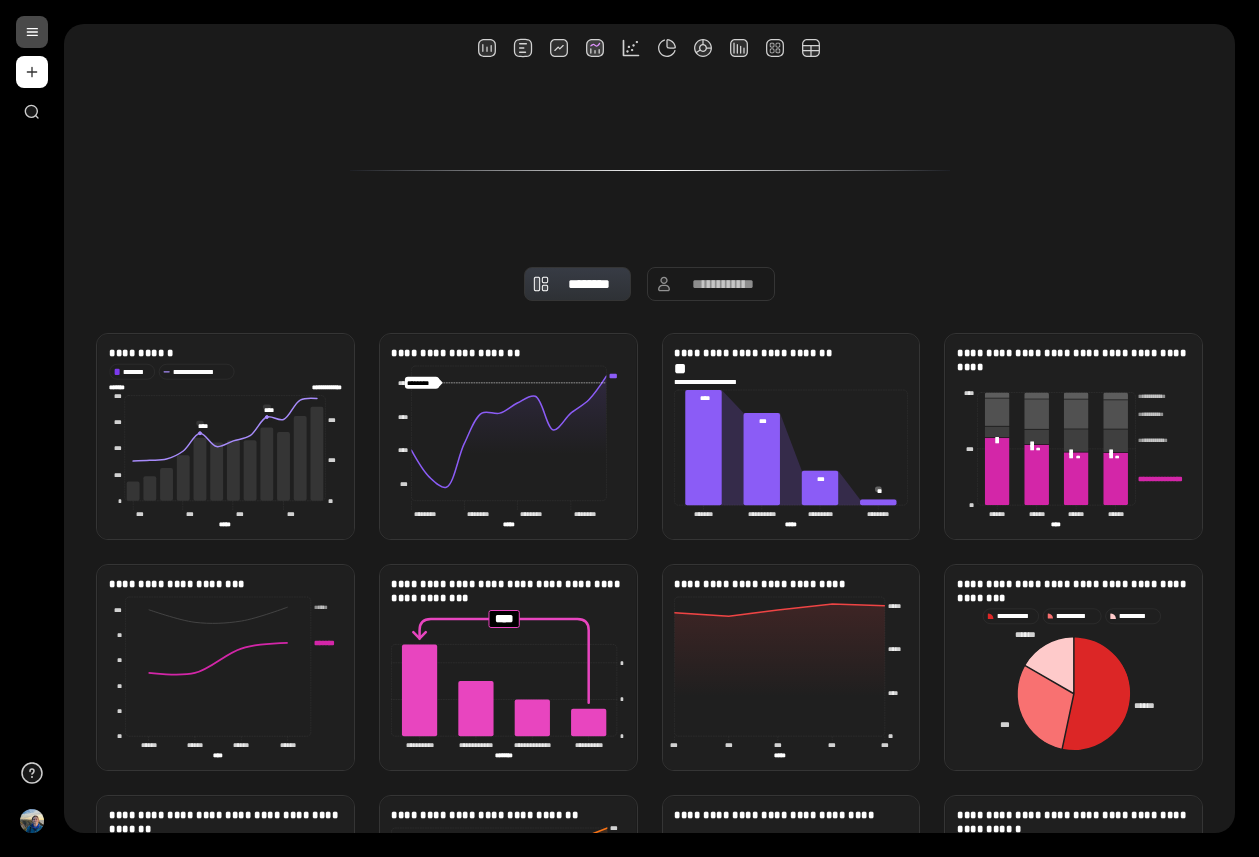 scroll, scrollTop: 0, scrollLeft: 0, axis: both 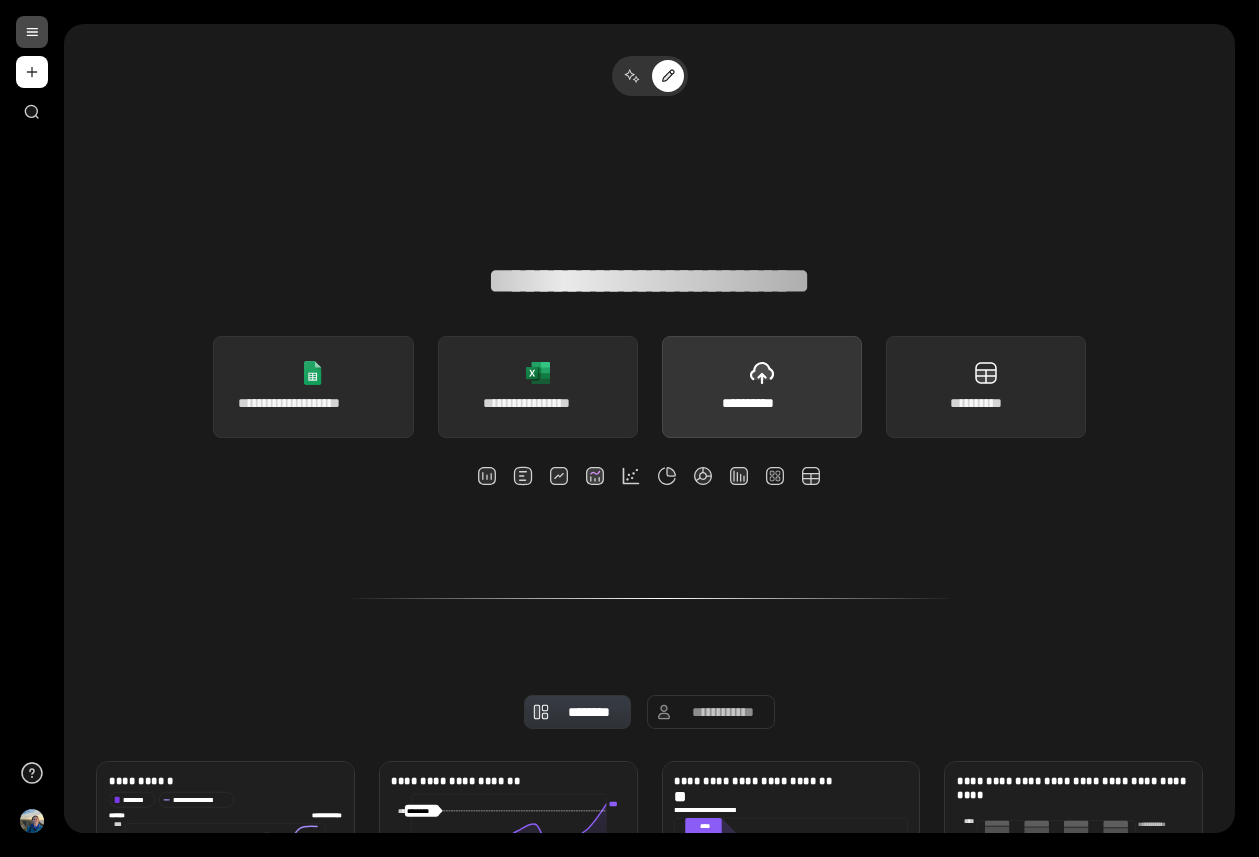 click on "**********" at bounding box center (762, 387) 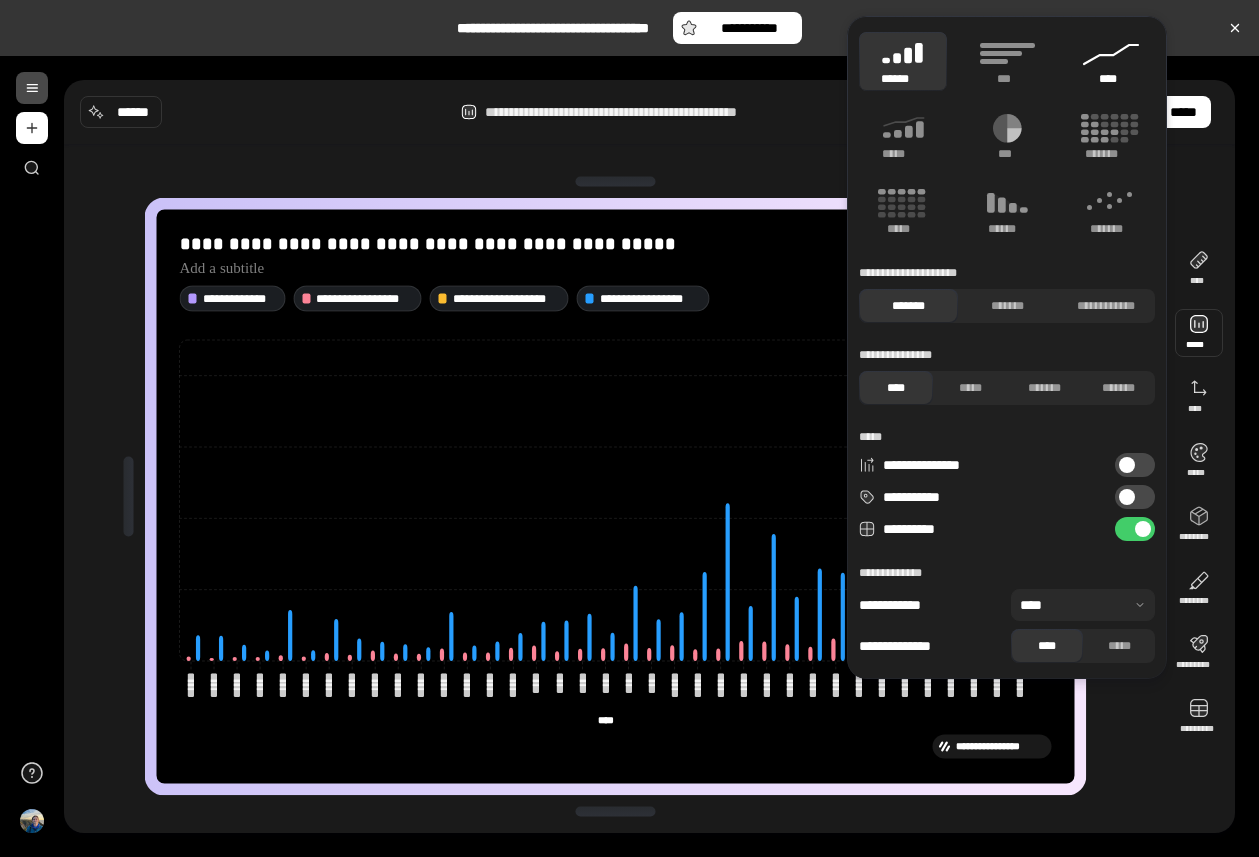 click 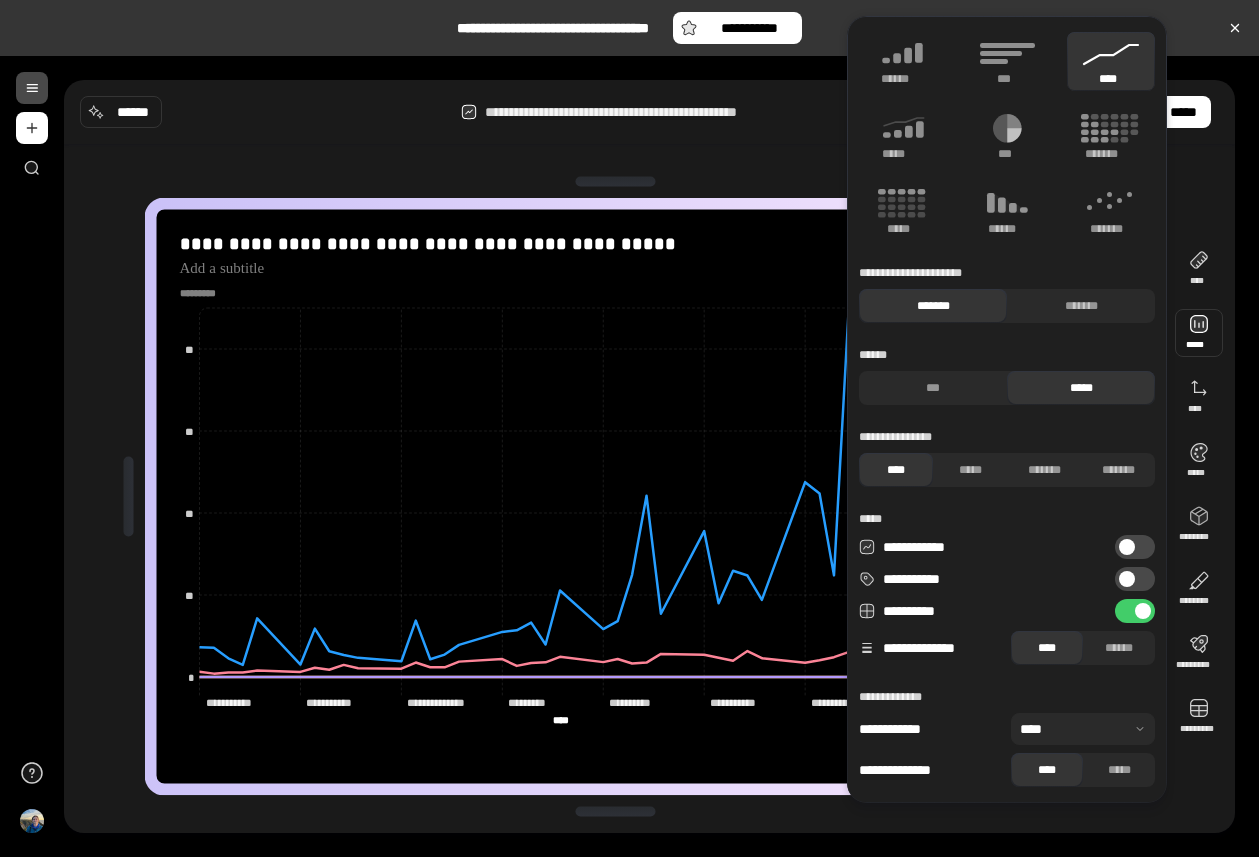 click on "**********" at bounding box center [649, 496] 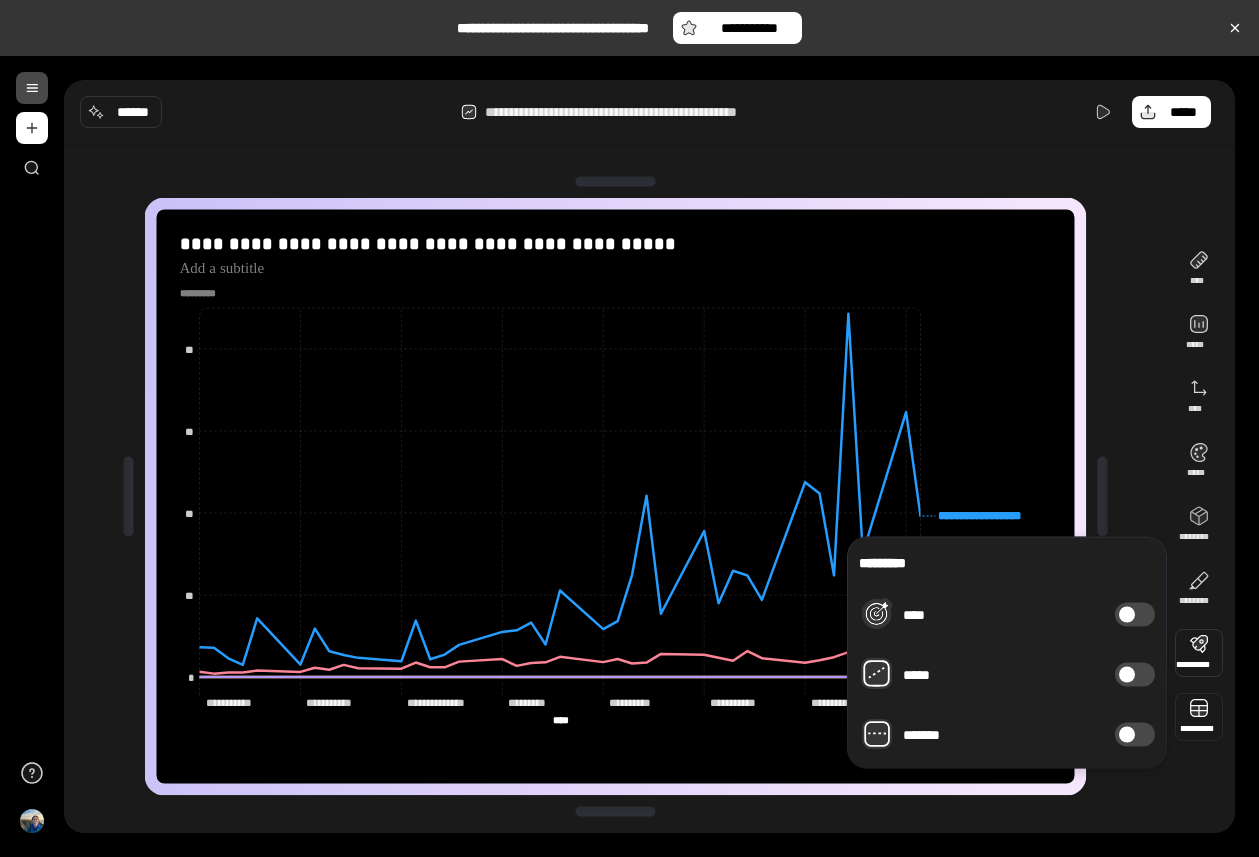 click at bounding box center [1199, 717] 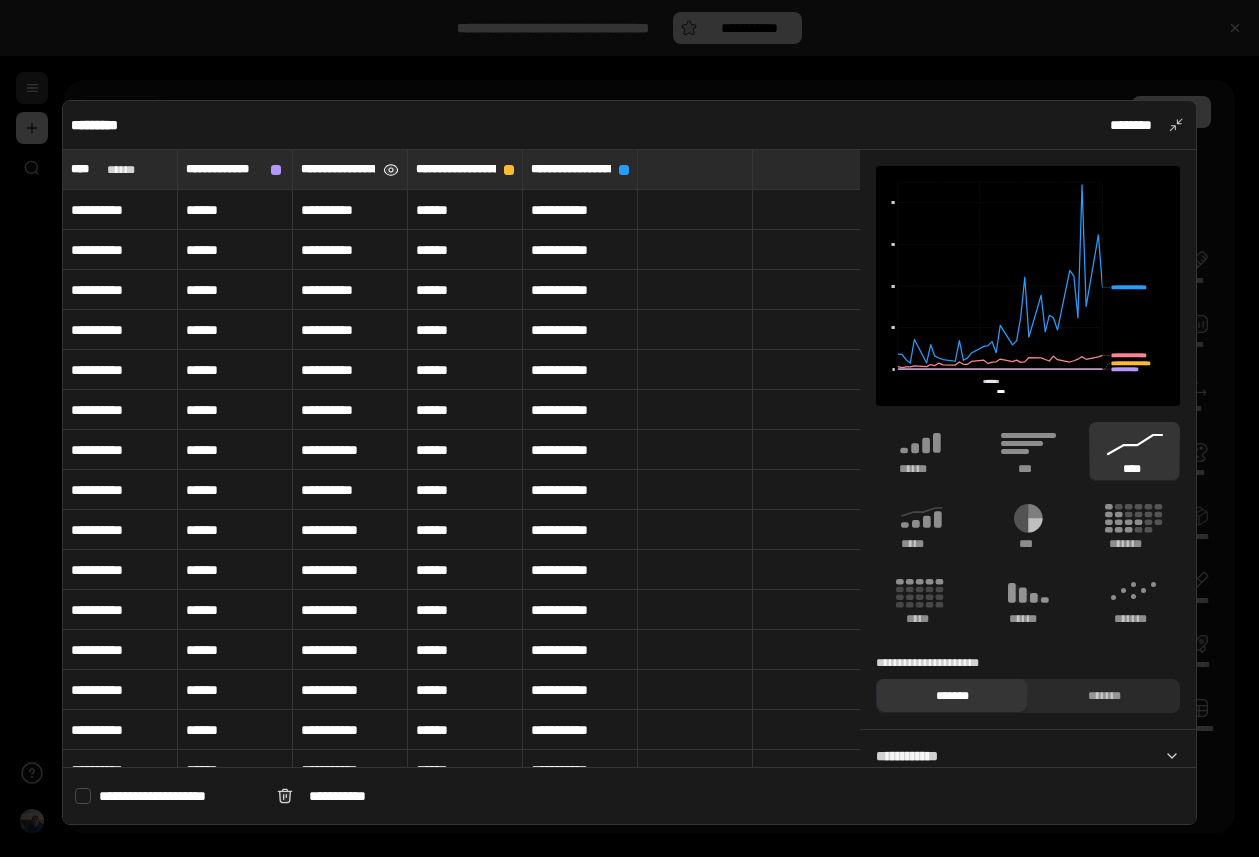 click at bounding box center (391, 170) 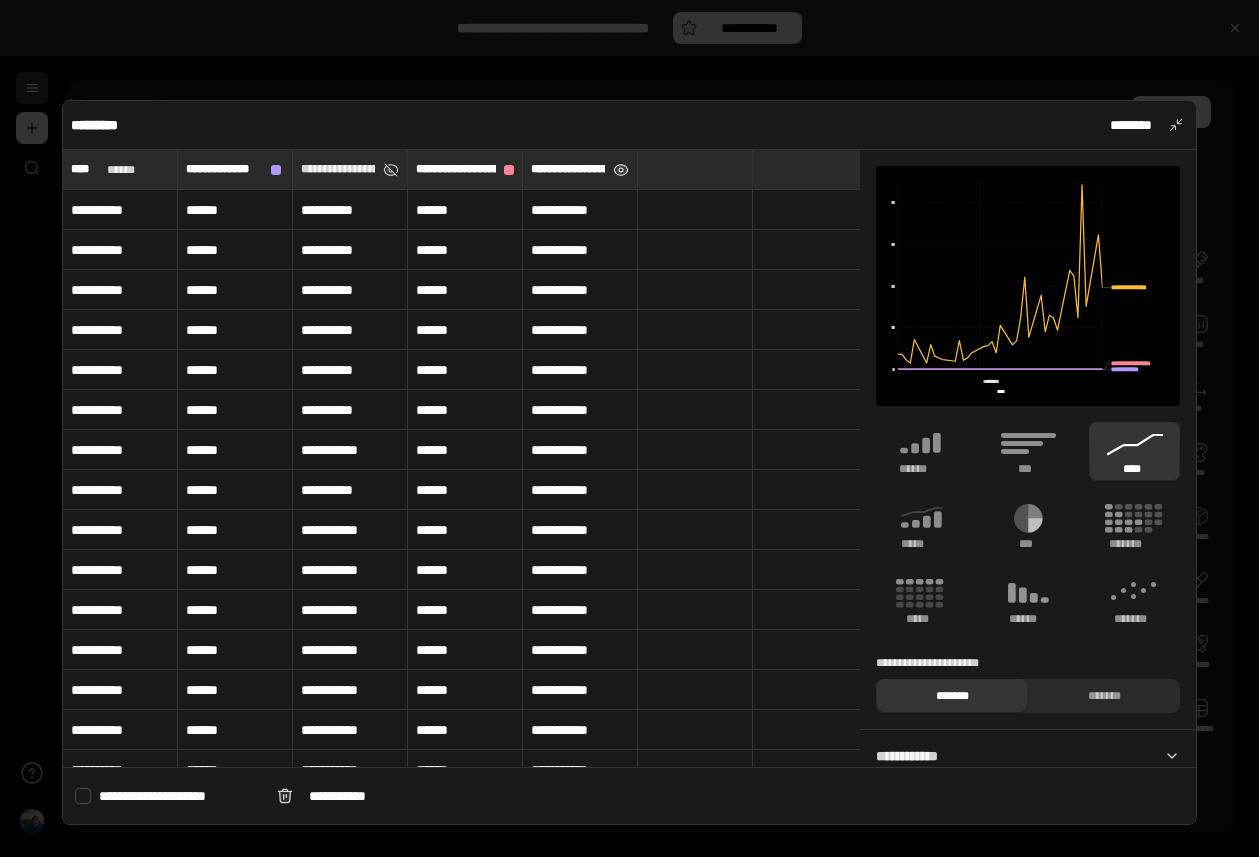click at bounding box center [621, 170] 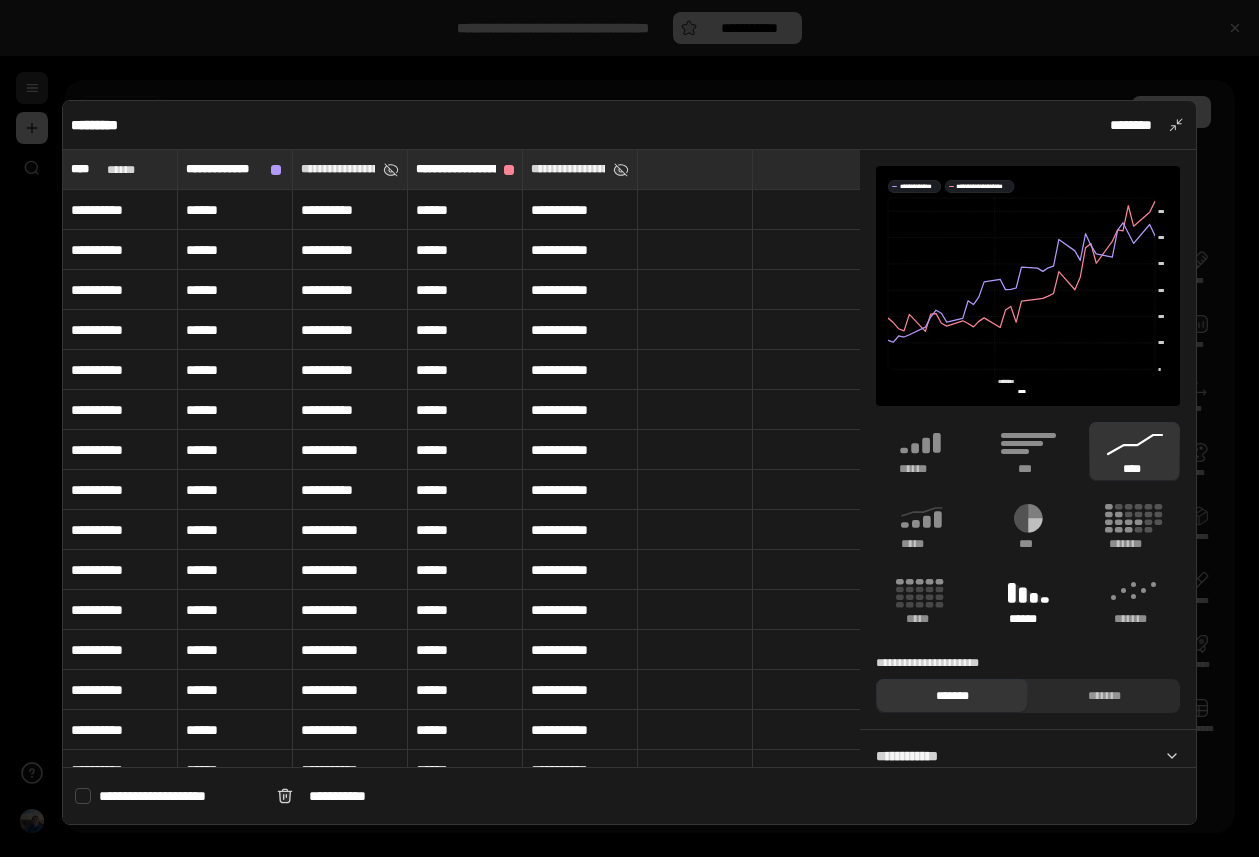 scroll, scrollTop: 210, scrollLeft: 0, axis: vertical 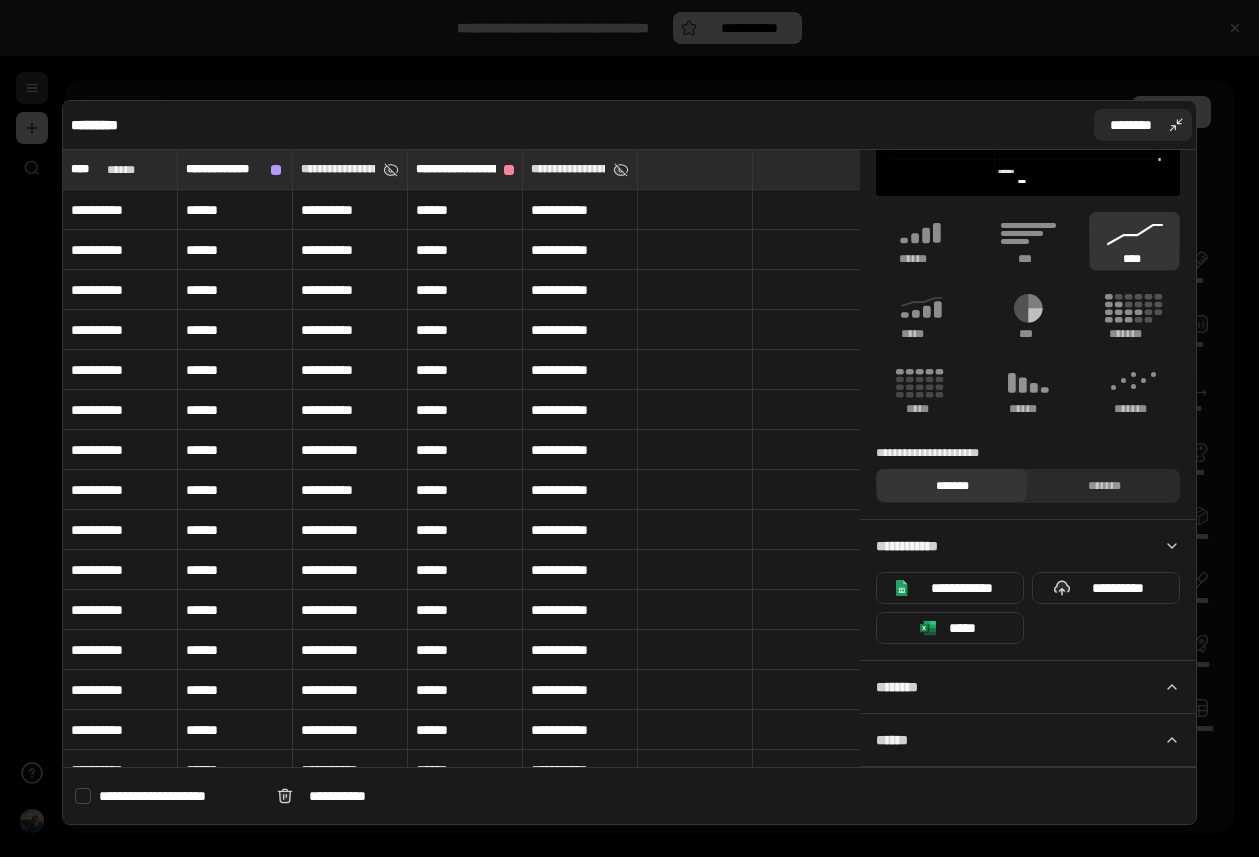 click on "********" at bounding box center (1143, 125) 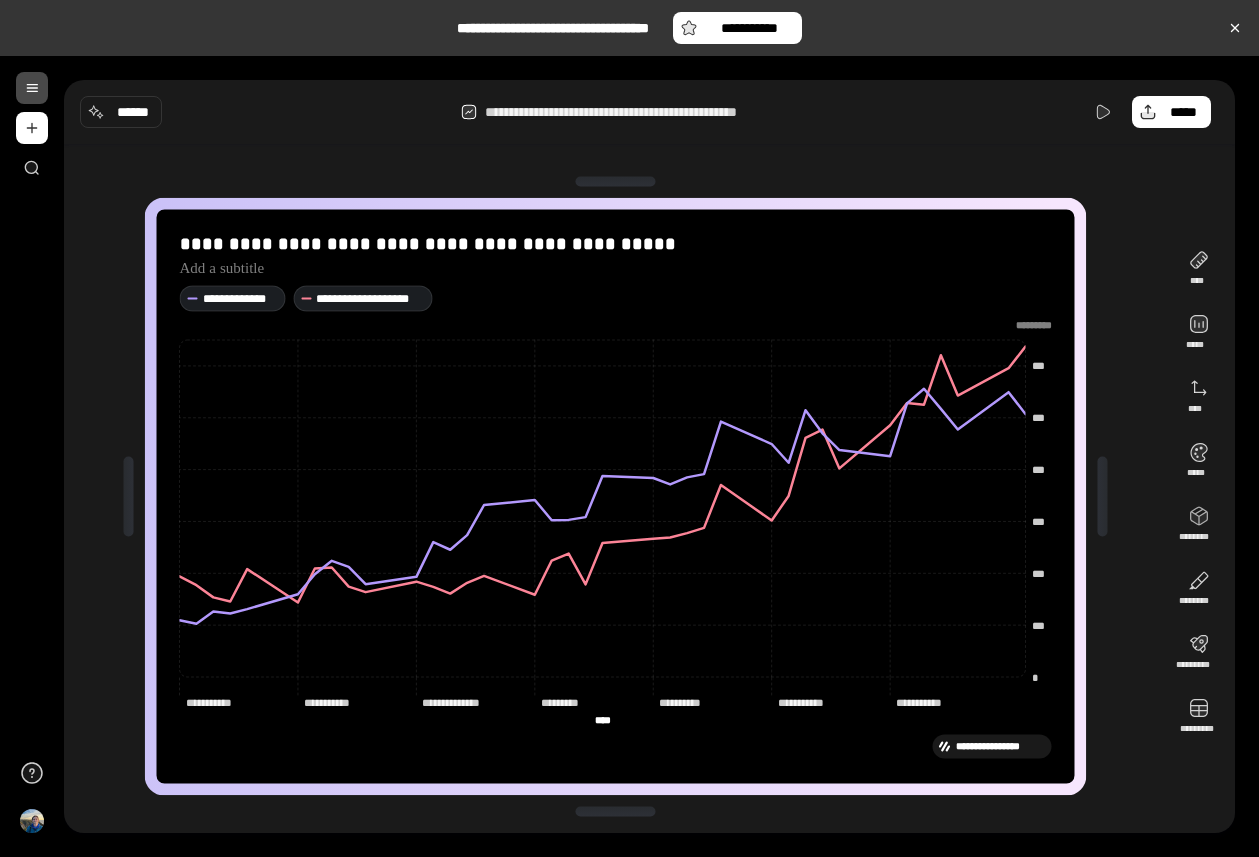 drag, startPoint x: 1048, startPoint y: 421, endPoint x: 1048, endPoint y: 364, distance: 57 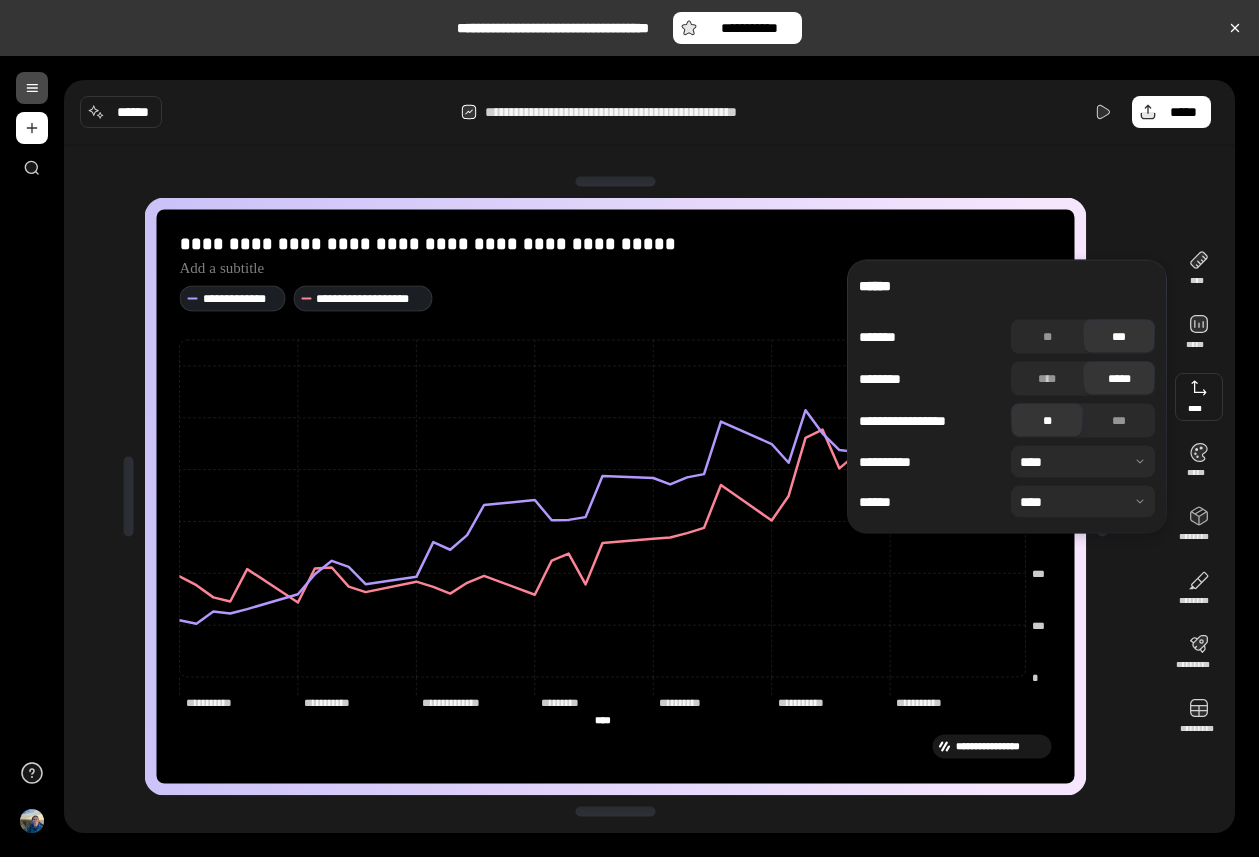 click at bounding box center (1083, 502) 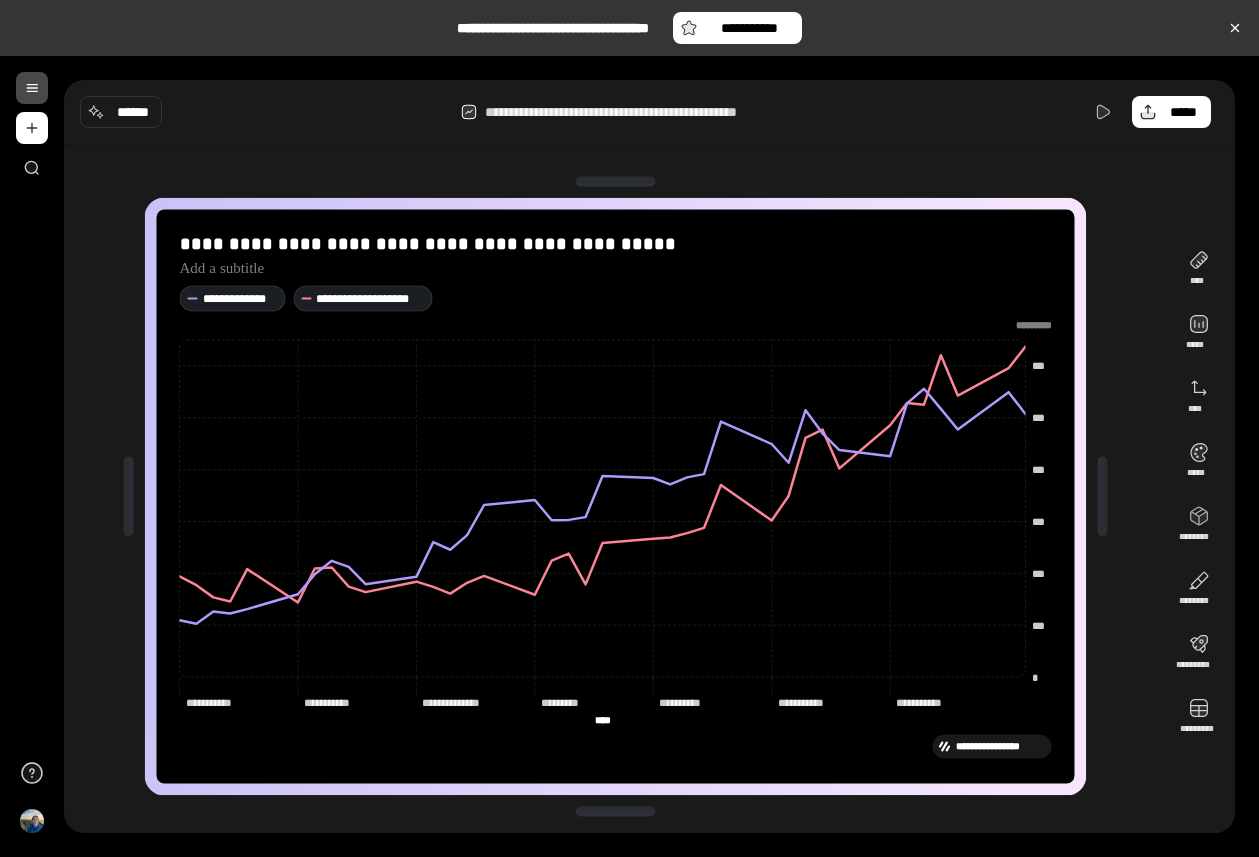 click on "**********" at bounding box center (615, 496) 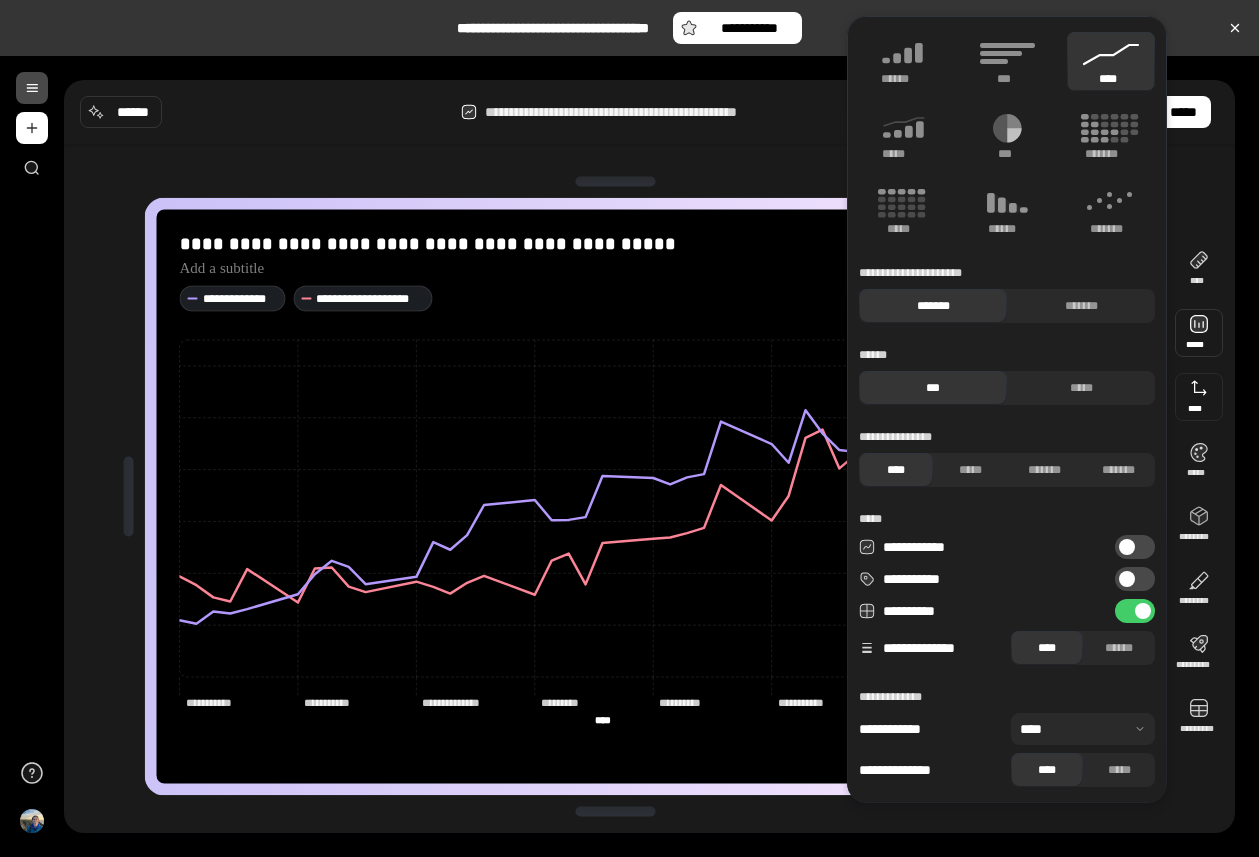 click at bounding box center [616, 182] 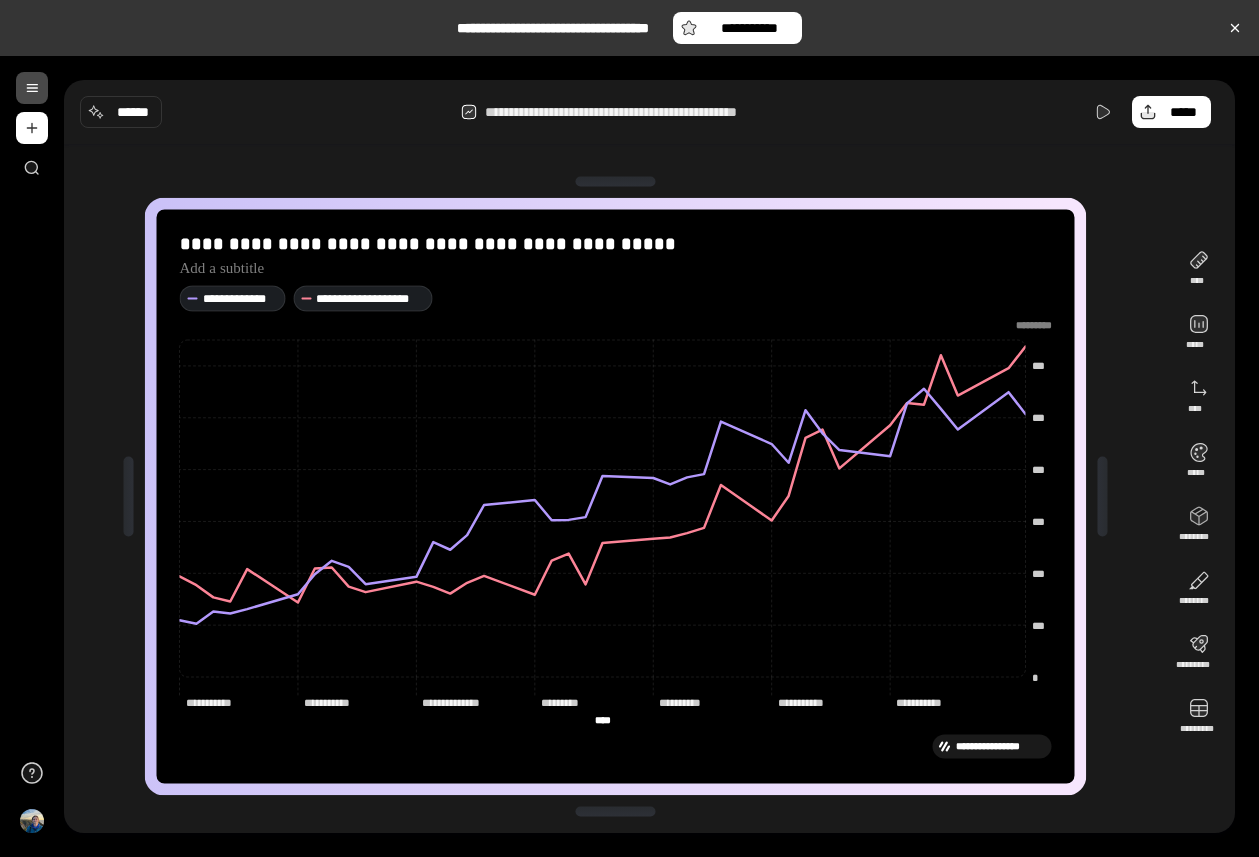 click on "**********" at bounding box center (649, 496) 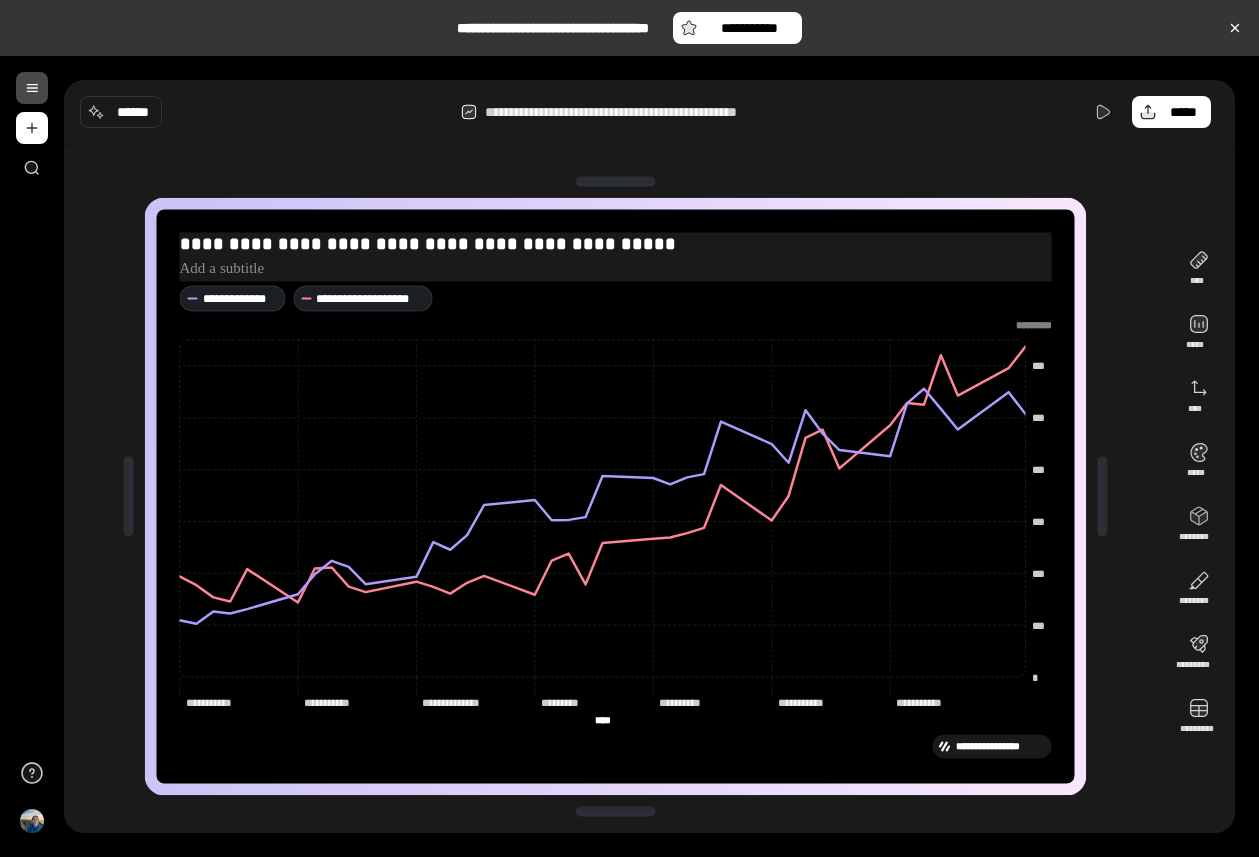 click on "**********" at bounding box center (616, 244) 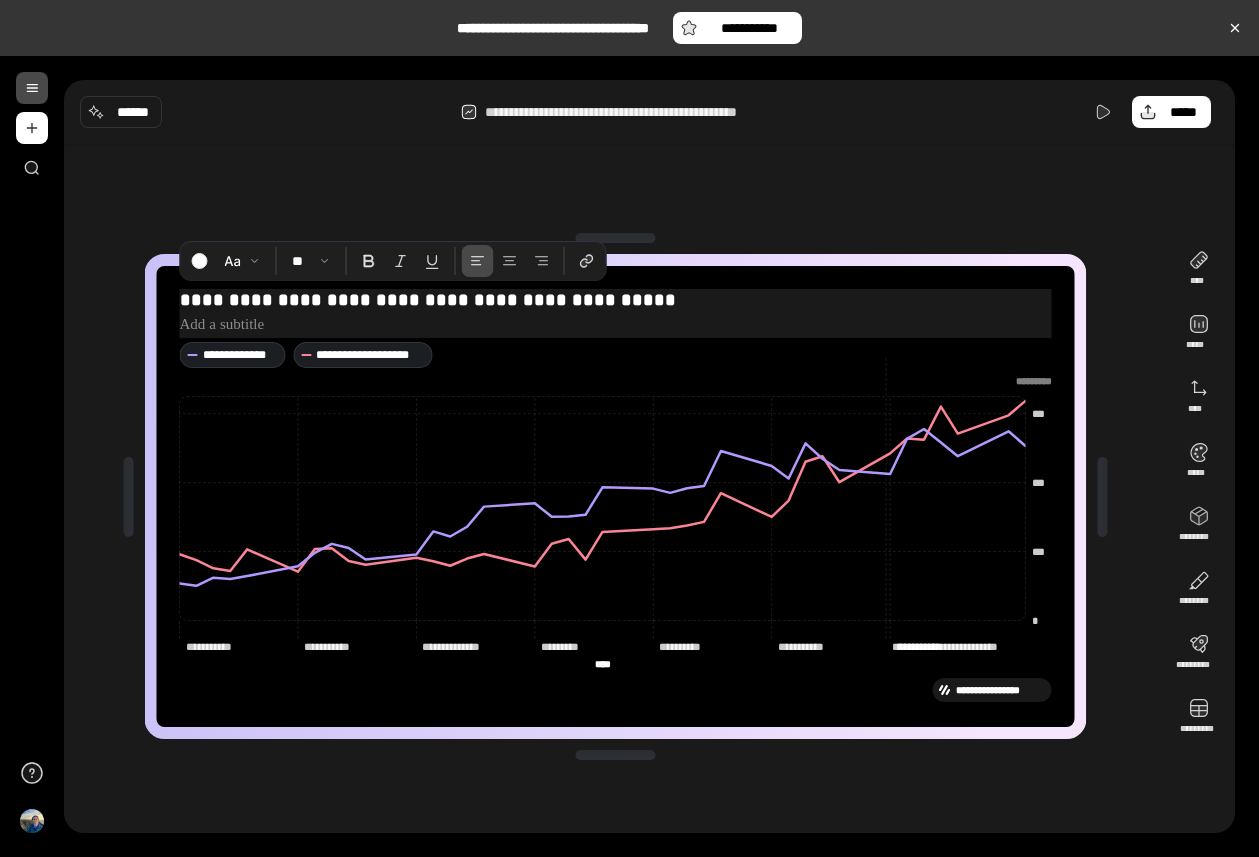 click at bounding box center [616, 238] 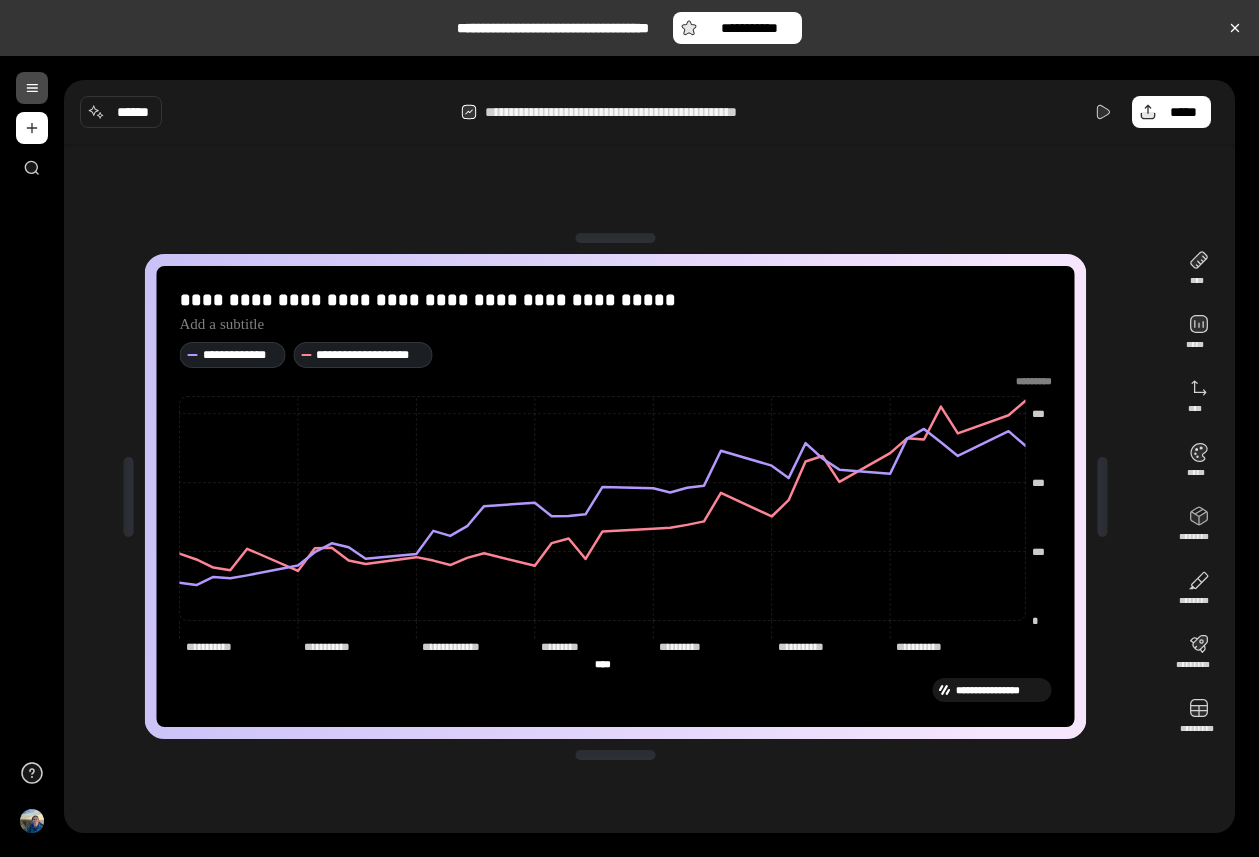 click on "**********" at bounding box center (615, 496) 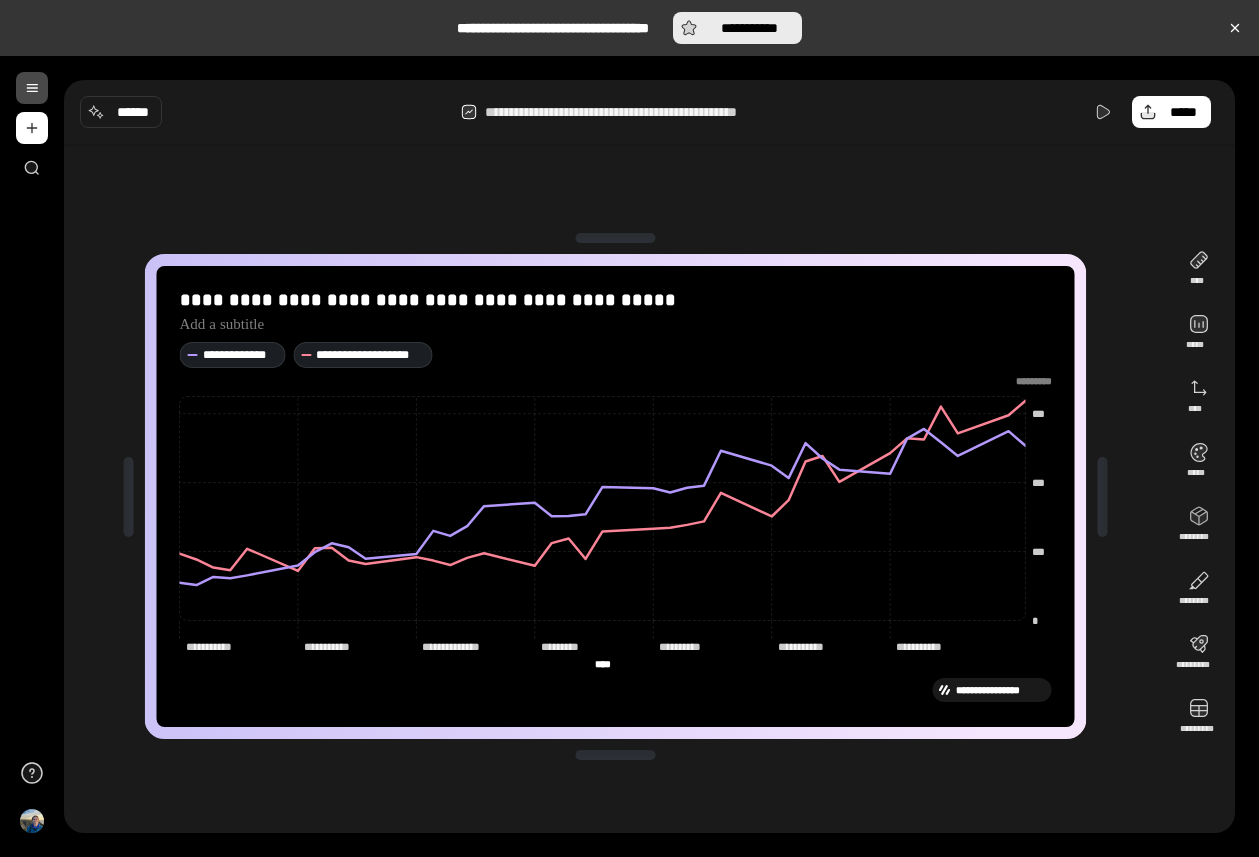 click on "**********" at bounding box center (750, 28) 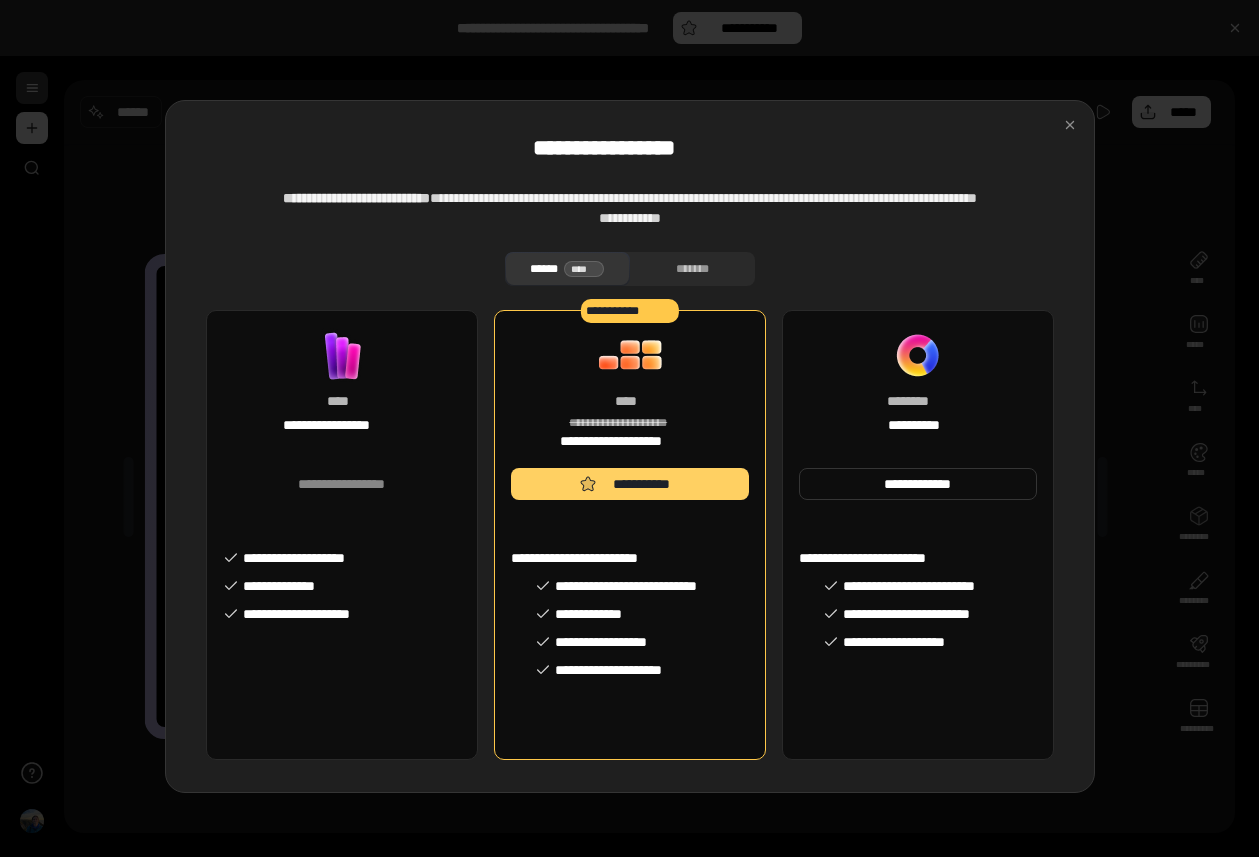 click on "**********" at bounding box center (630, 484) 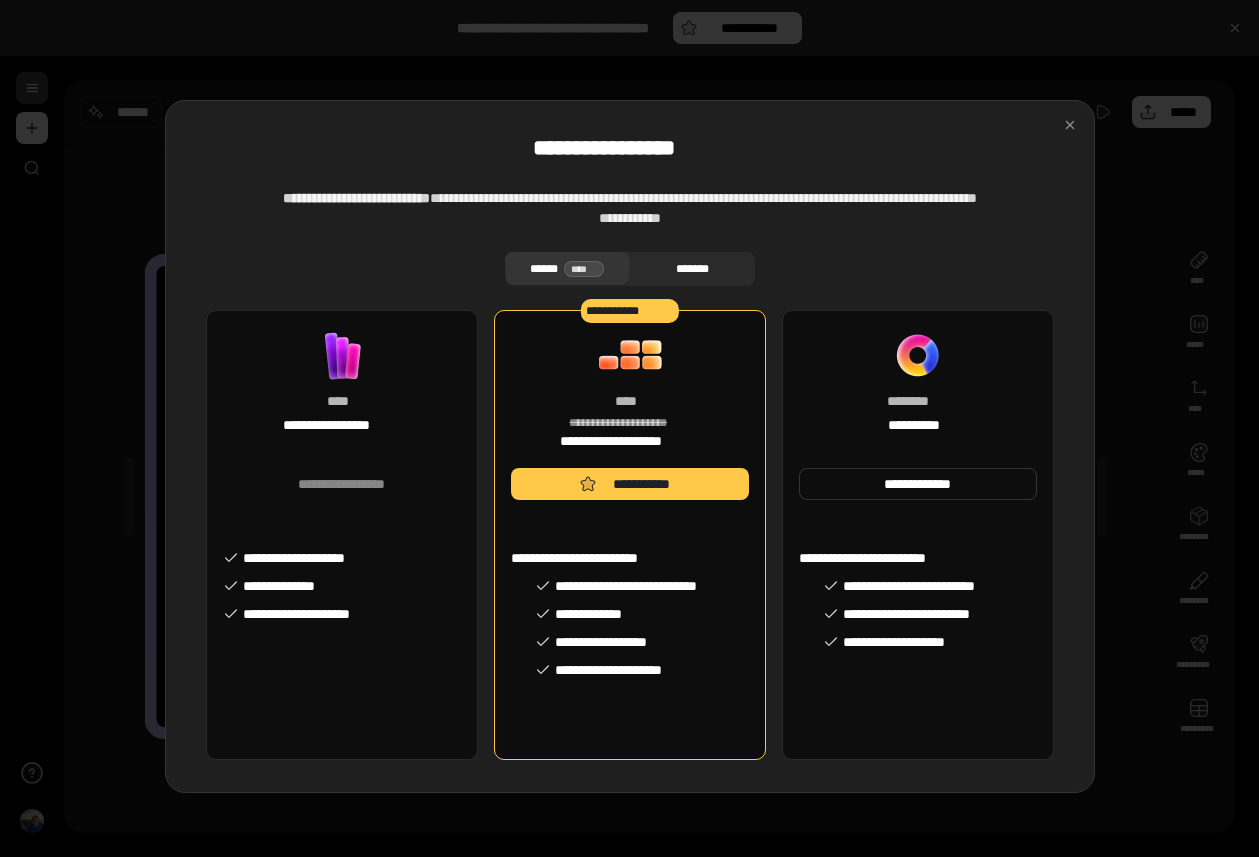click on "*******" at bounding box center (692, 269) 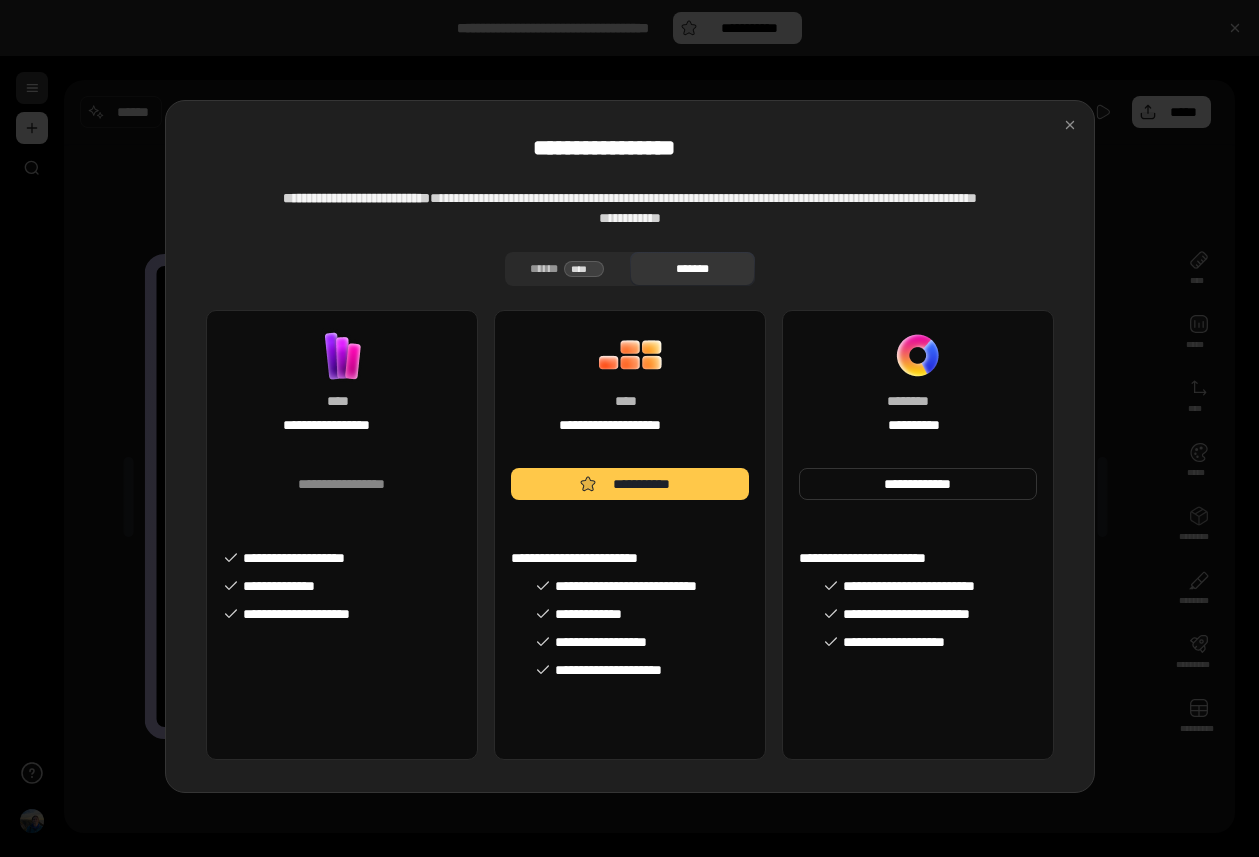 click on "*******" at bounding box center [692, 269] 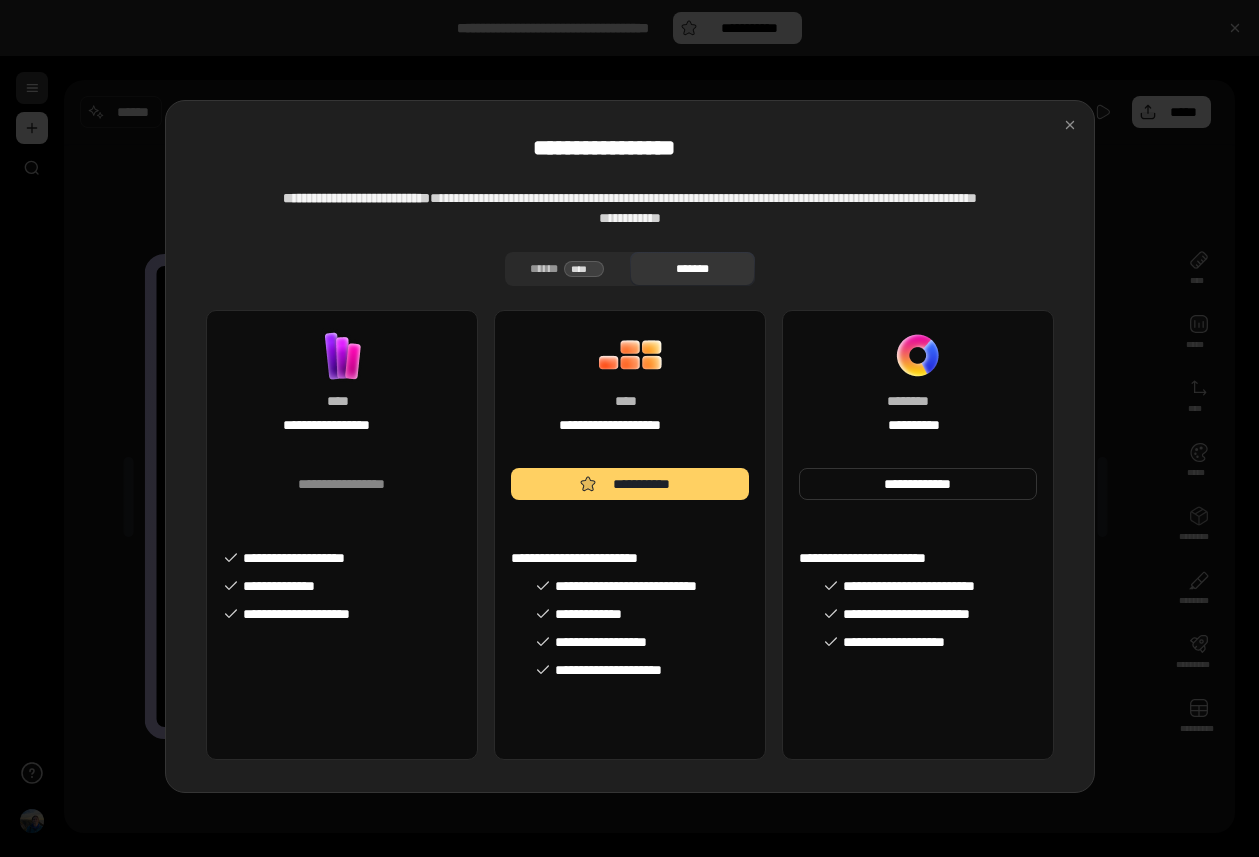 click on "**********" at bounding box center (630, 484) 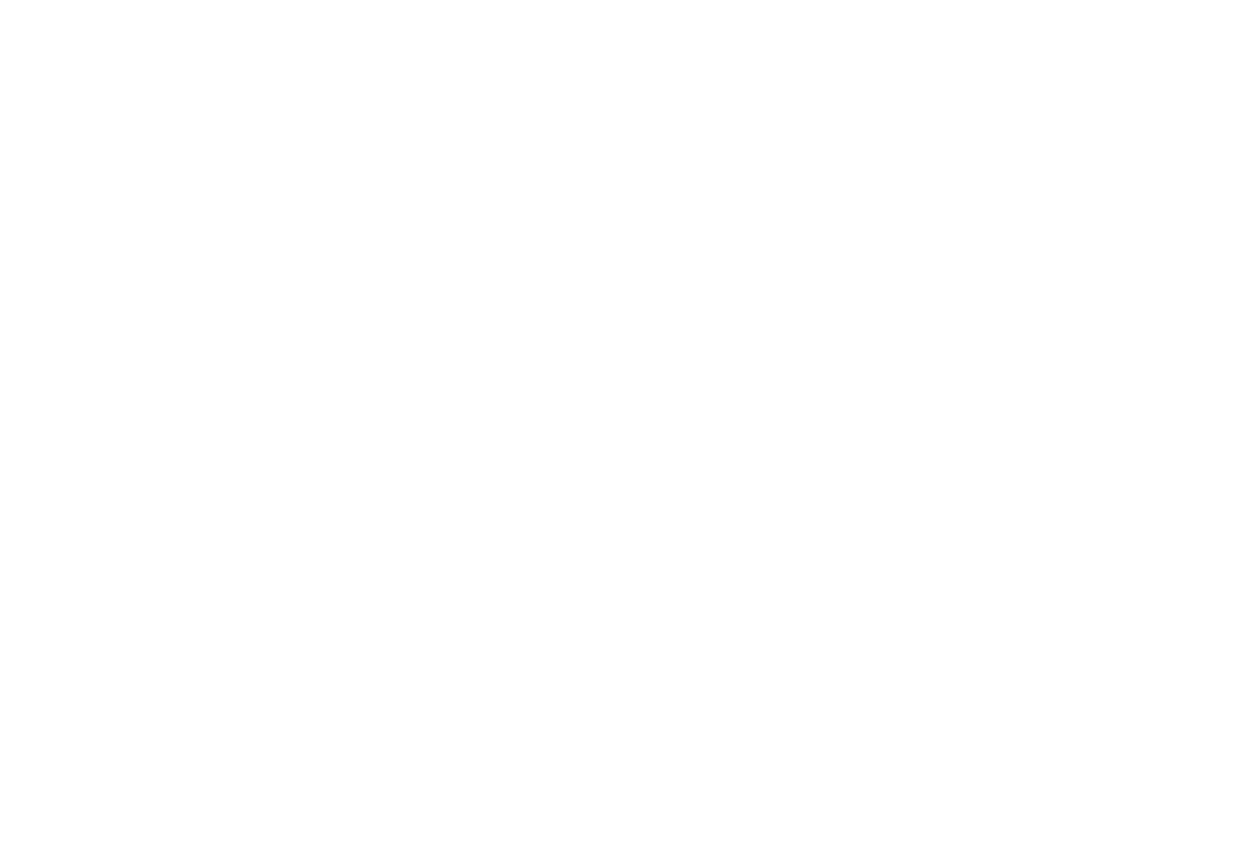 click 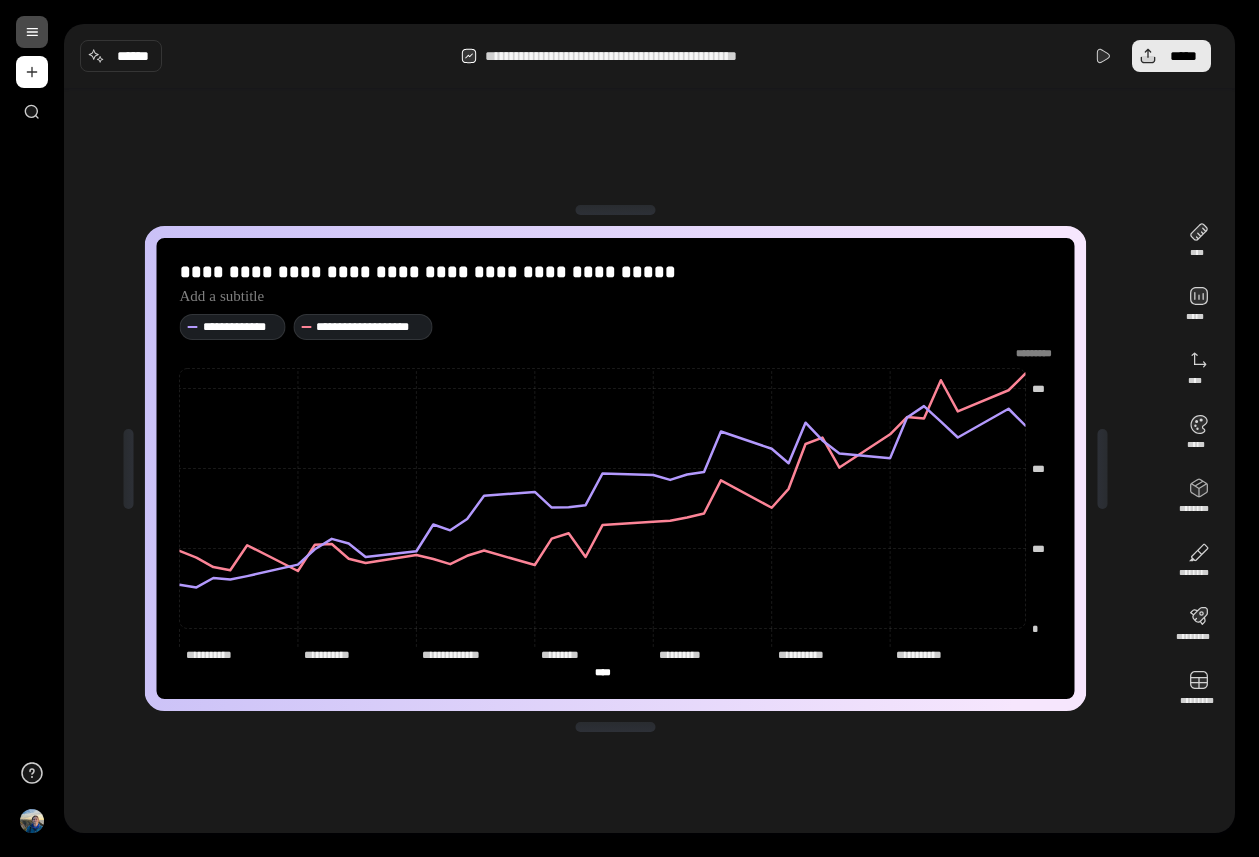 click on "*****" at bounding box center (1183, 56) 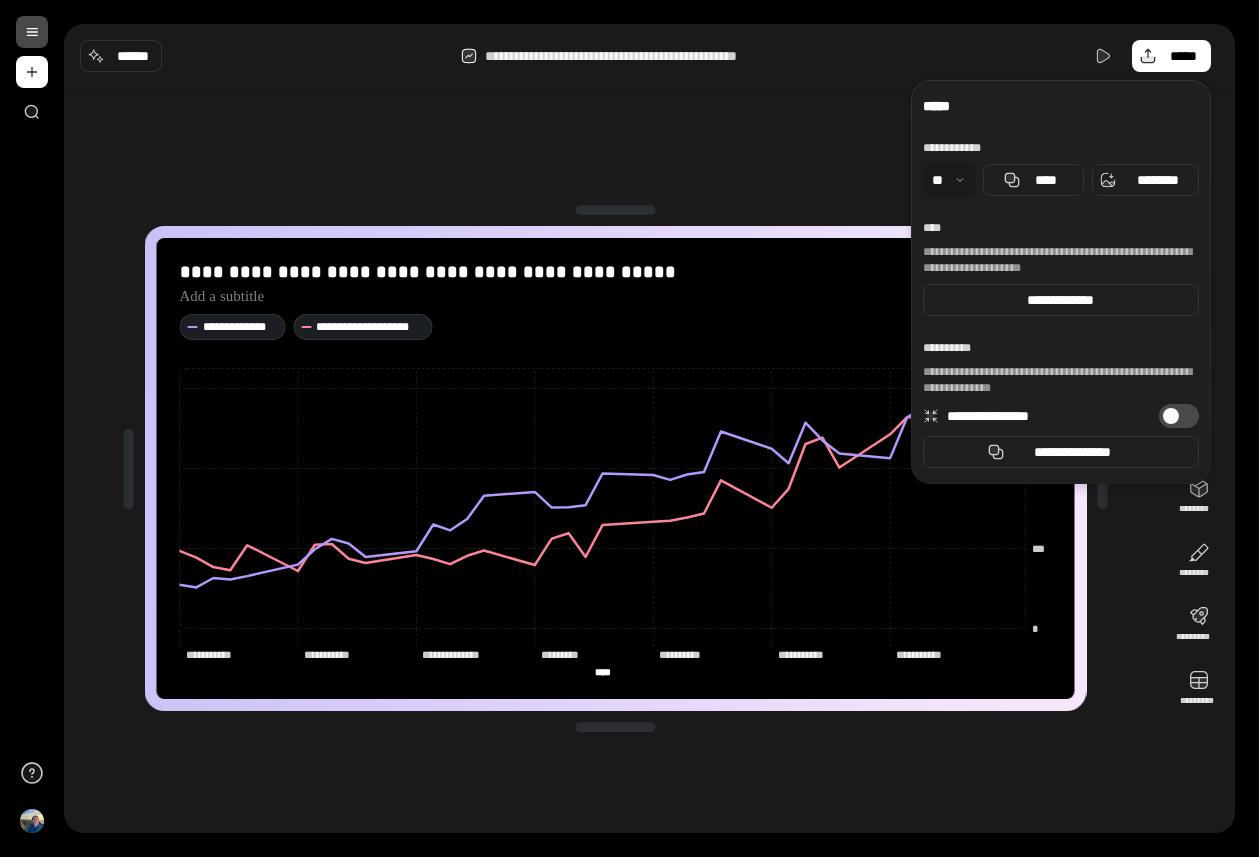 click on "**********" at bounding box center (615, 468) 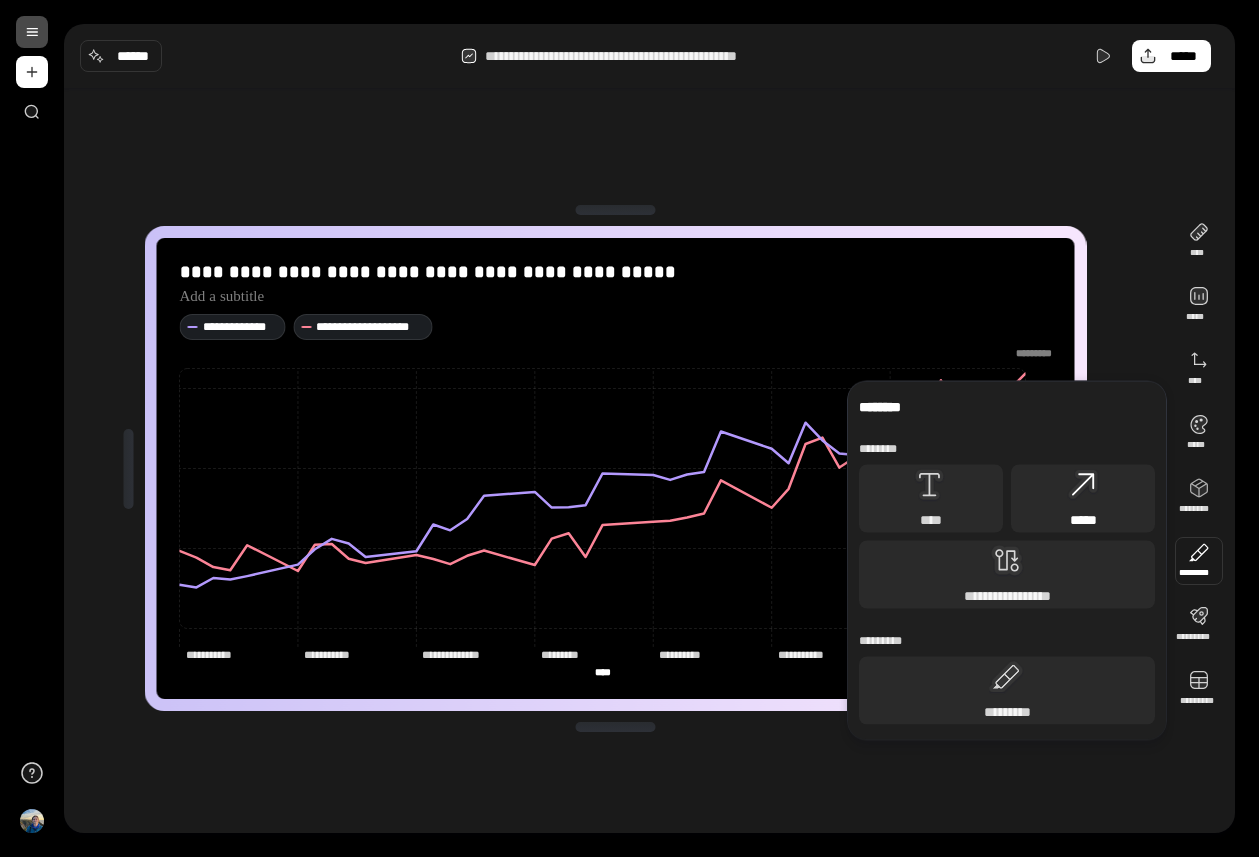 click 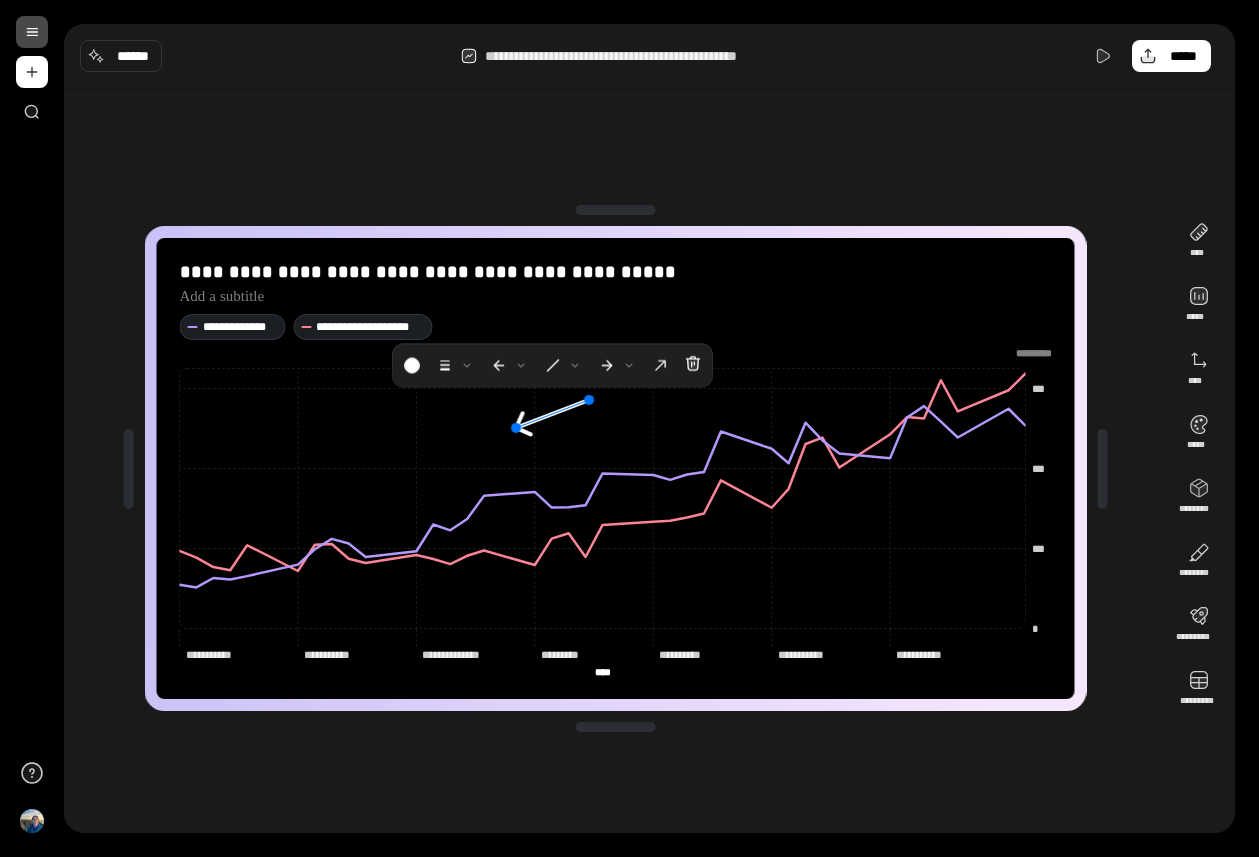 drag, startPoint x: 616, startPoint y: 491, endPoint x: 585, endPoint y: 401, distance: 95.189285 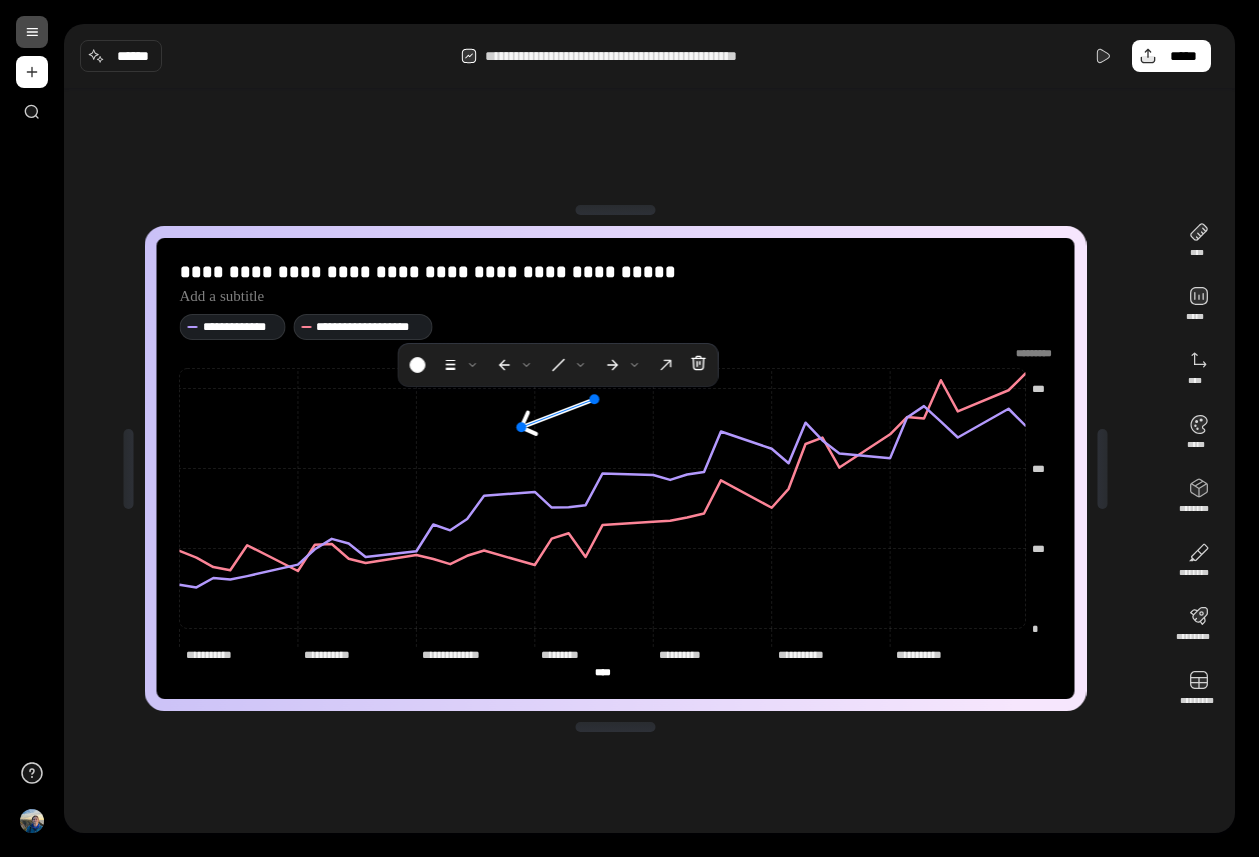 click 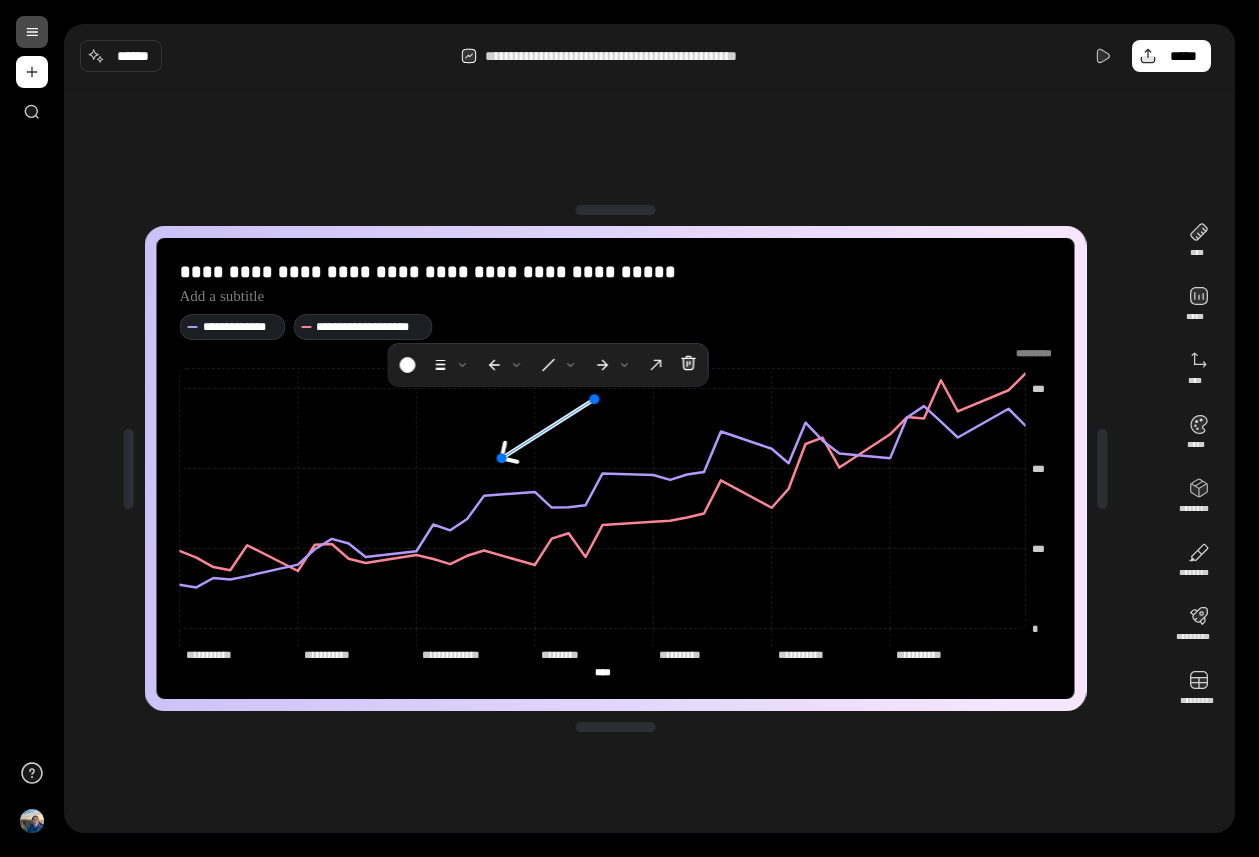 drag, startPoint x: 522, startPoint y: 424, endPoint x: 502, endPoint y: 455, distance: 36.891735 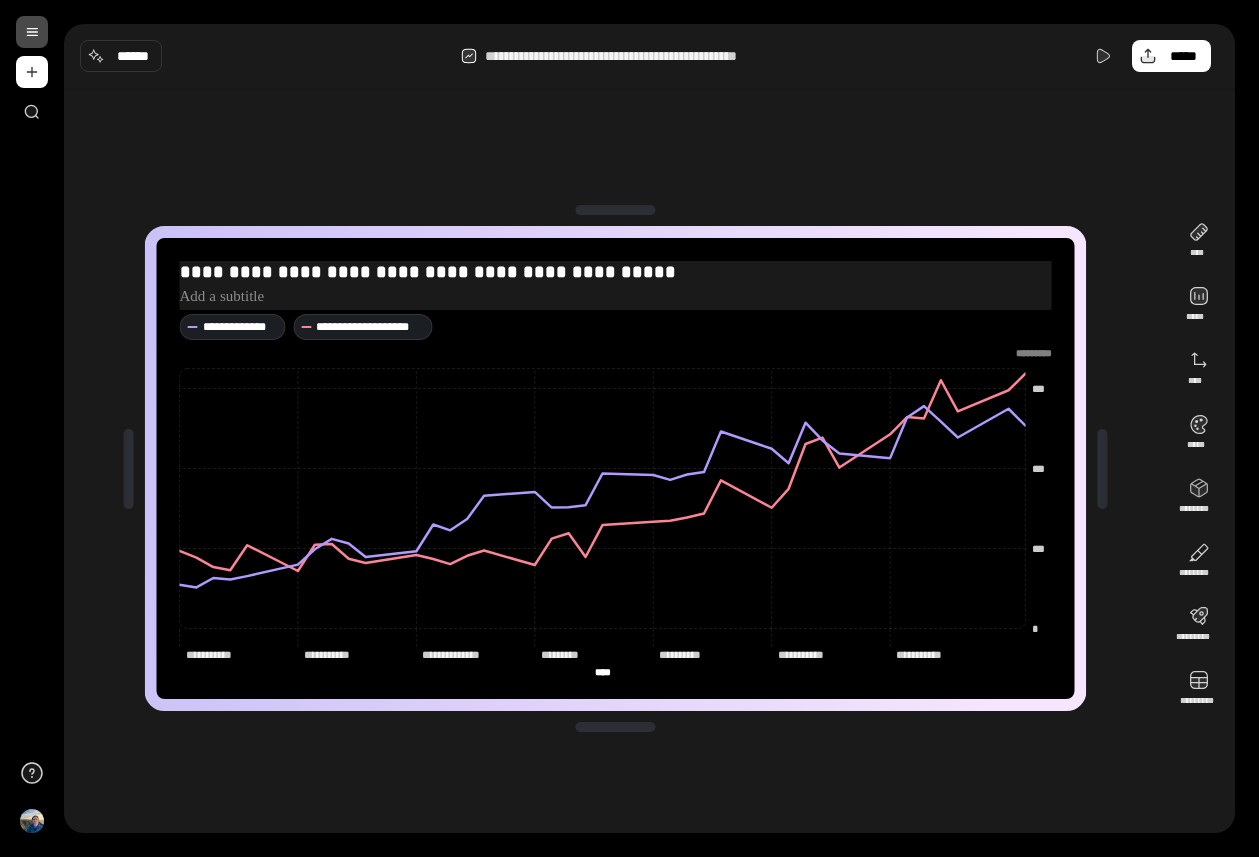click on "**********" at bounding box center (616, 272) 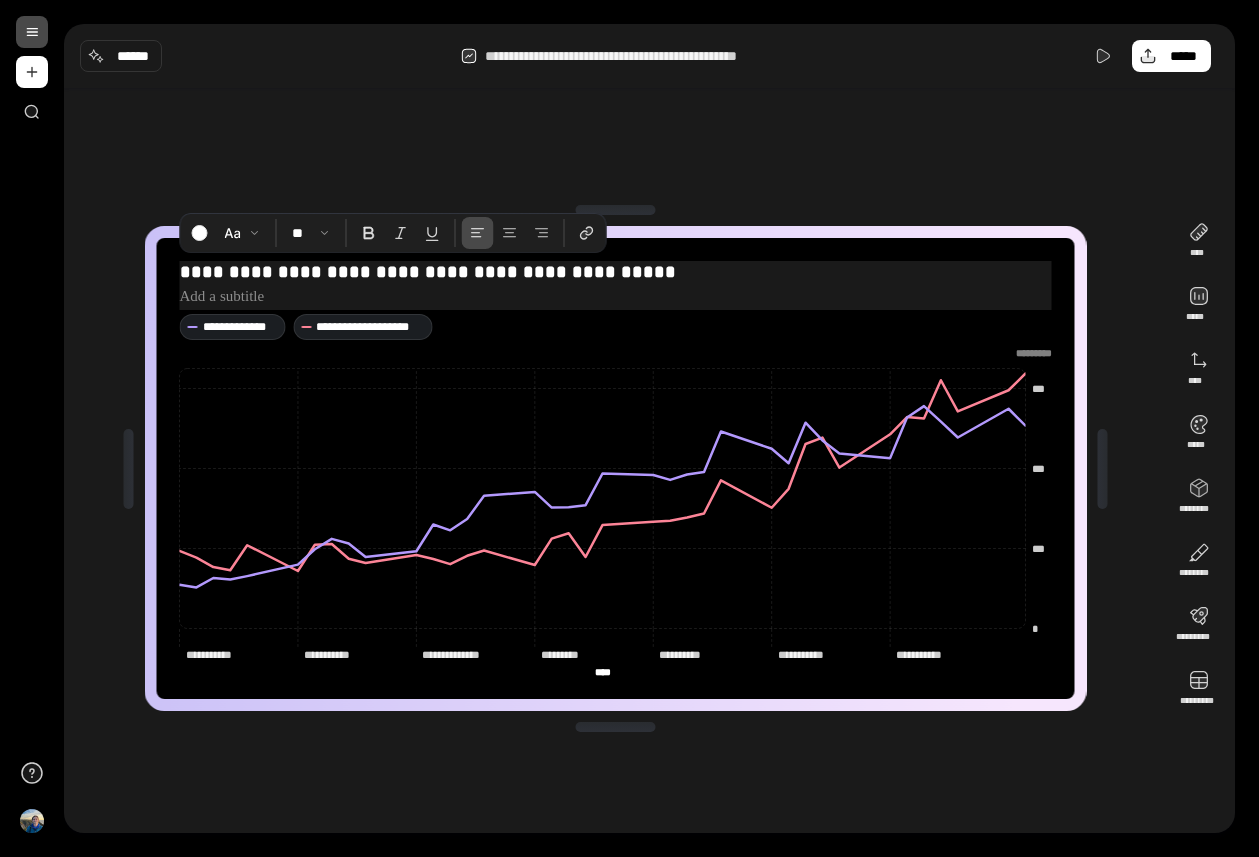 click on "**********" at bounding box center (616, 272) 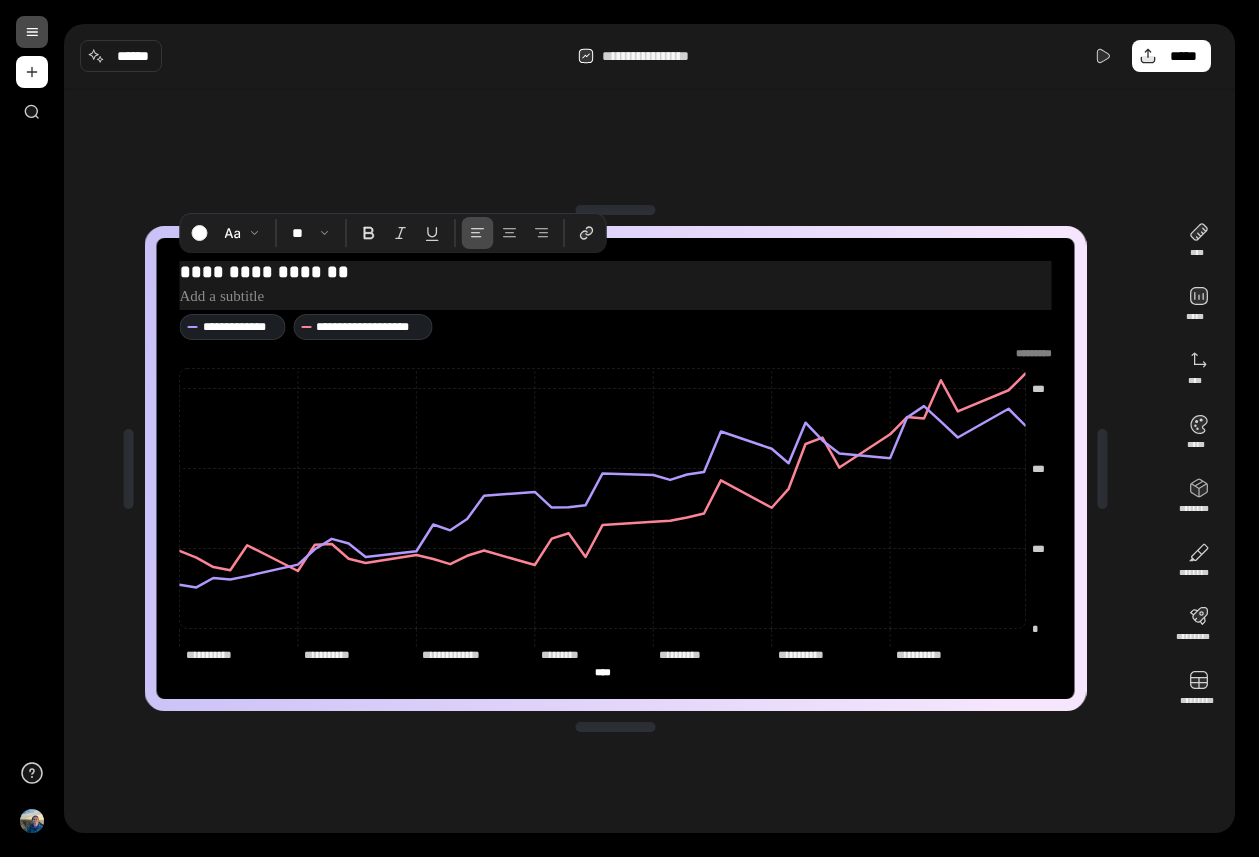 click on "**********" at bounding box center [616, 272] 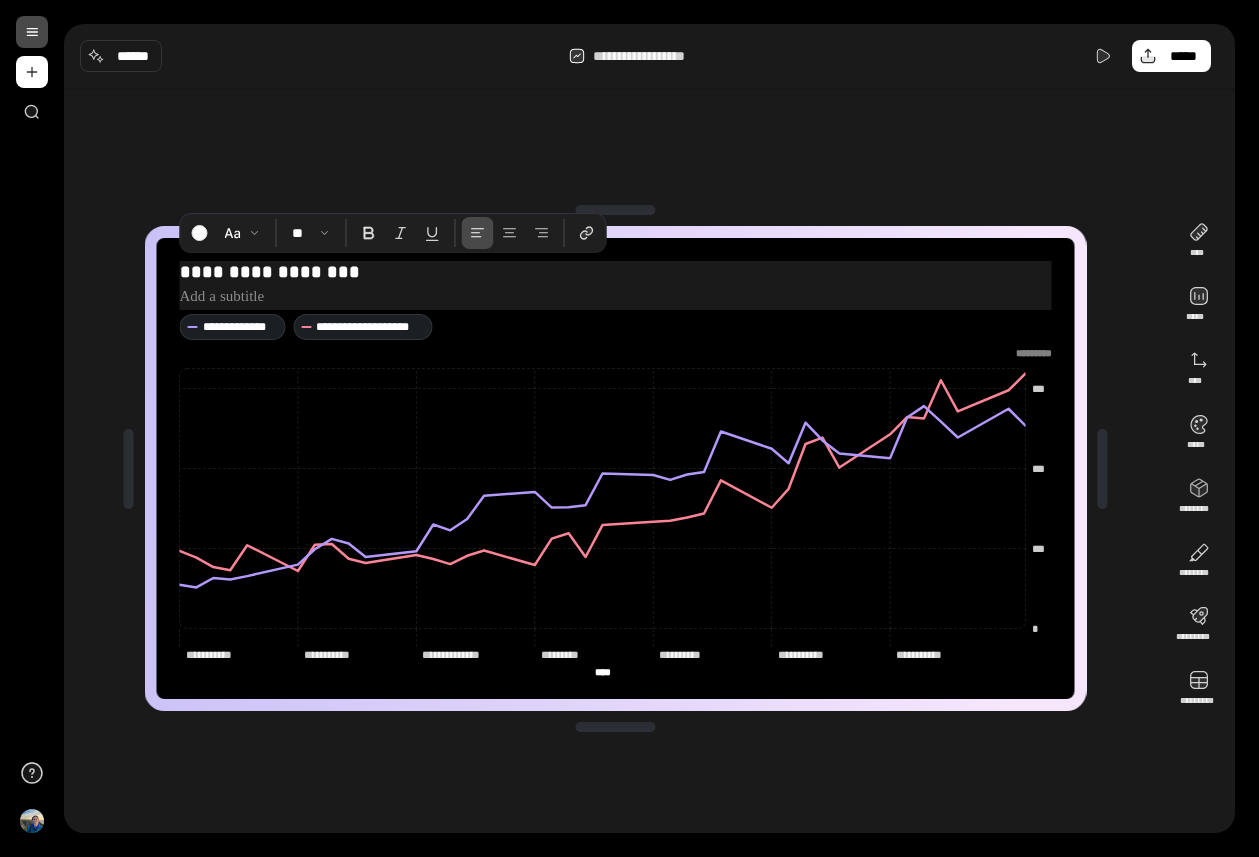 click on "**********" at bounding box center [616, 272] 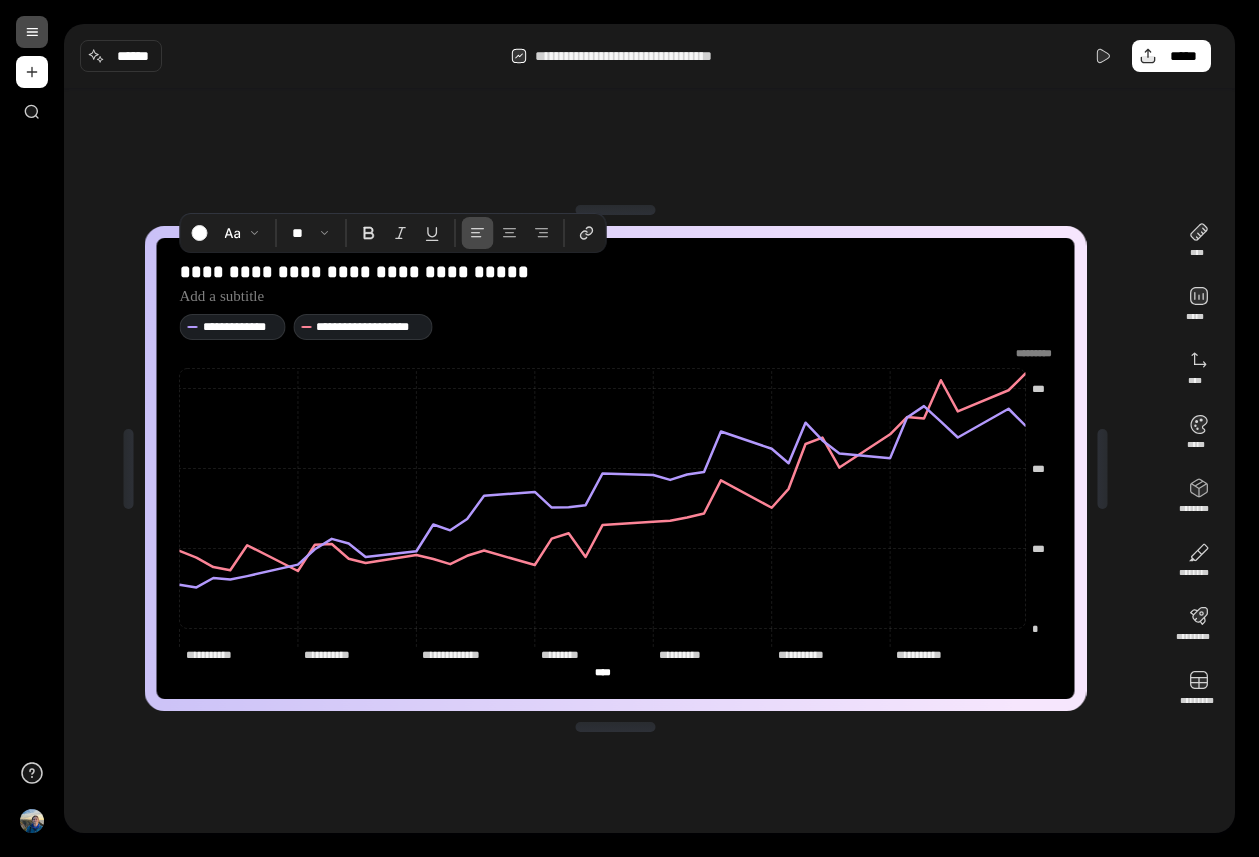 click on "**********" at bounding box center (615, 468) 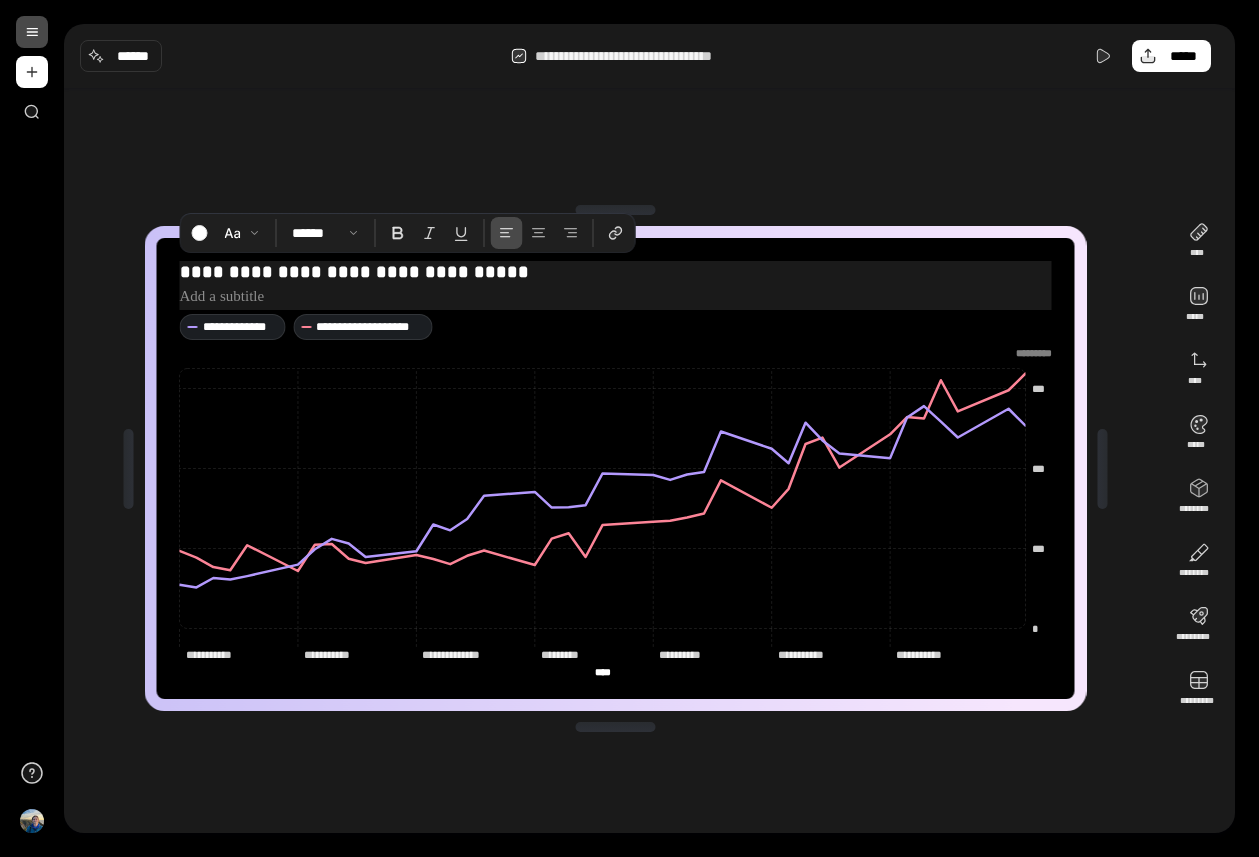 click at bounding box center [616, 297] 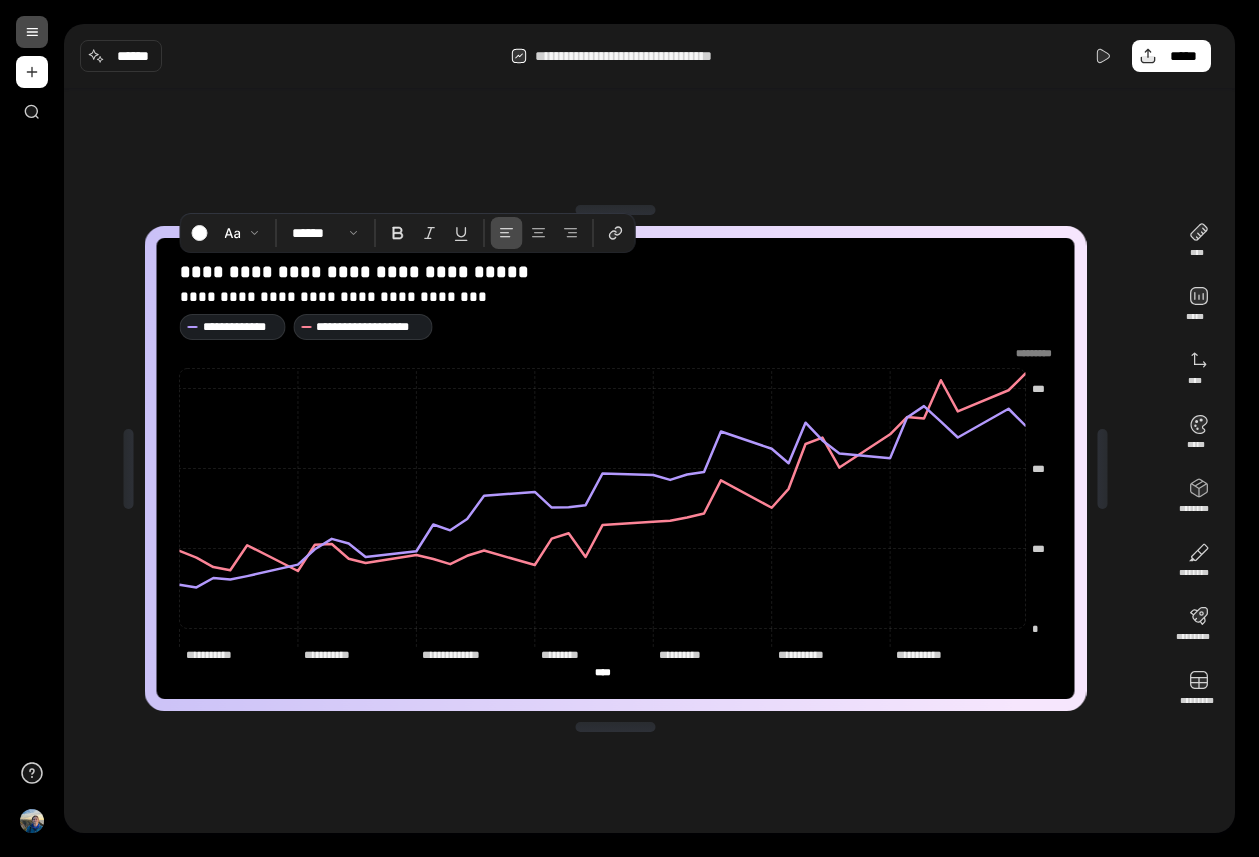 click on "**********" at bounding box center [615, 468] 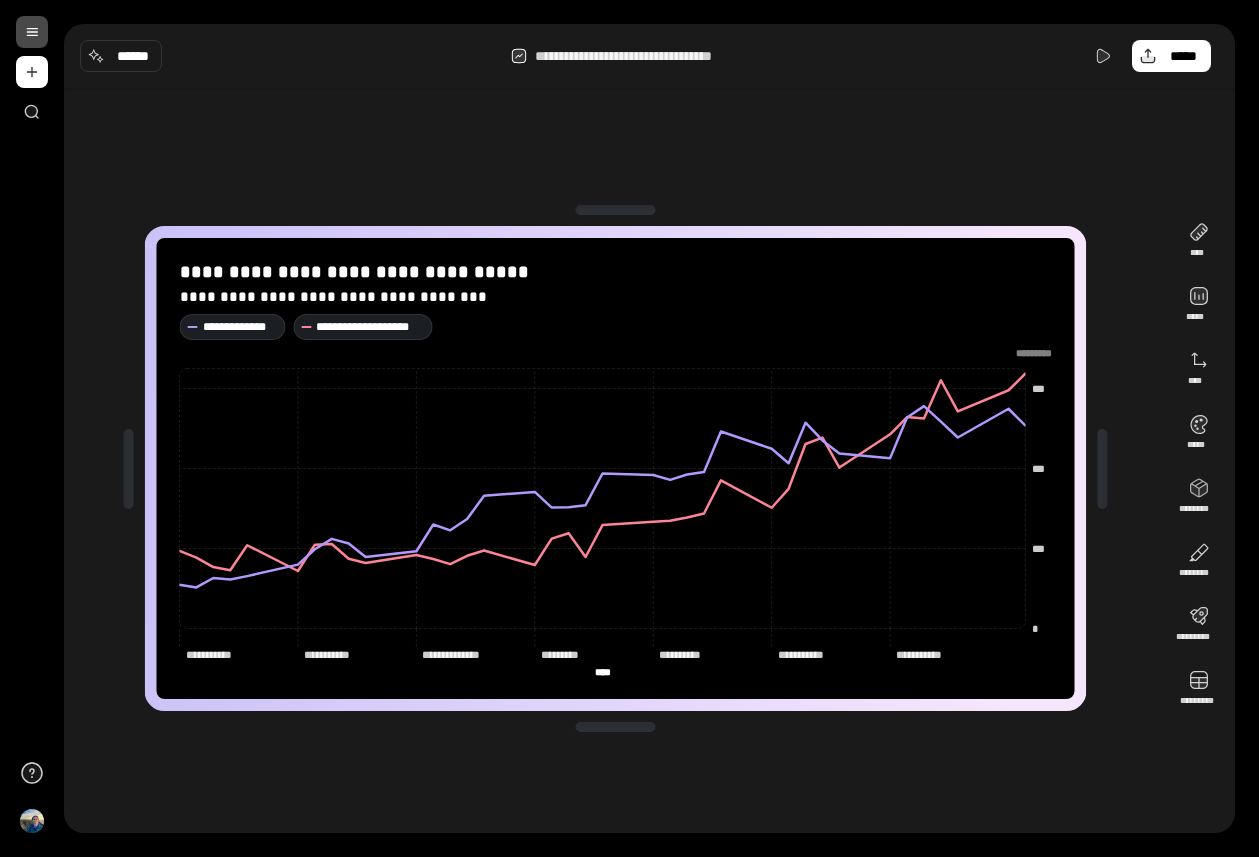 click on "**********" at bounding box center [616, 468] 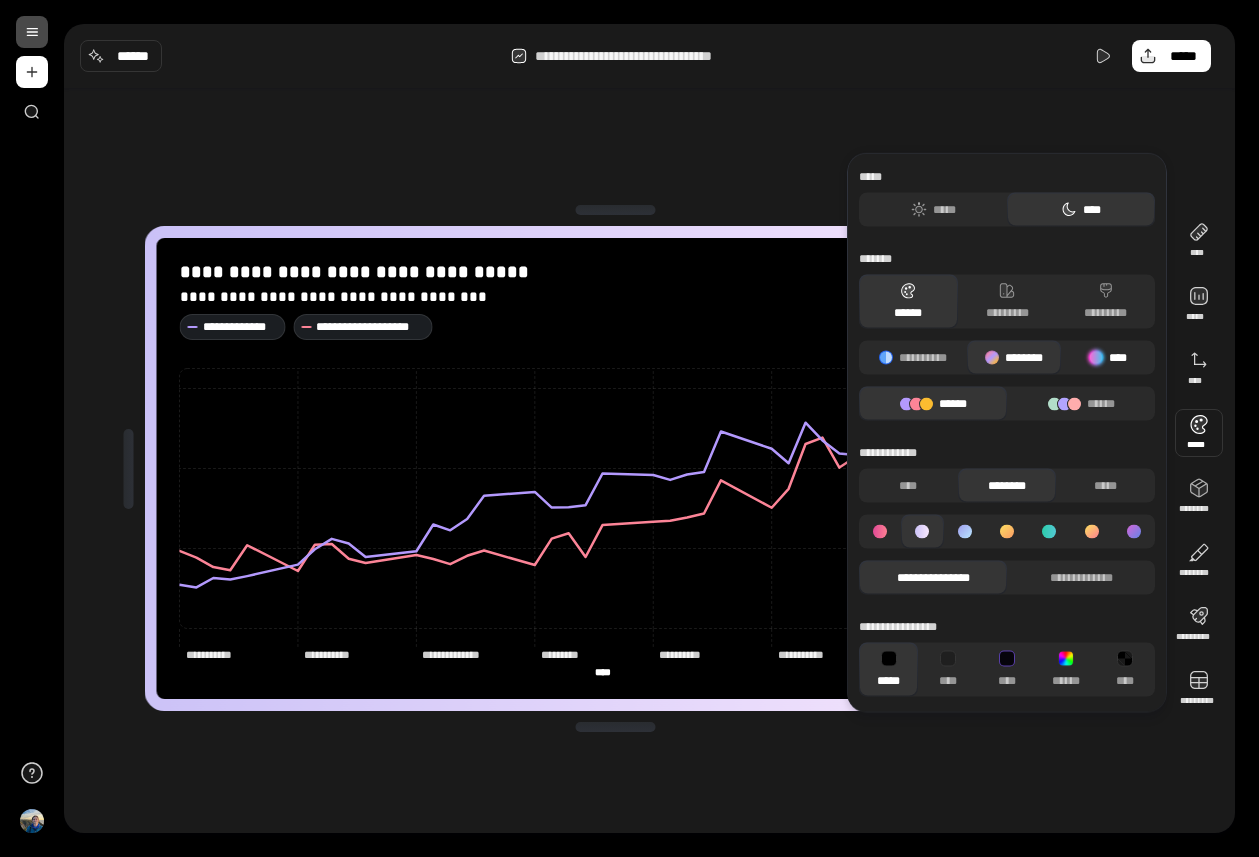 click on "****" at bounding box center [1108, 358] 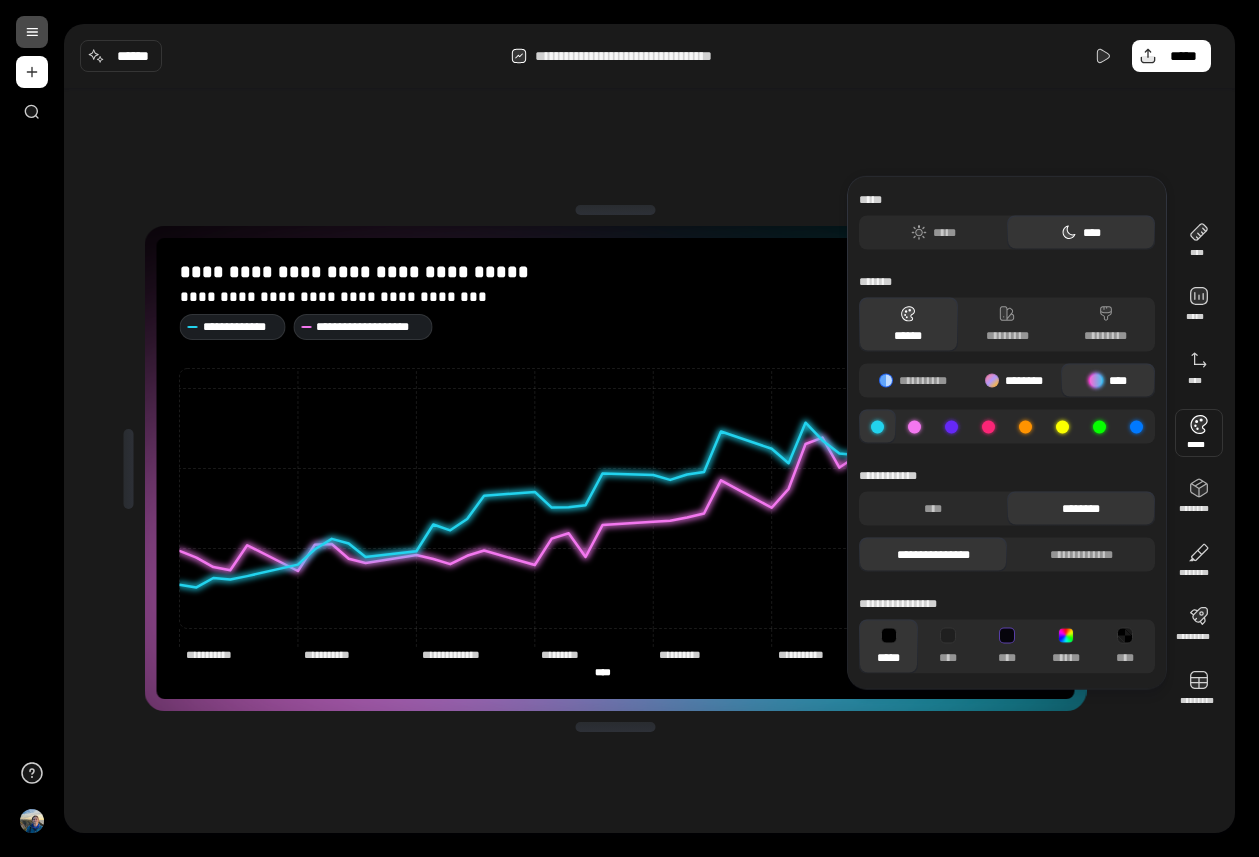click on "********" at bounding box center (1014, 381) 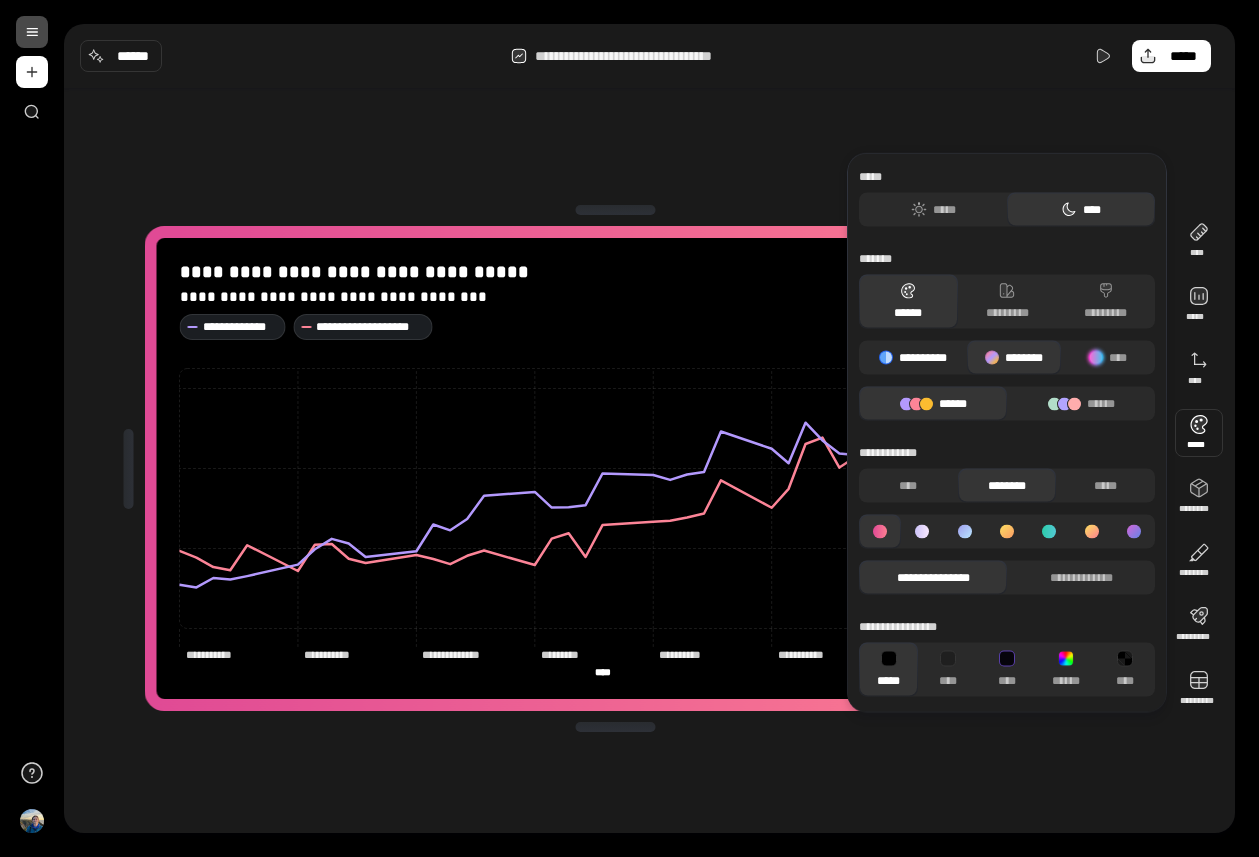 click on "**********" at bounding box center [913, 358] 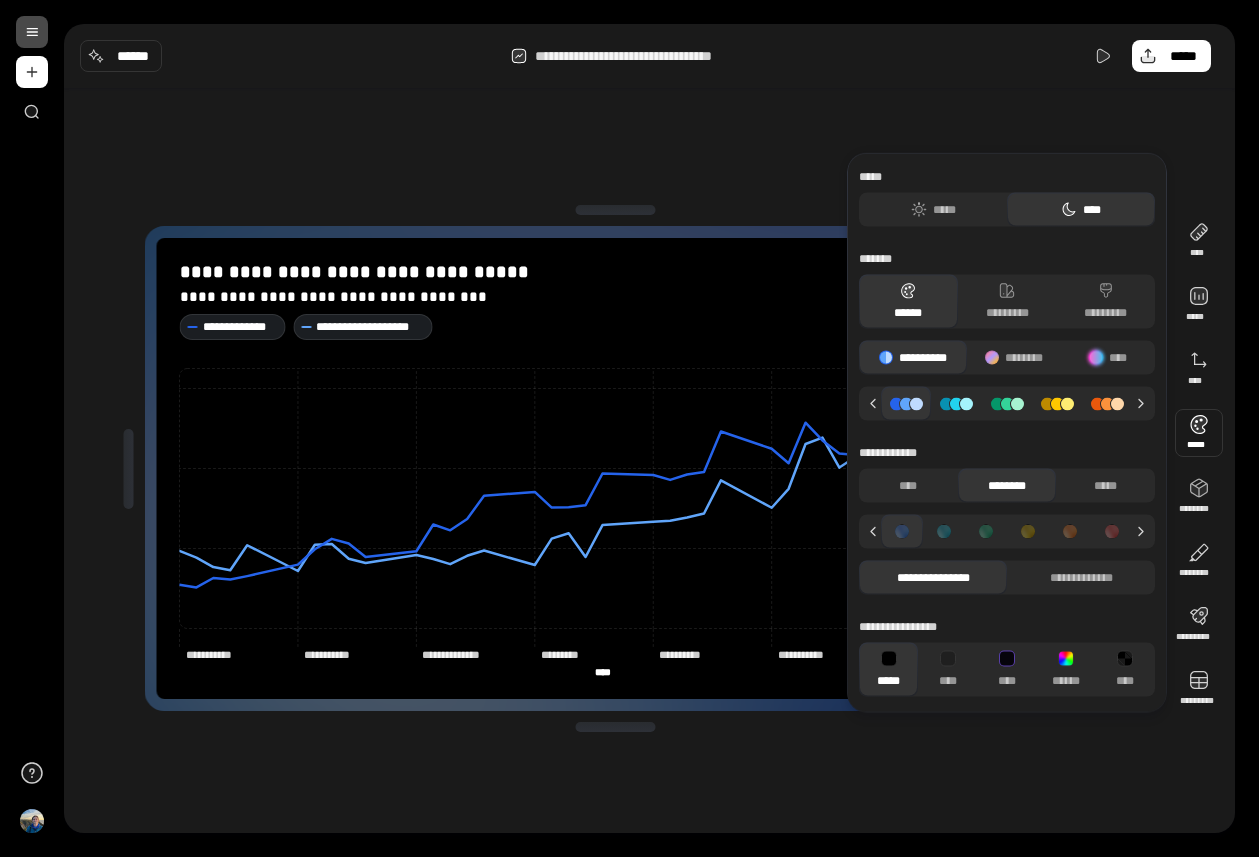 click 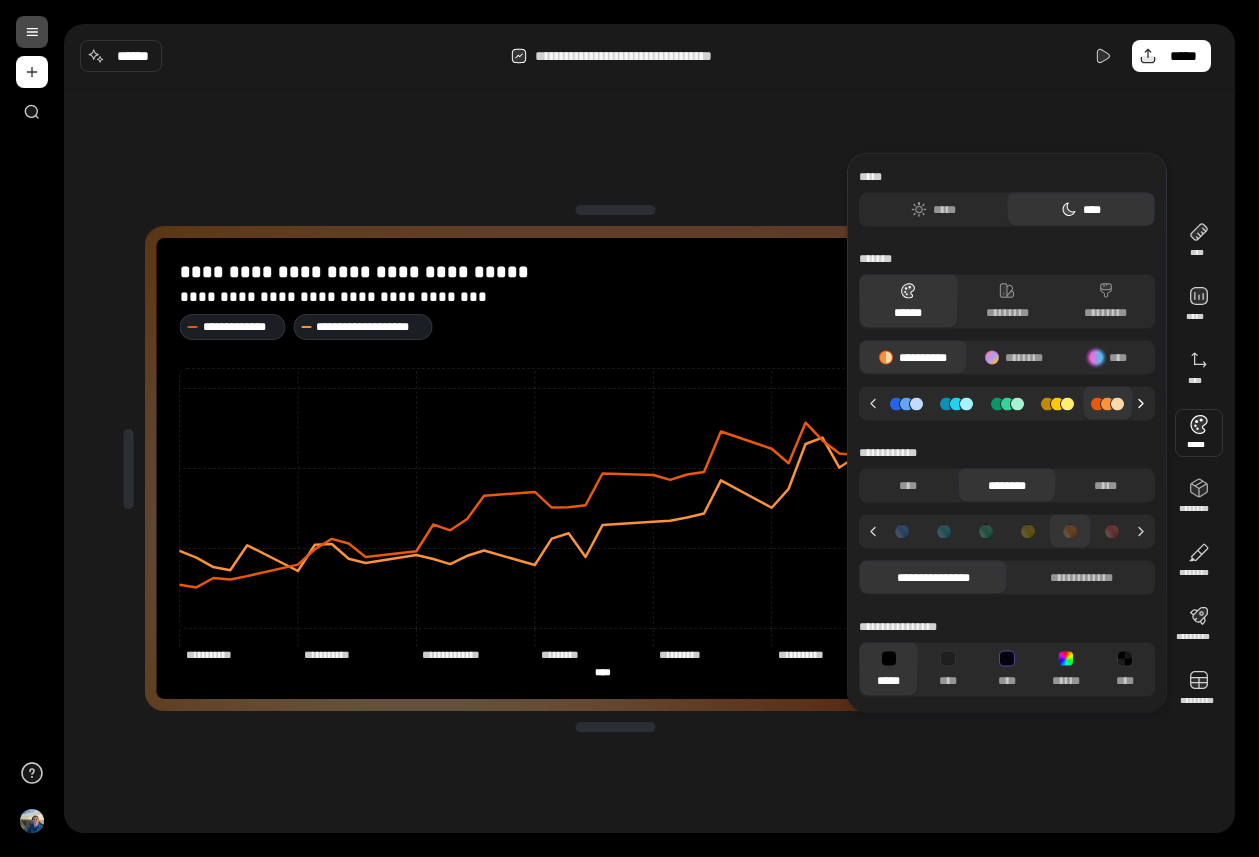 click 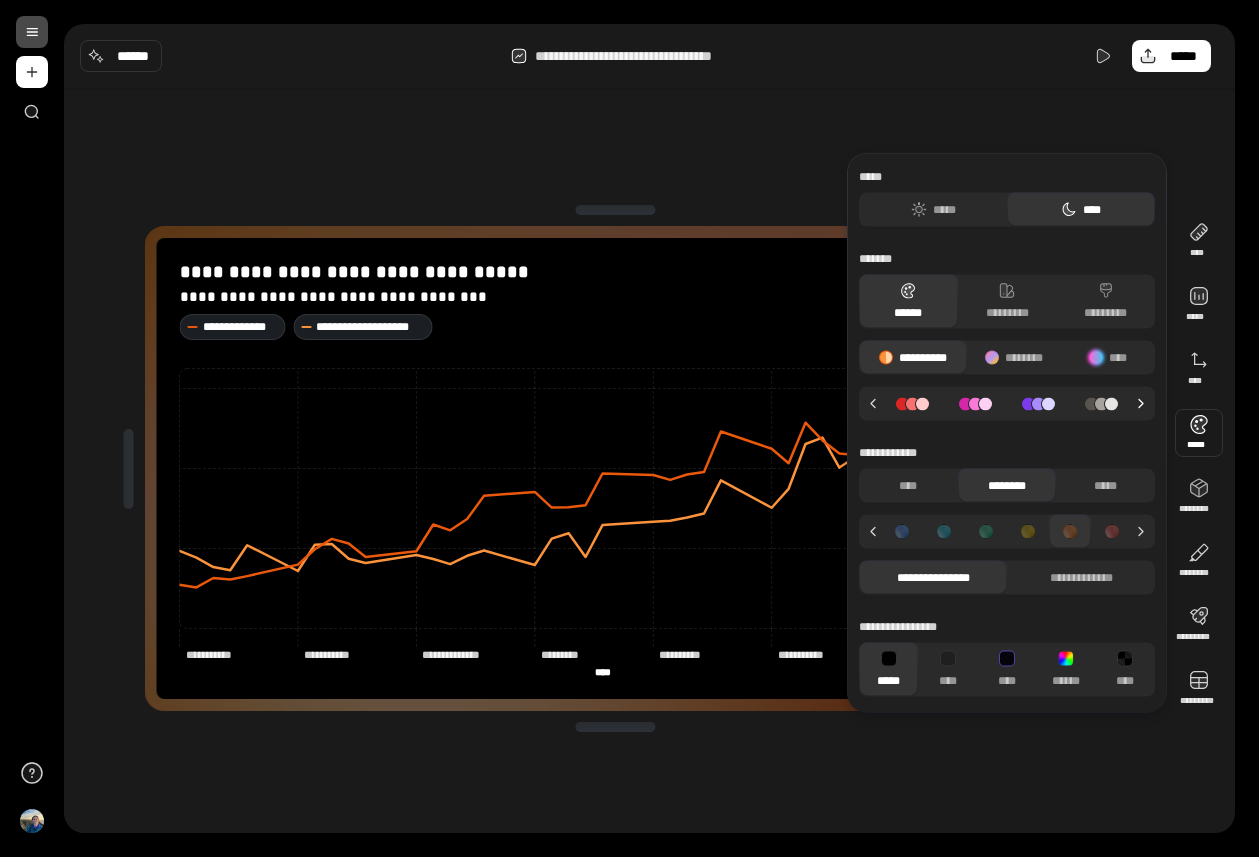 click 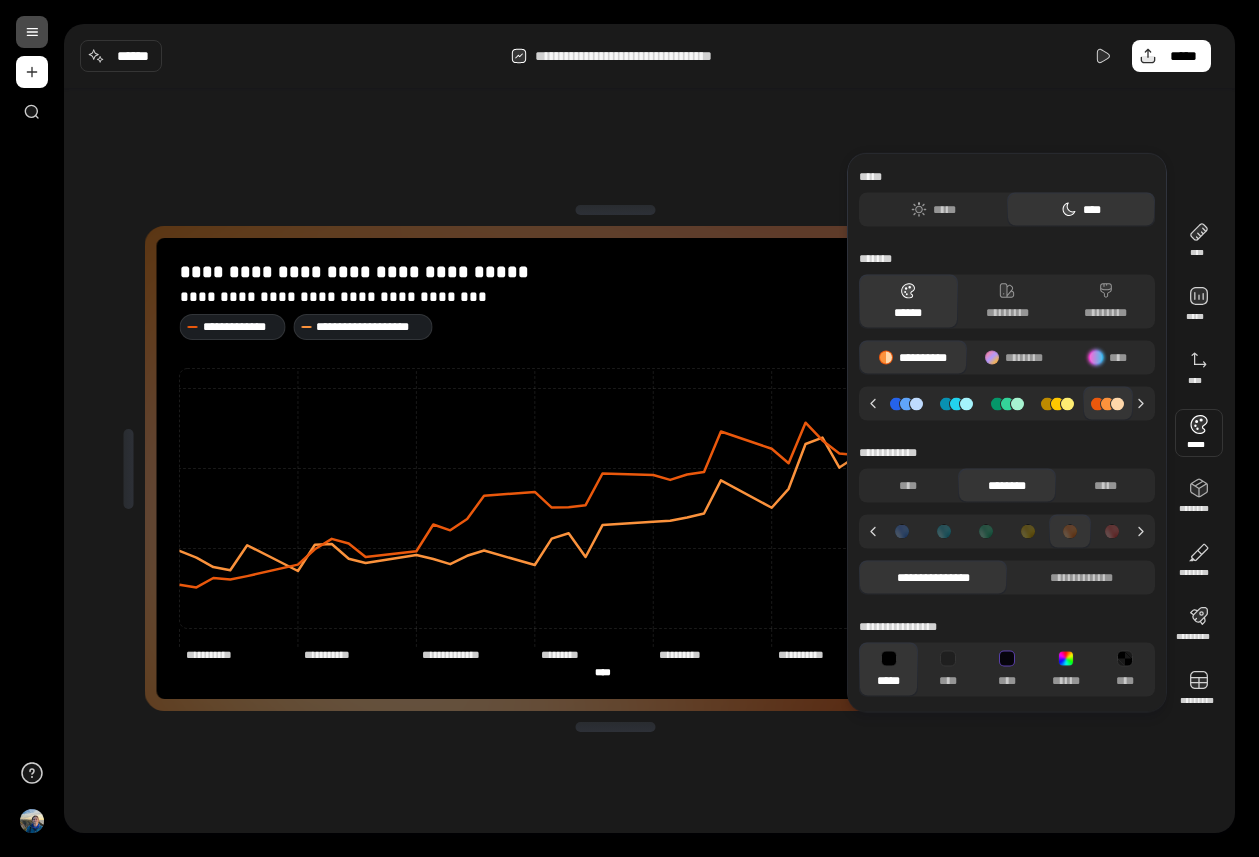 click at bounding box center [1028, 532] 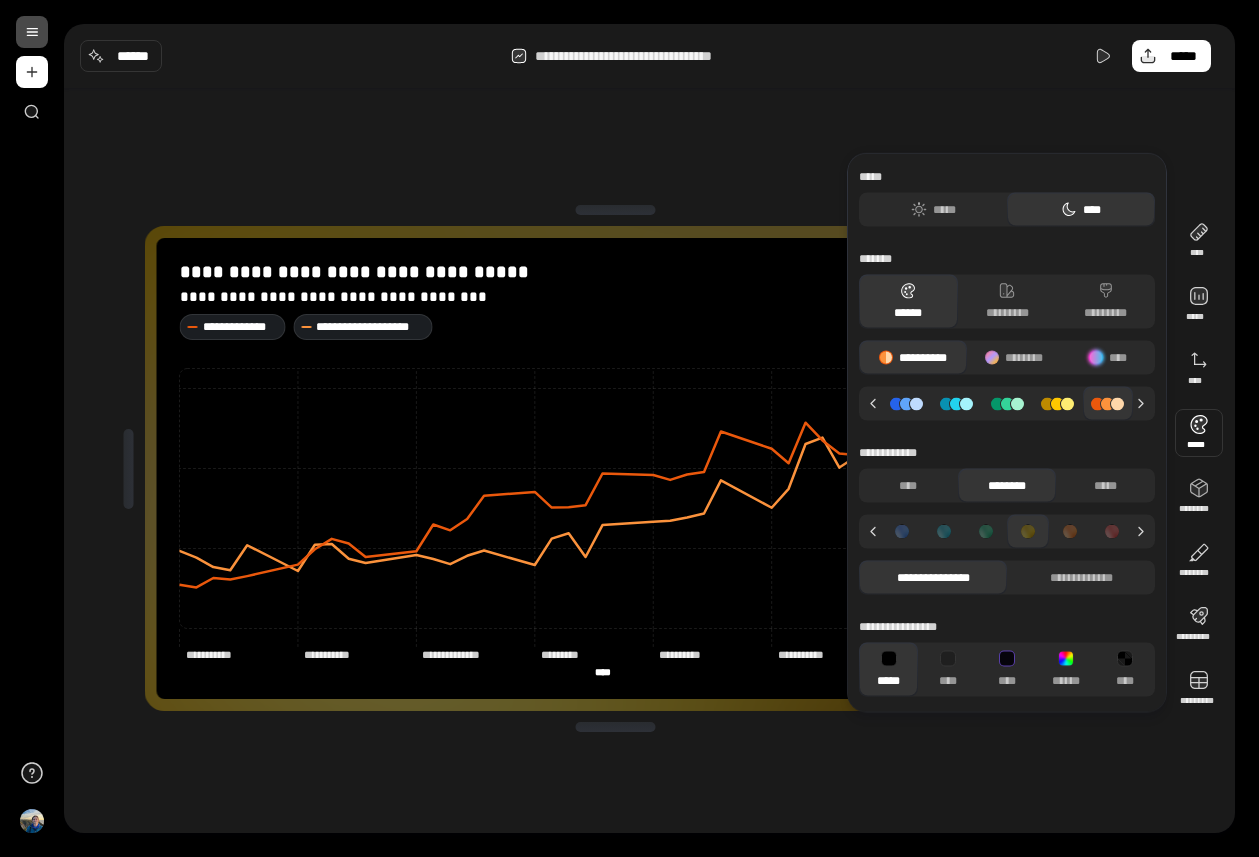 click at bounding box center (1070, 532) 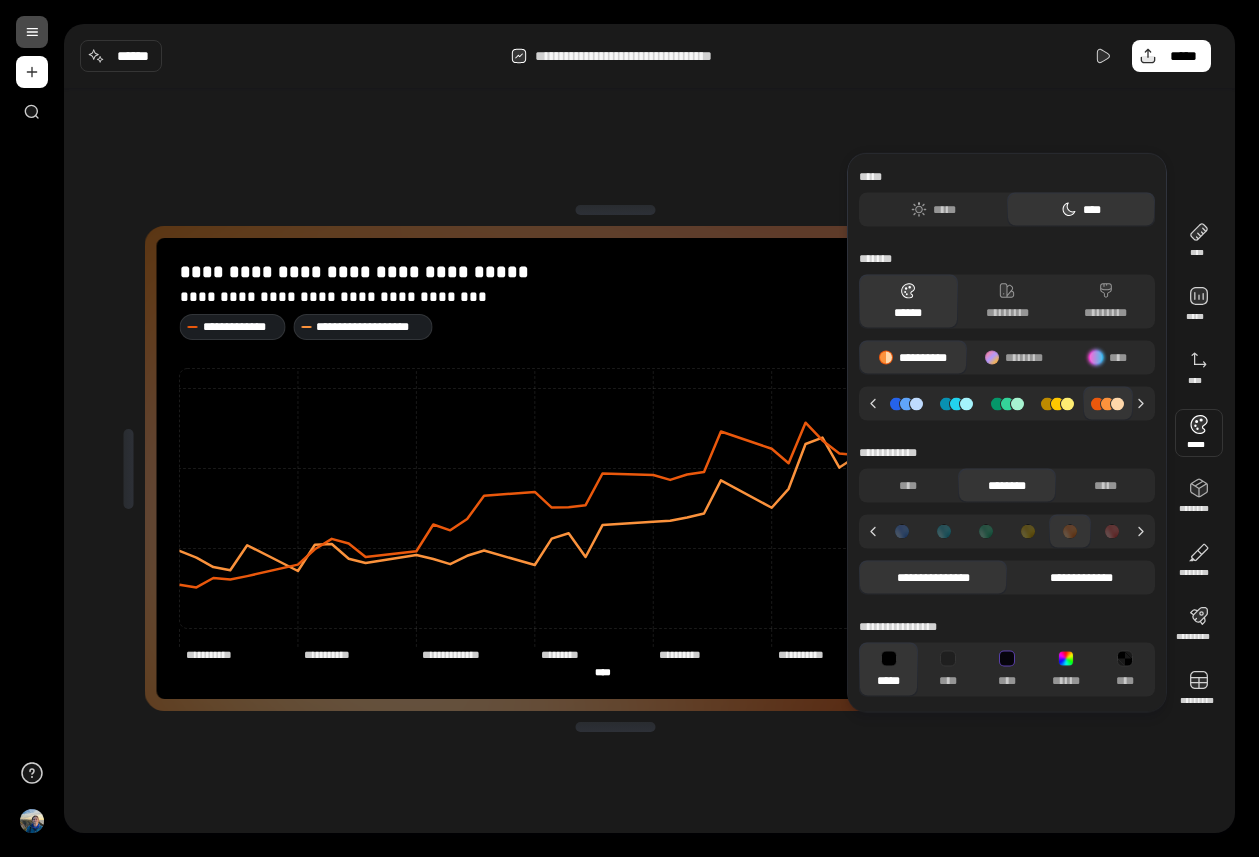 click on "**********" at bounding box center (1081, 578) 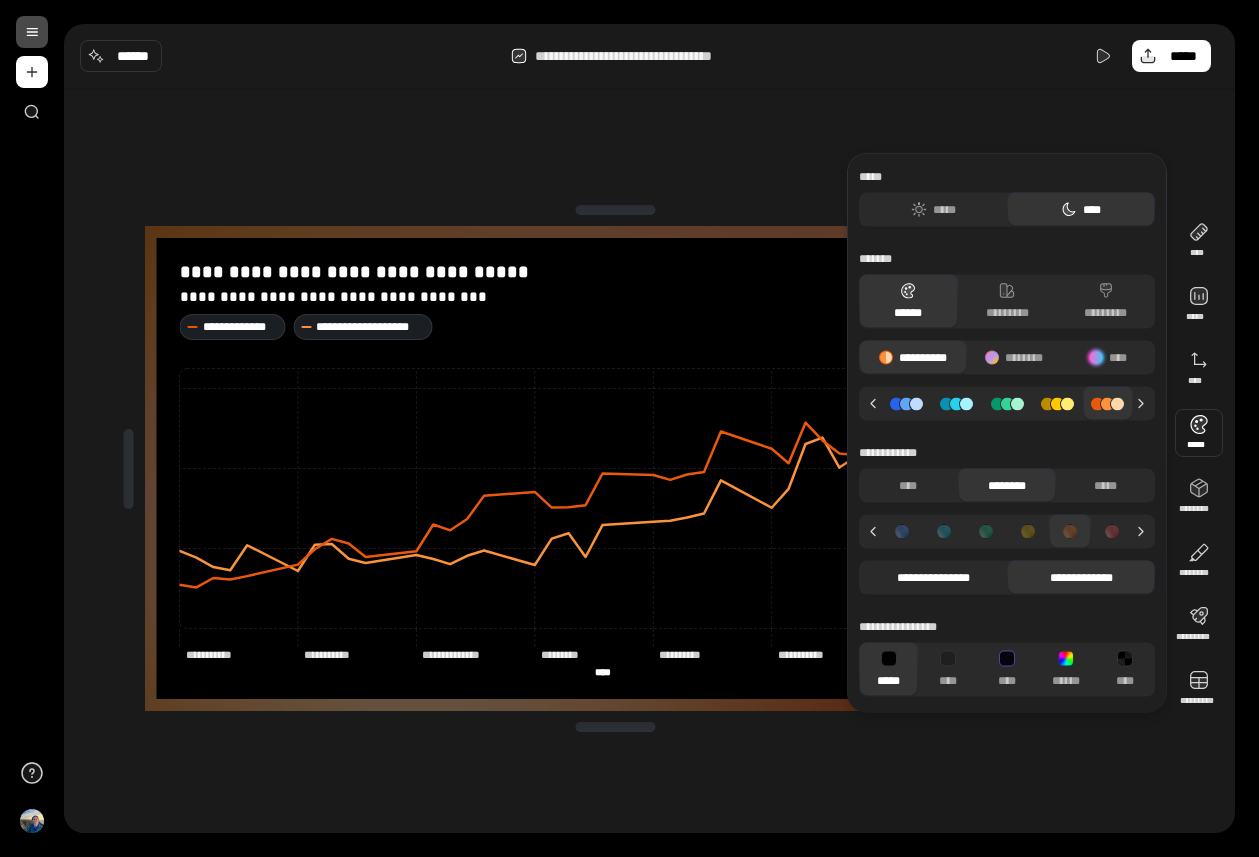 click on "**********" at bounding box center (933, 578) 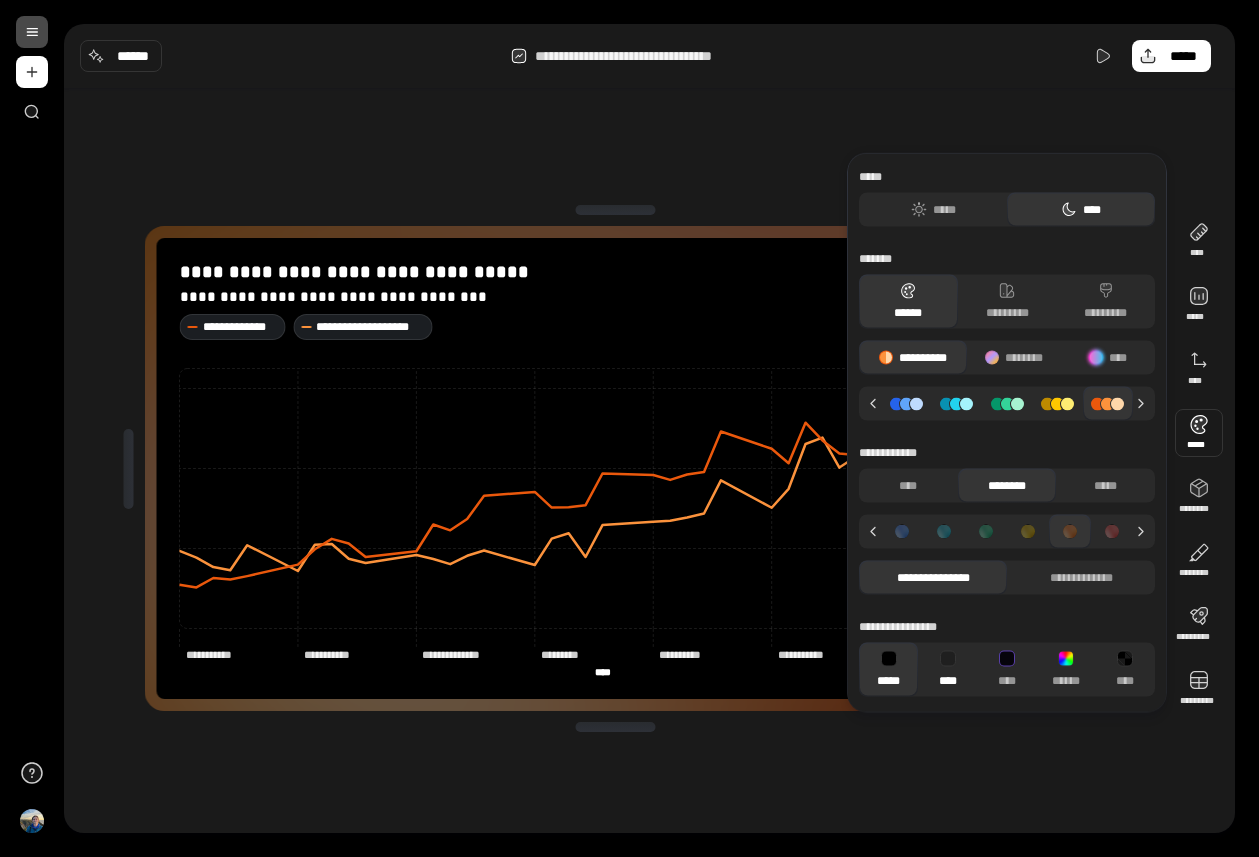 click on "****" at bounding box center [947, 670] 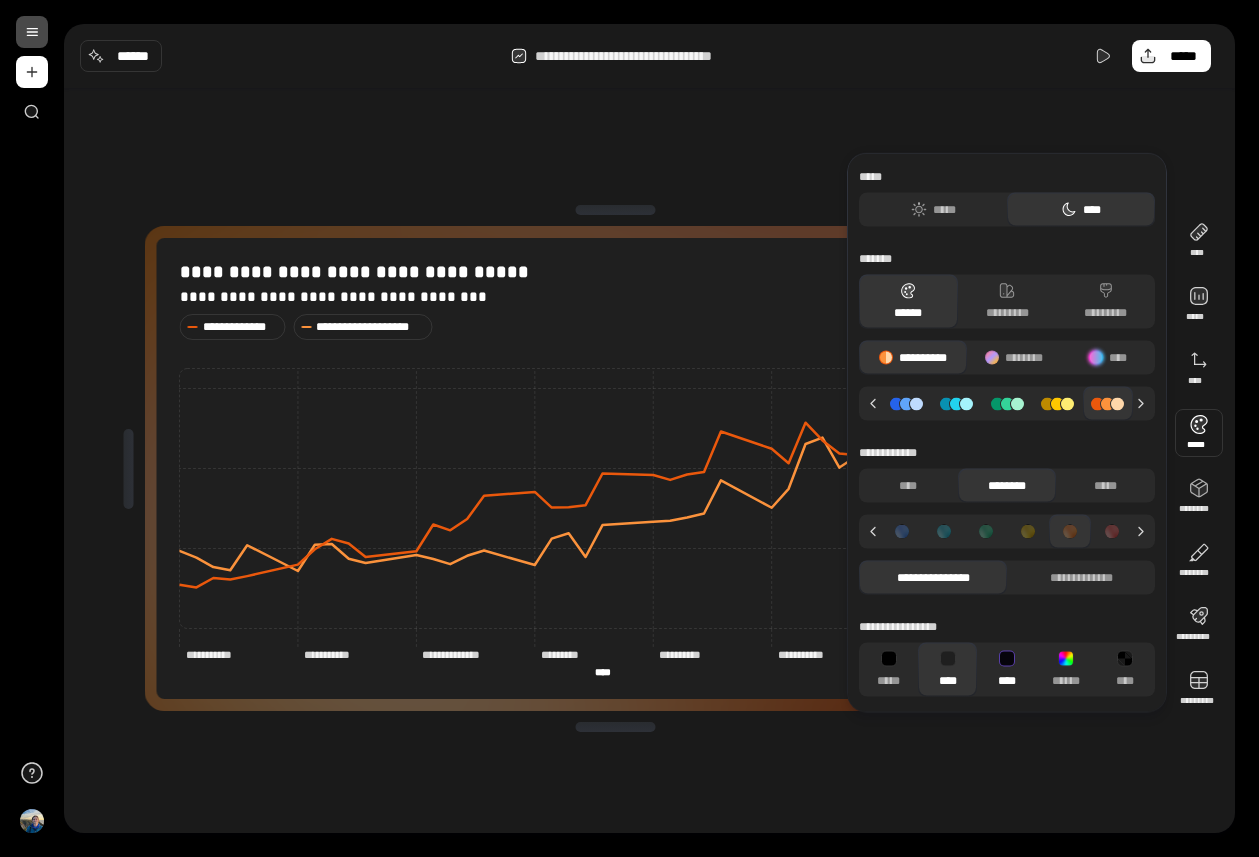 click on "****" at bounding box center [1006, 670] 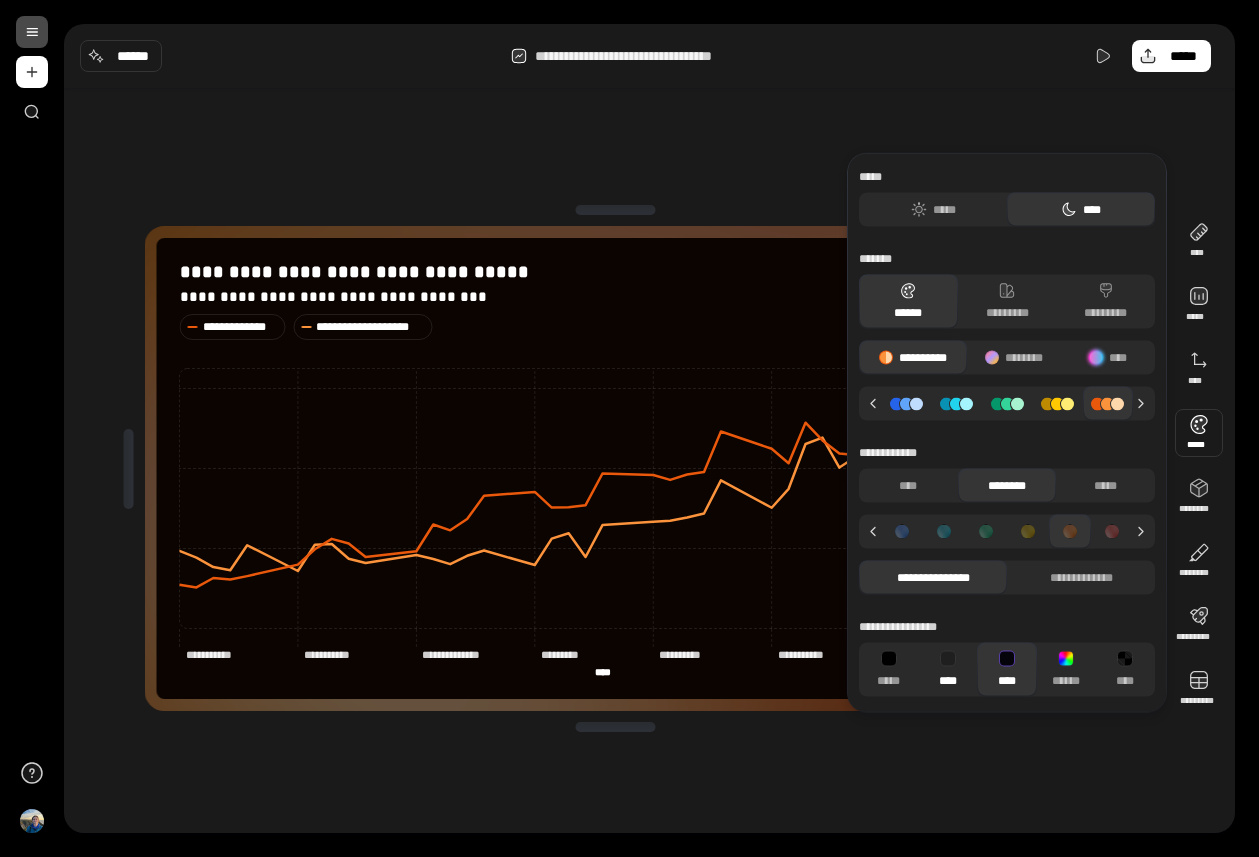 click at bounding box center (948, 659) 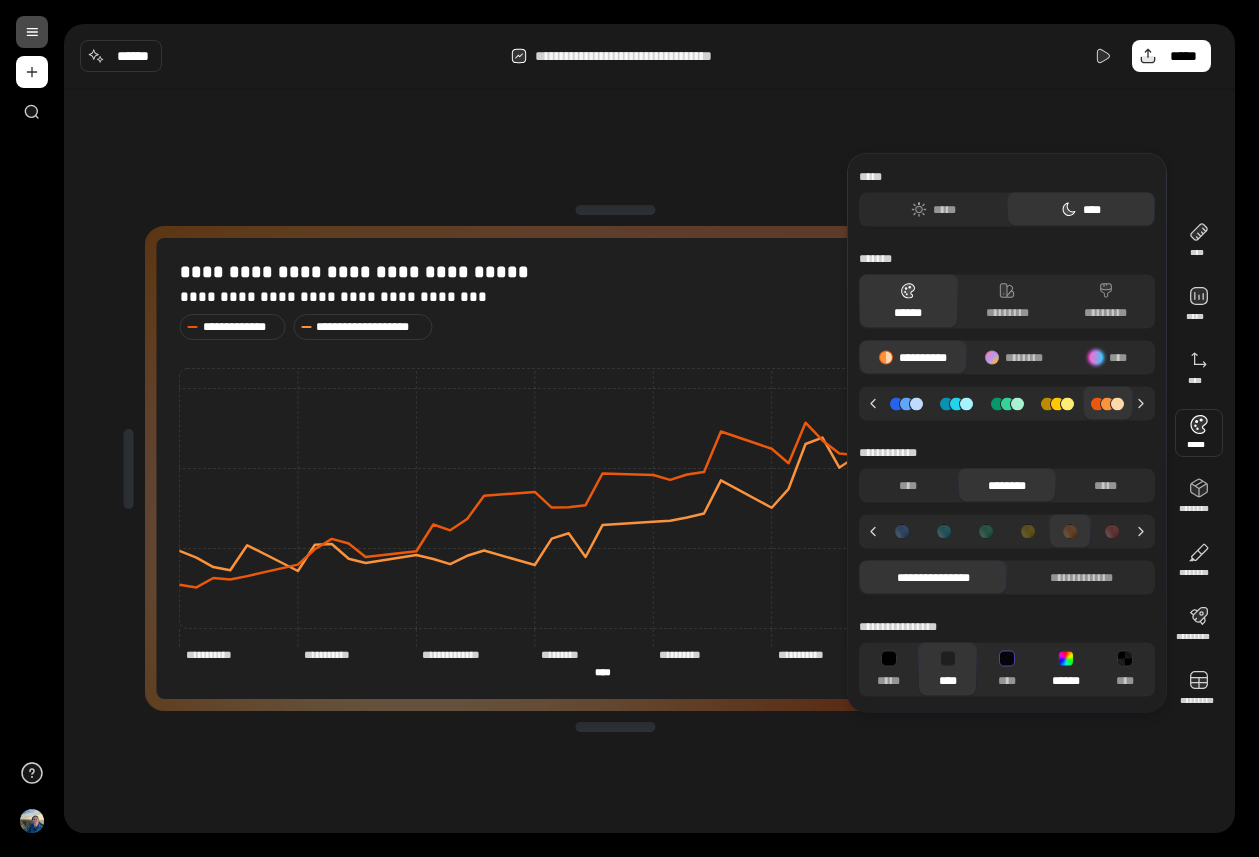 click on "******" at bounding box center [1066, 670] 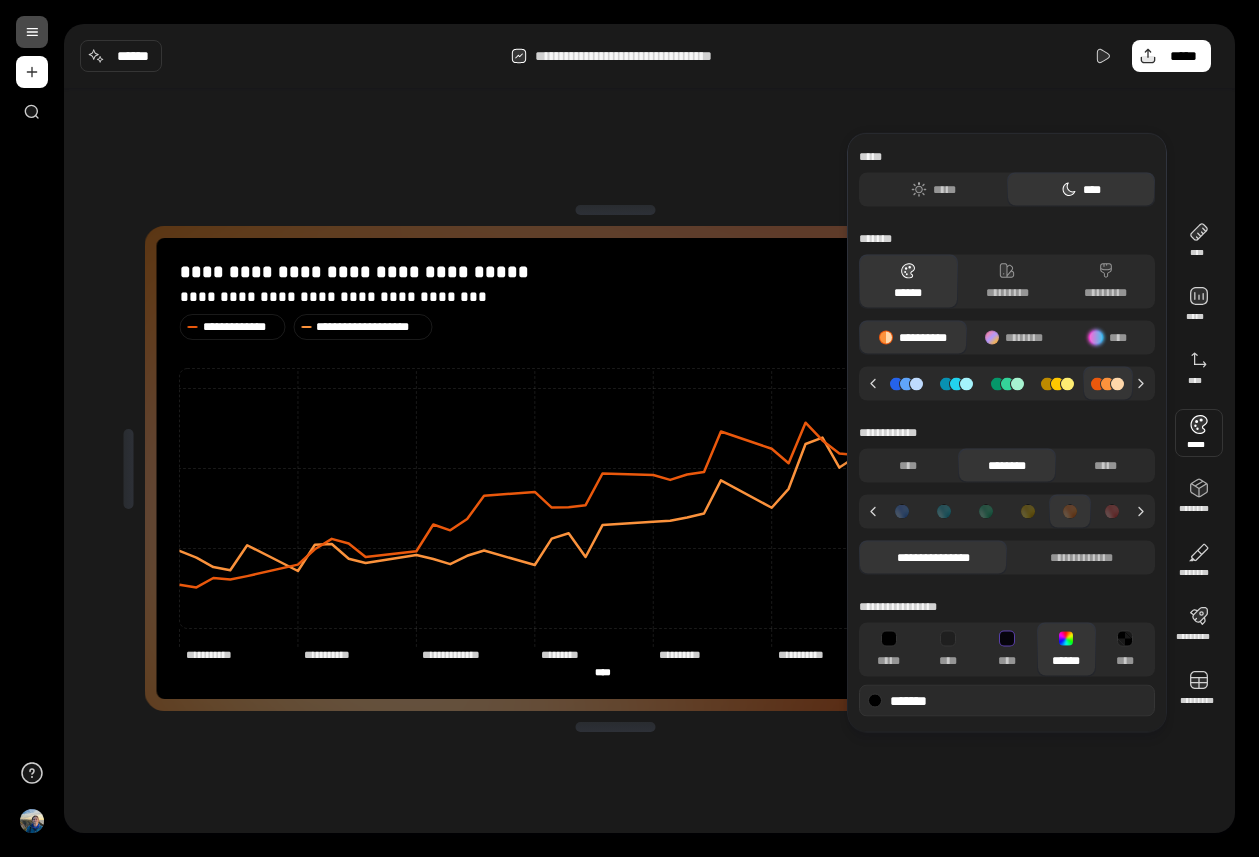 type 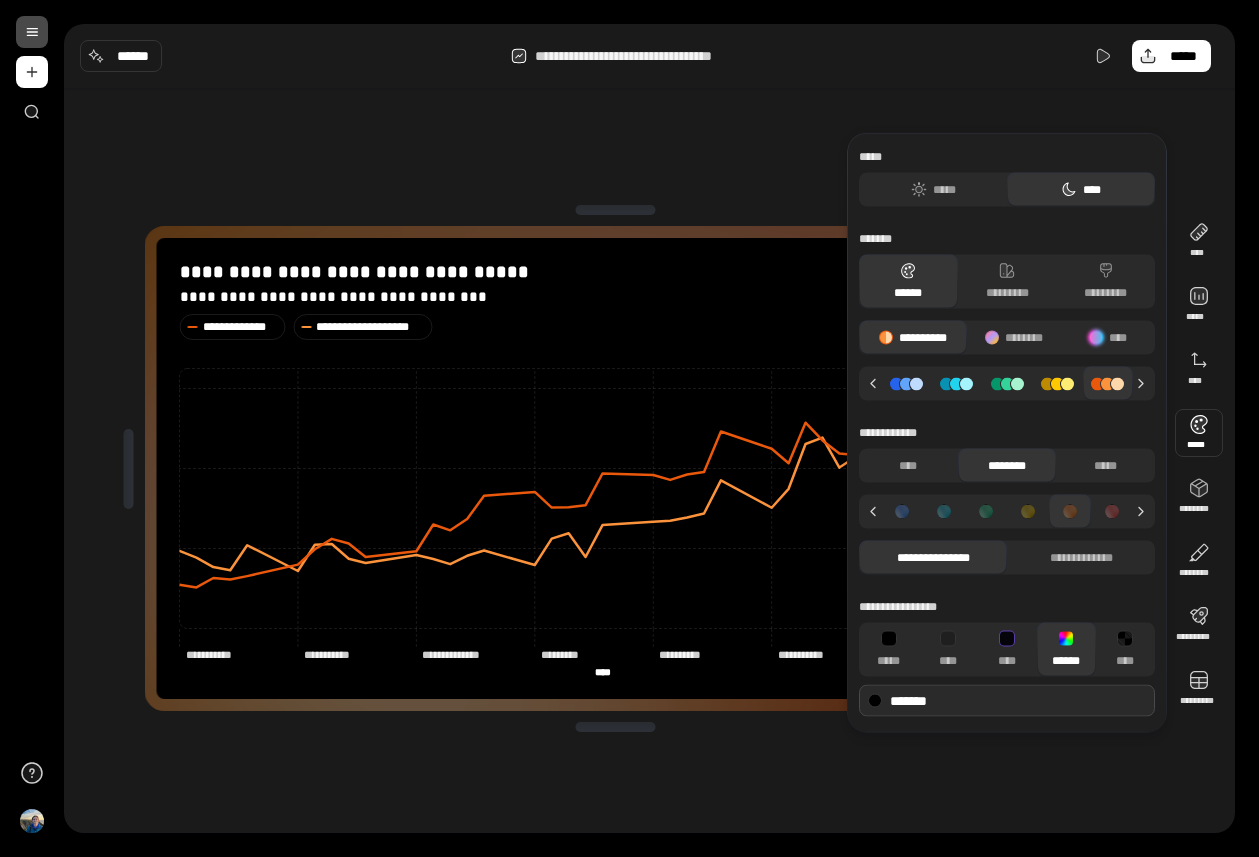 click on "*******" at bounding box center (1007, 701) 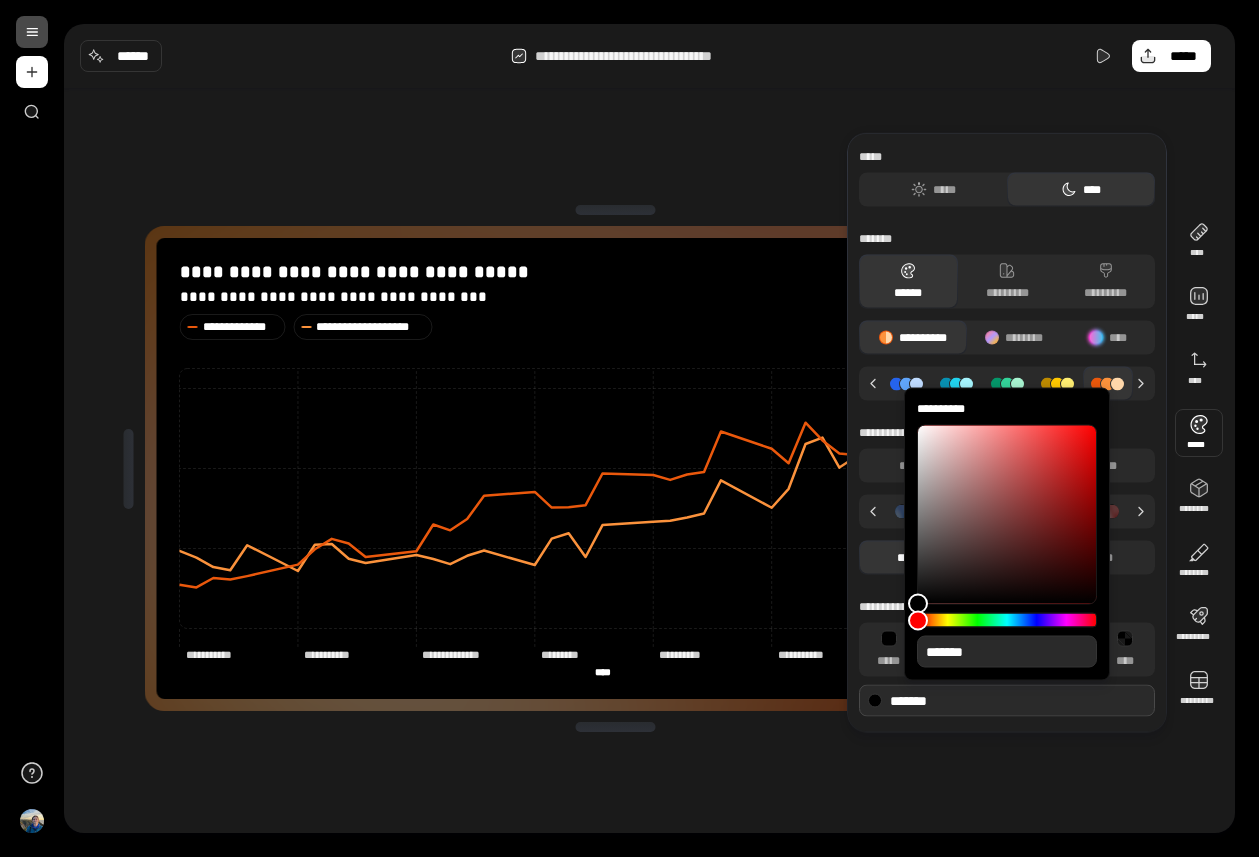 click on "*******" at bounding box center (1007, 652) 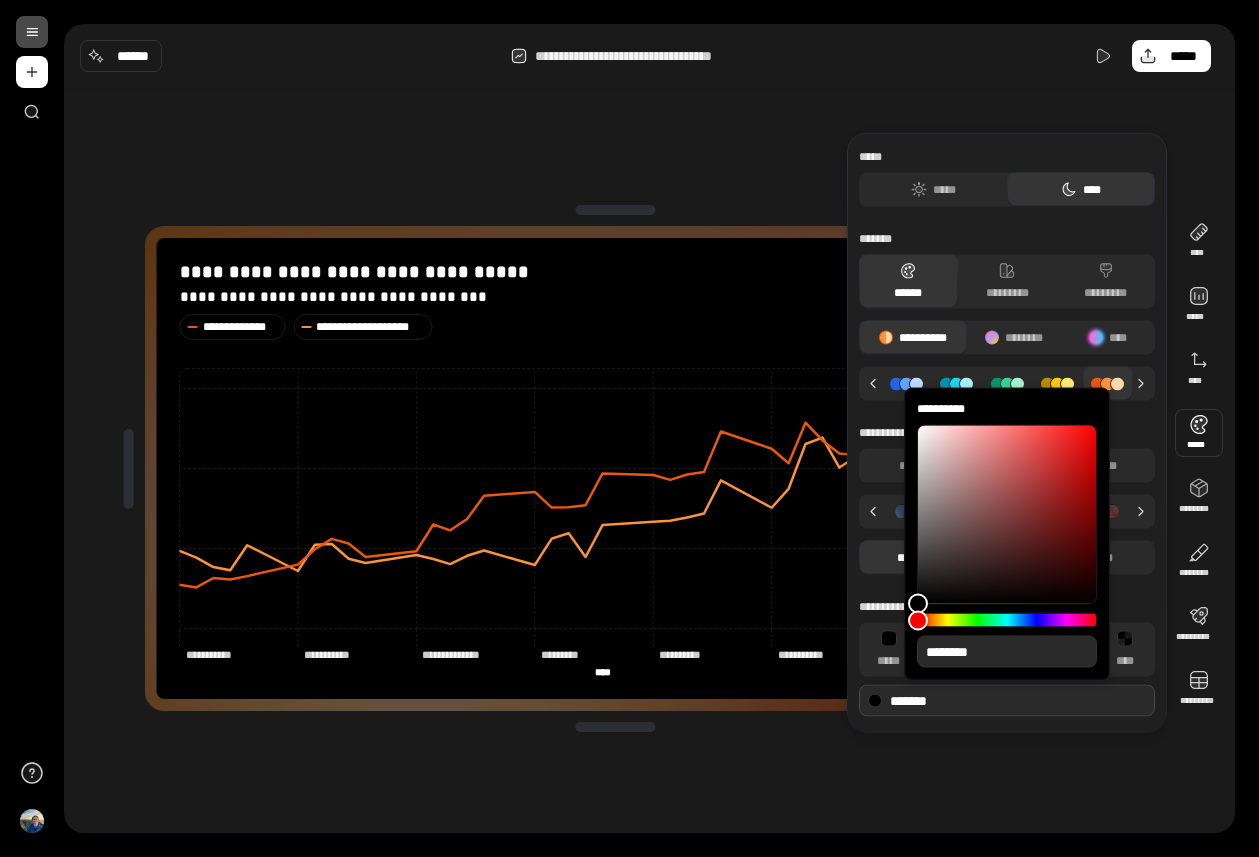 type on "*" 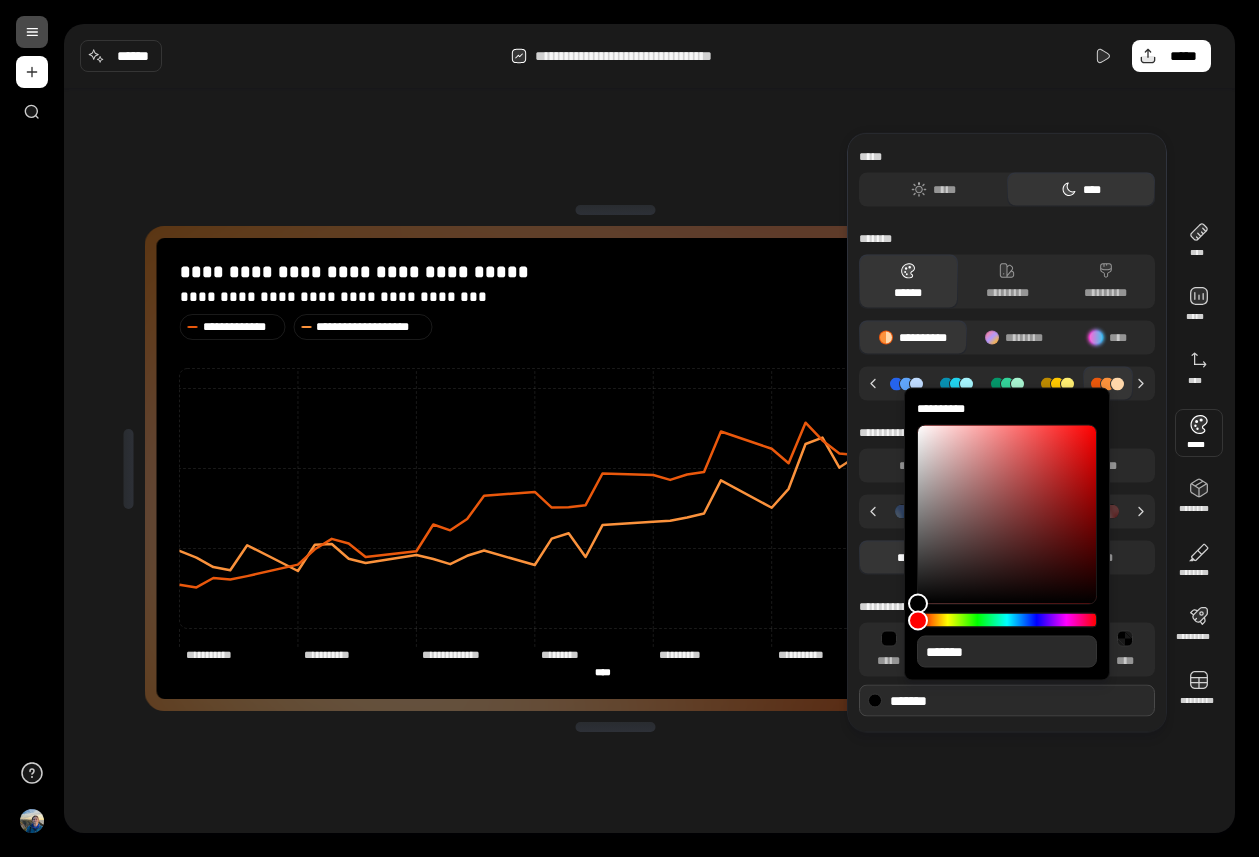 type on "*" 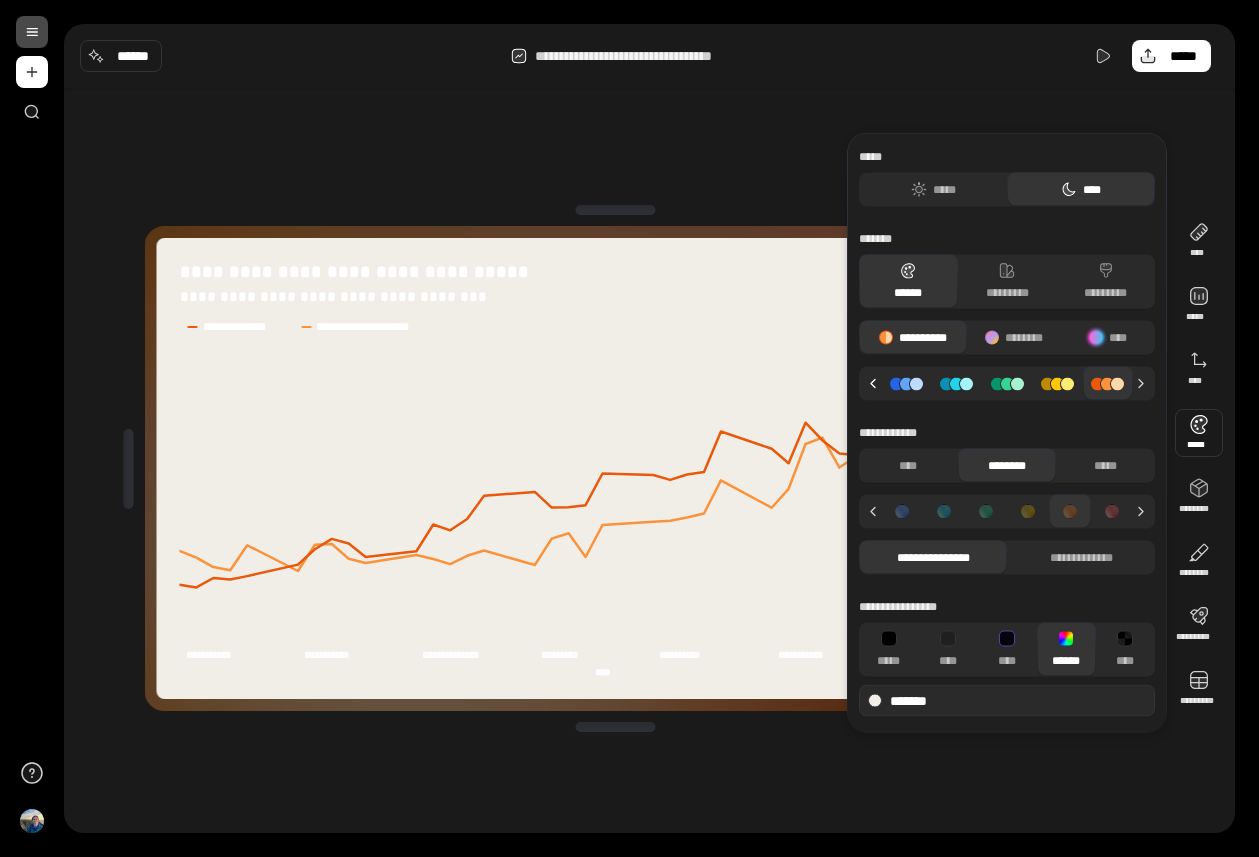 click 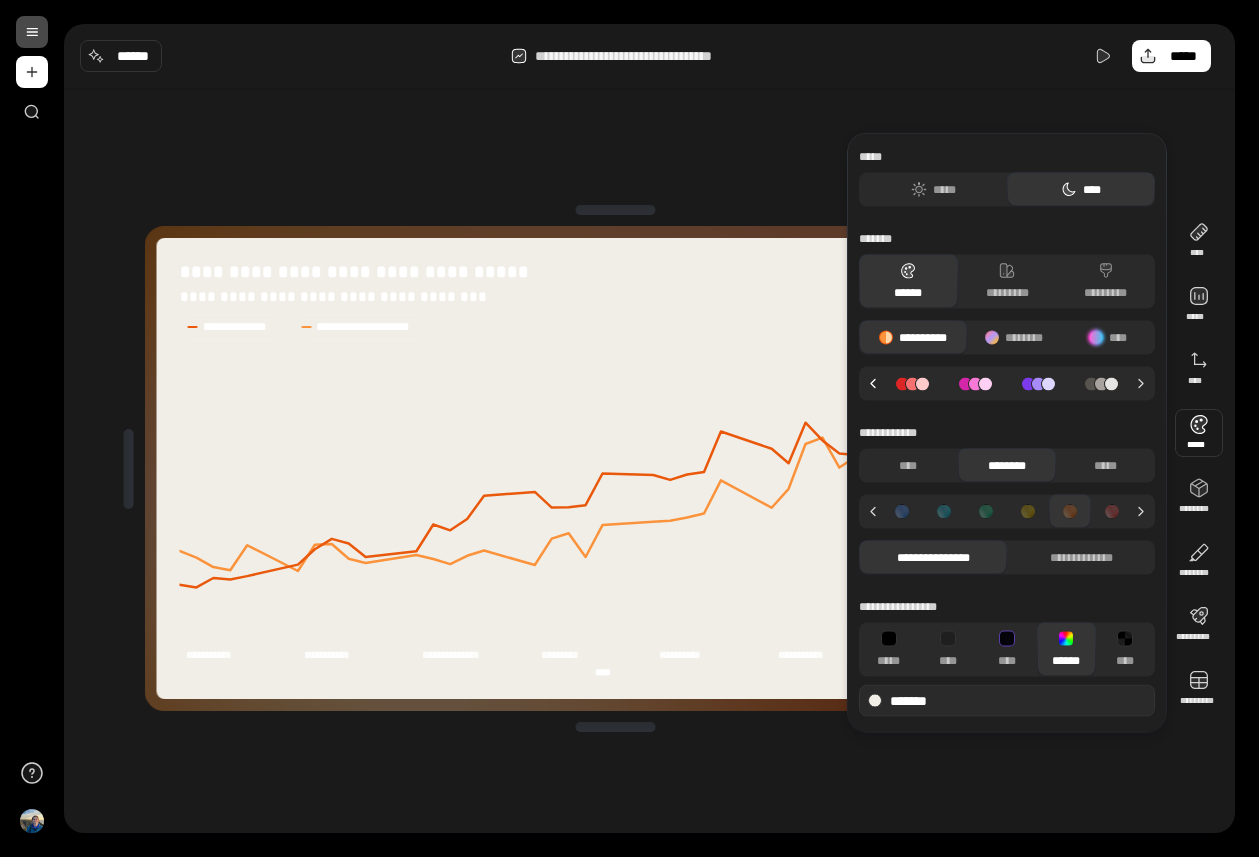 click 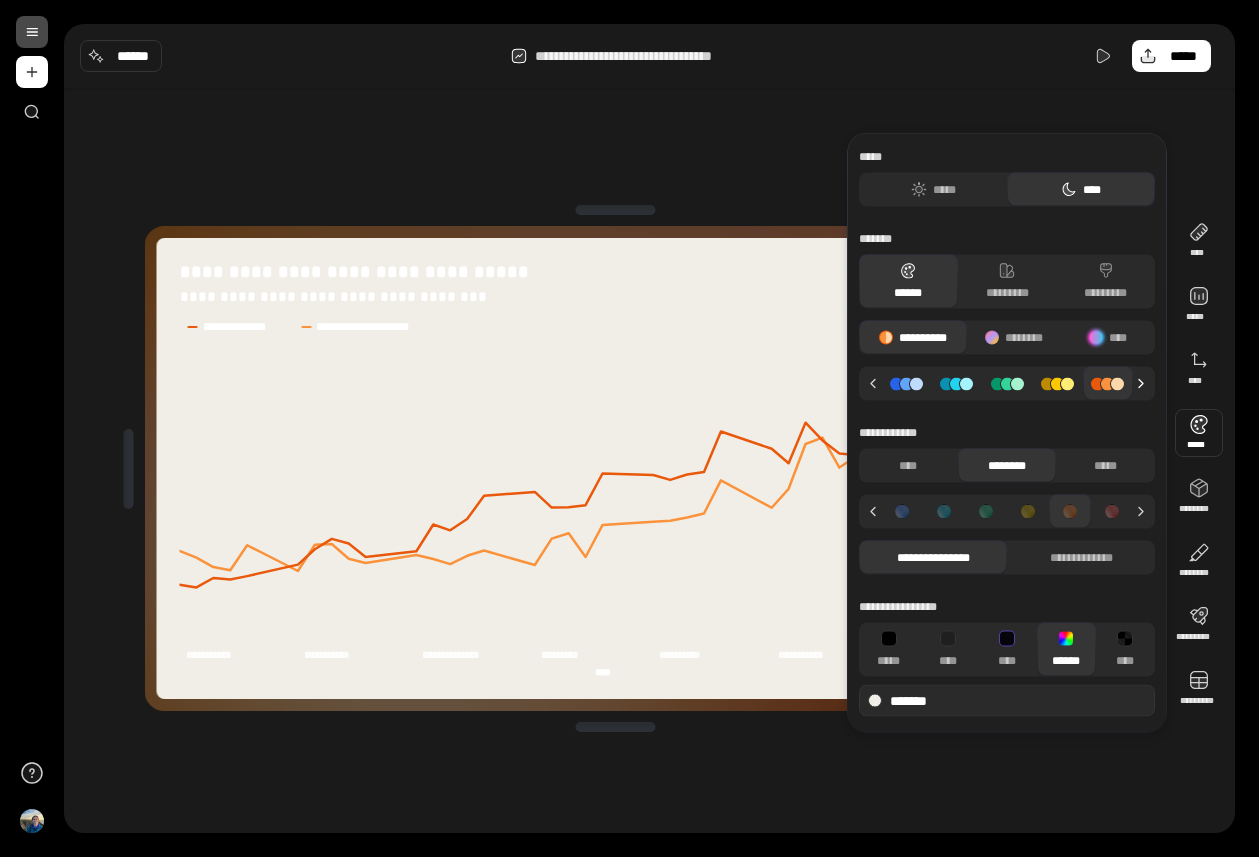 click 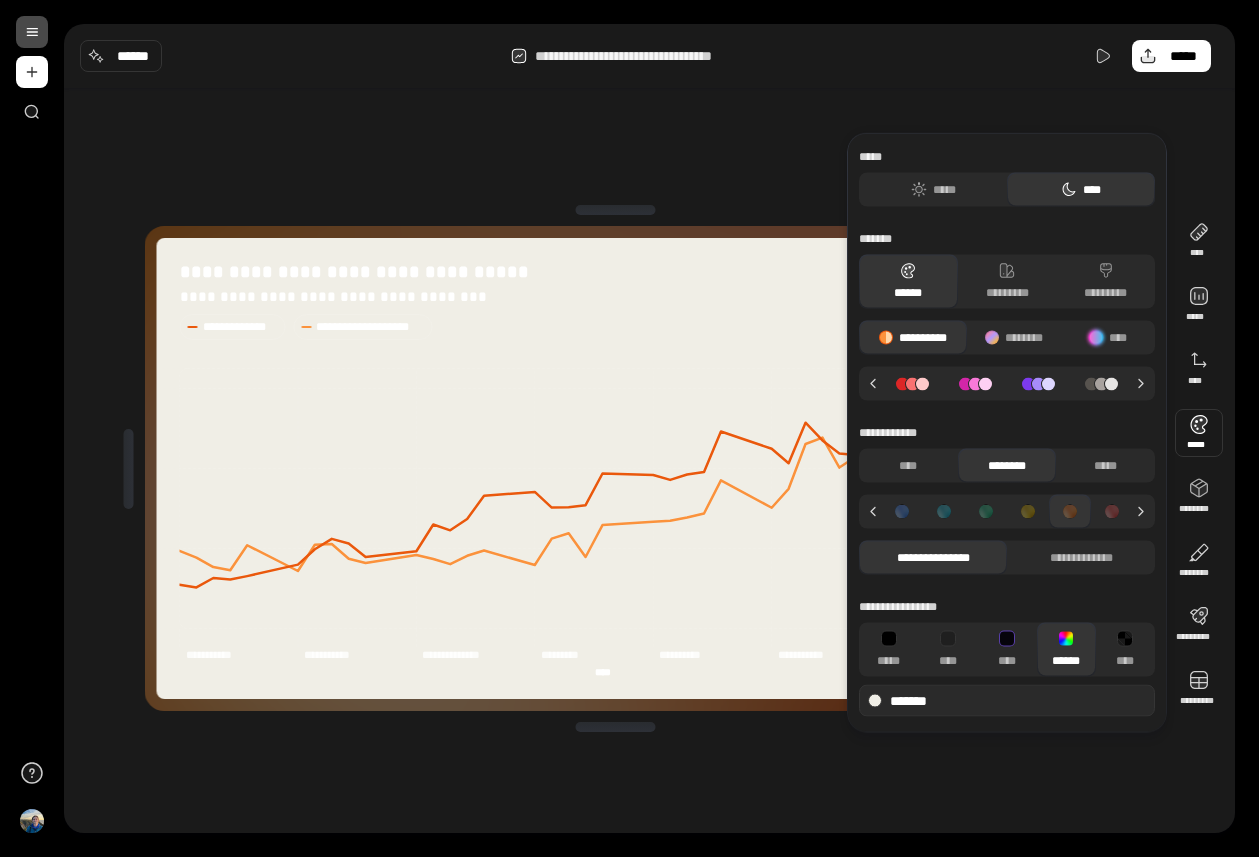 click 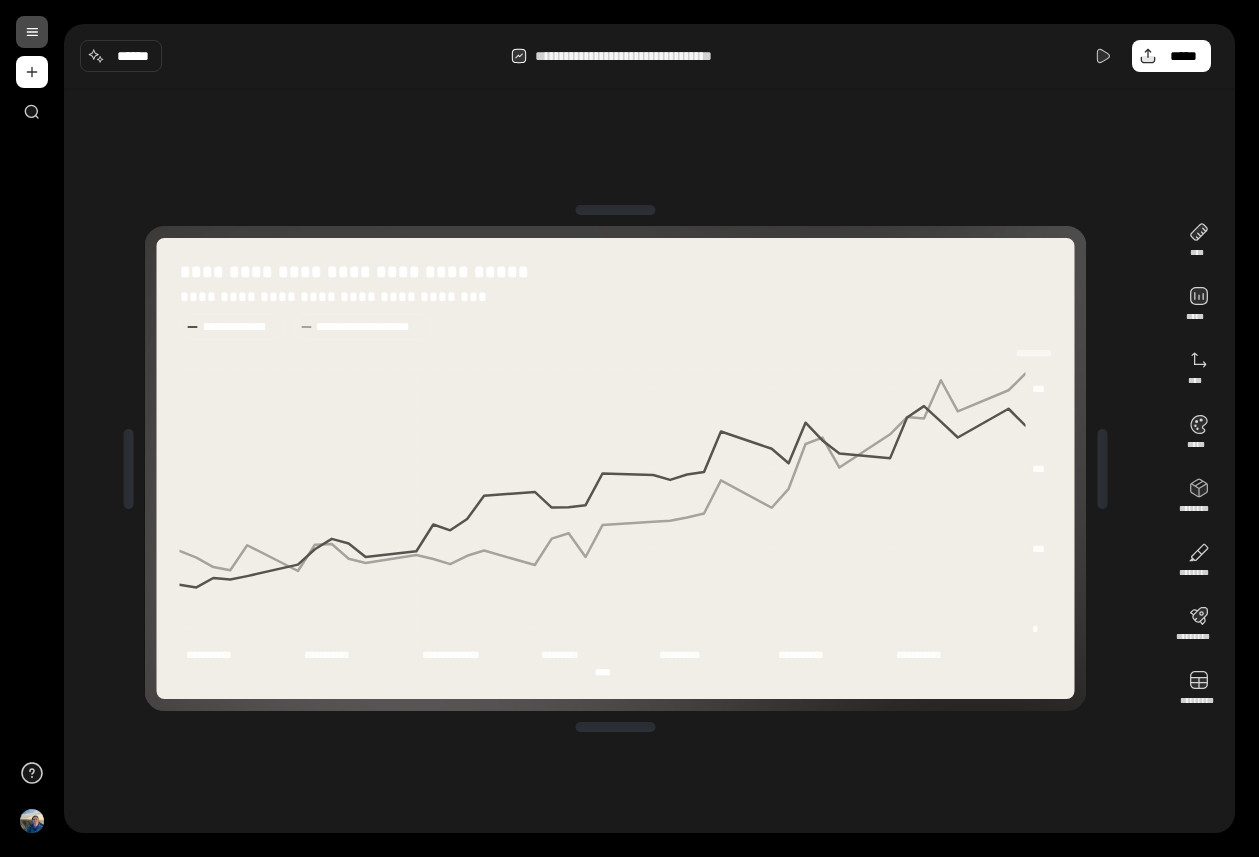 click on "**********" at bounding box center [649, 56] 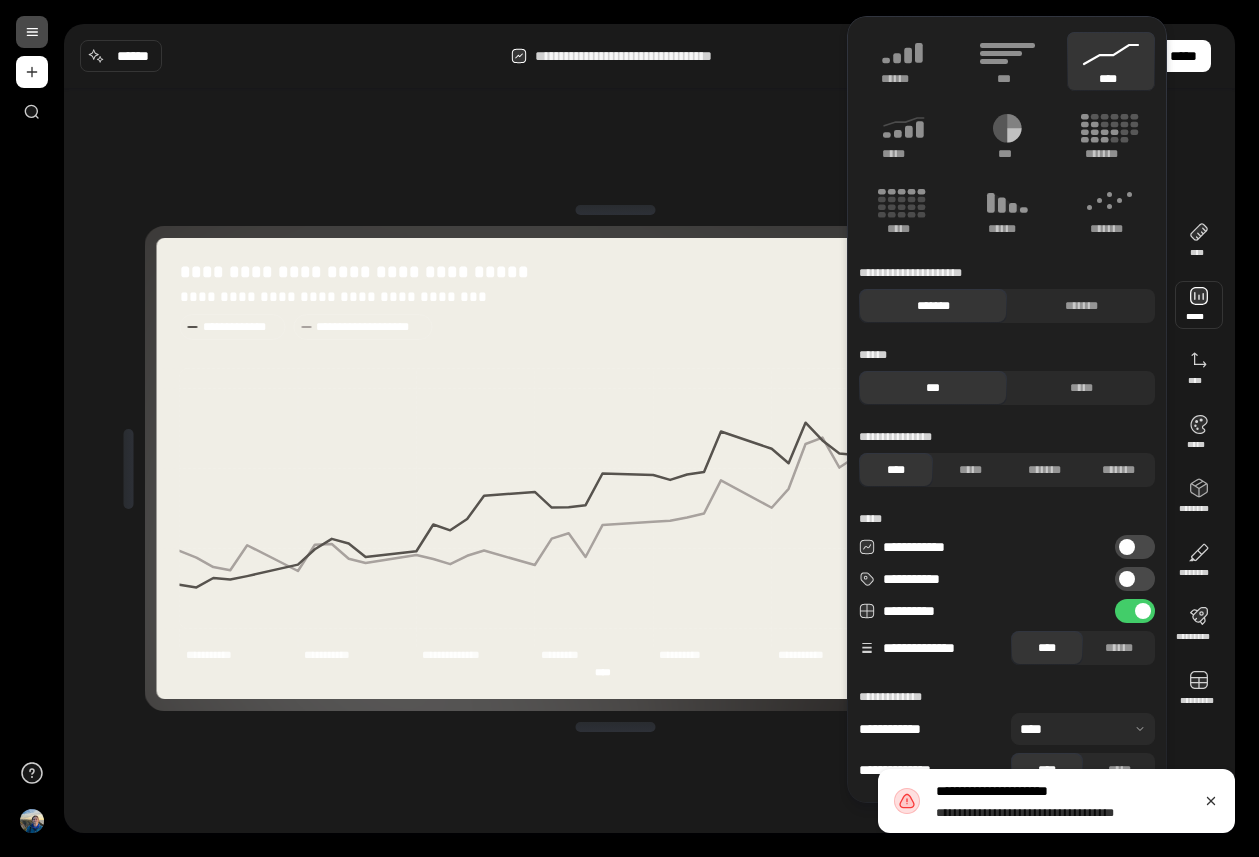click at bounding box center (1127, 547) 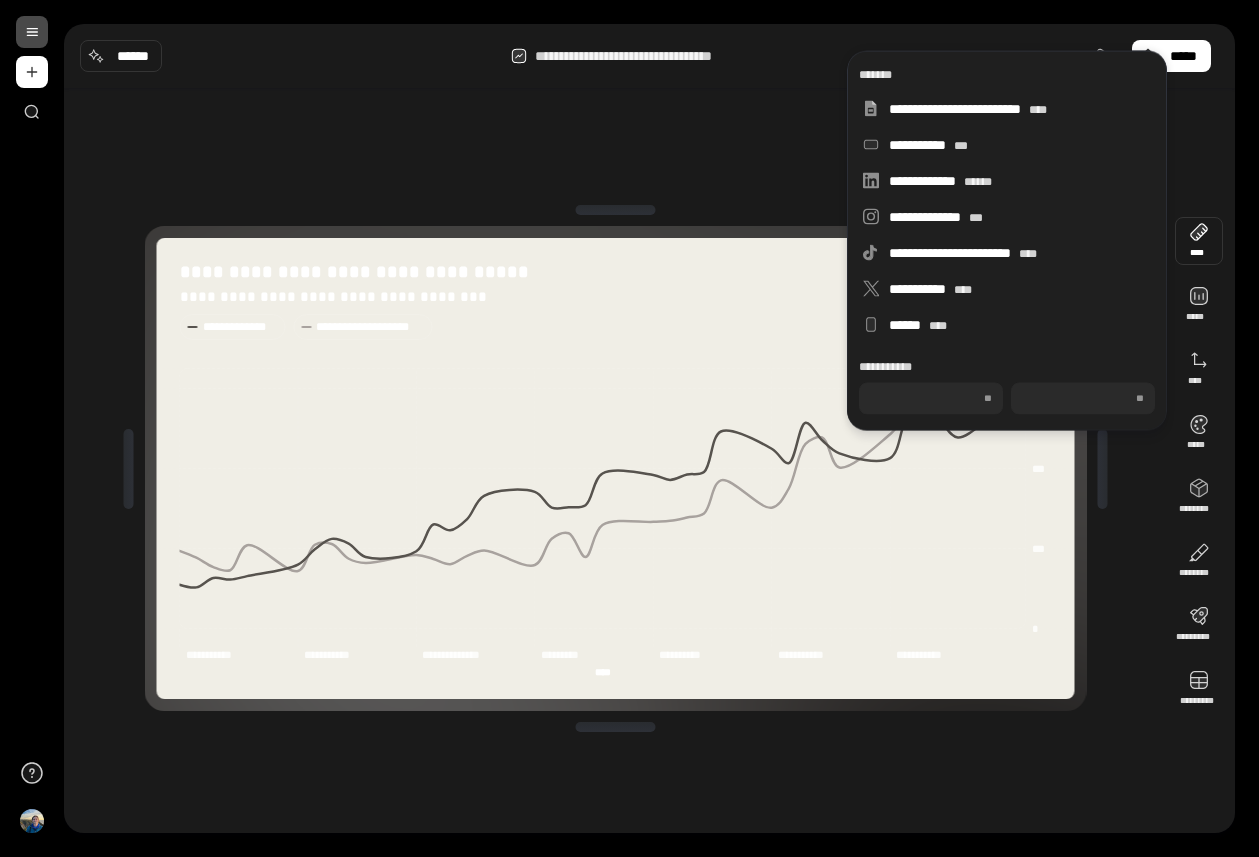 click on "**********" at bounding box center [649, 468] 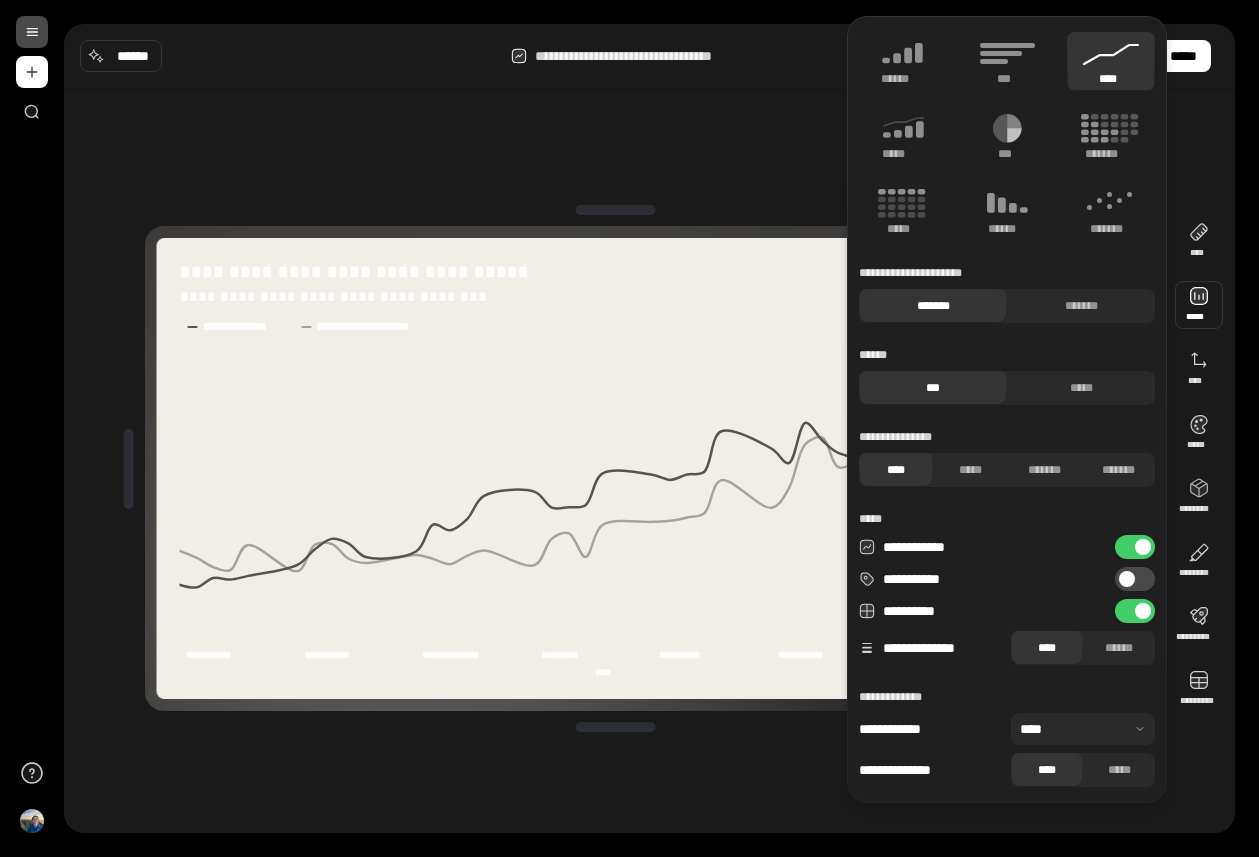 click on "**********" at bounding box center (1135, 547) 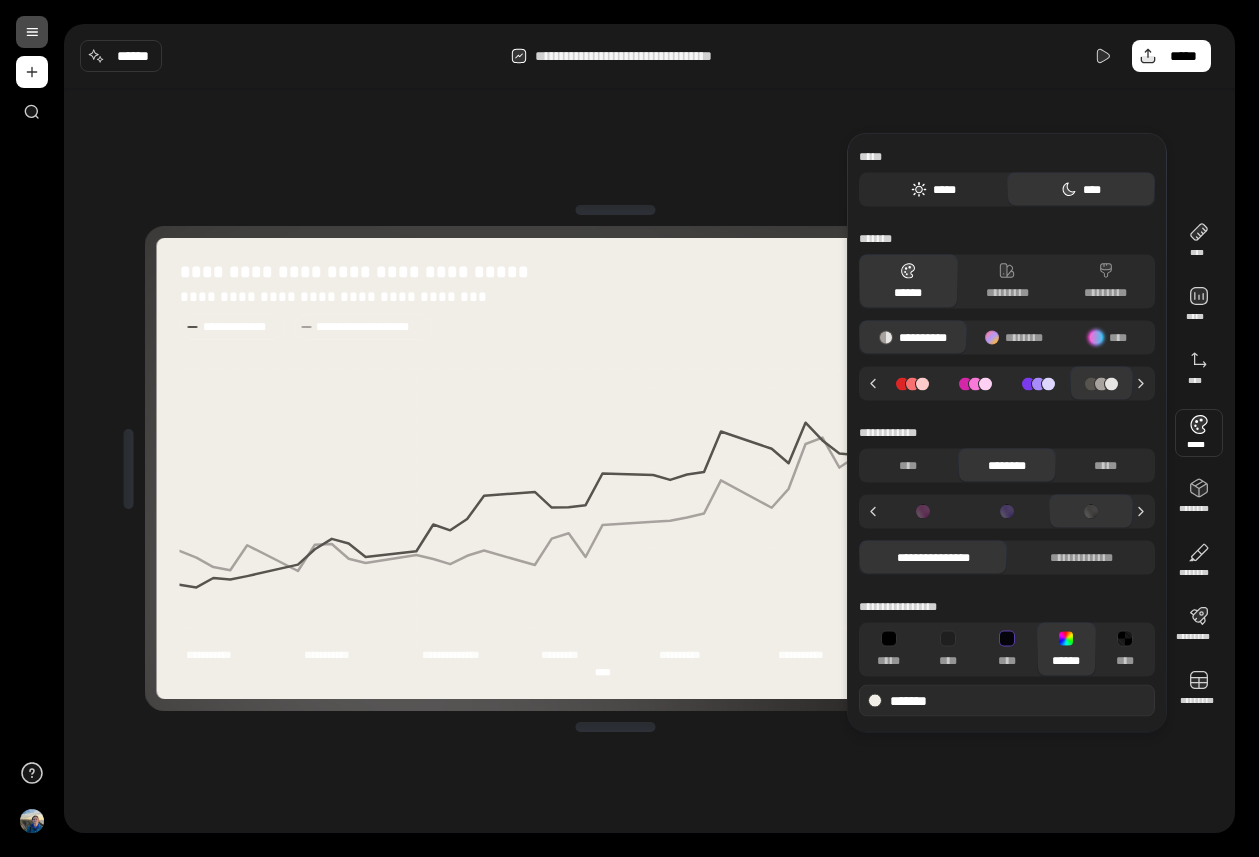 click on "*****" at bounding box center (933, 190) 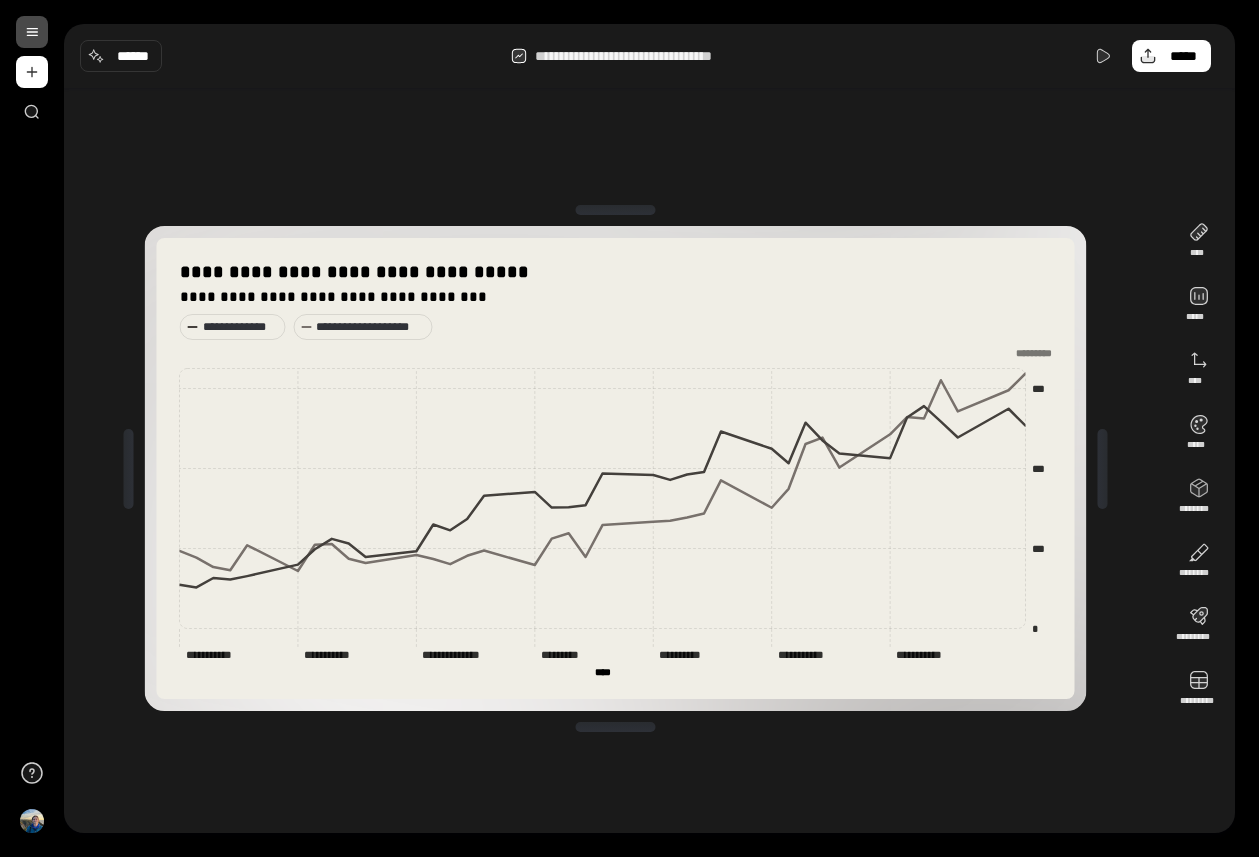 click on "**********" at bounding box center (649, 56) 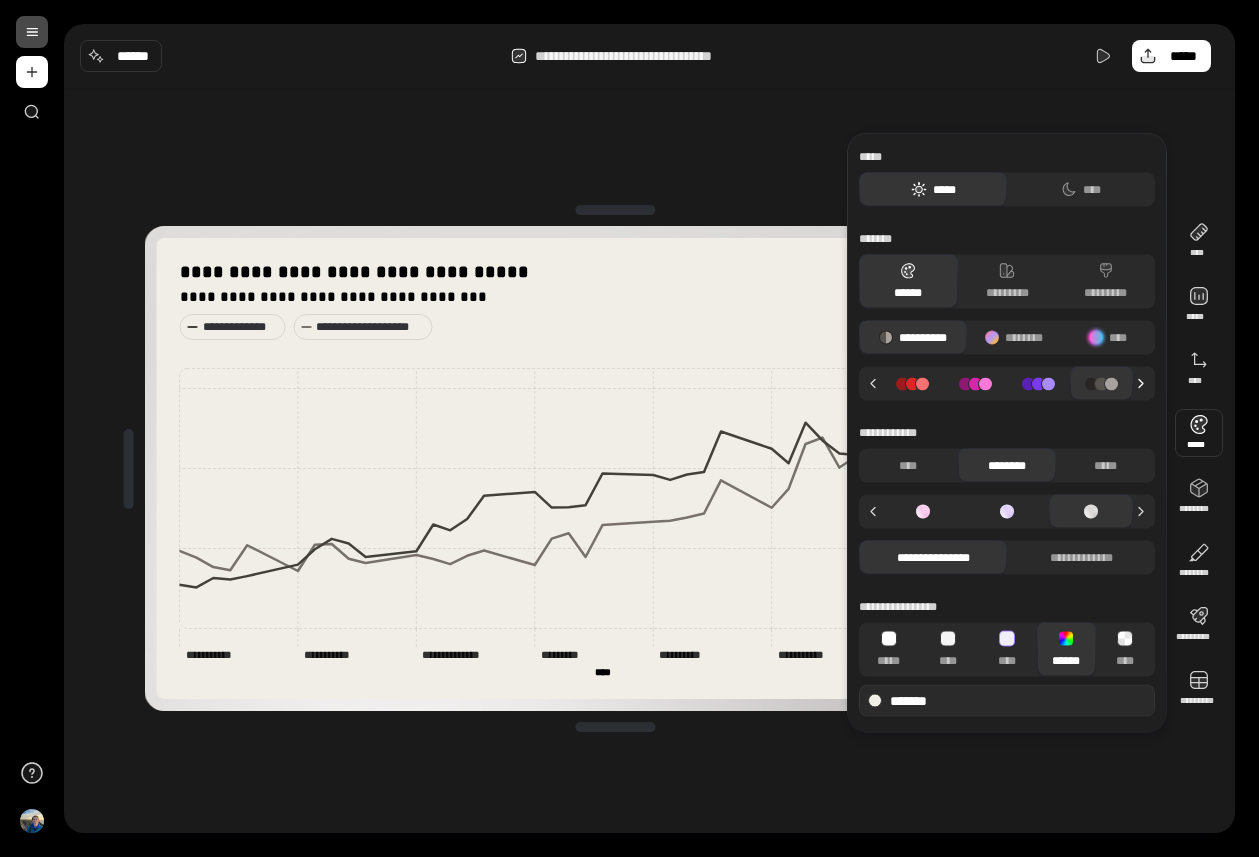 click 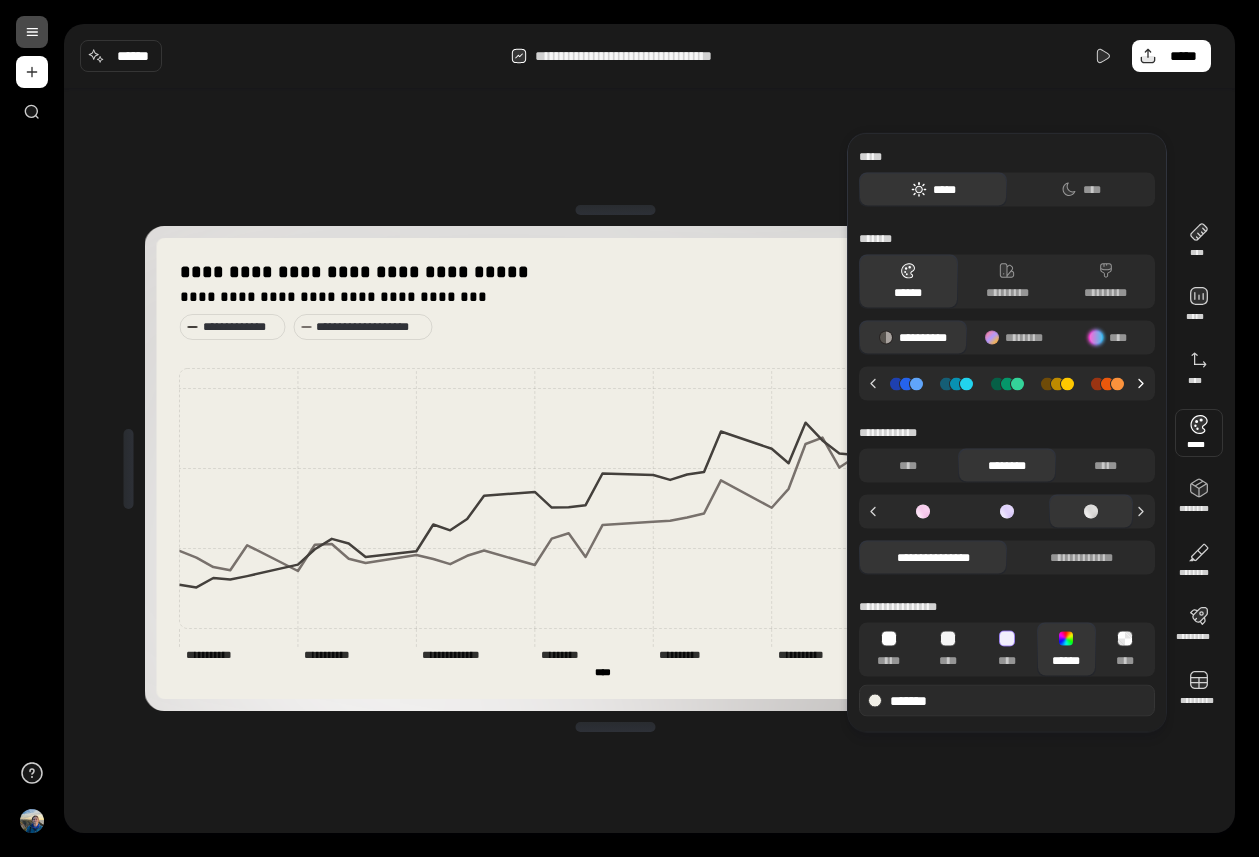 click 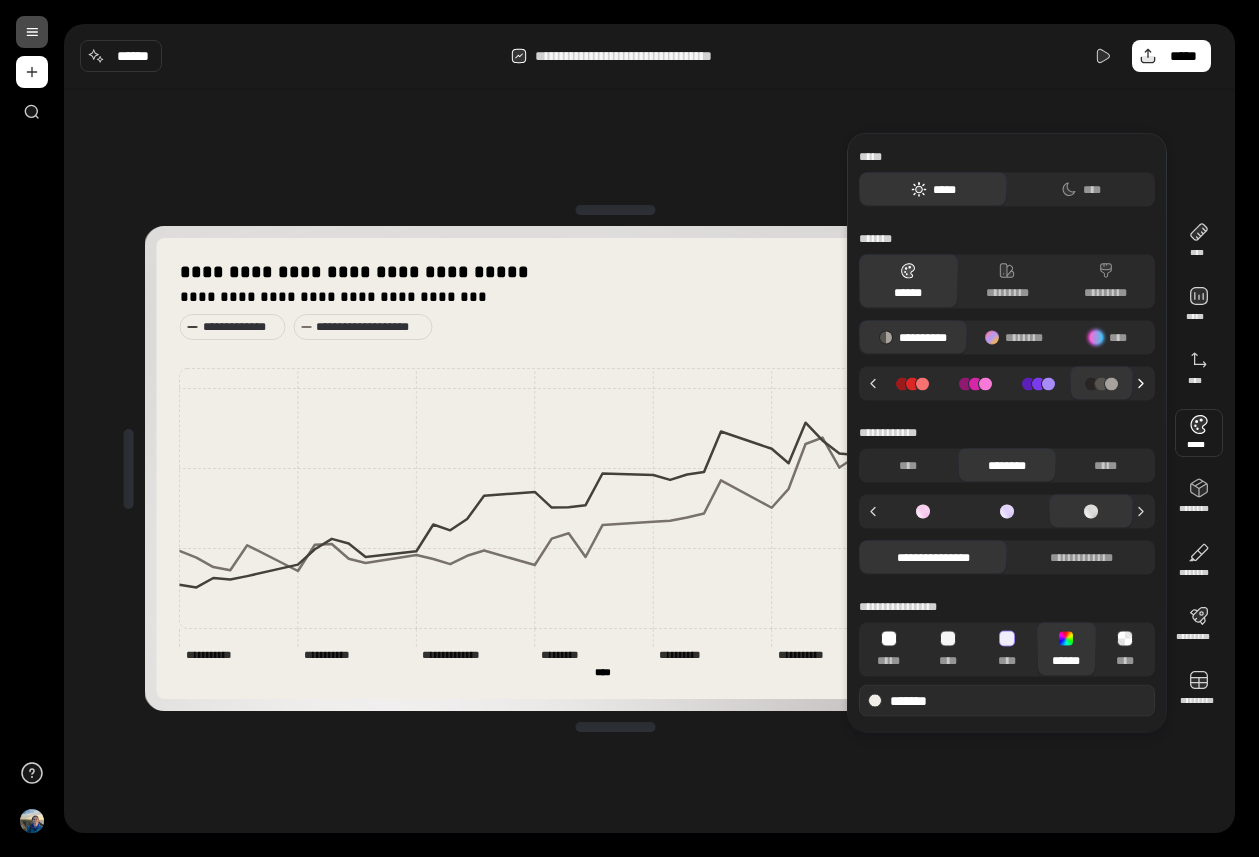 click 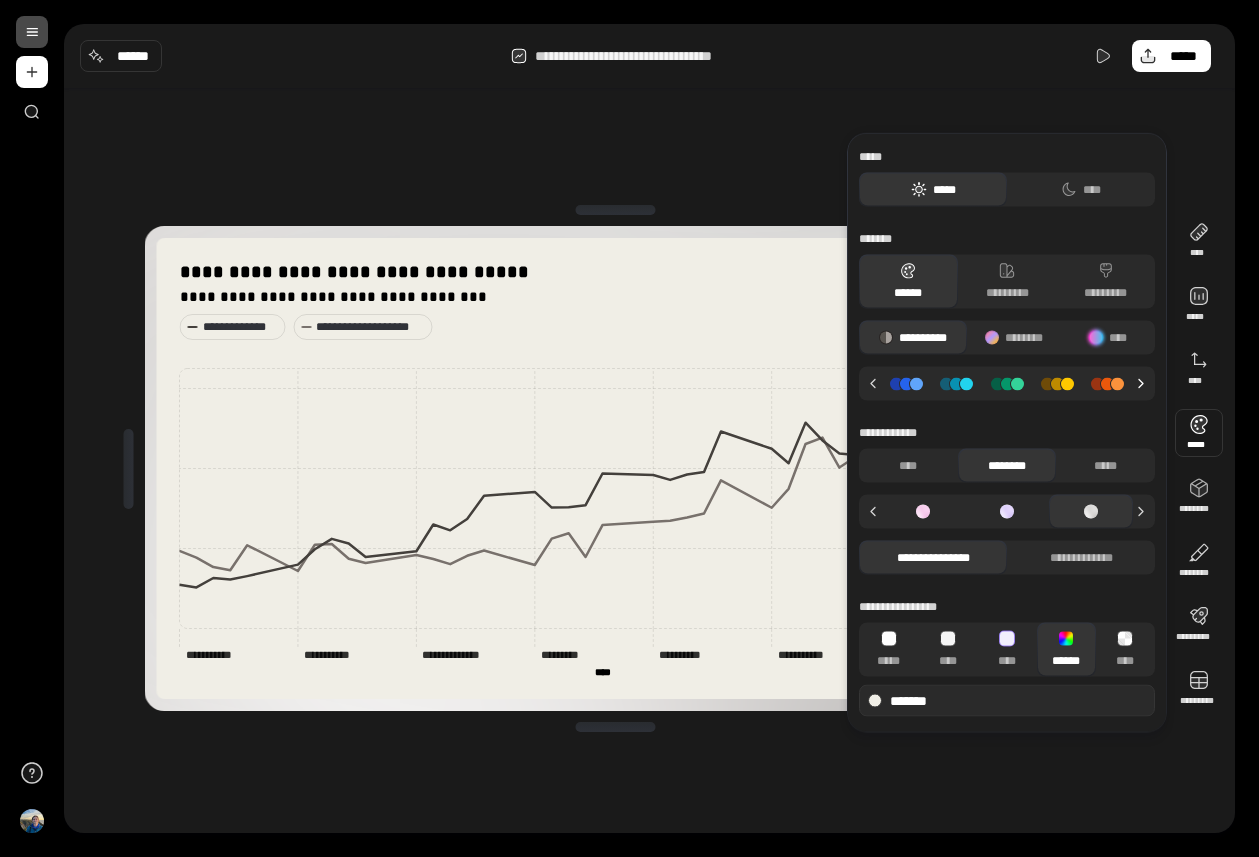 click 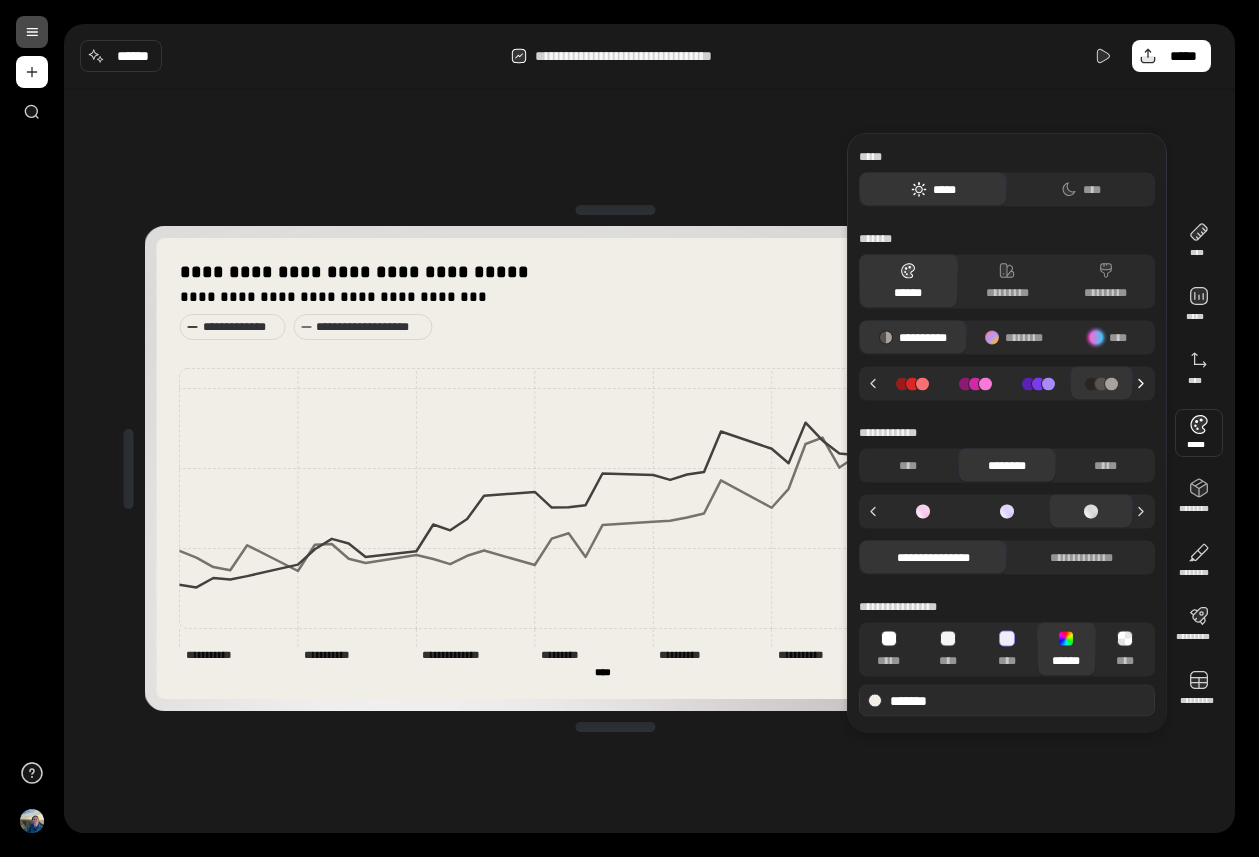 click 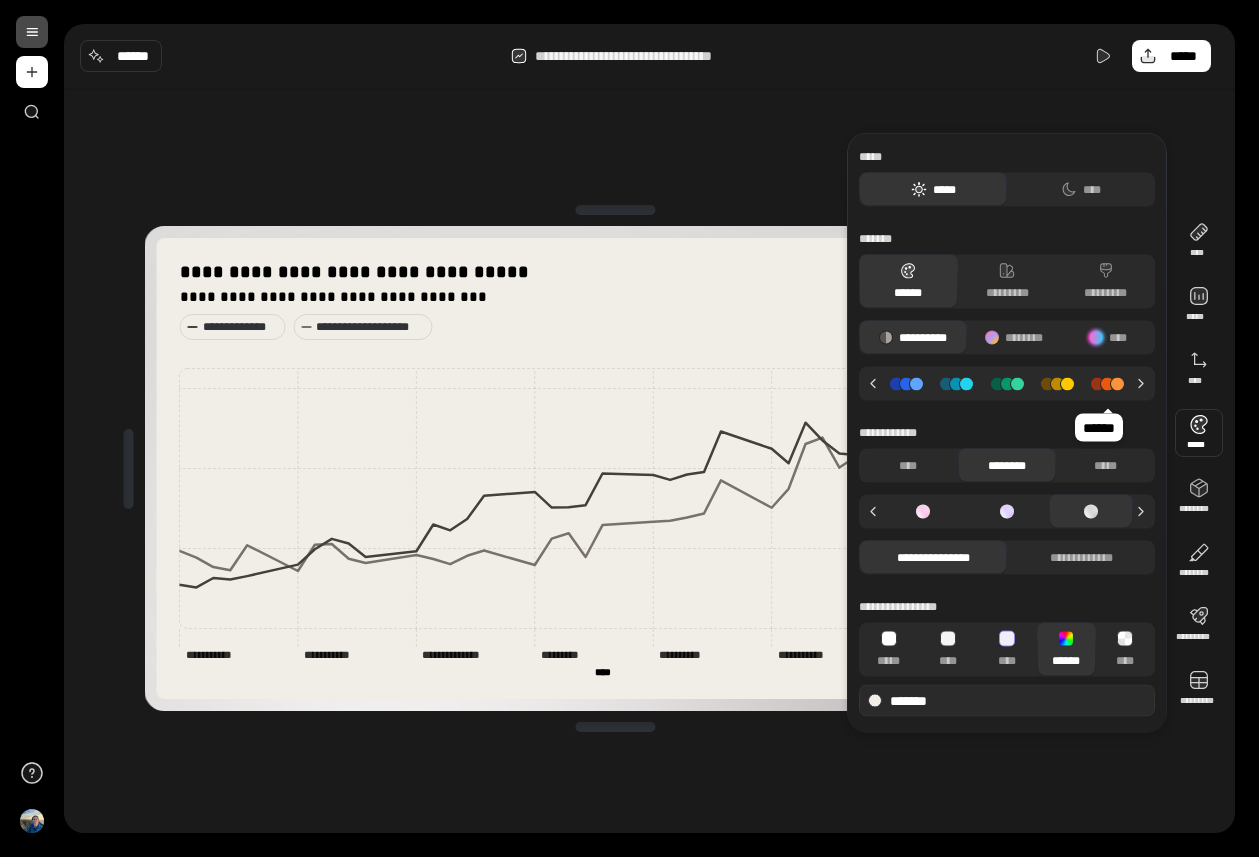 click 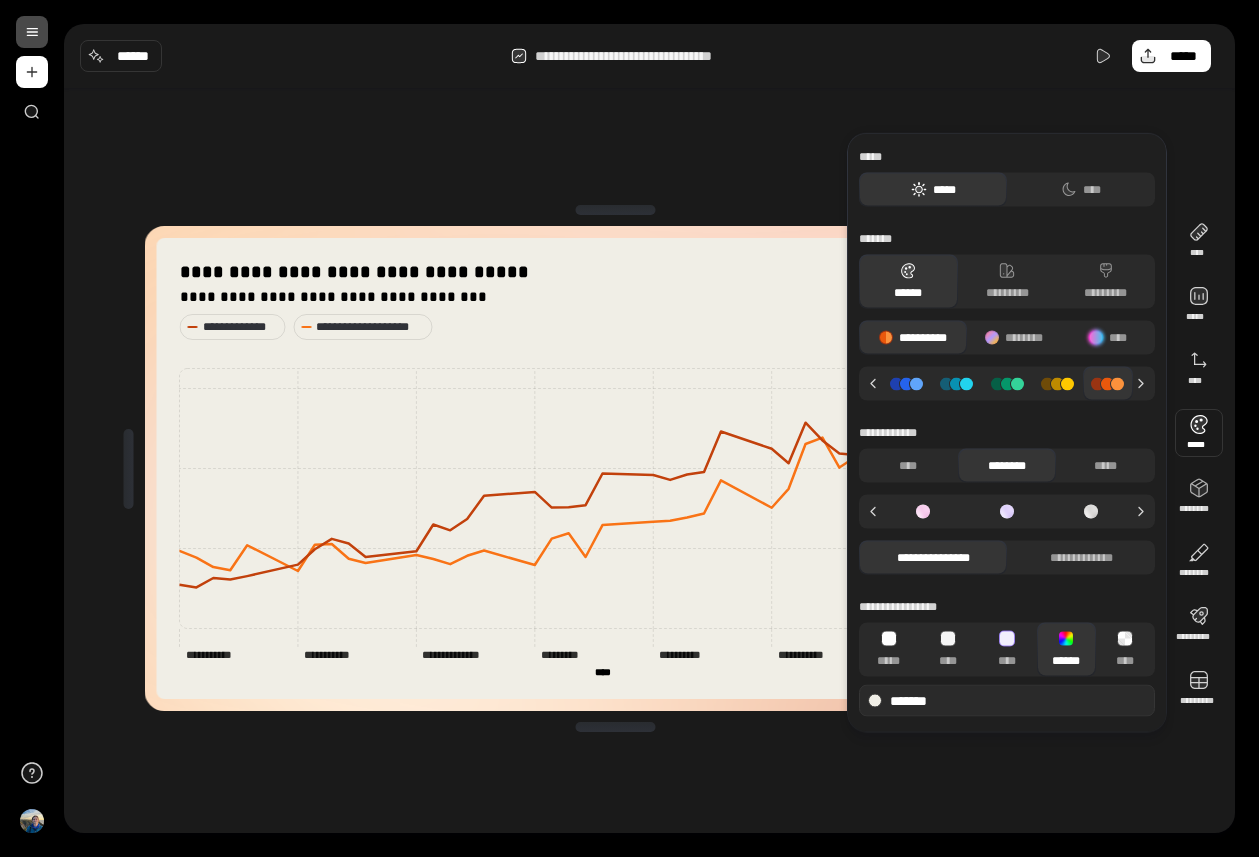 click on "**********" at bounding box center (649, 428) 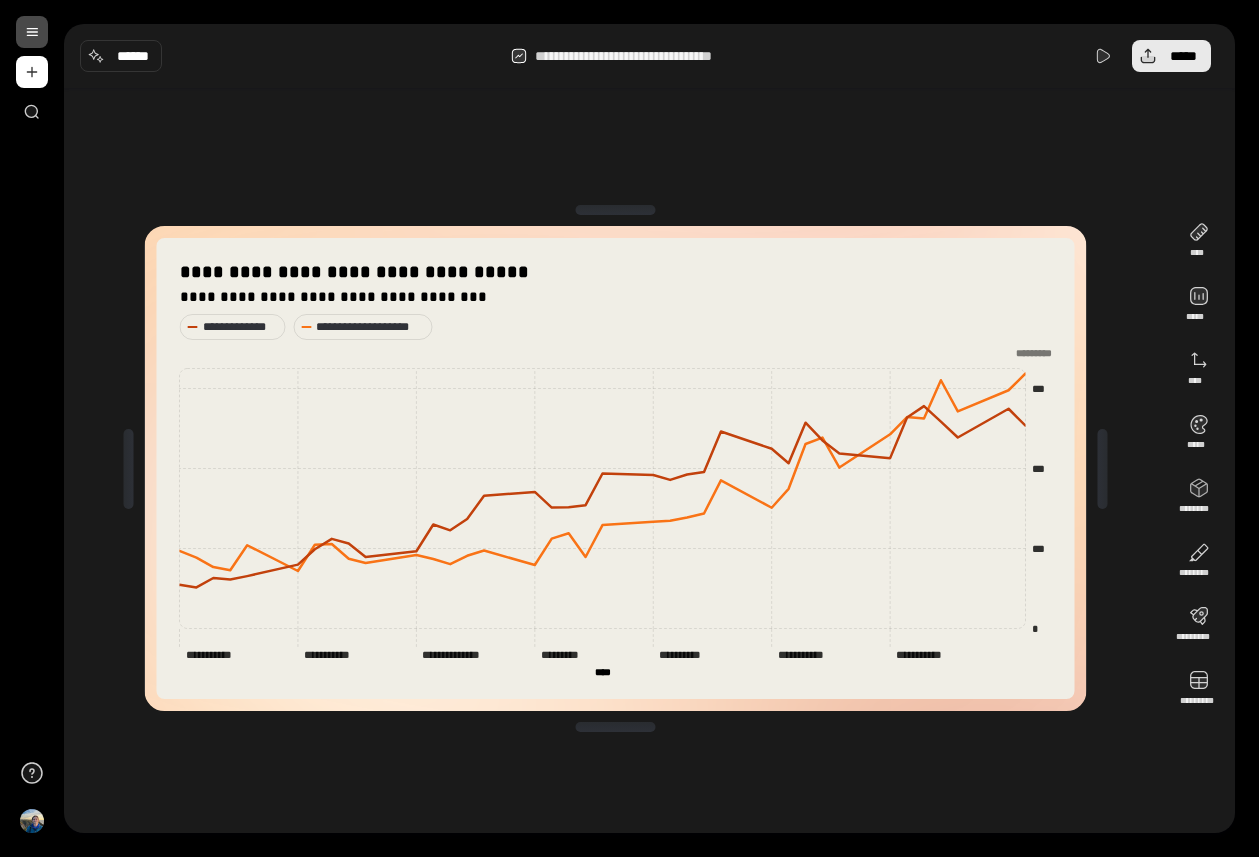 click on "*****" at bounding box center (1183, 56) 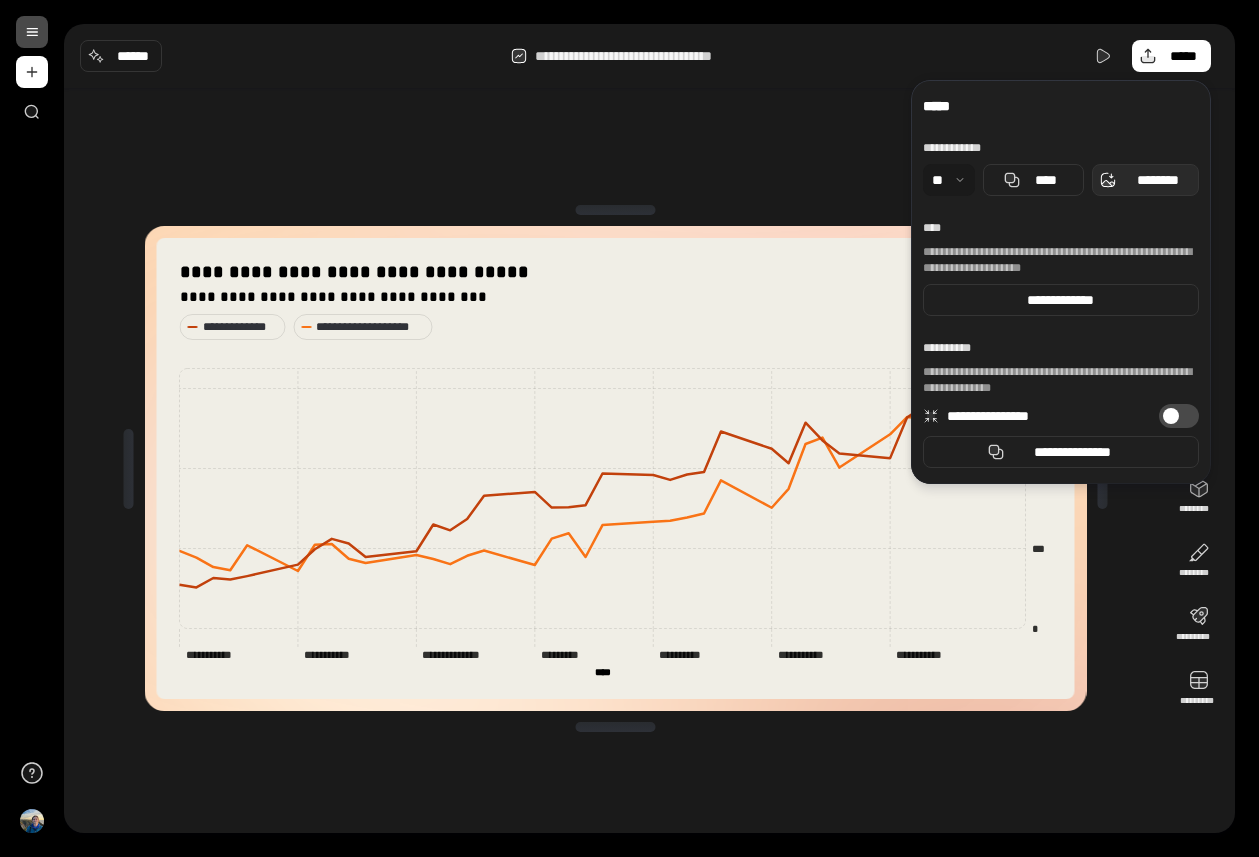 click on "********" at bounding box center (1157, 180) 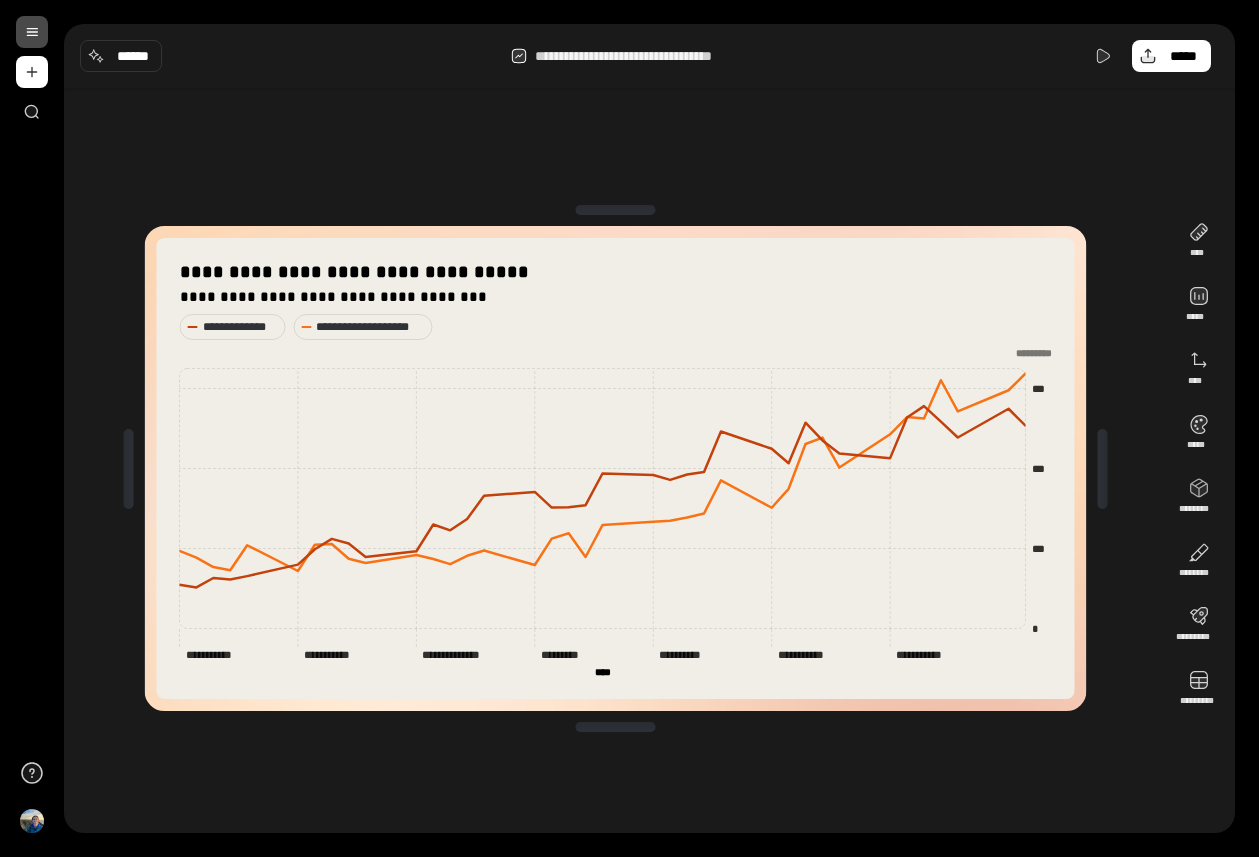 click on "**********" at bounding box center (615, 468) 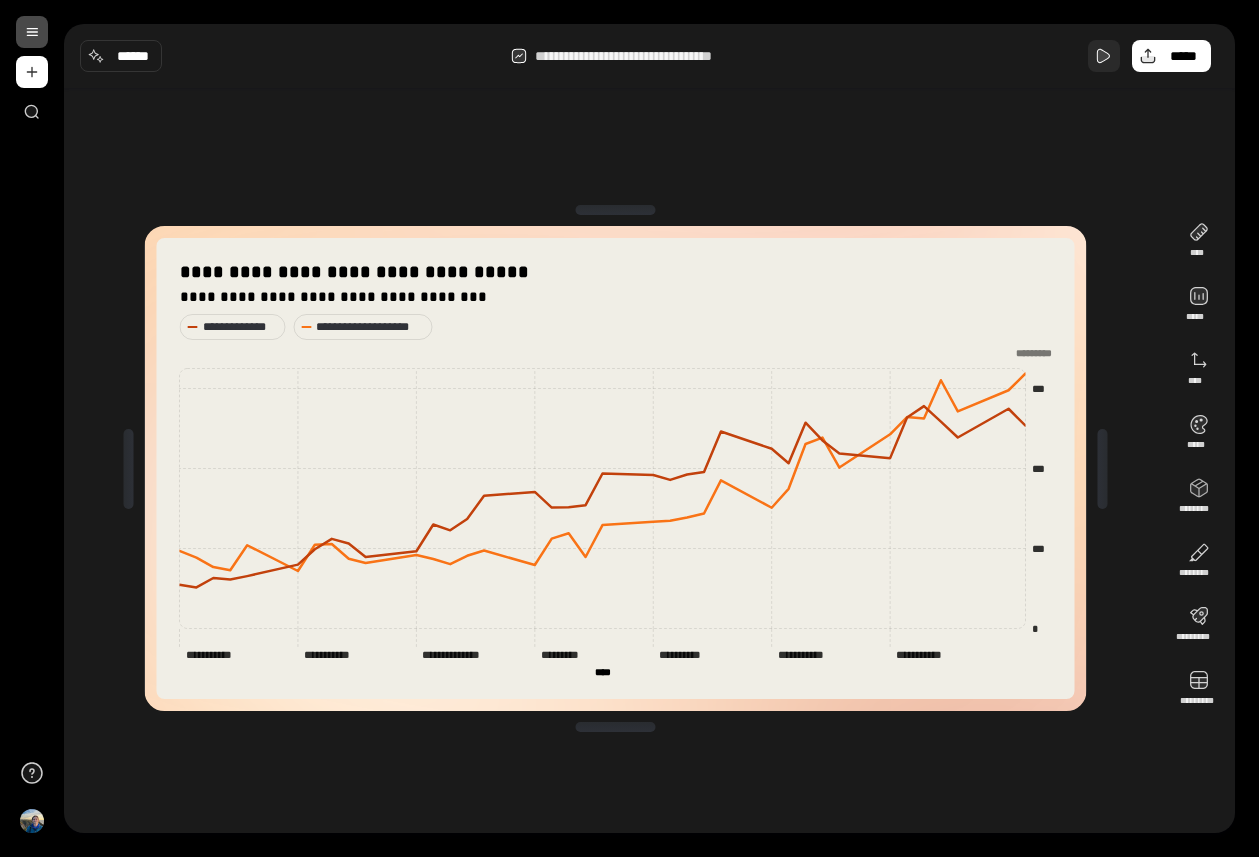 click at bounding box center (1104, 56) 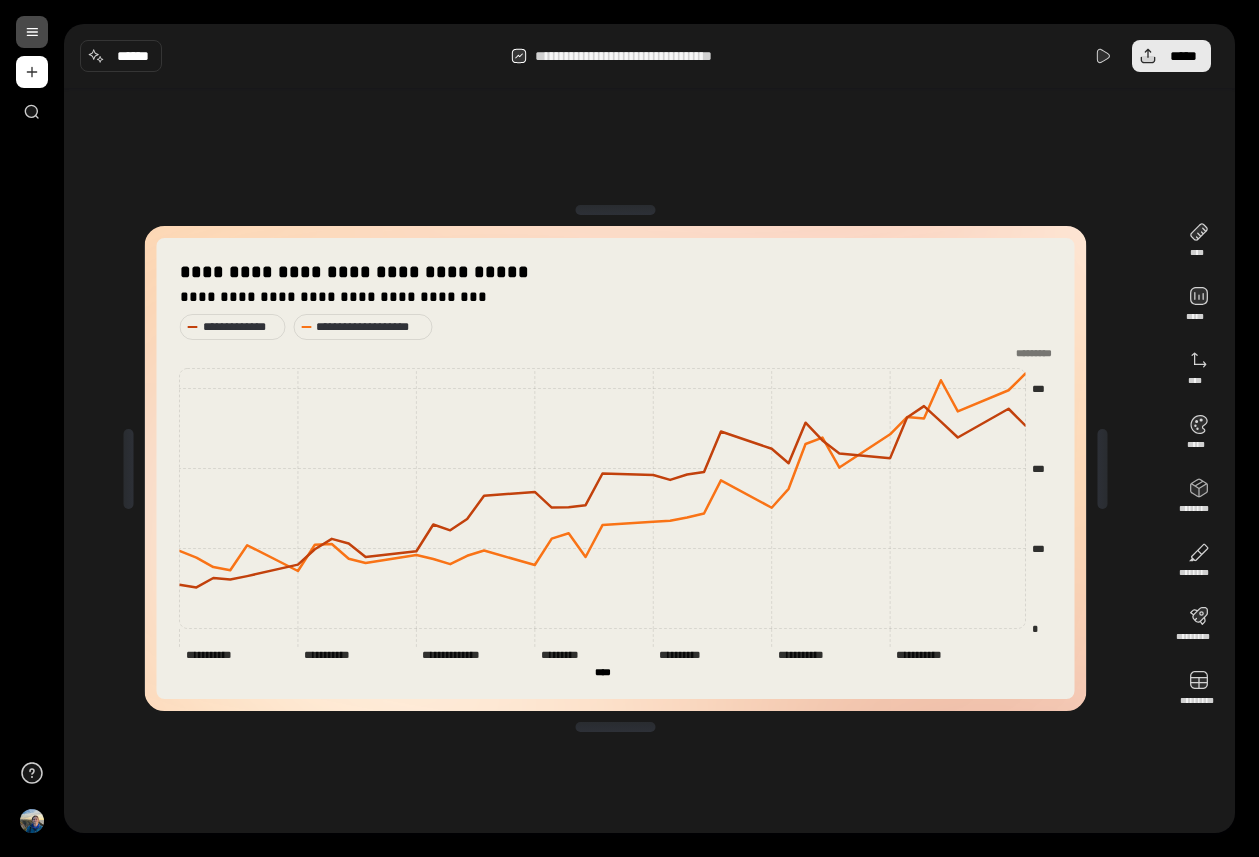 click on "*****" at bounding box center [1183, 56] 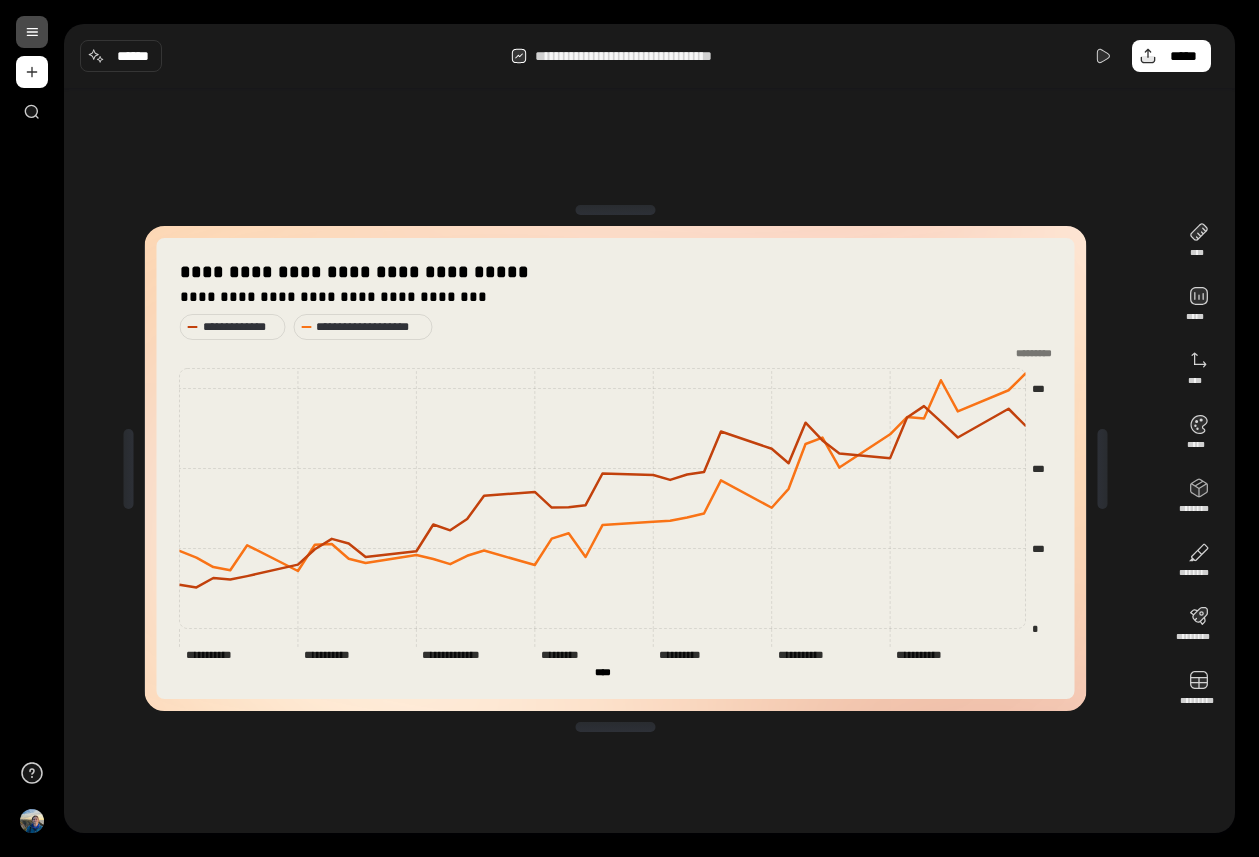 click on "**********" at bounding box center [649, 428] 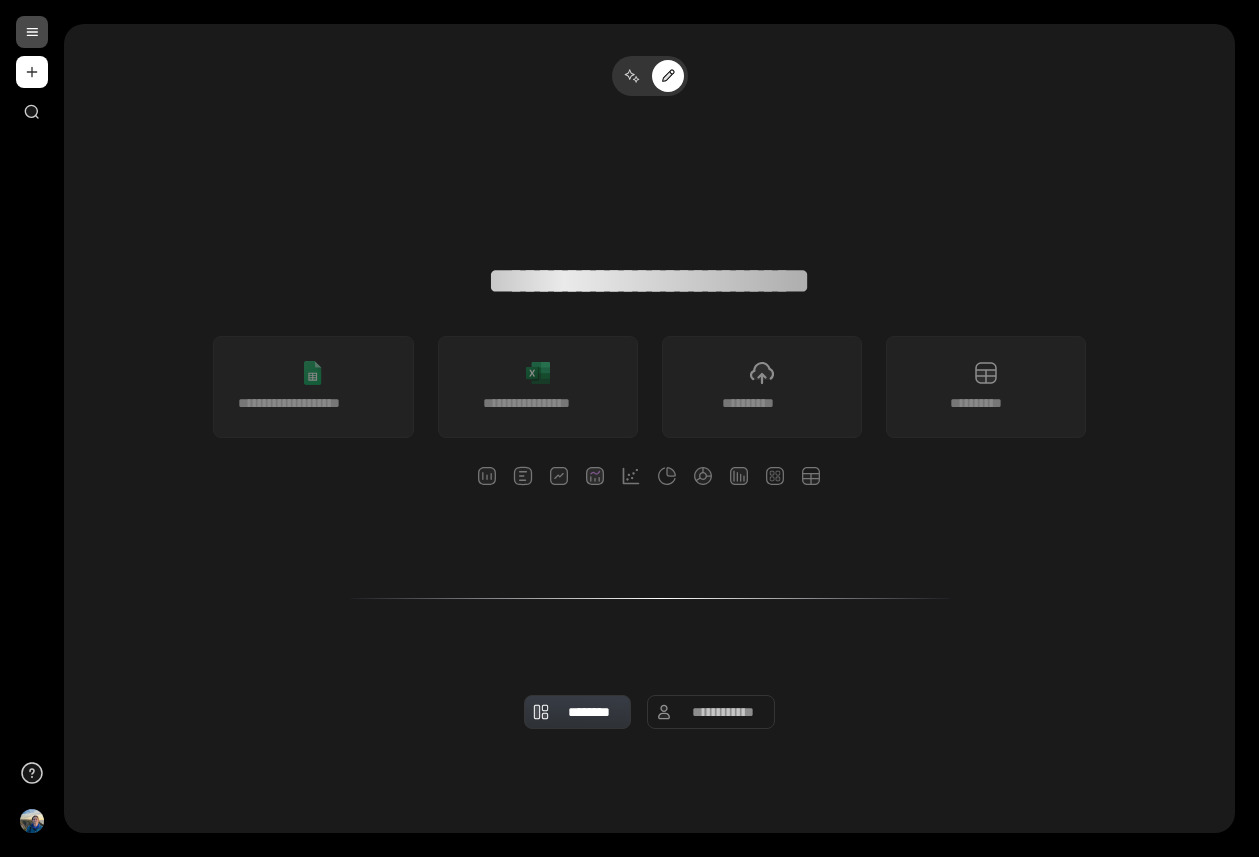 scroll, scrollTop: 0, scrollLeft: 0, axis: both 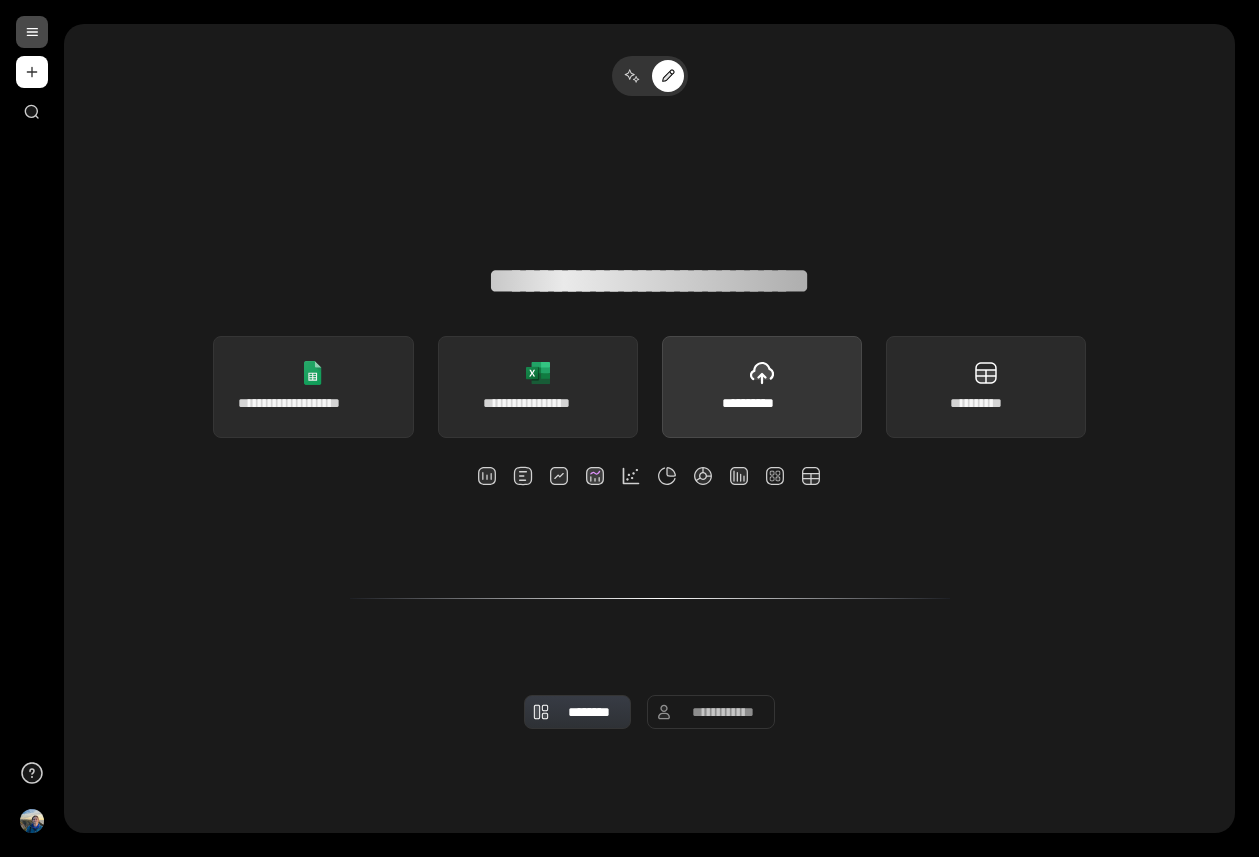 click on "**********" at bounding box center [762, 387] 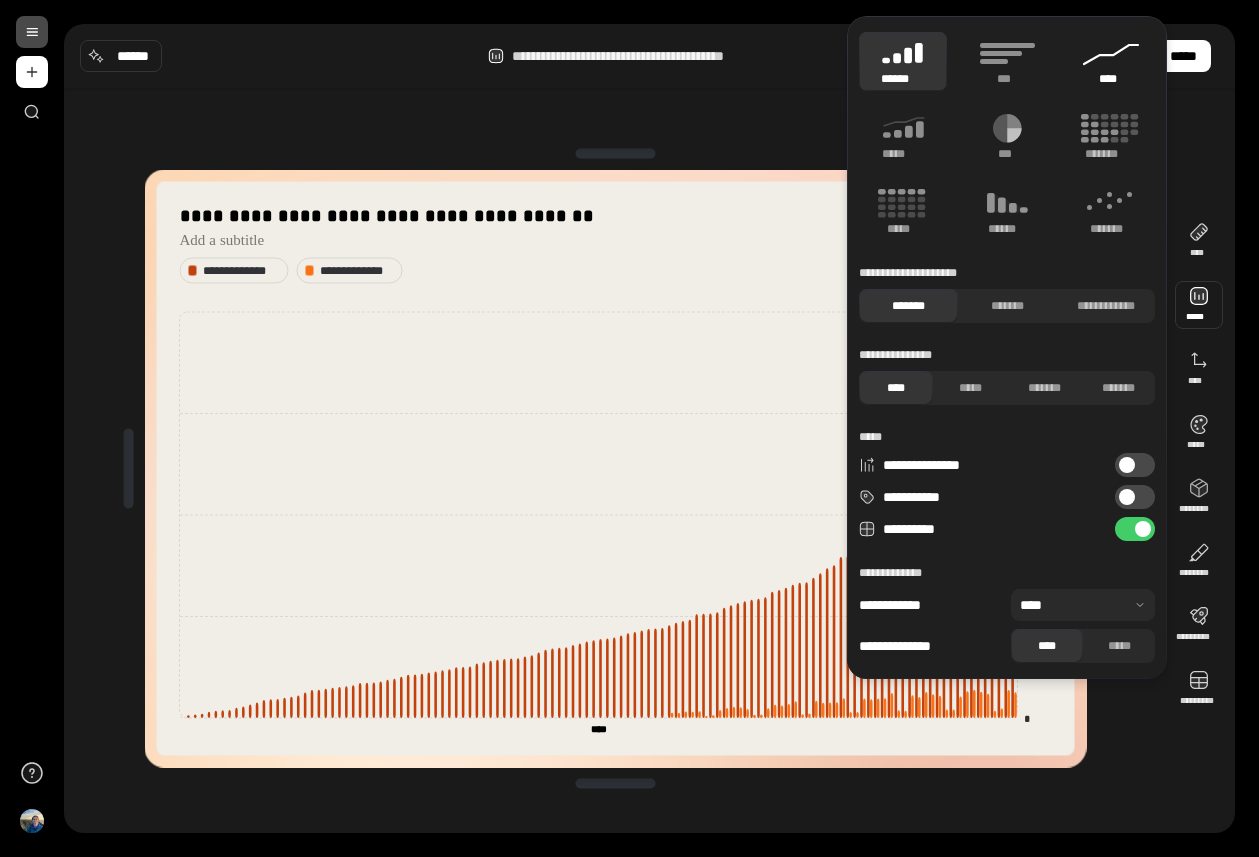 click on "****" at bounding box center (1111, 61) 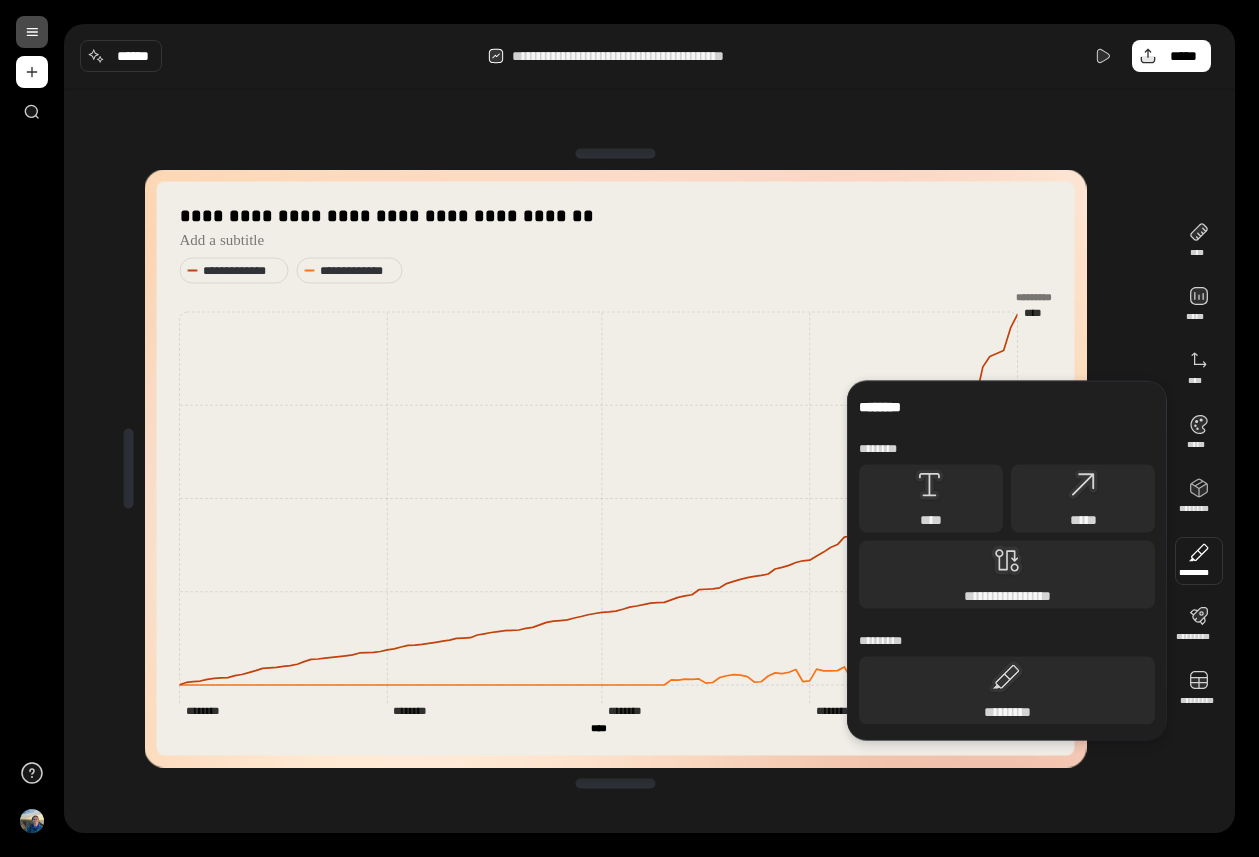 click on "**********" at bounding box center (649, 468) 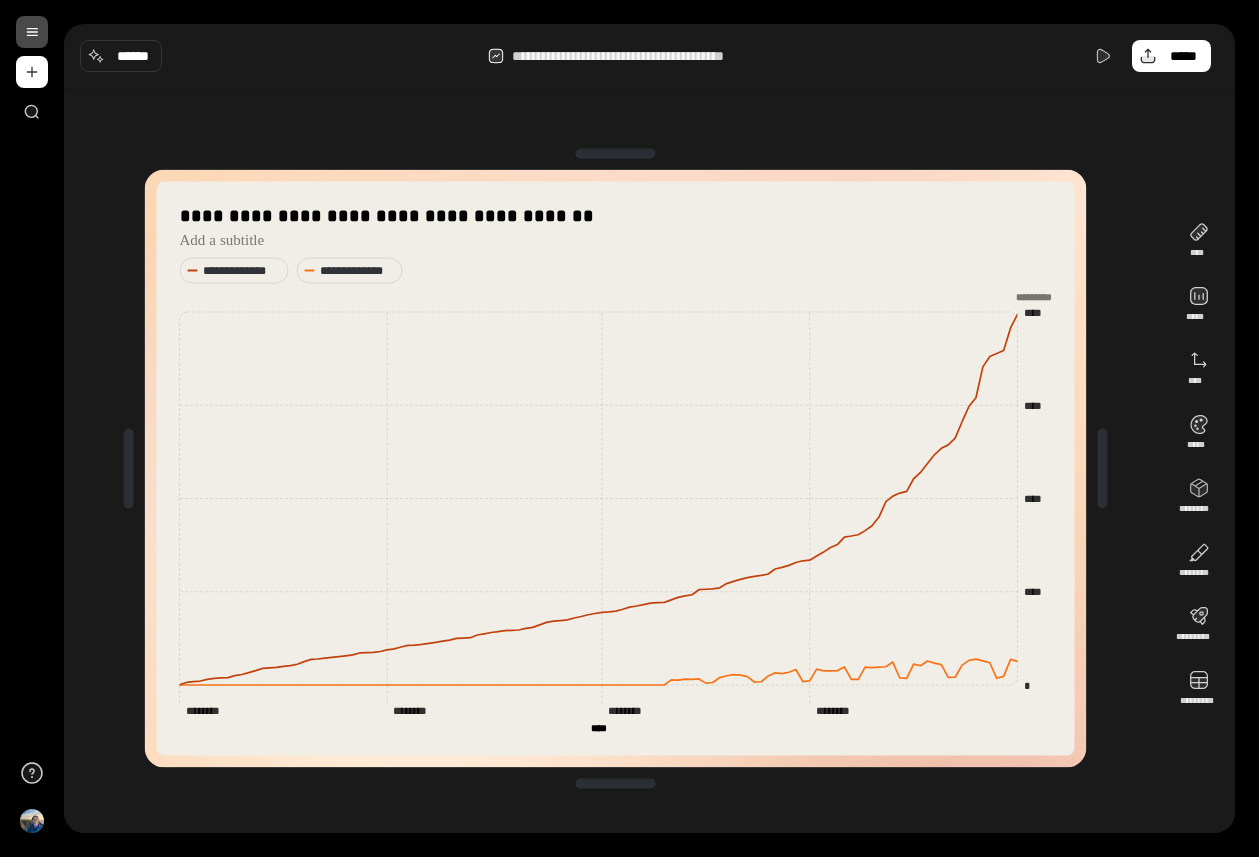 click at bounding box center [1029, 297] 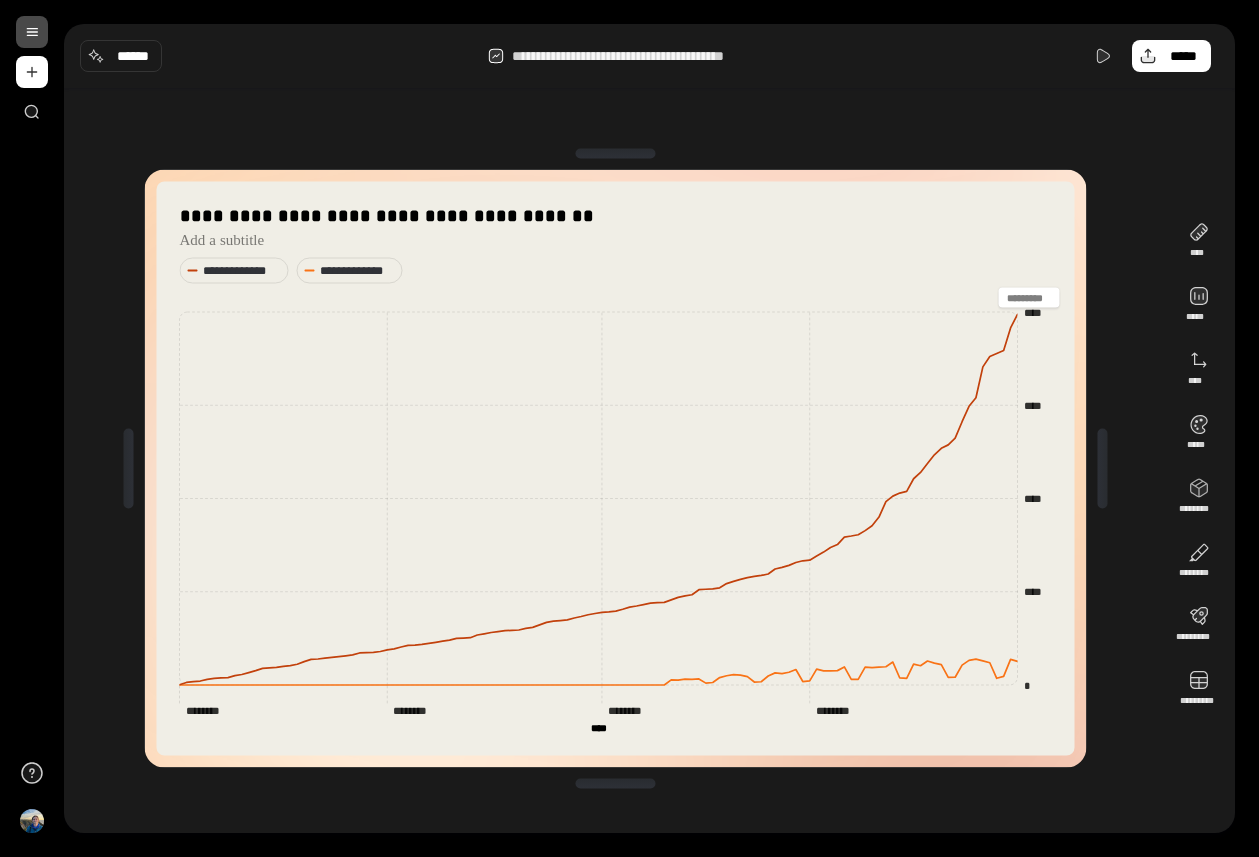 click on "**********" at bounding box center (616, 229) 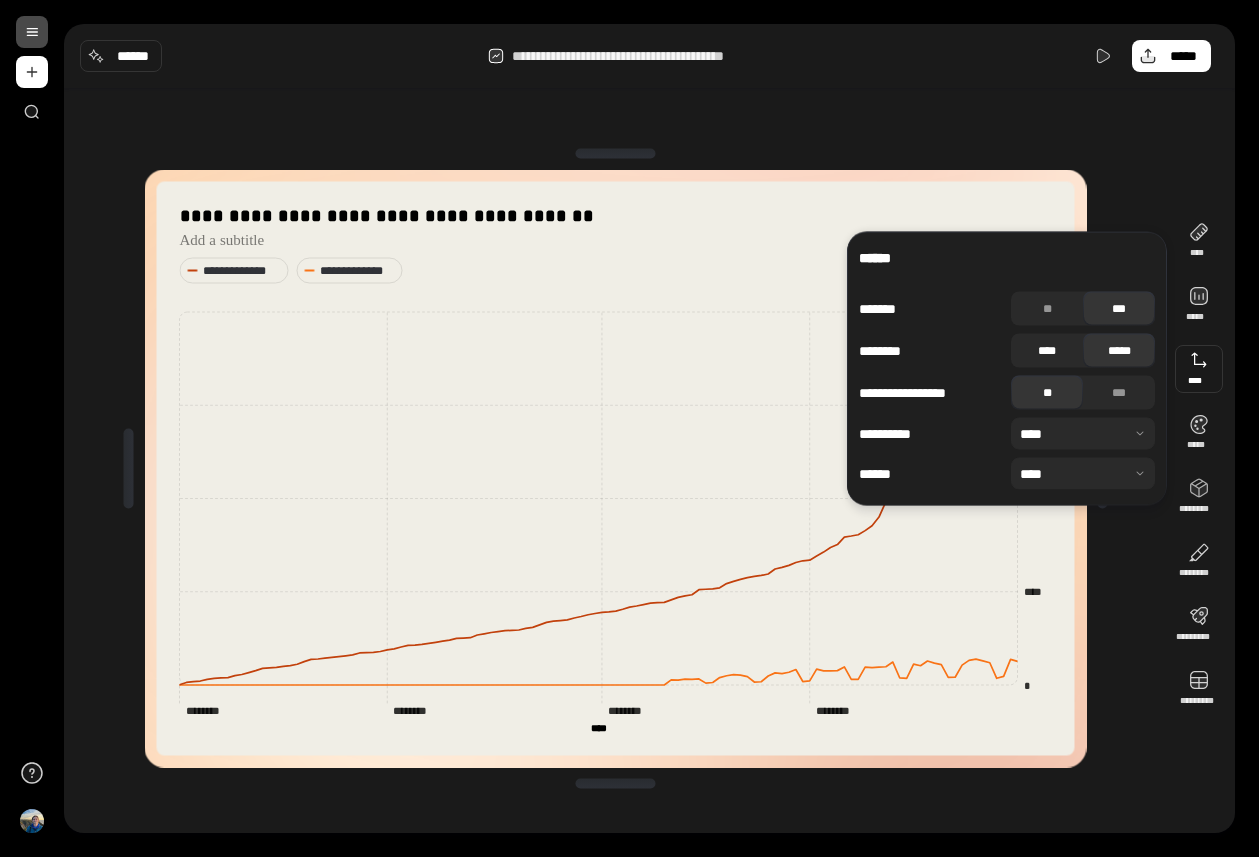 click on "****" at bounding box center [1047, 351] 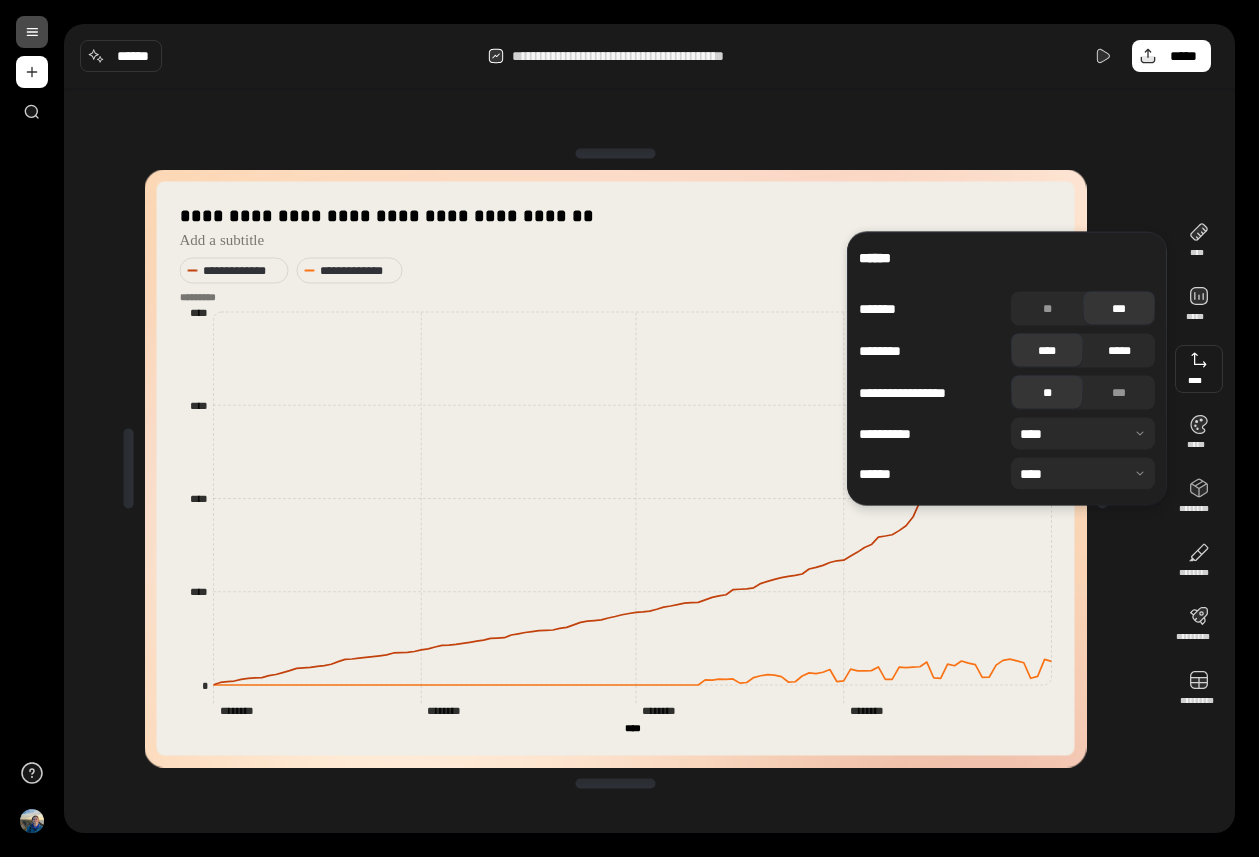 click on "*****" at bounding box center [1119, 351] 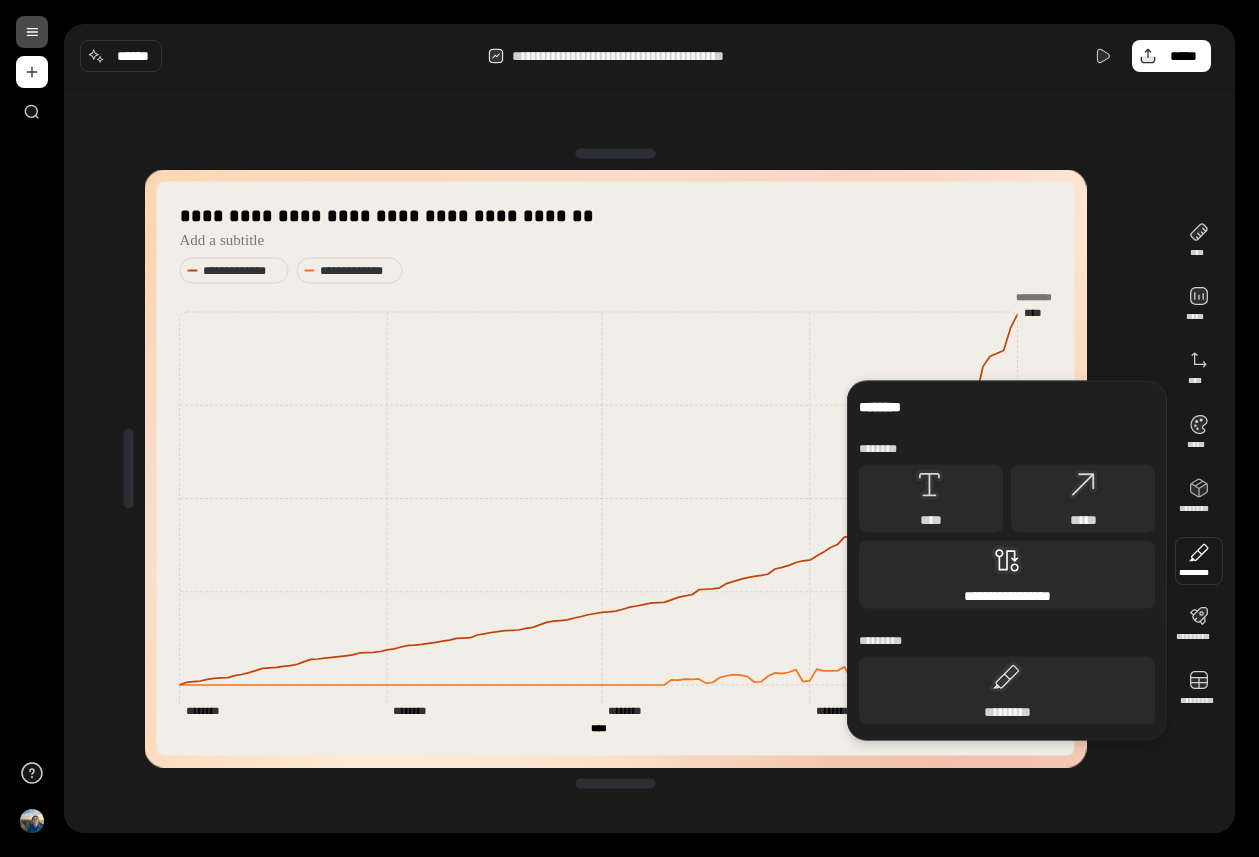 click 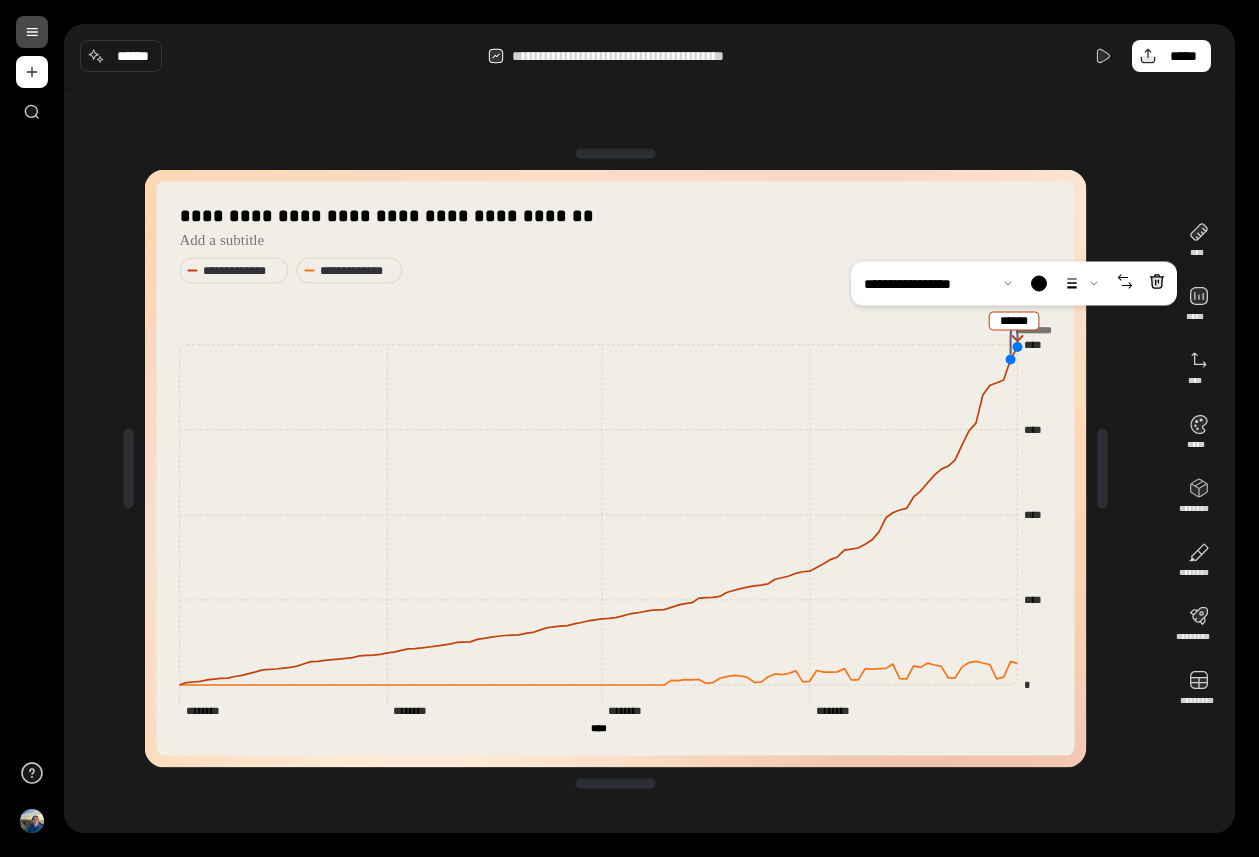 click 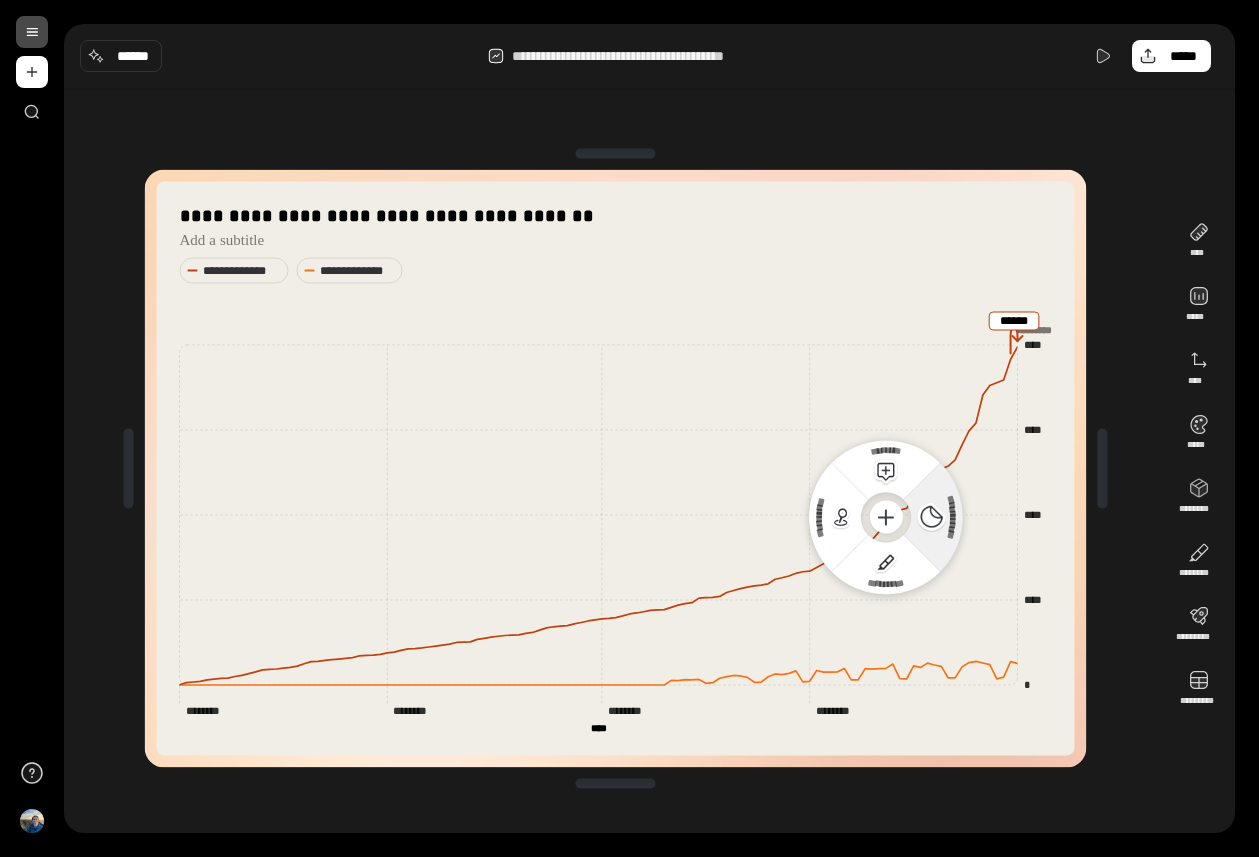 click 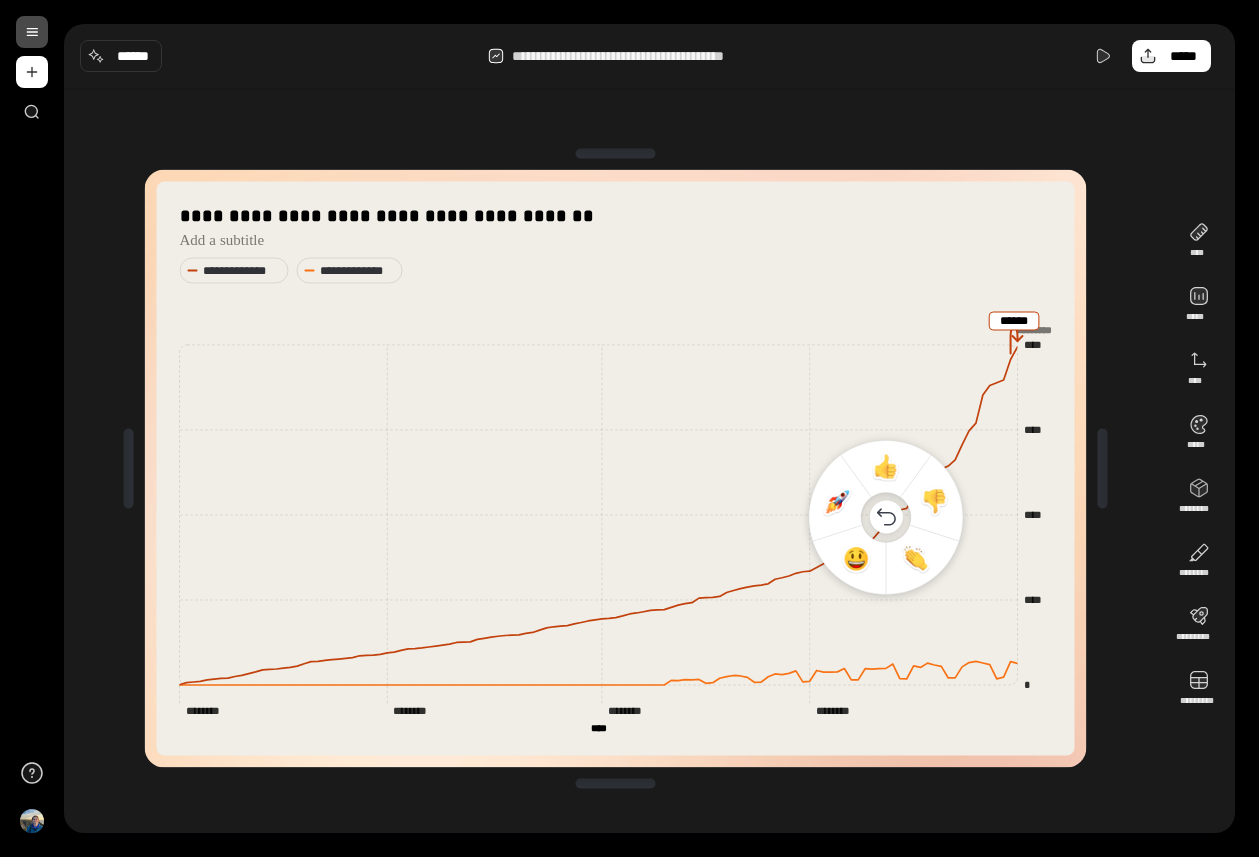 click on "**********" at bounding box center (649, 468) 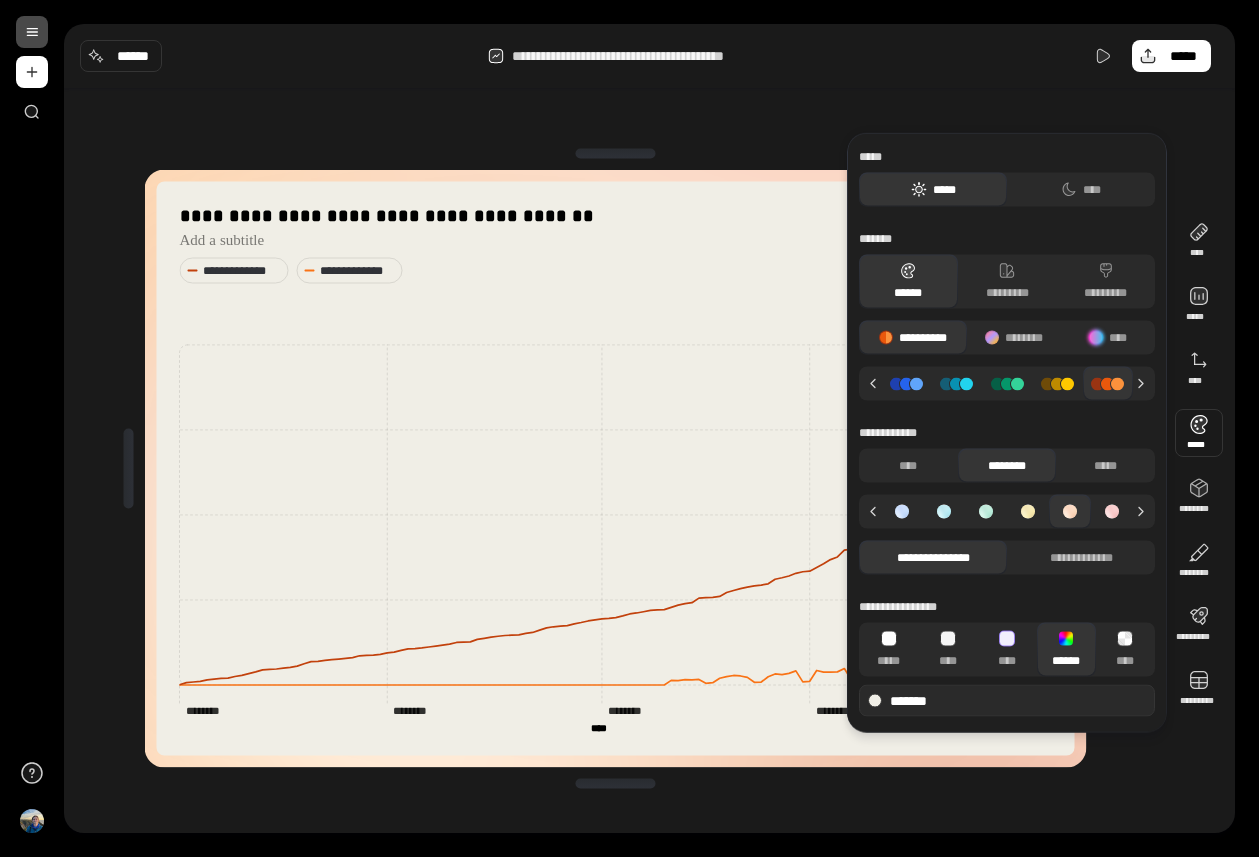 click on "**********" at bounding box center [649, 468] 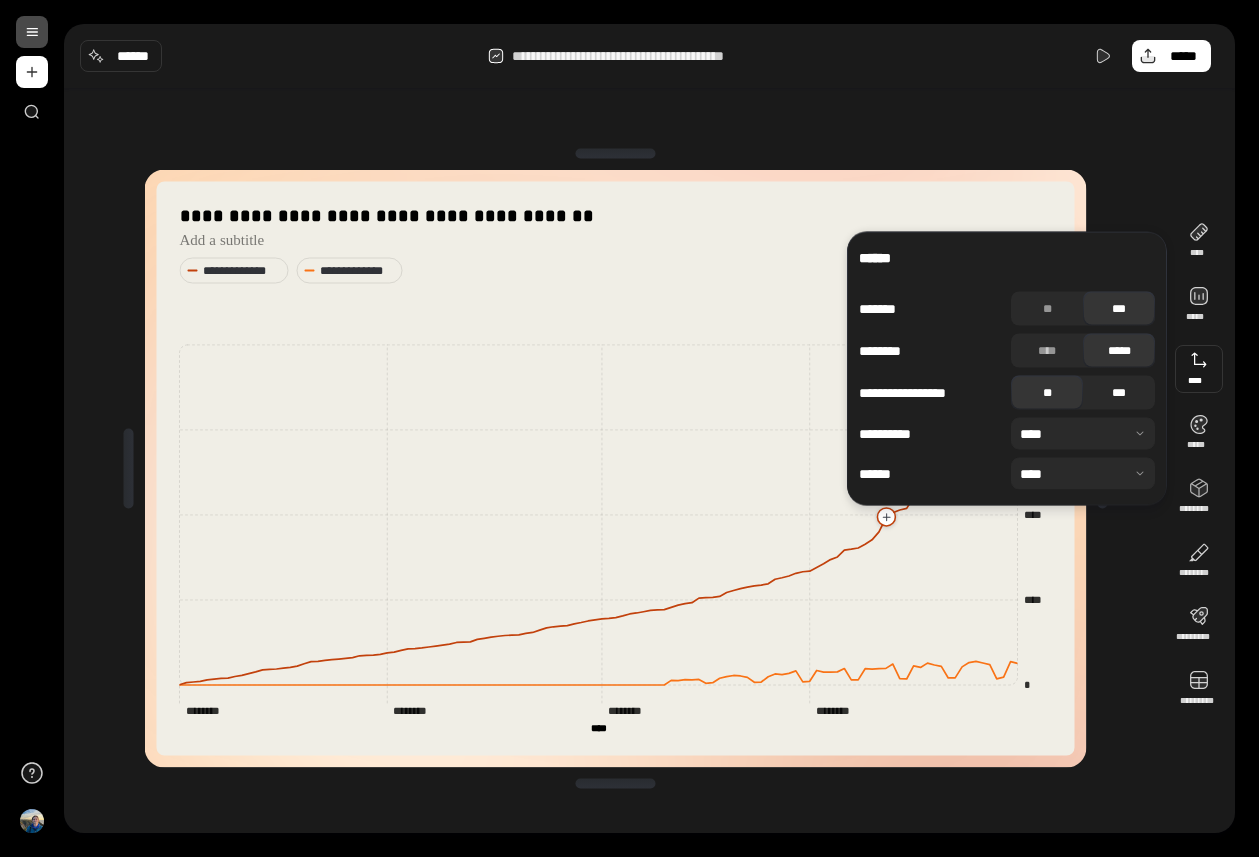 click on "***" at bounding box center (1119, 393) 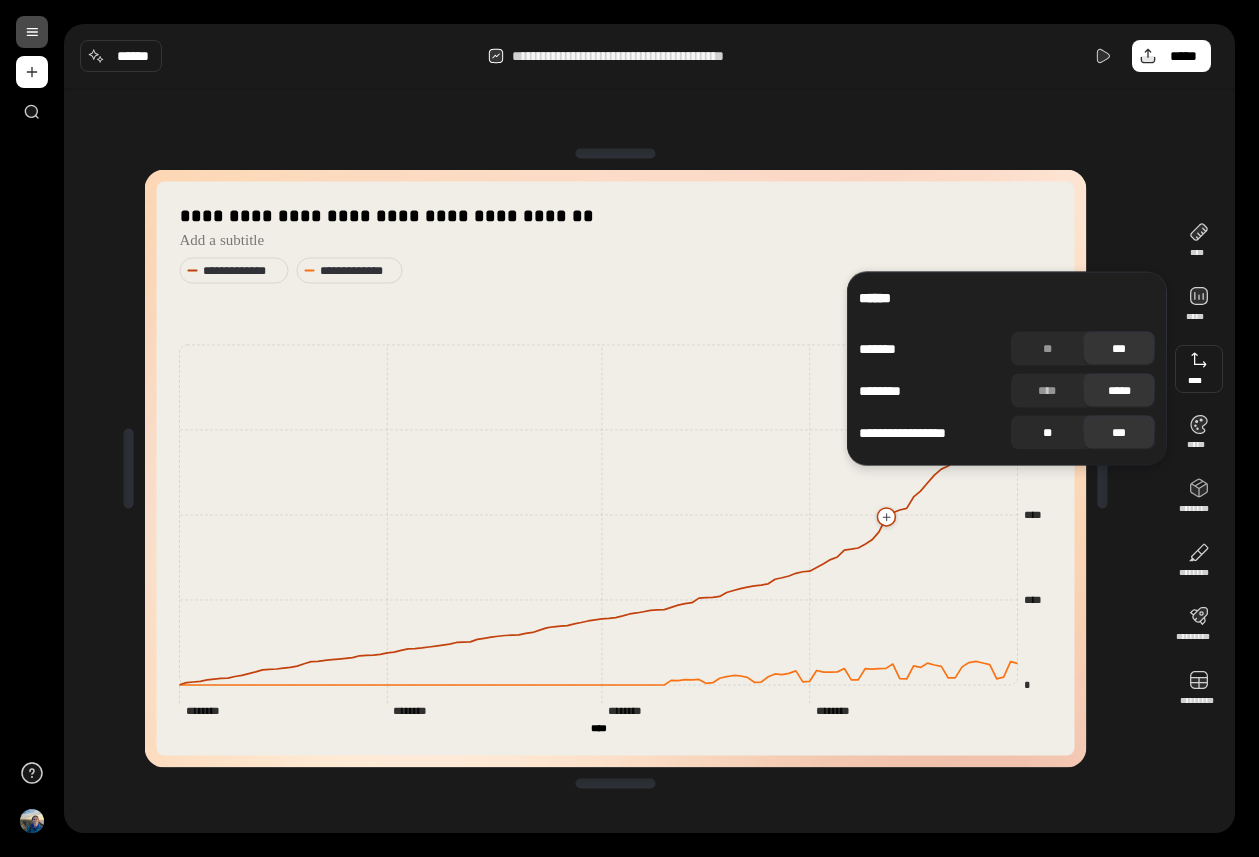 click on "**" at bounding box center (1047, 433) 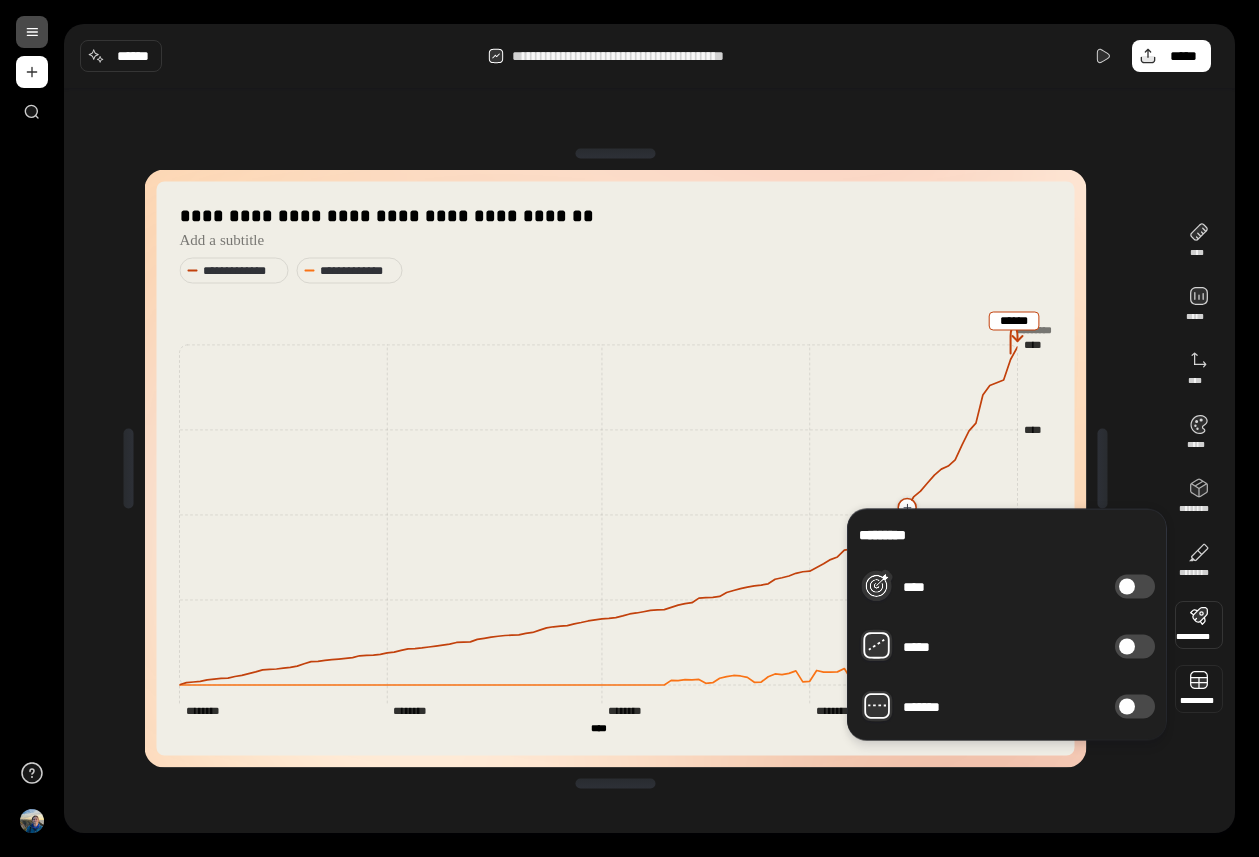 click at bounding box center [1199, 689] 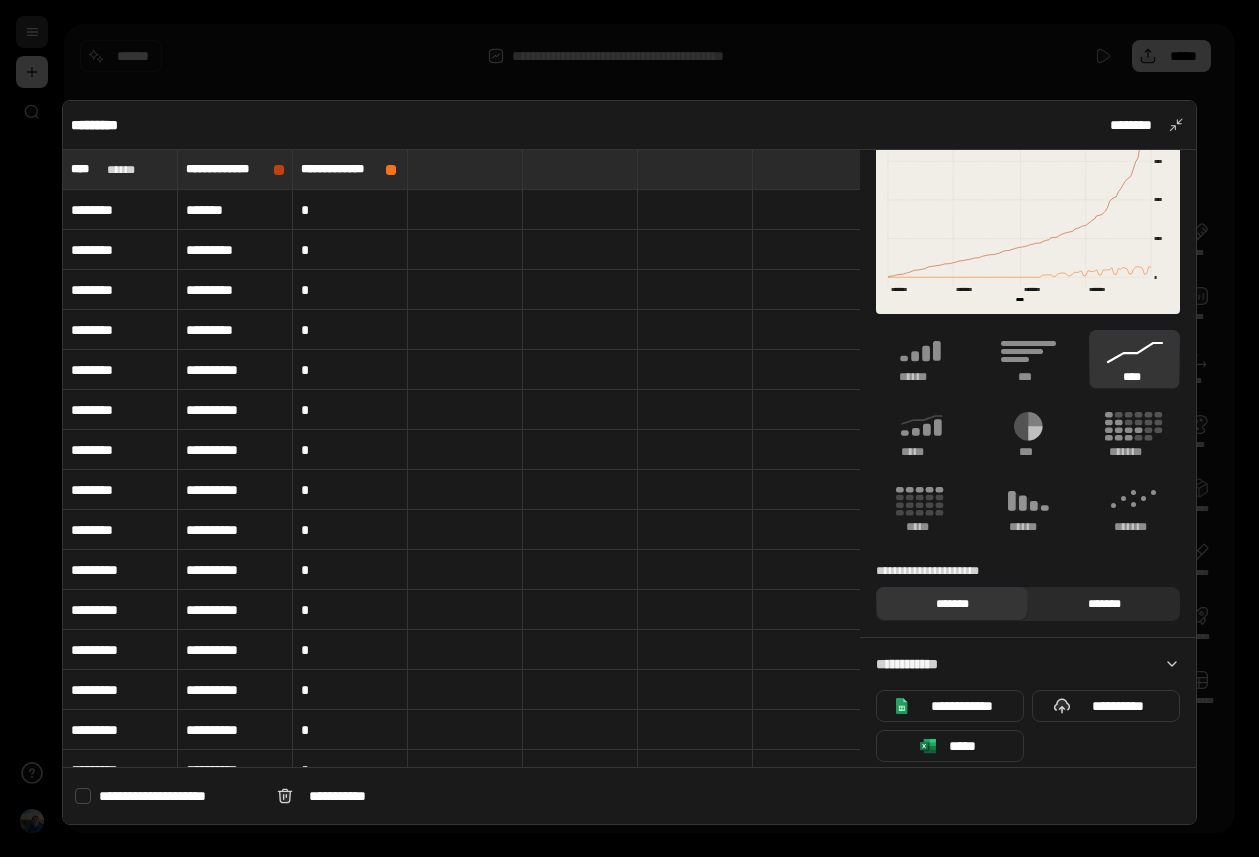 scroll, scrollTop: 0, scrollLeft: 0, axis: both 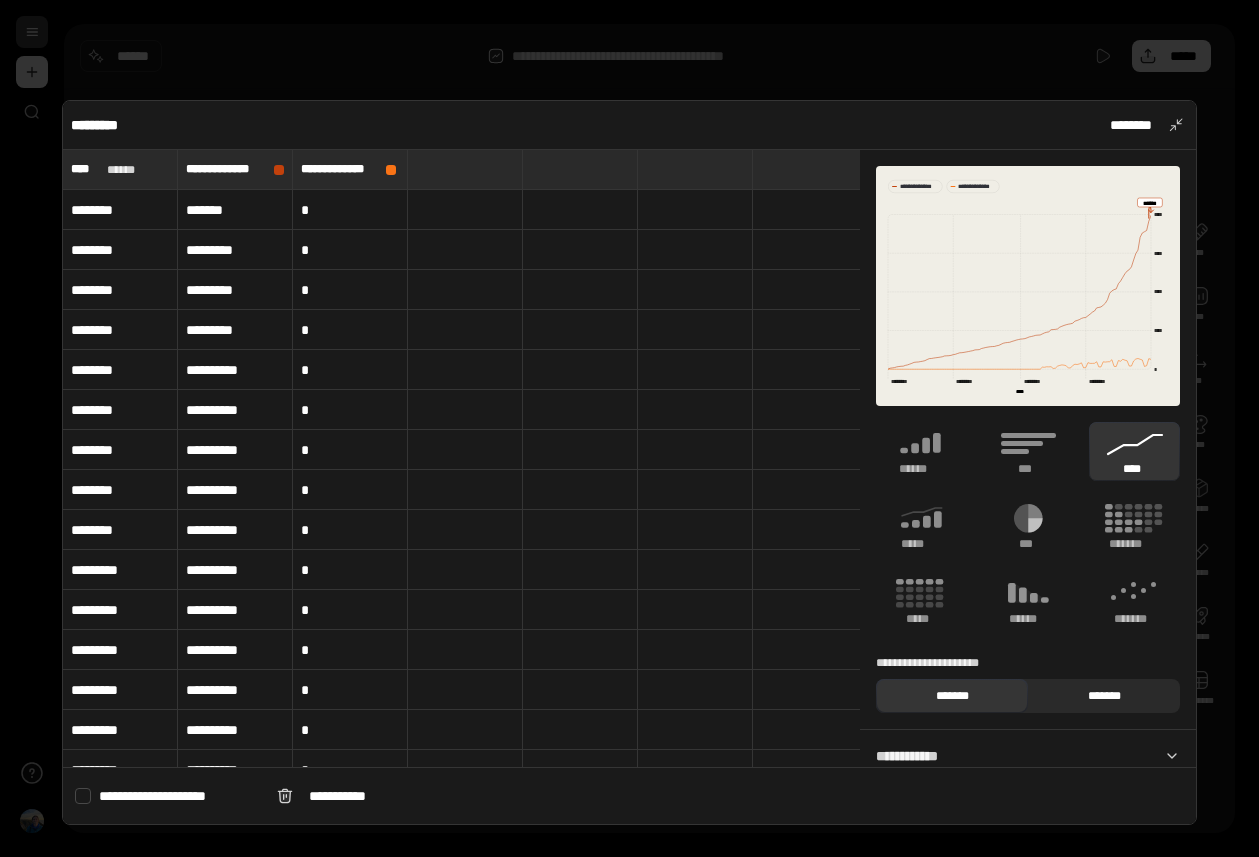 click on "*******" at bounding box center (1104, 696) 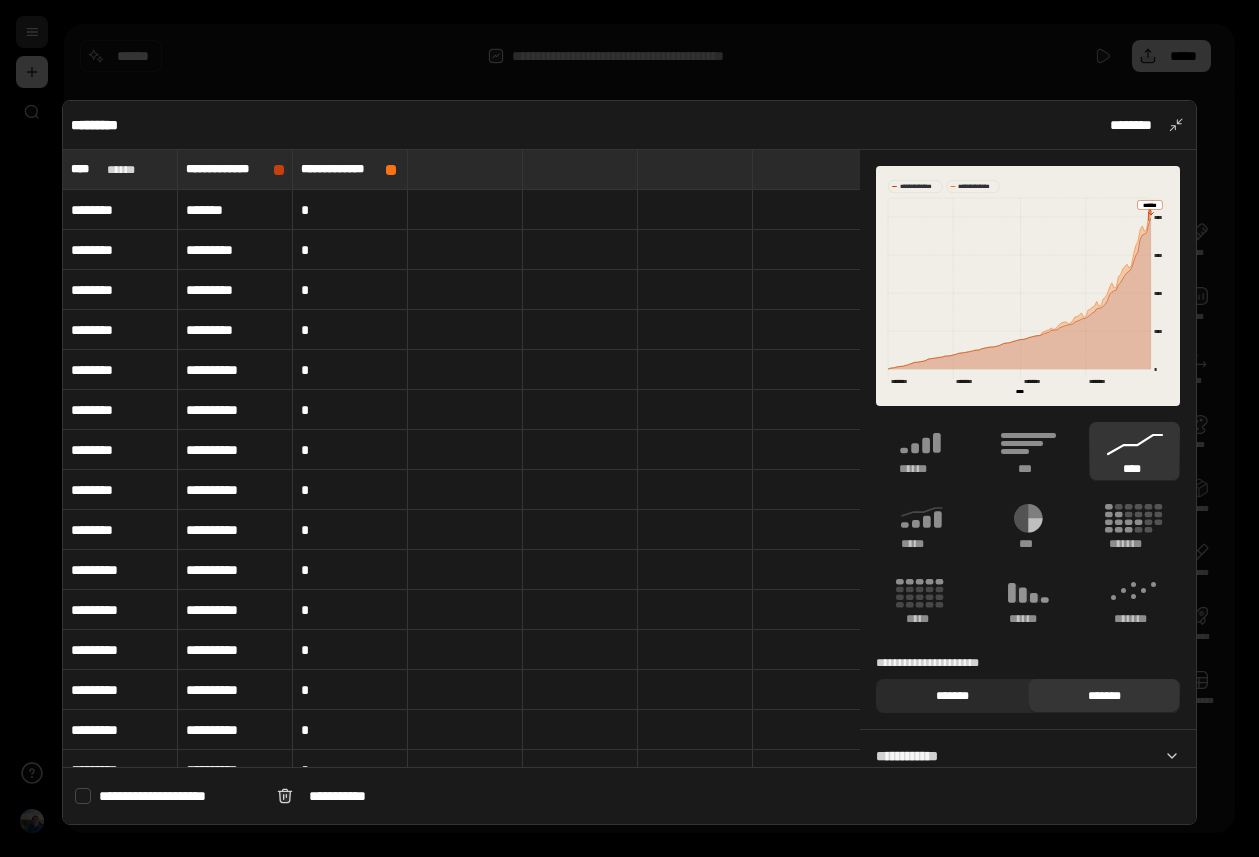click on "*******" at bounding box center (952, 696) 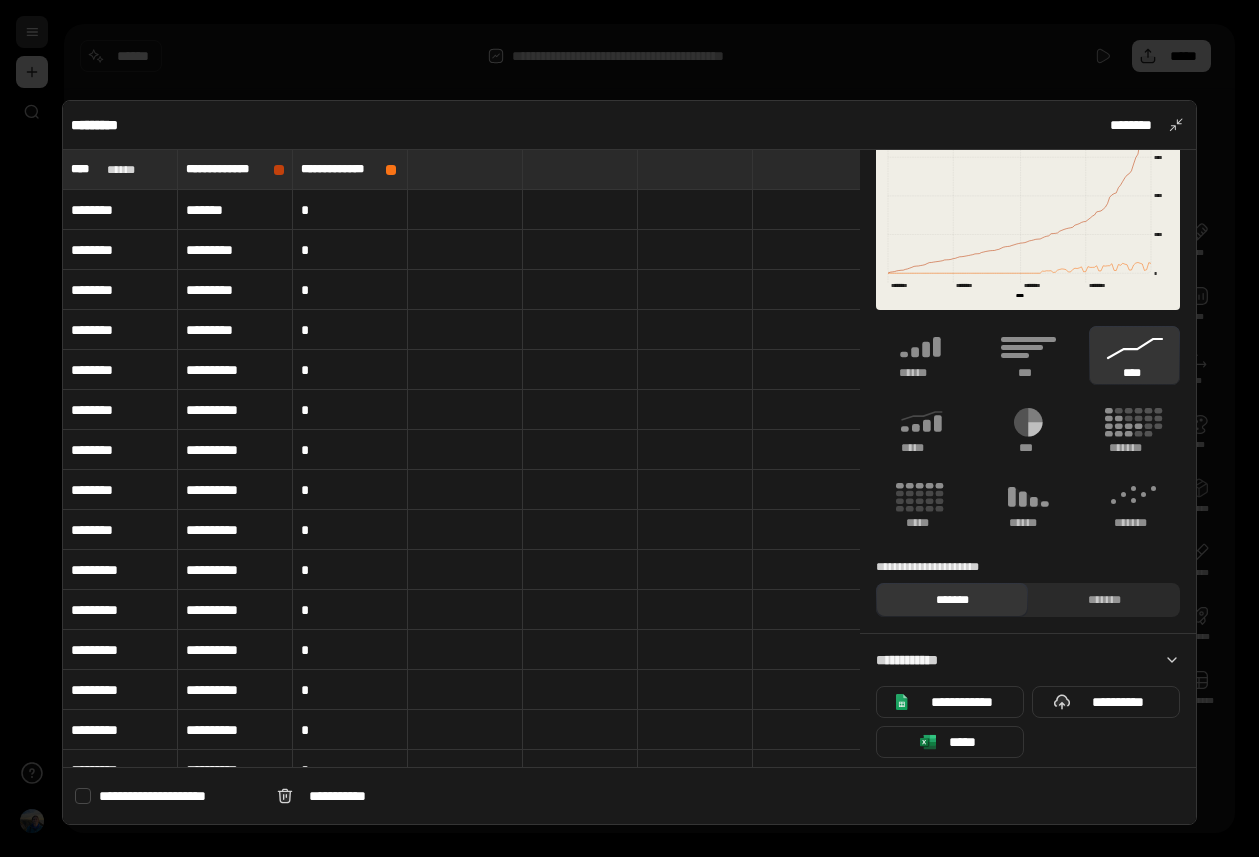 scroll, scrollTop: 210, scrollLeft: 0, axis: vertical 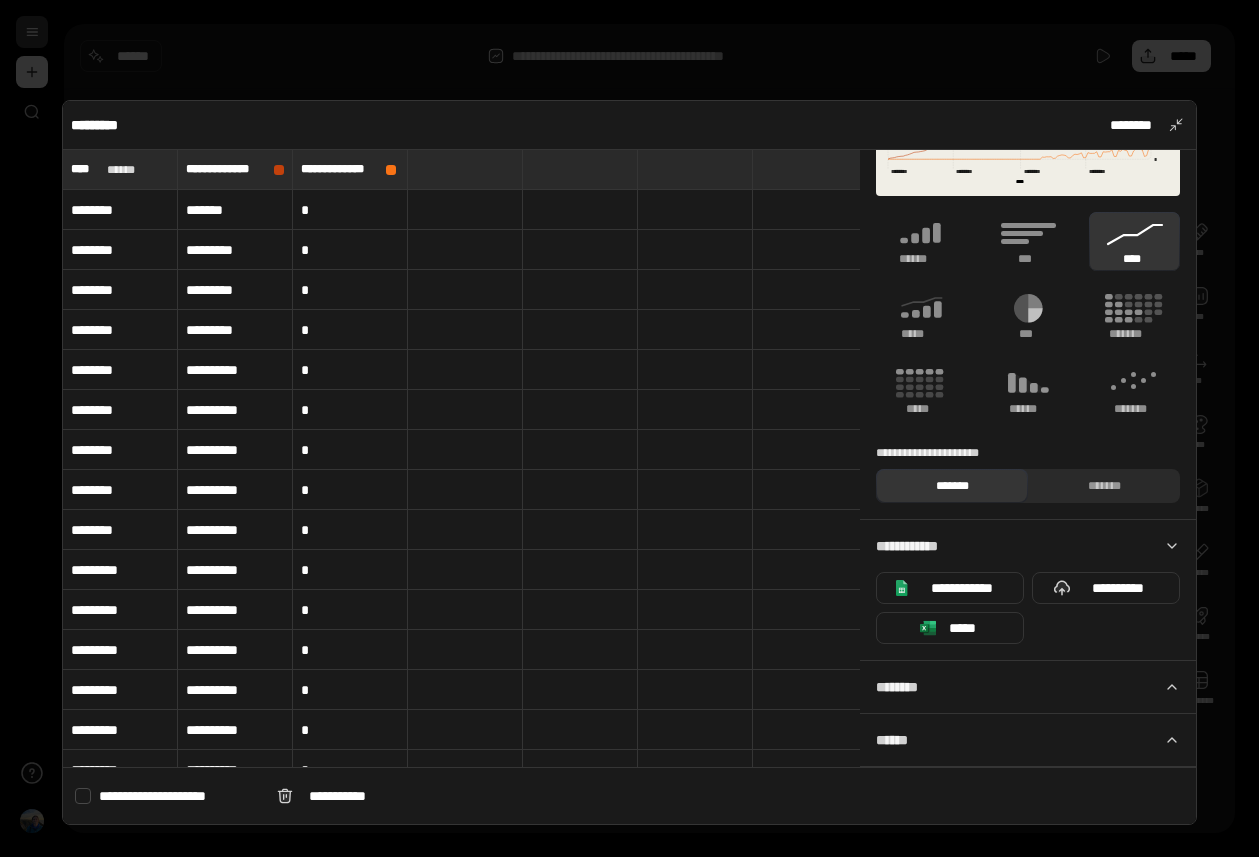 click on "********" at bounding box center [1028, 687] 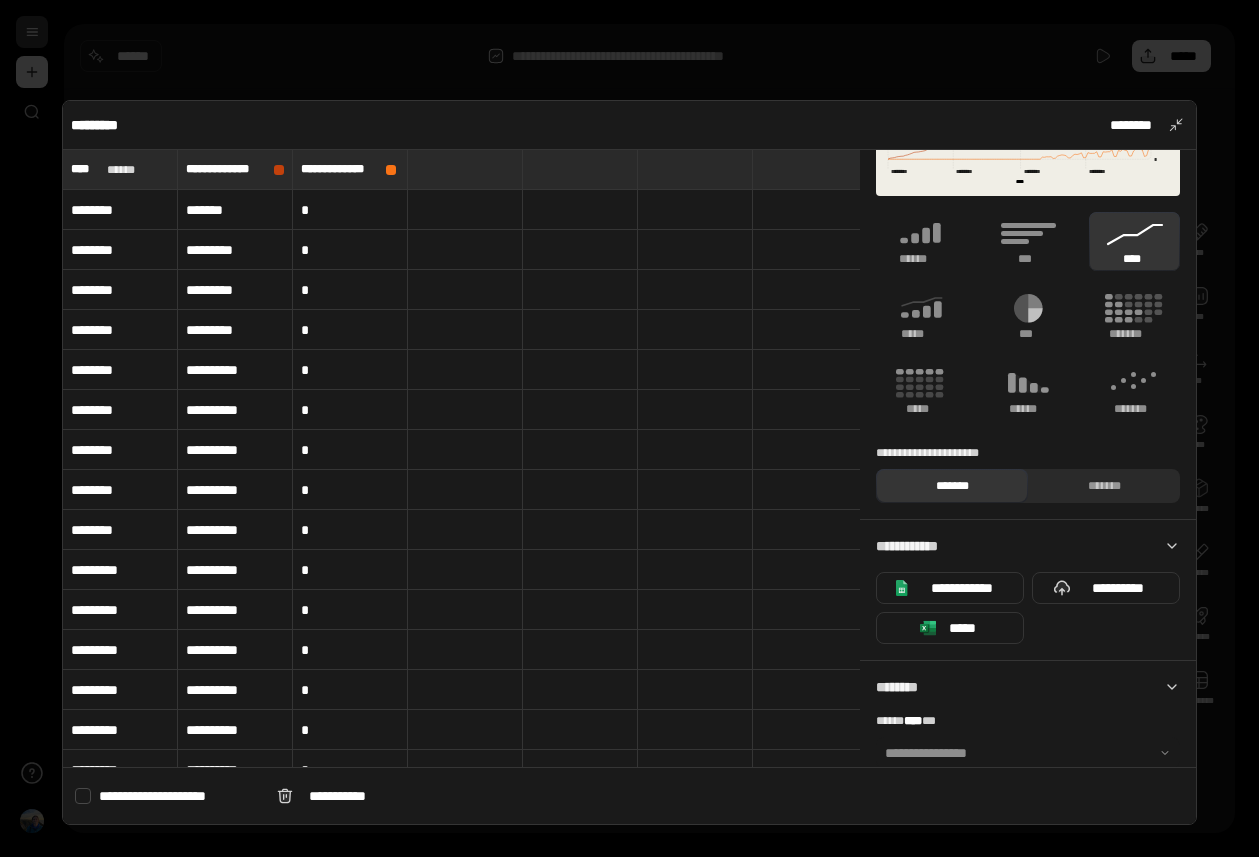 scroll, scrollTop: 282, scrollLeft: 0, axis: vertical 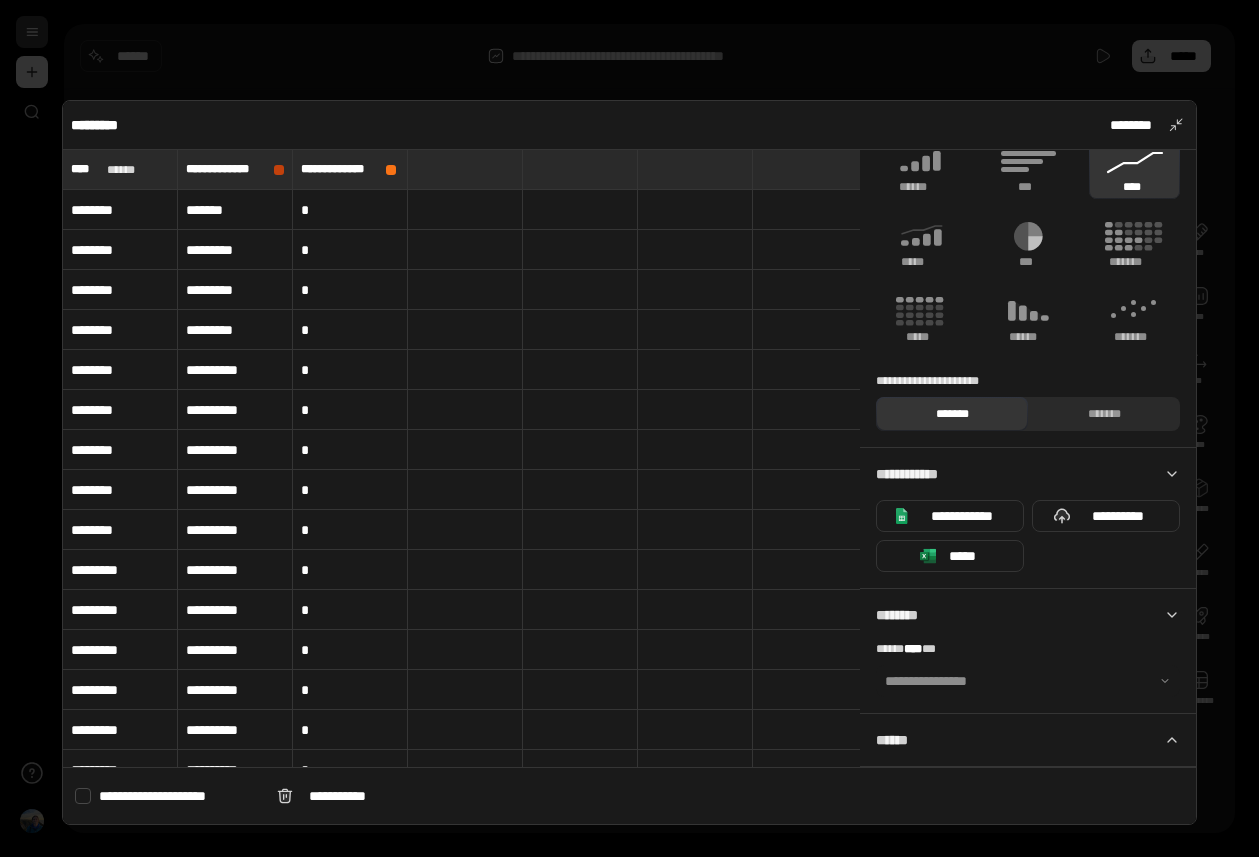 click at bounding box center (1028, 681) 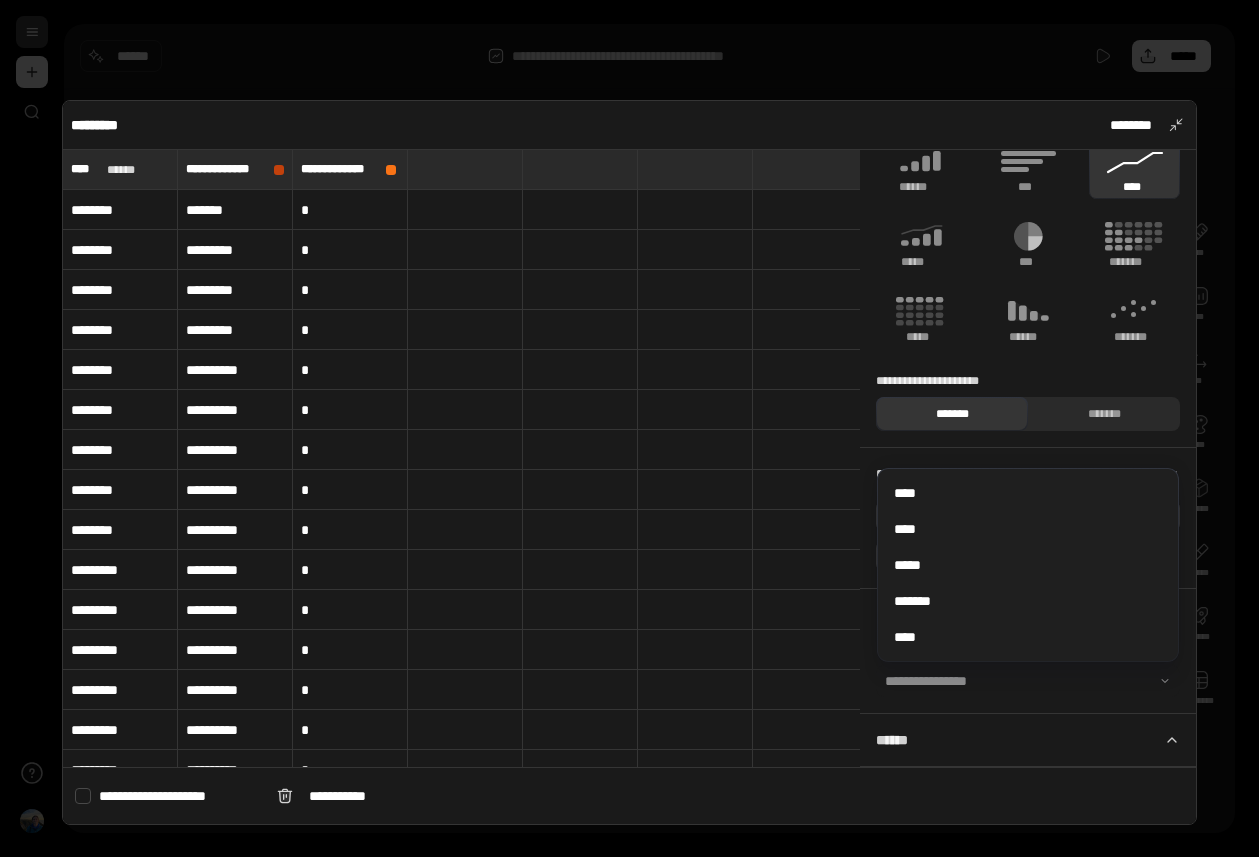 click on "******" at bounding box center (1028, 740) 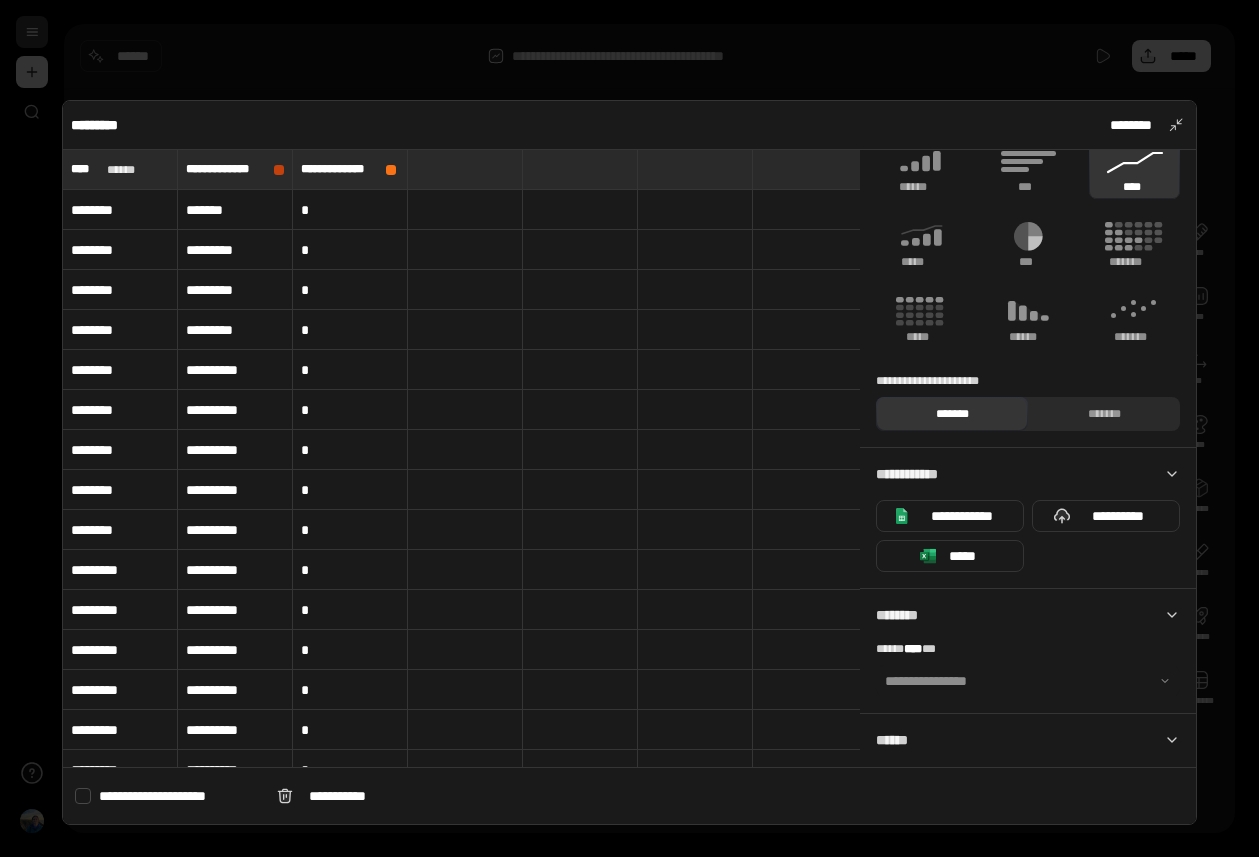 click on "******" at bounding box center (1028, 740) 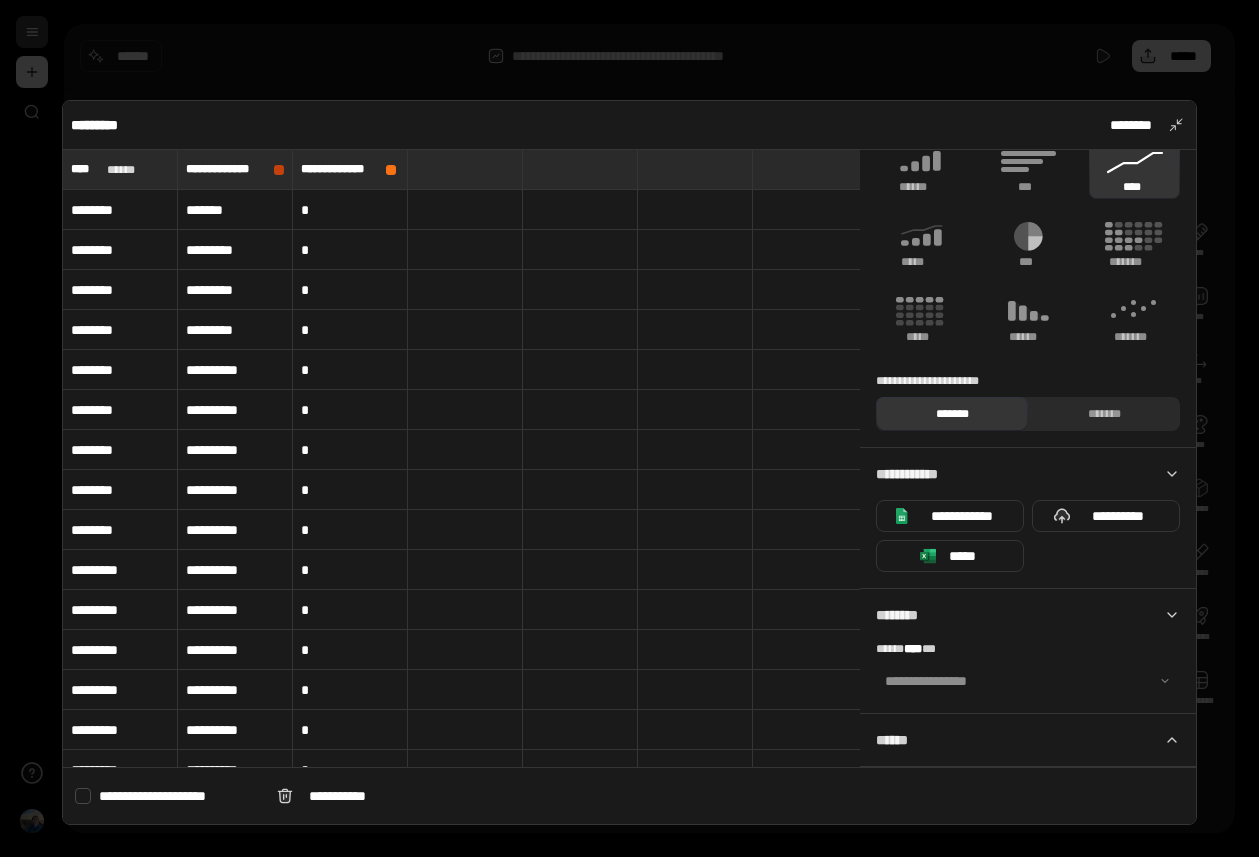 click on "******" at bounding box center [1028, 740] 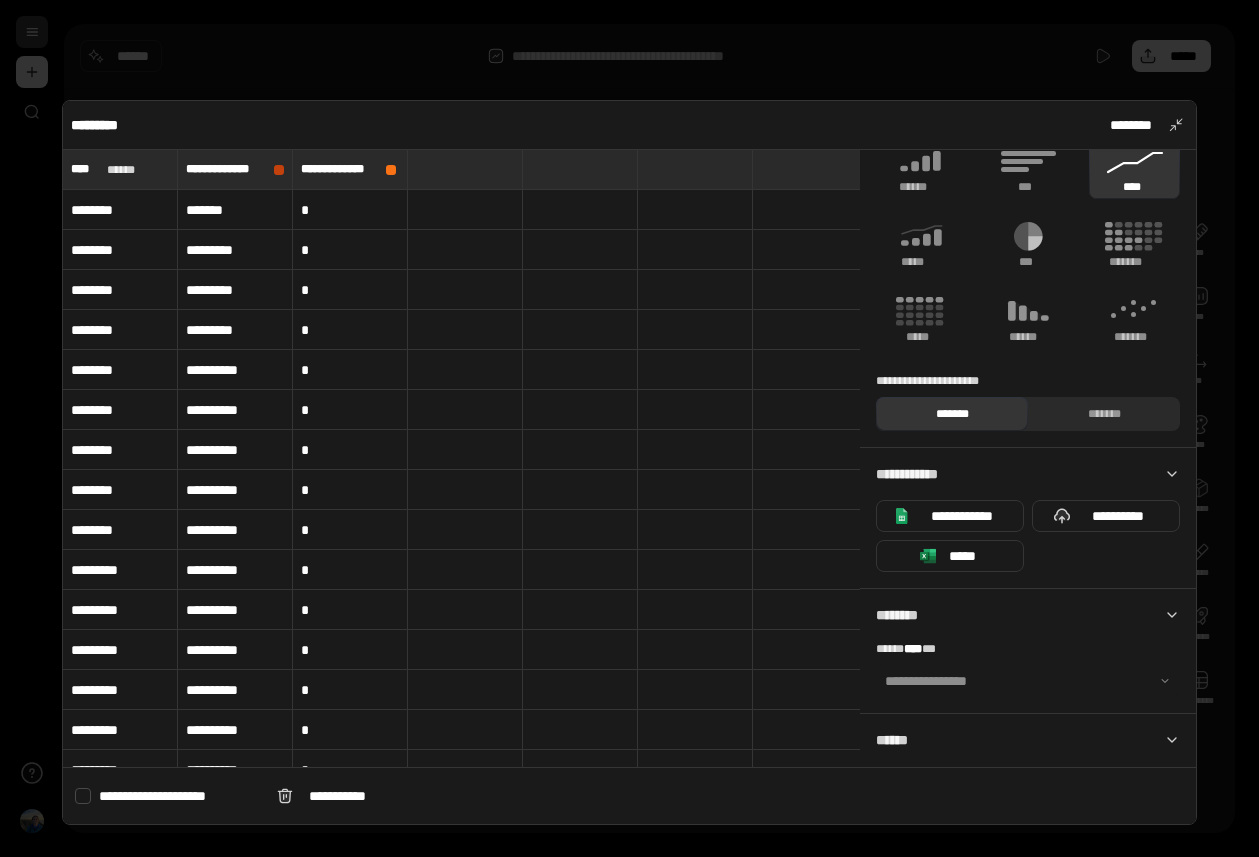 click 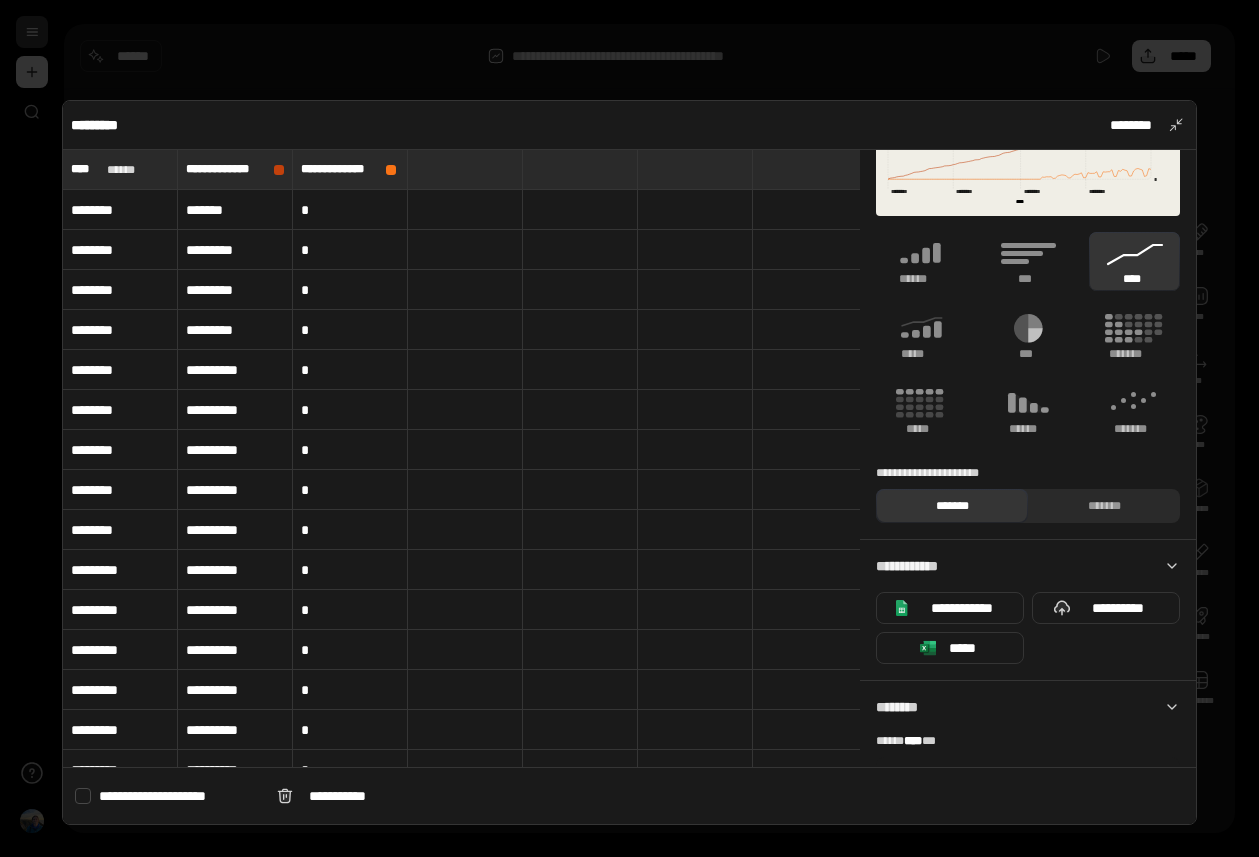 scroll, scrollTop: 0, scrollLeft: 0, axis: both 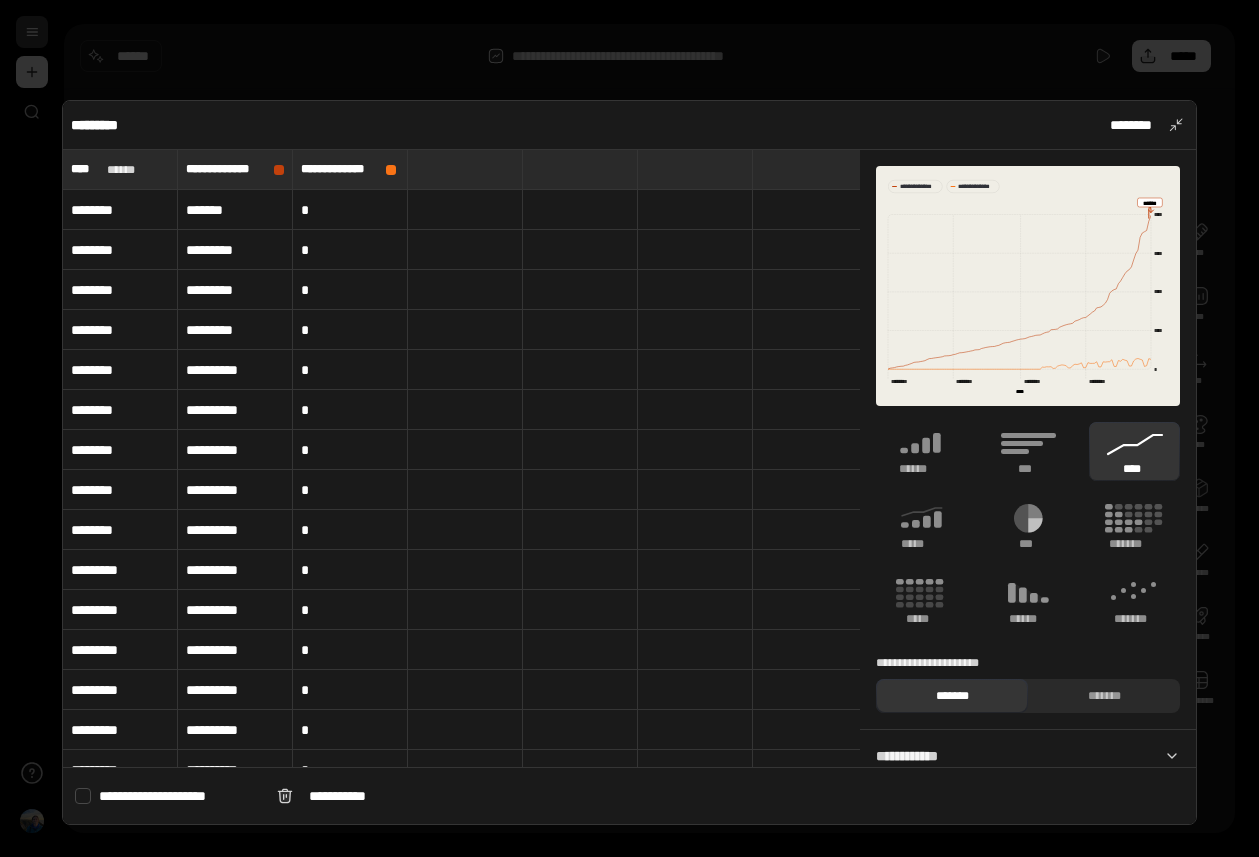 click at bounding box center [629, 428] 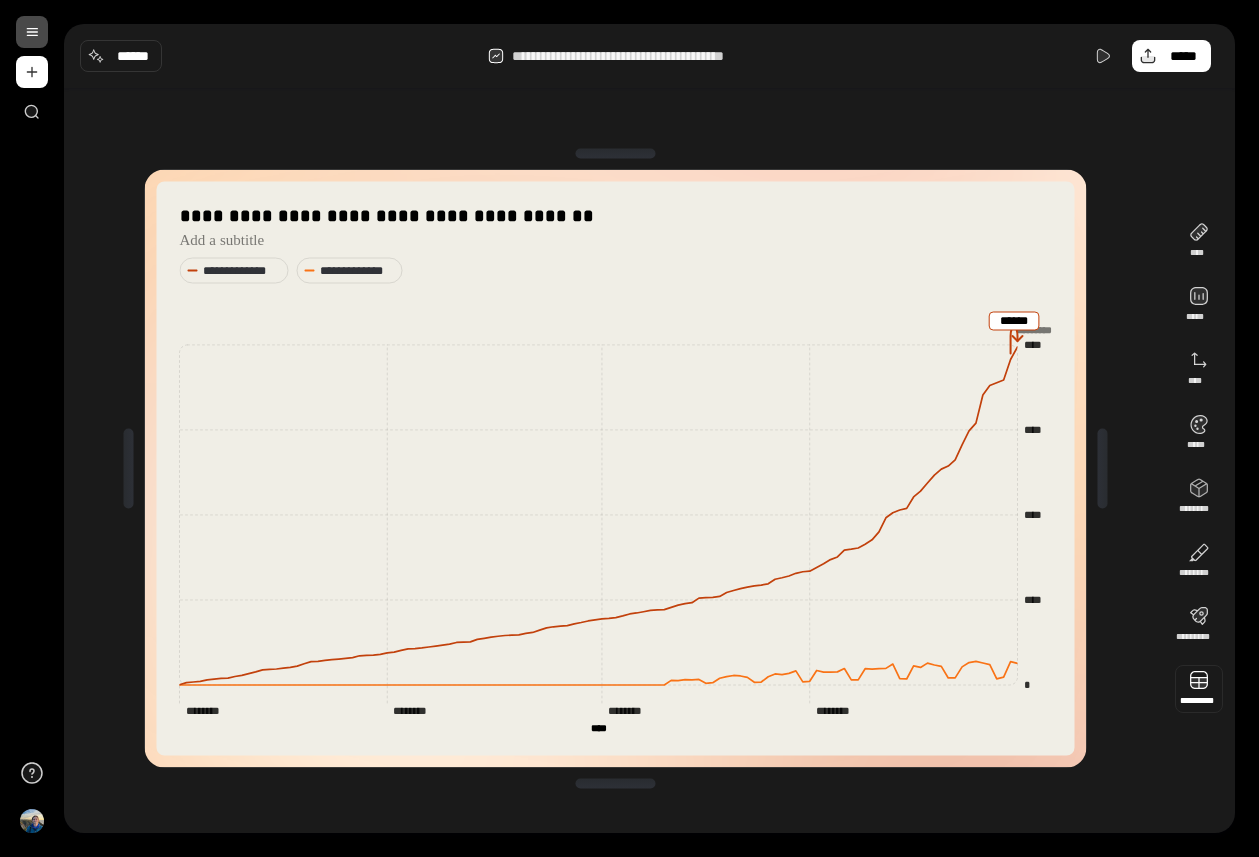 click on "**********" at bounding box center (629, 428) 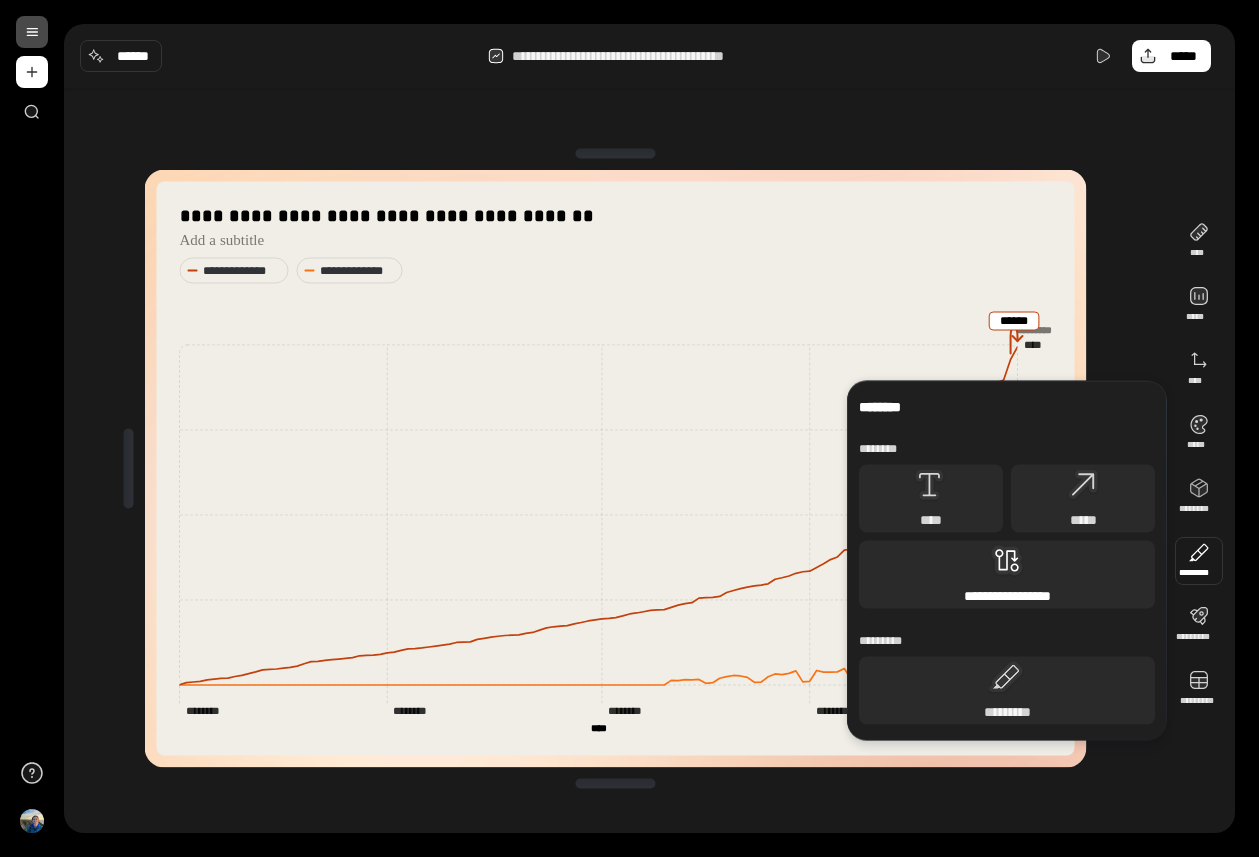 click 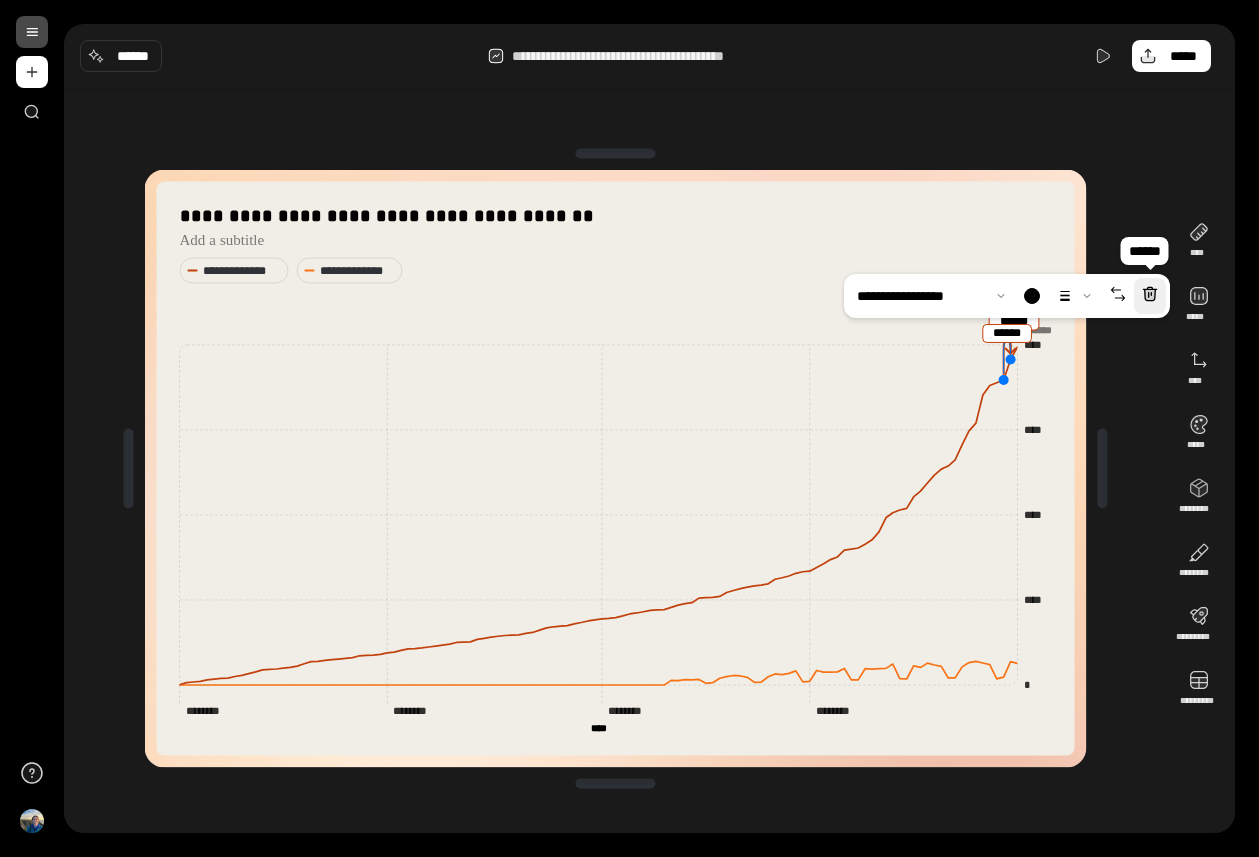 click 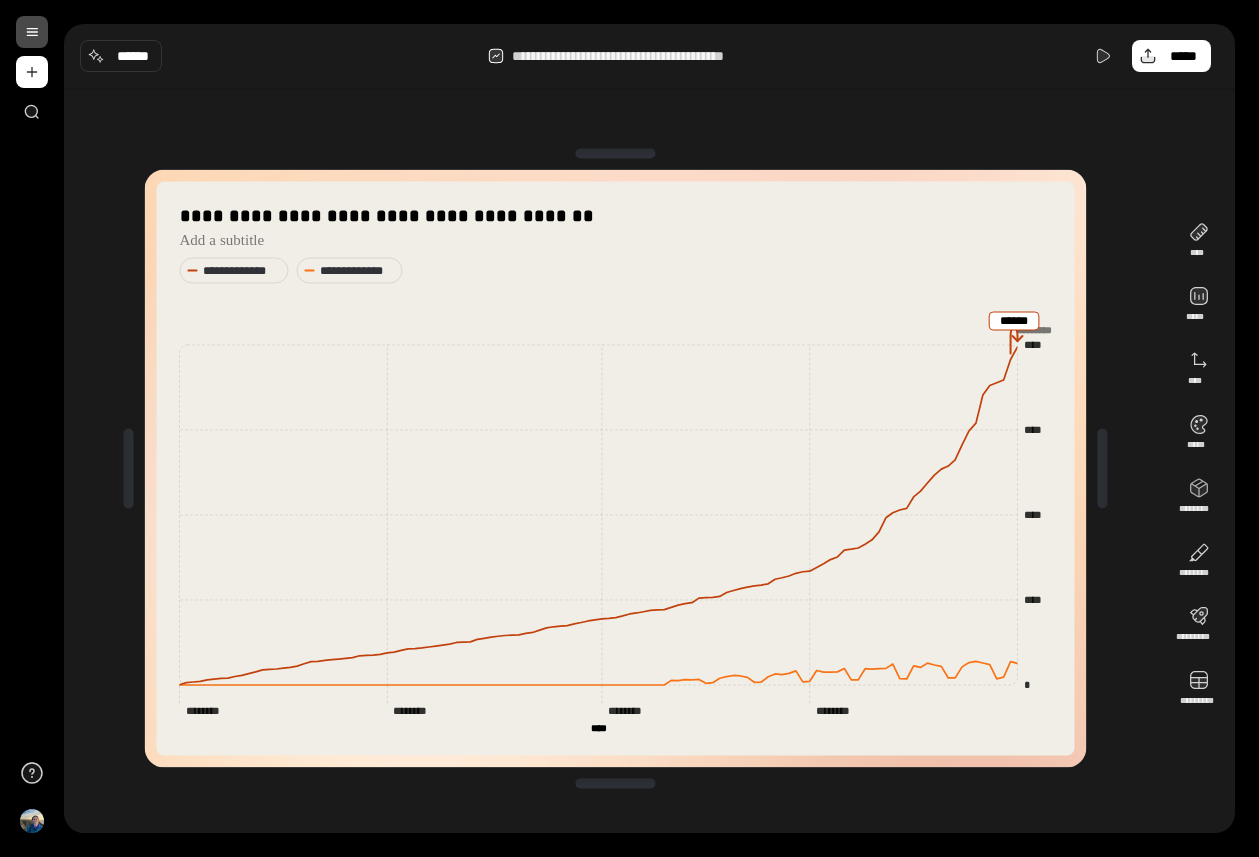 click on "* **** **** **** **** ********* ******** ******** ******** ******** ******** ******** ******** ******** **** ****" 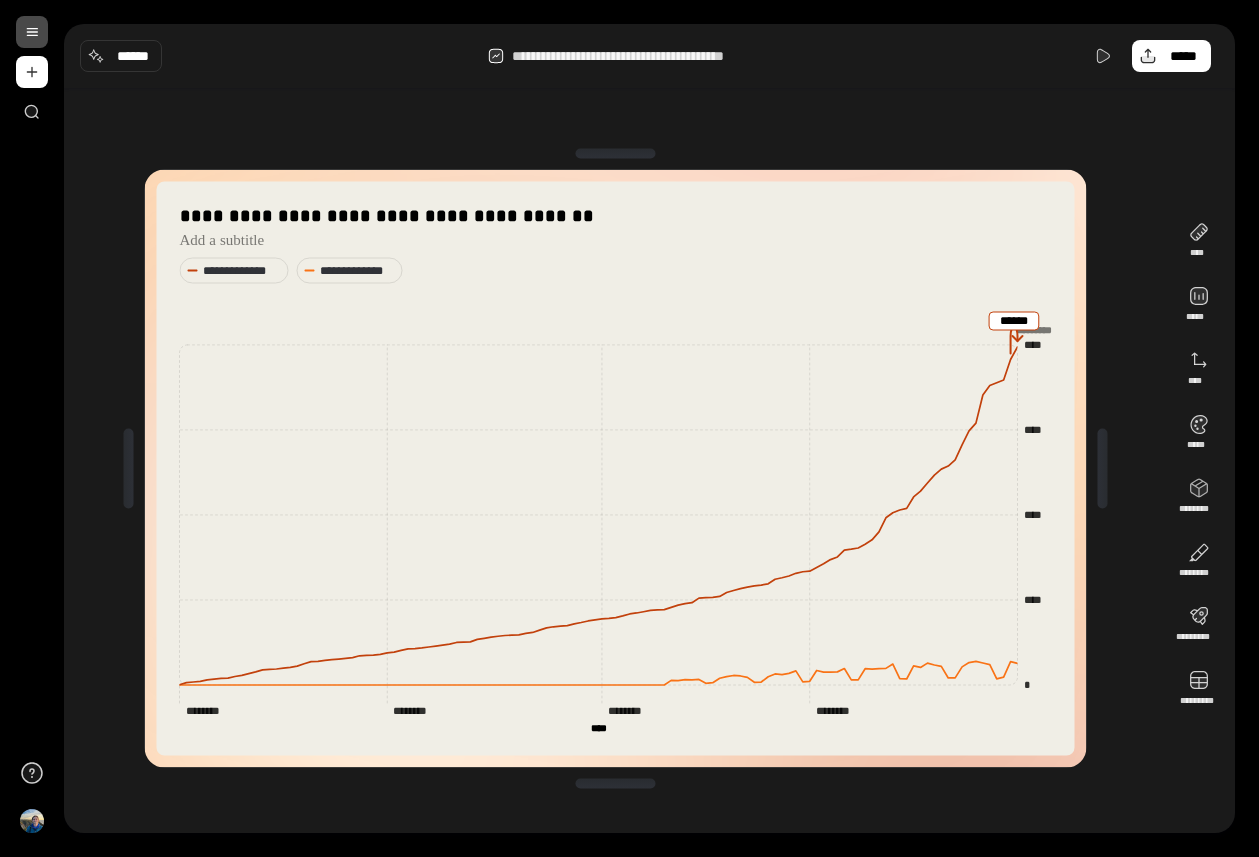 click on "**********" at bounding box center [629, 428] 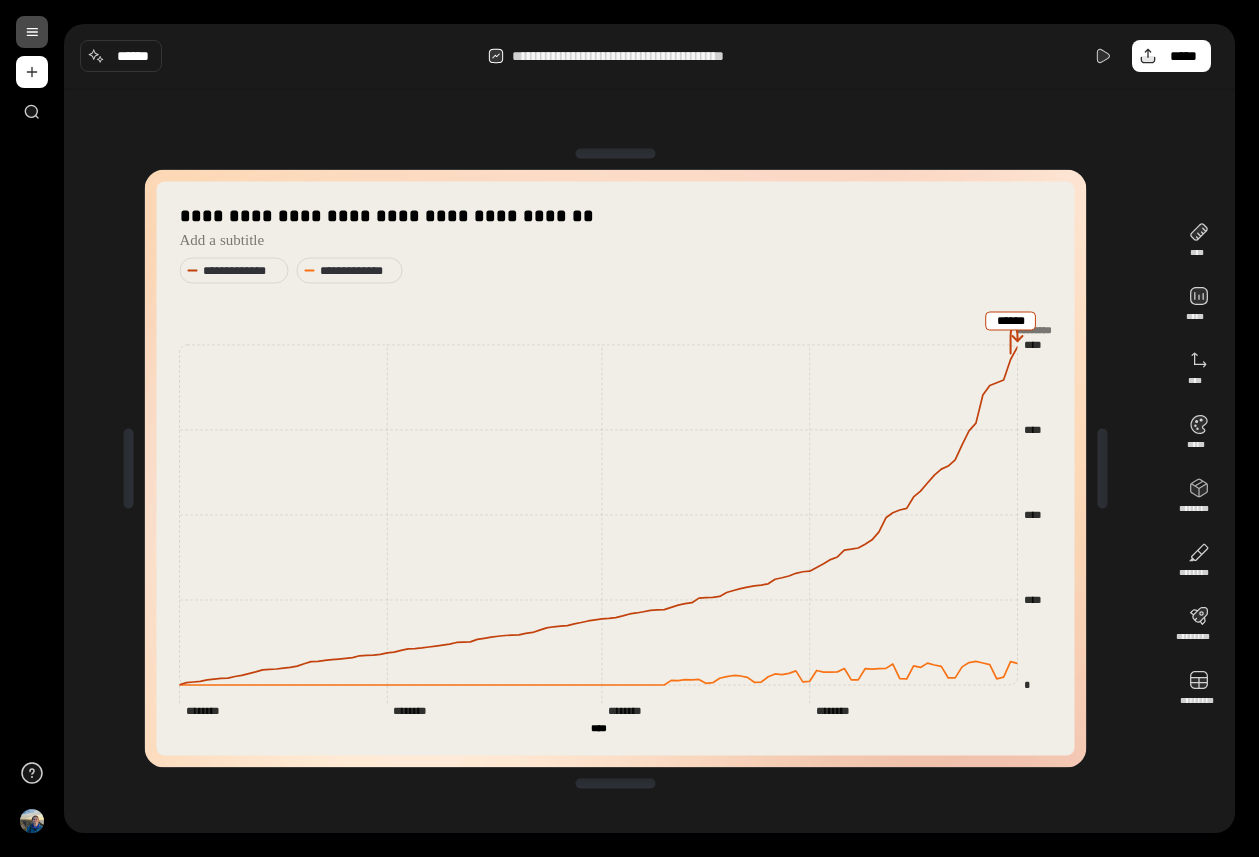 click on "**********" at bounding box center (629, 428) 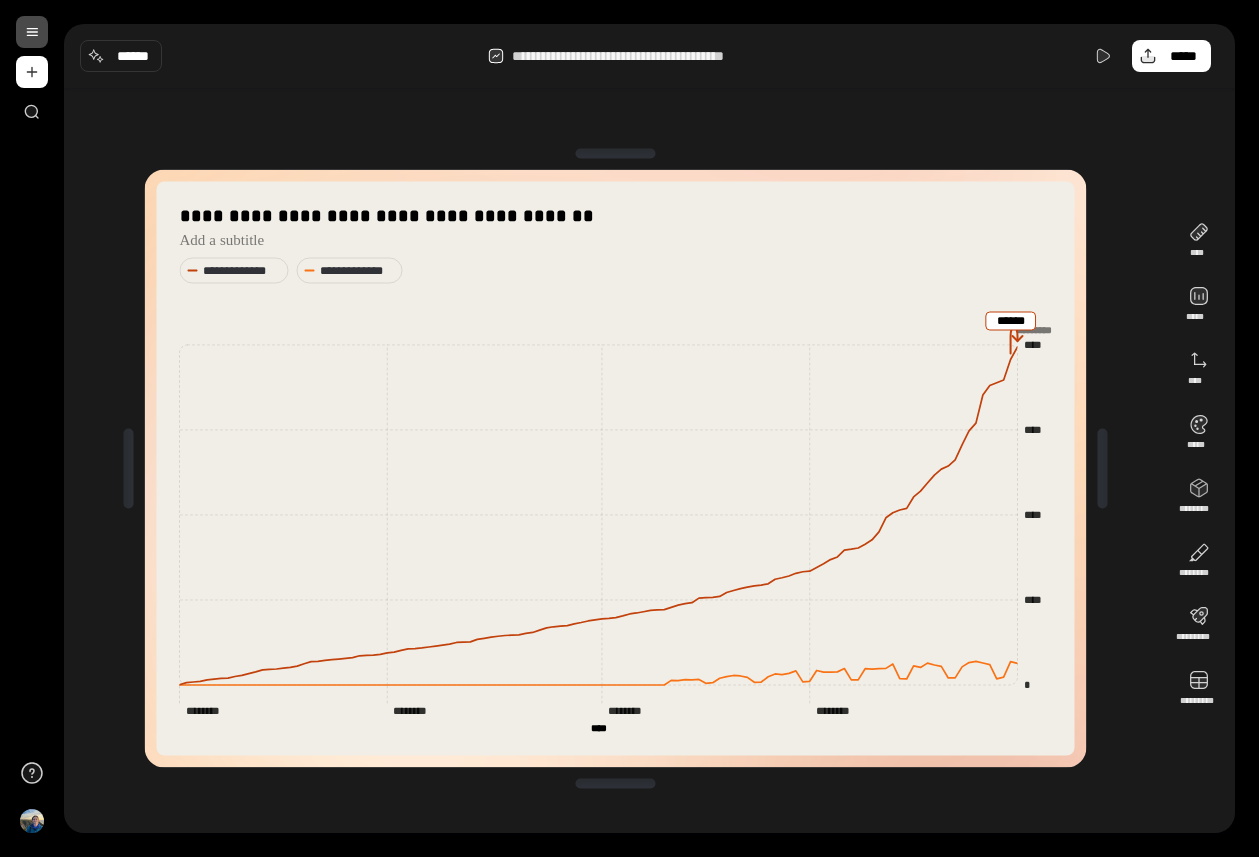 click on "**********" at bounding box center (629, 428) 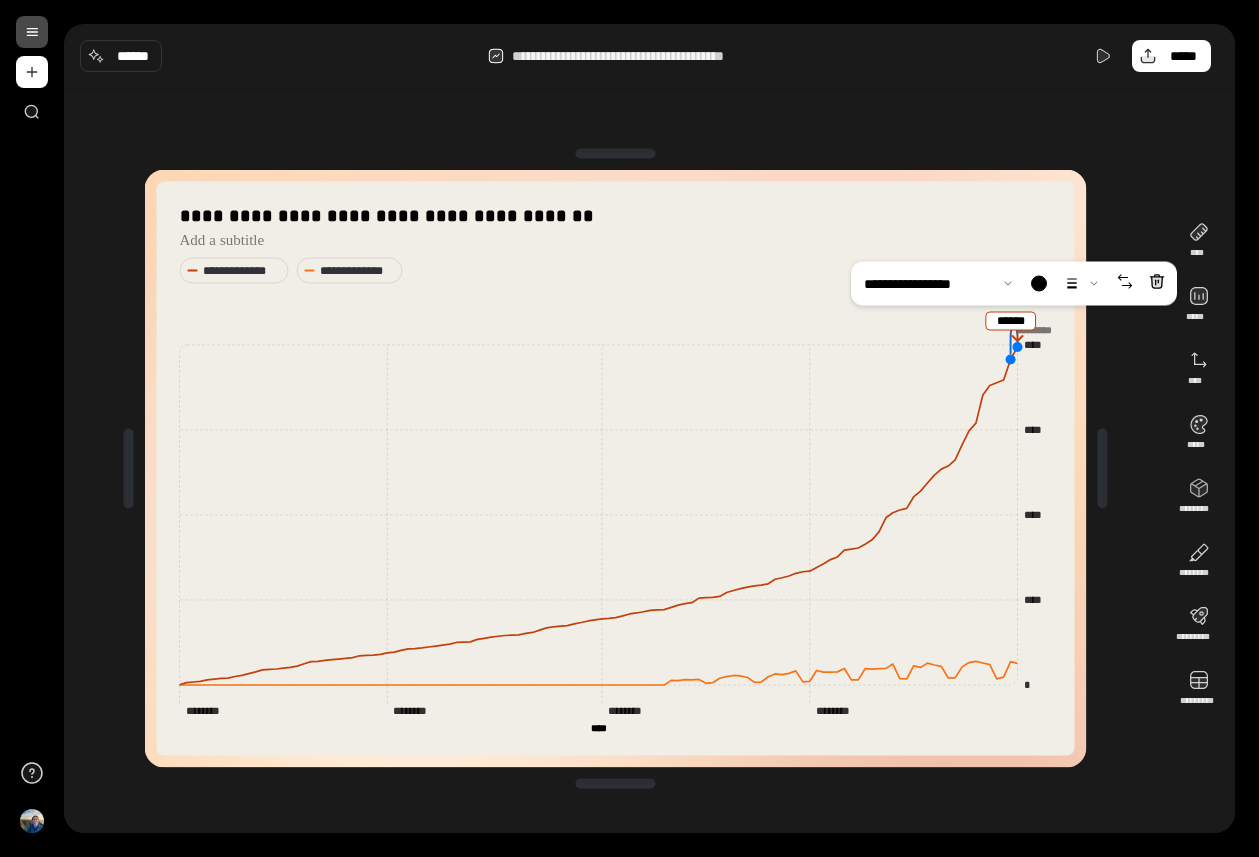 click 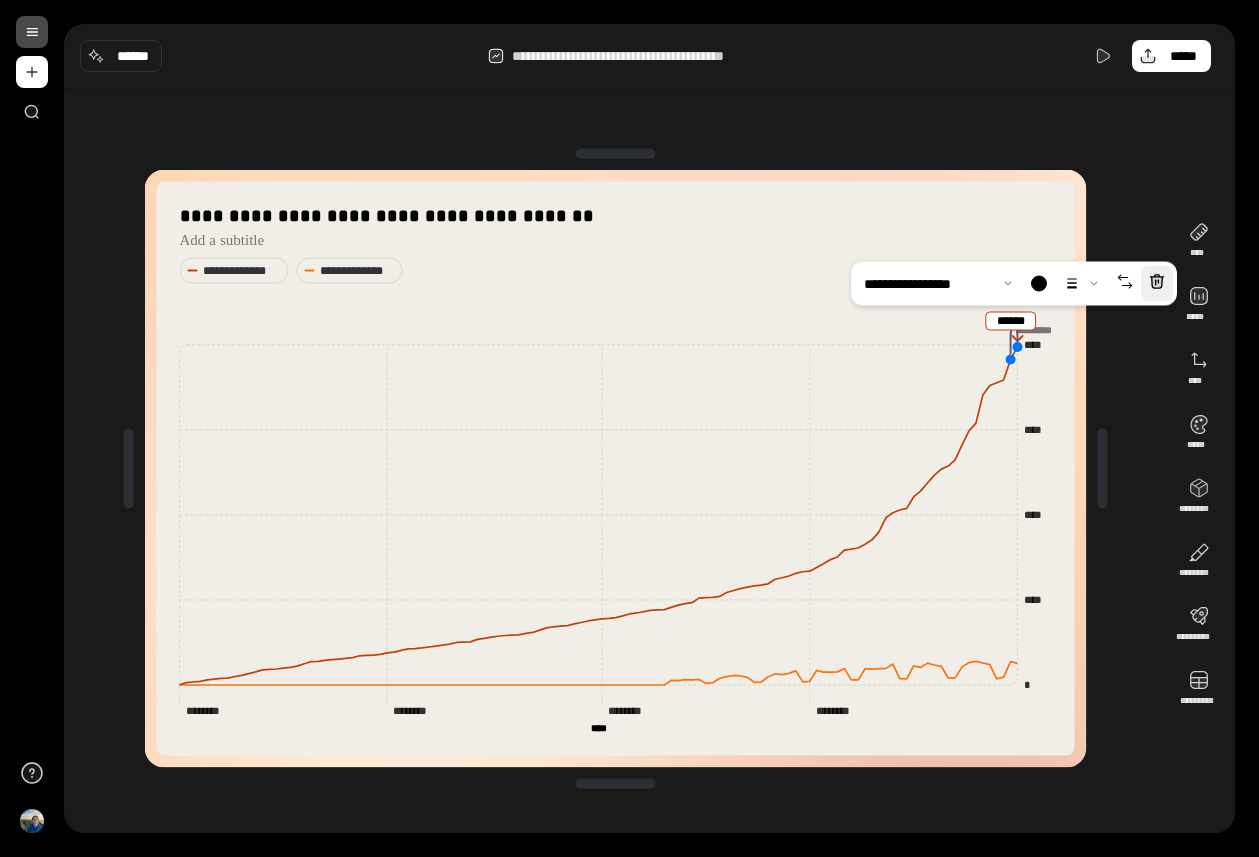 click 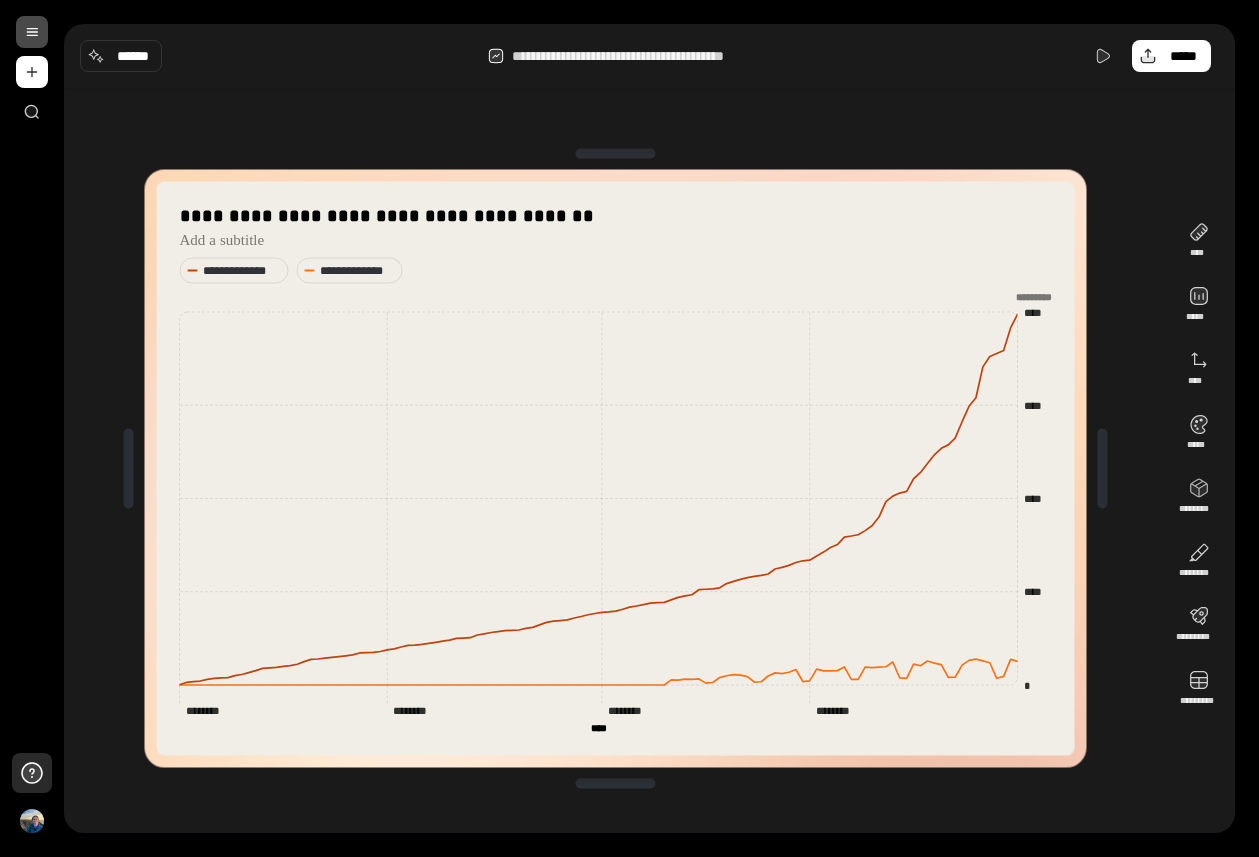 click at bounding box center (32, 773) 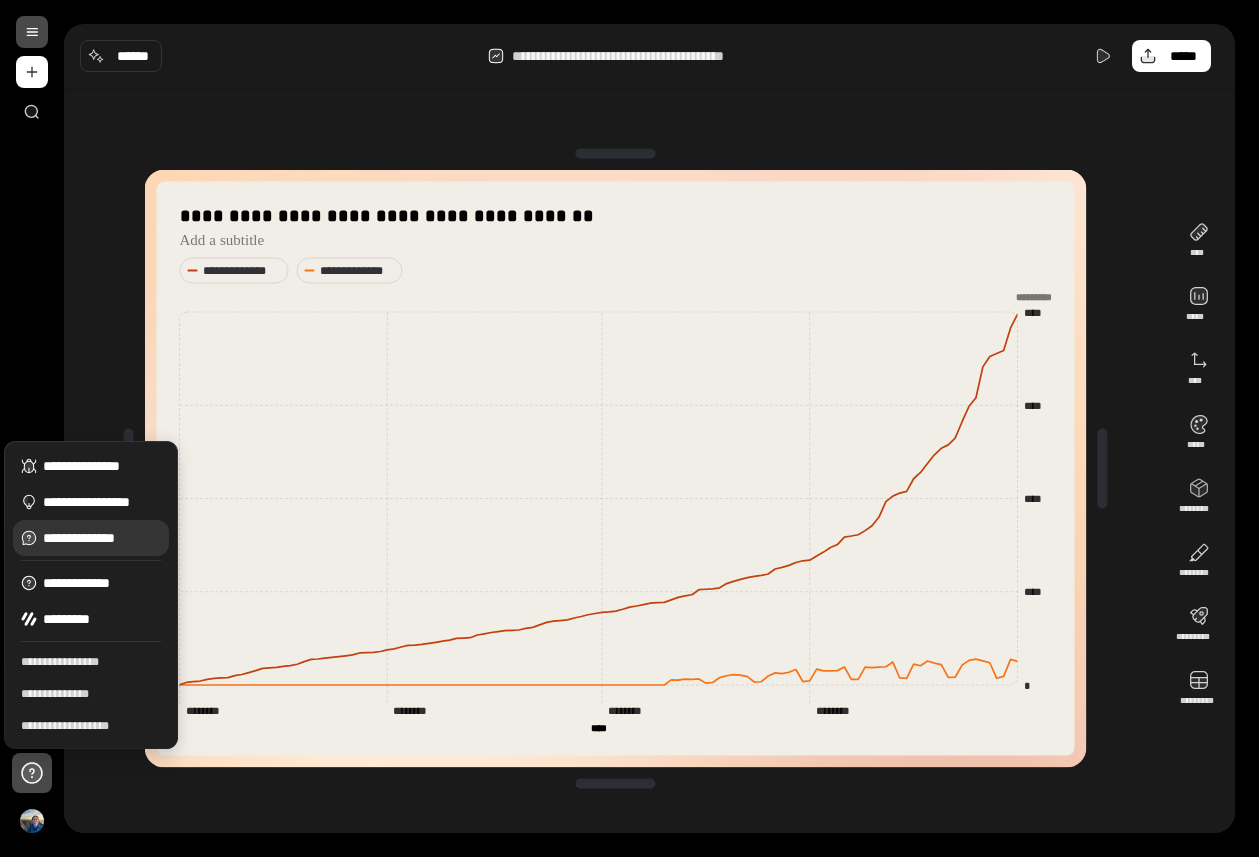 click on "**********" at bounding box center (102, 538) 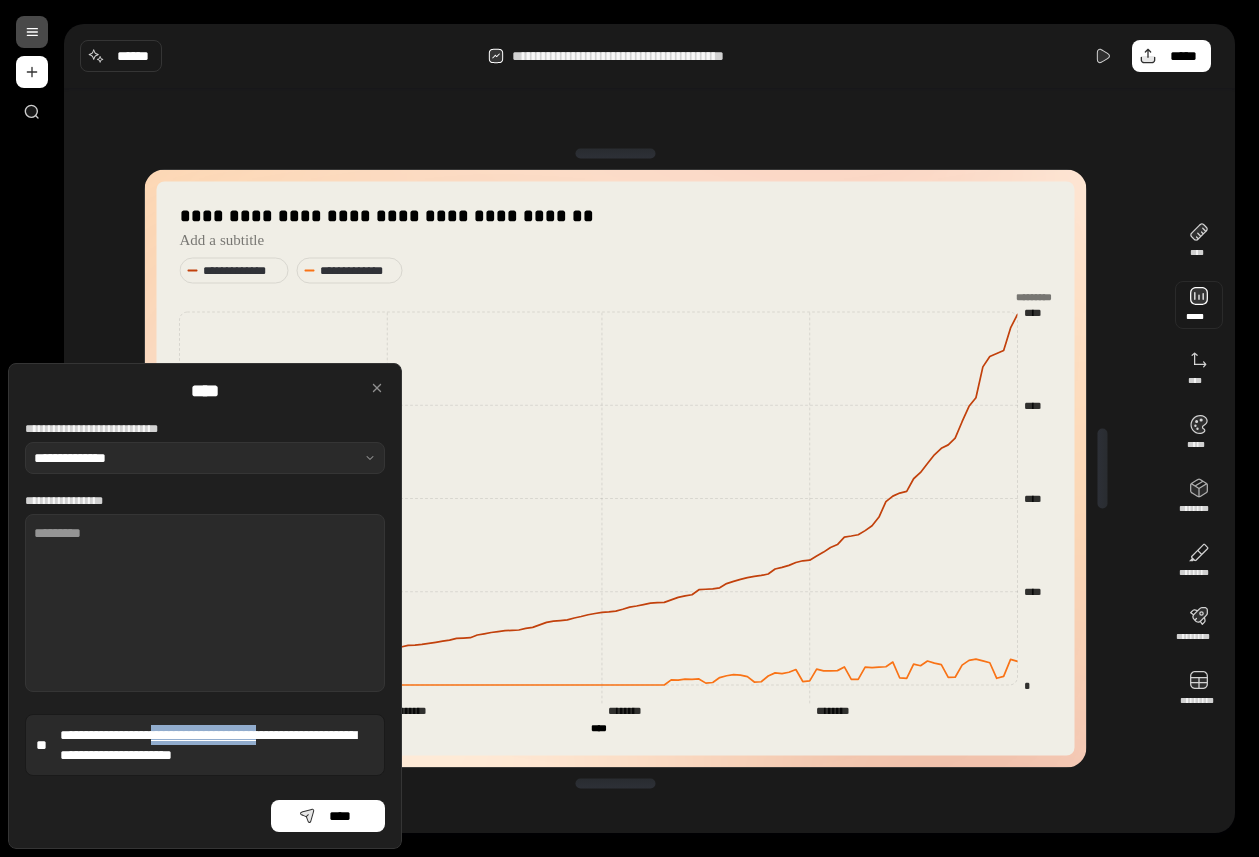 click at bounding box center [1199, 305] 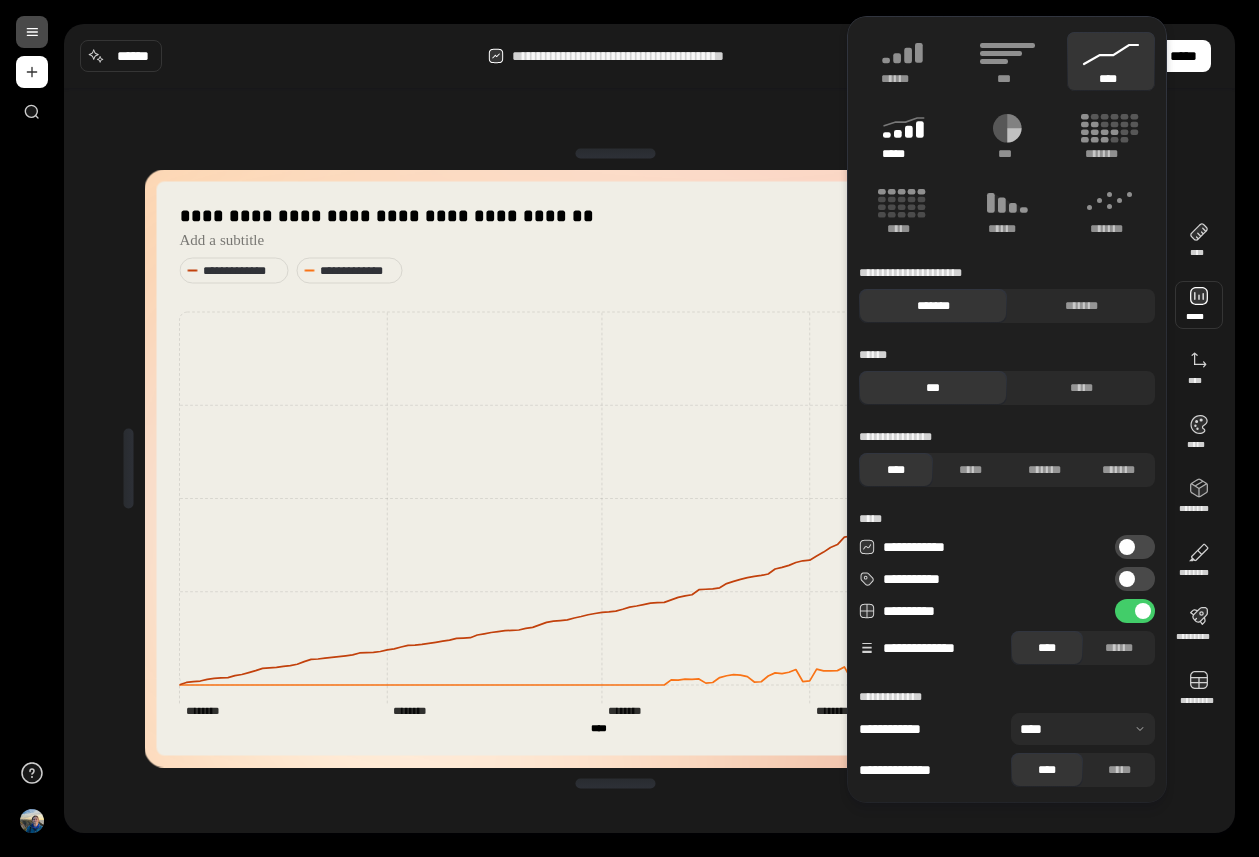 click 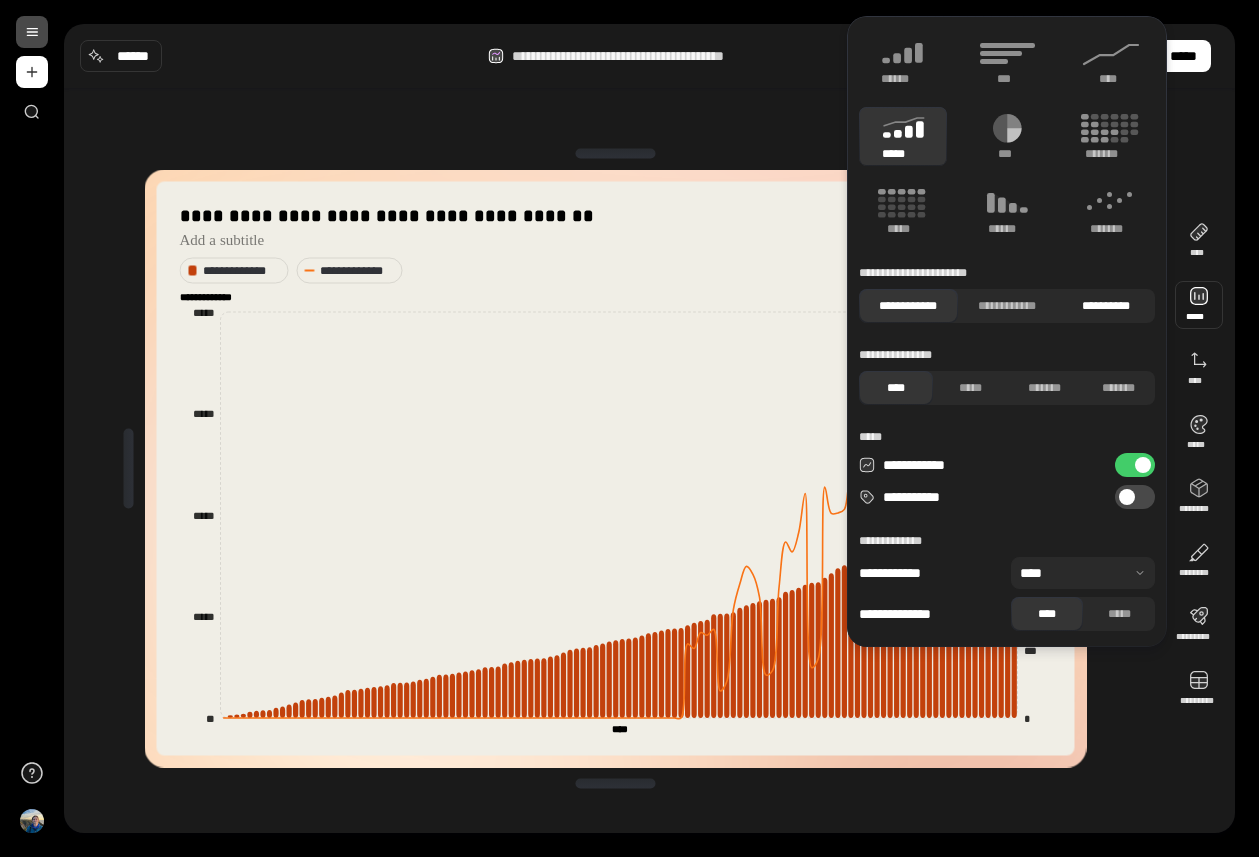 click on "**********" at bounding box center [1105, 306] 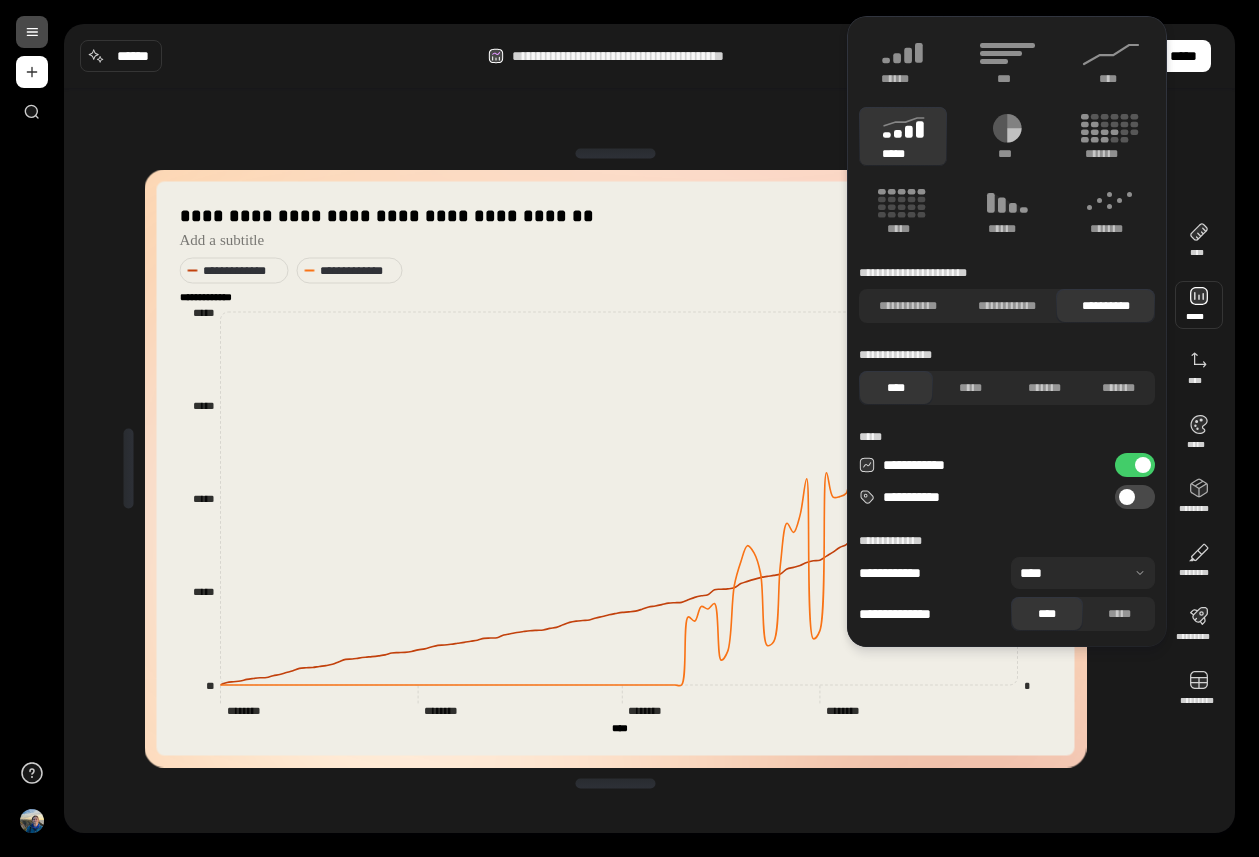click on "**********" at bounding box center (615, 468) 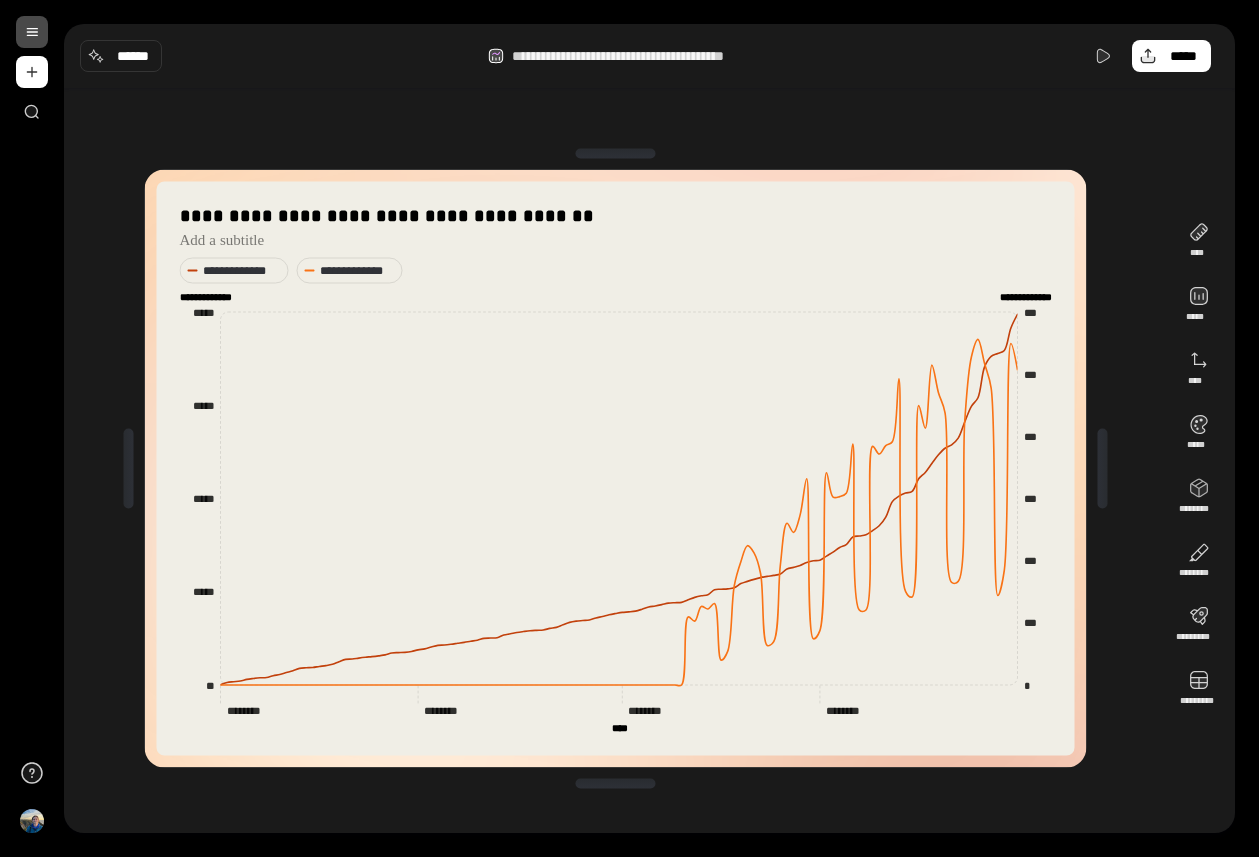 click on "***" 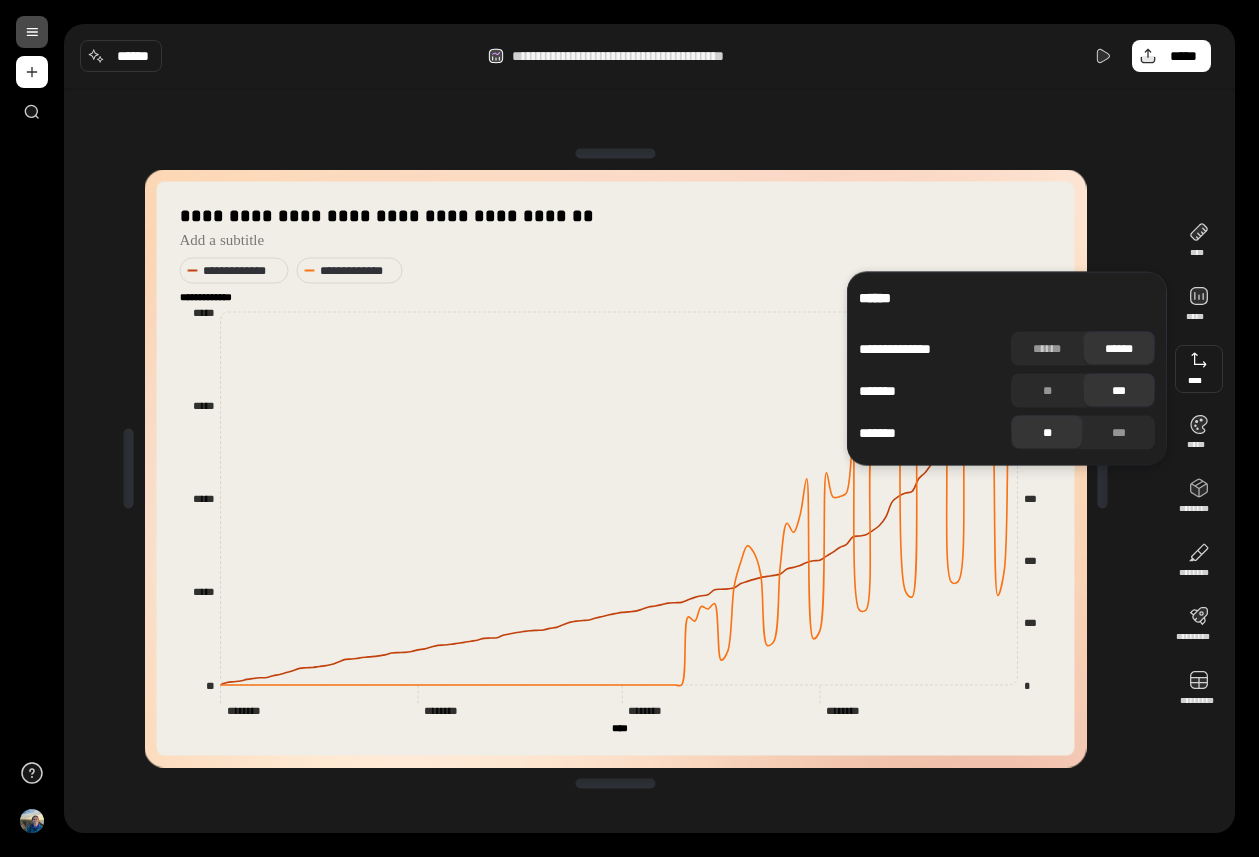 click at bounding box center (1199, 369) 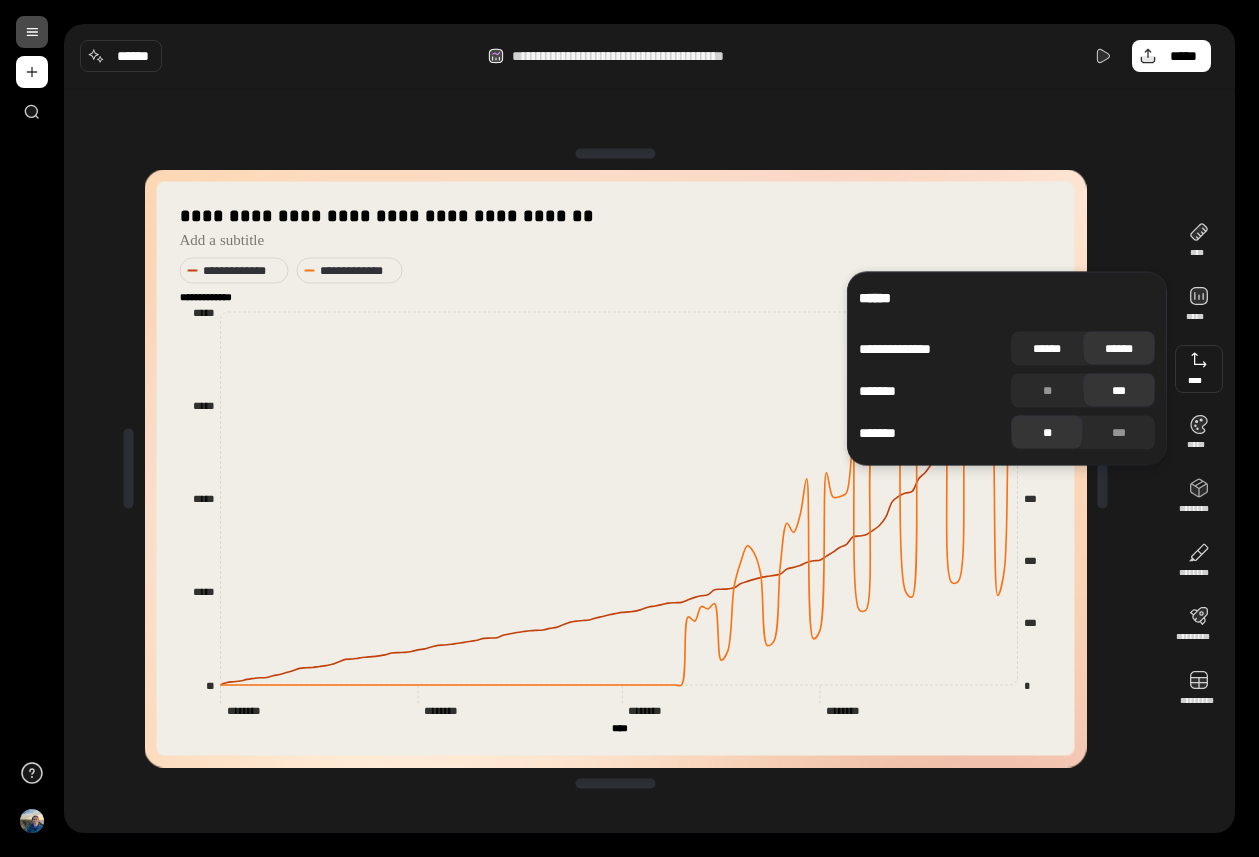 click on "******" at bounding box center [1047, 349] 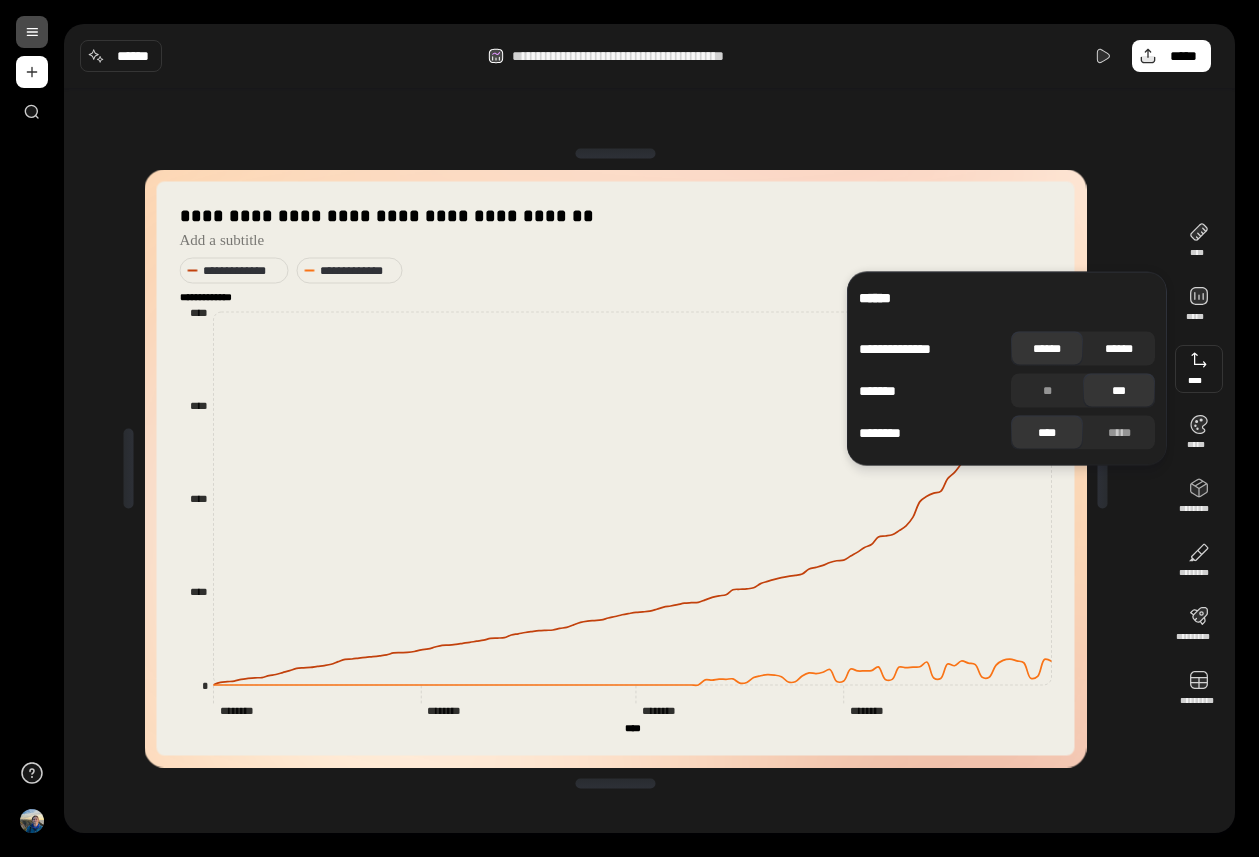 click on "******" at bounding box center (1119, 349) 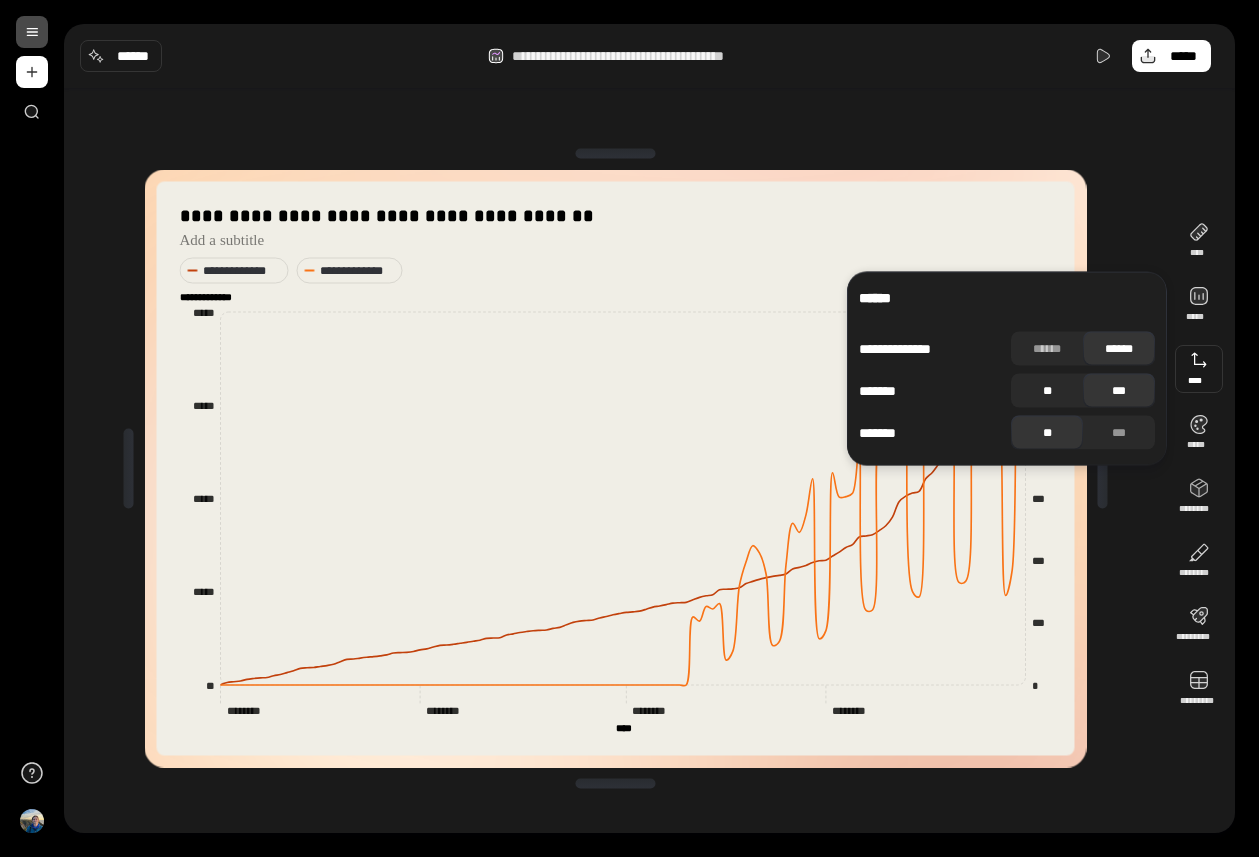 click on "**" at bounding box center (1047, 391) 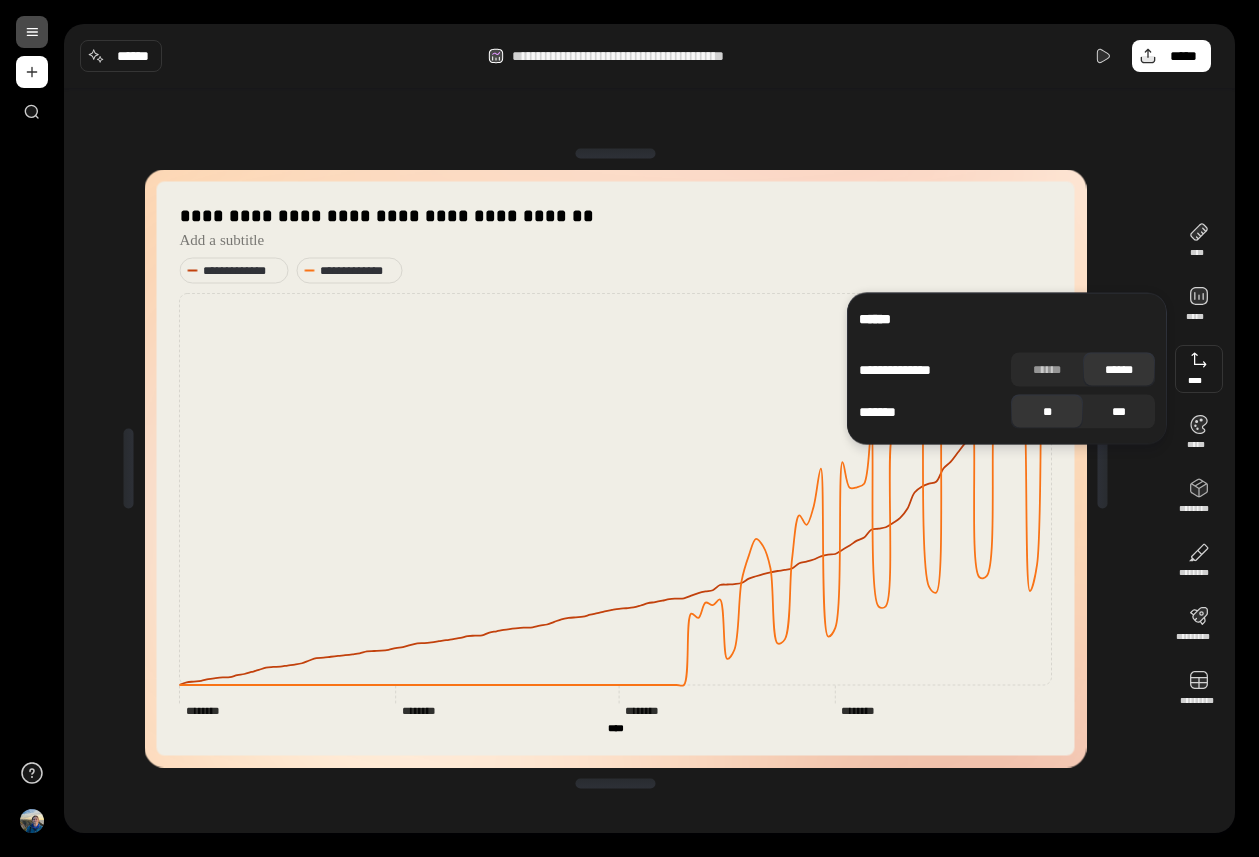 click on "***" at bounding box center (1119, 412) 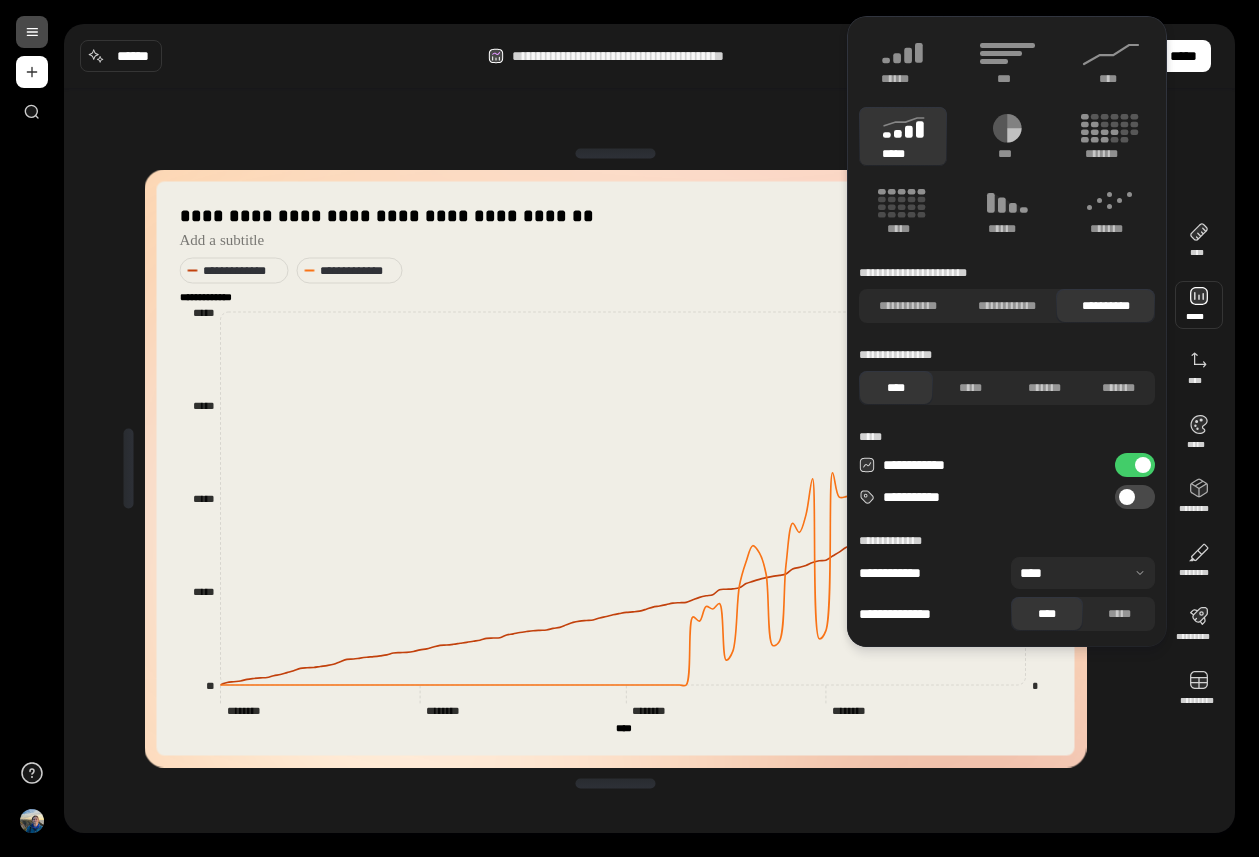 click at bounding box center [1143, 465] 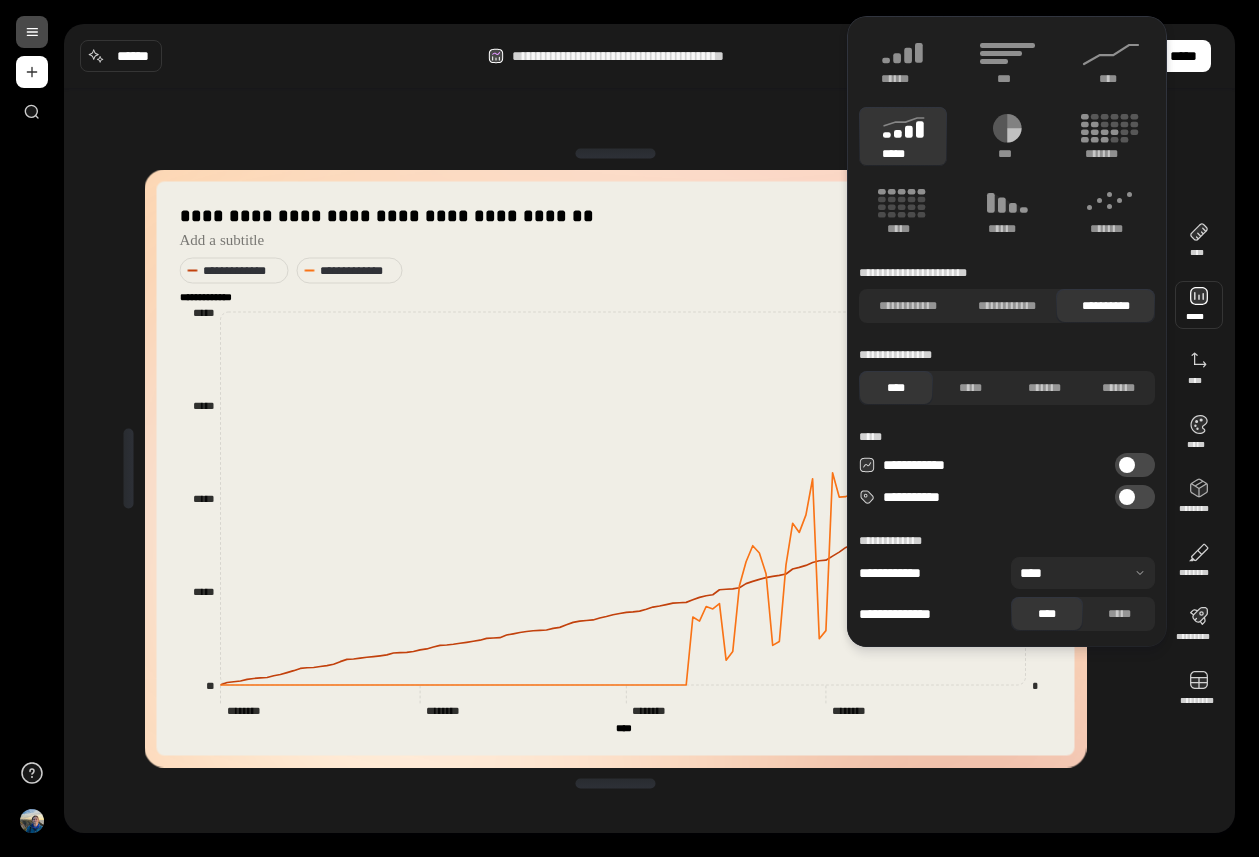 click on "**********" at bounding box center (1135, 465) 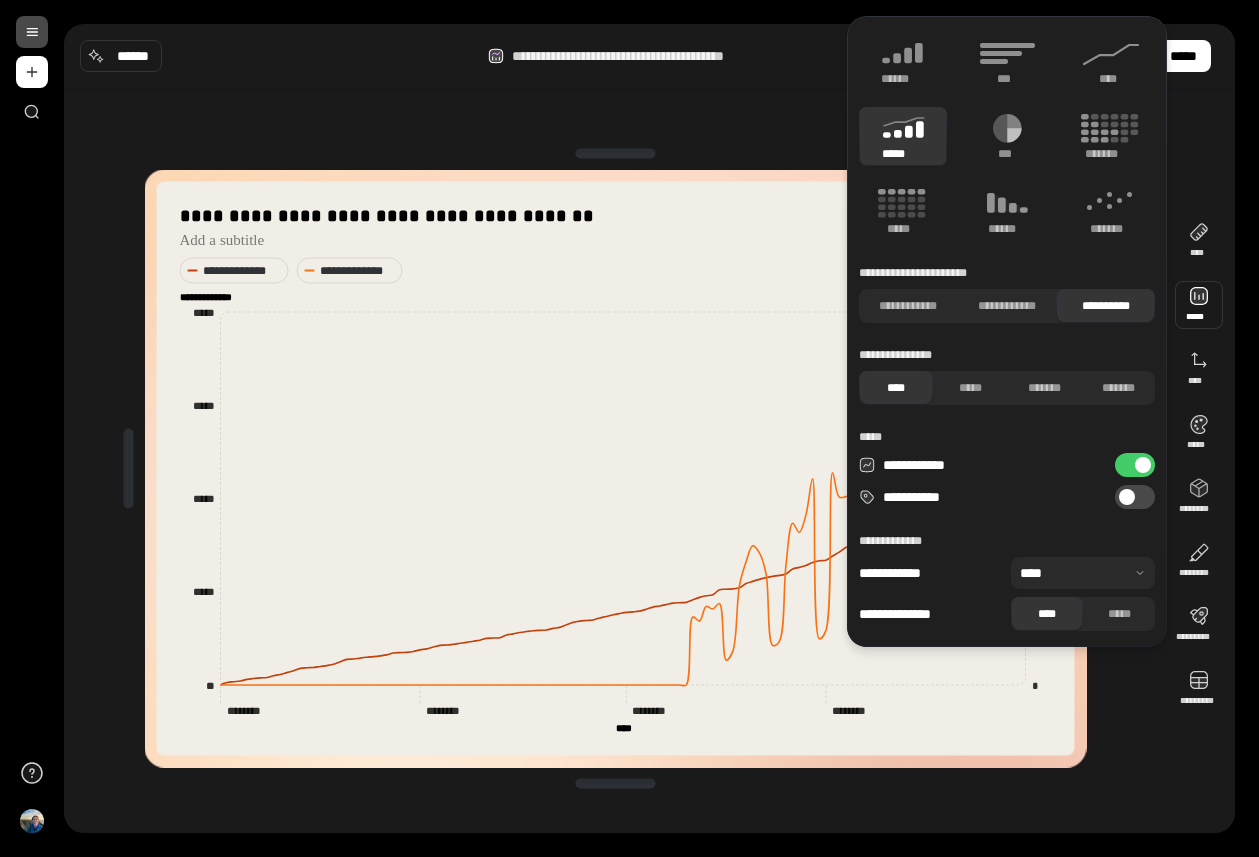 click at bounding box center [1143, 465] 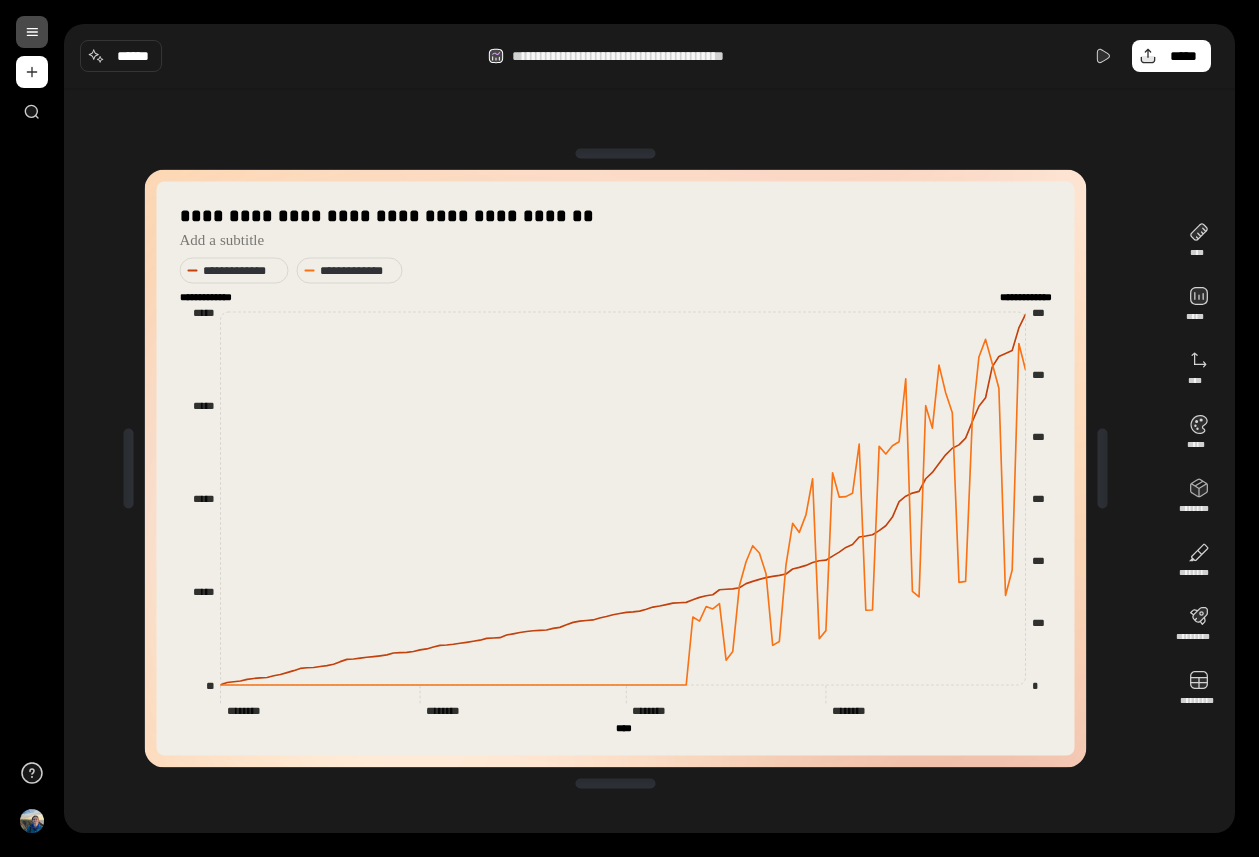 click on "**********" at bounding box center (649, 468) 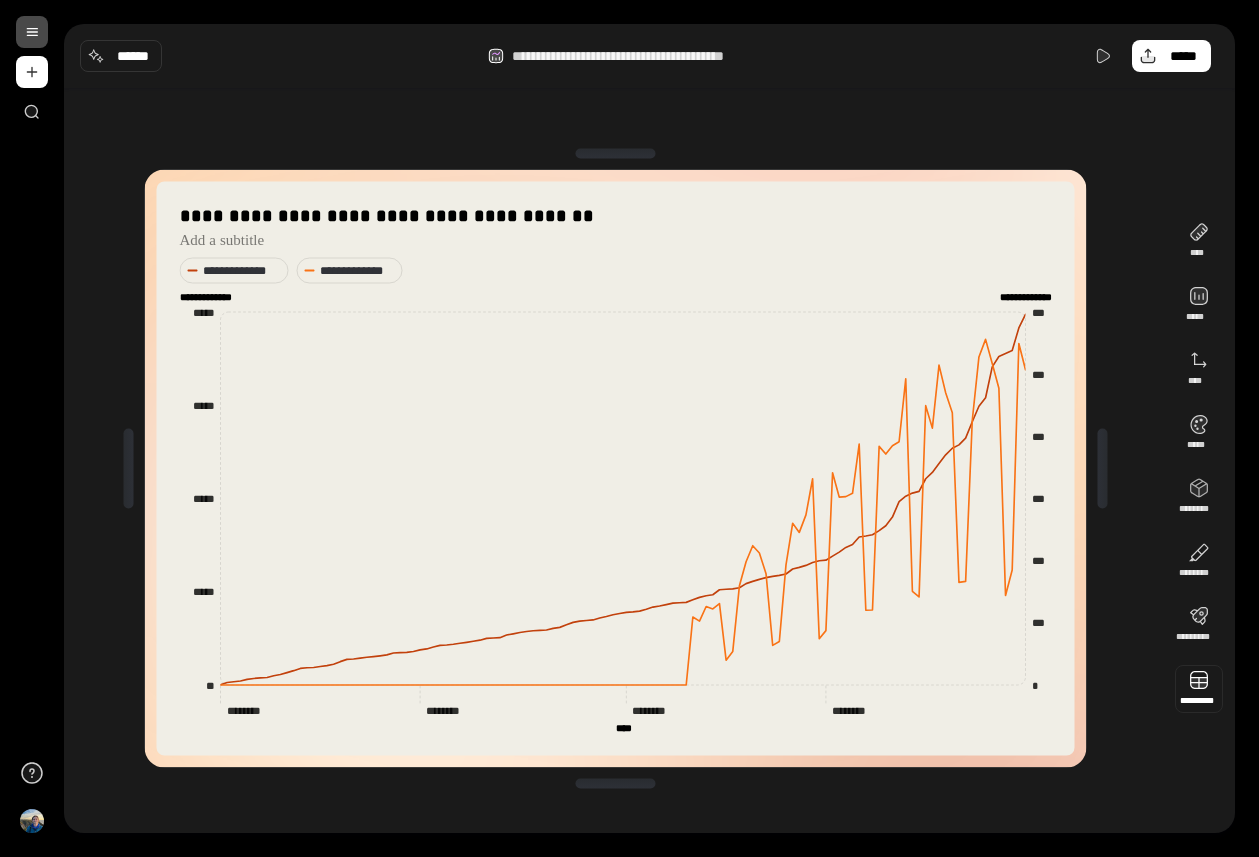 click at bounding box center (1199, 689) 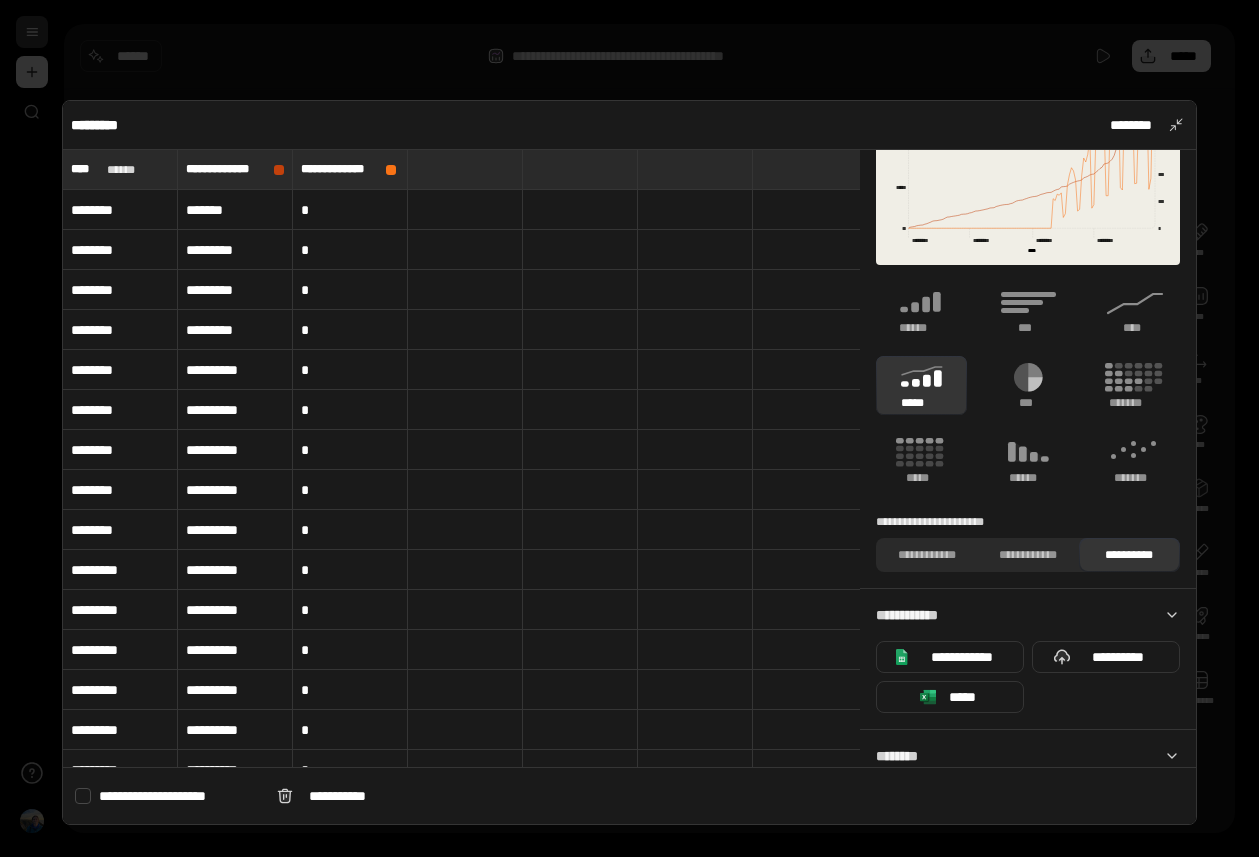 scroll, scrollTop: 185, scrollLeft: 0, axis: vertical 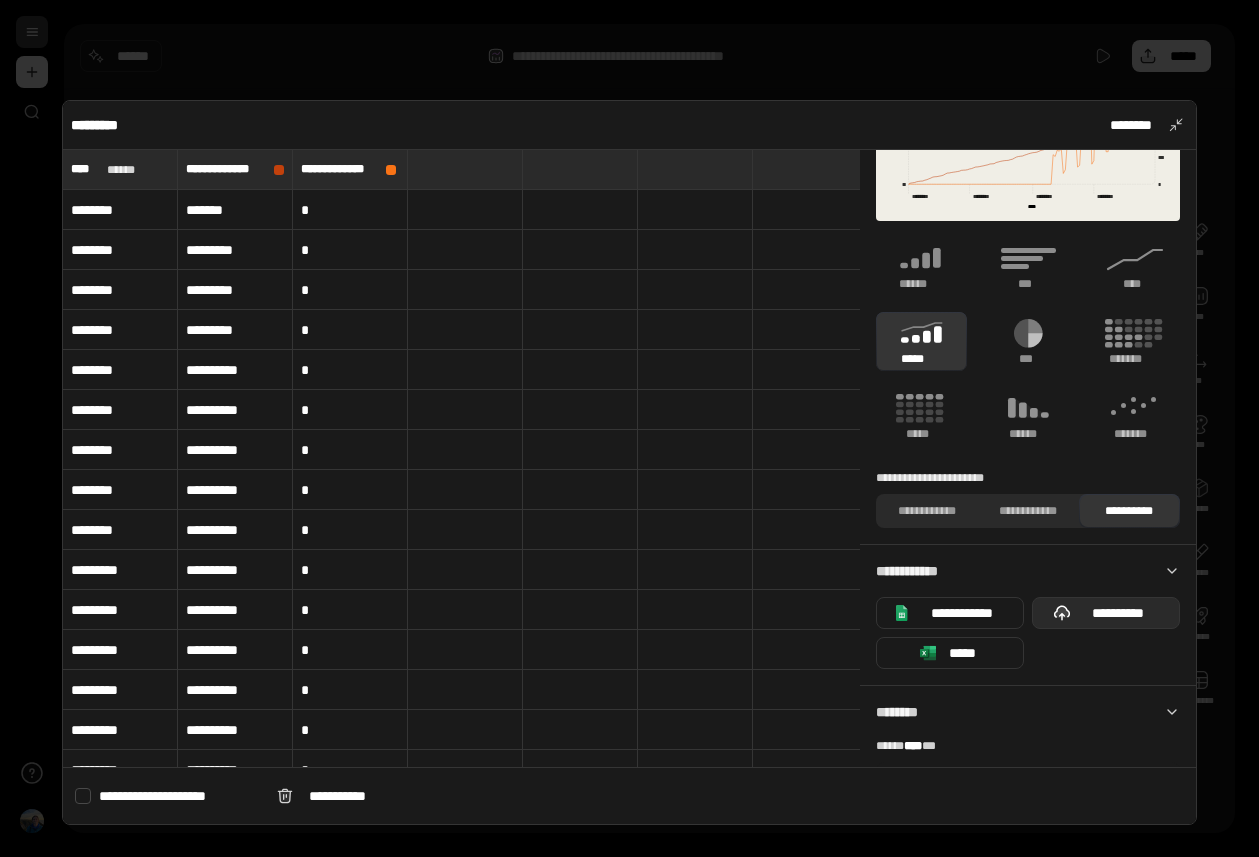 click on "**********" at bounding box center [1118, 613] 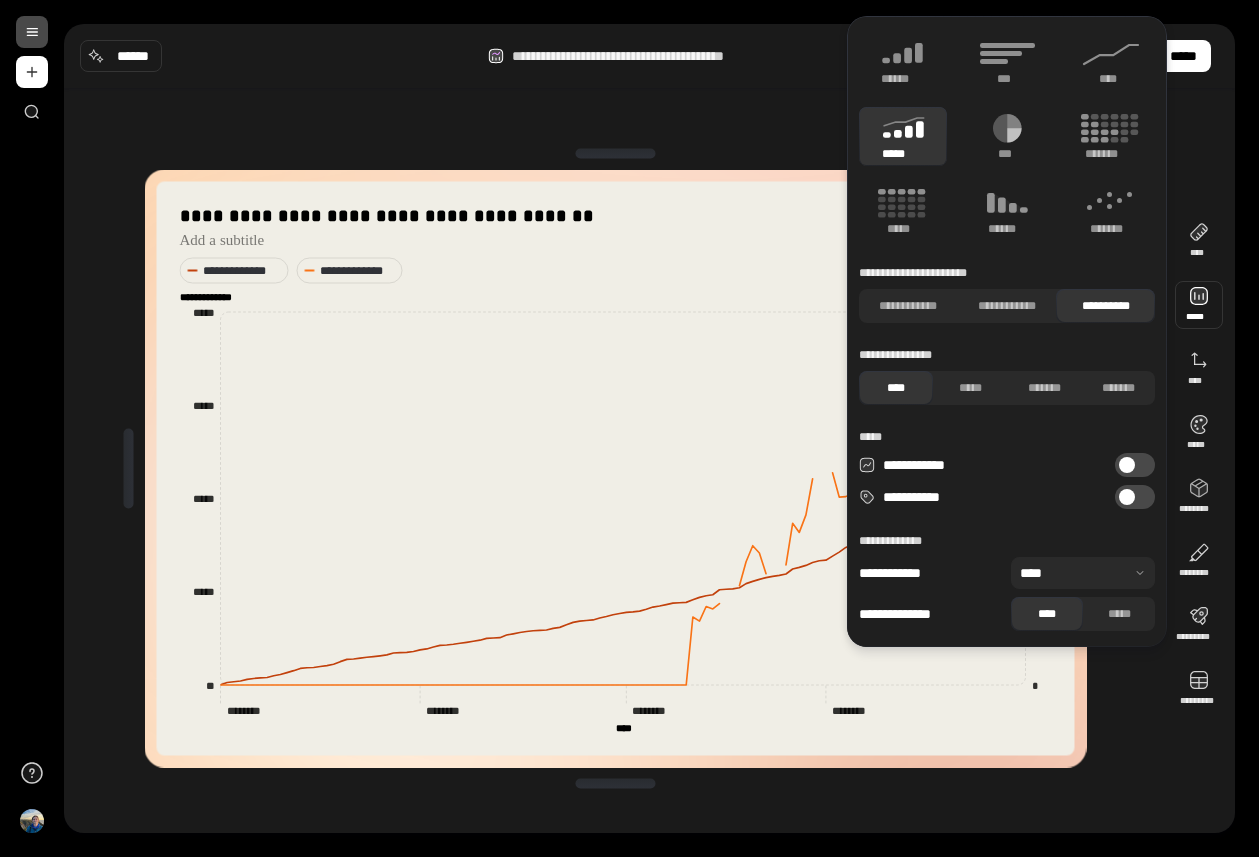 click at bounding box center (1127, 465) 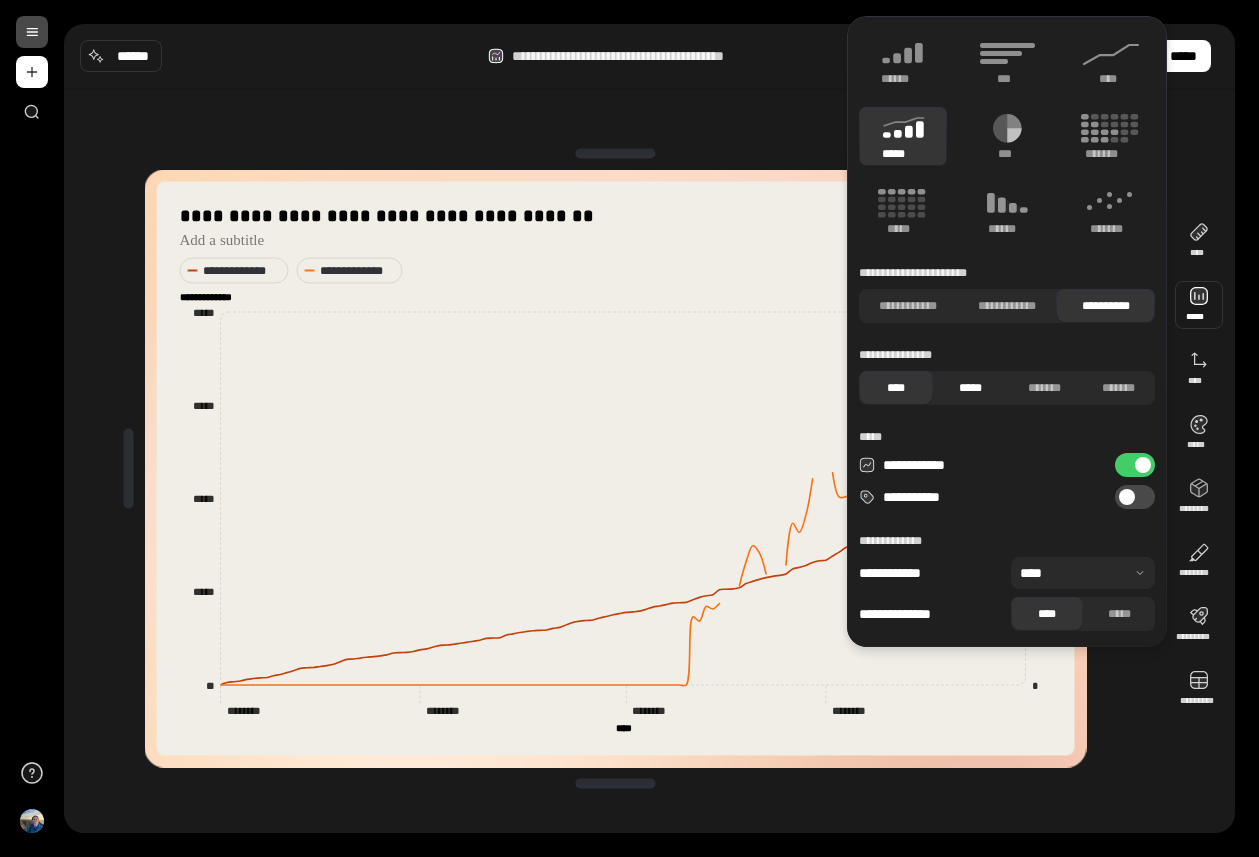 click on "*****" at bounding box center (970, 388) 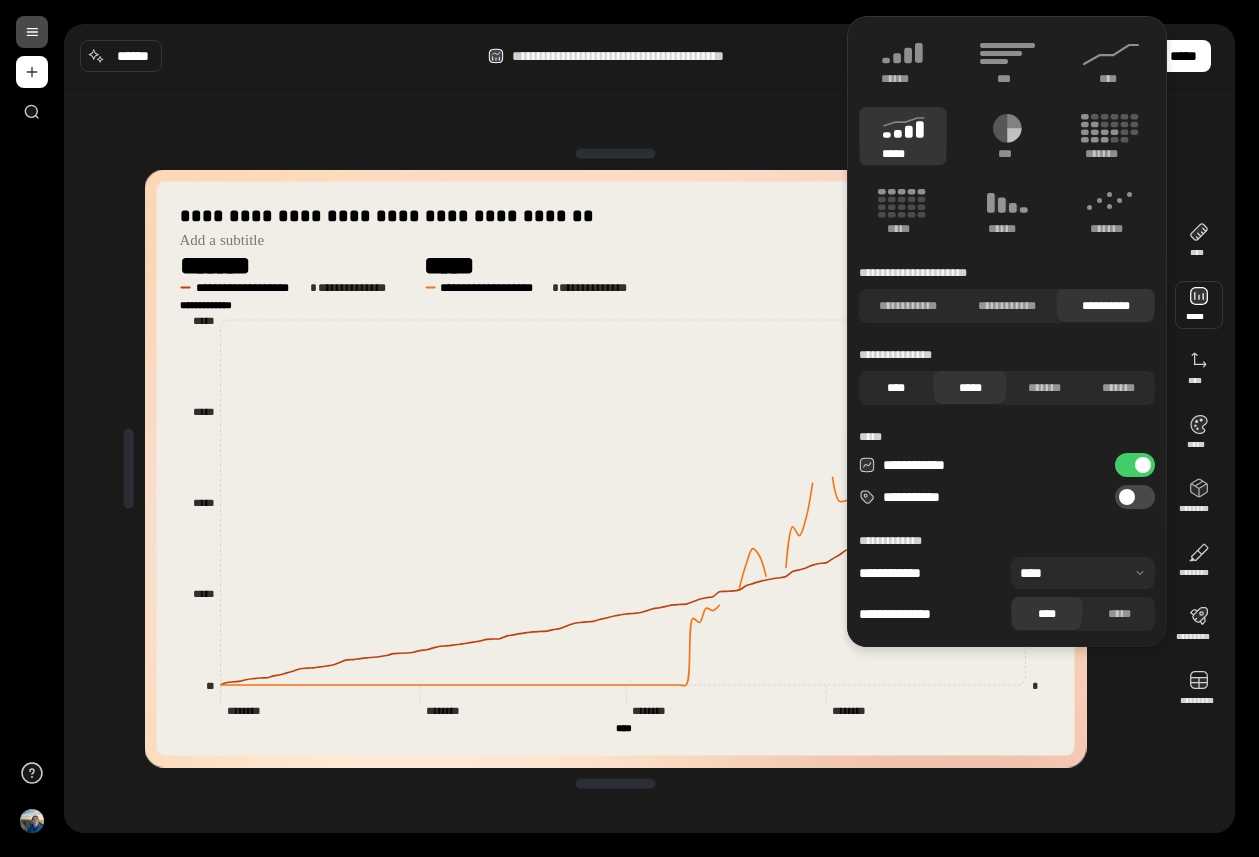click on "****" at bounding box center [896, 388] 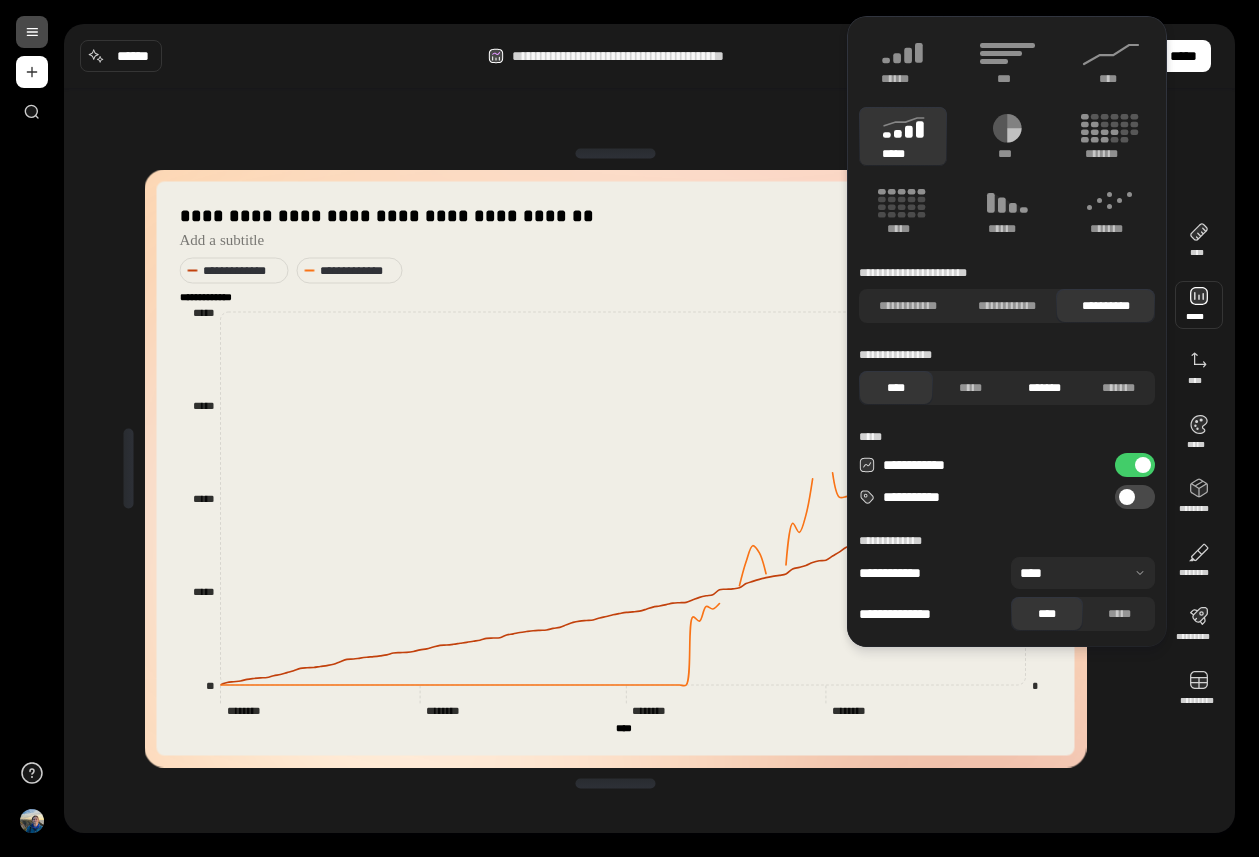 click on "*******" at bounding box center [1044, 388] 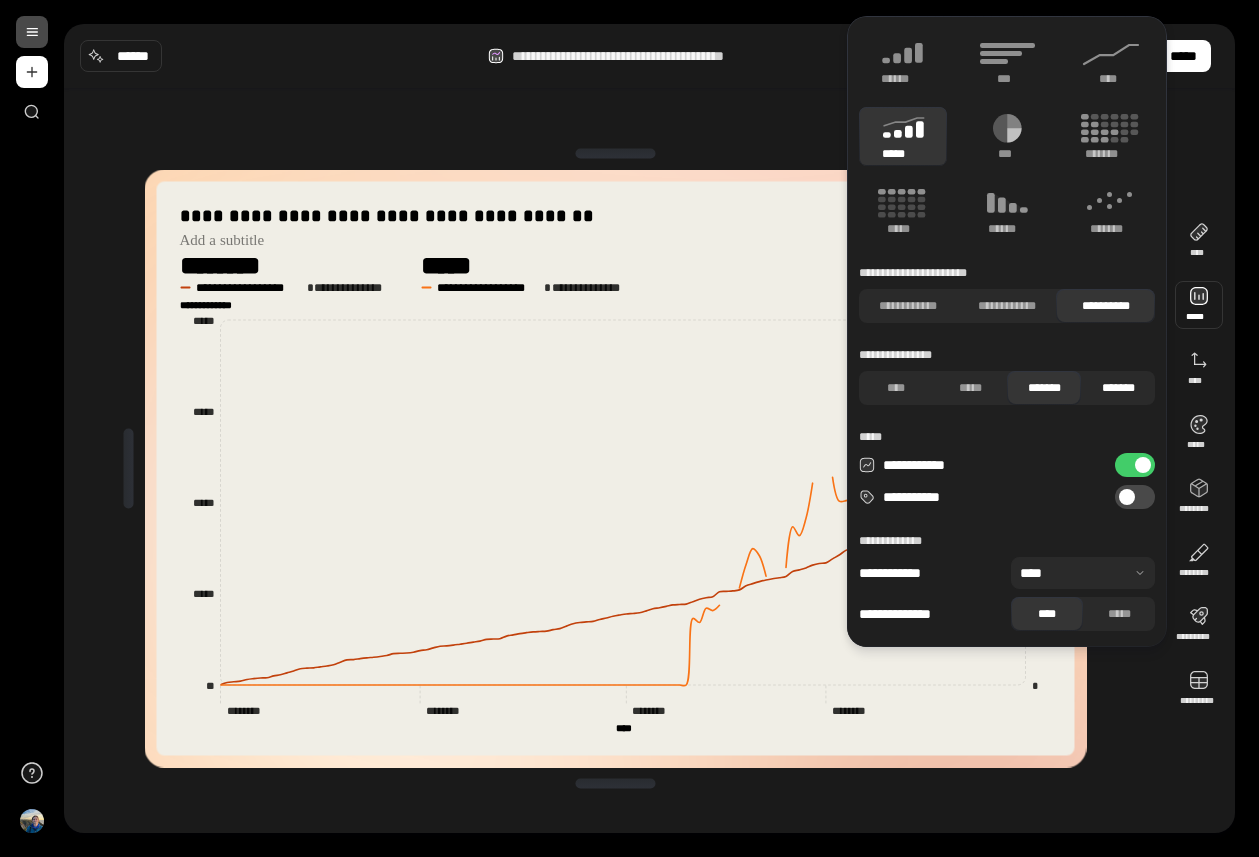 click on "*******" at bounding box center (1118, 388) 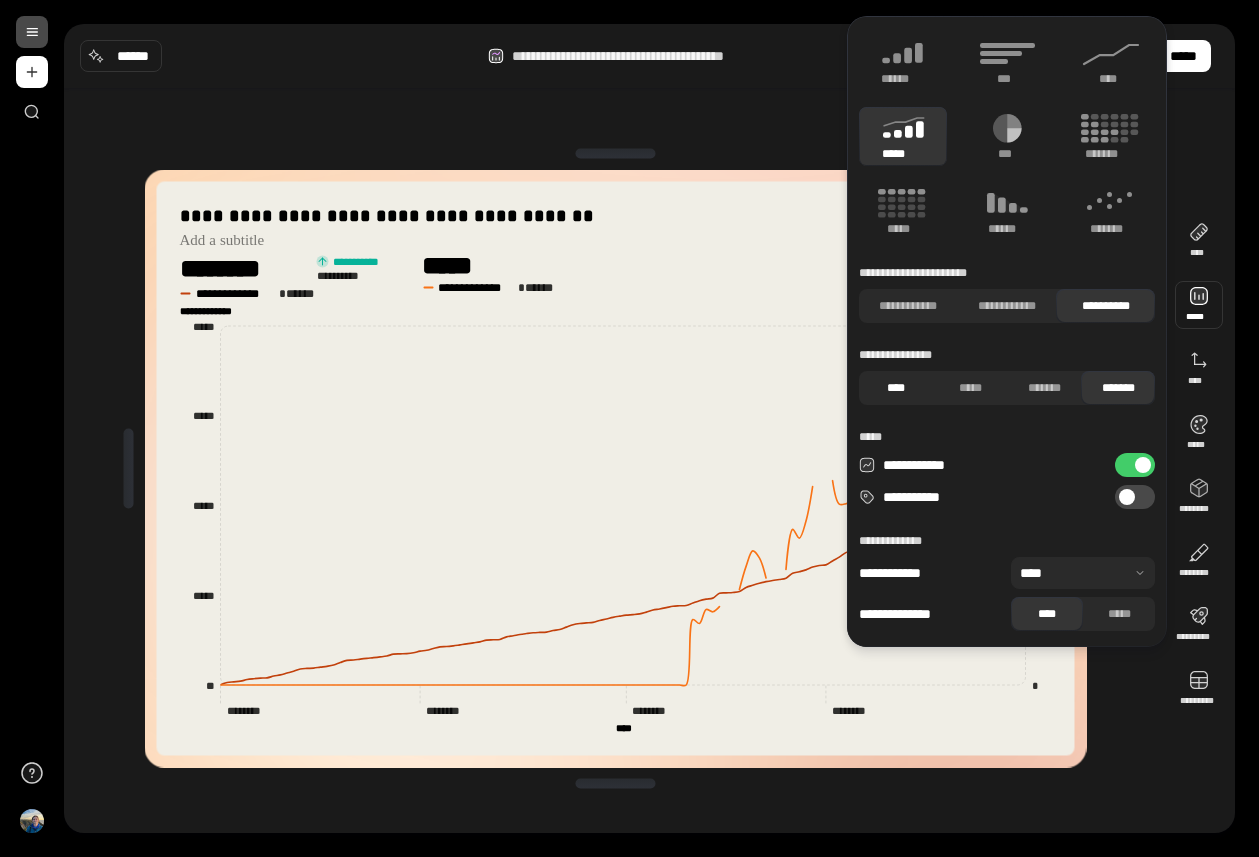 click on "****" at bounding box center [896, 388] 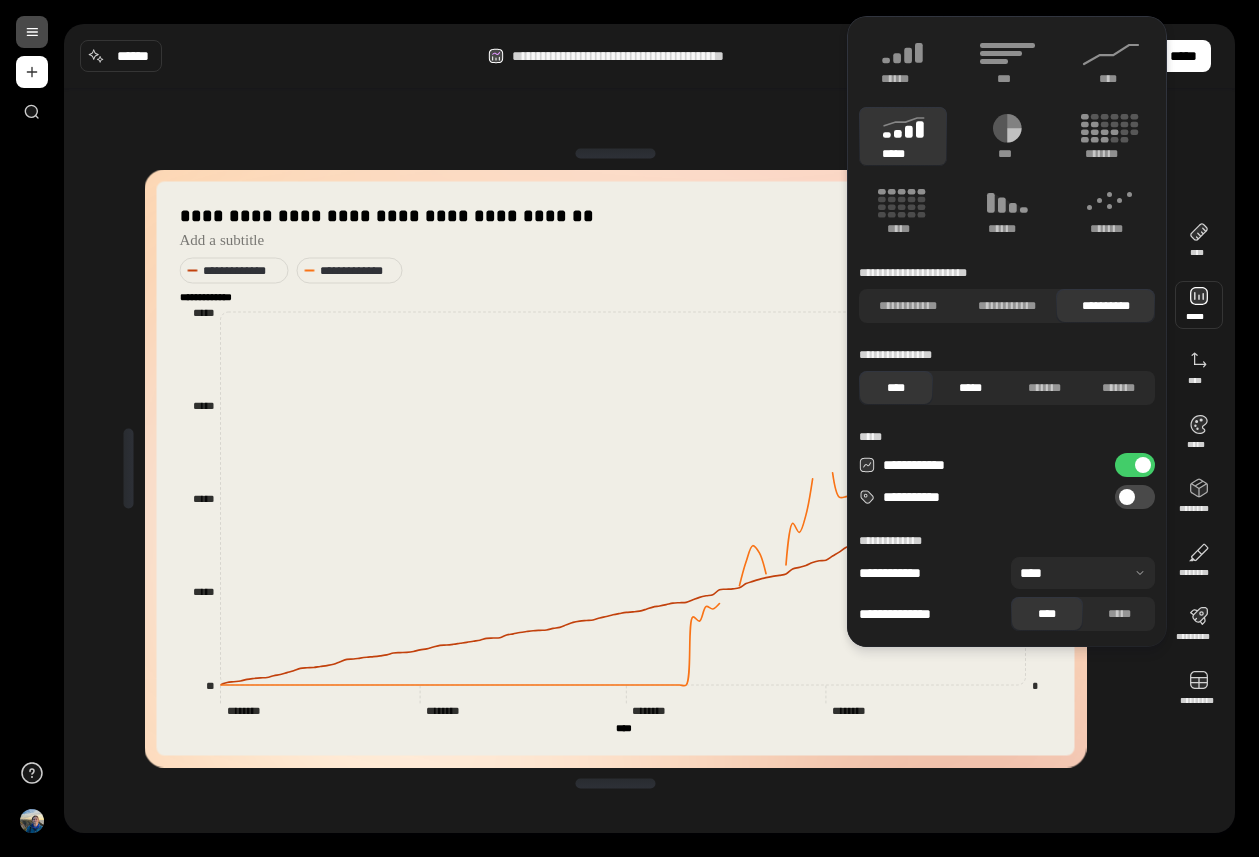 click on "*****" at bounding box center [970, 388] 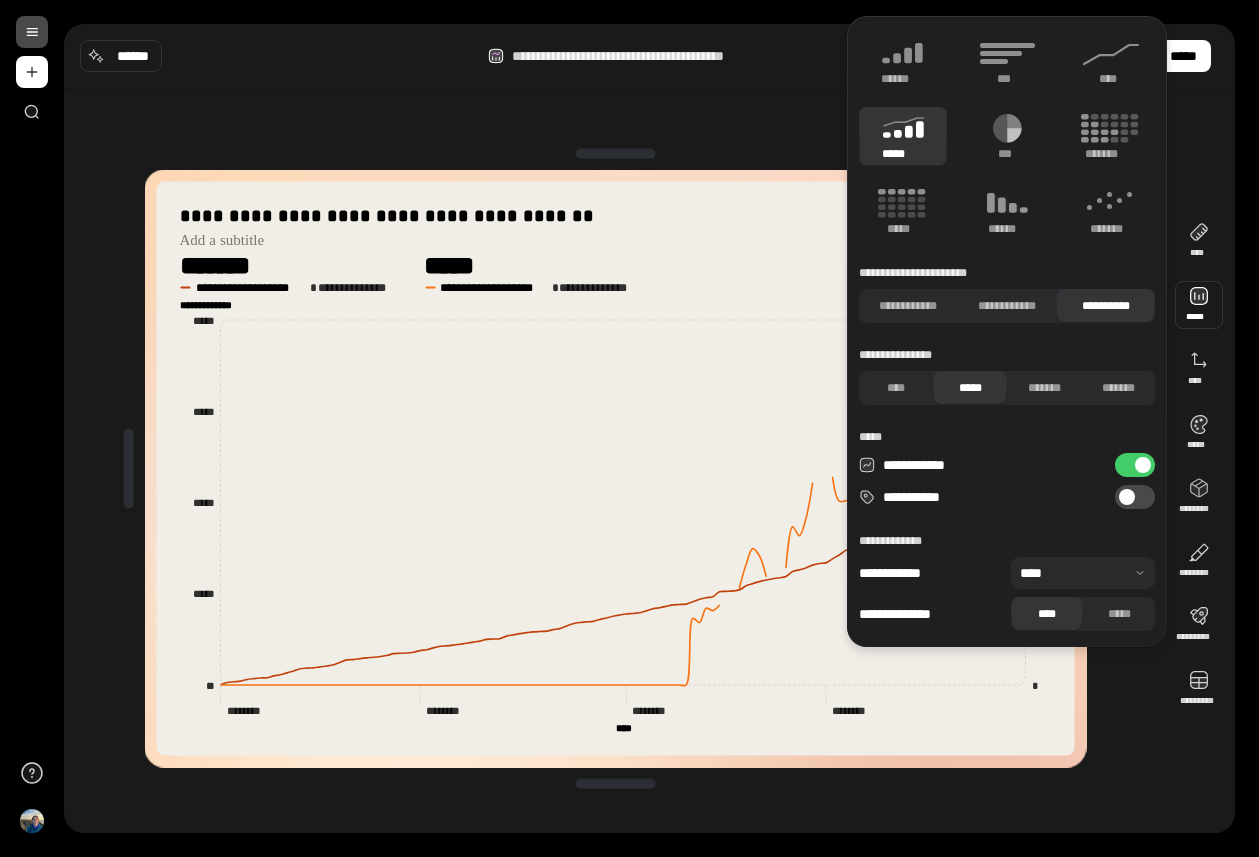 click on "**********" at bounding box center [649, 428] 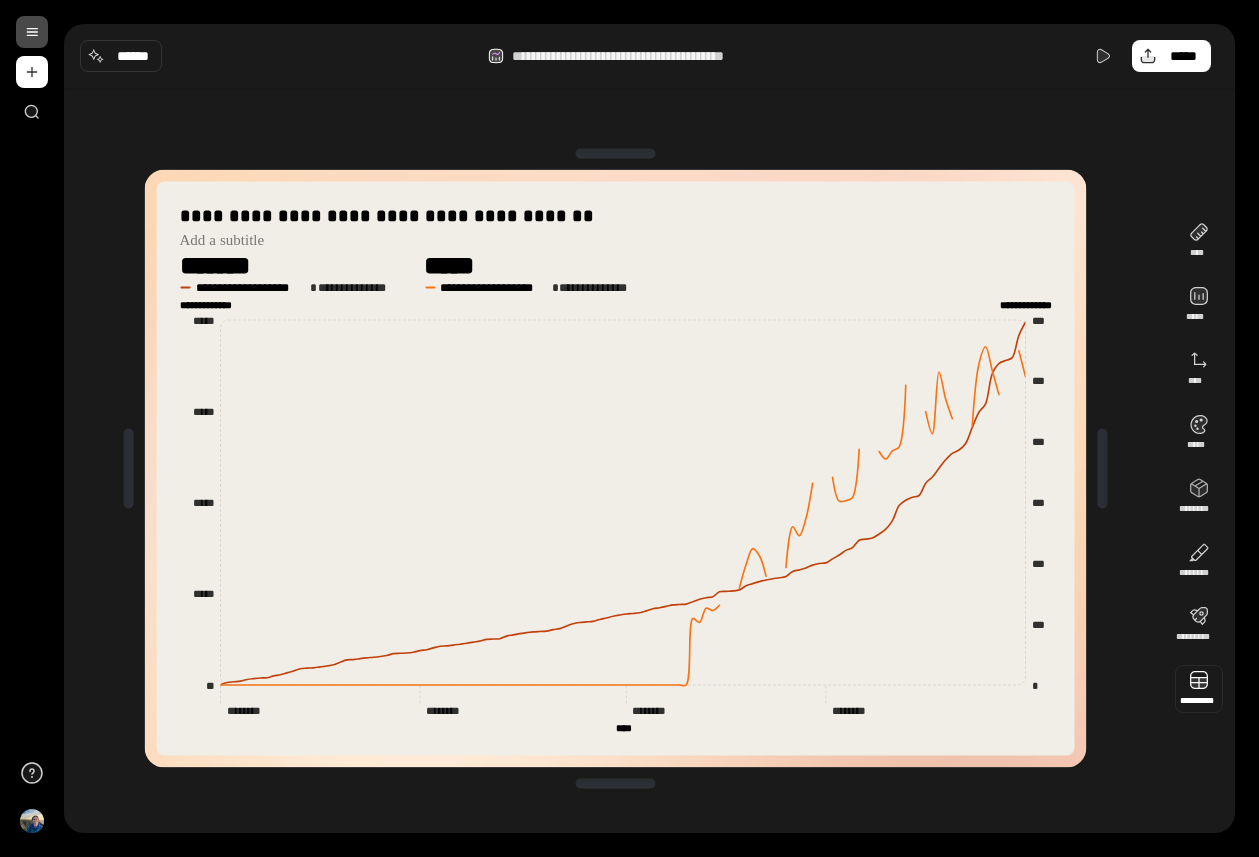 click at bounding box center (1199, 689) 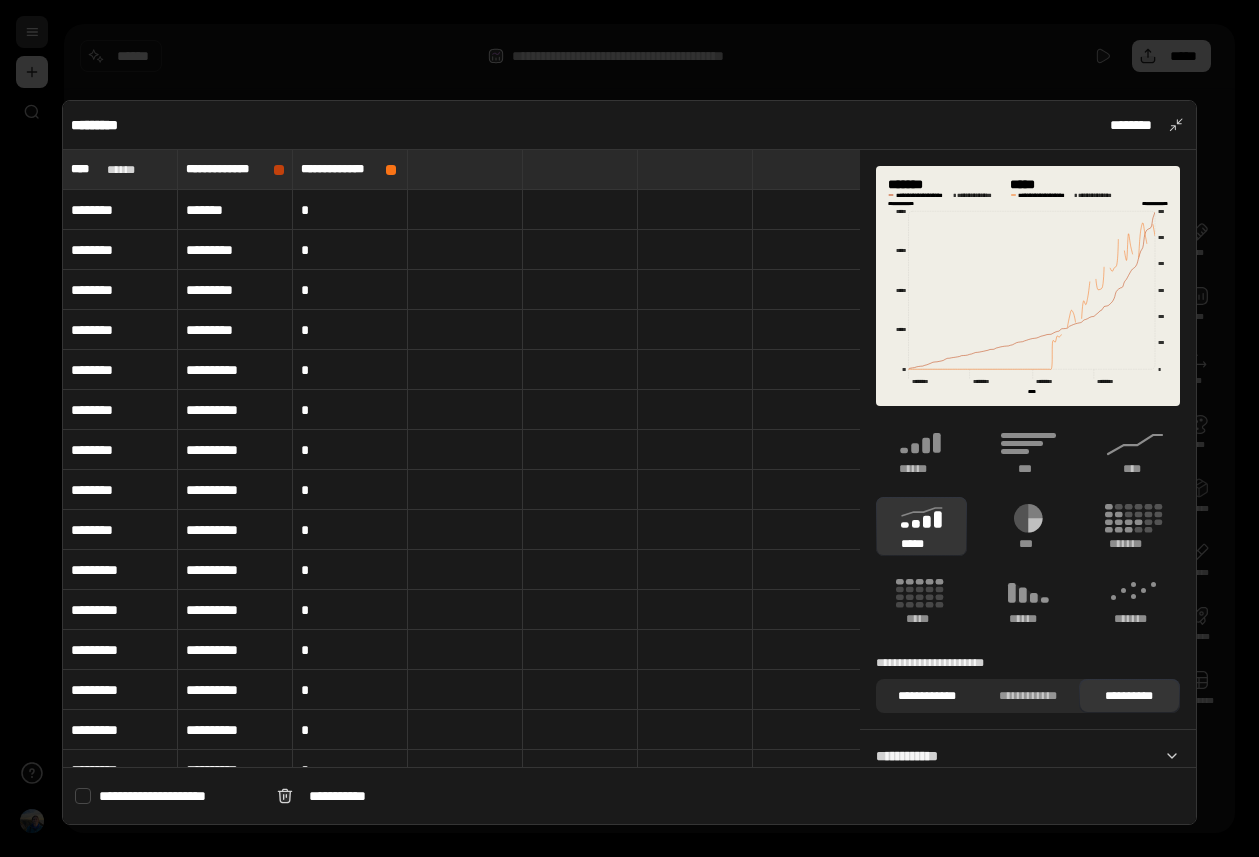 scroll, scrollTop: 282, scrollLeft: 0, axis: vertical 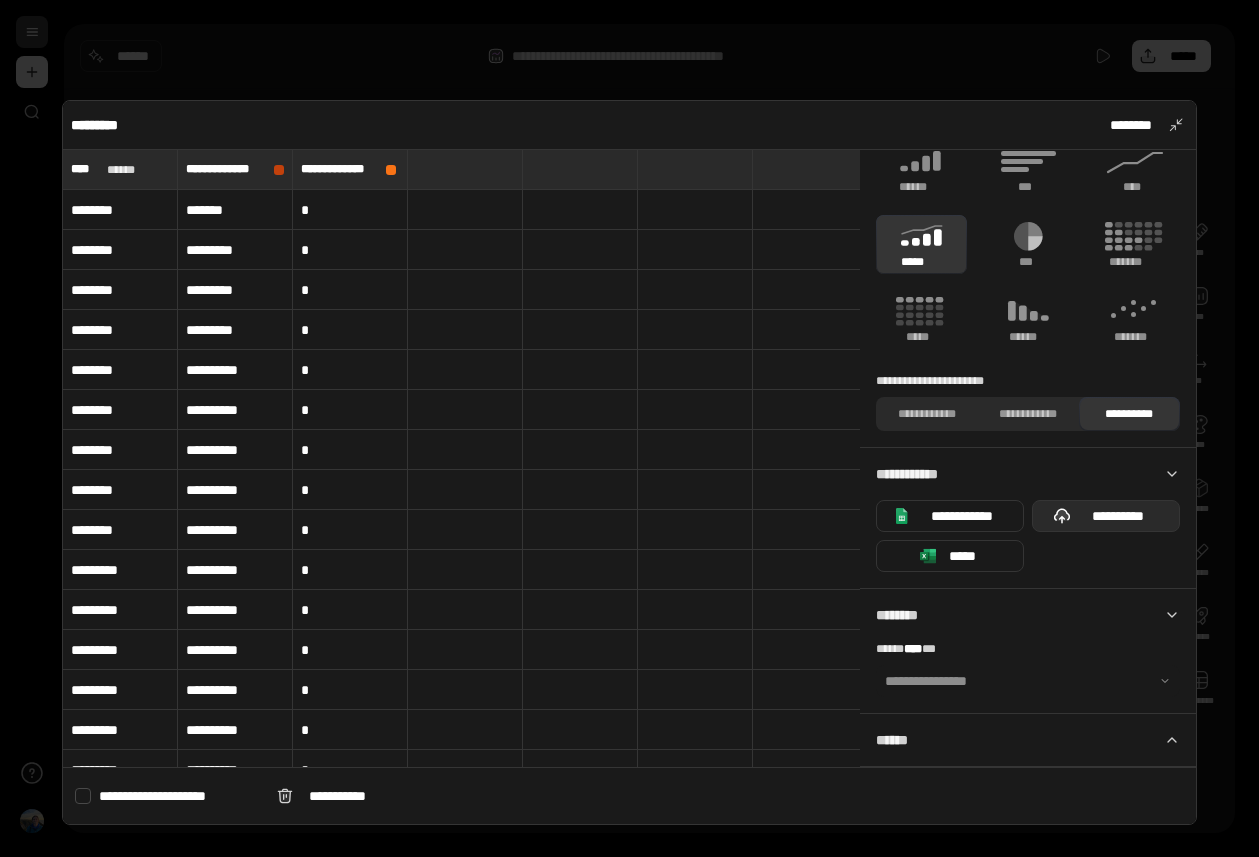 click on "**********" at bounding box center (1118, 516) 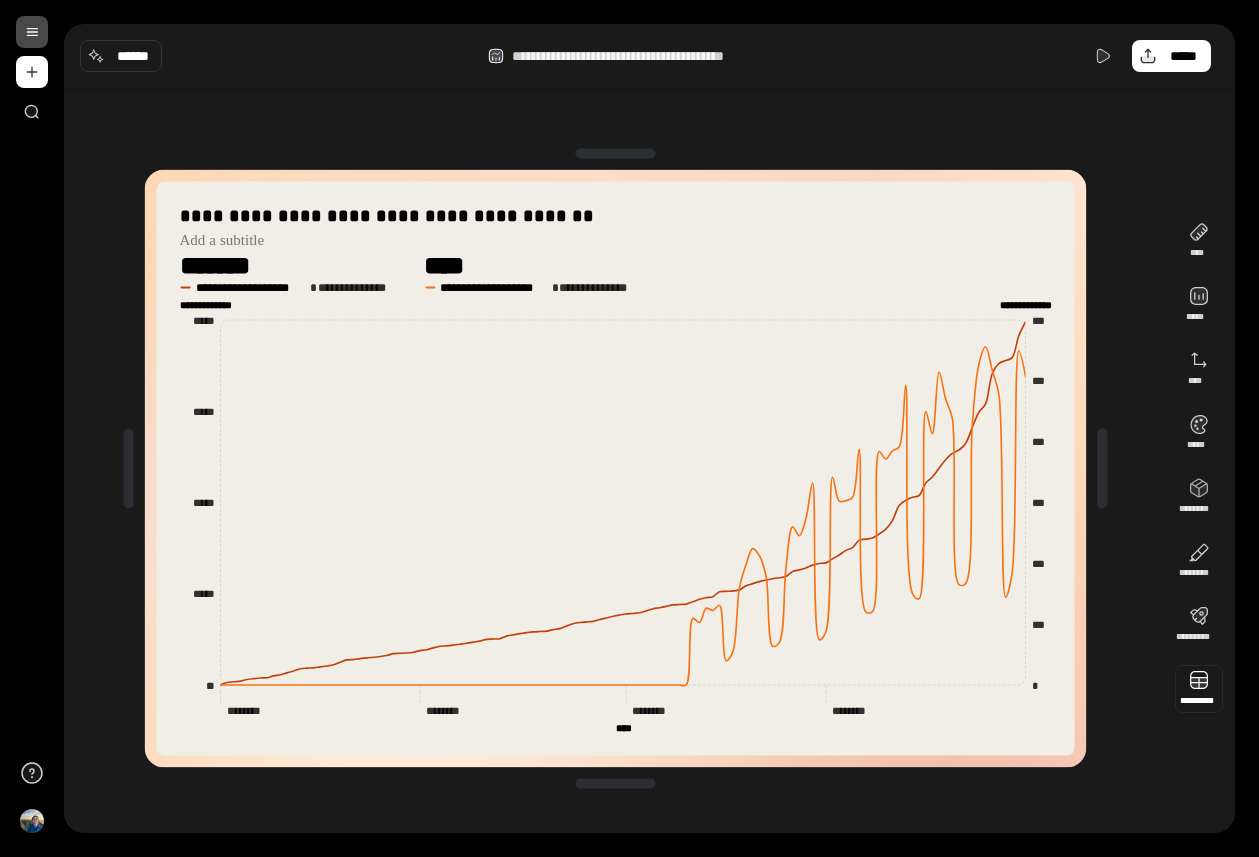 click at bounding box center (1199, 689) 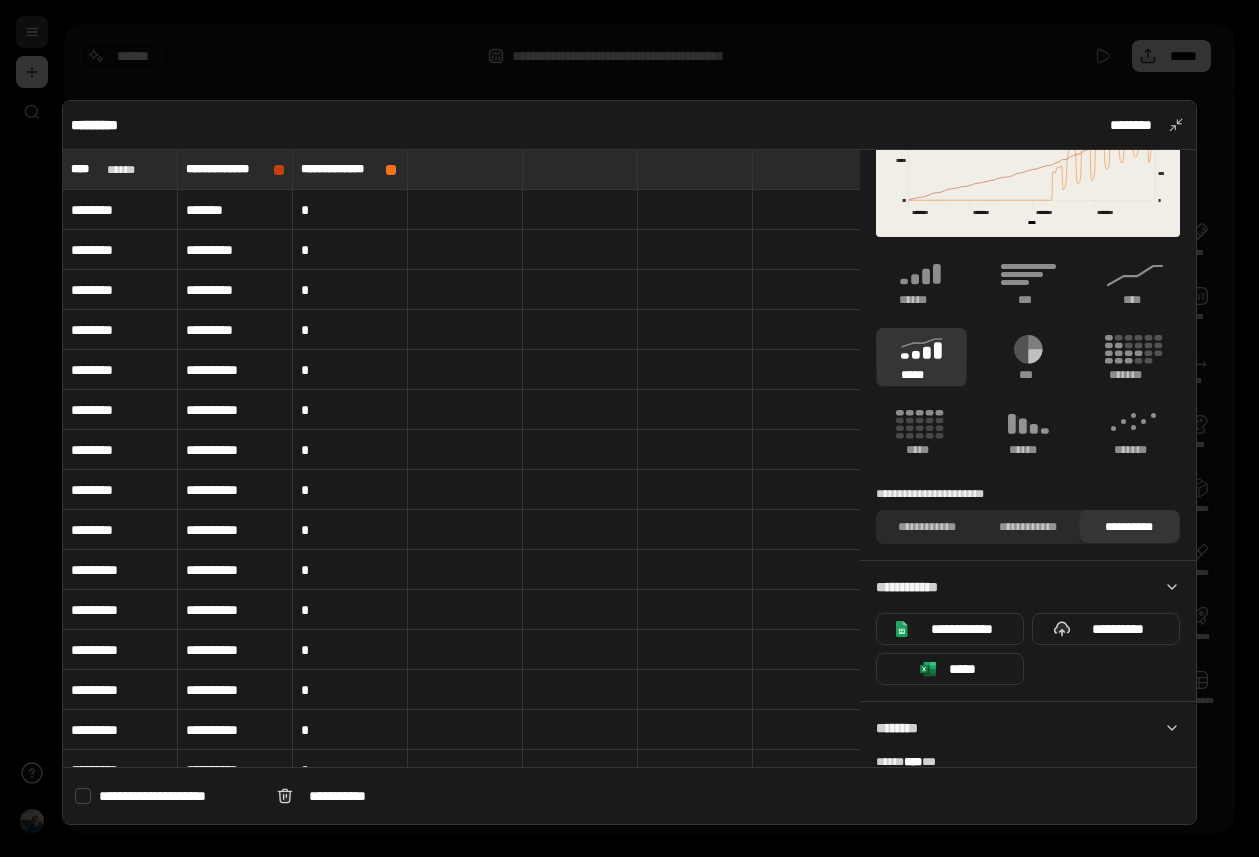 scroll, scrollTop: 282, scrollLeft: 0, axis: vertical 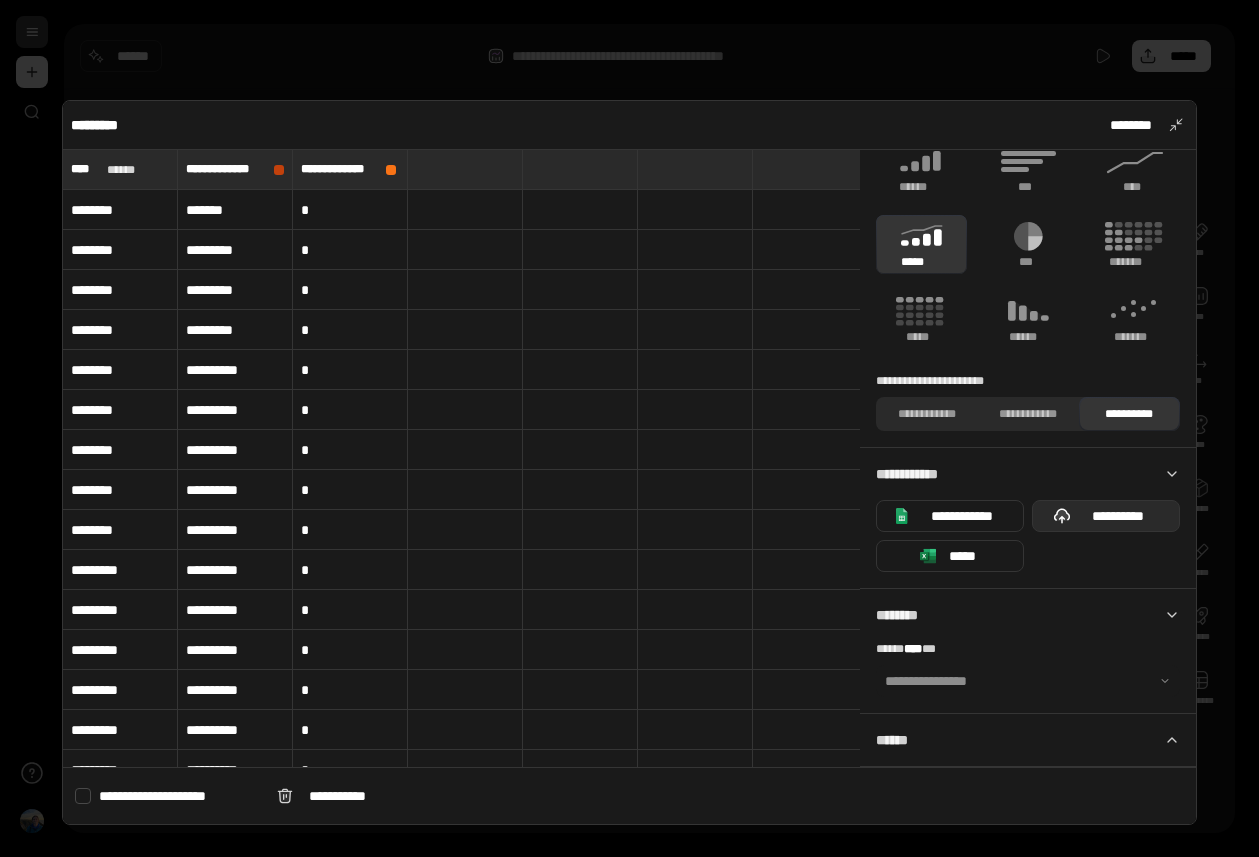 click on "**********" at bounding box center (1118, 516) 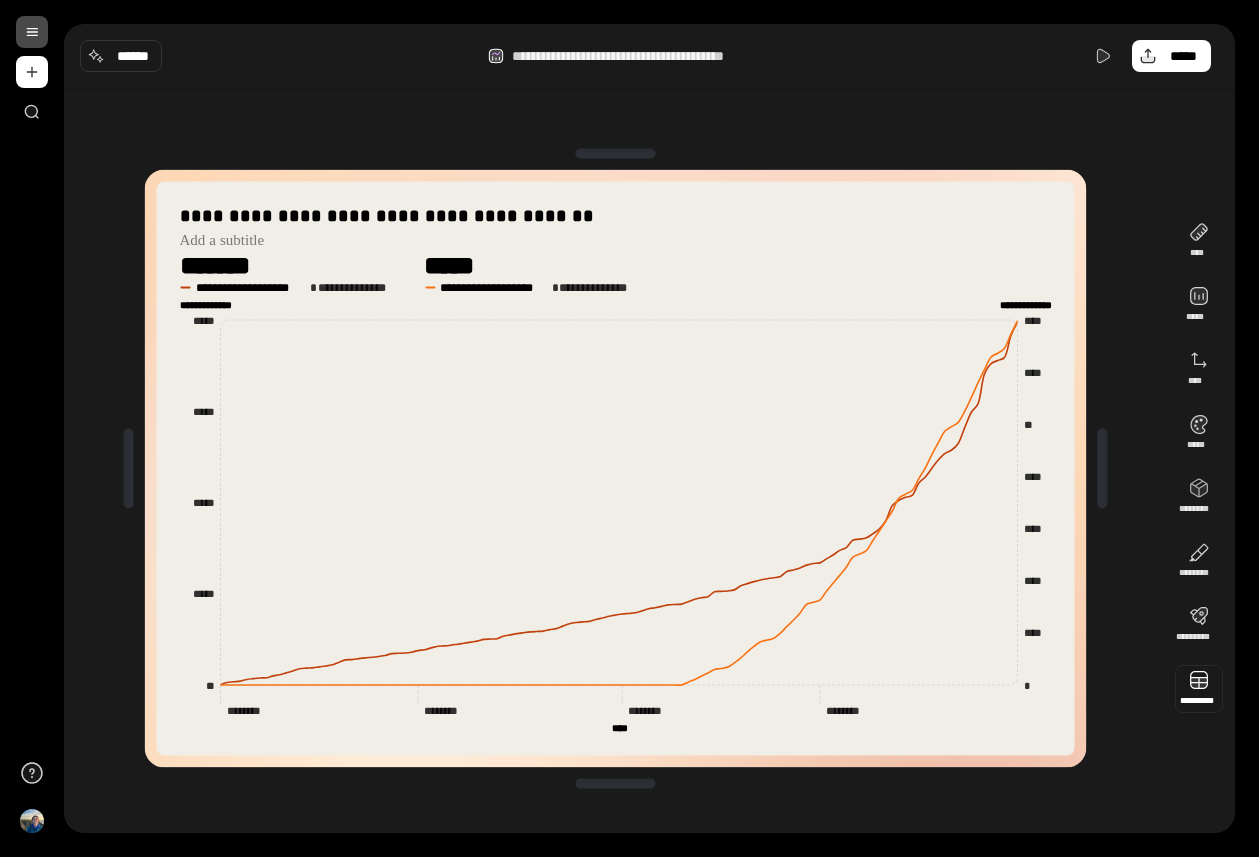 click at bounding box center [1199, 689] 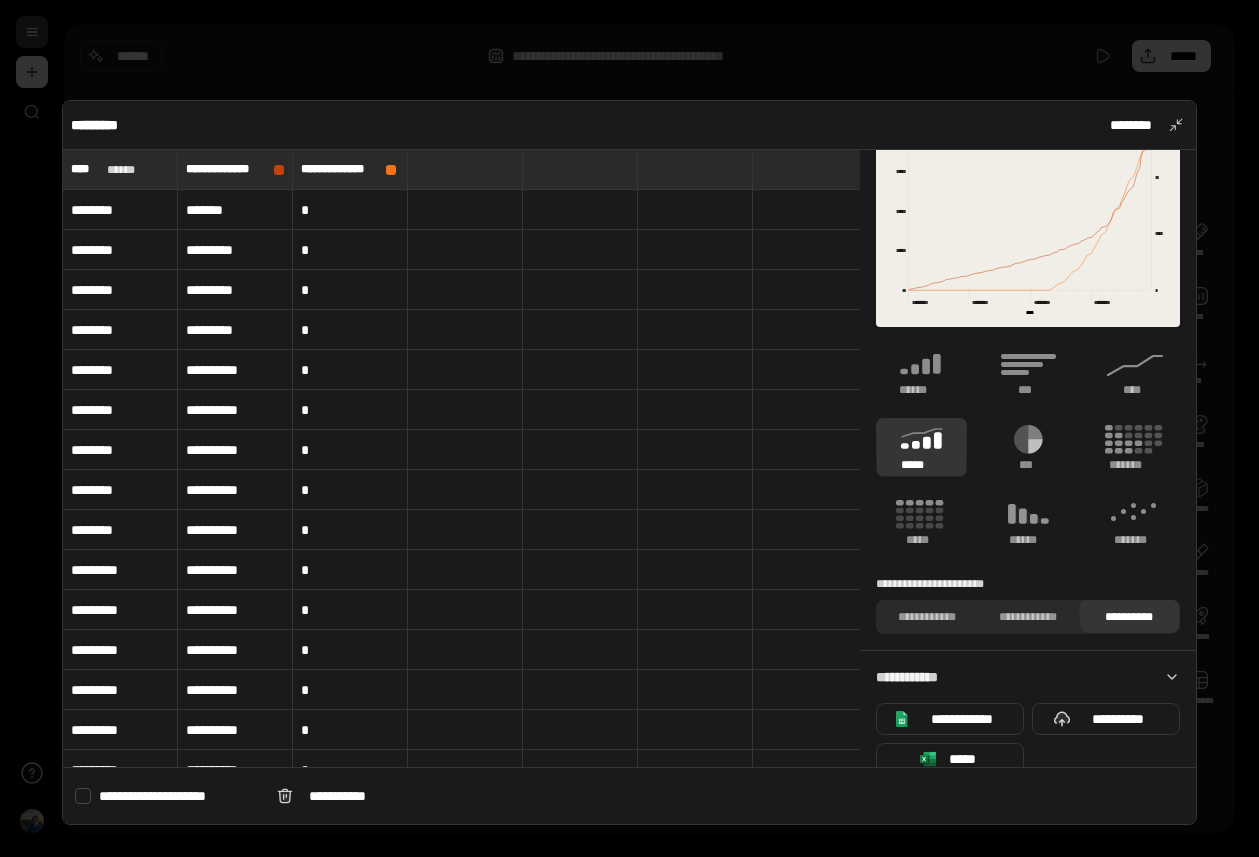 scroll, scrollTop: 282, scrollLeft: 0, axis: vertical 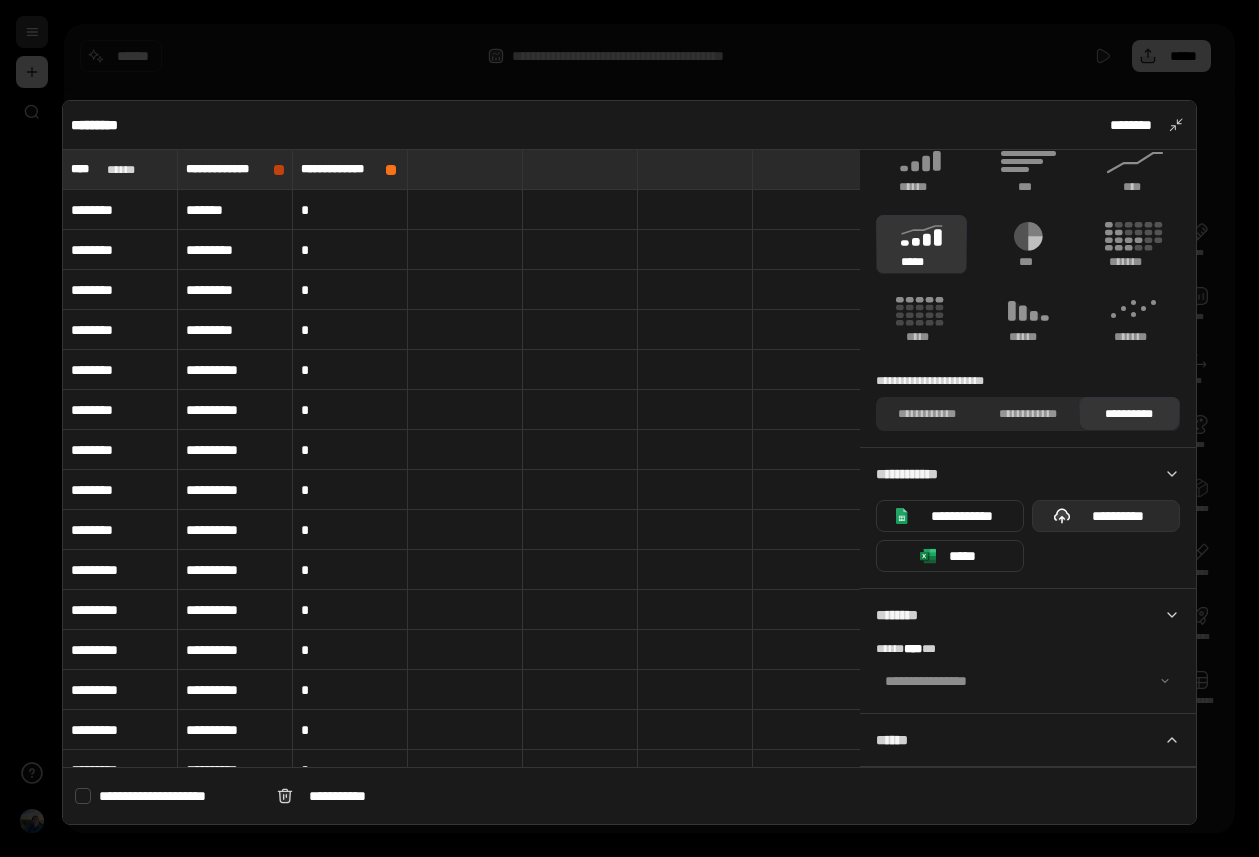 click on "**********" at bounding box center (1118, 516) 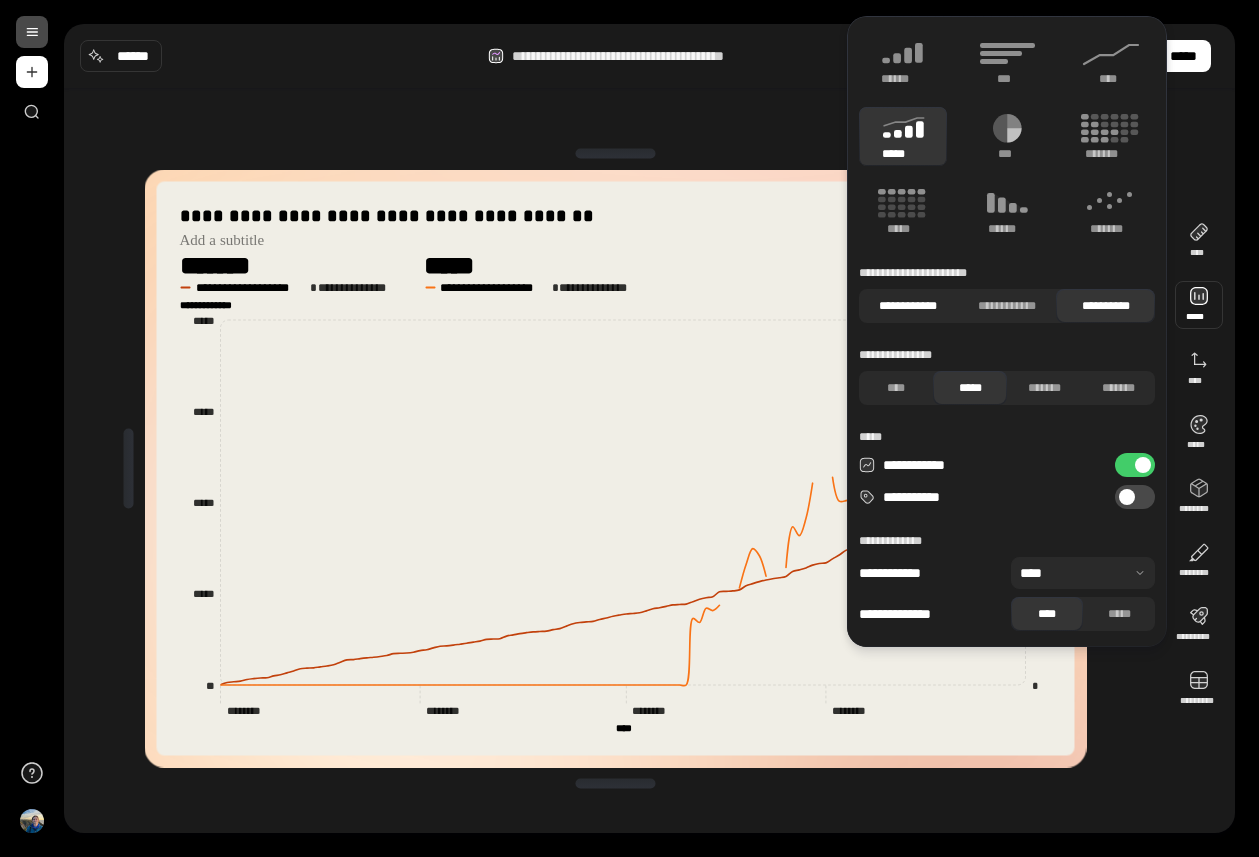 click on "**********" at bounding box center [908, 306] 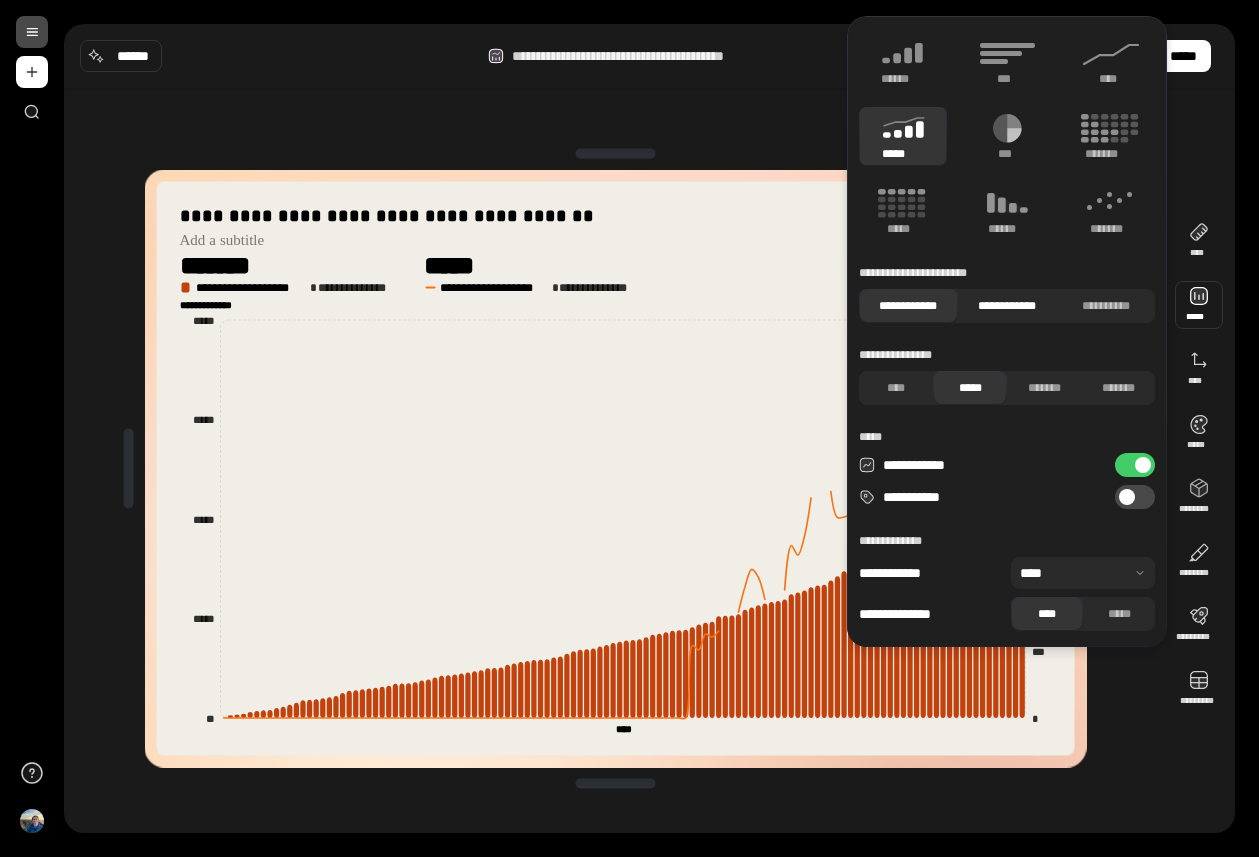 click on "**********" at bounding box center (1007, 306) 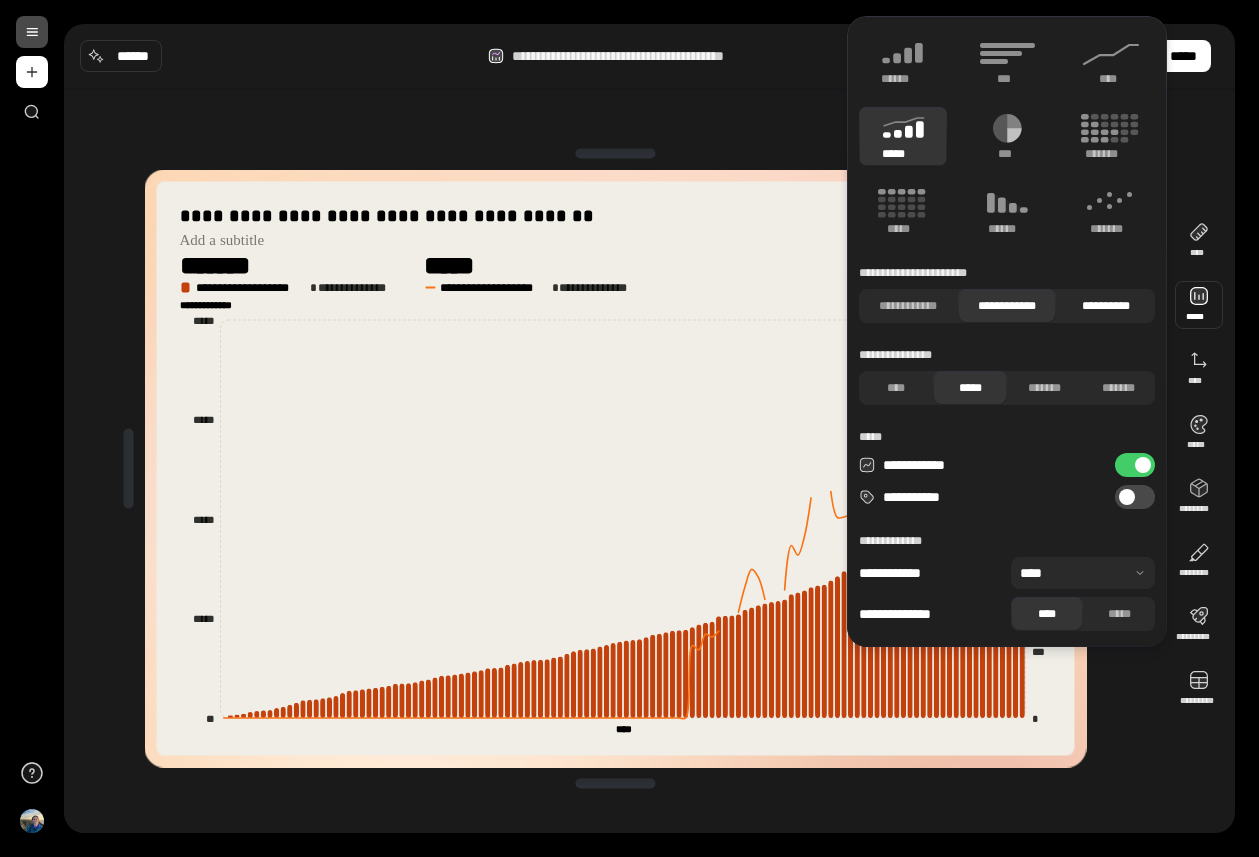 click on "**********" at bounding box center (1105, 306) 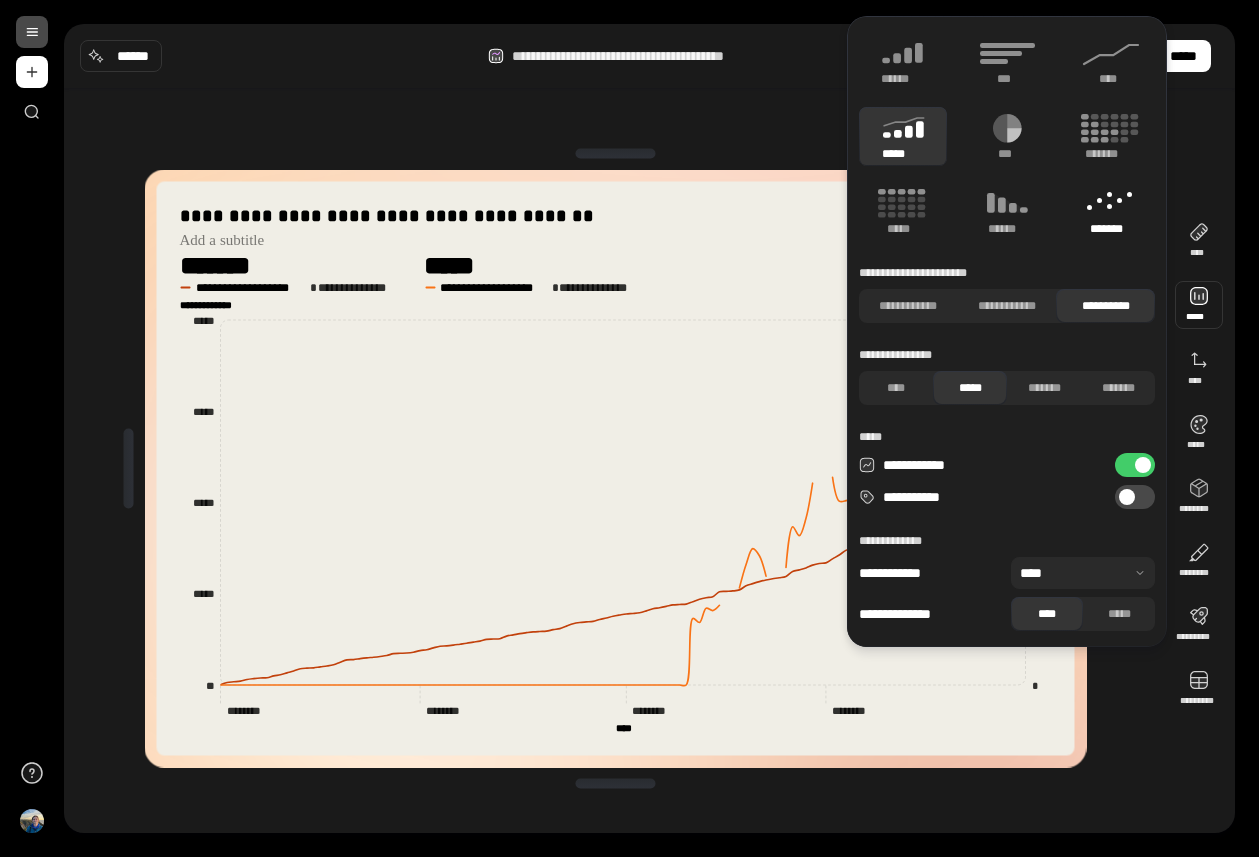 click 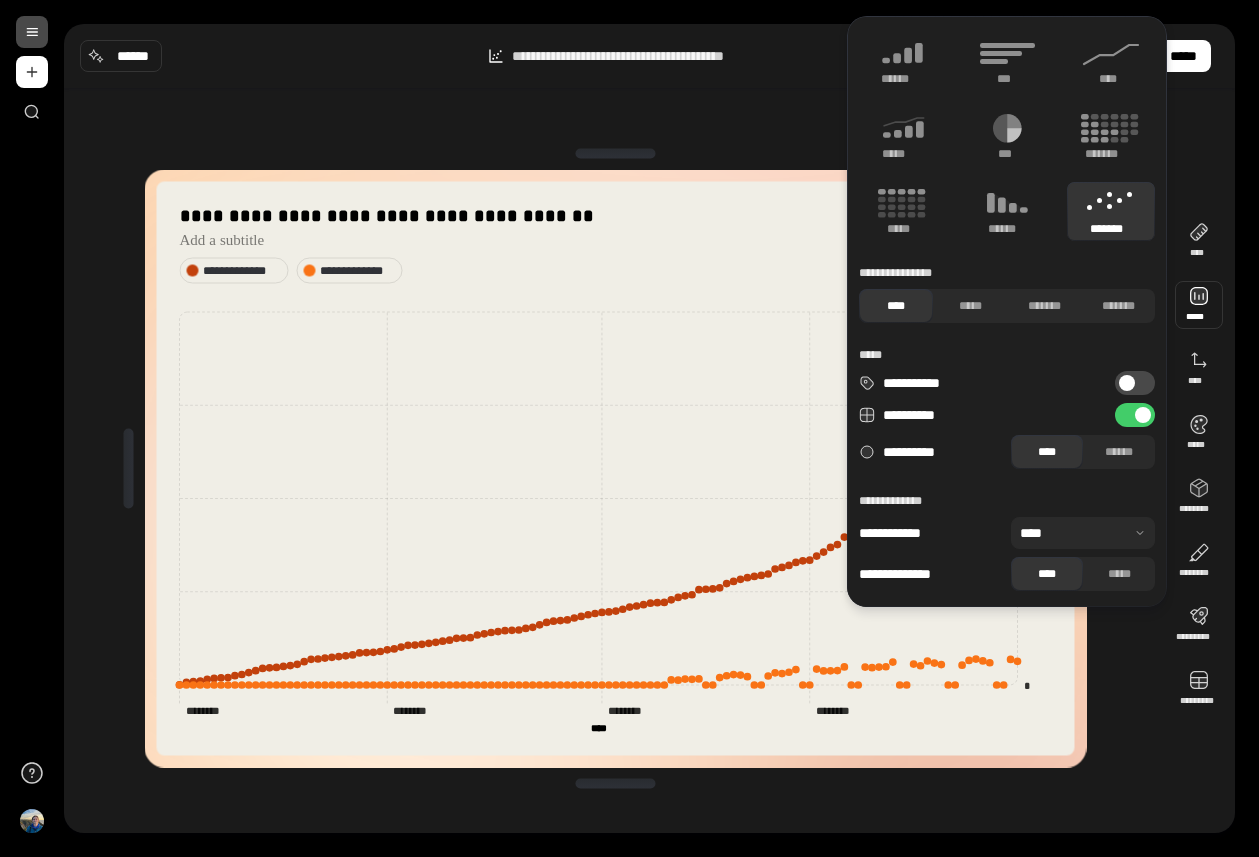 click on "**********" at bounding box center (615, 468) 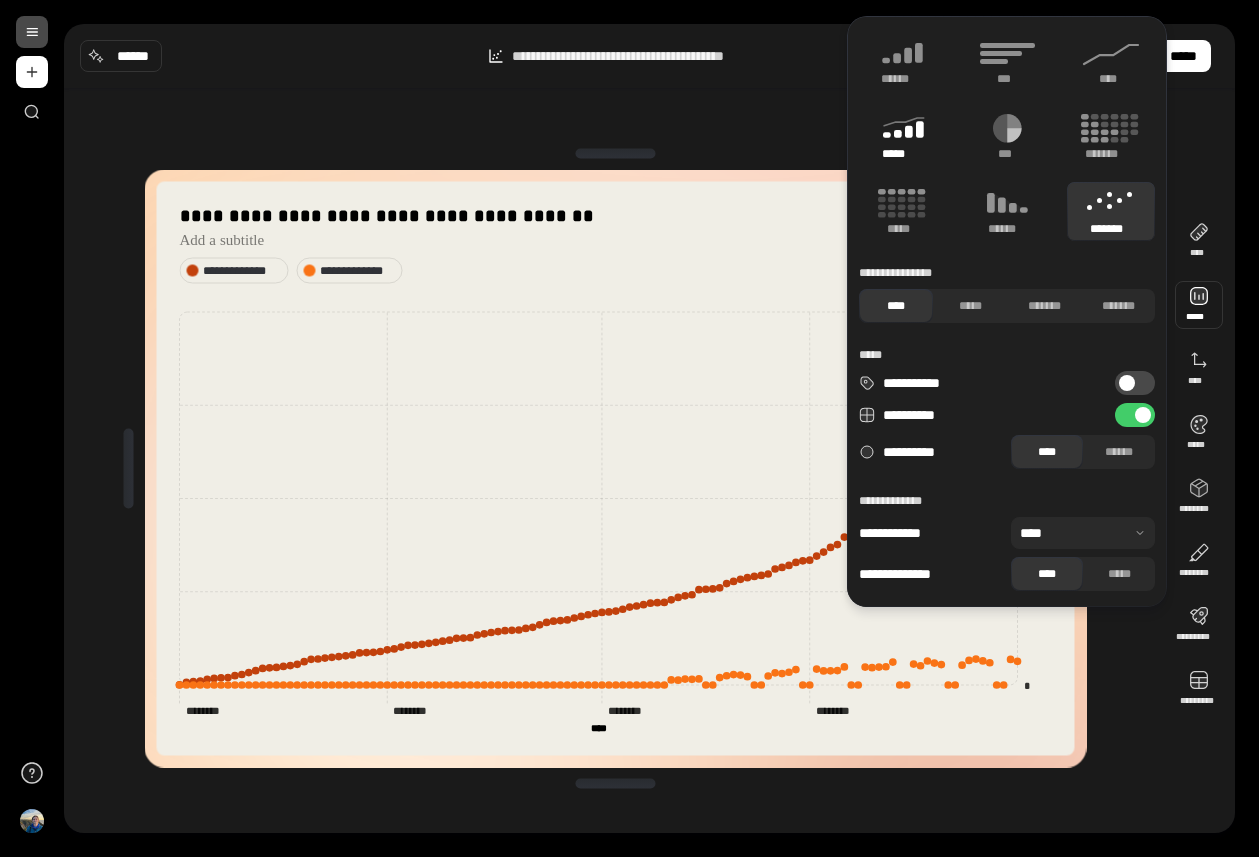 click 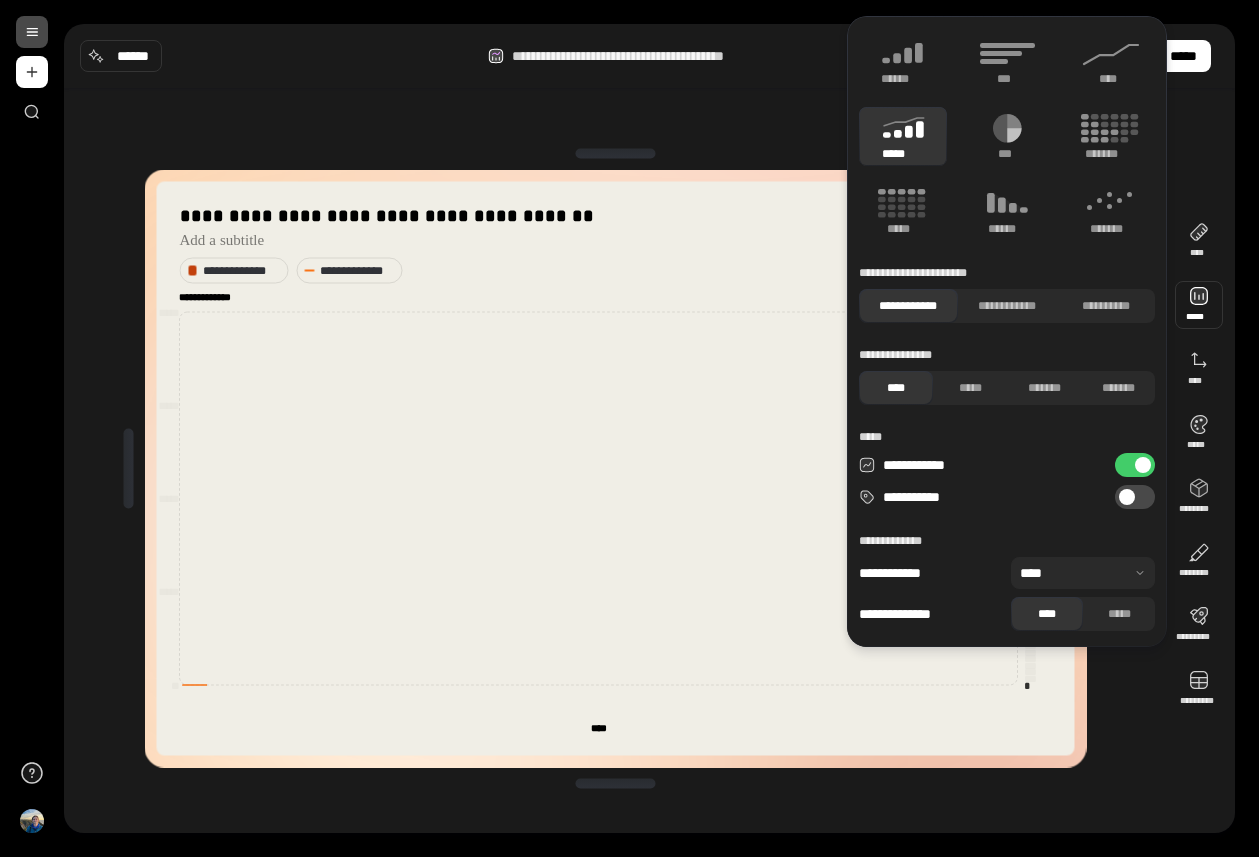 type on "**********" 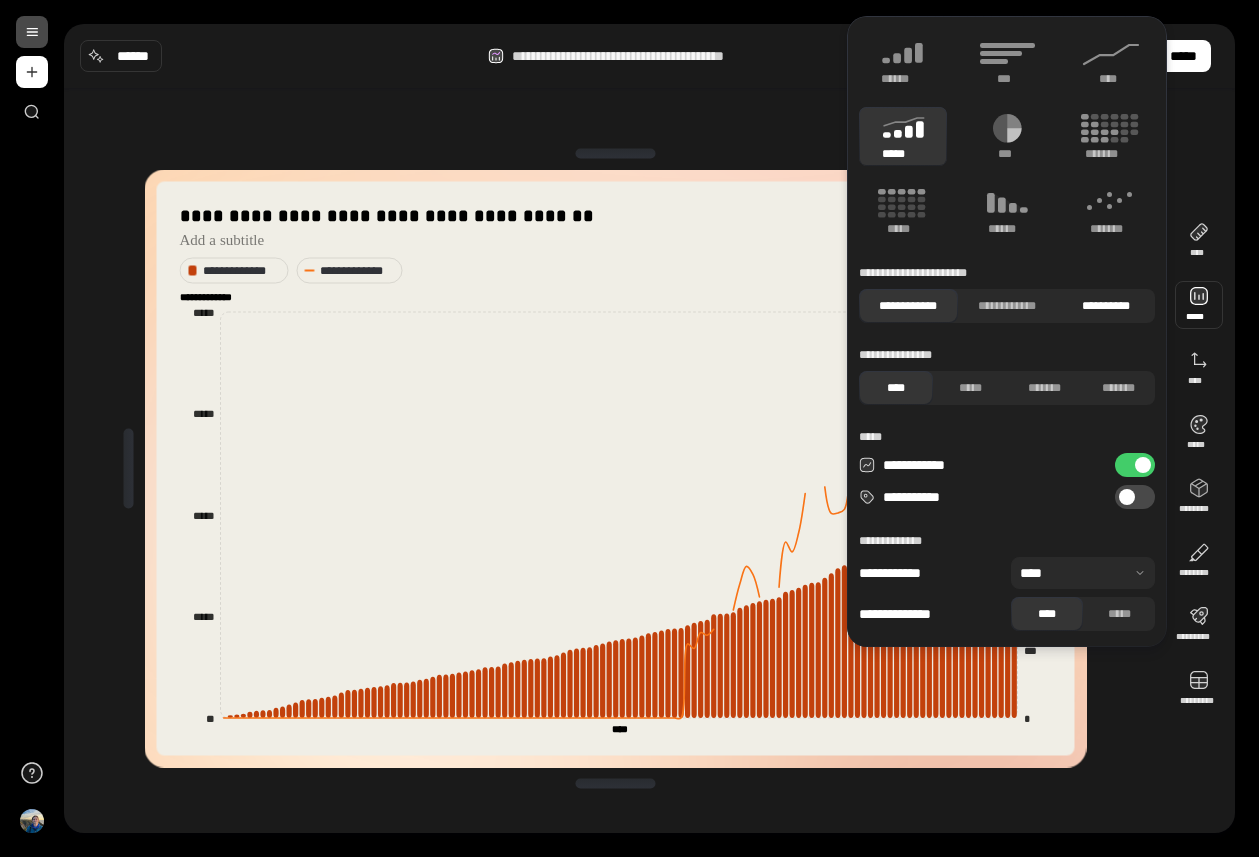 click on "**********" at bounding box center [1105, 306] 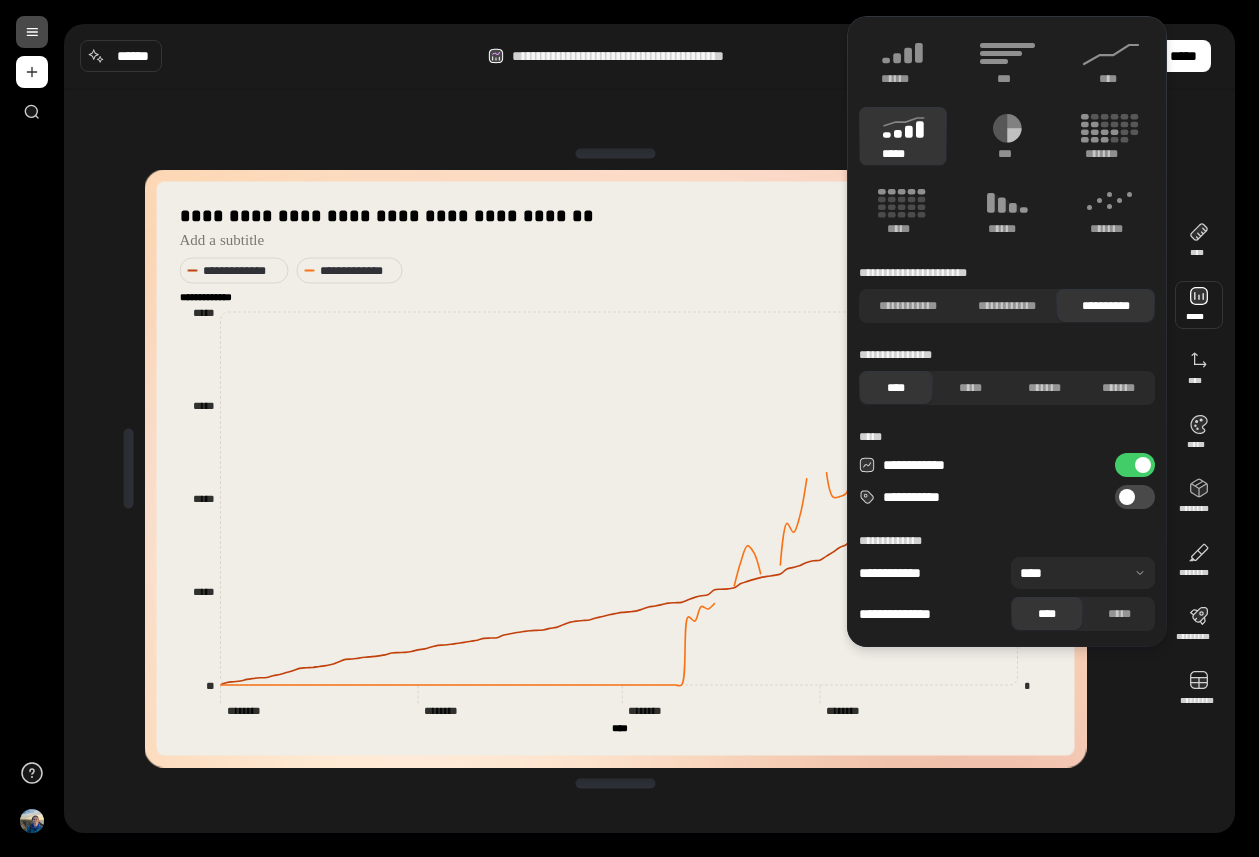 click on "**********" at bounding box center (1007, 331) 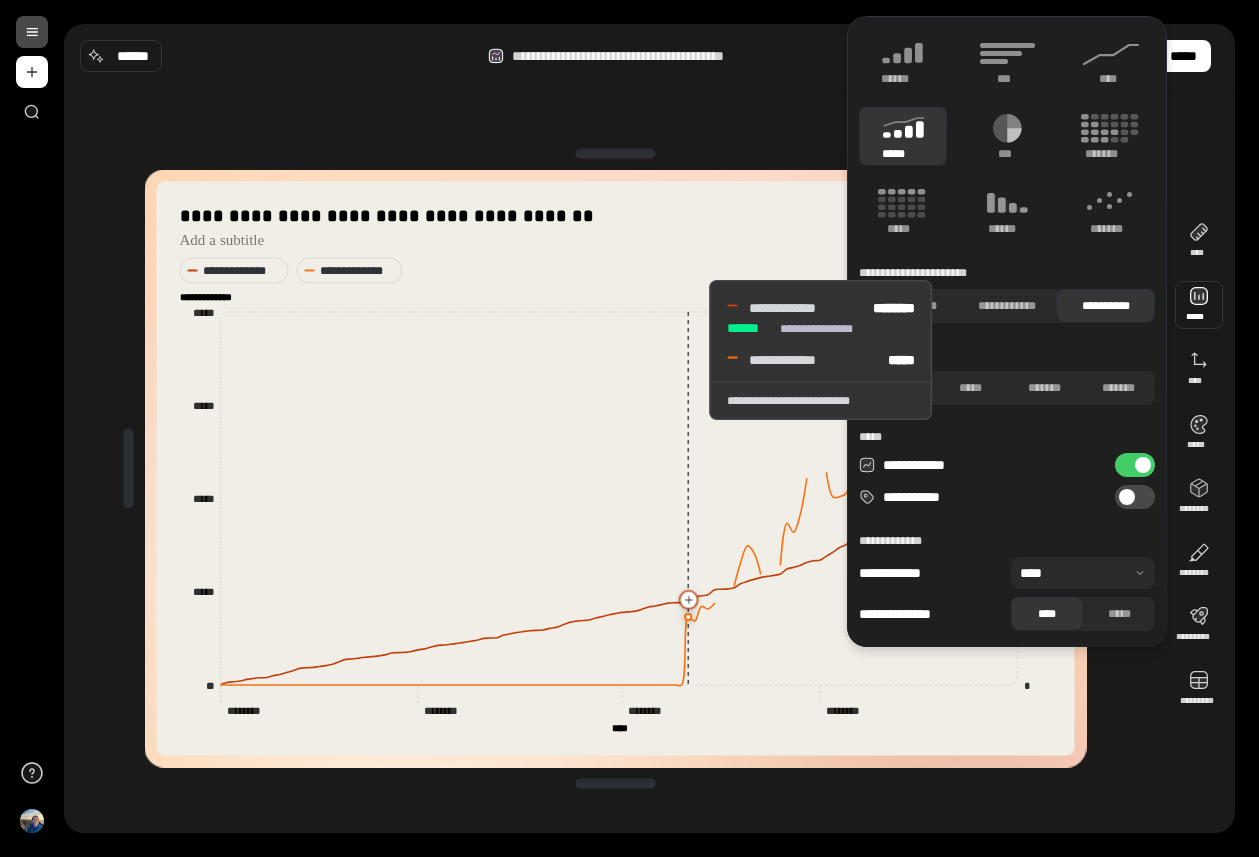 click 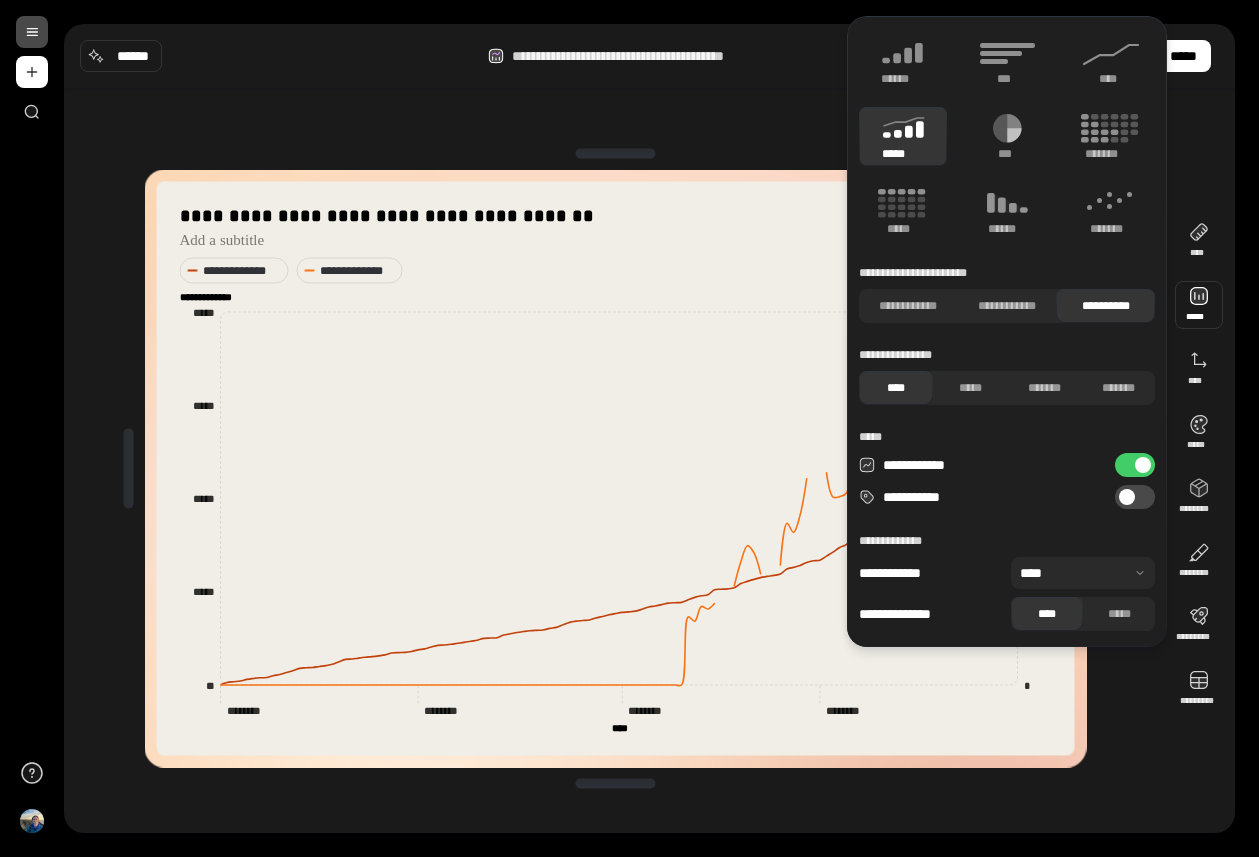 click at bounding box center [1143, 465] 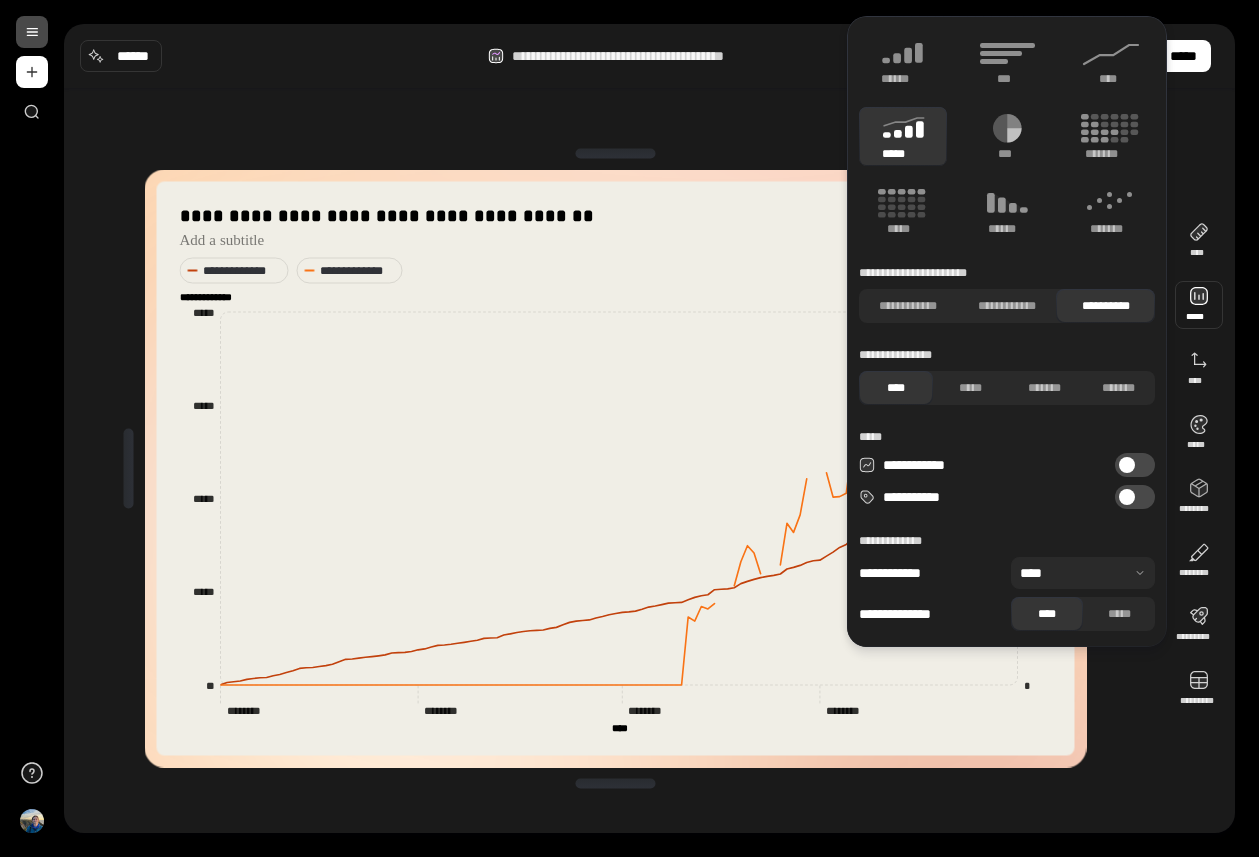 click on "**********" at bounding box center [616, 469] 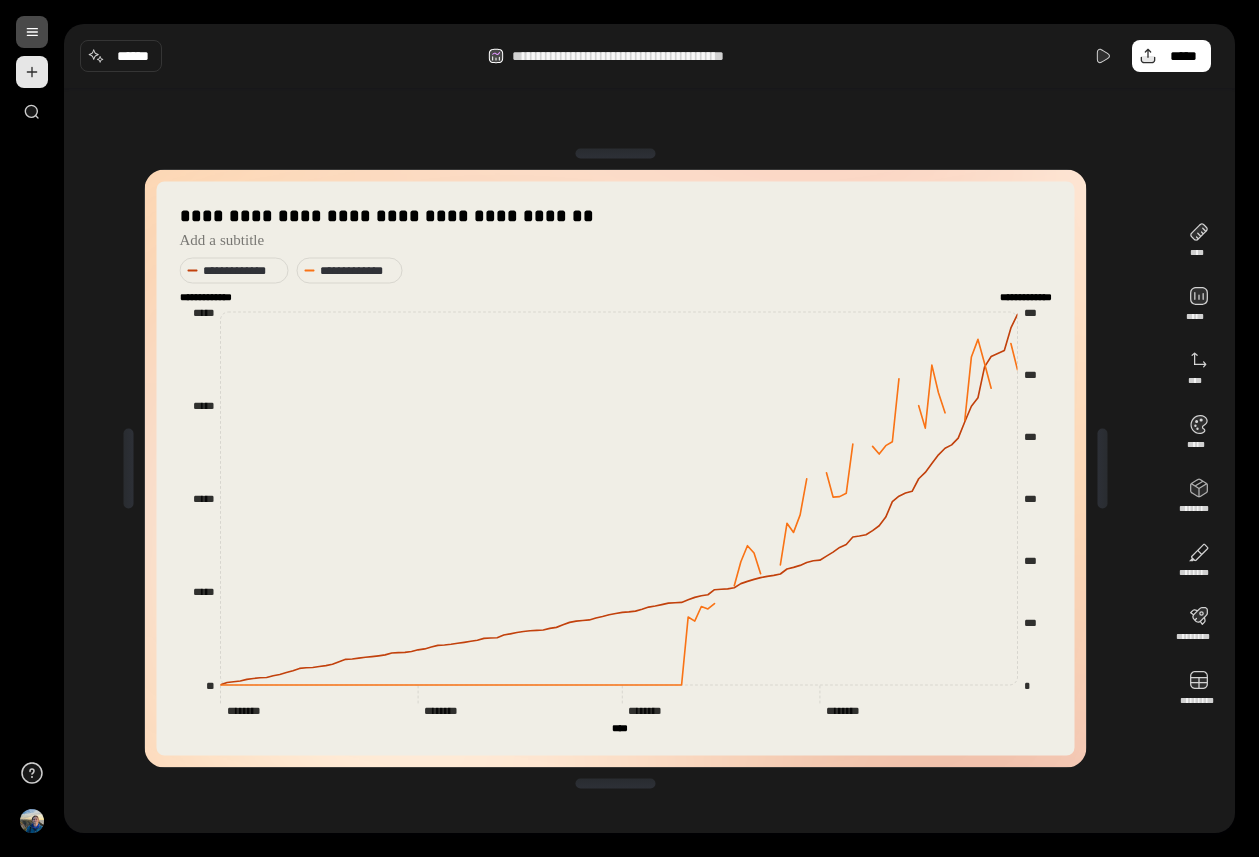 click at bounding box center (32, 72) 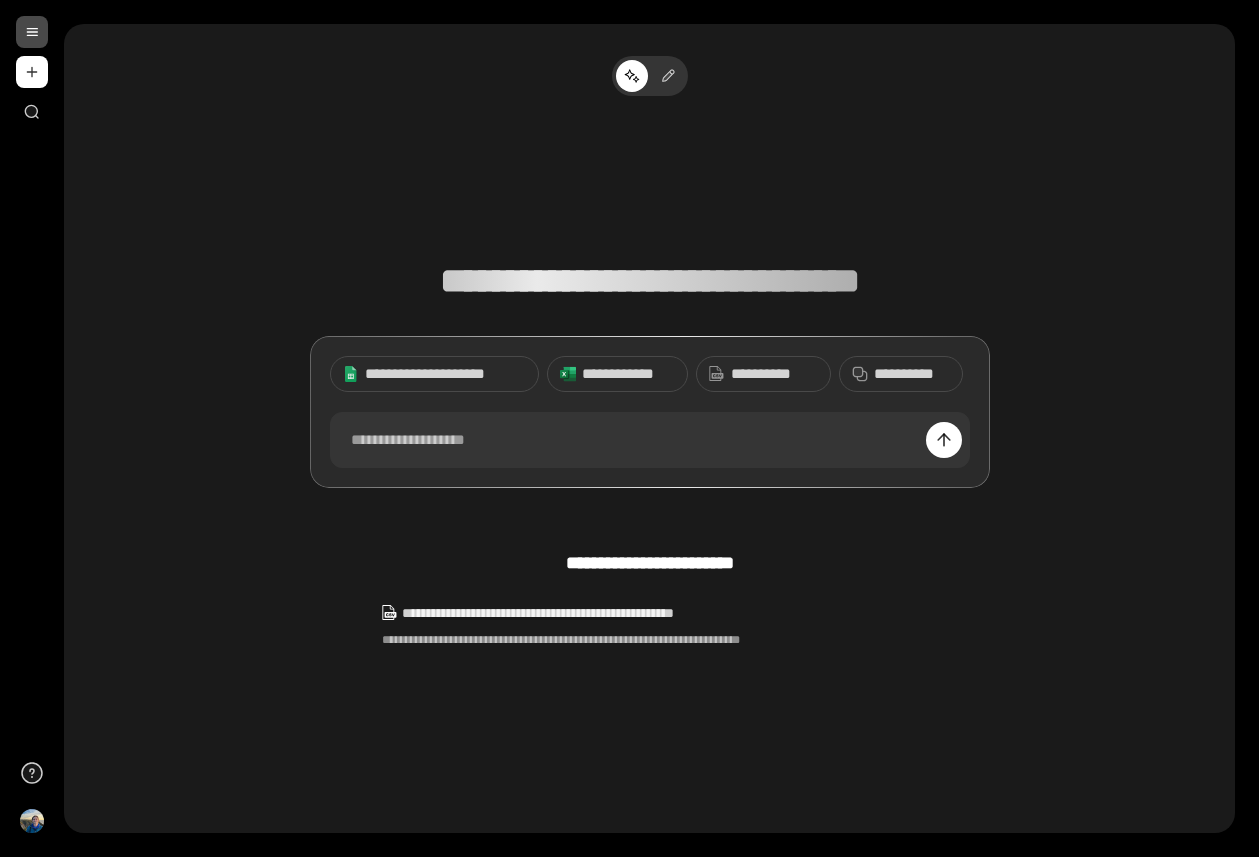 click on "**********" at bounding box center [650, 412] 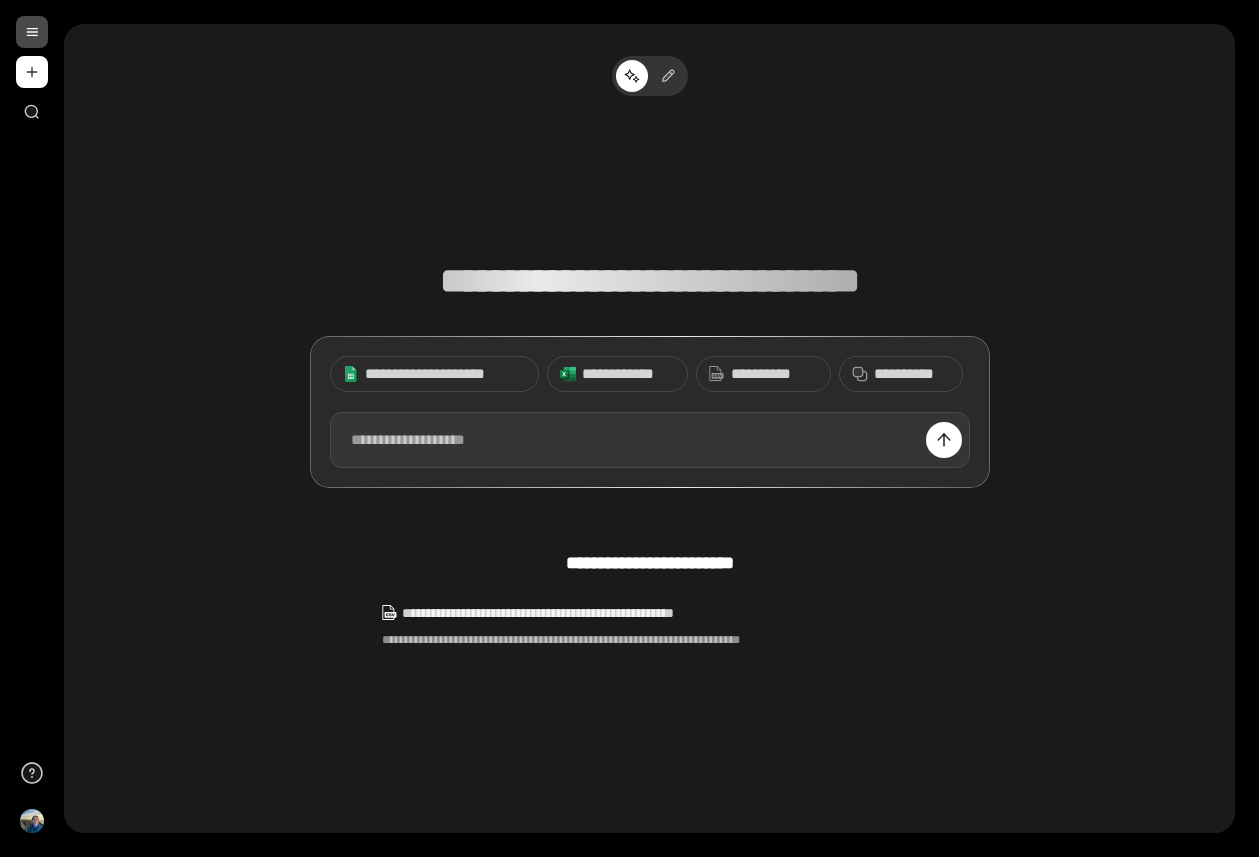 scroll, scrollTop: 15, scrollLeft: 0, axis: vertical 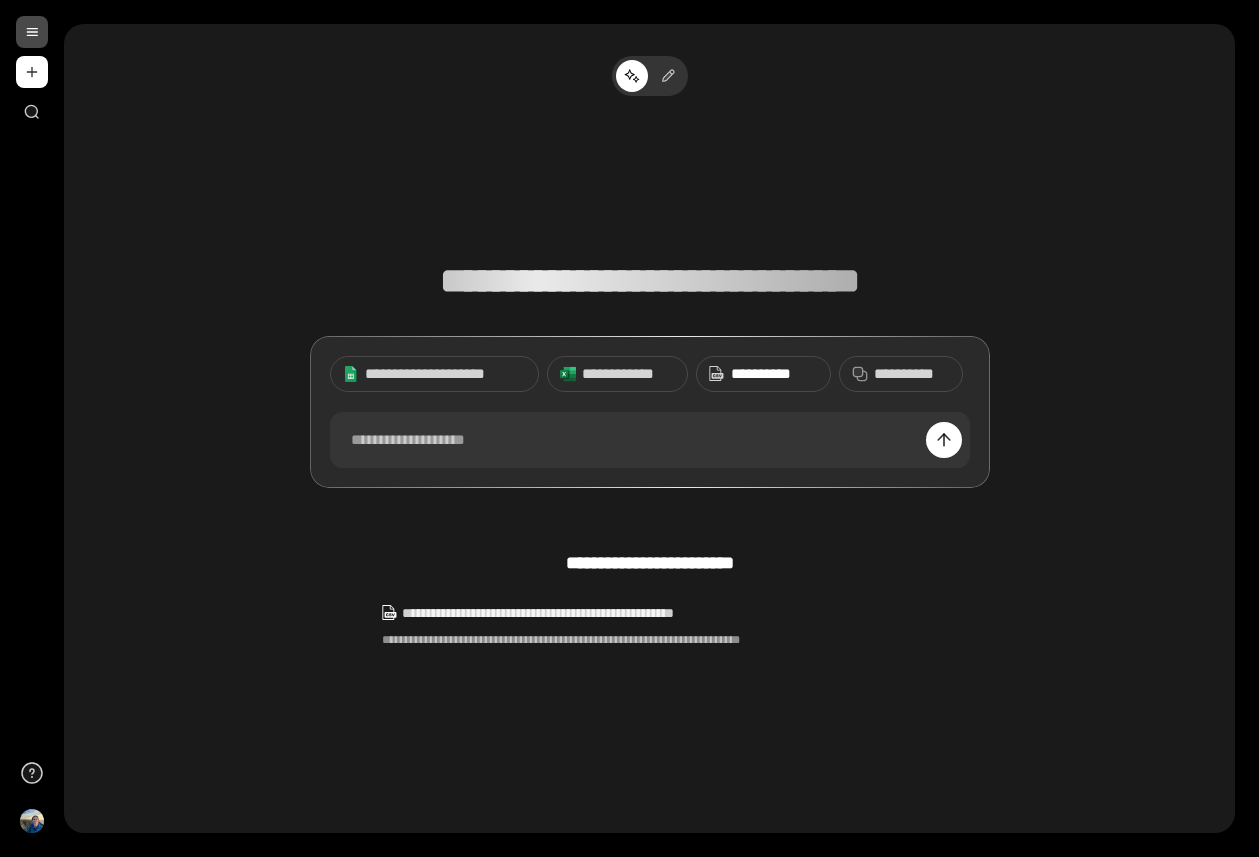 click on "**********" at bounding box center (774, 374) 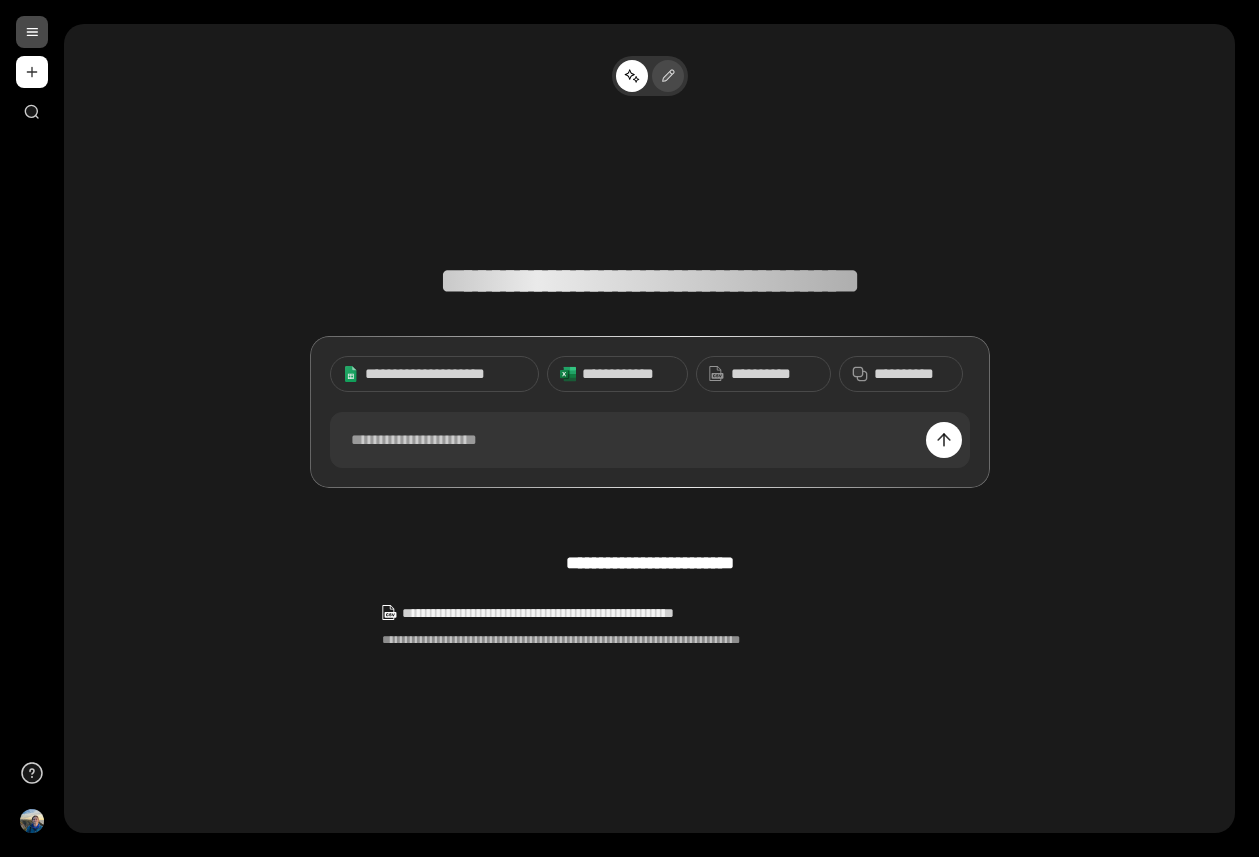 click 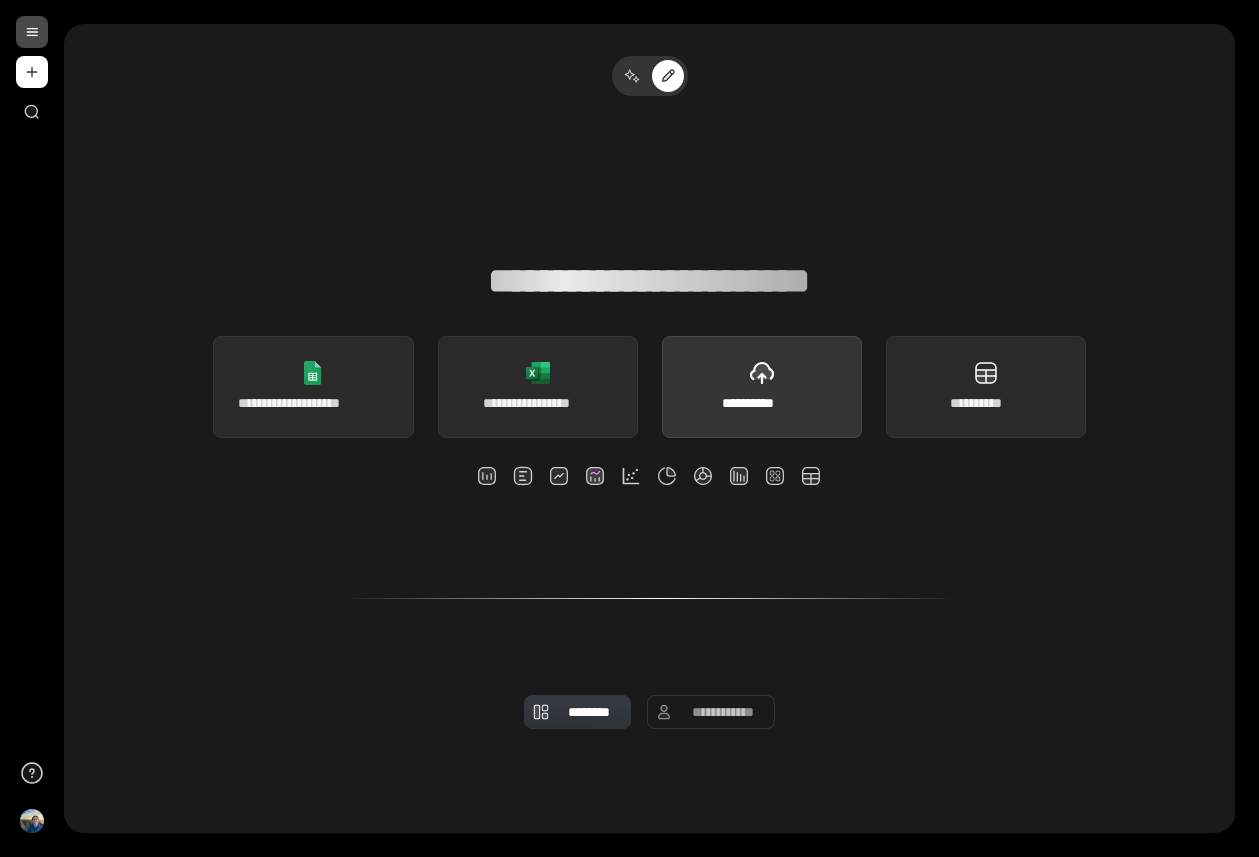 click on "**********" at bounding box center [762, 387] 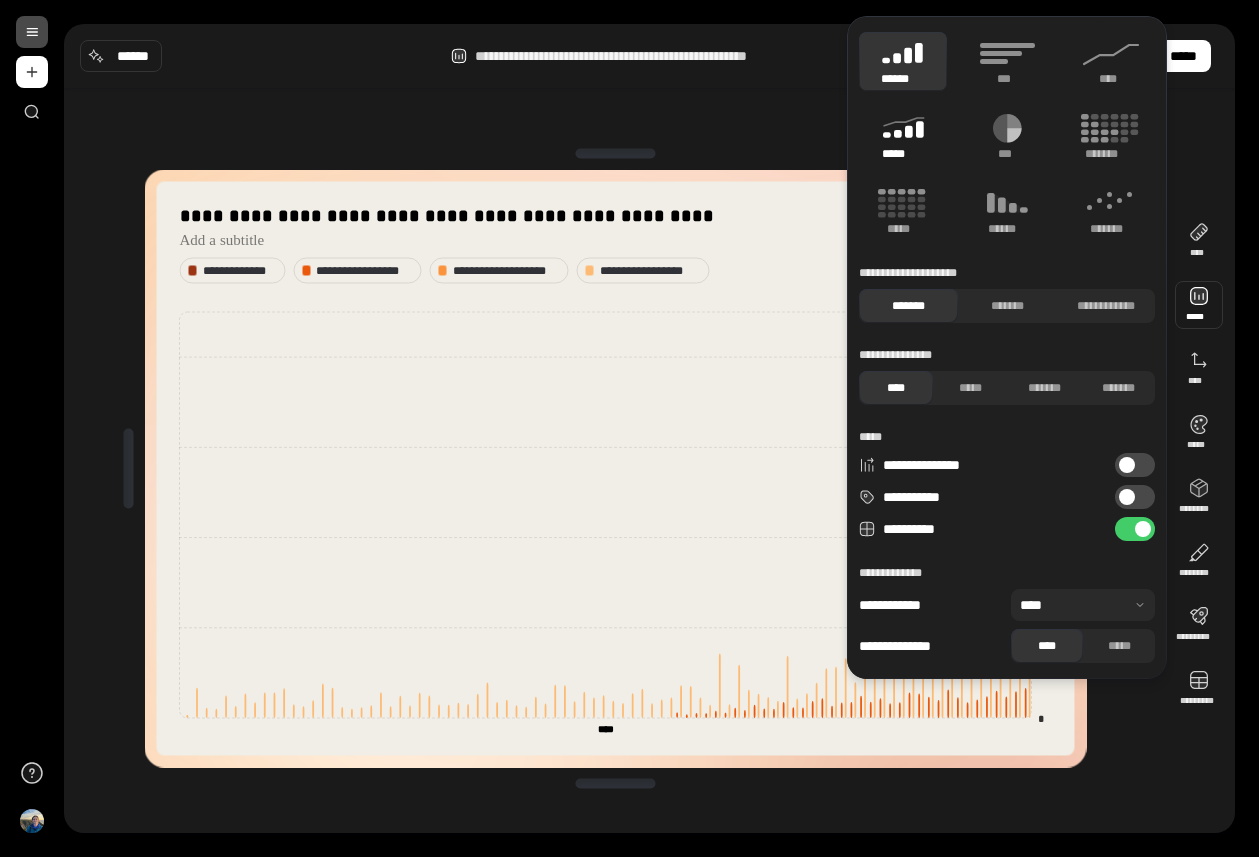 click 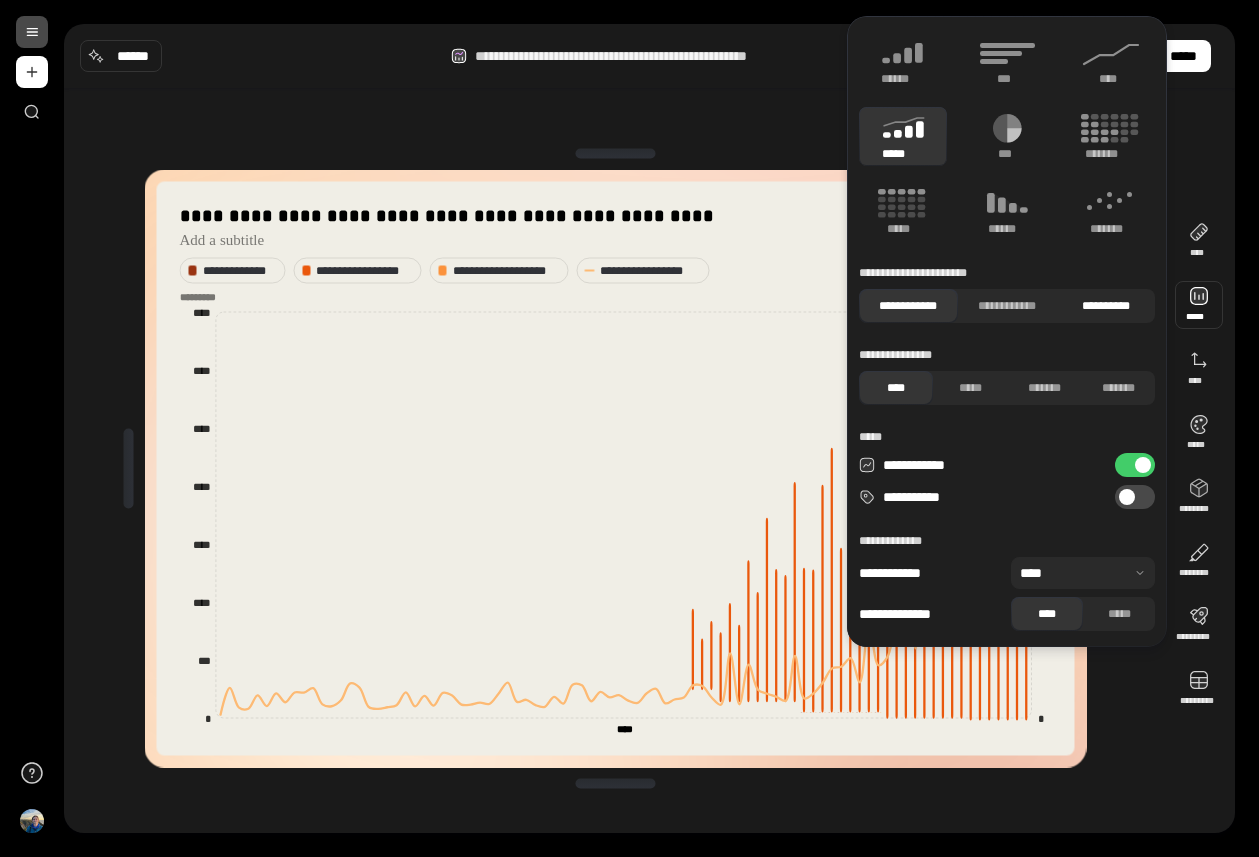 click on "**********" at bounding box center (1105, 306) 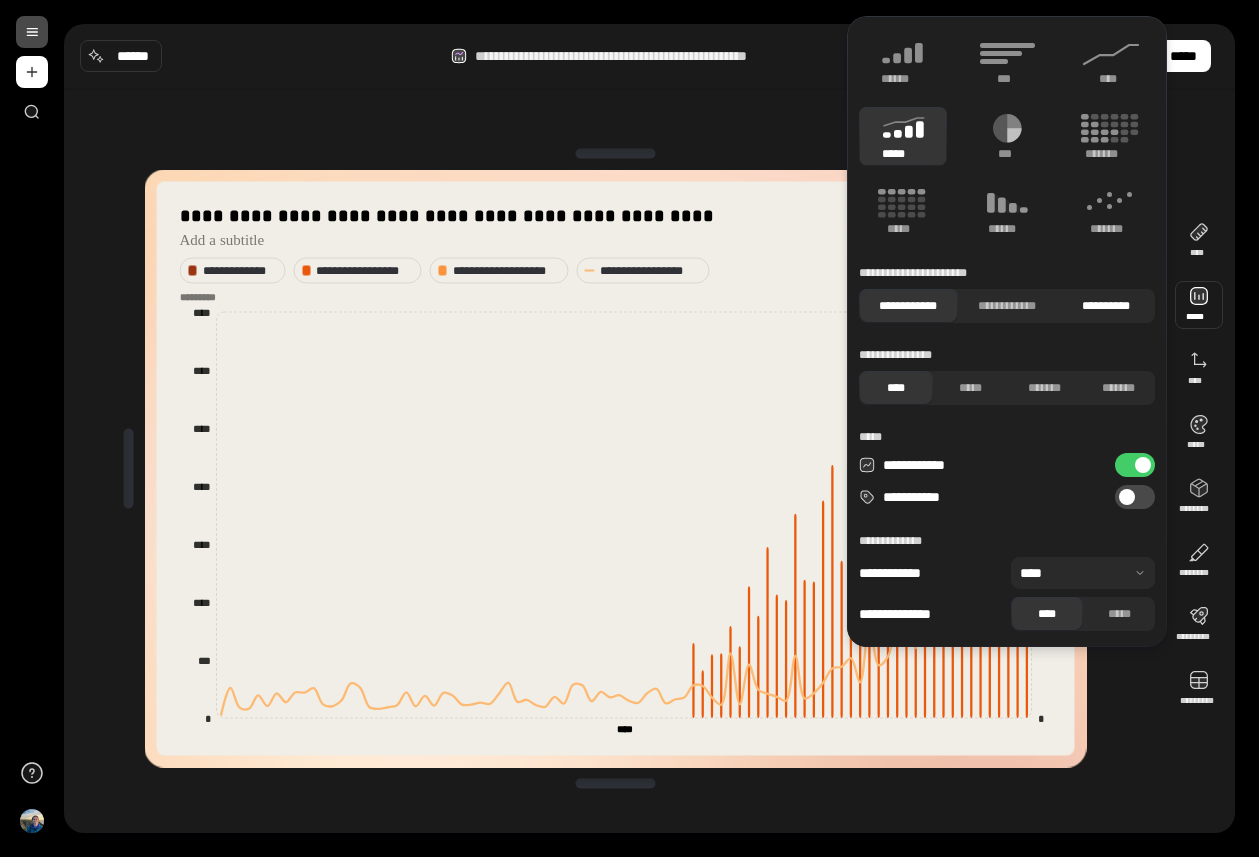 click on "**********" at bounding box center (1105, 306) 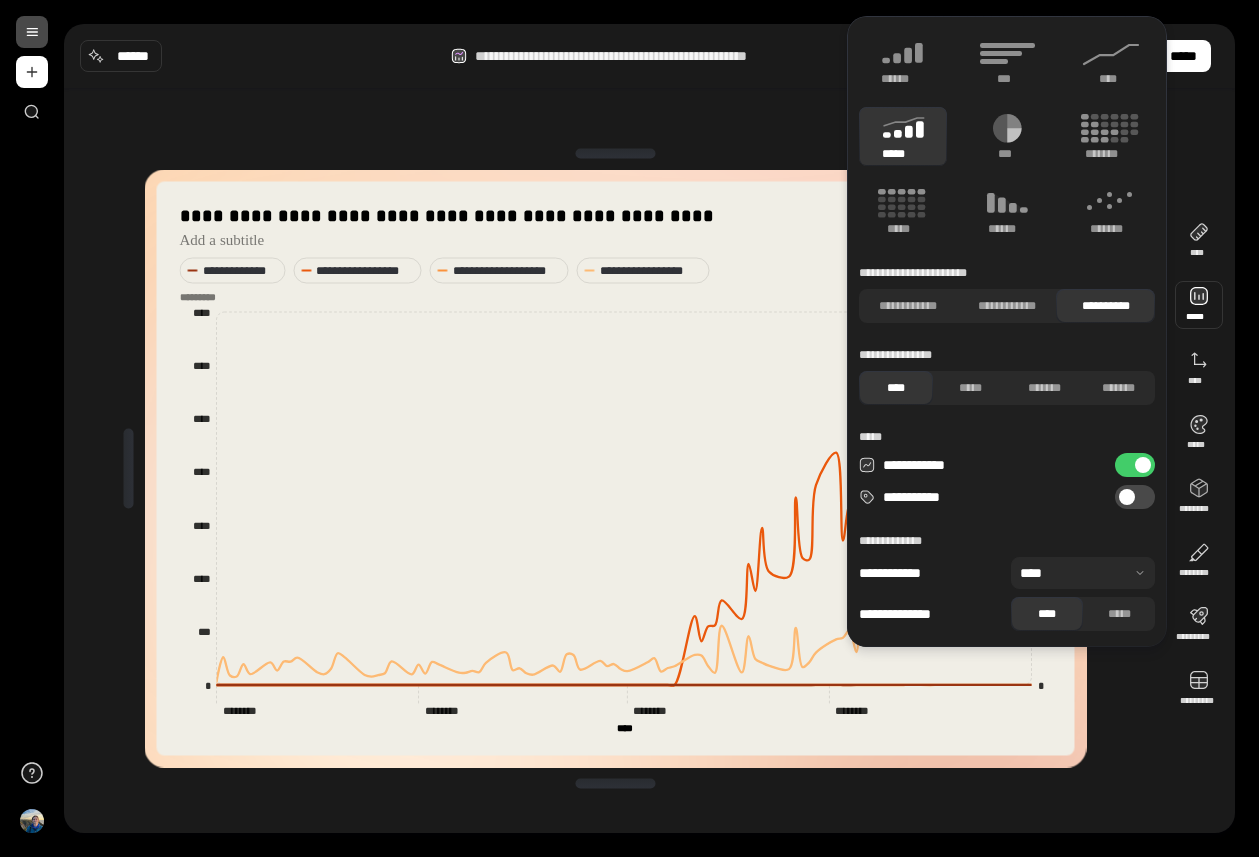 click on "**********" at bounding box center [615, 468] 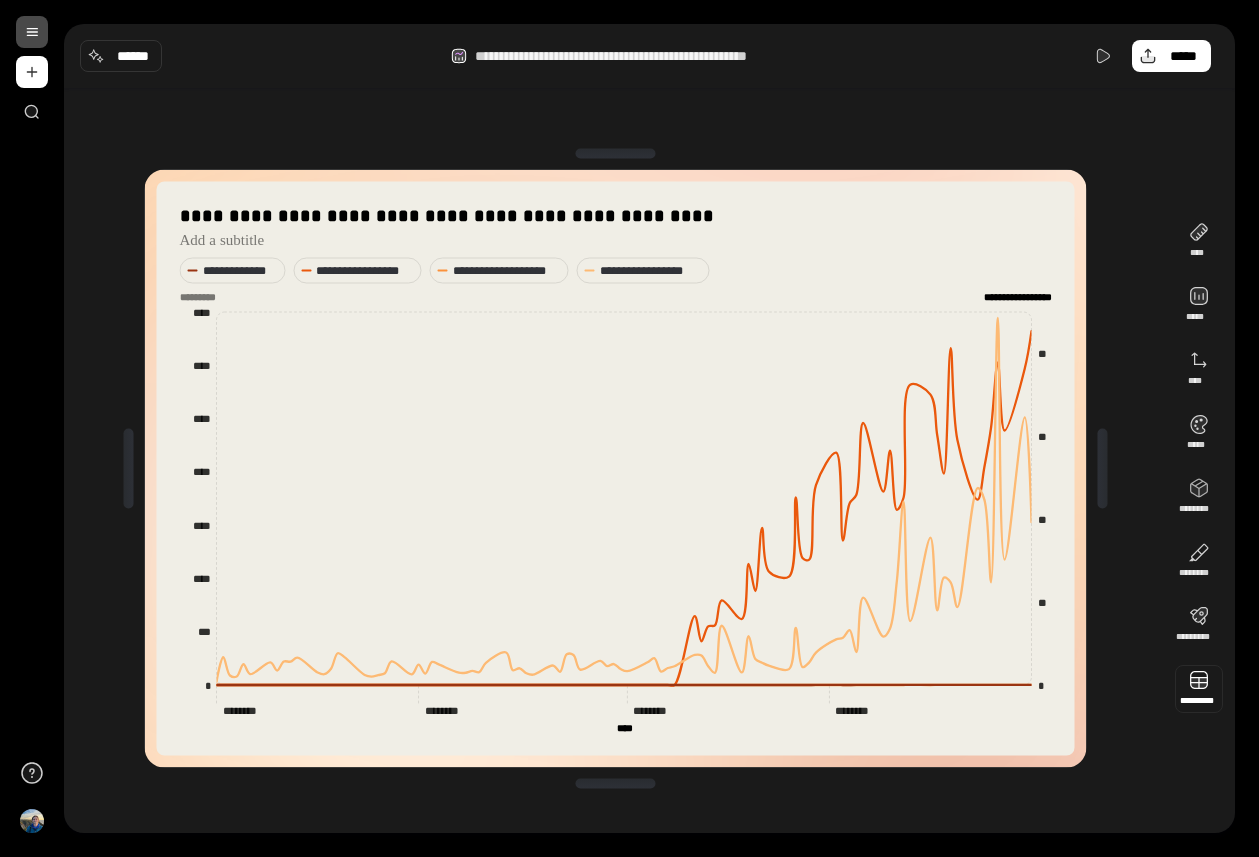 click at bounding box center (1199, 689) 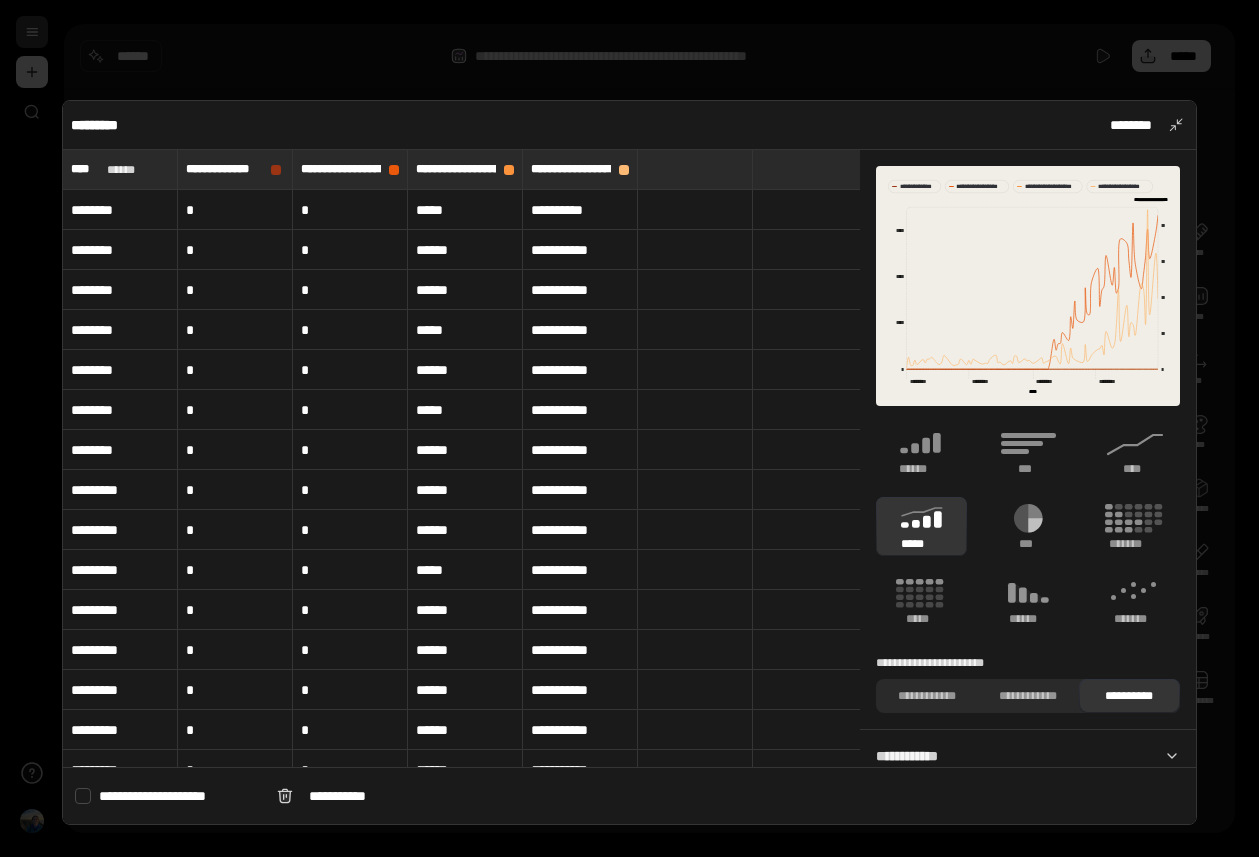 click at bounding box center (629, 428) 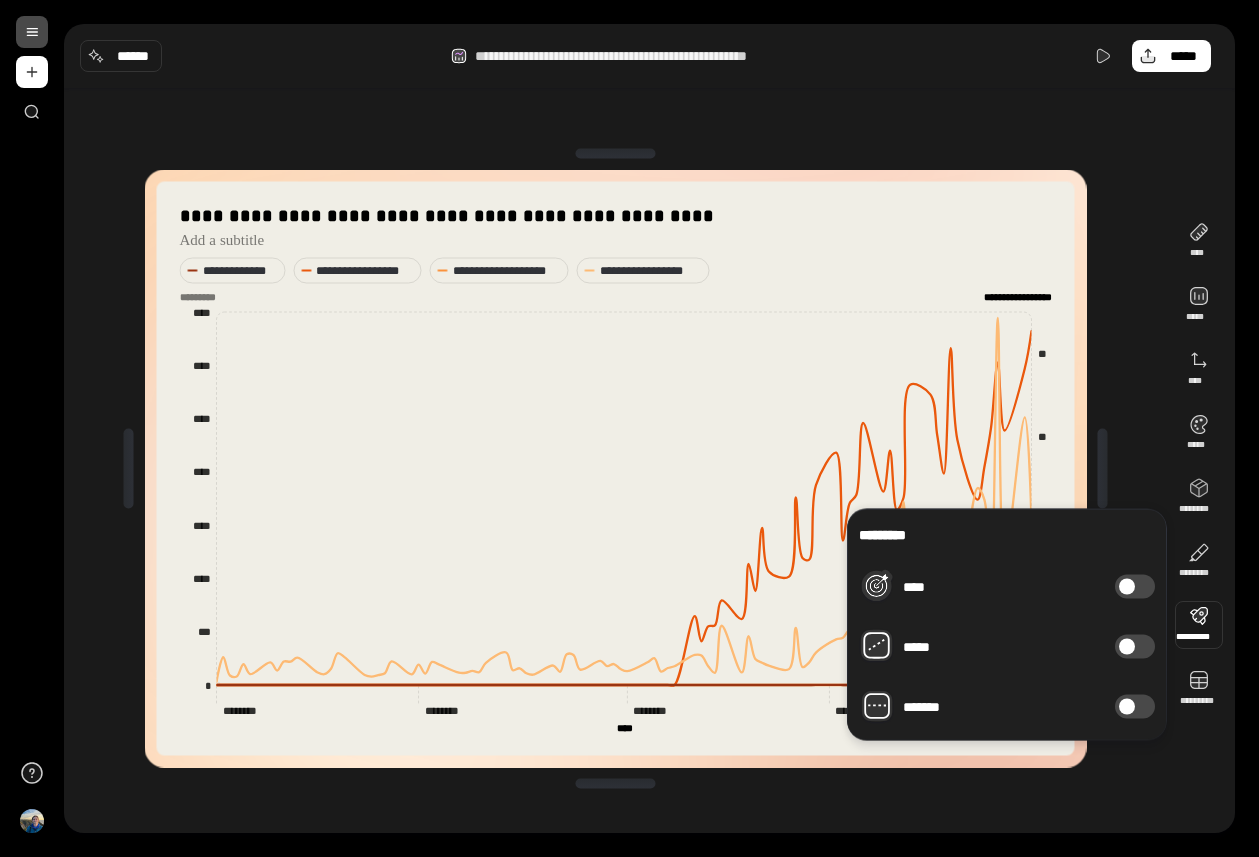click on "**********" at bounding box center (649, 468) 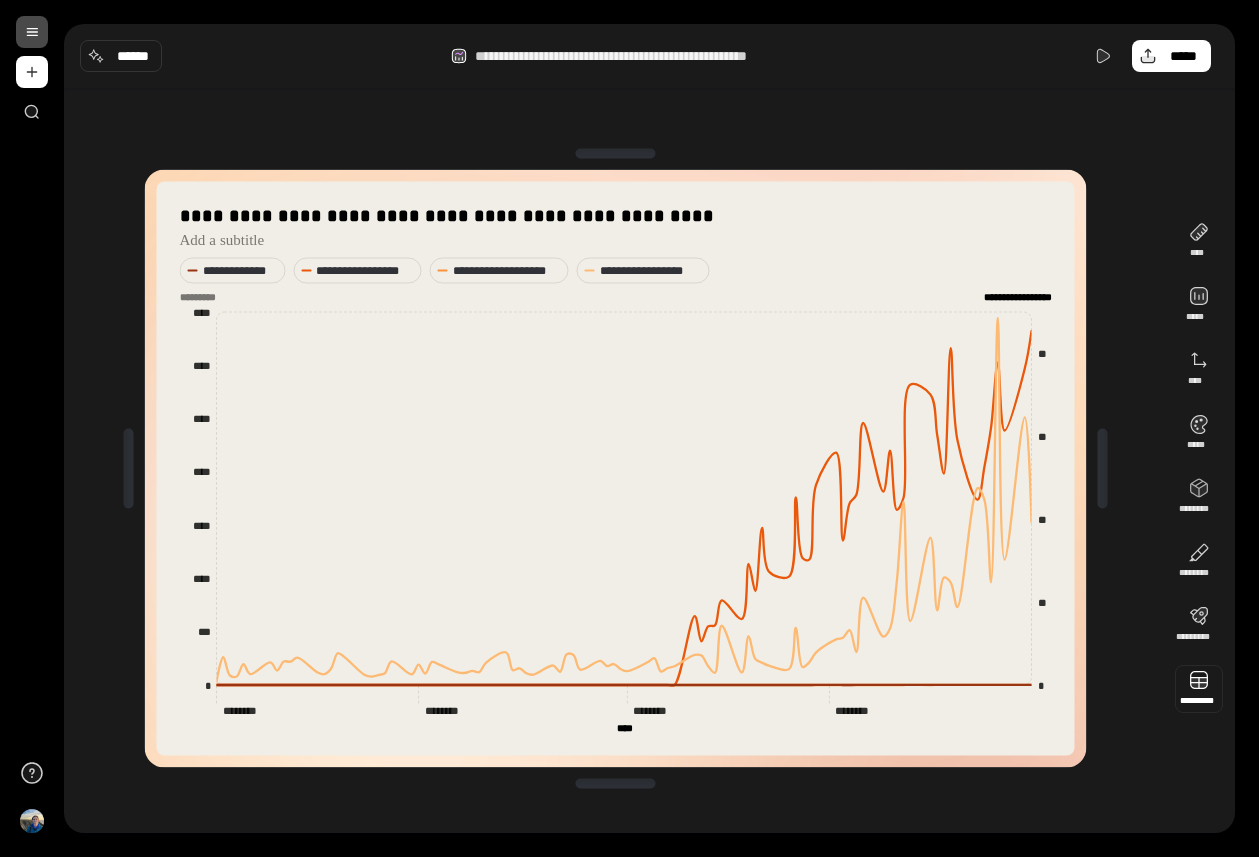 click at bounding box center [1199, 689] 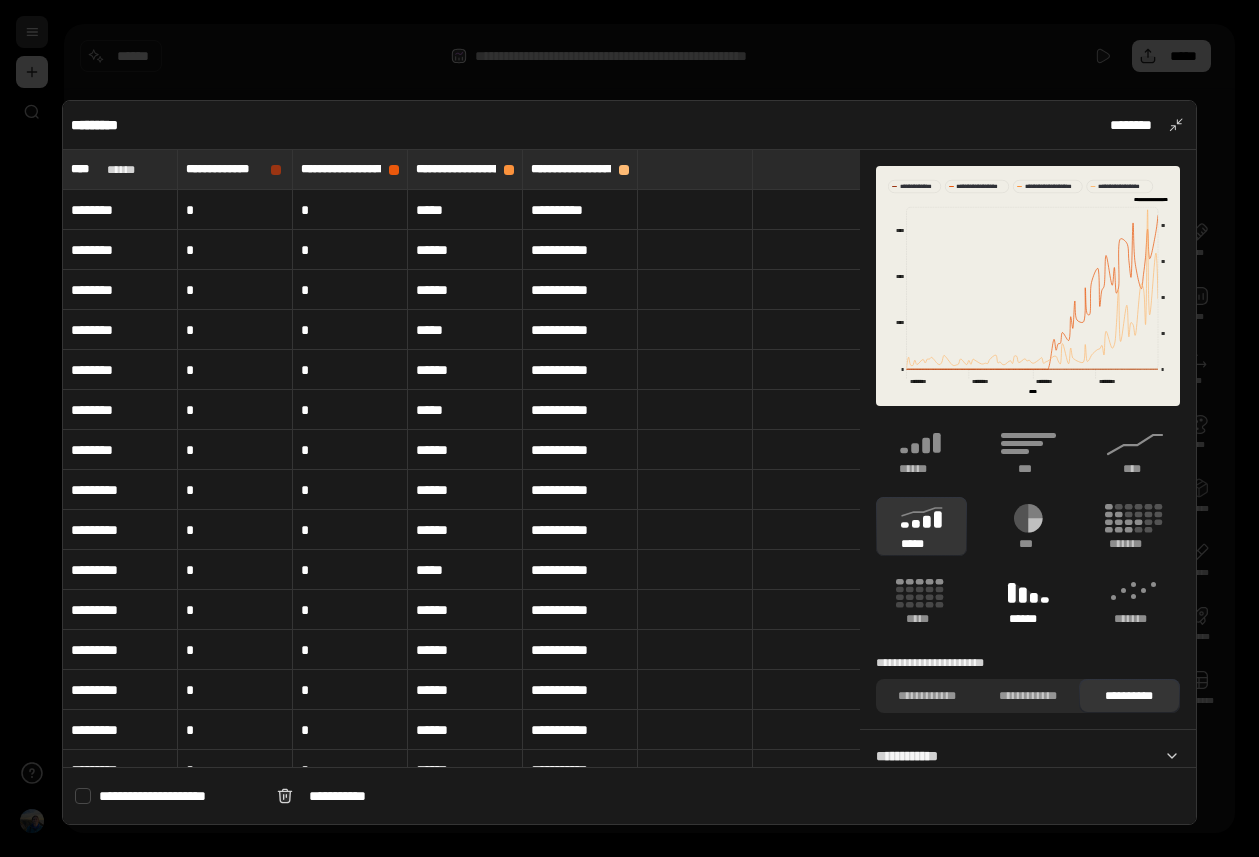 scroll, scrollTop: 282, scrollLeft: 0, axis: vertical 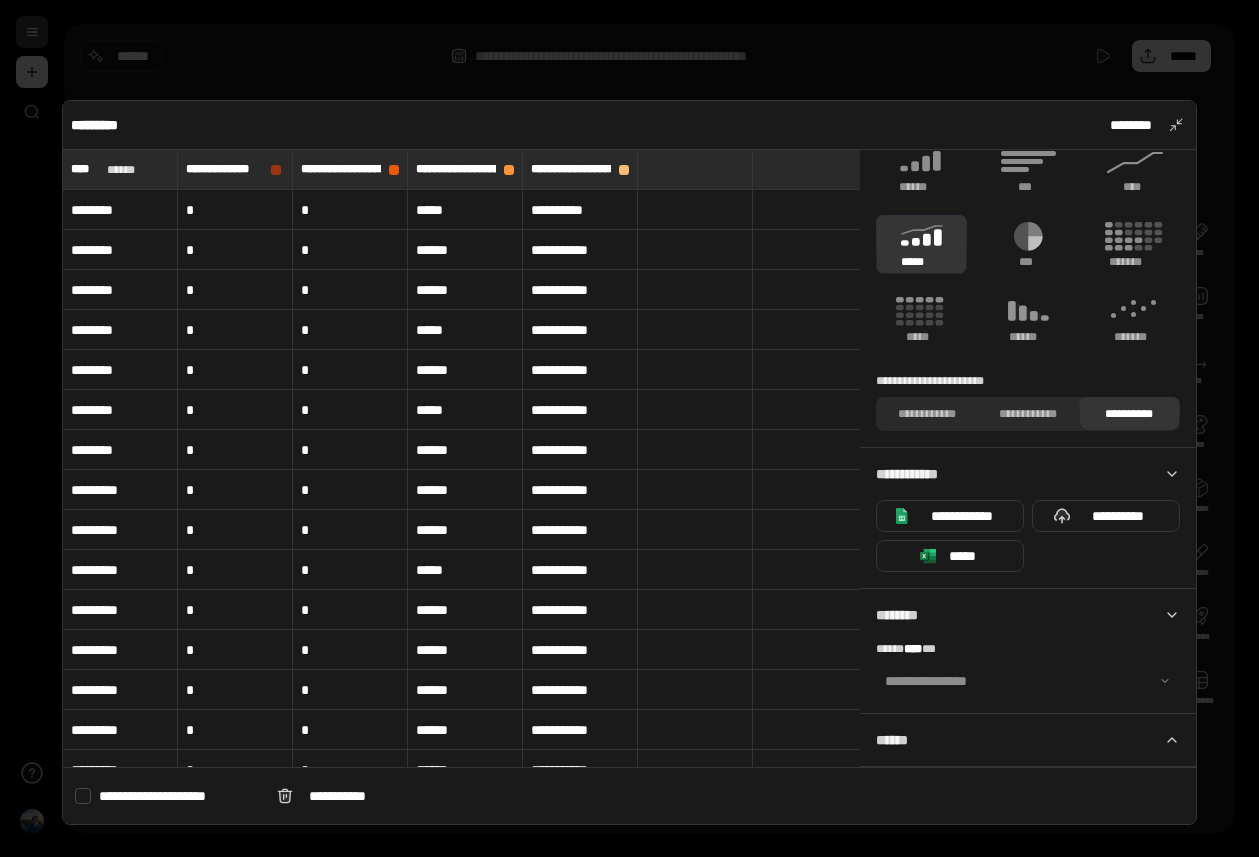 click at bounding box center [629, 428] 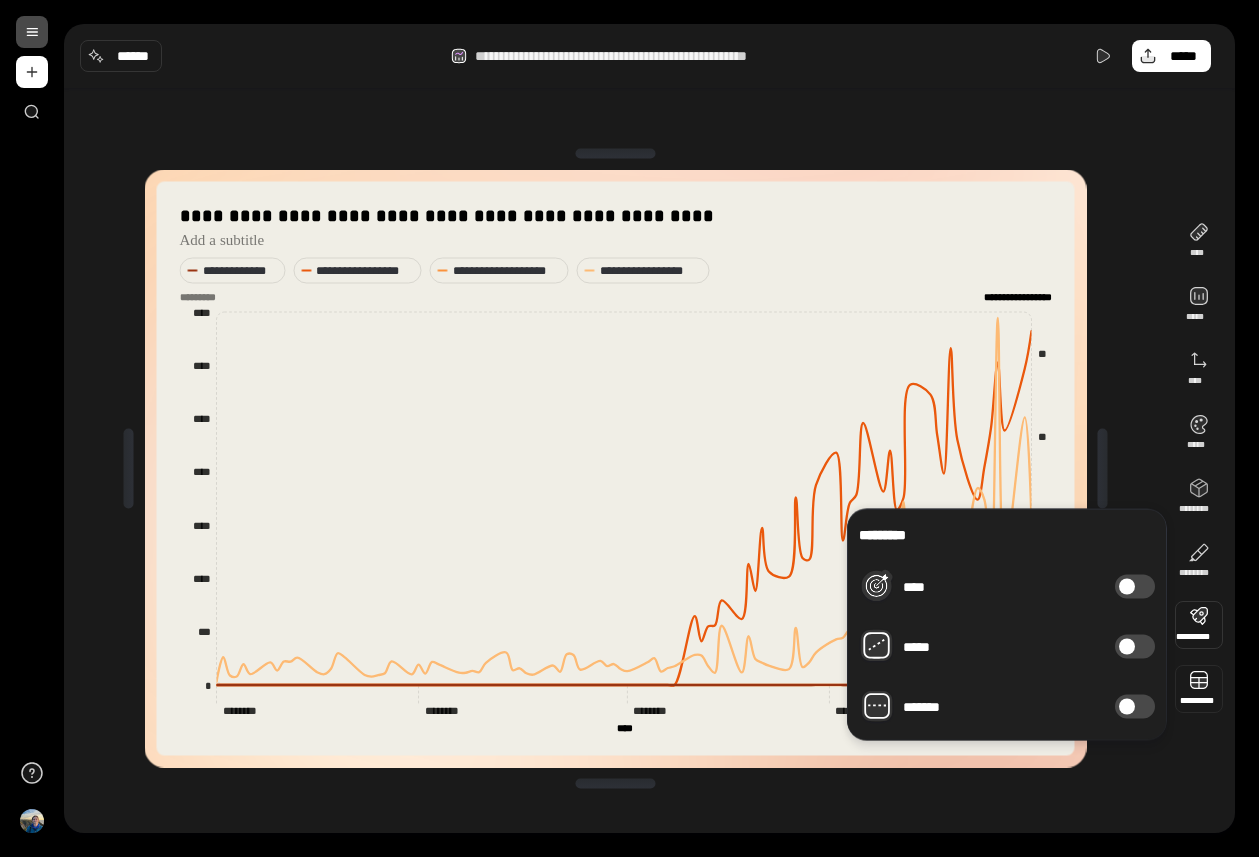 click at bounding box center [1199, 689] 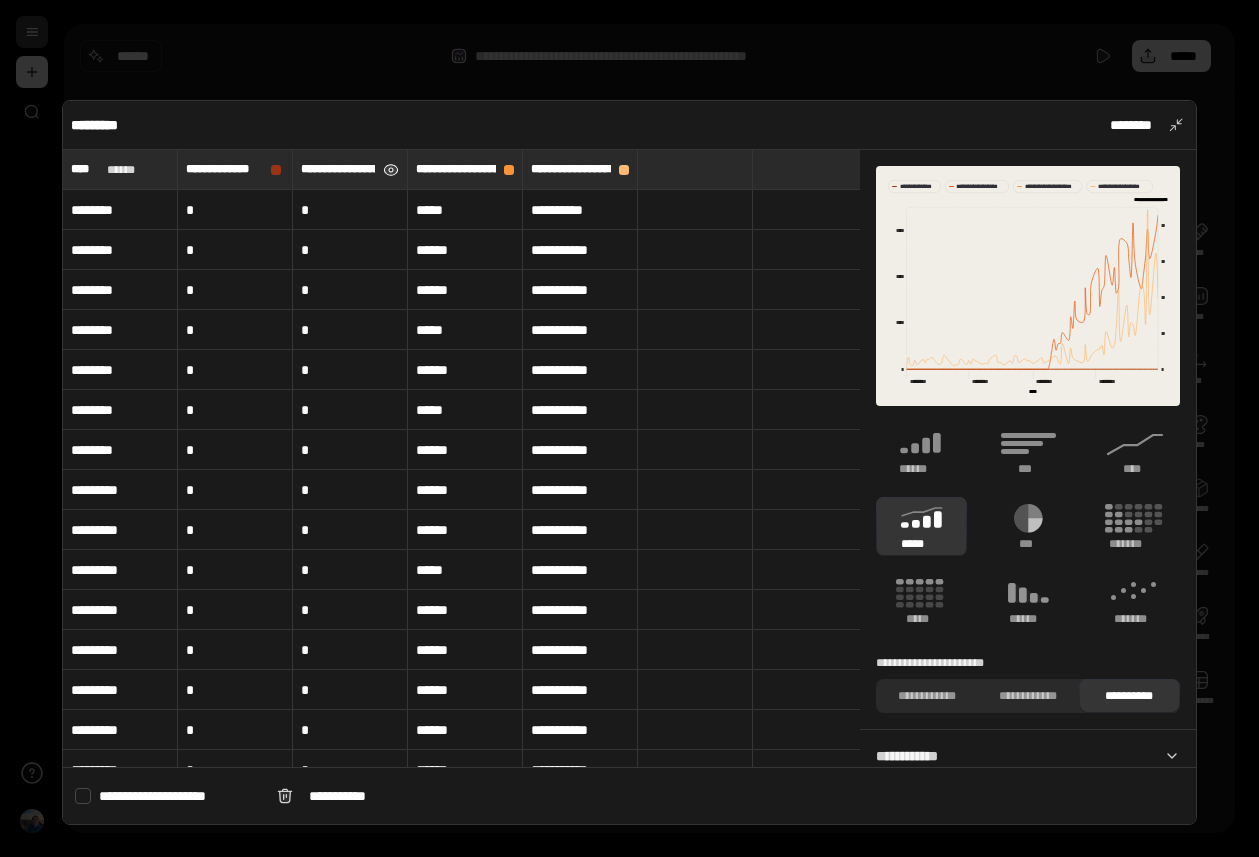 click at bounding box center (391, 170) 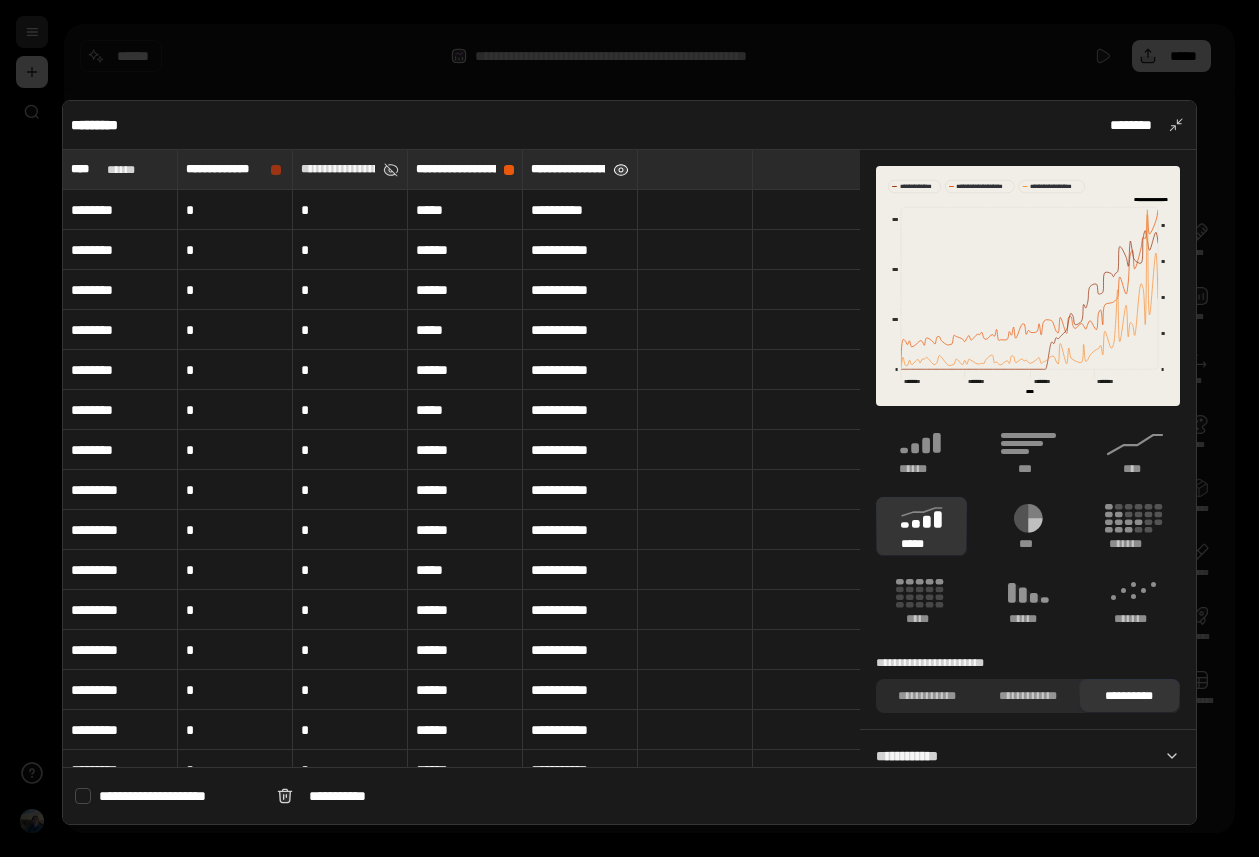 click at bounding box center [621, 170] 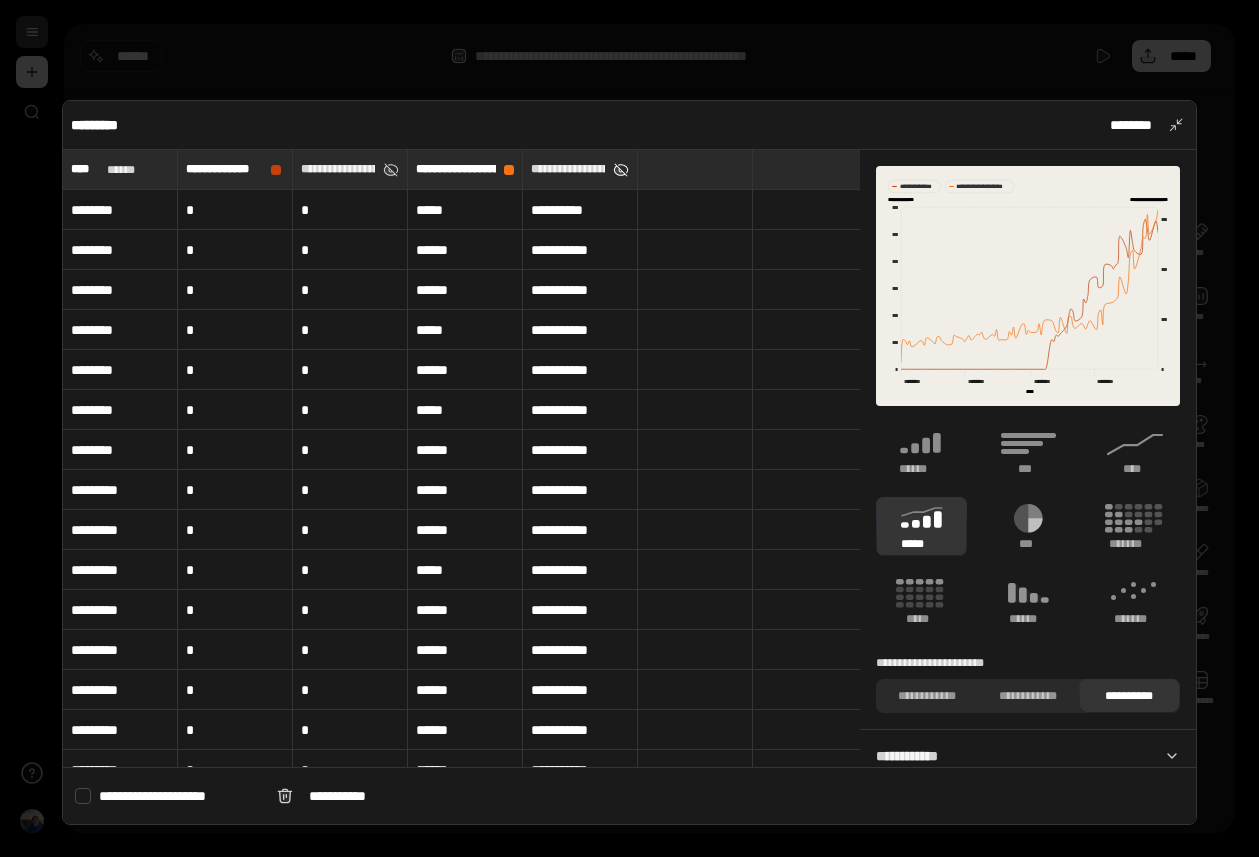type on "**********" 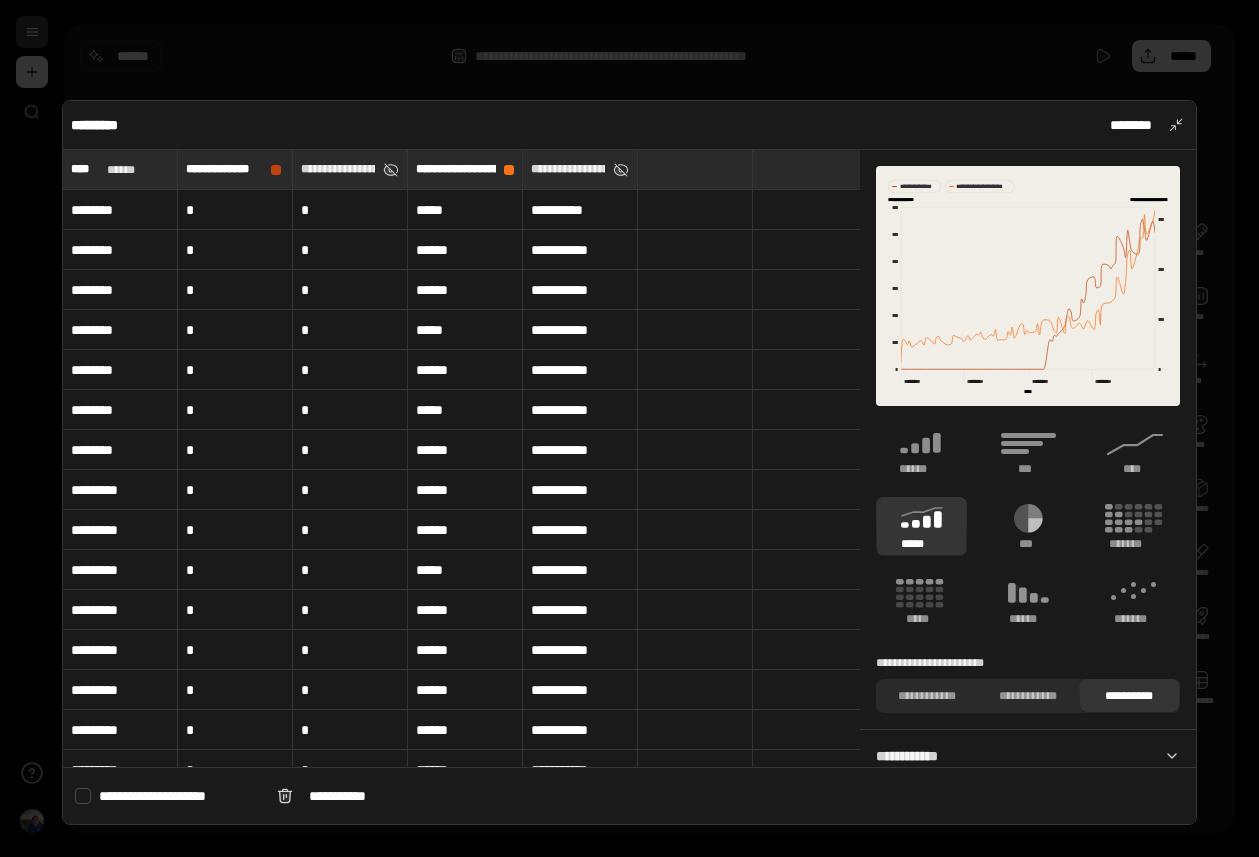 click at bounding box center (629, 428) 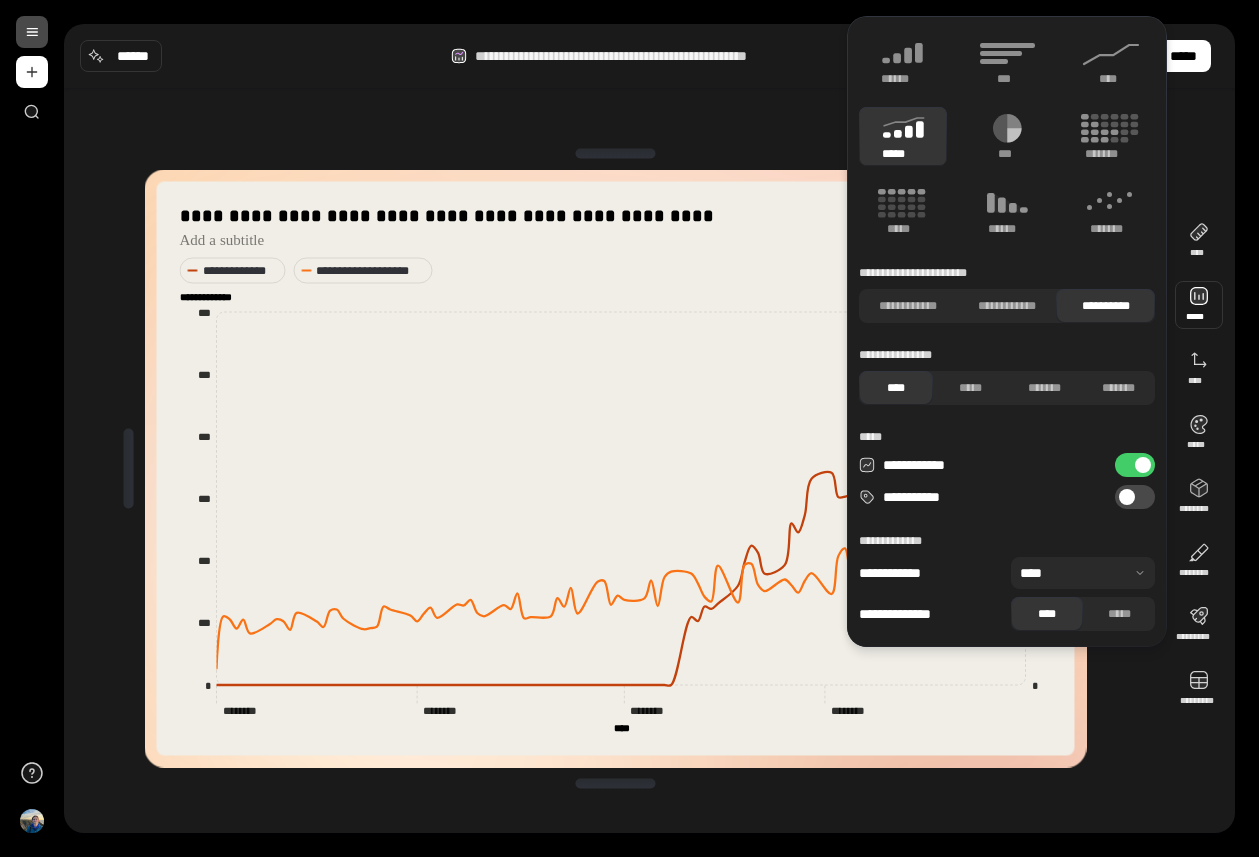click at bounding box center [1143, 465] 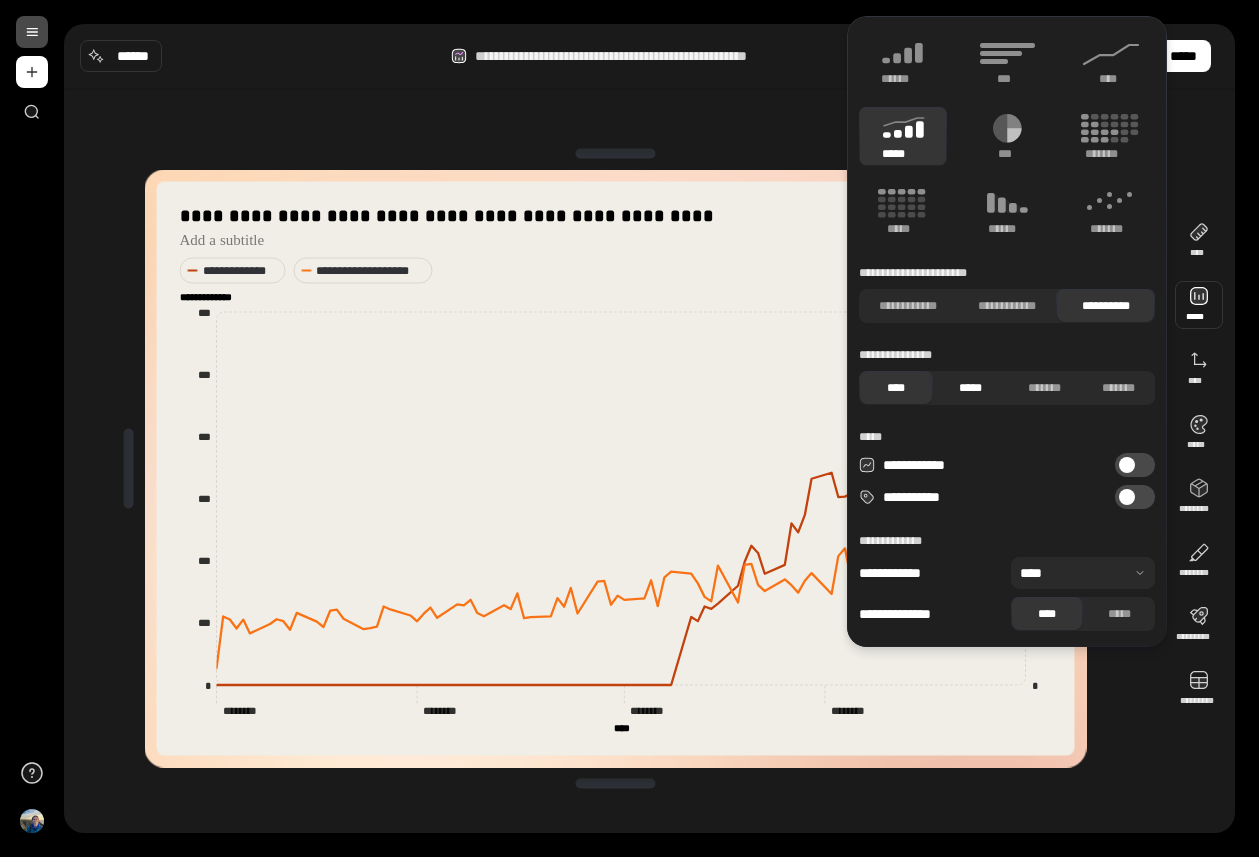 click on "*****" at bounding box center [970, 388] 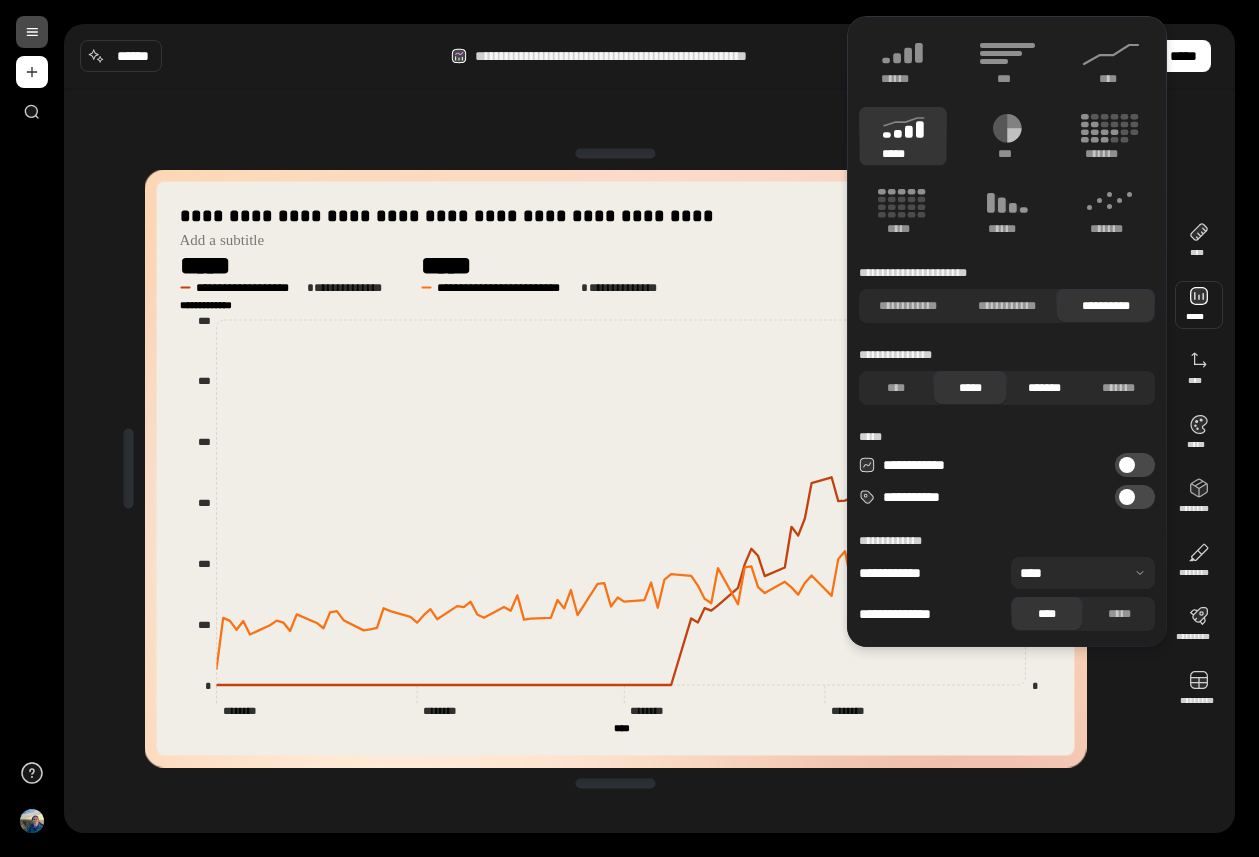 click on "*******" at bounding box center (1044, 388) 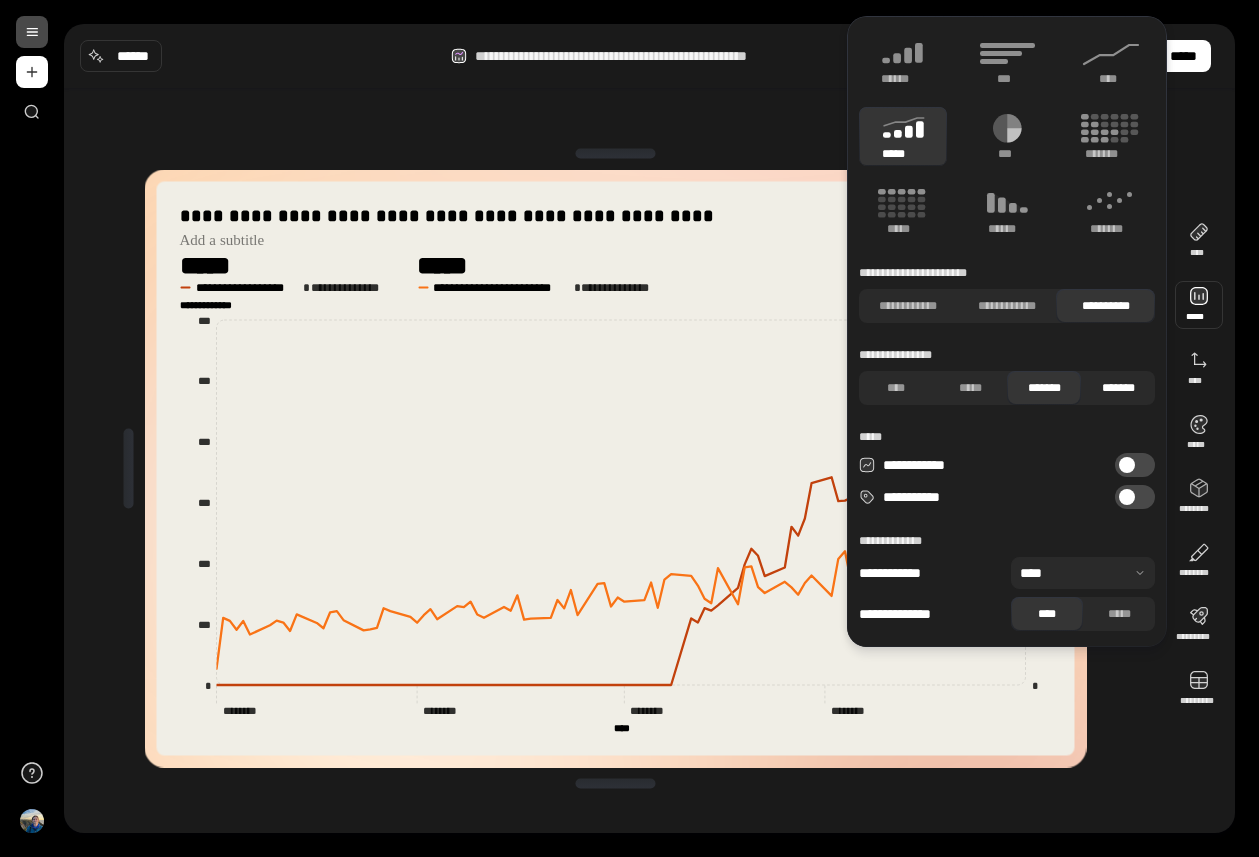 click on "*******" at bounding box center (1118, 388) 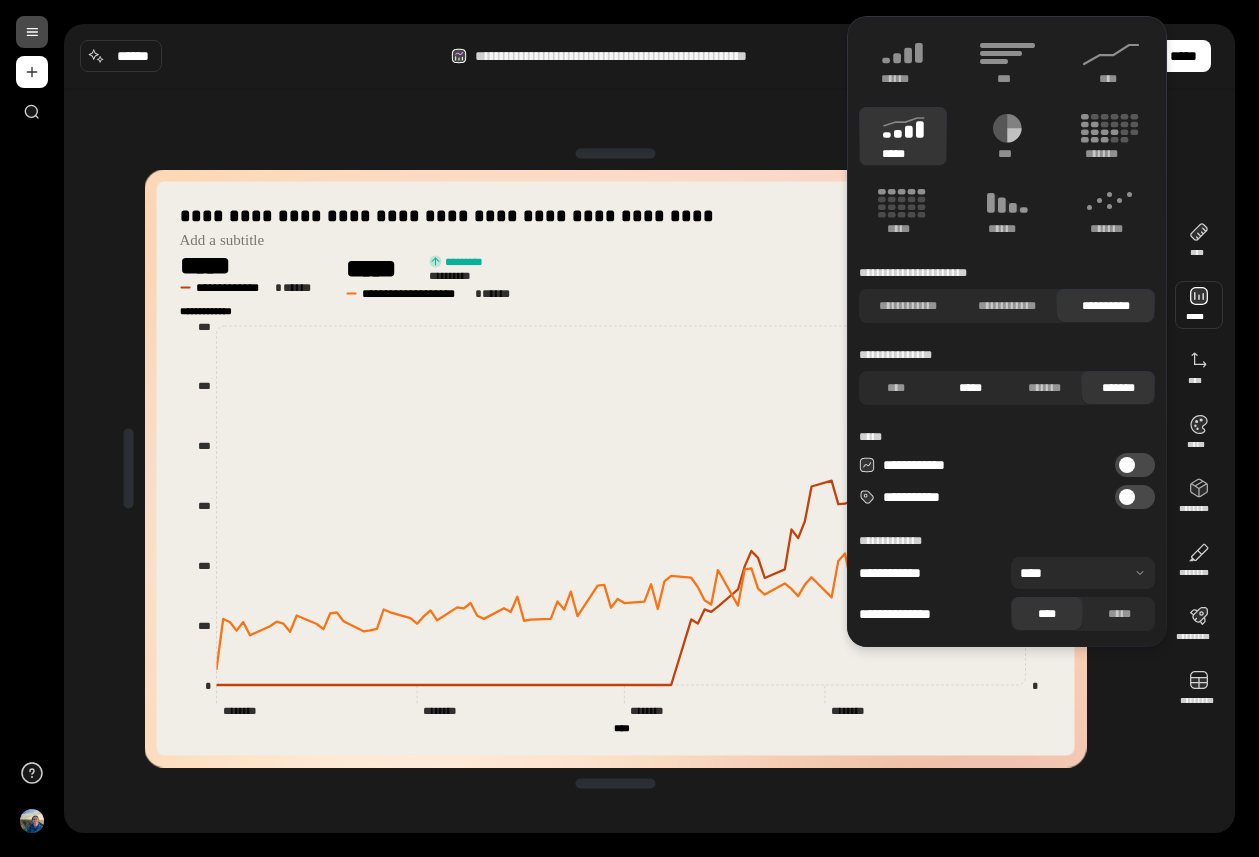 click on "*****" at bounding box center (970, 388) 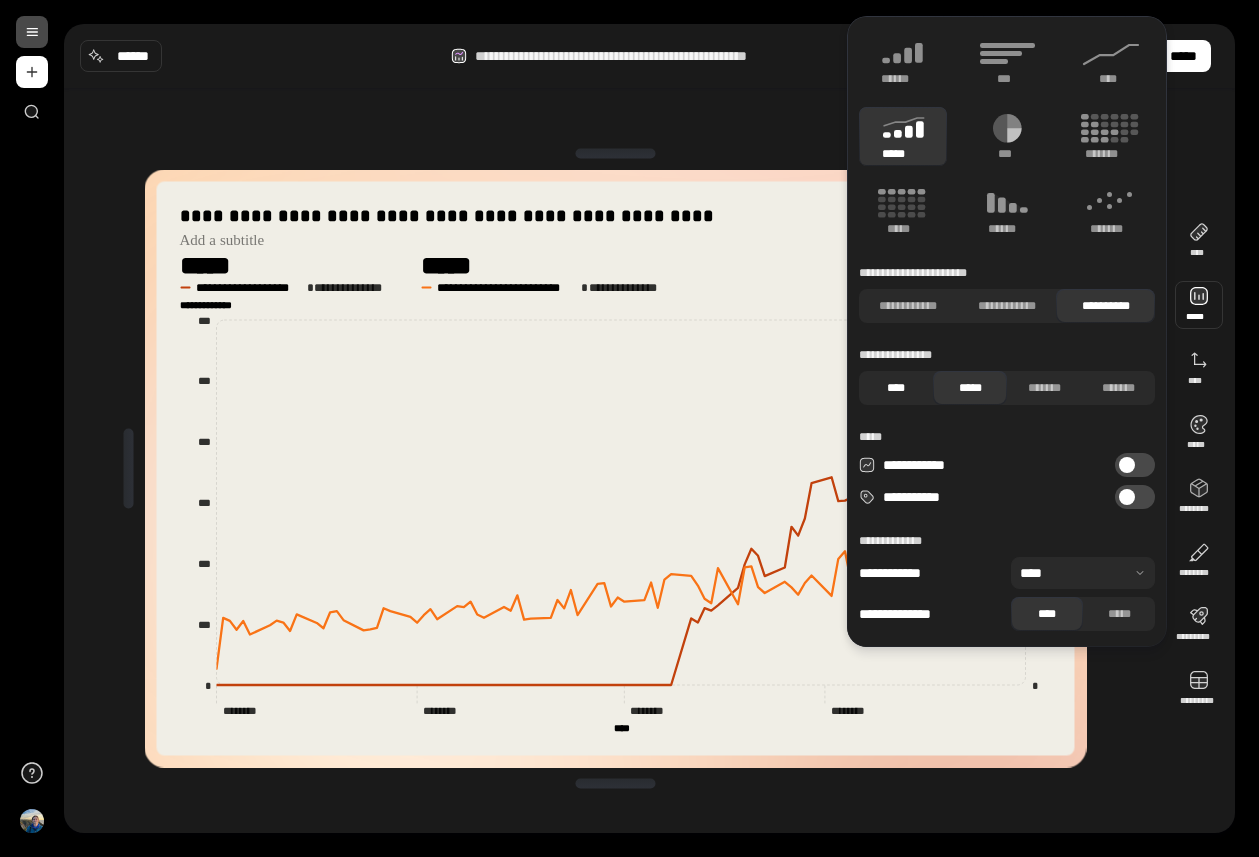 click on "****" at bounding box center [896, 388] 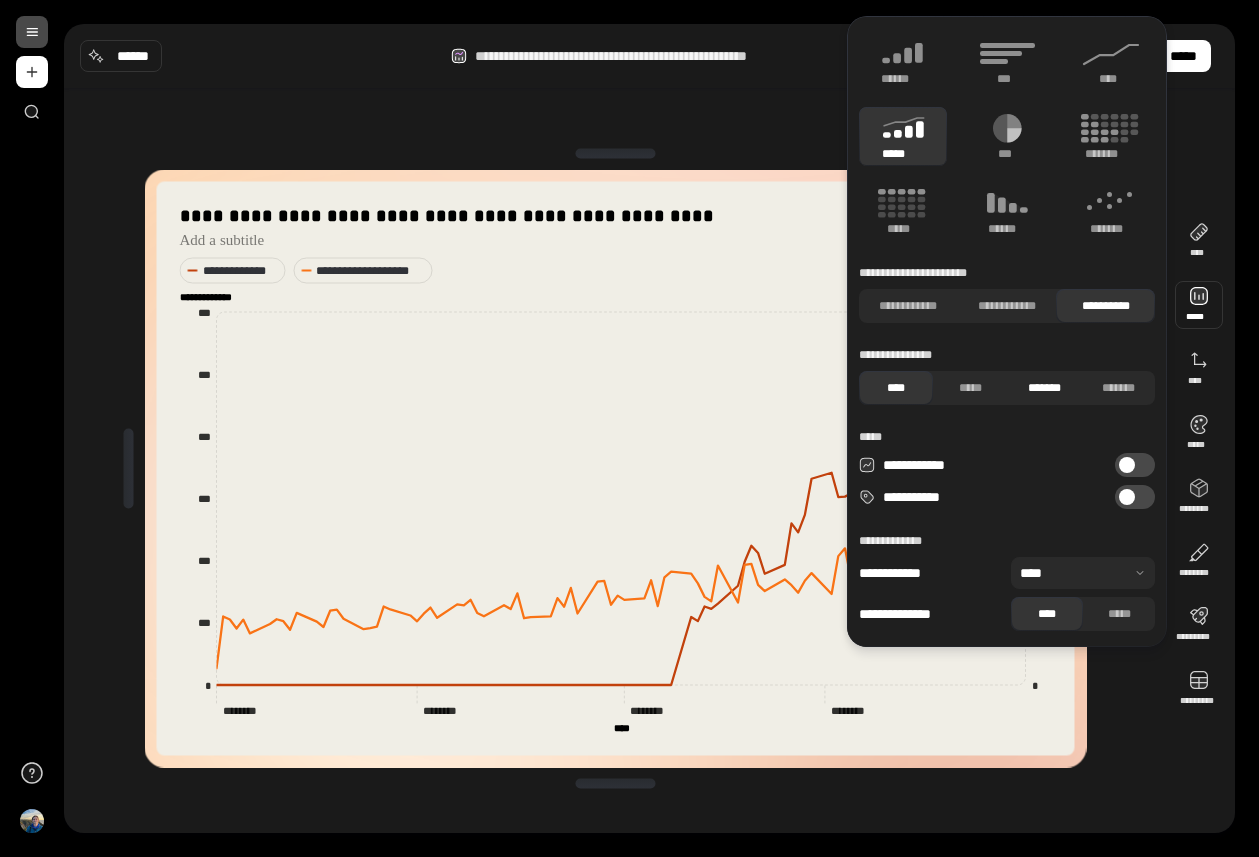 click on "*******" at bounding box center (1044, 388) 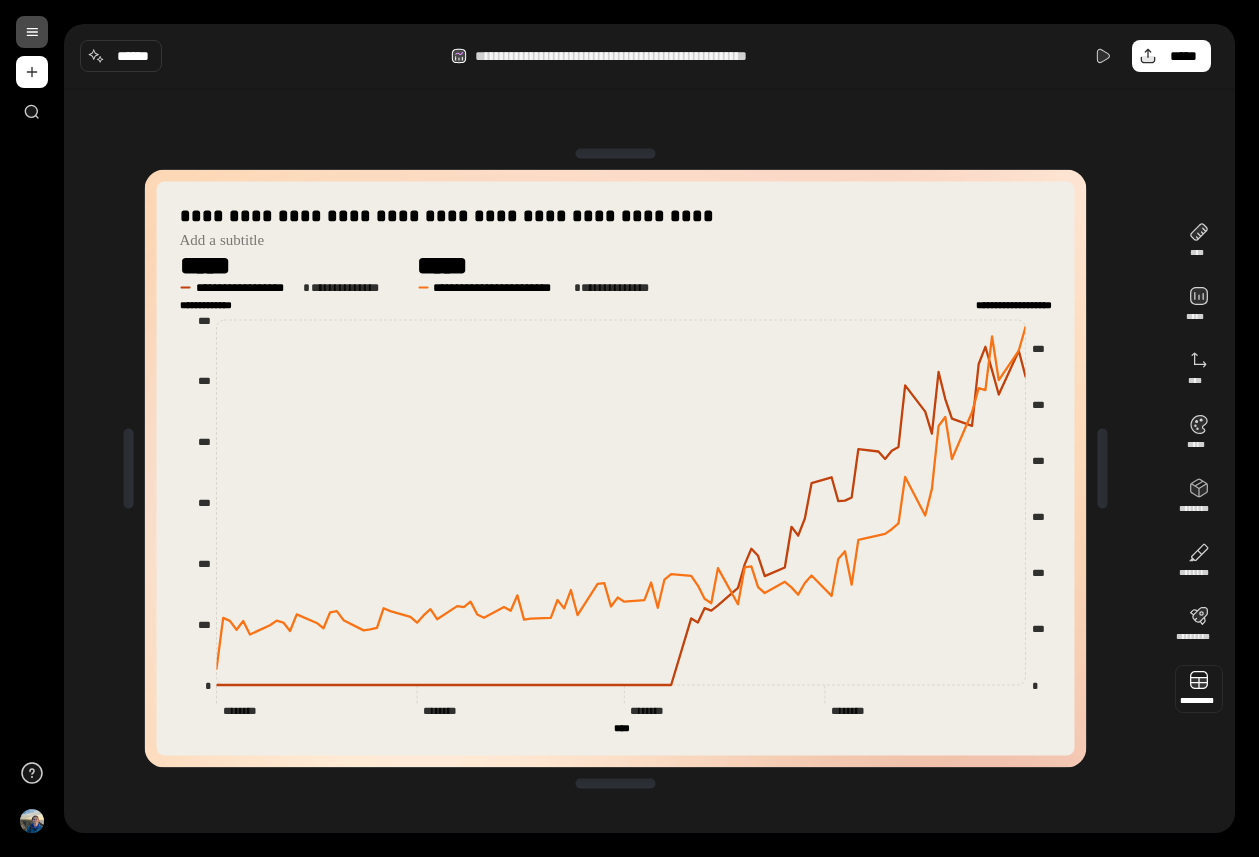 click at bounding box center (1199, 689) 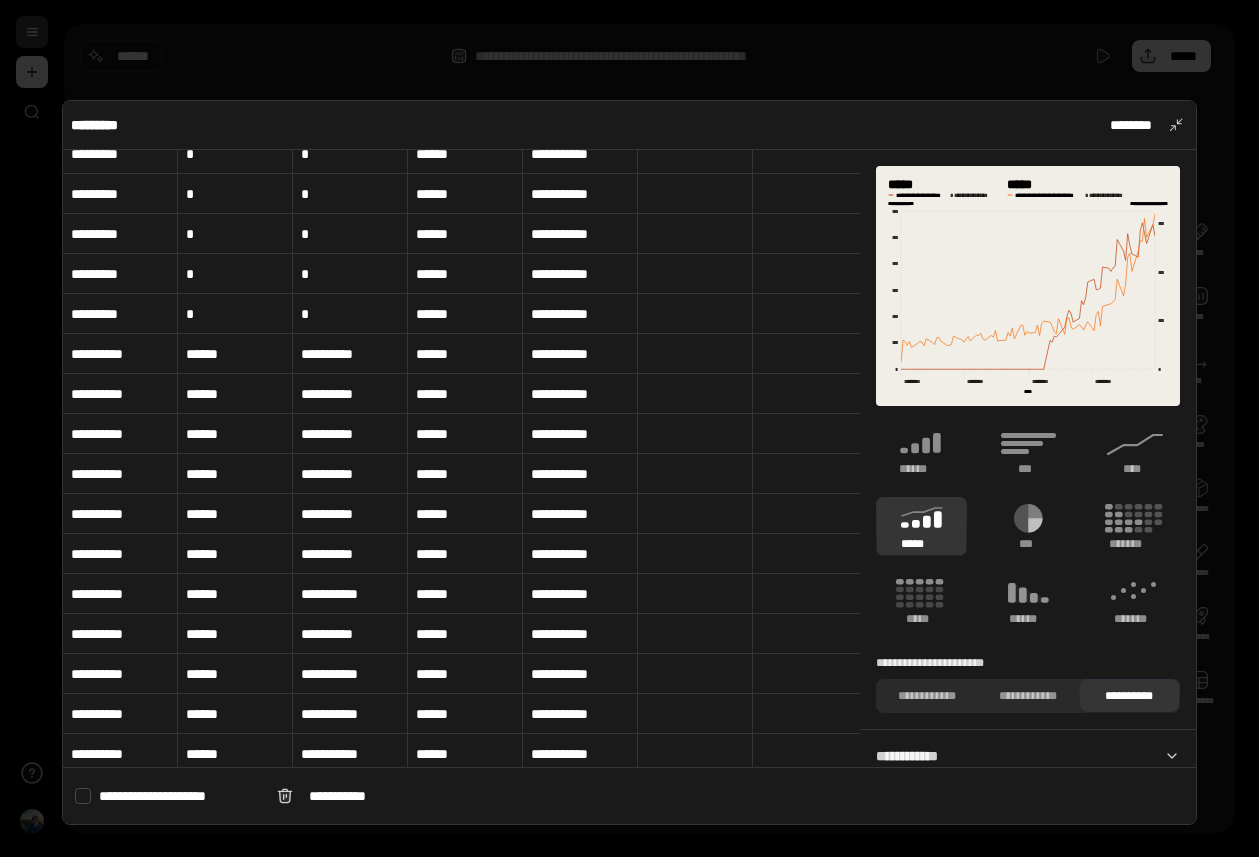 scroll, scrollTop: 1875, scrollLeft: 0, axis: vertical 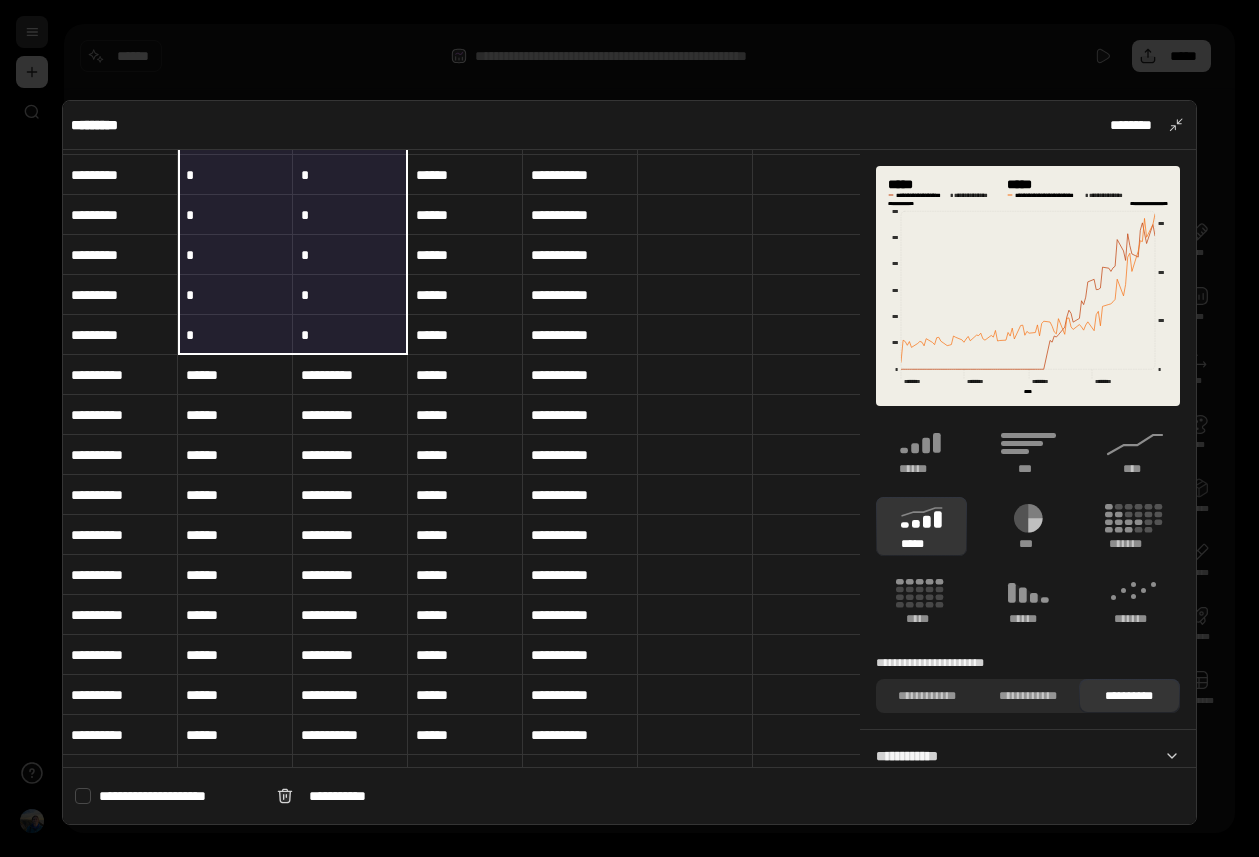 drag, startPoint x: 262, startPoint y: 213, endPoint x: 368, endPoint y: 339, distance: 164.65723 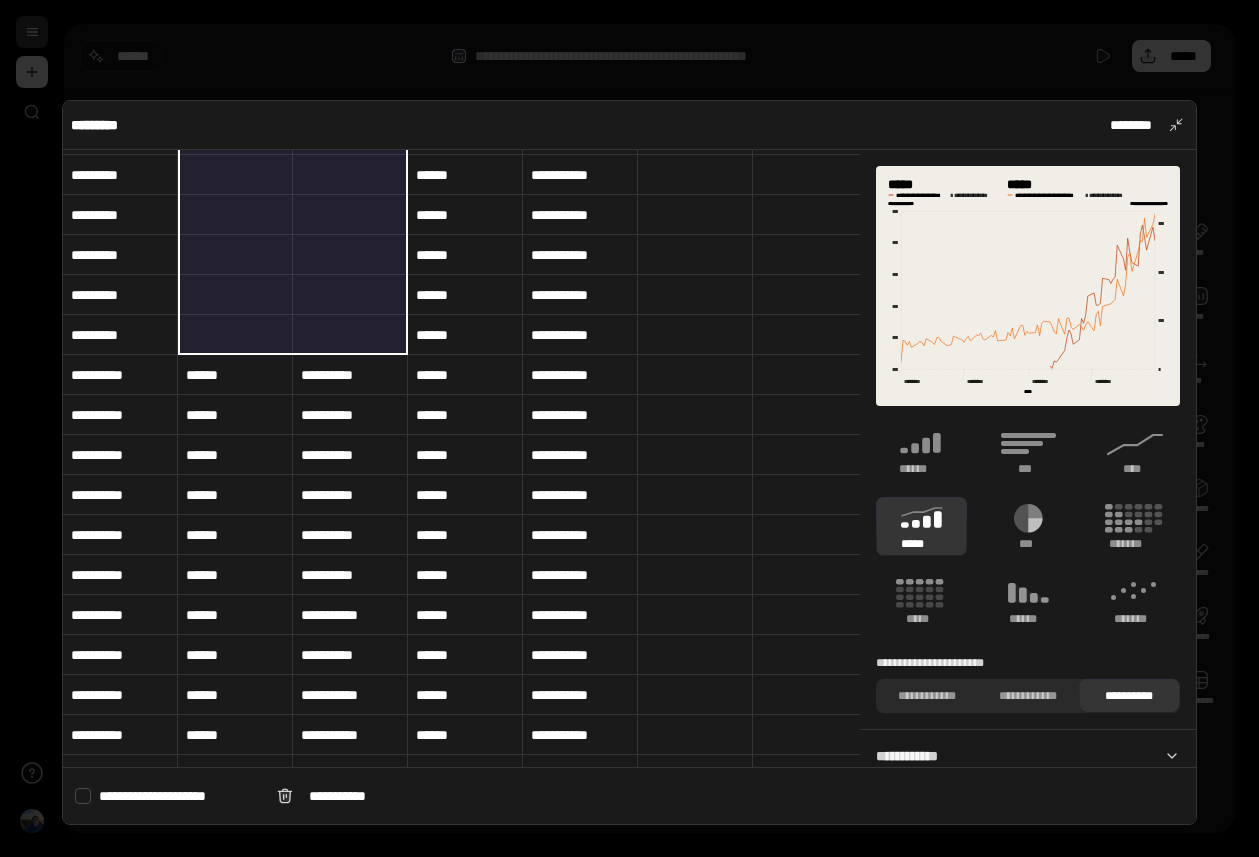 type 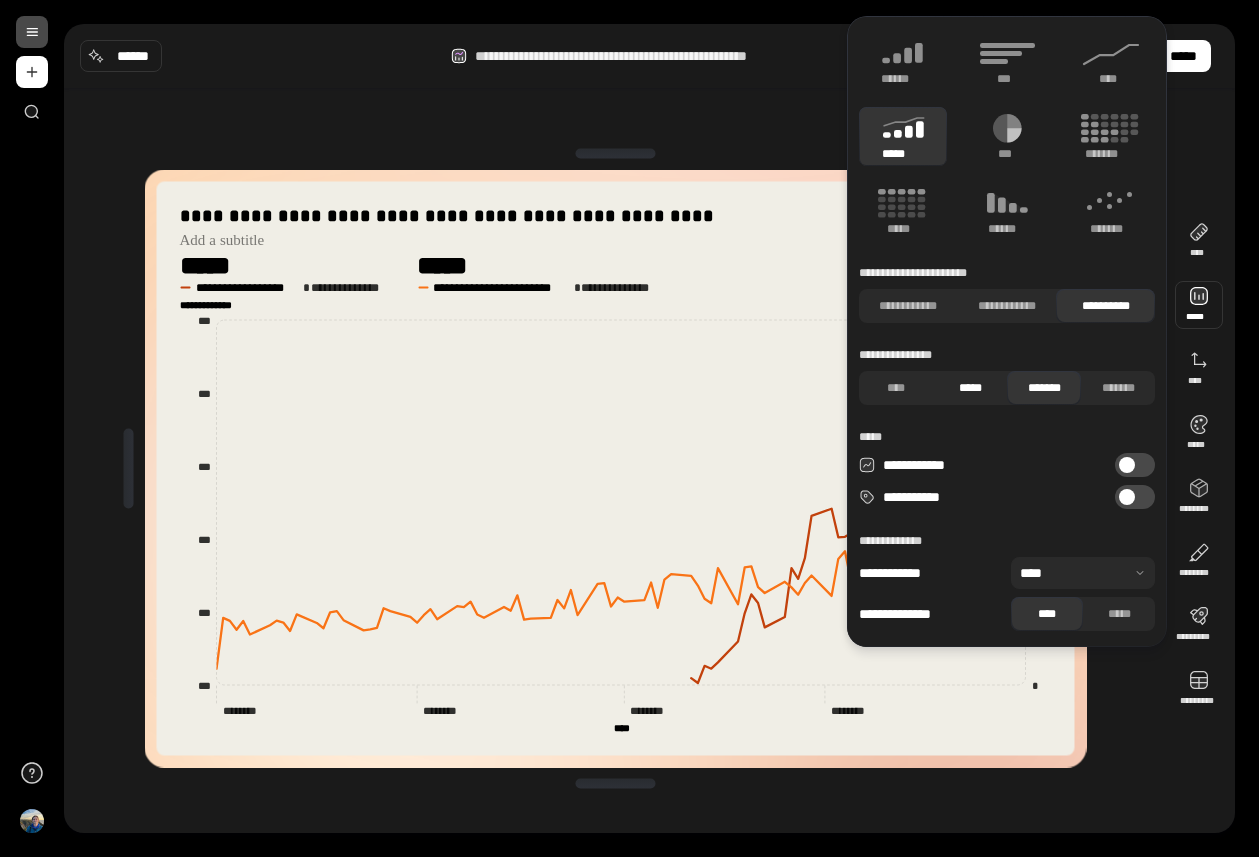 click on "*****" at bounding box center [970, 388] 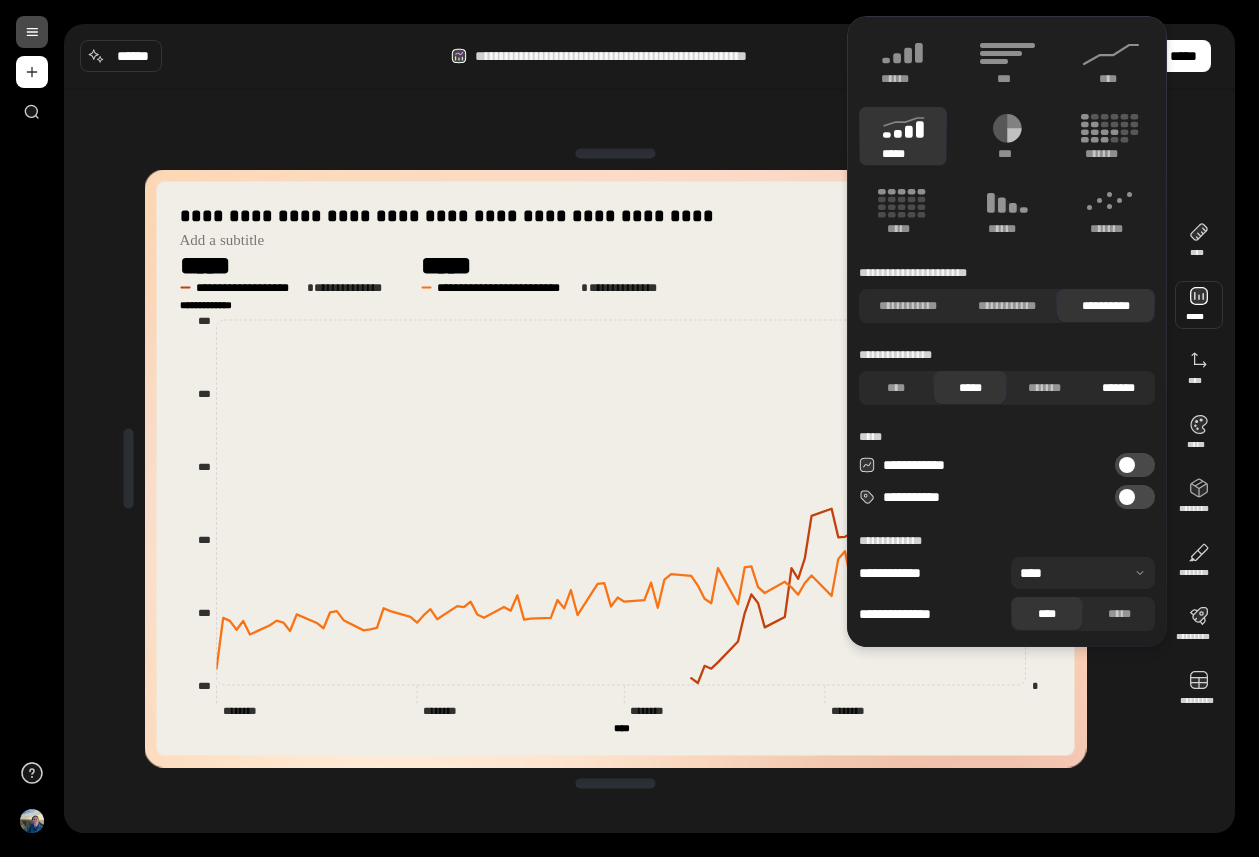 click on "*******" at bounding box center (1118, 388) 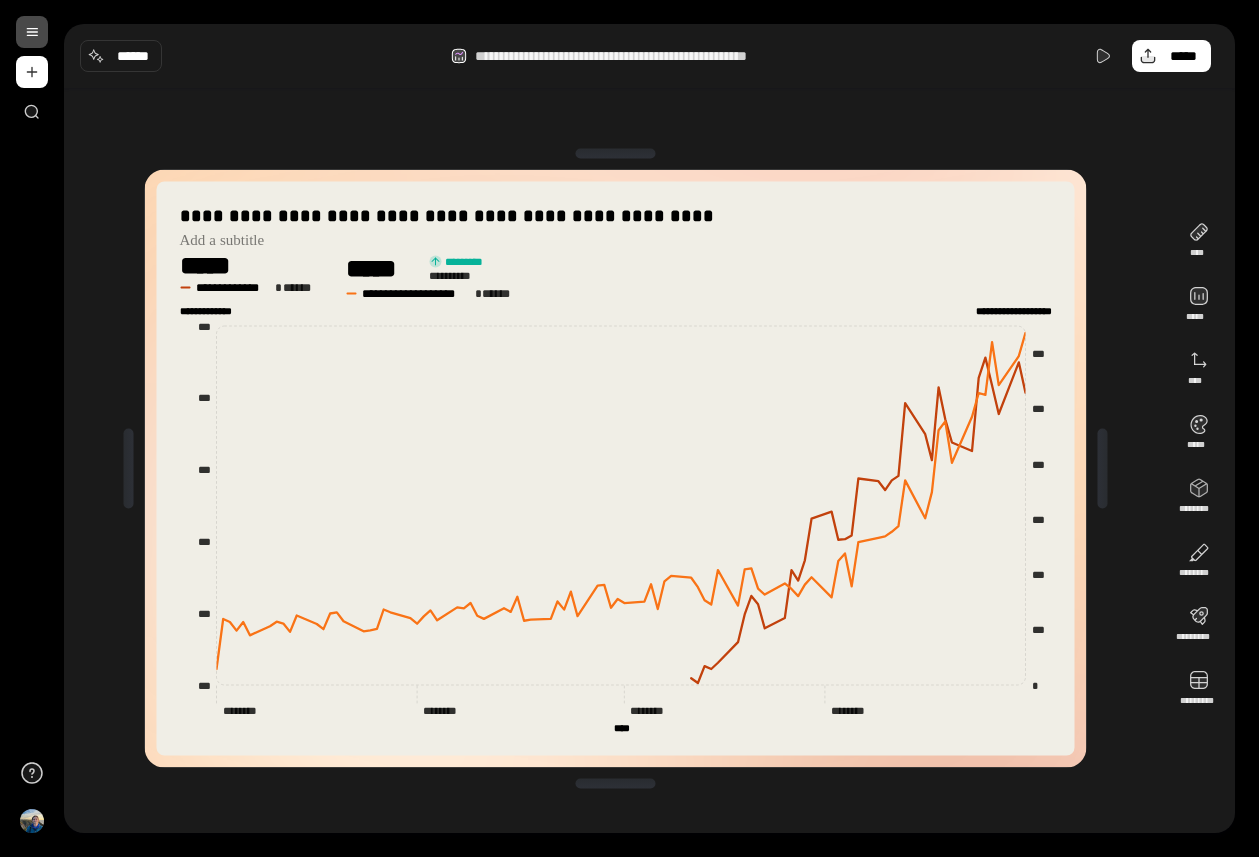 click on "**********" at bounding box center [615, 468] 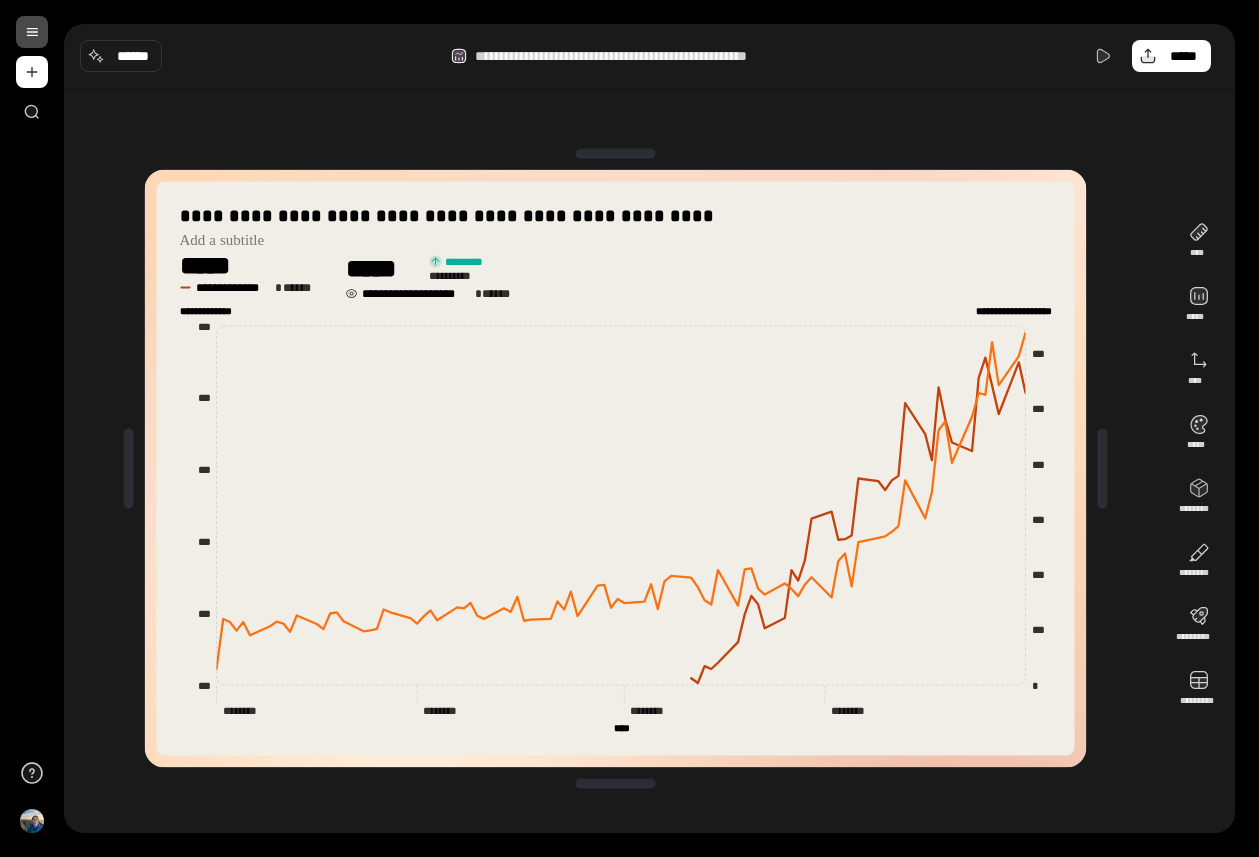 click 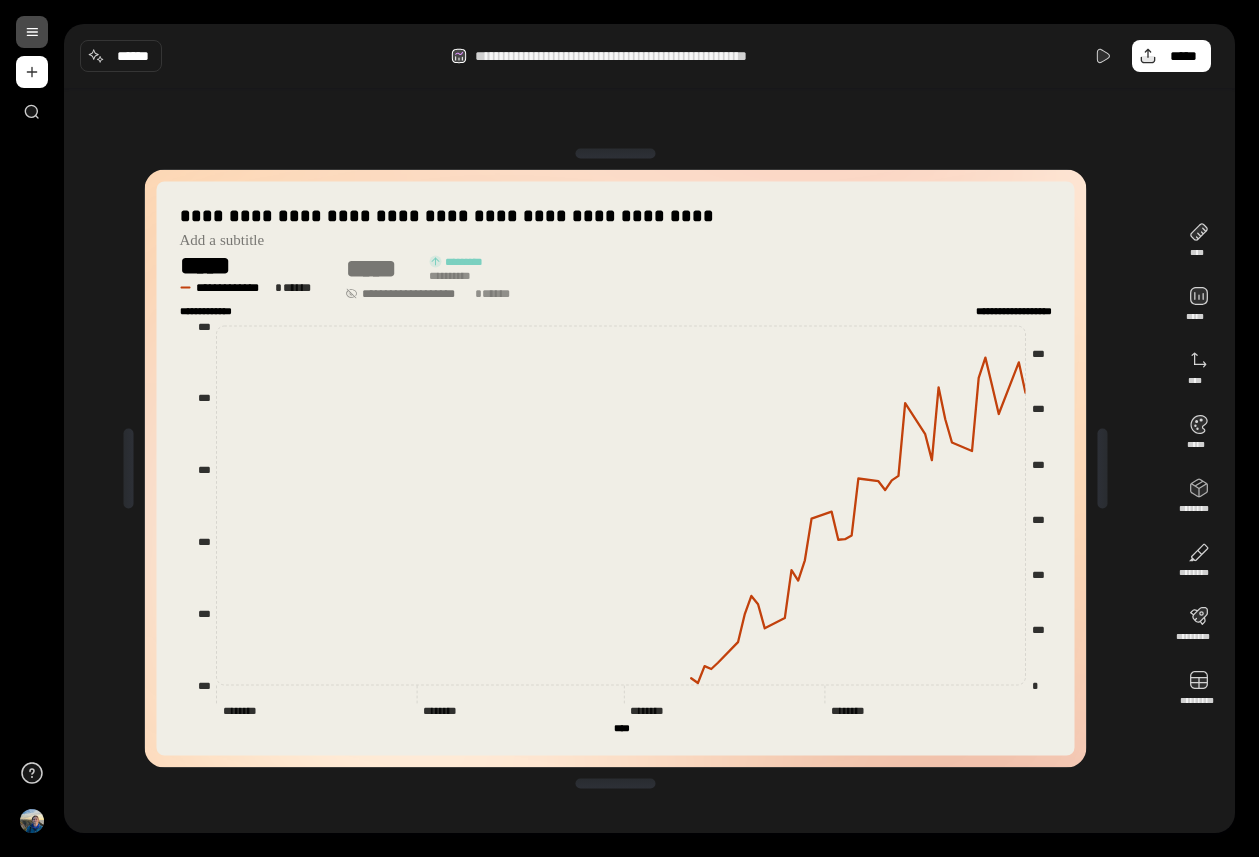click 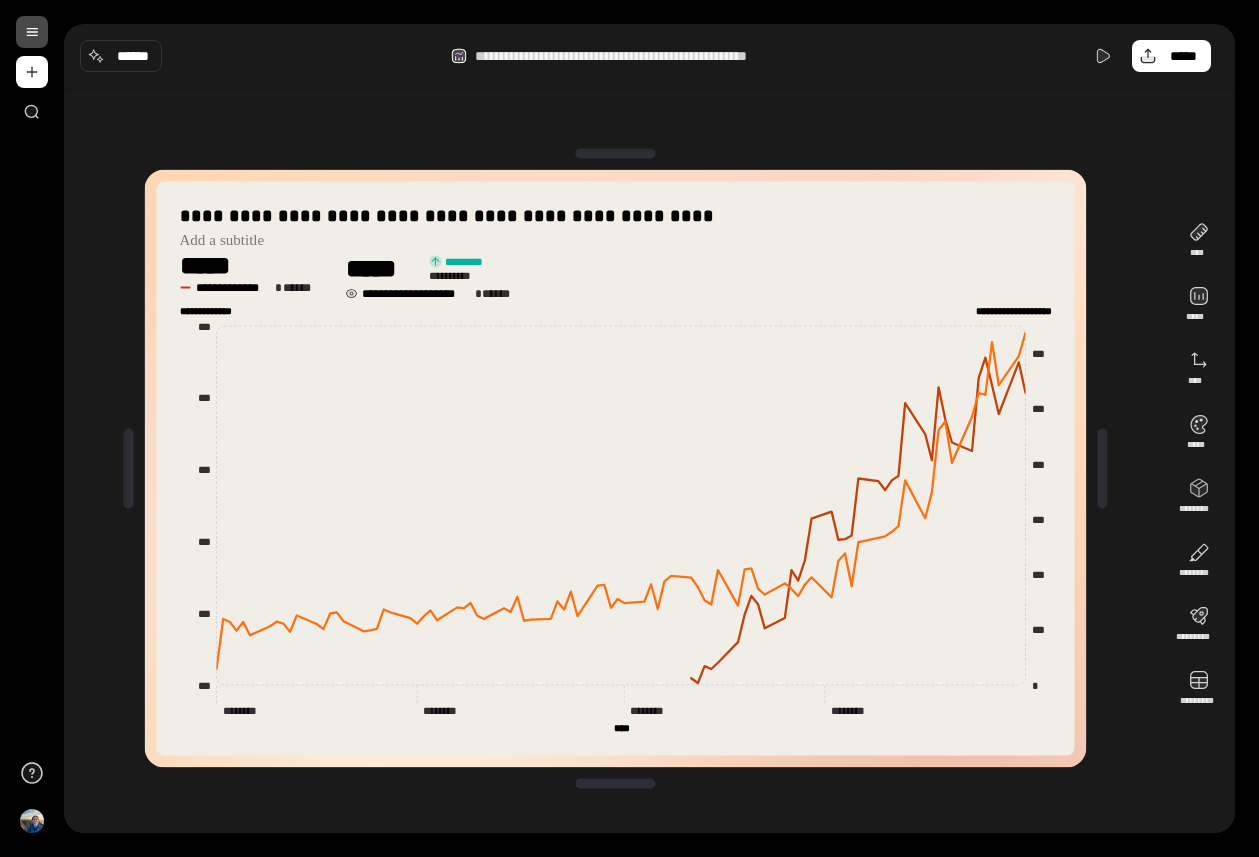 click 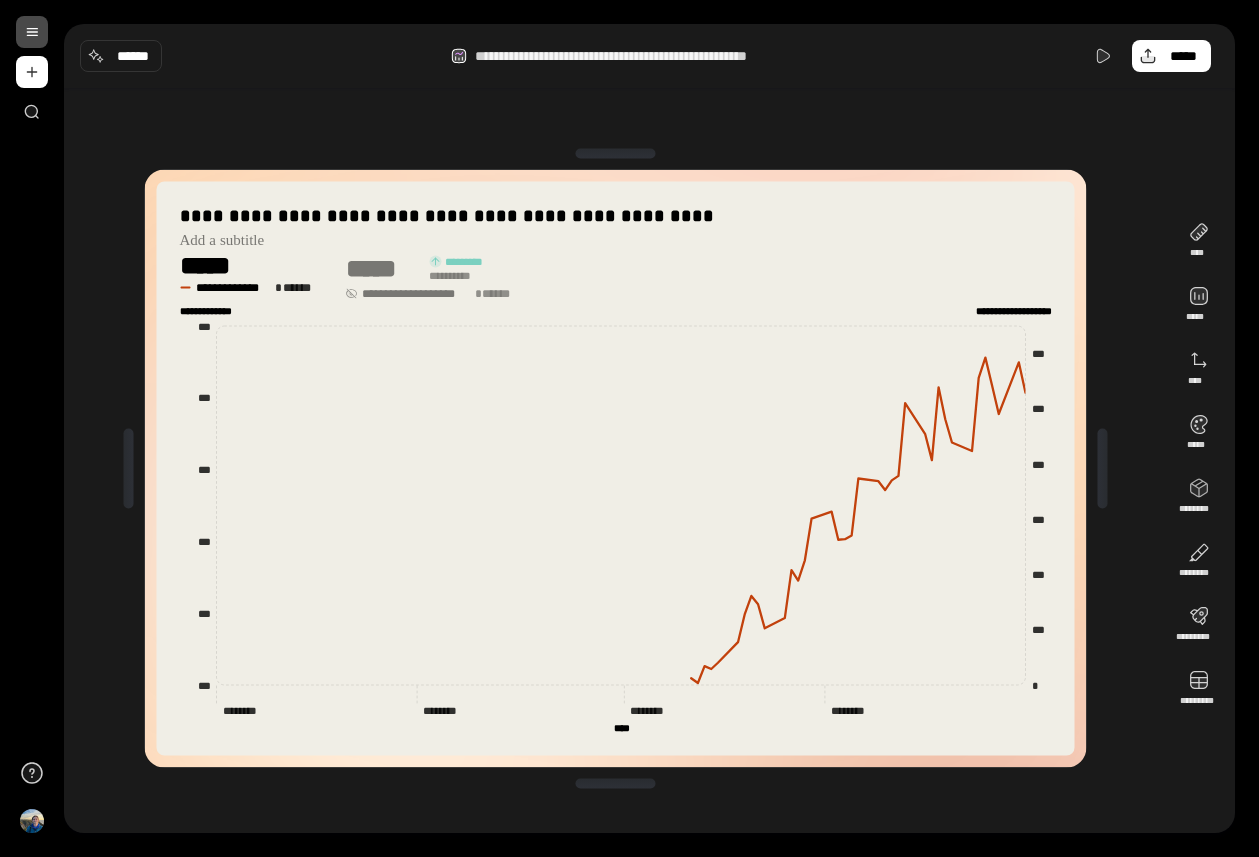 click 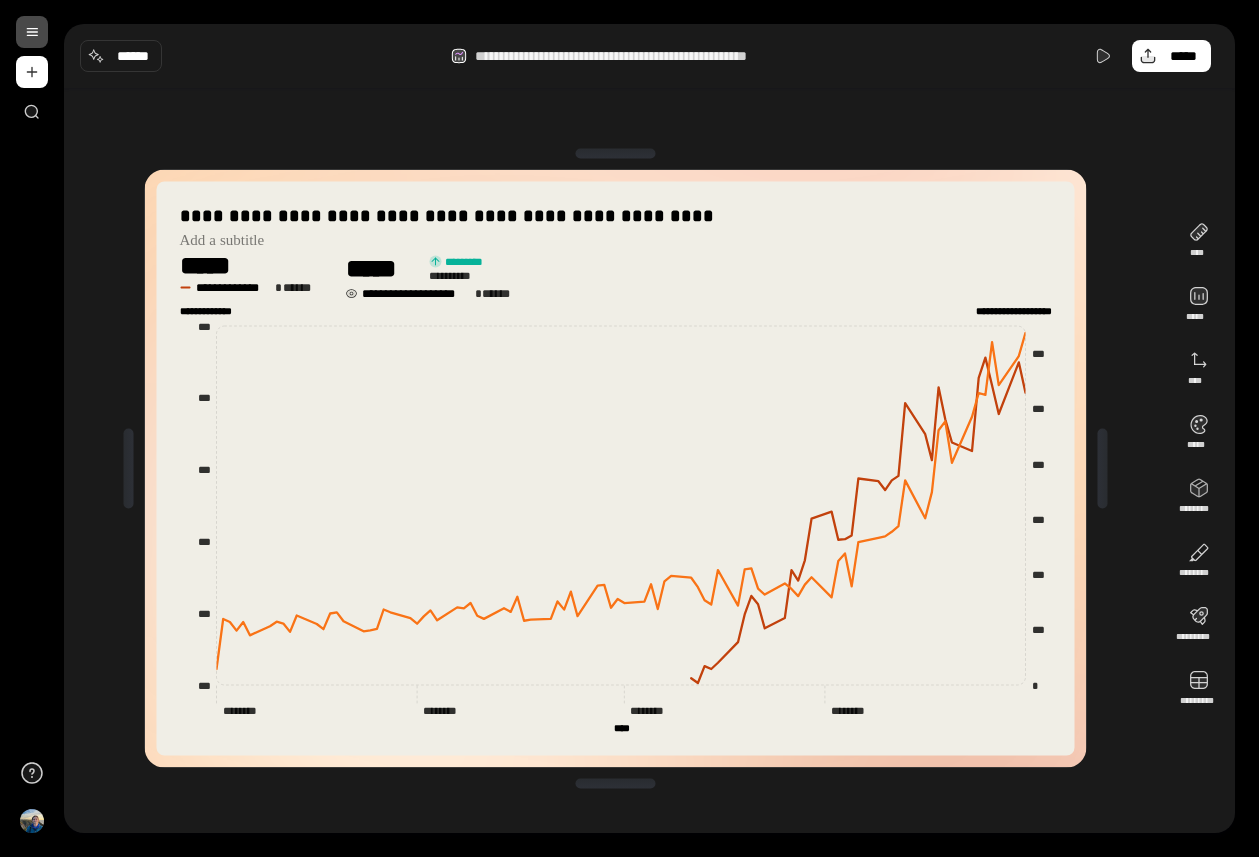 click 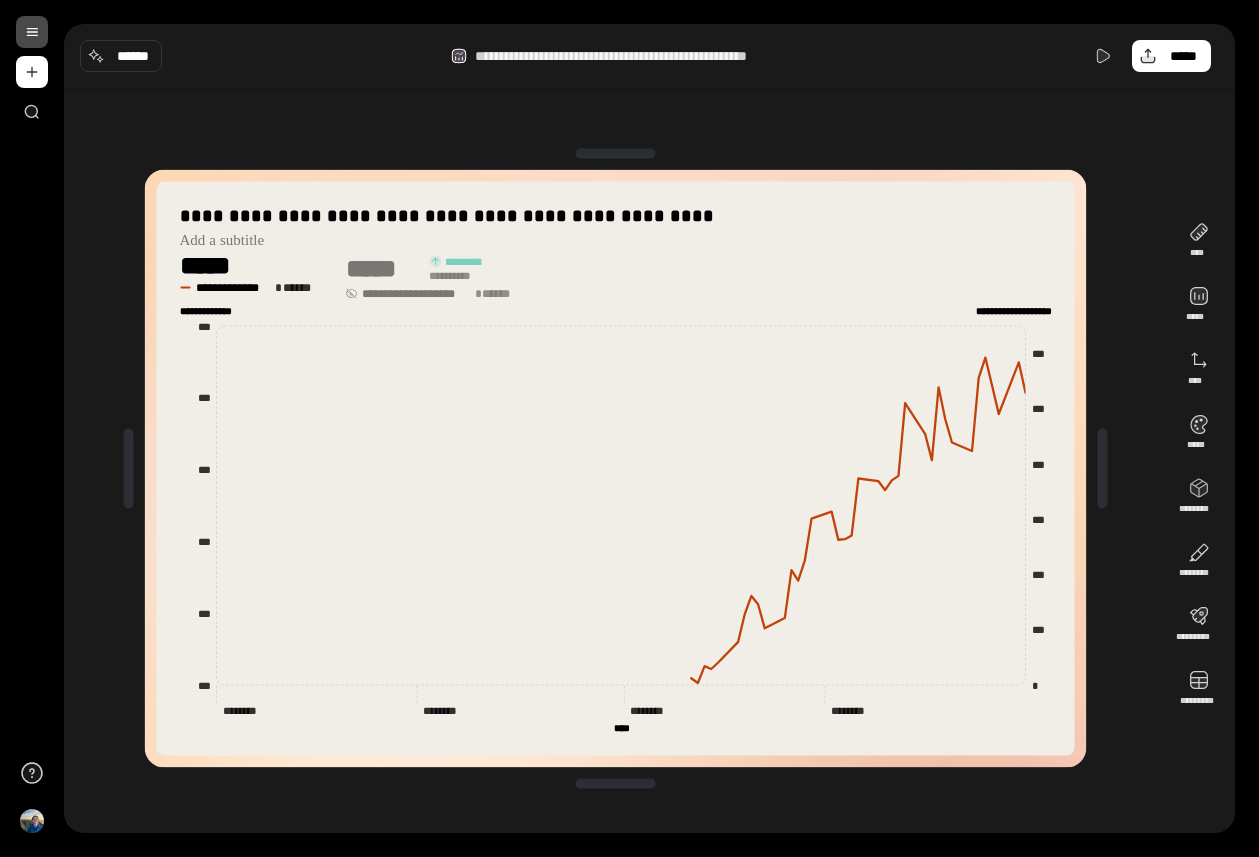 click 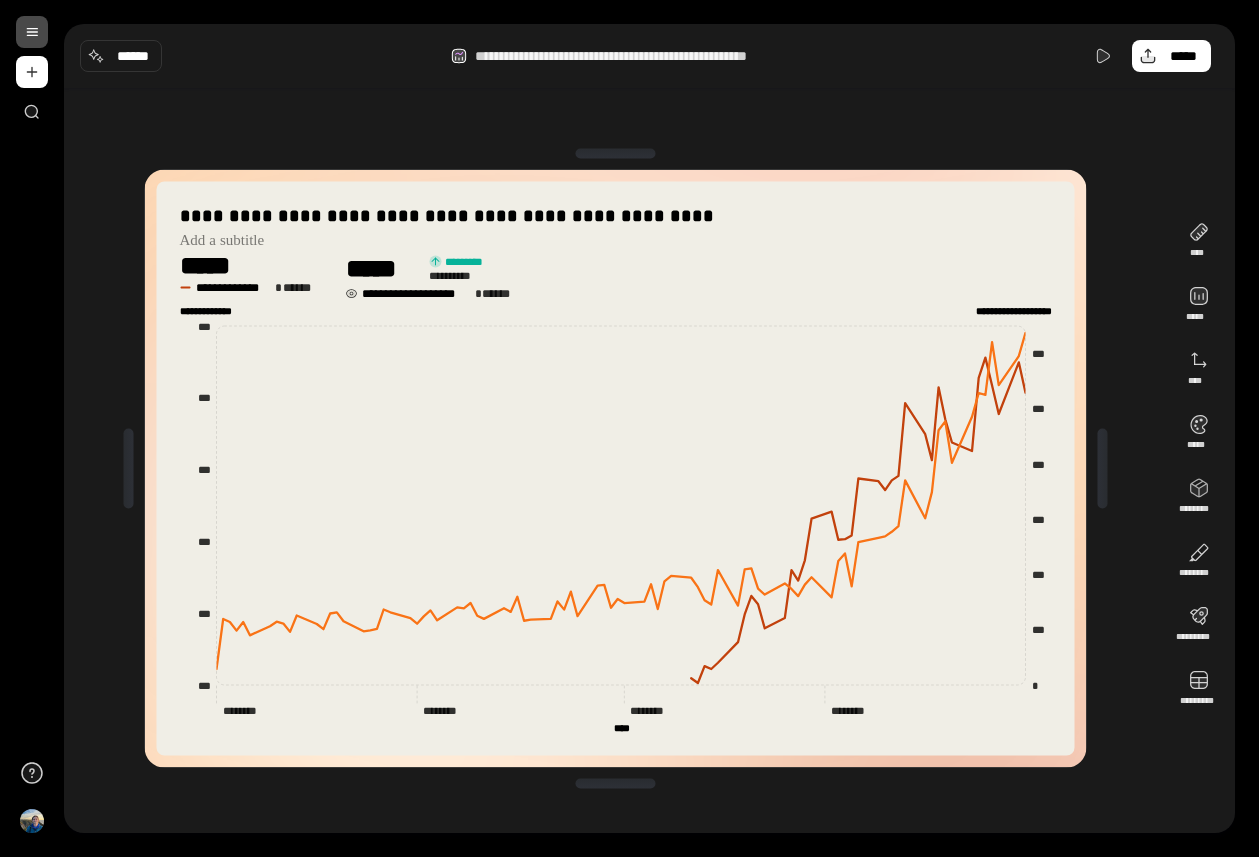 click 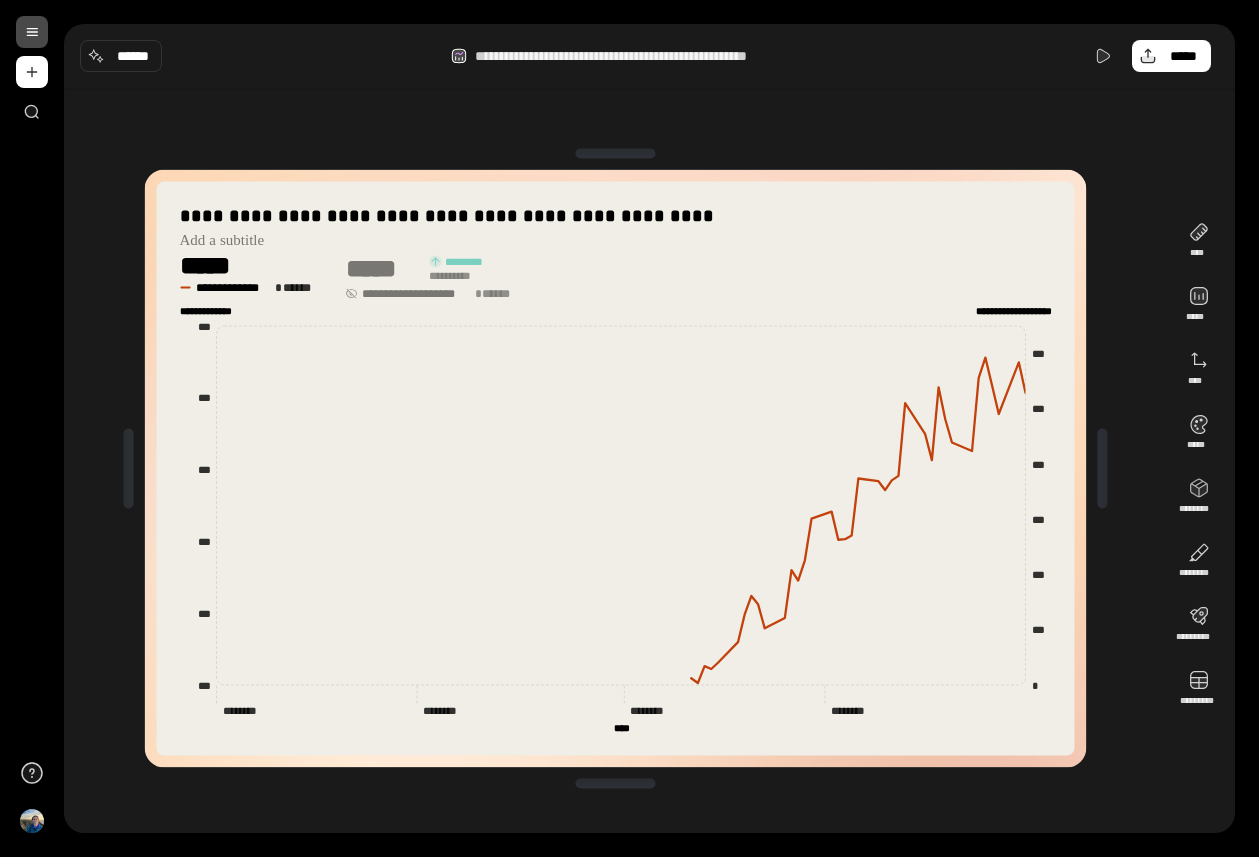 click 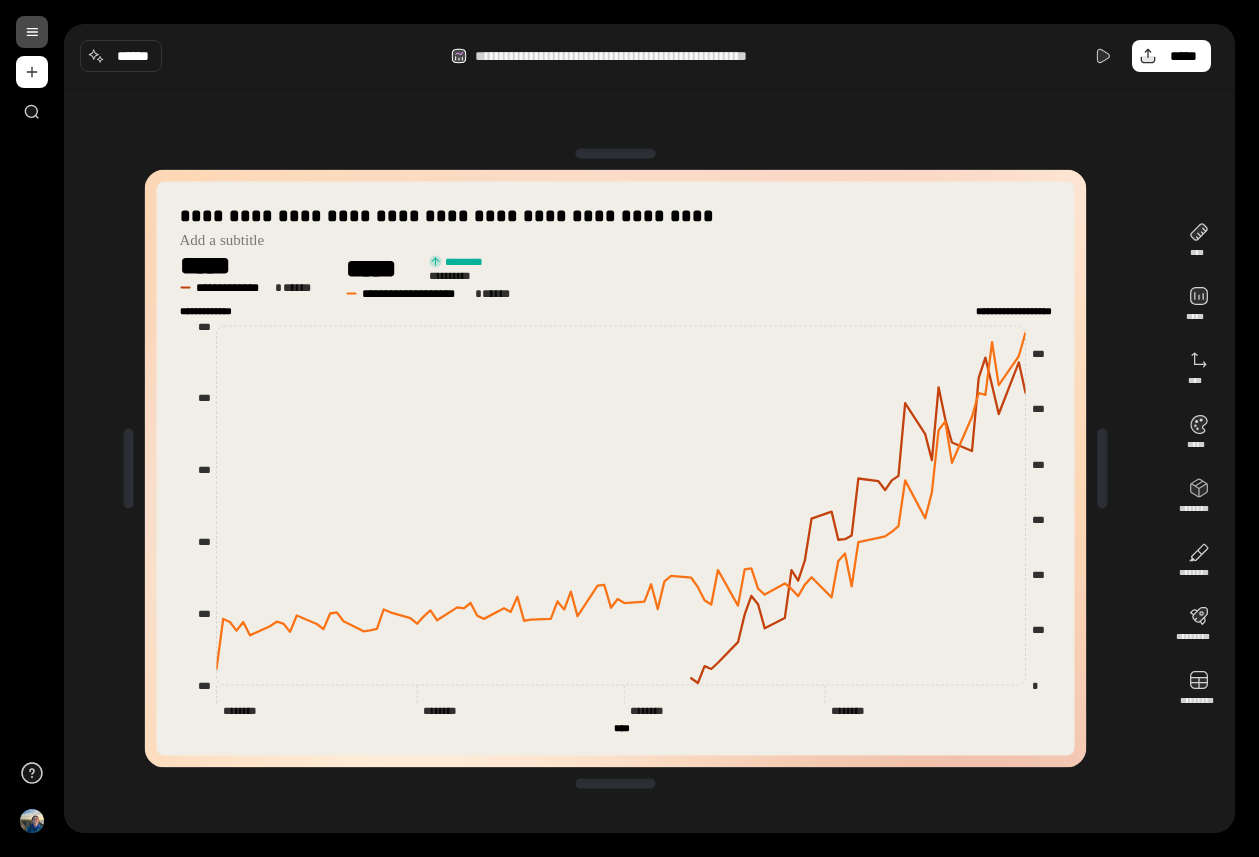 click on "**********" at bounding box center [616, 469] 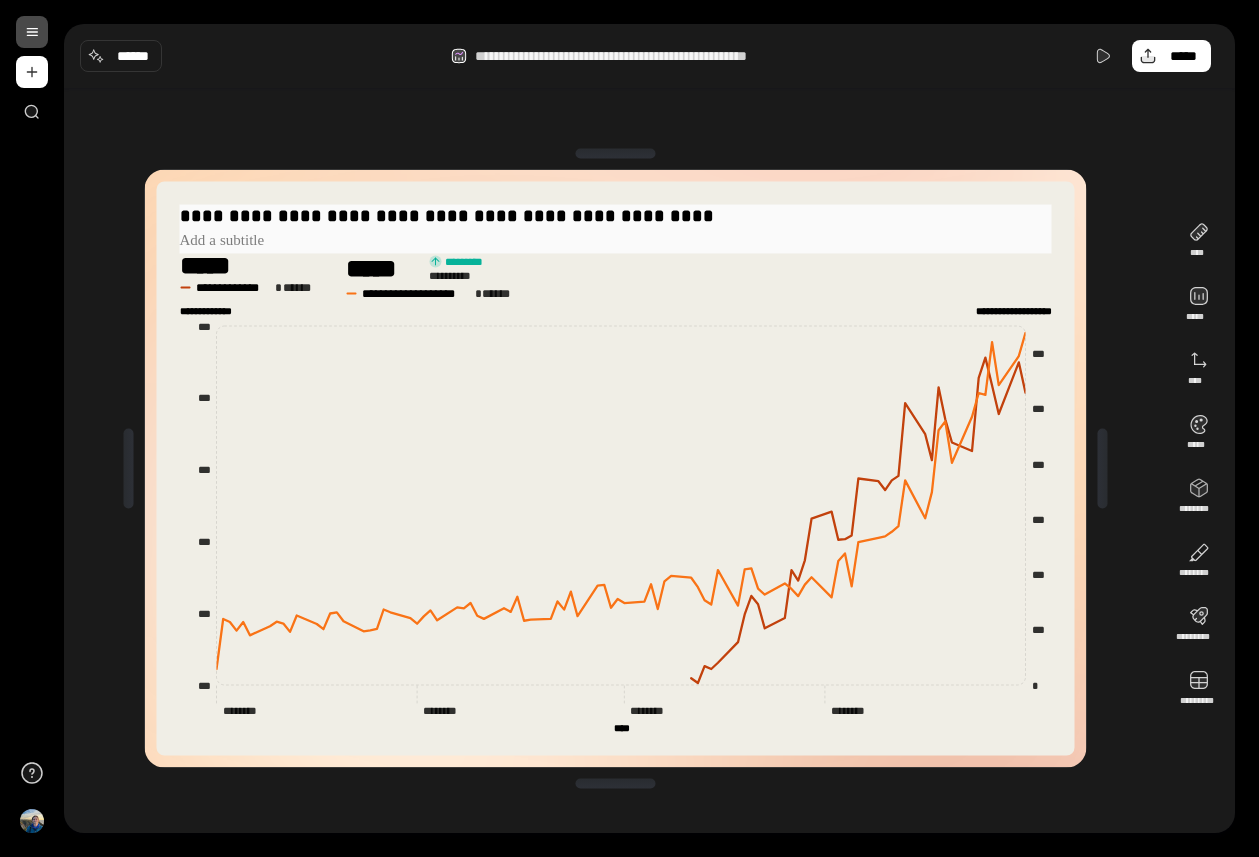 click on "**********" at bounding box center (616, 216) 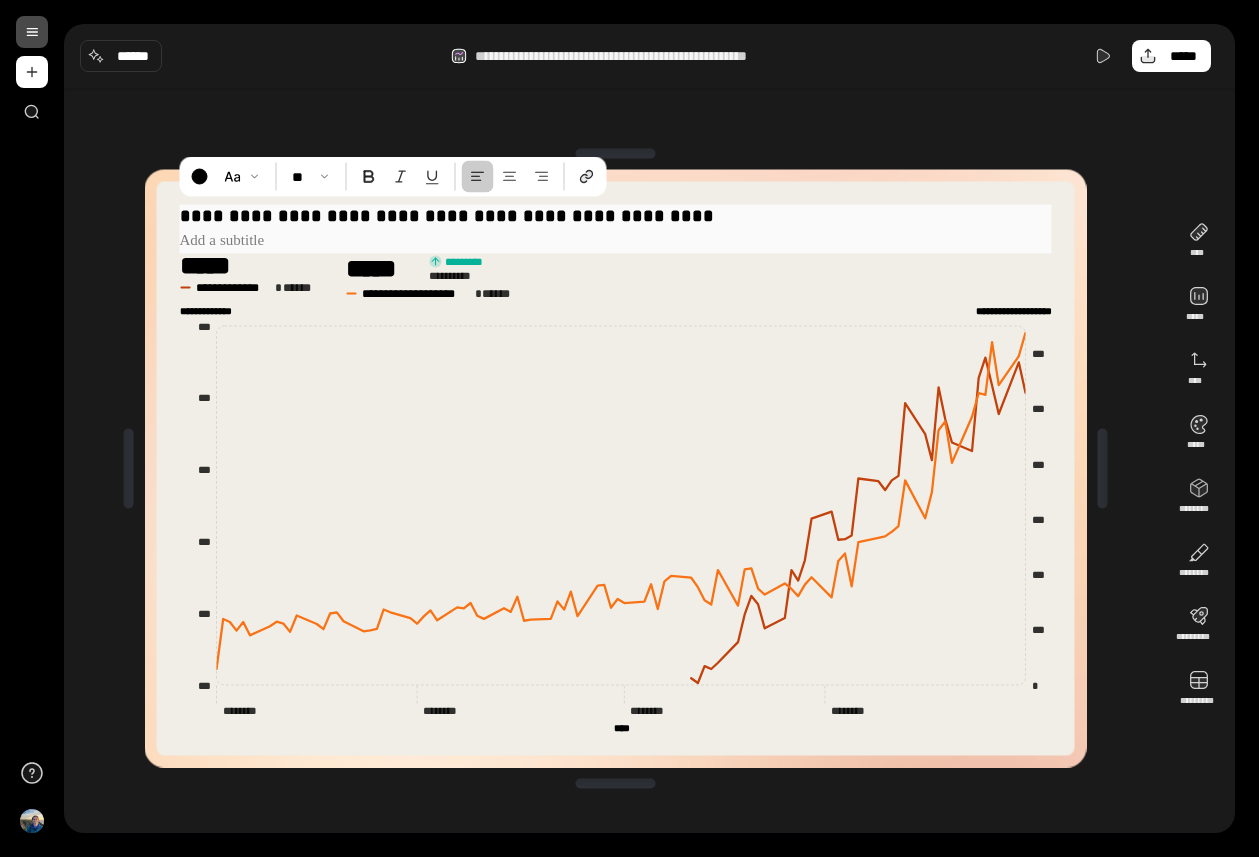 click on "**********" at bounding box center (616, 216) 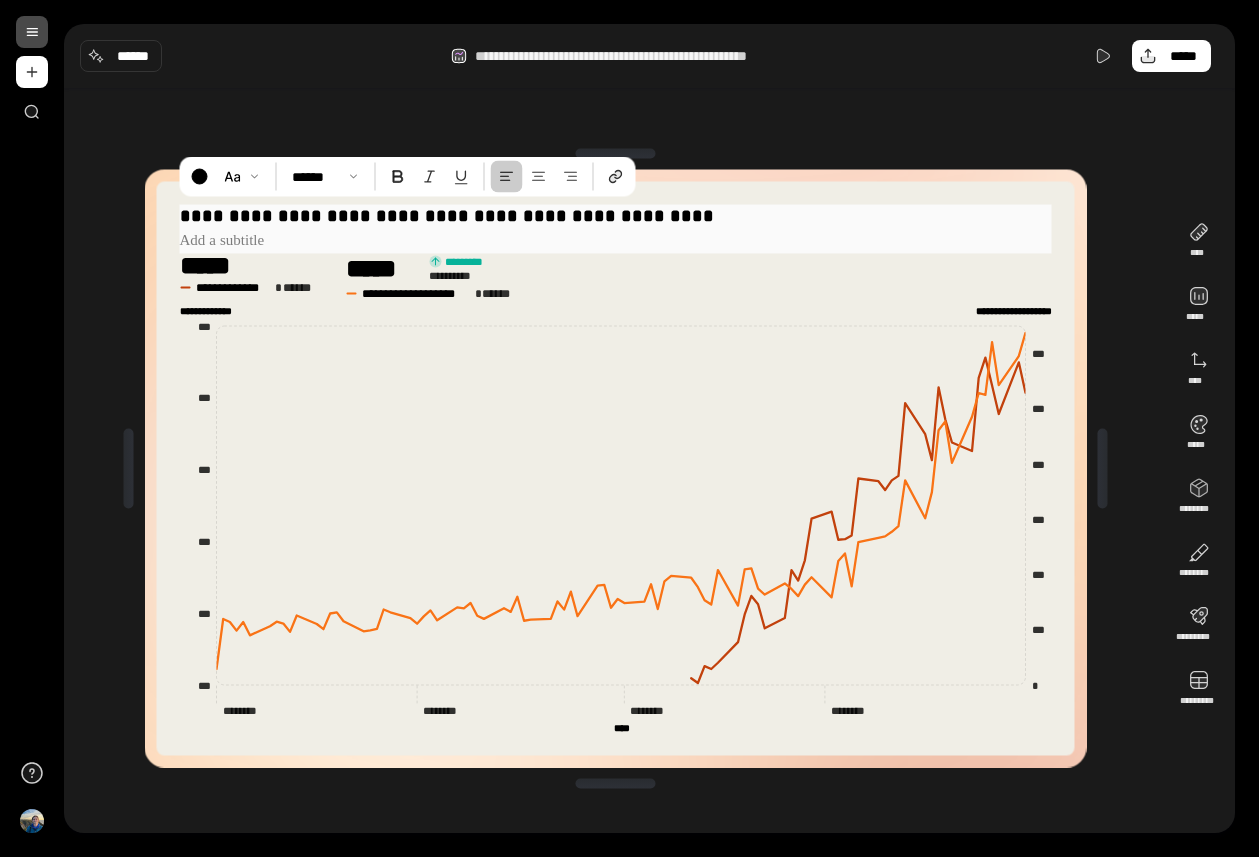 click at bounding box center [616, 240] 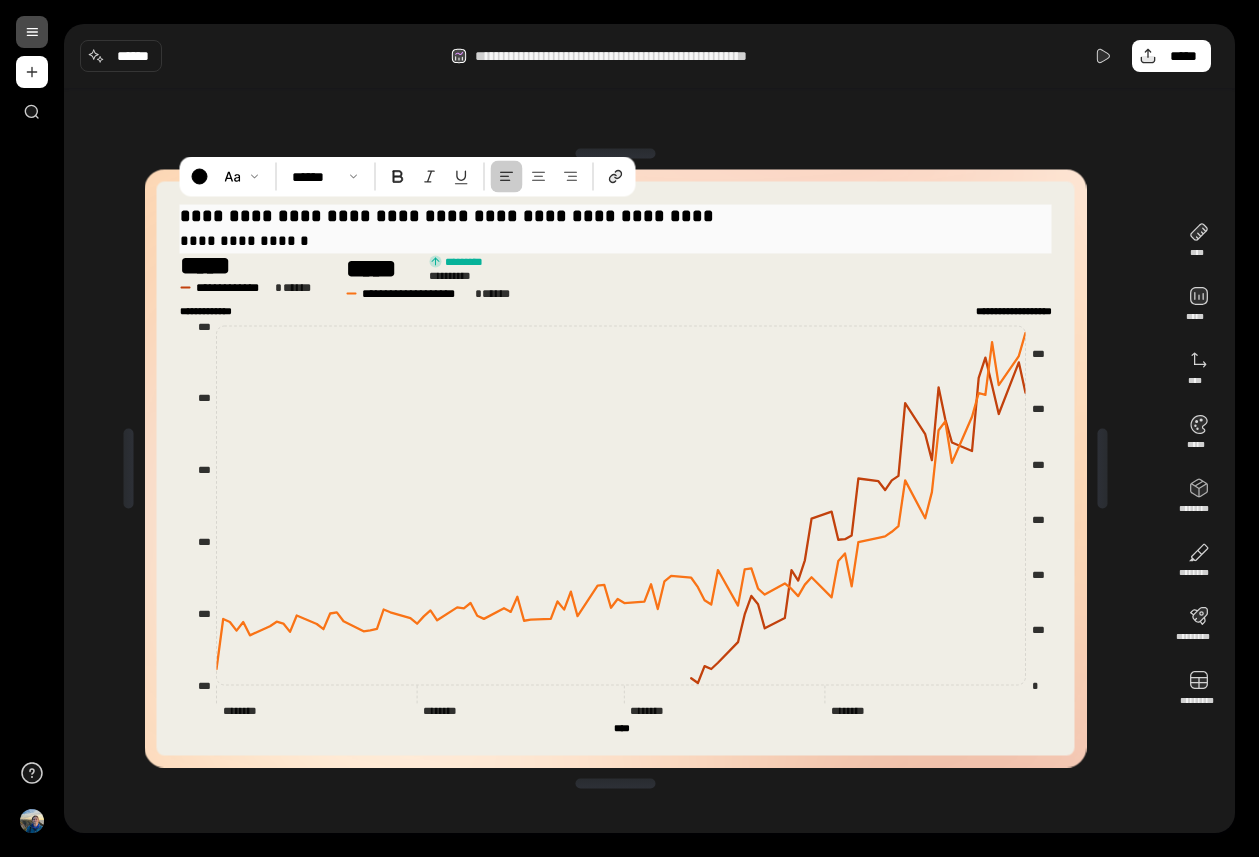 click on "**********" at bounding box center [616, 216] 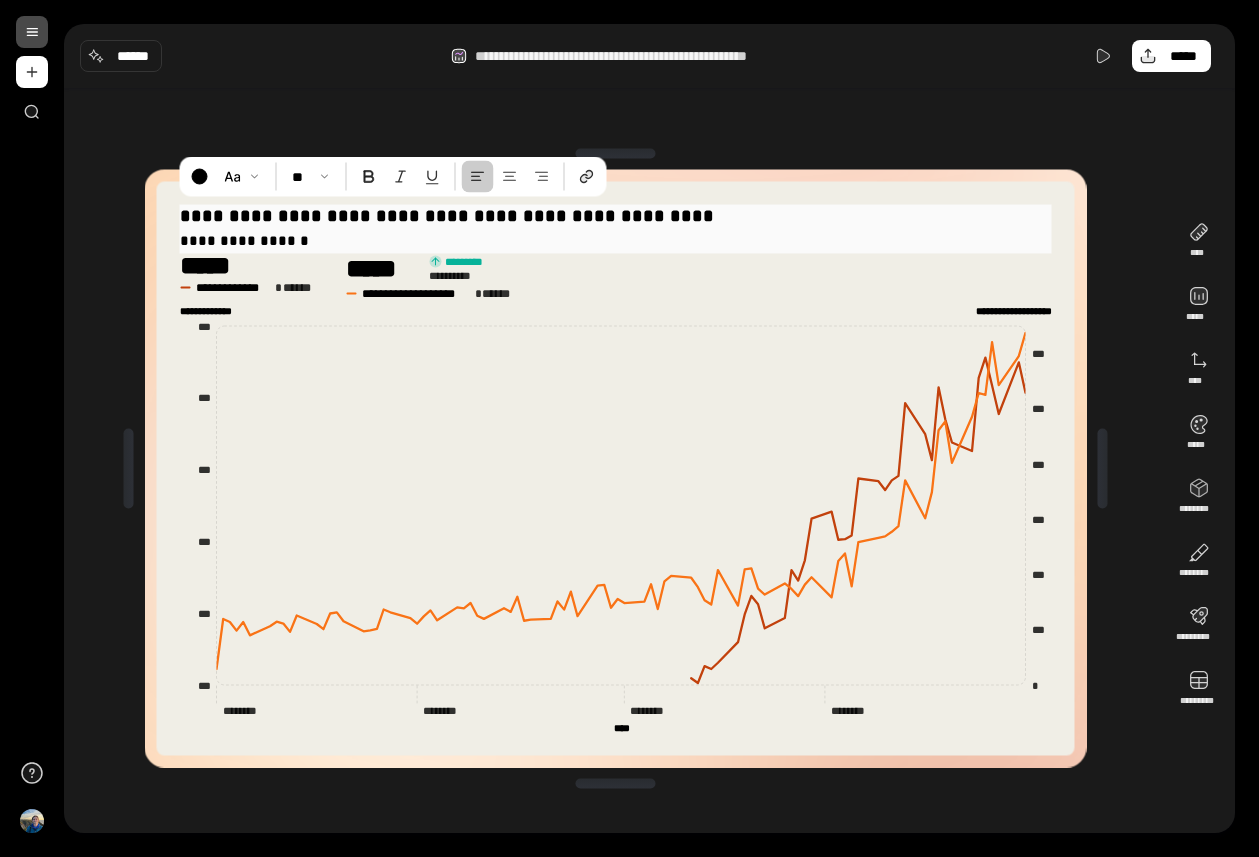 click on "**********" at bounding box center [616, 216] 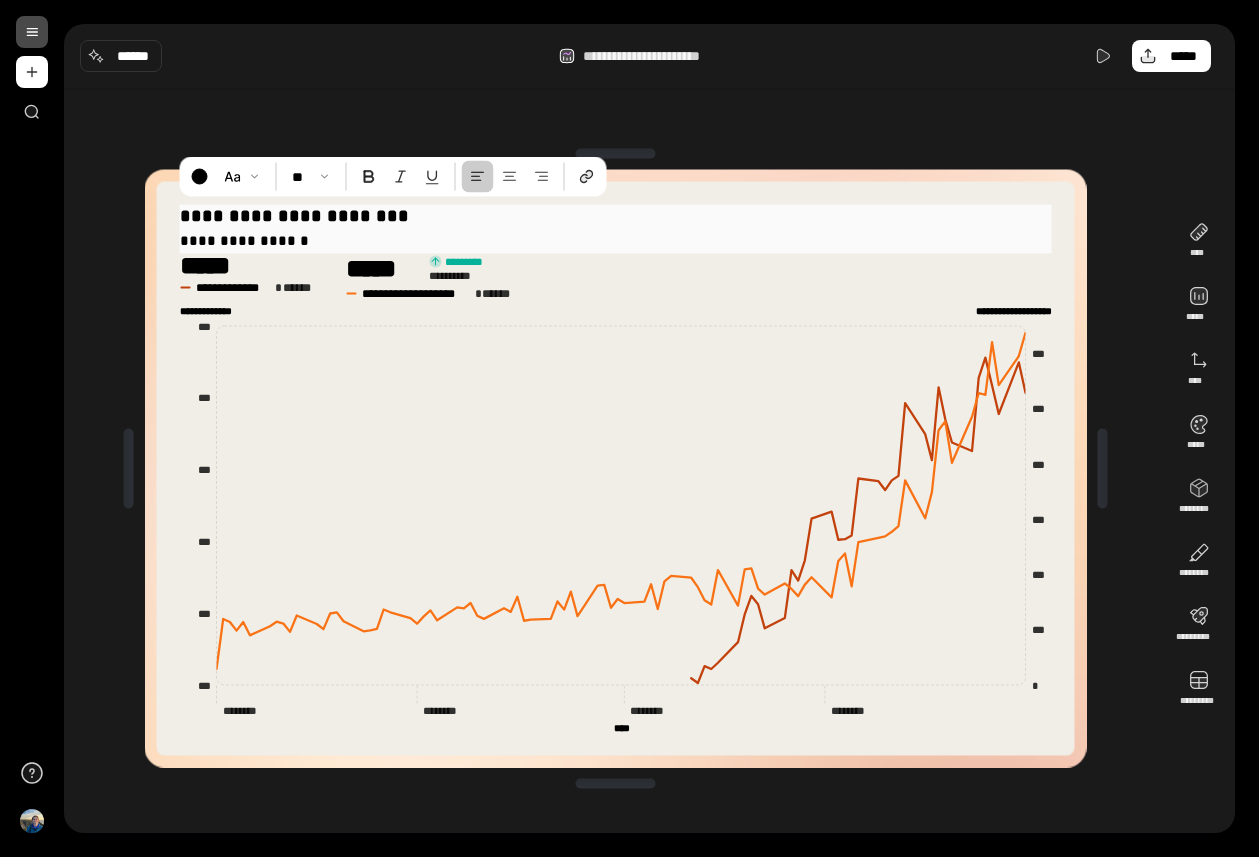 click on "**********" at bounding box center [616, 216] 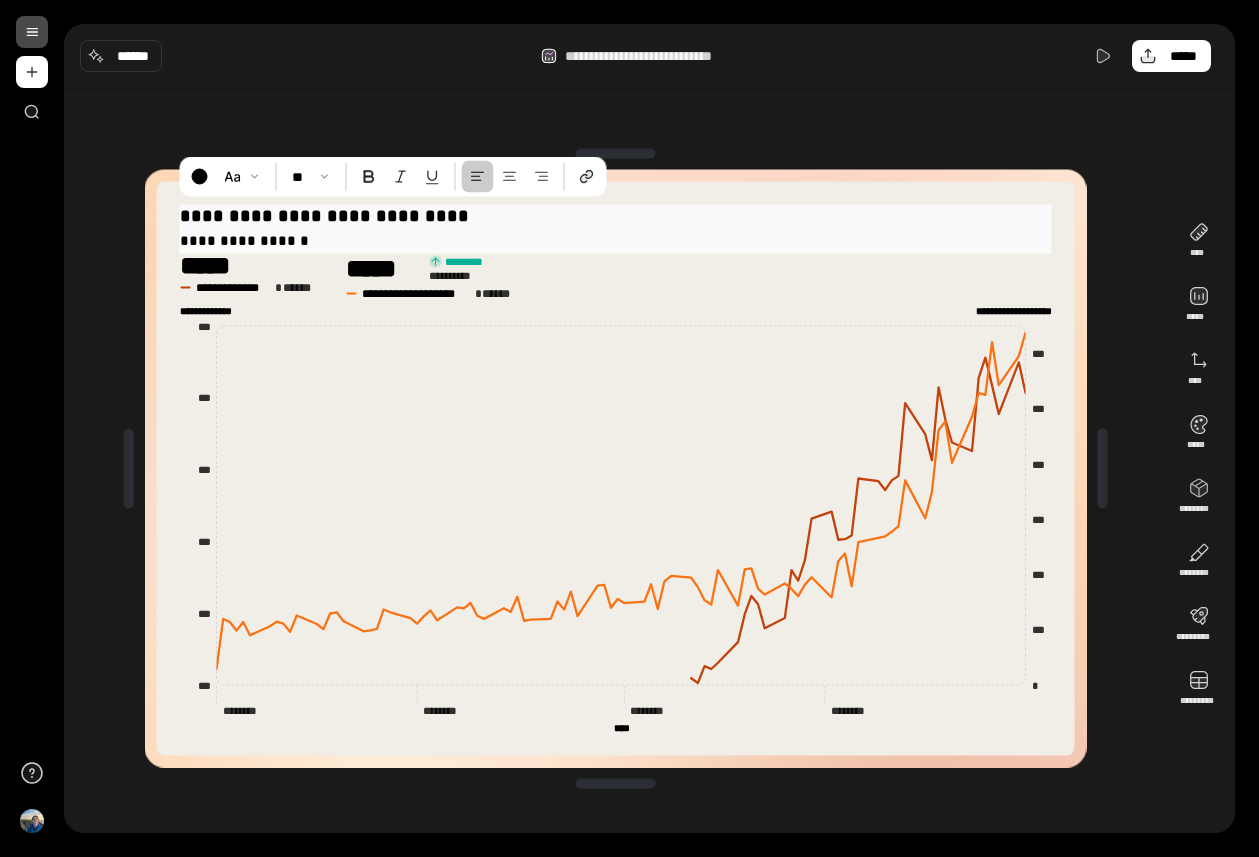 click on "**********" at bounding box center (616, 216) 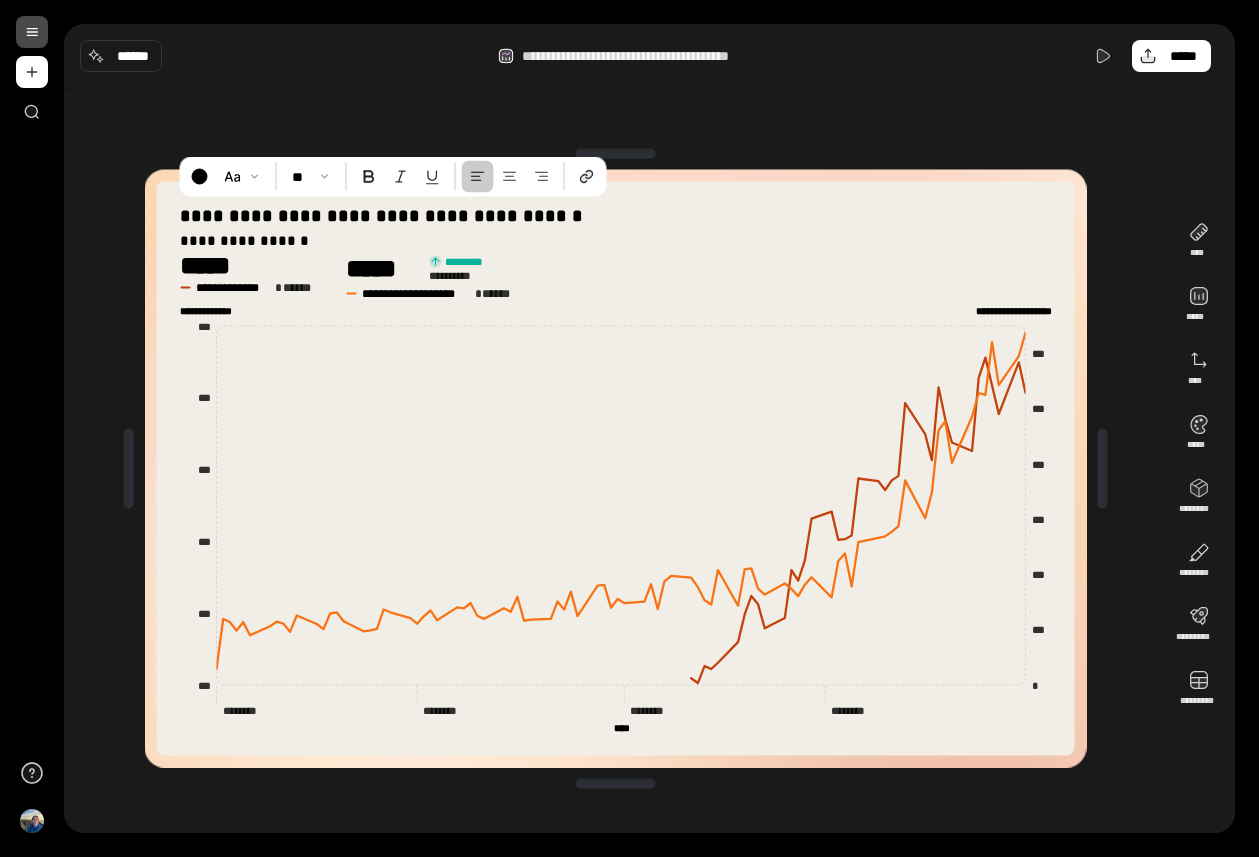 click on "**********" at bounding box center [616, 276] 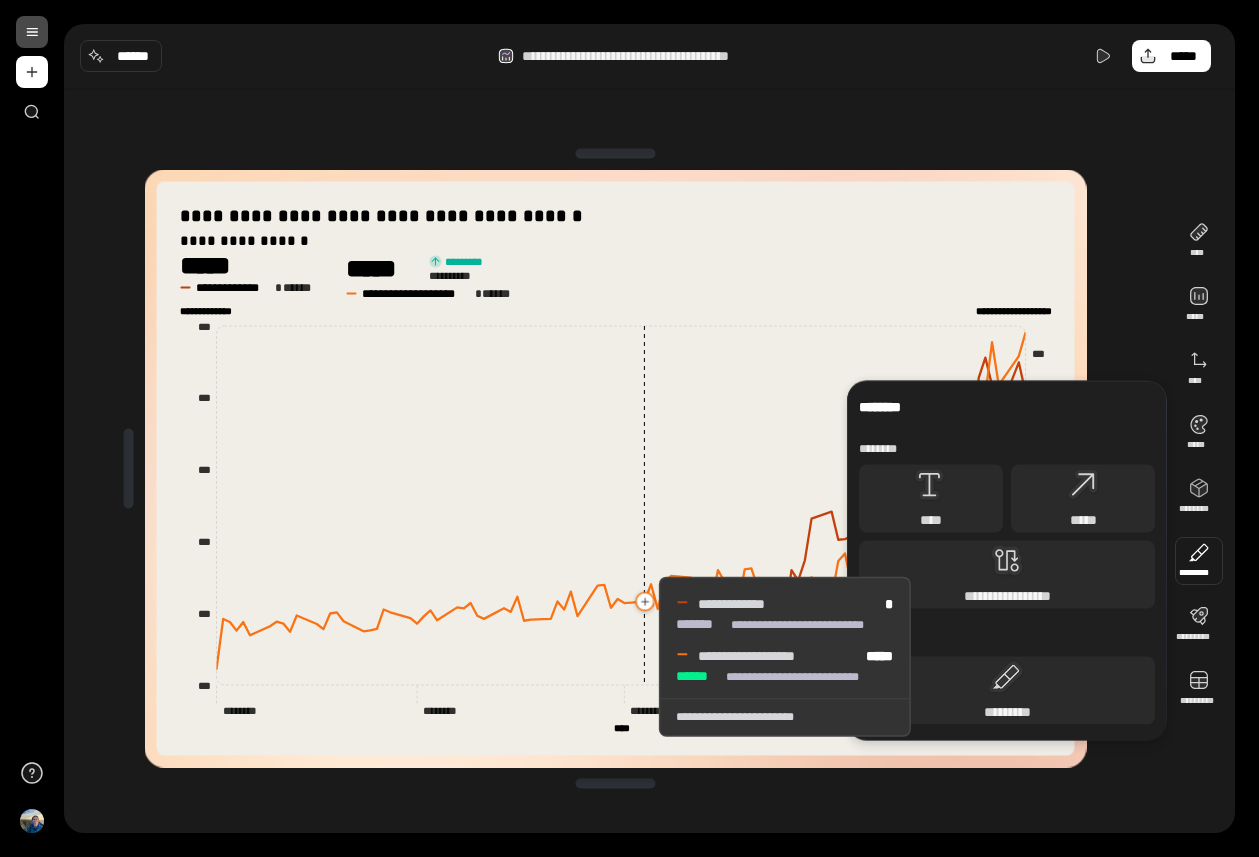 click 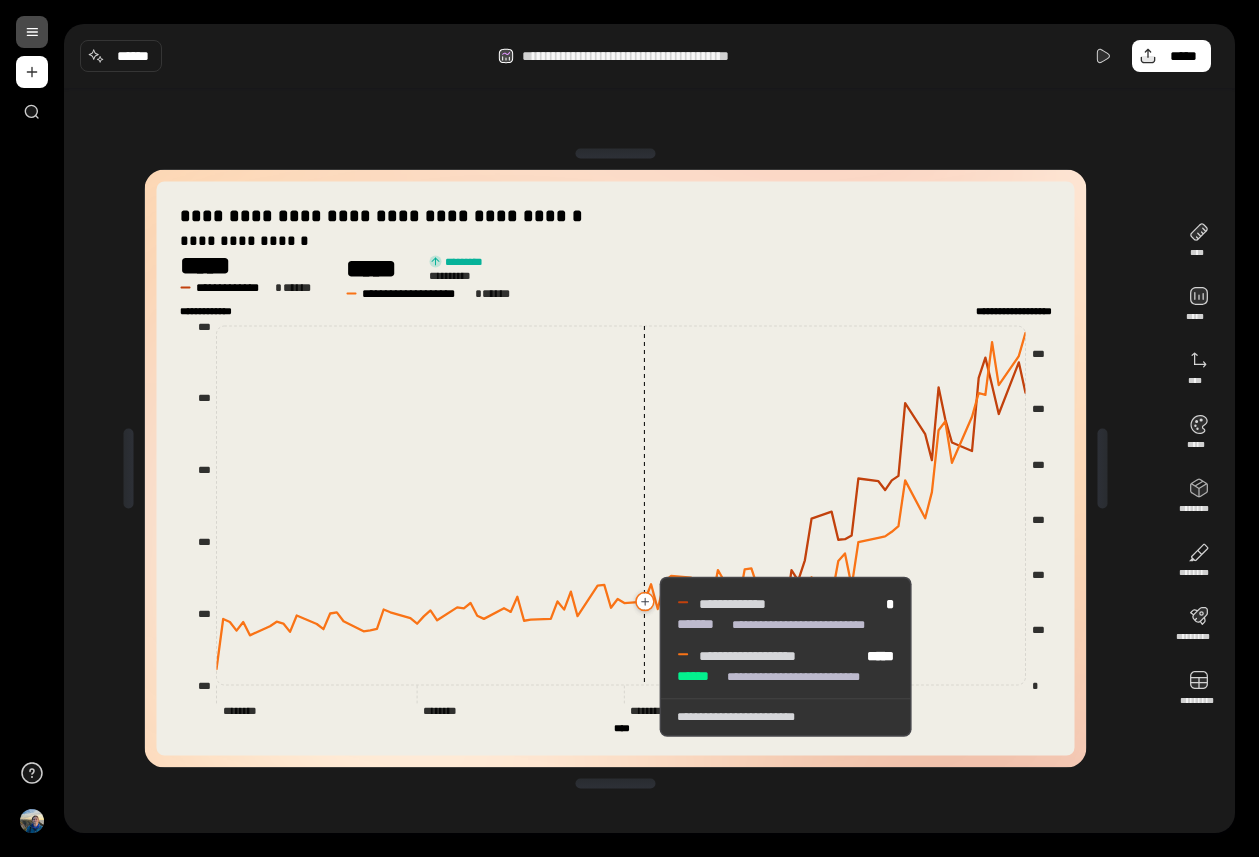 click 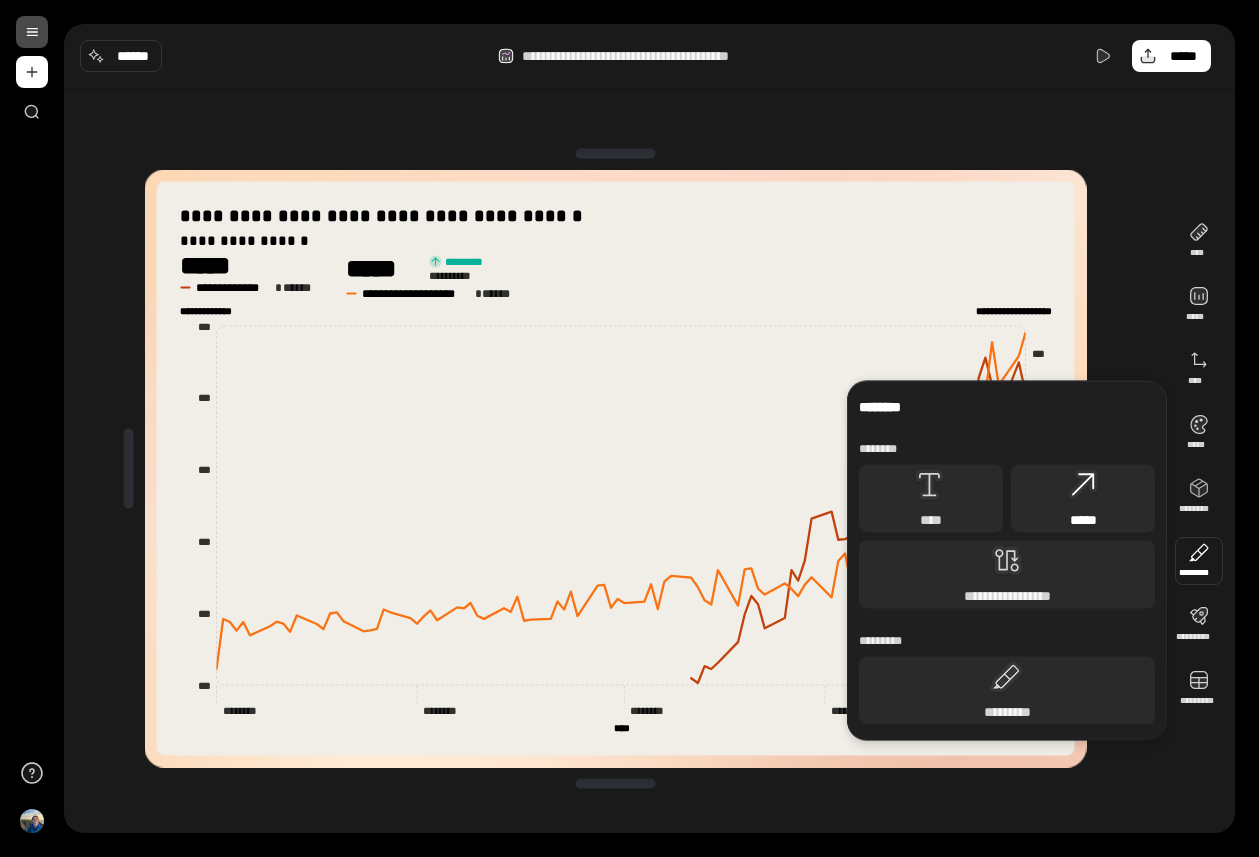 click 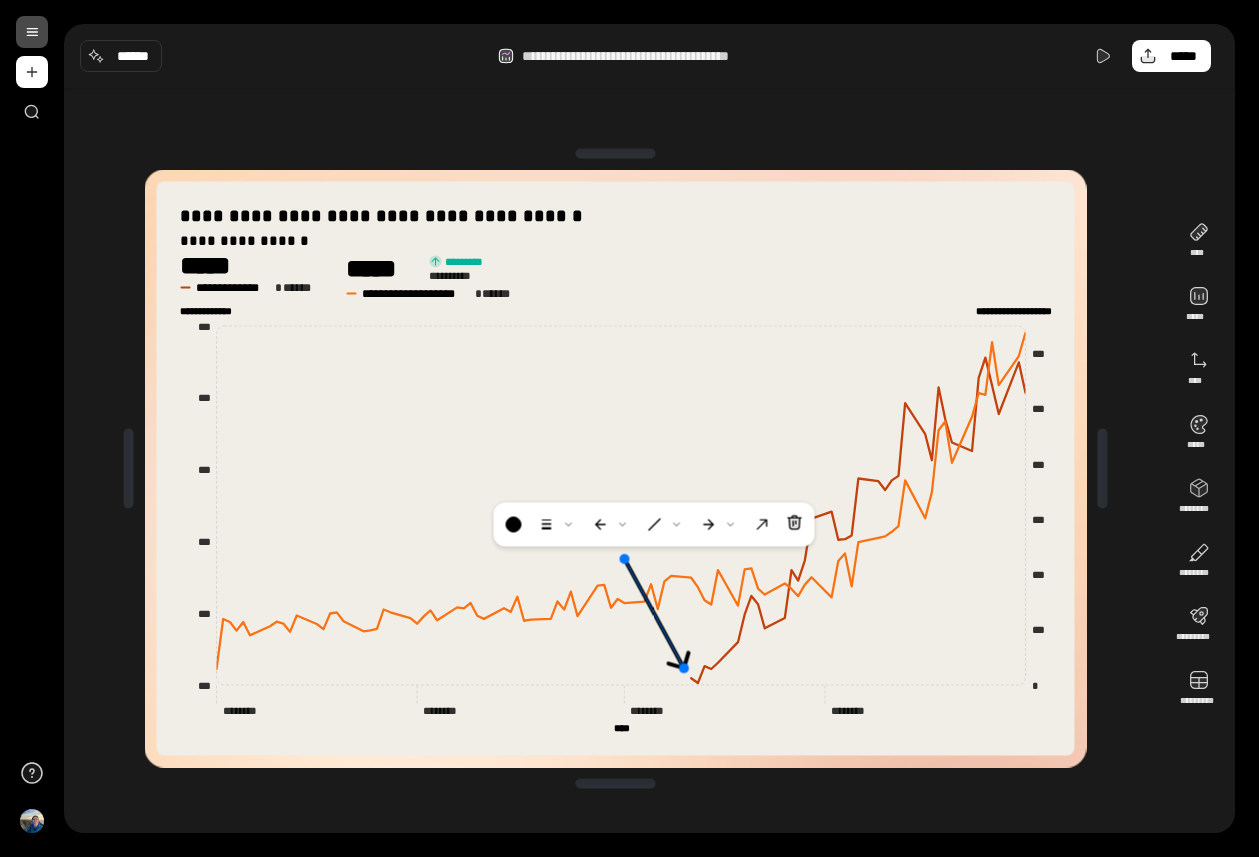drag, startPoint x: 614, startPoint y: 450, endPoint x: 681, endPoint y: 666, distance: 226.1526 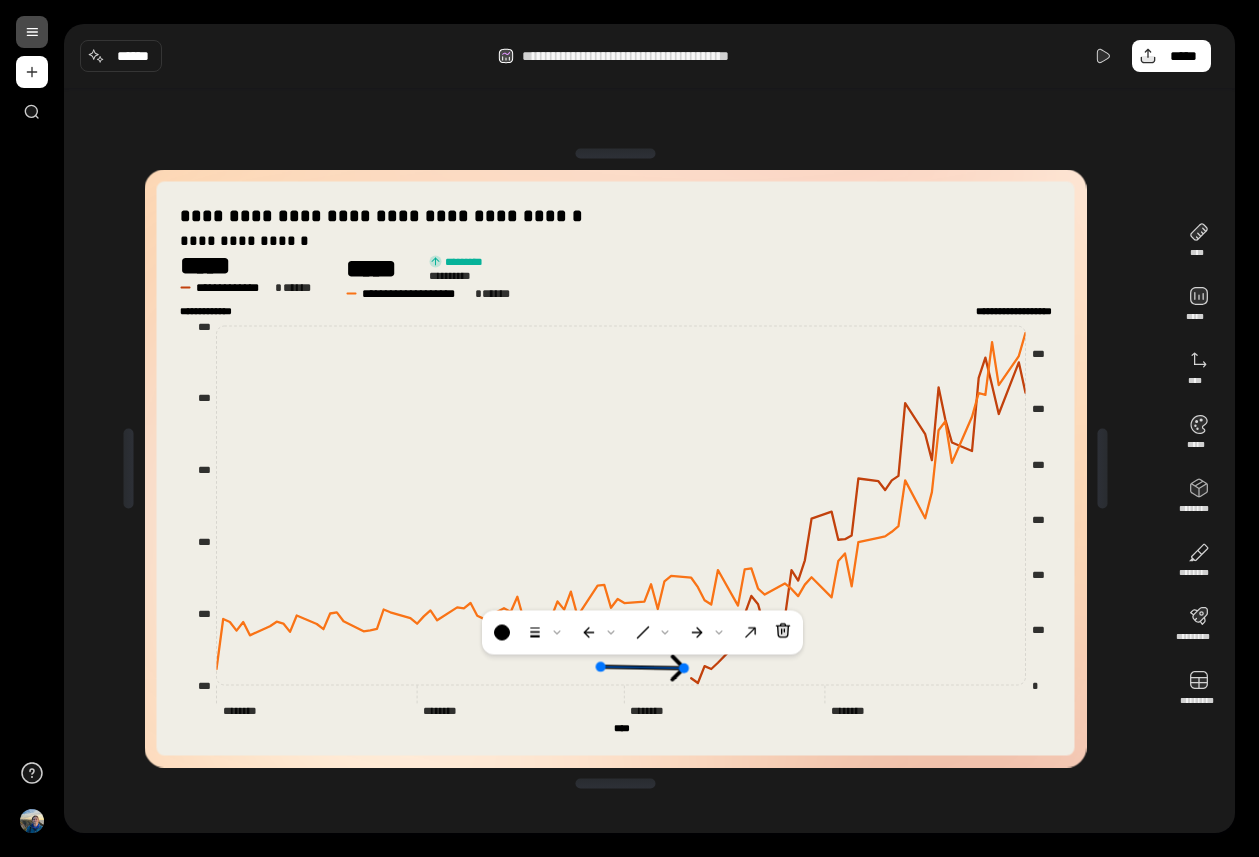 drag, startPoint x: 623, startPoint y: 554, endPoint x: 600, endPoint y: 665, distance: 113.35784 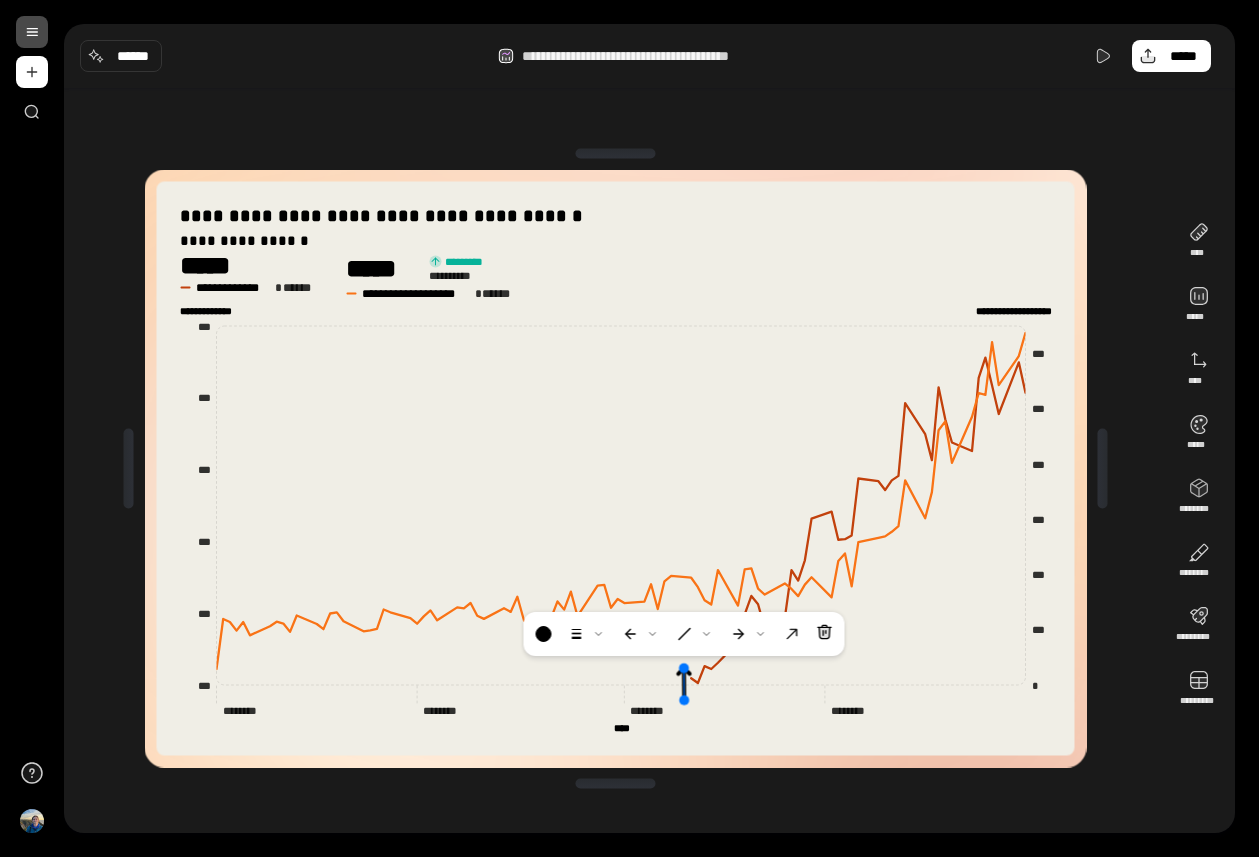 drag, startPoint x: 600, startPoint y: 670, endPoint x: 682, endPoint y: 700, distance: 87.31552 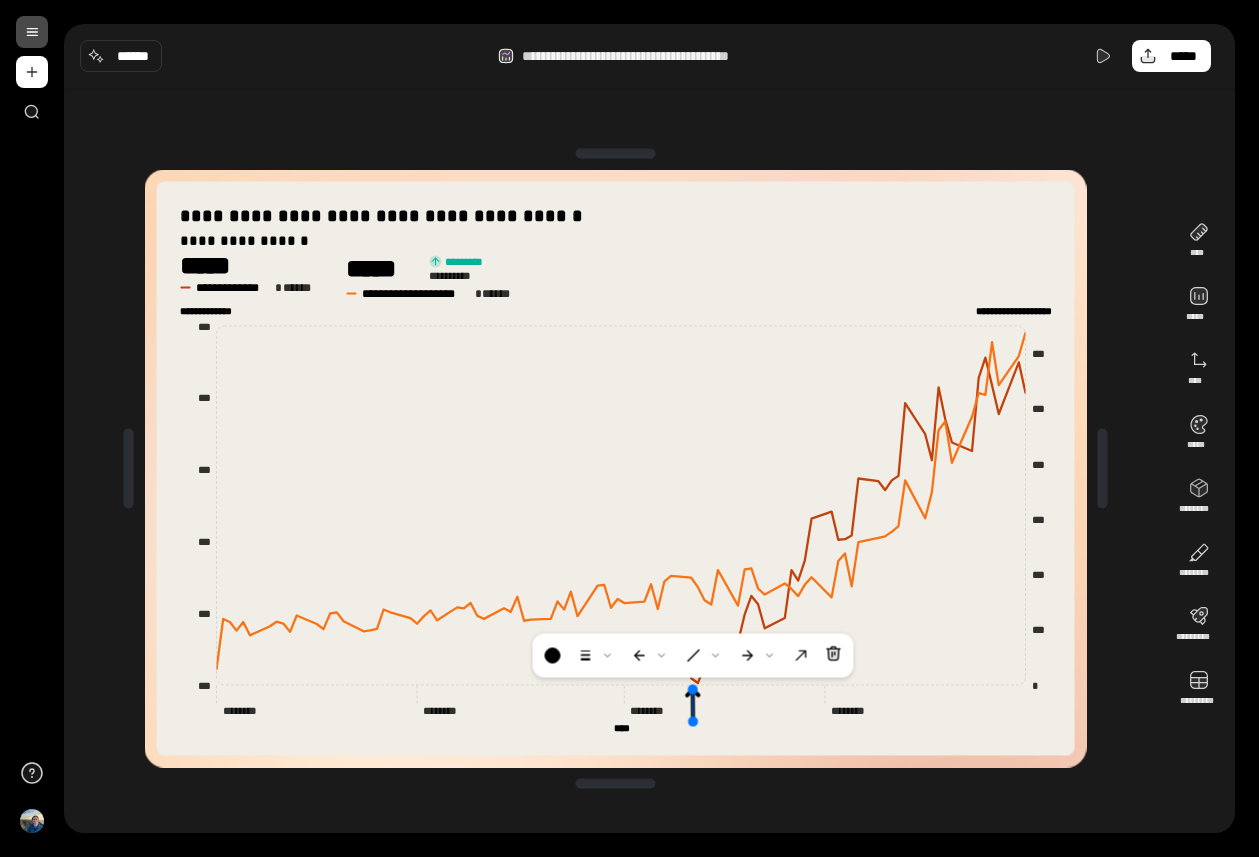 drag, startPoint x: 685, startPoint y: 681, endPoint x: 694, endPoint y: 702, distance: 22.847319 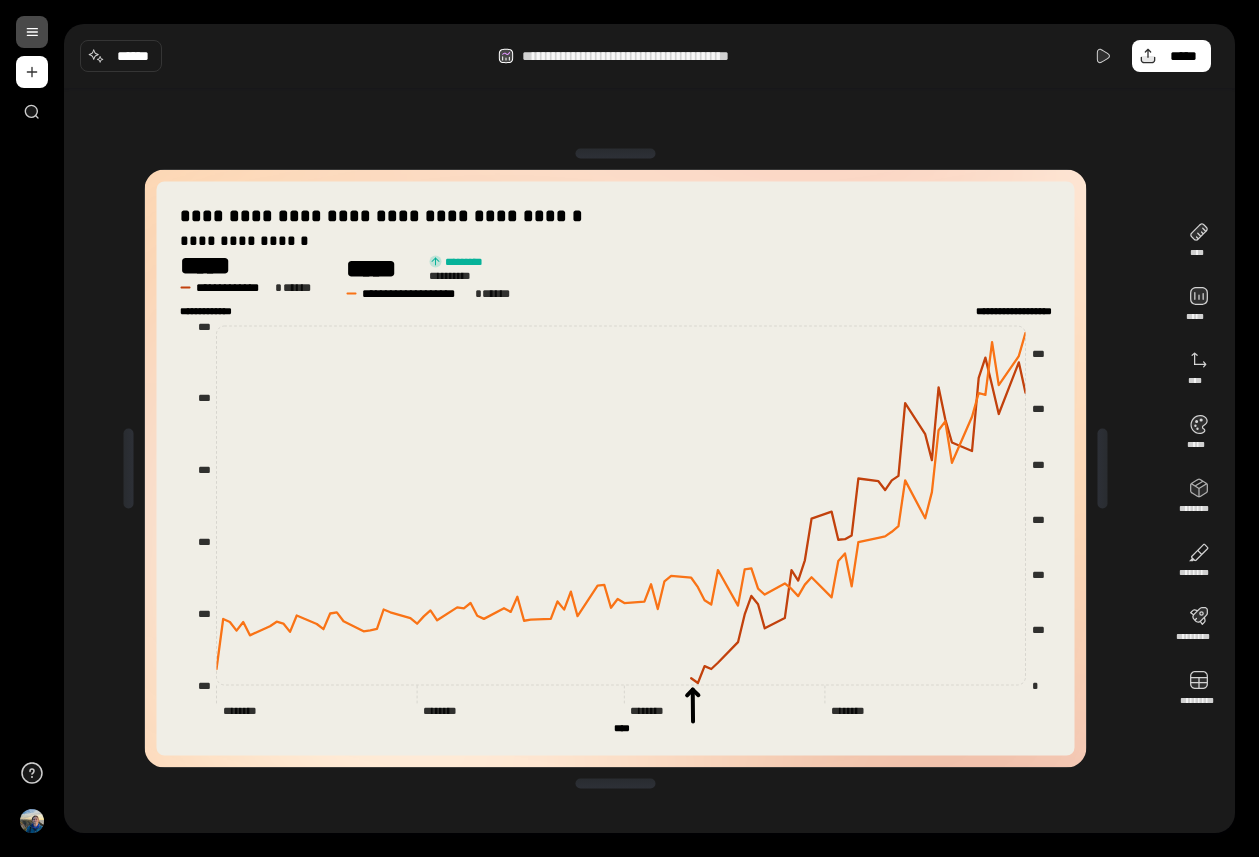 click on "**********" 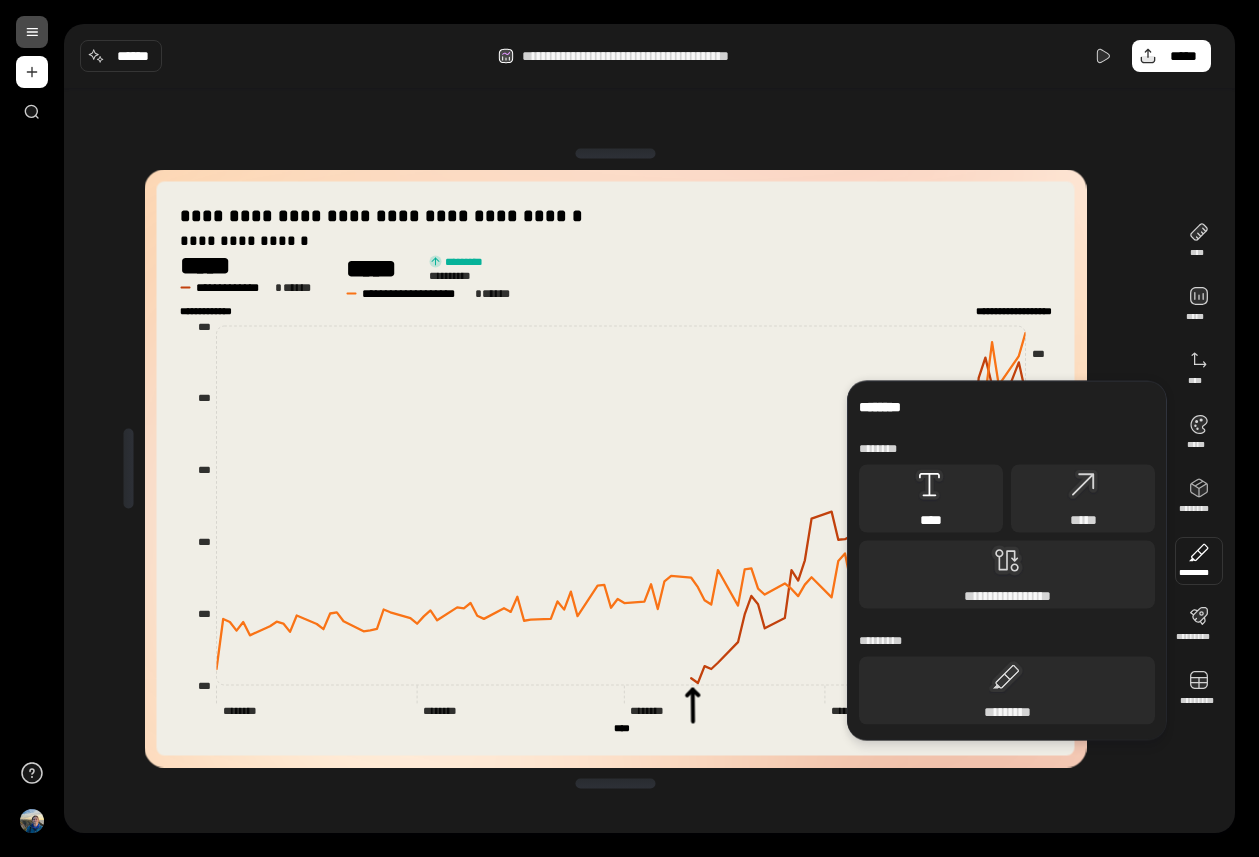 click 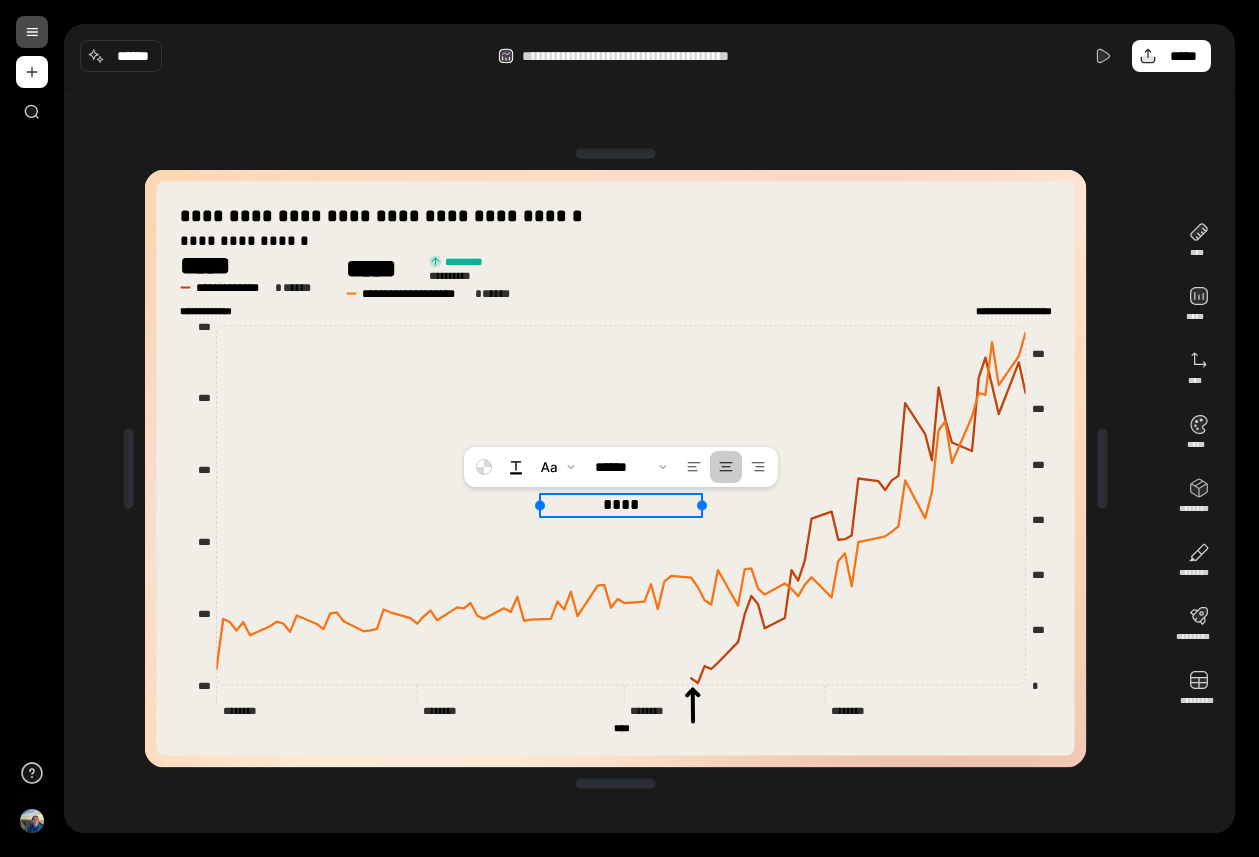 type 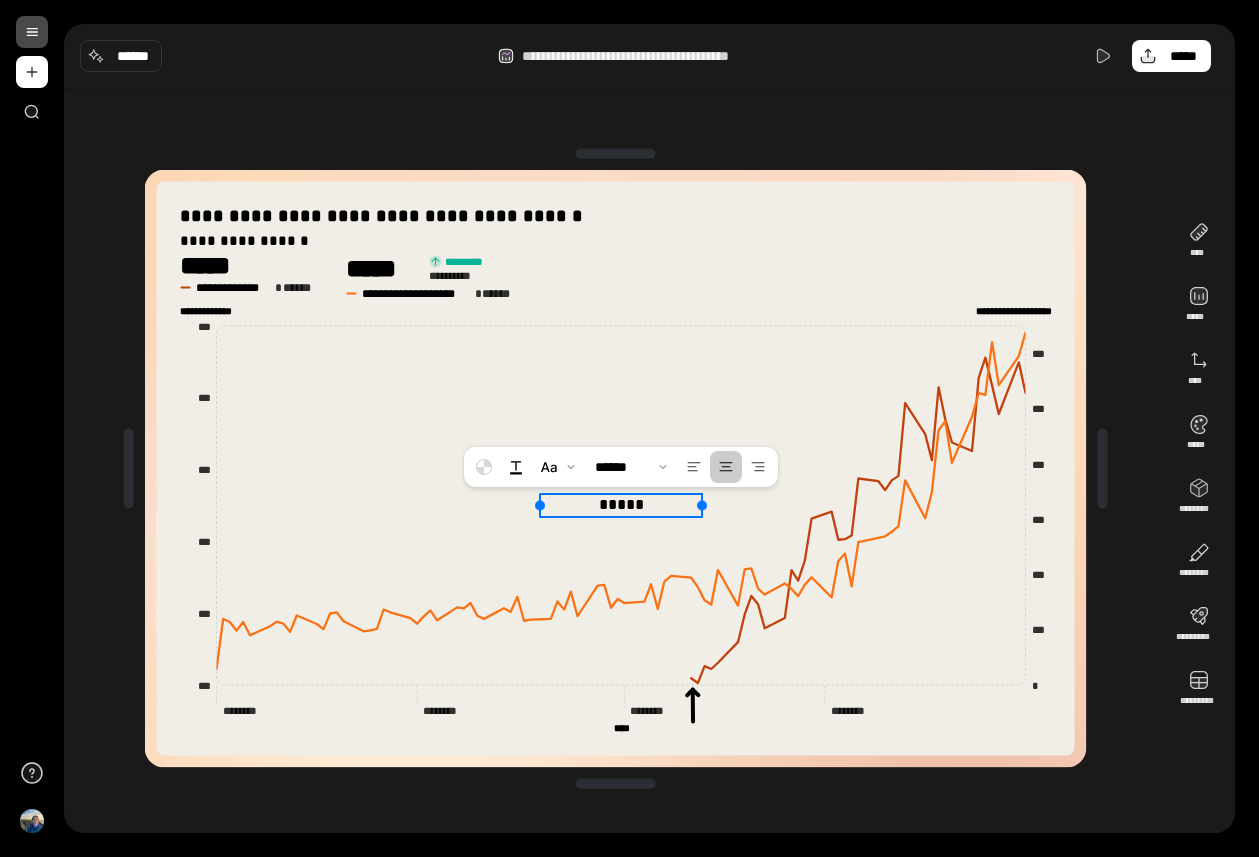 click on "*****" at bounding box center (621, 504) 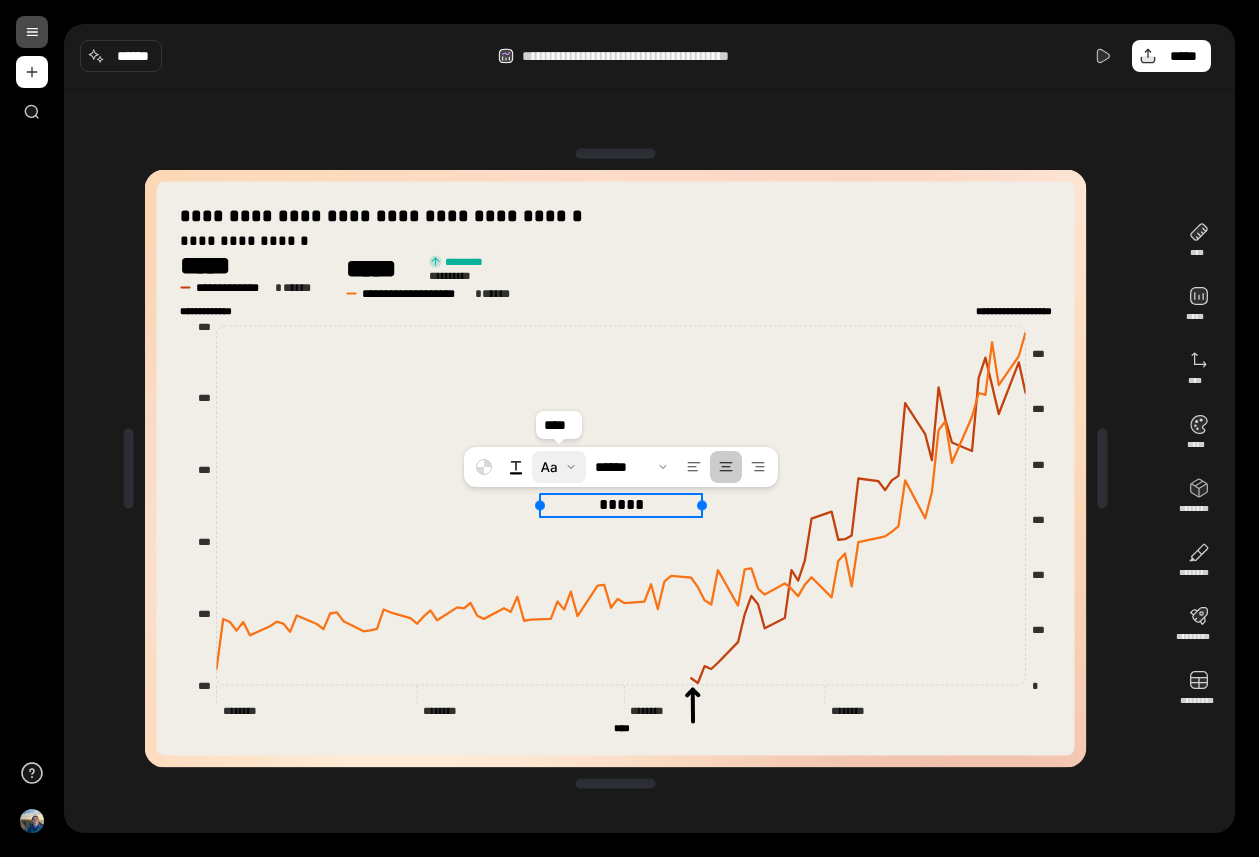 click at bounding box center (559, 467) 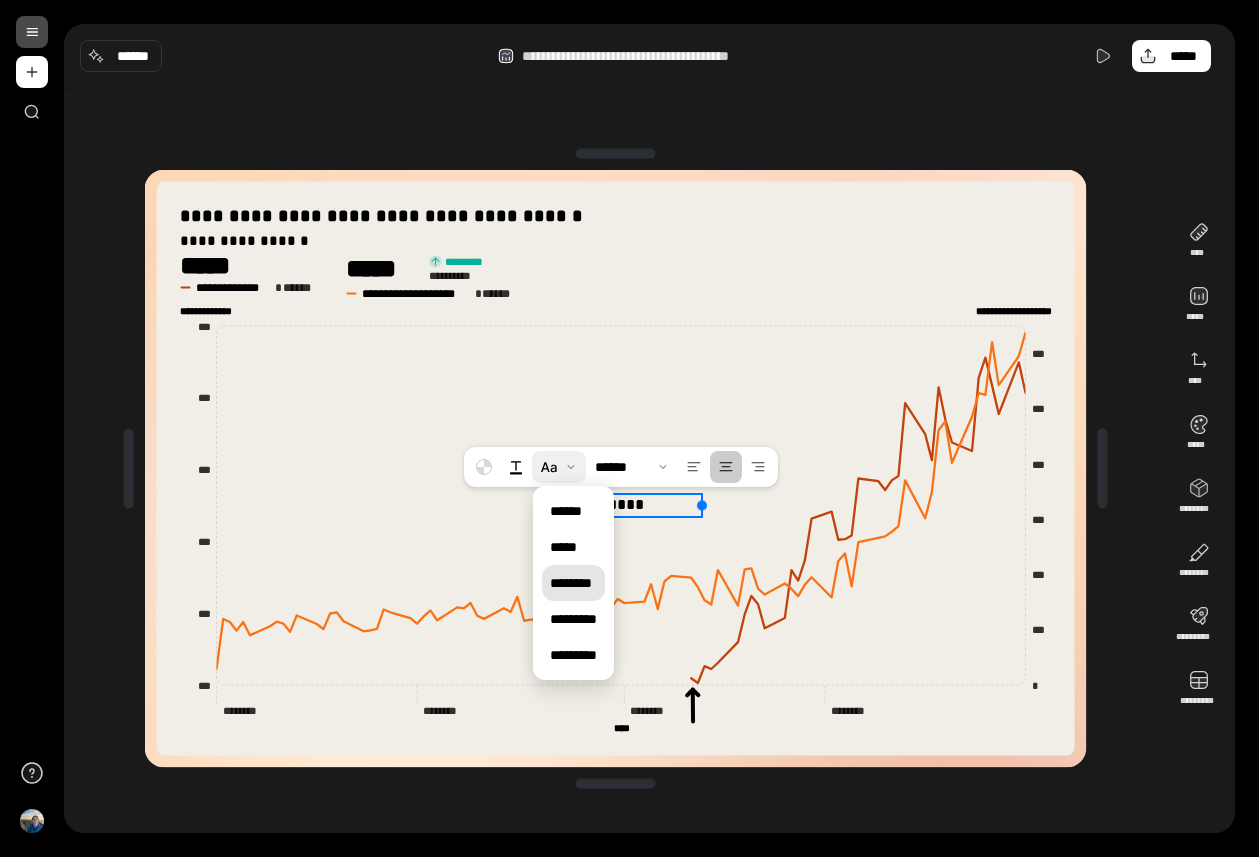 click on "********" at bounding box center [573, 583] 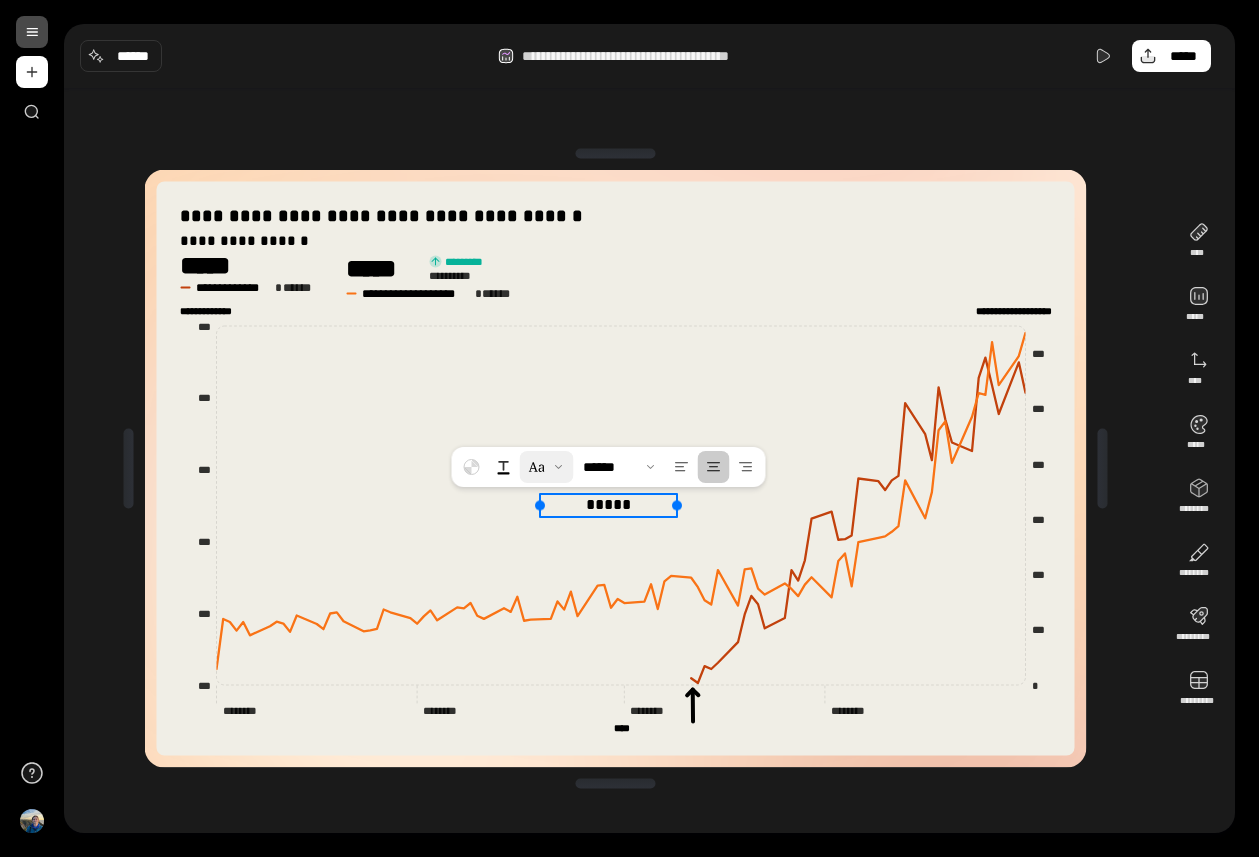 drag, startPoint x: 702, startPoint y: 502, endPoint x: 677, endPoint y: 502, distance: 25 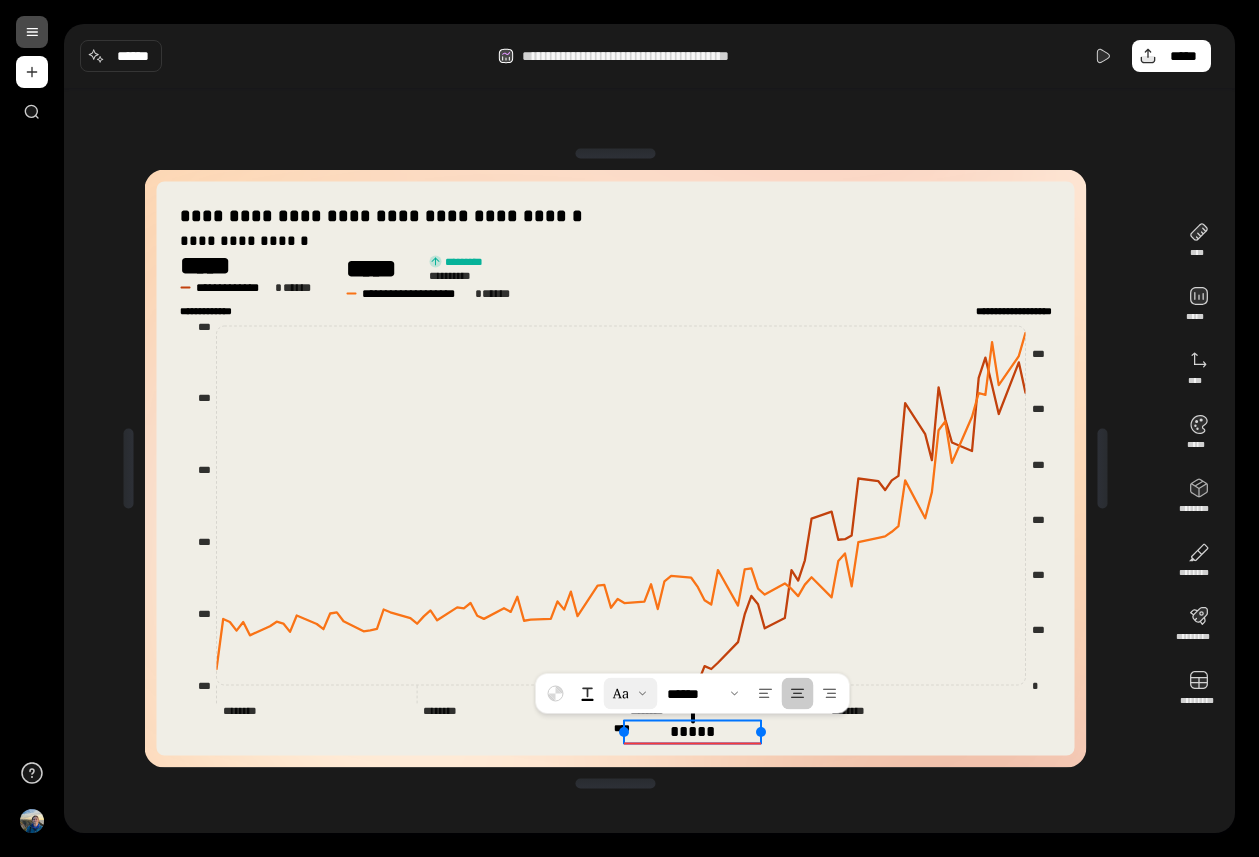 drag, startPoint x: 648, startPoint y: 502, endPoint x: 732, endPoint y: 768, distance: 278.94803 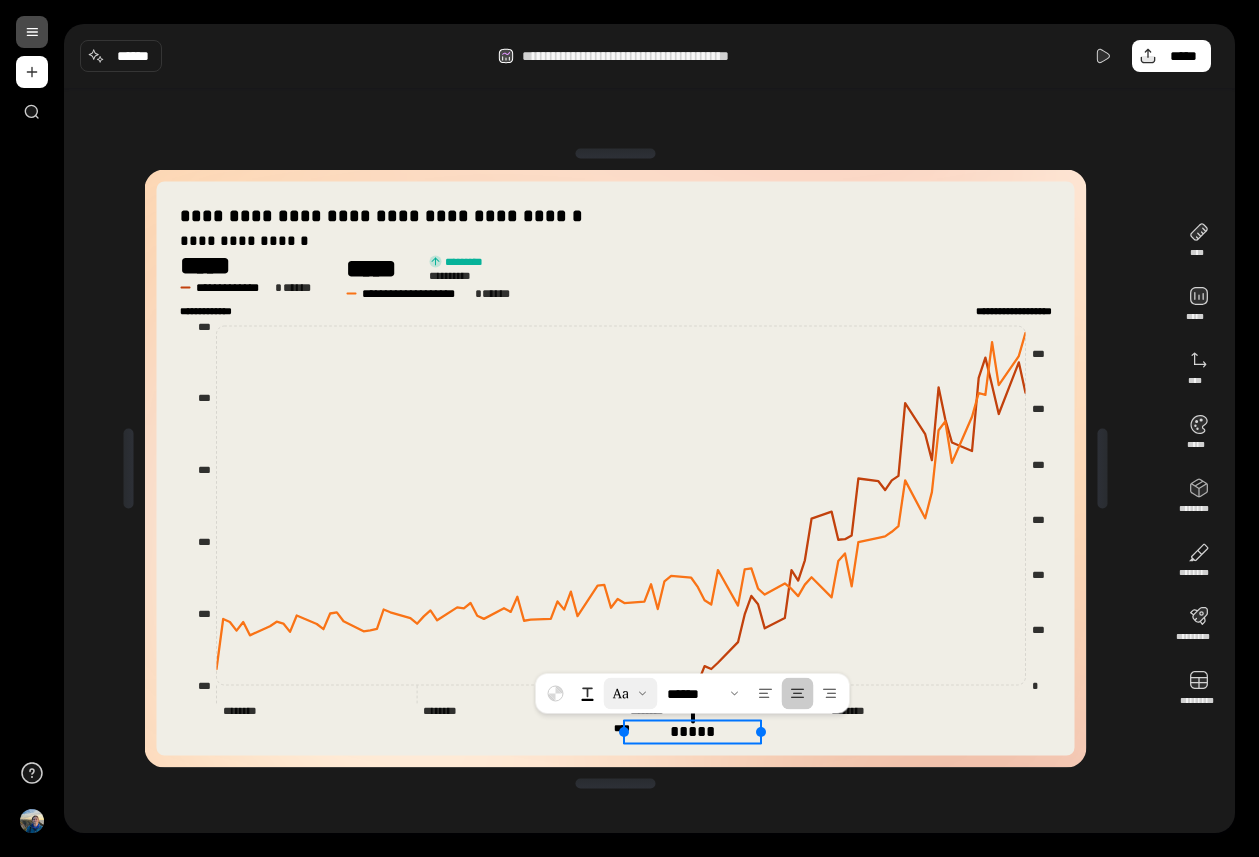 click on "**********" 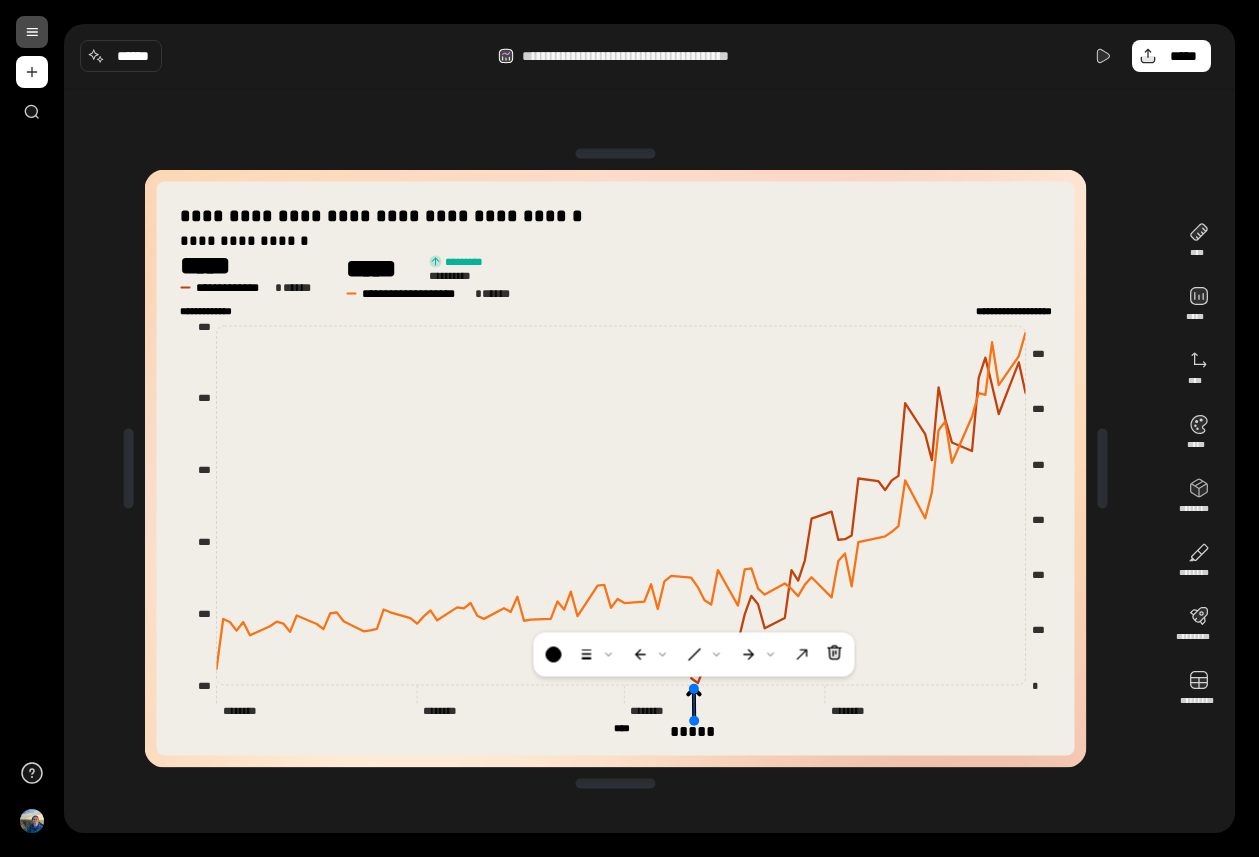 click 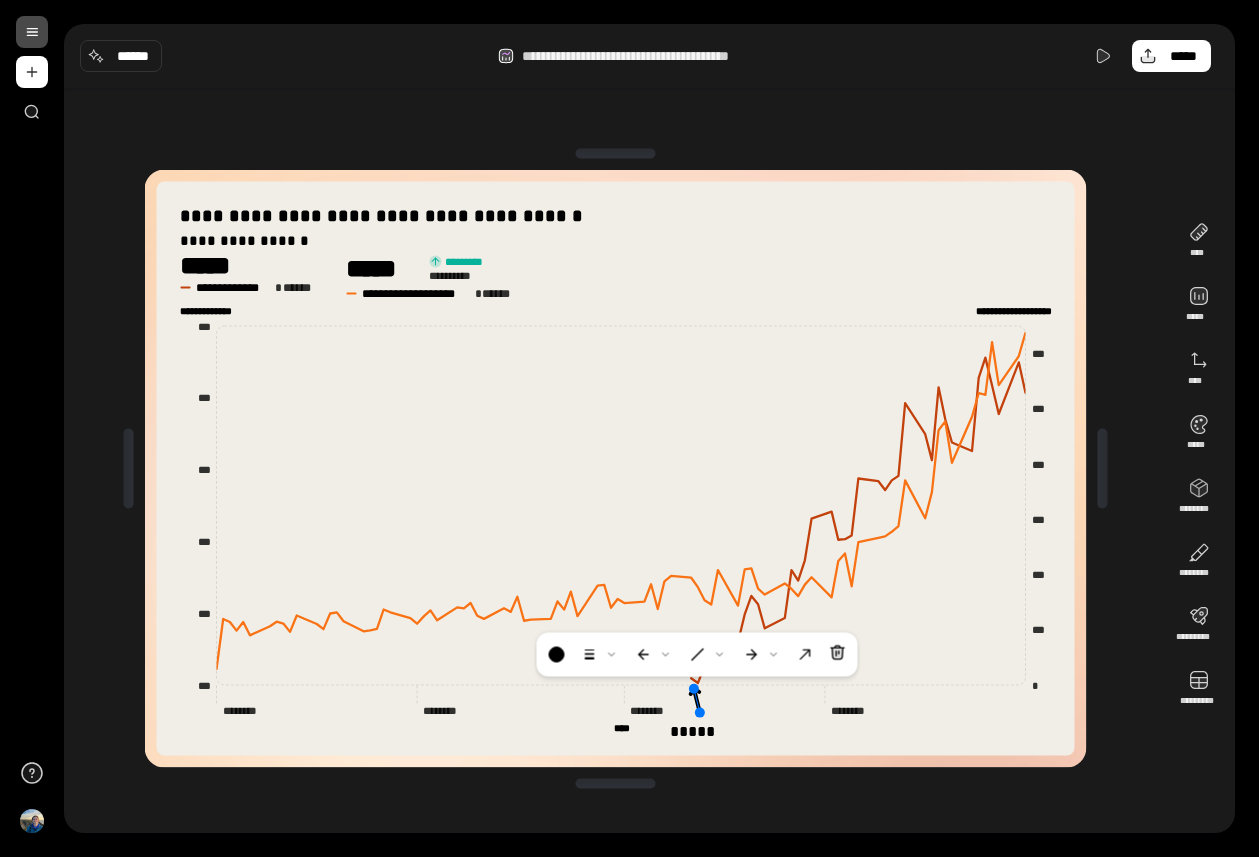 click 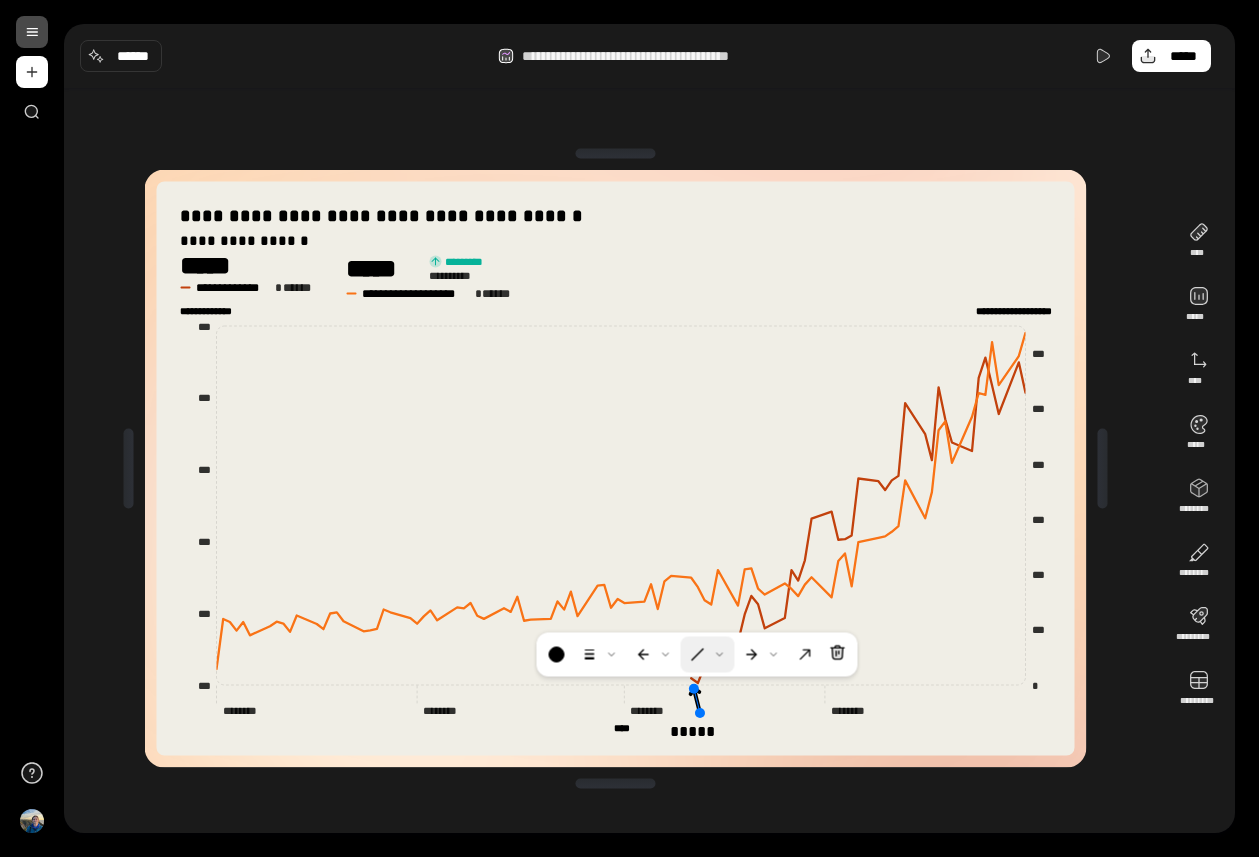 click at bounding box center (708, 655) 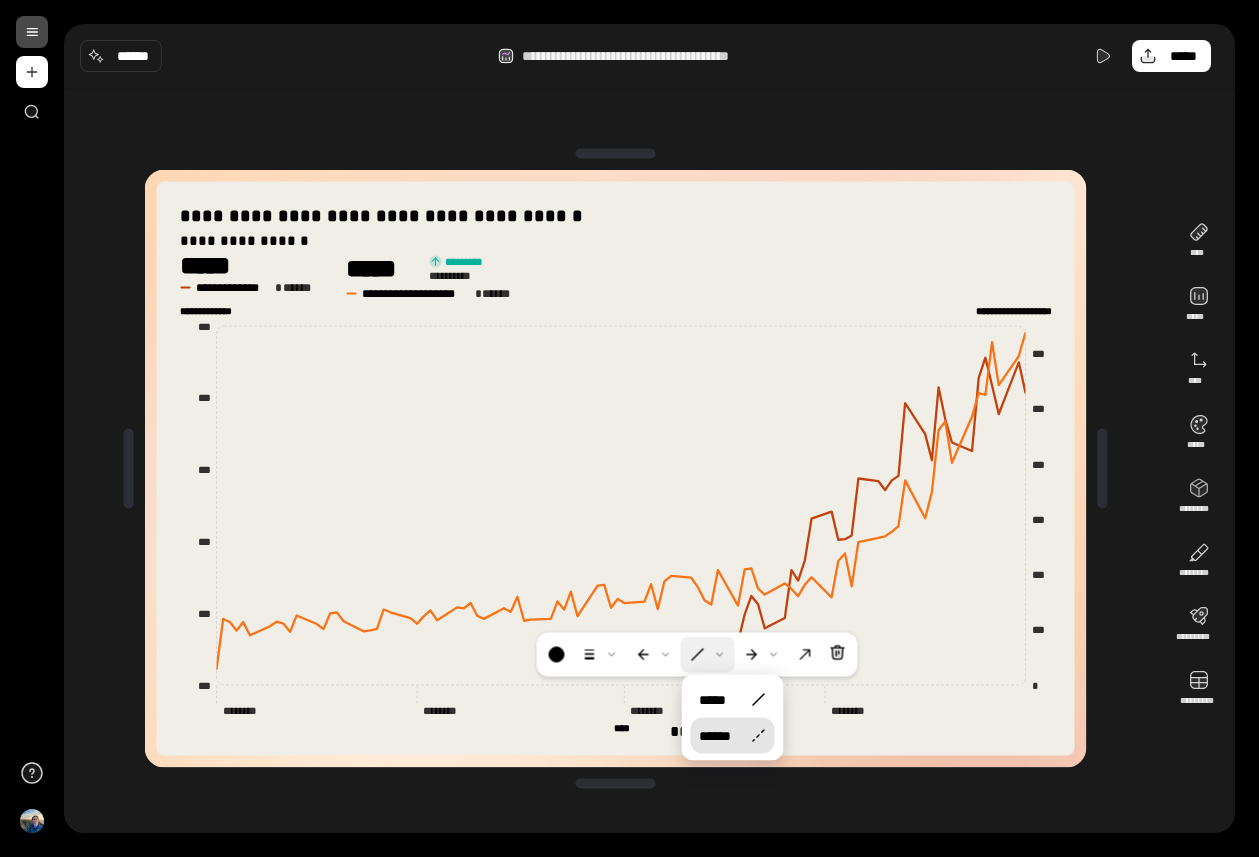 click on "******" at bounding box center [722, 736] 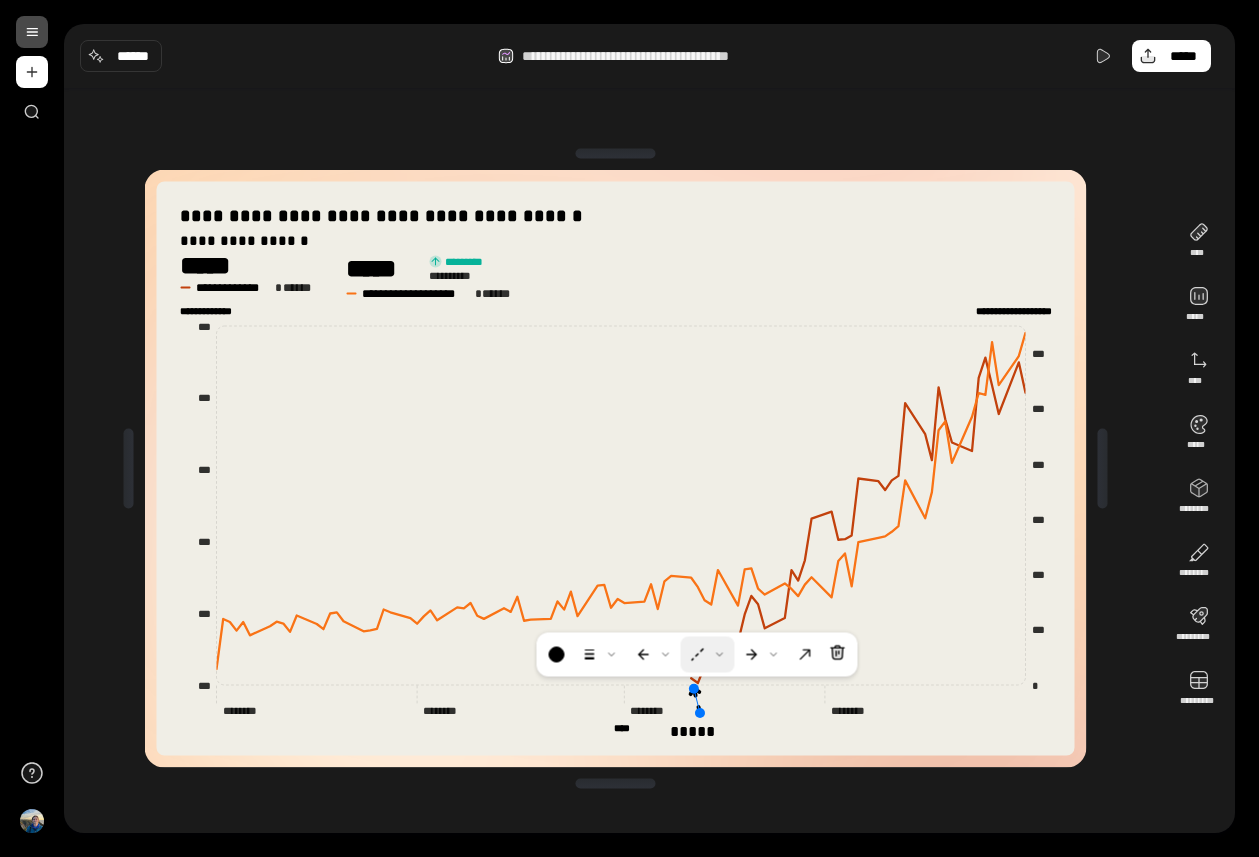 click at bounding box center (708, 655) 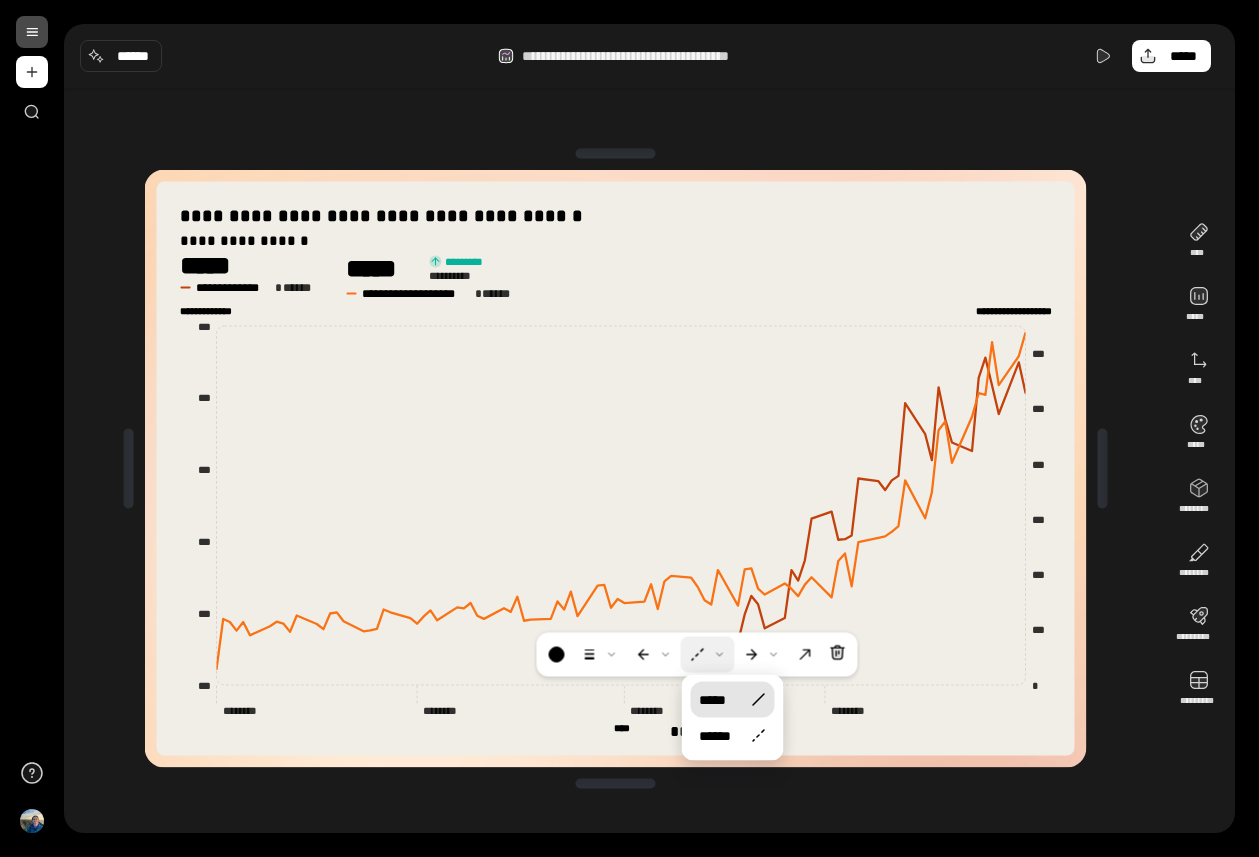 click on "*****" at bounding box center (722, 700) 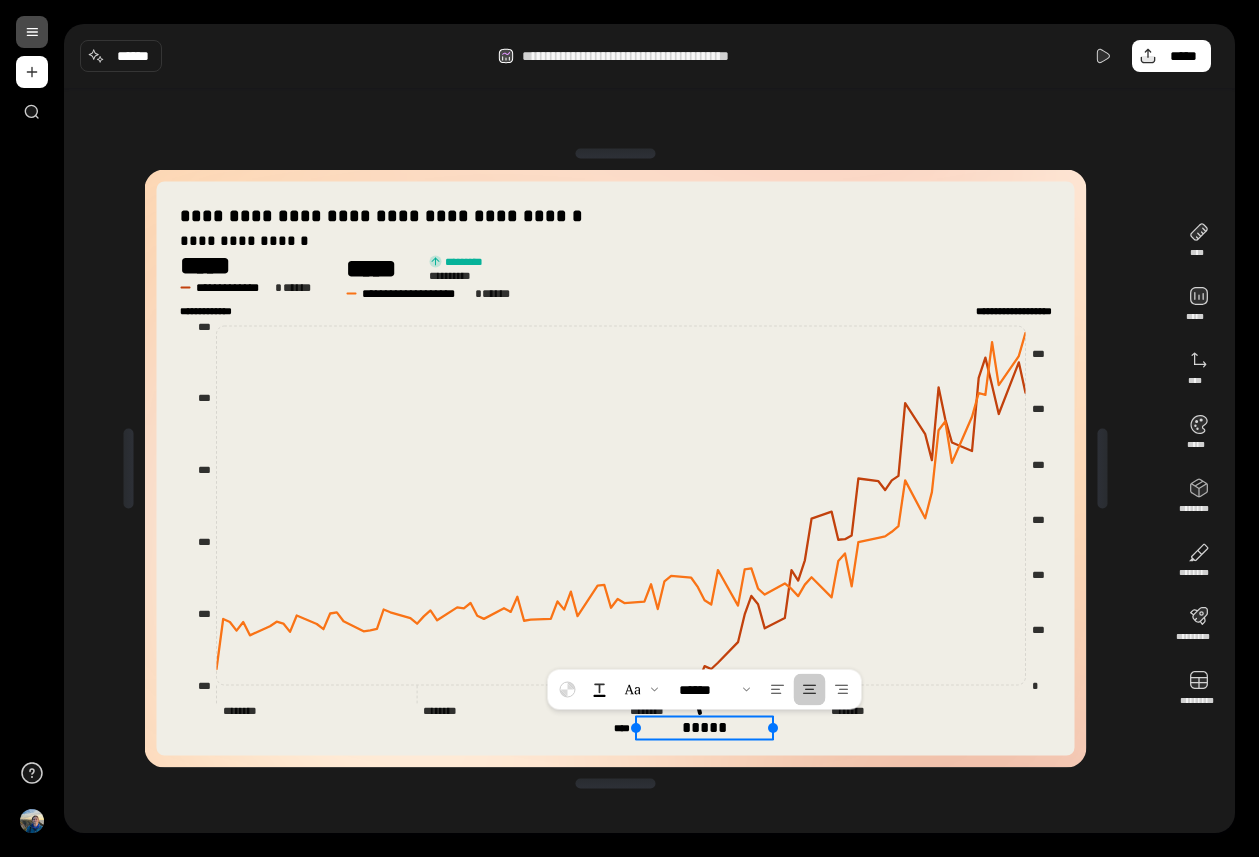 drag, startPoint x: 700, startPoint y: 728, endPoint x: 713, endPoint y: 724, distance: 13.601471 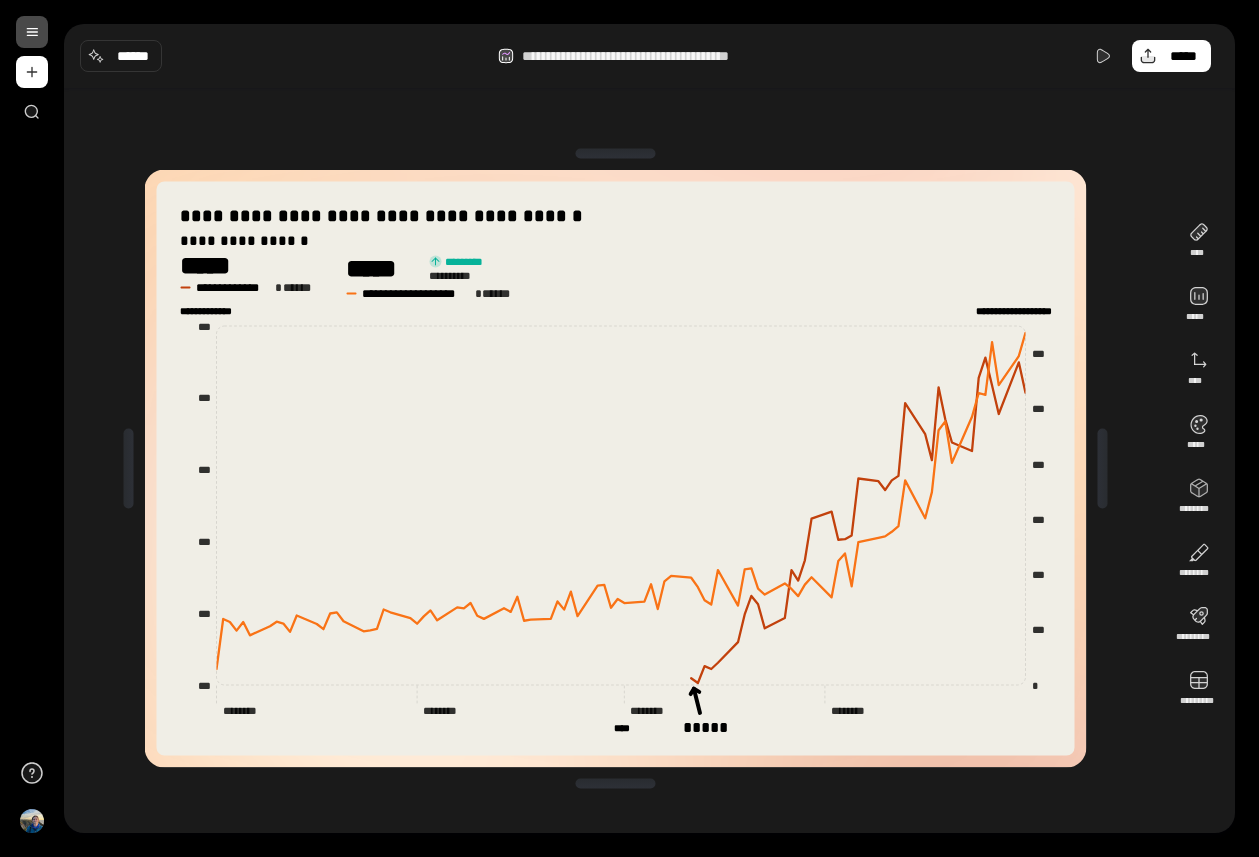 click on "**********" at bounding box center (649, 468) 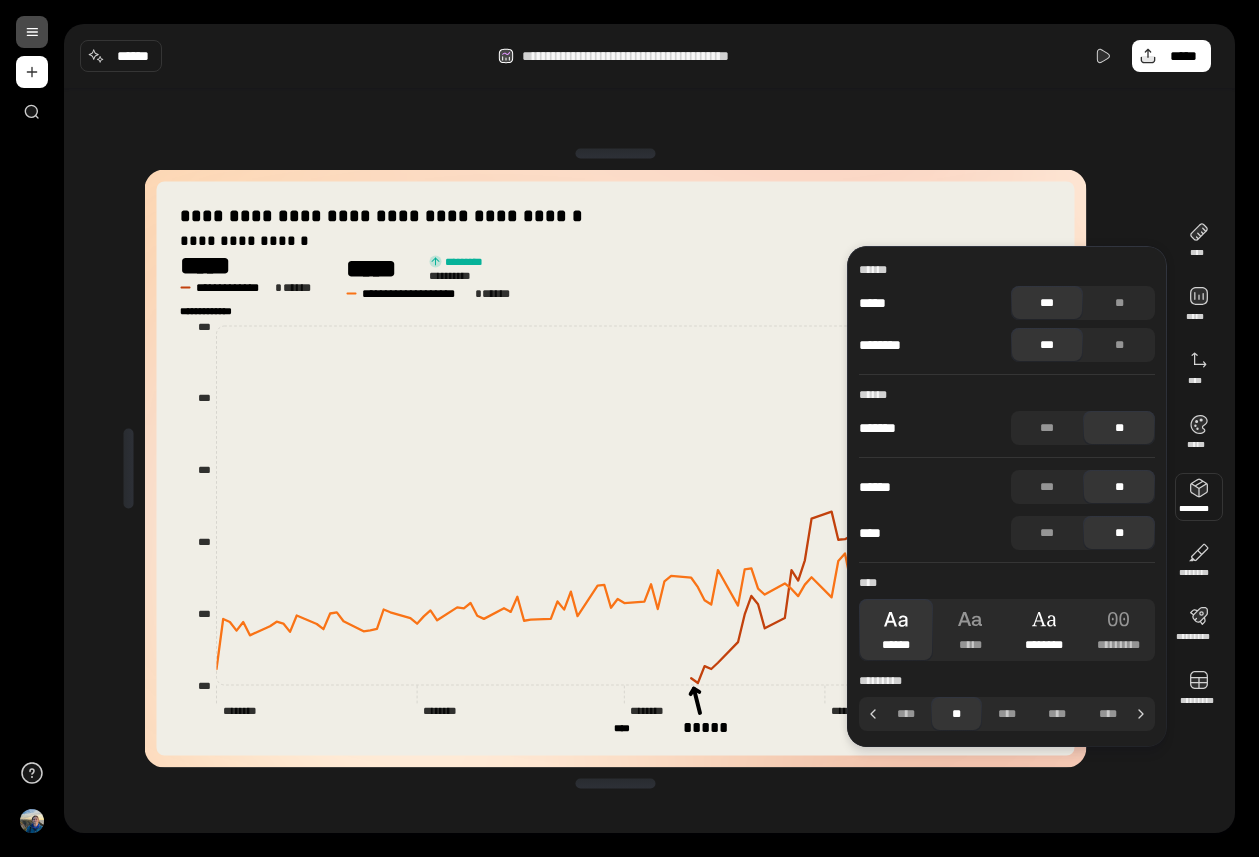 click on "********" at bounding box center [1044, 630] 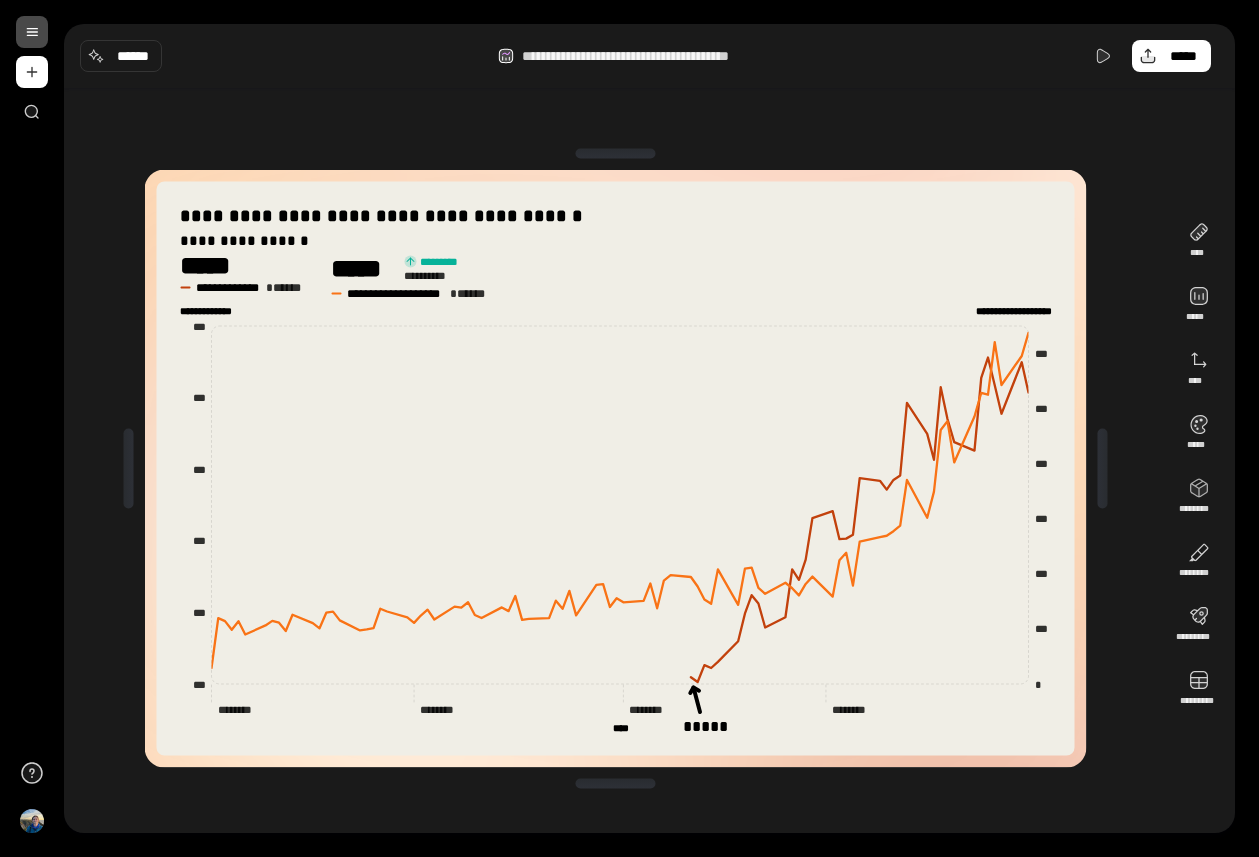 click on "**********" at bounding box center [615, 468] 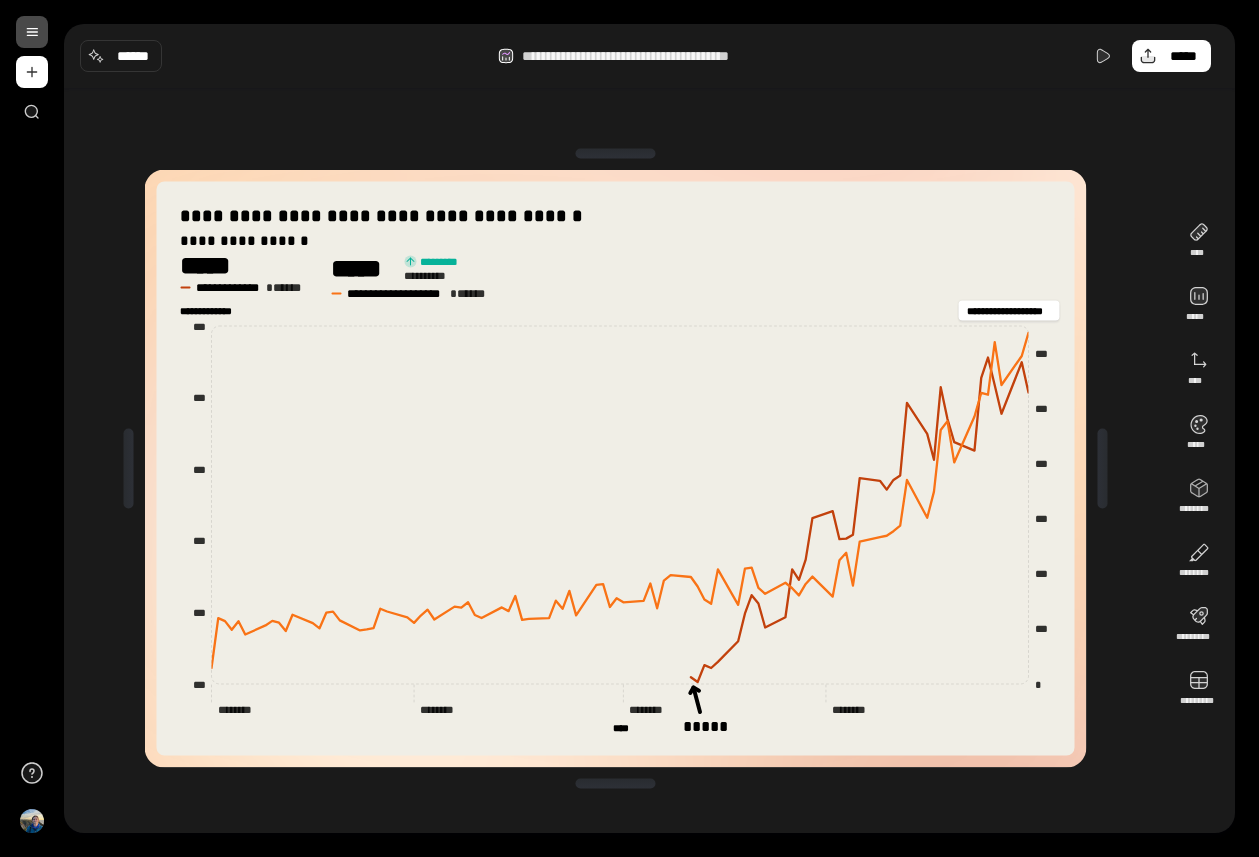 click on "**********" at bounding box center [1009, 310] 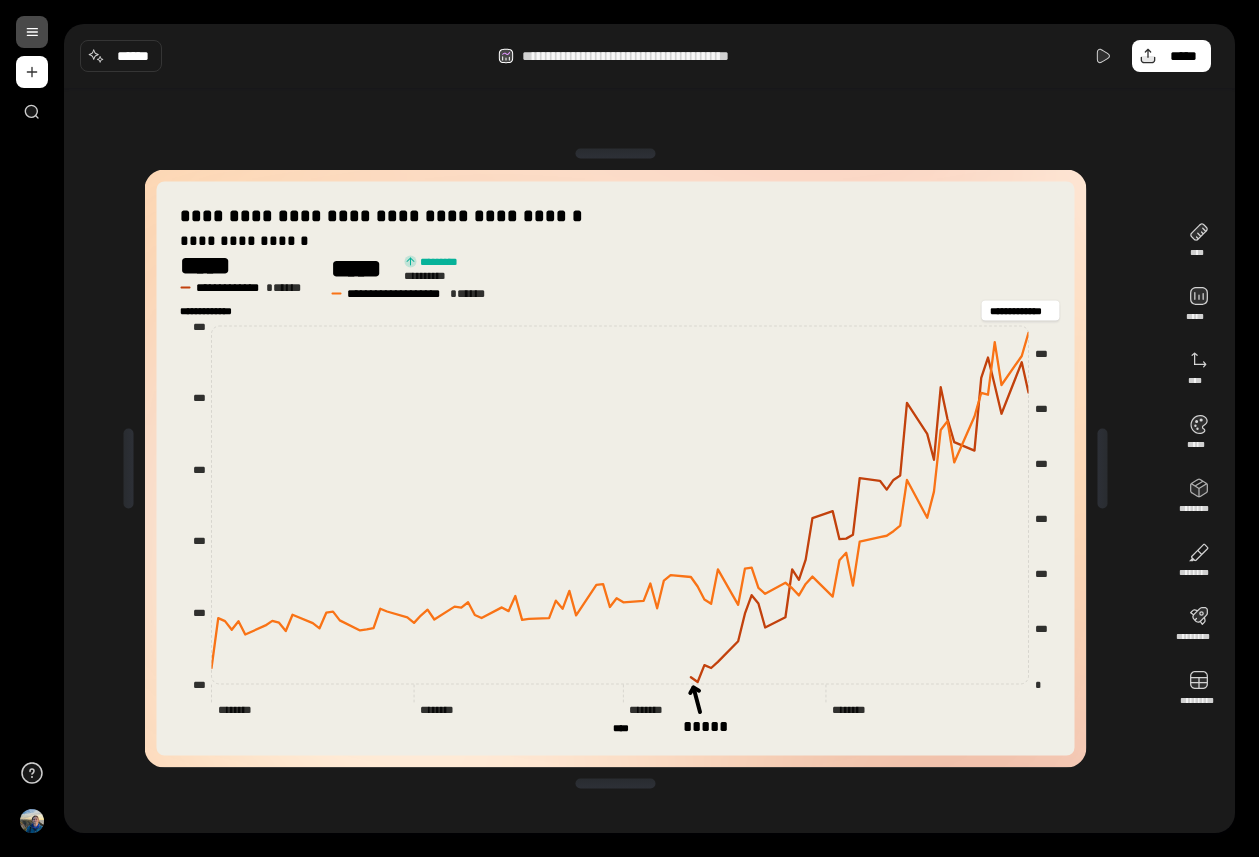click on "**********" at bounding box center (1021, 310) 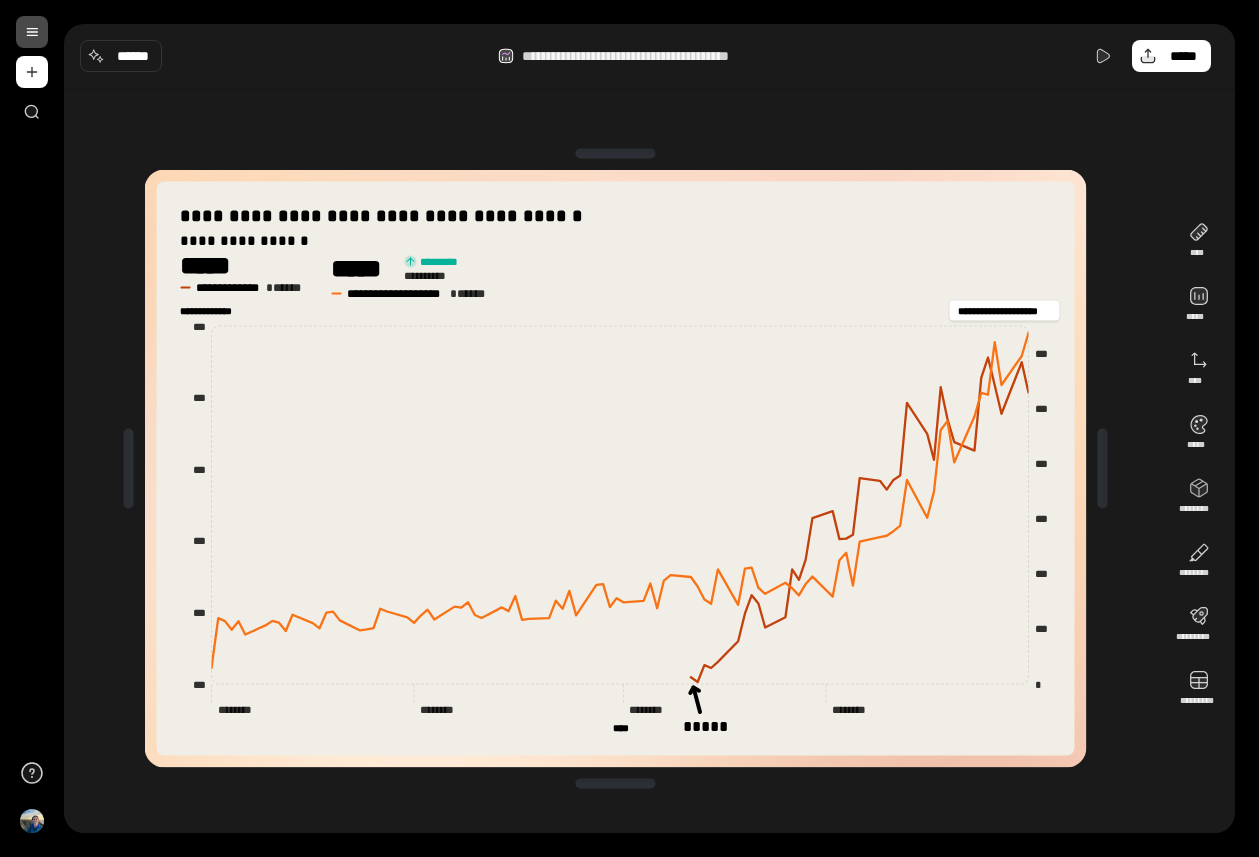 type on "**********" 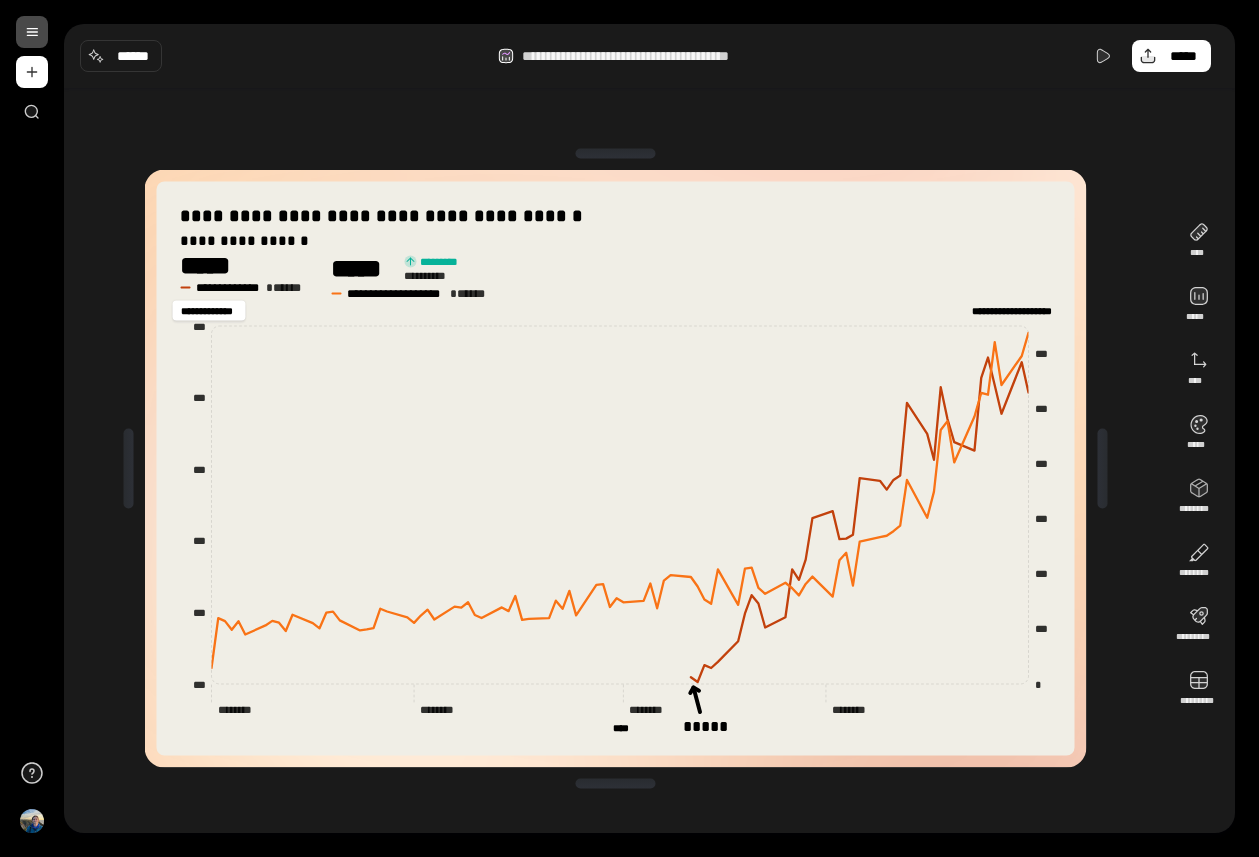 click on "**********" at bounding box center [209, 310] 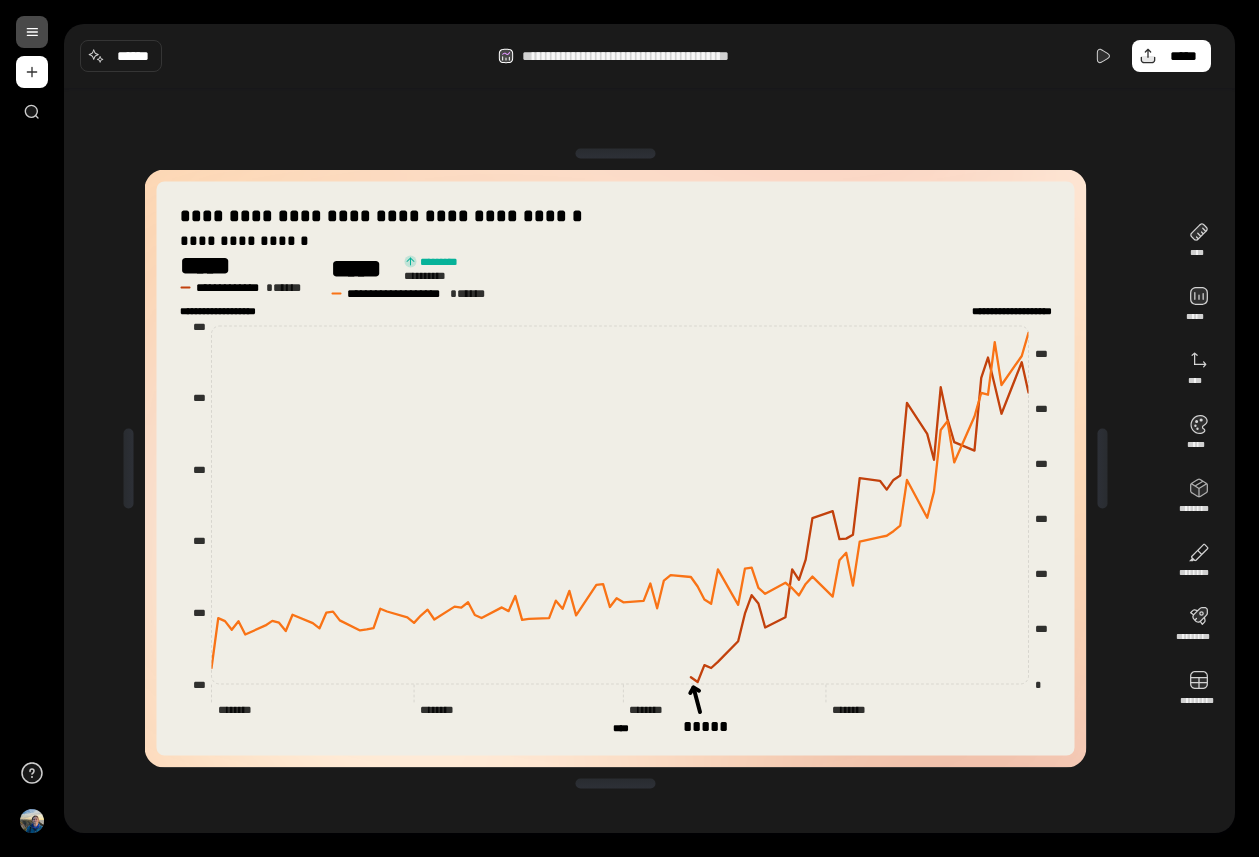 click on "**********" at bounding box center (615, 468) 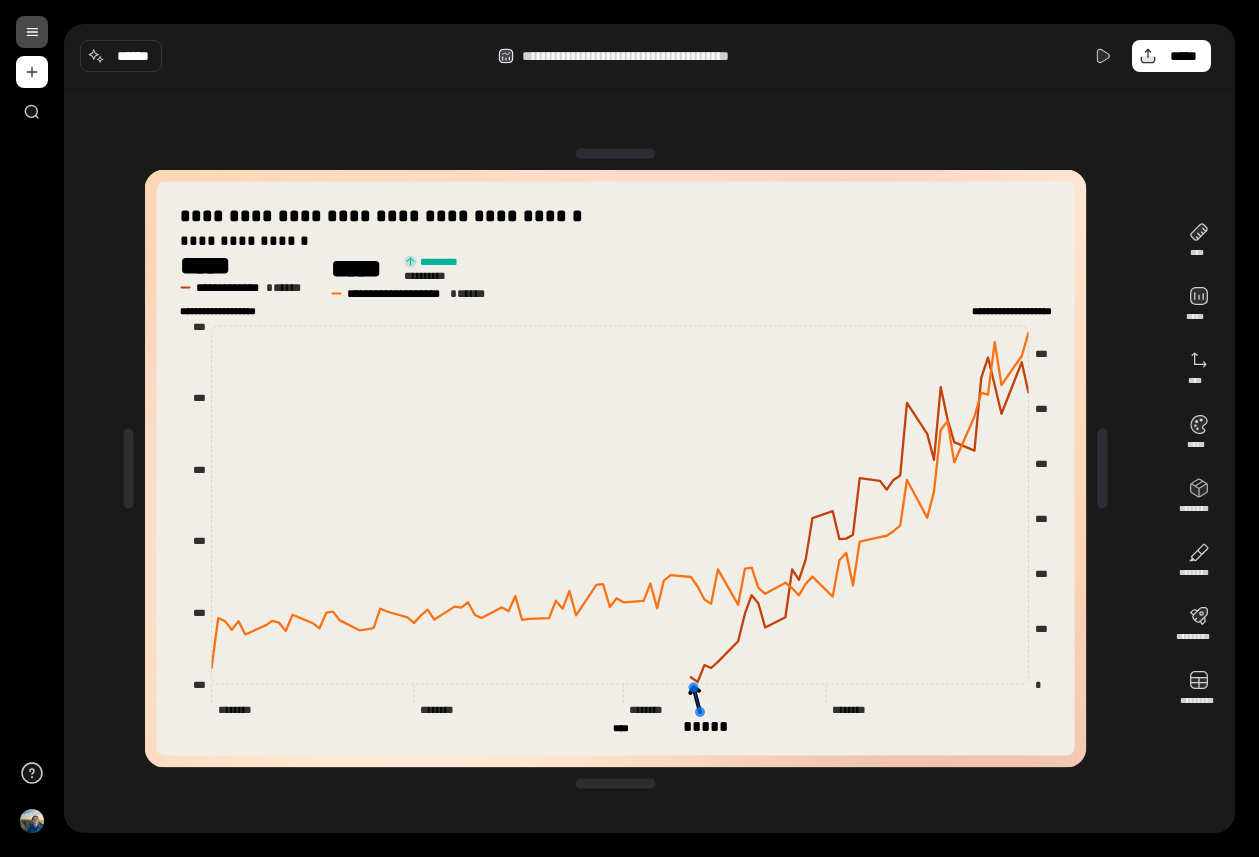 click 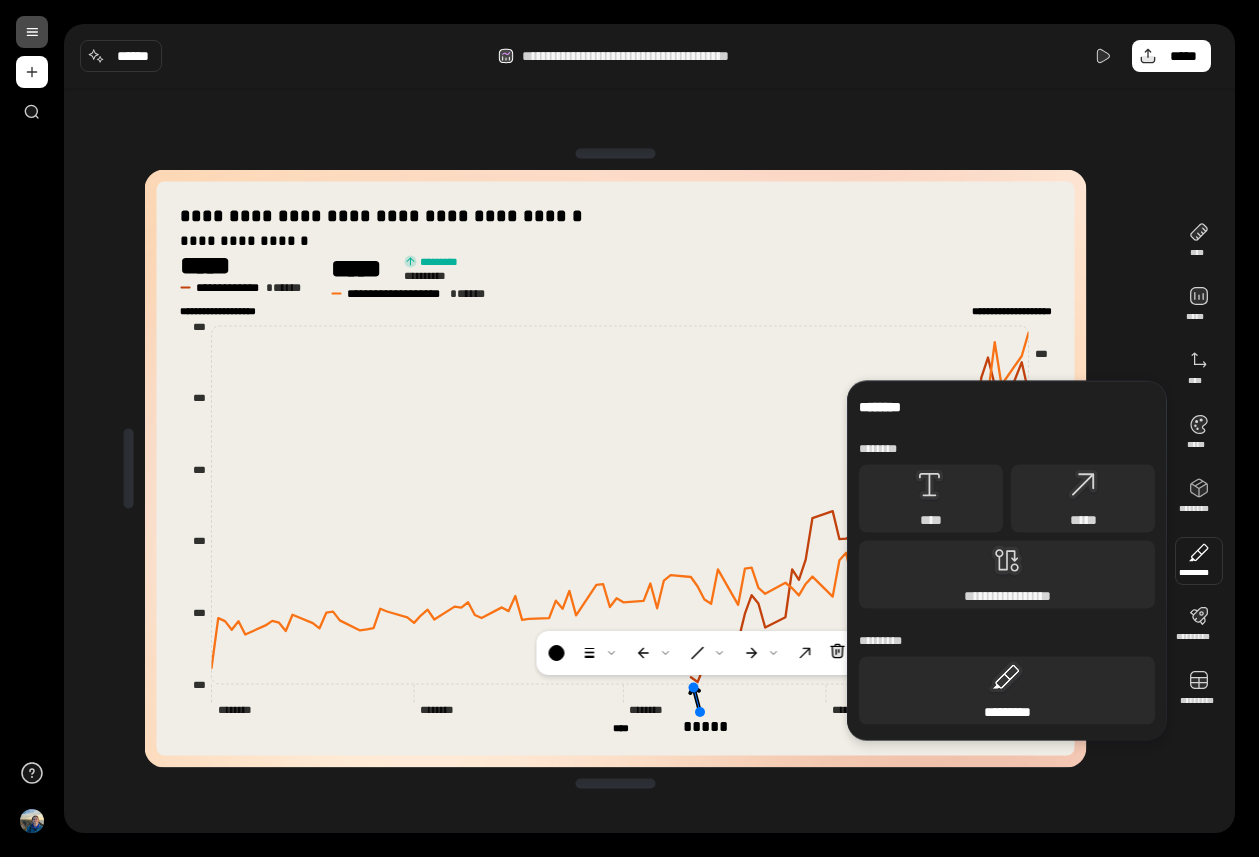 click on "*********" at bounding box center (1007, 691) 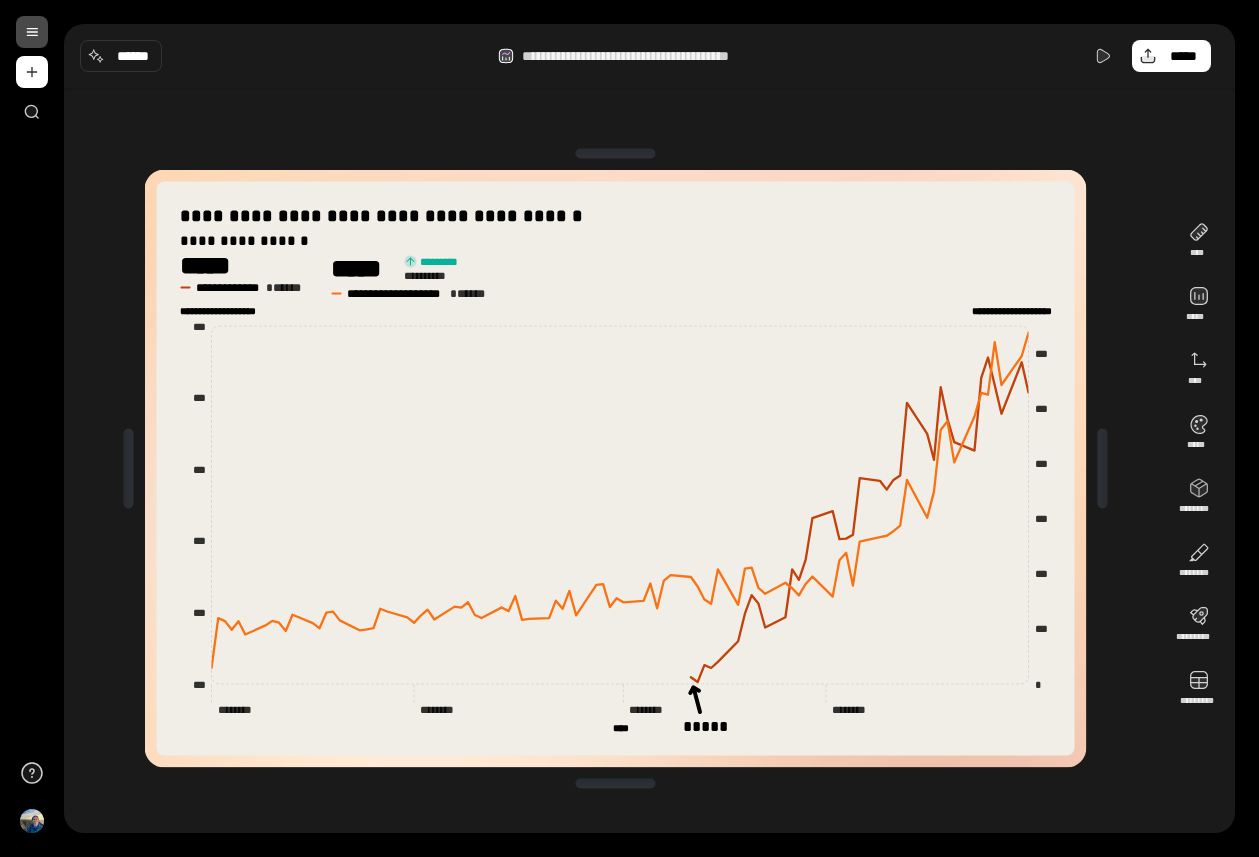 click on "**********" at bounding box center (649, 468) 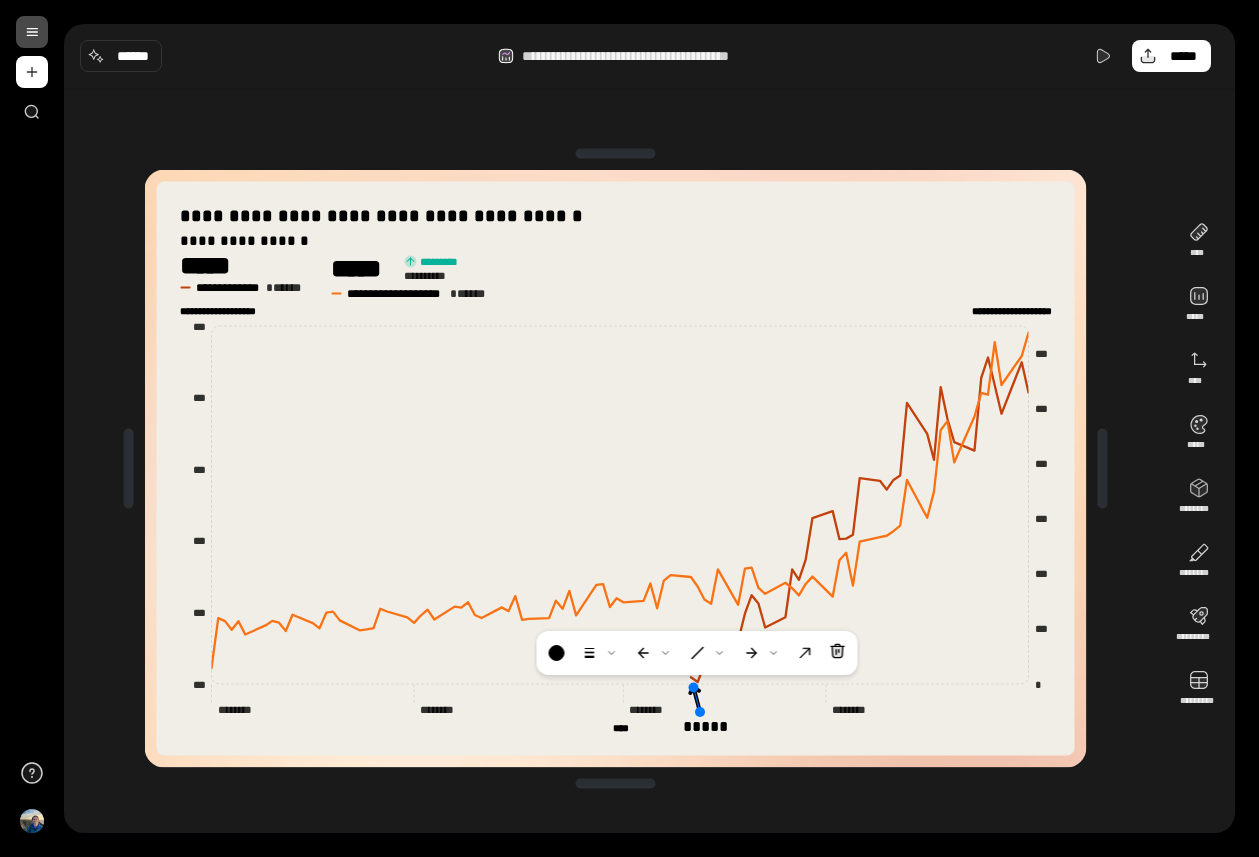 click 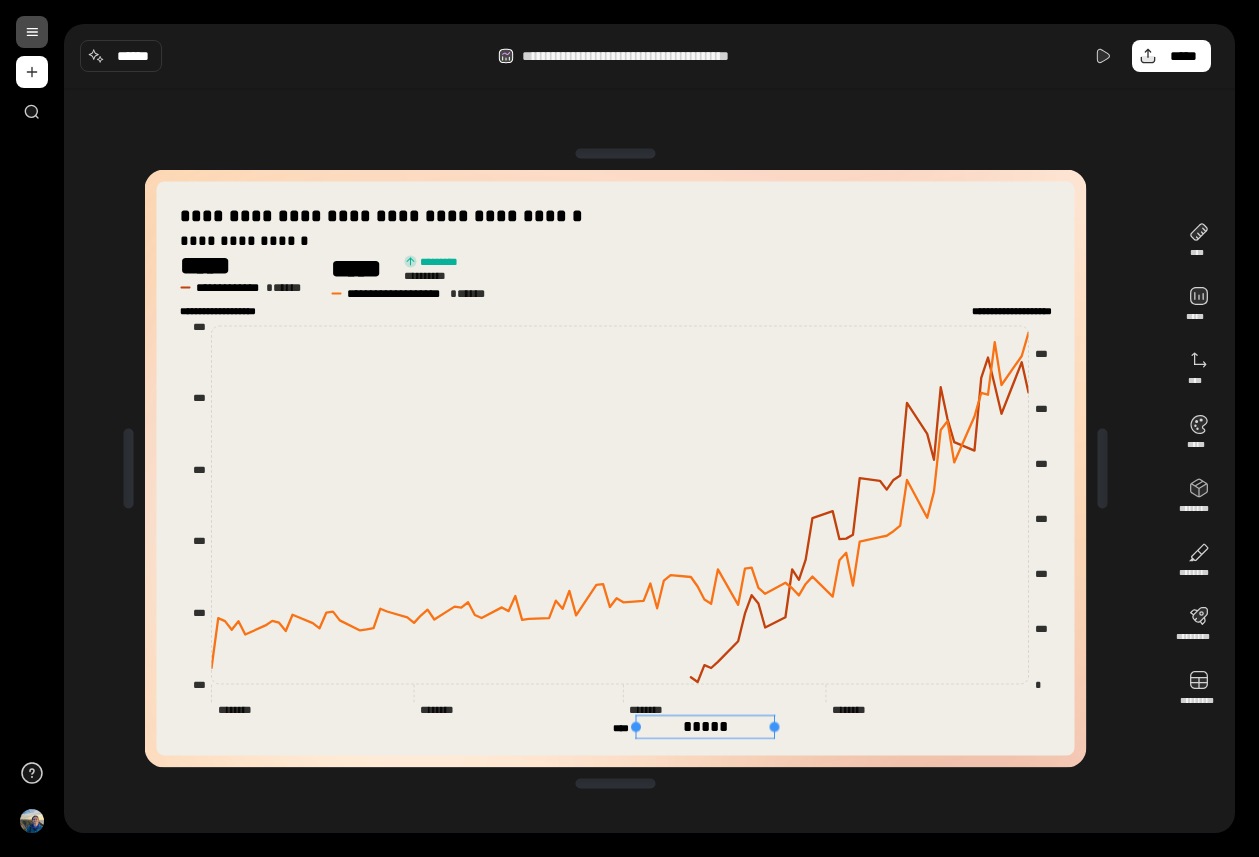 click on "*****" at bounding box center [705, 726] 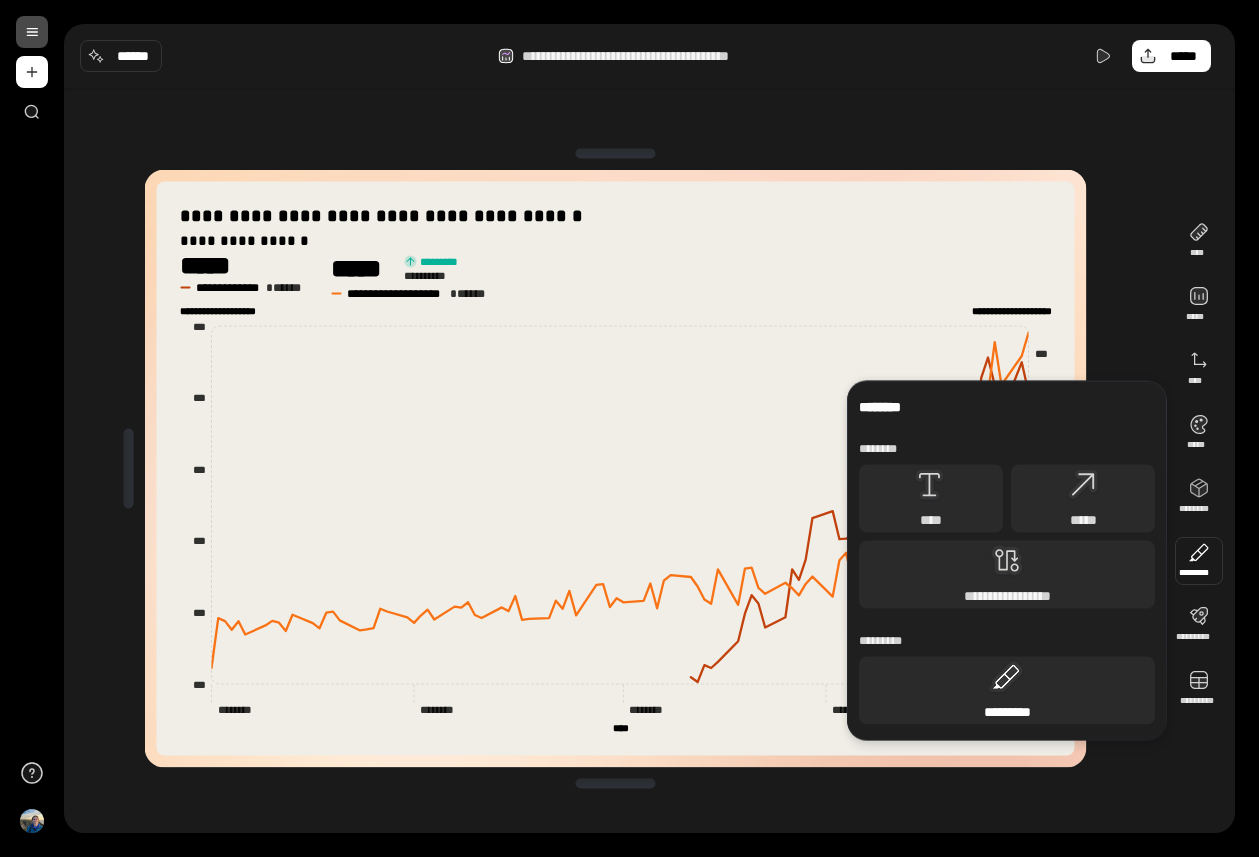 click on "*********" at bounding box center [1007, 691] 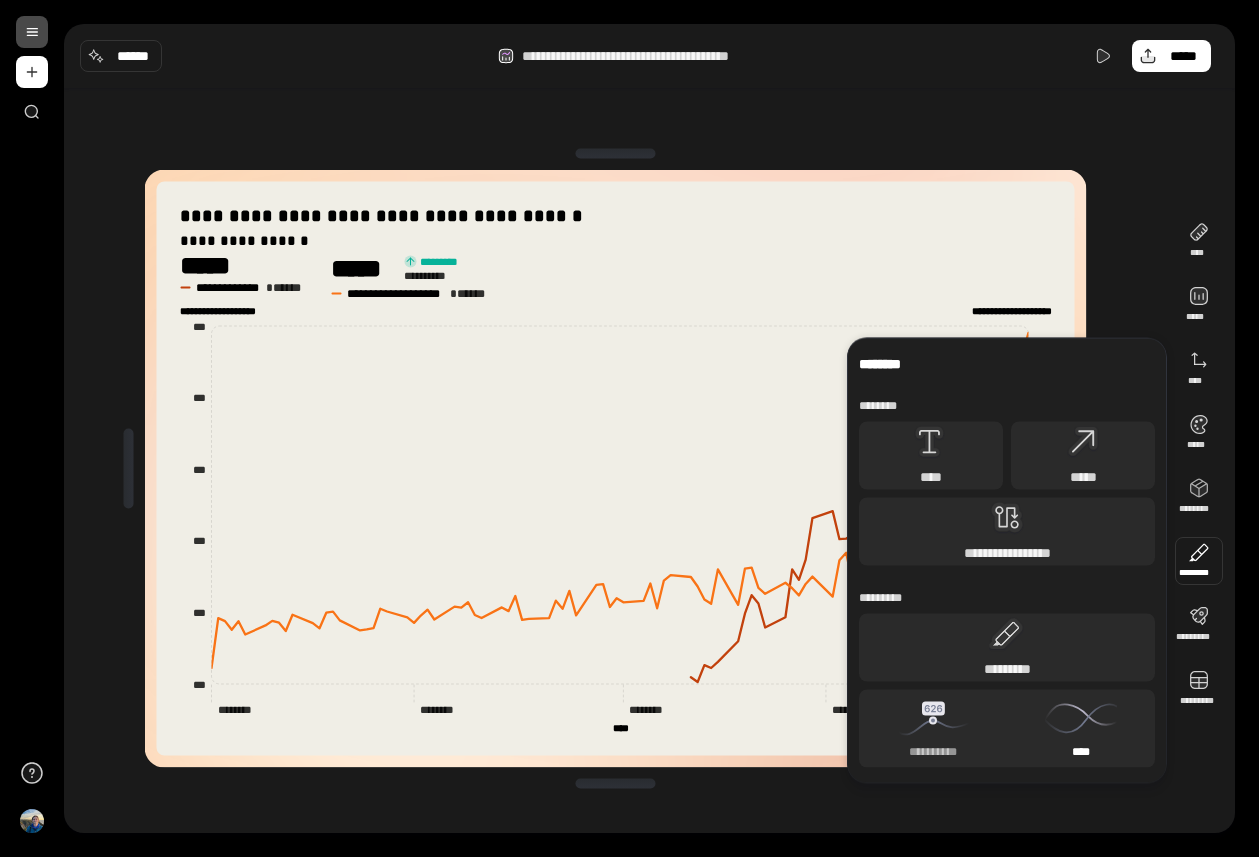 click 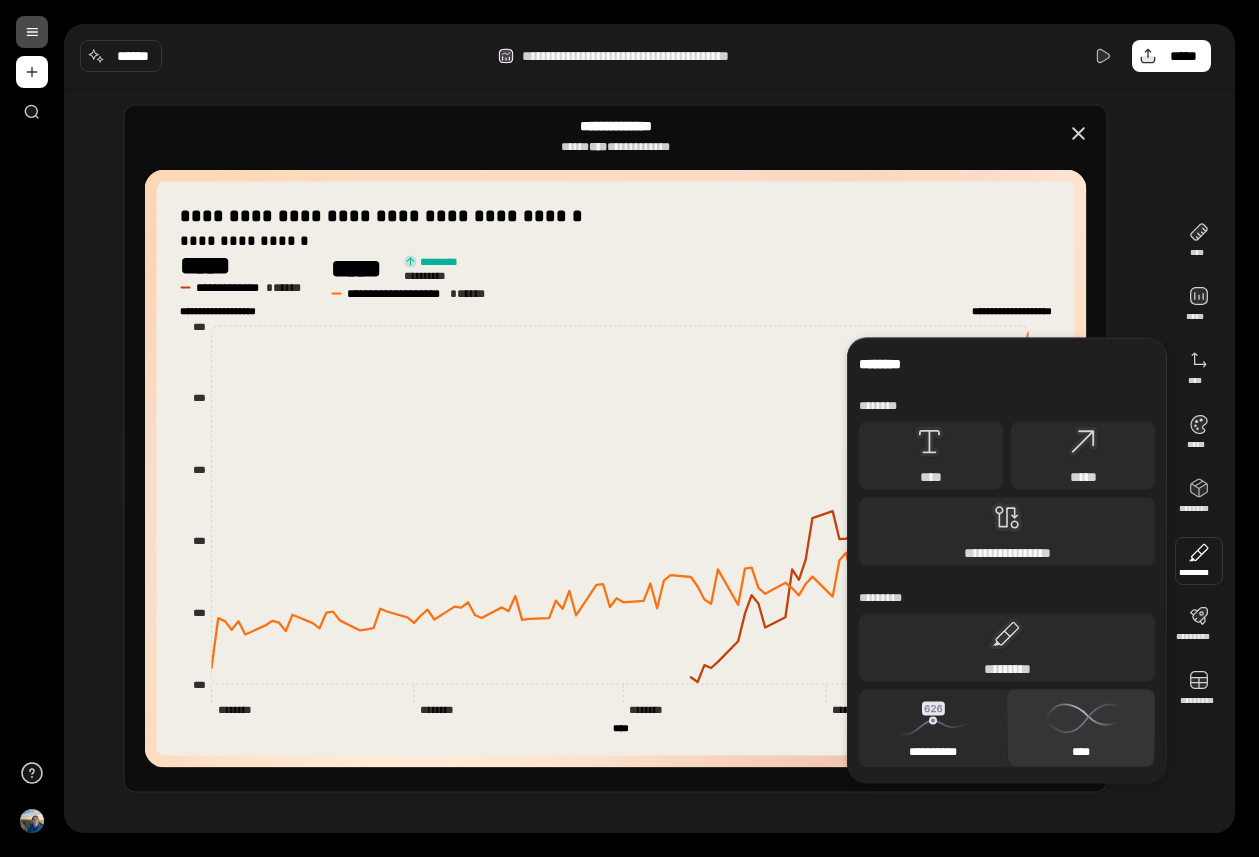 click 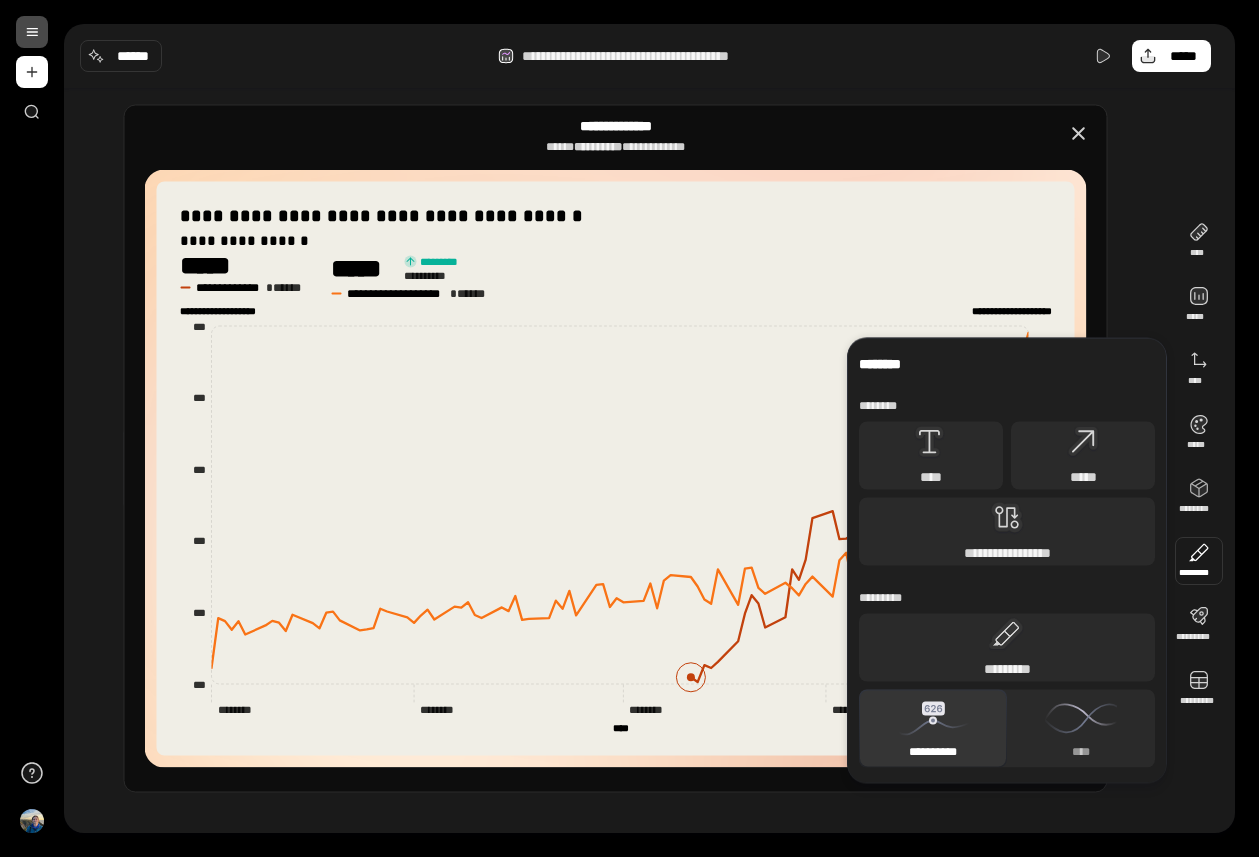 click 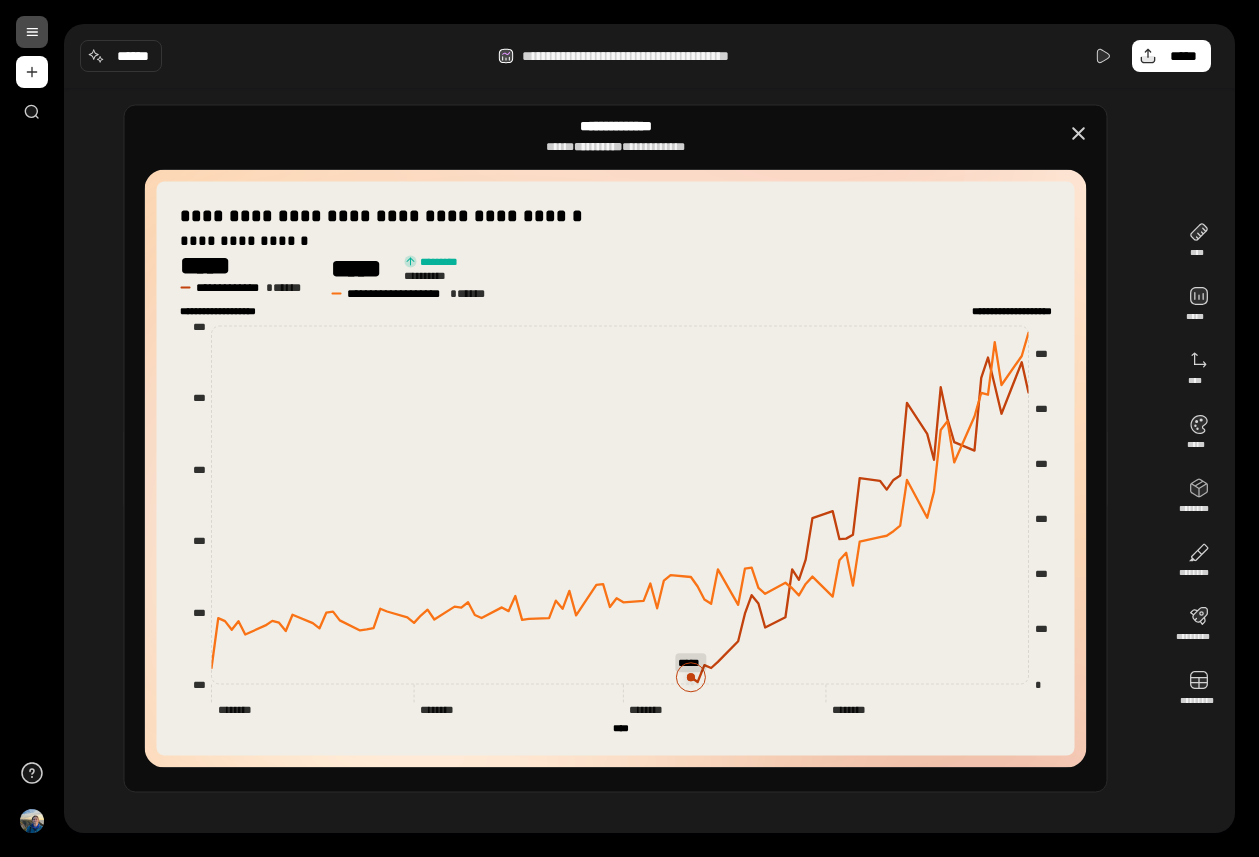 click 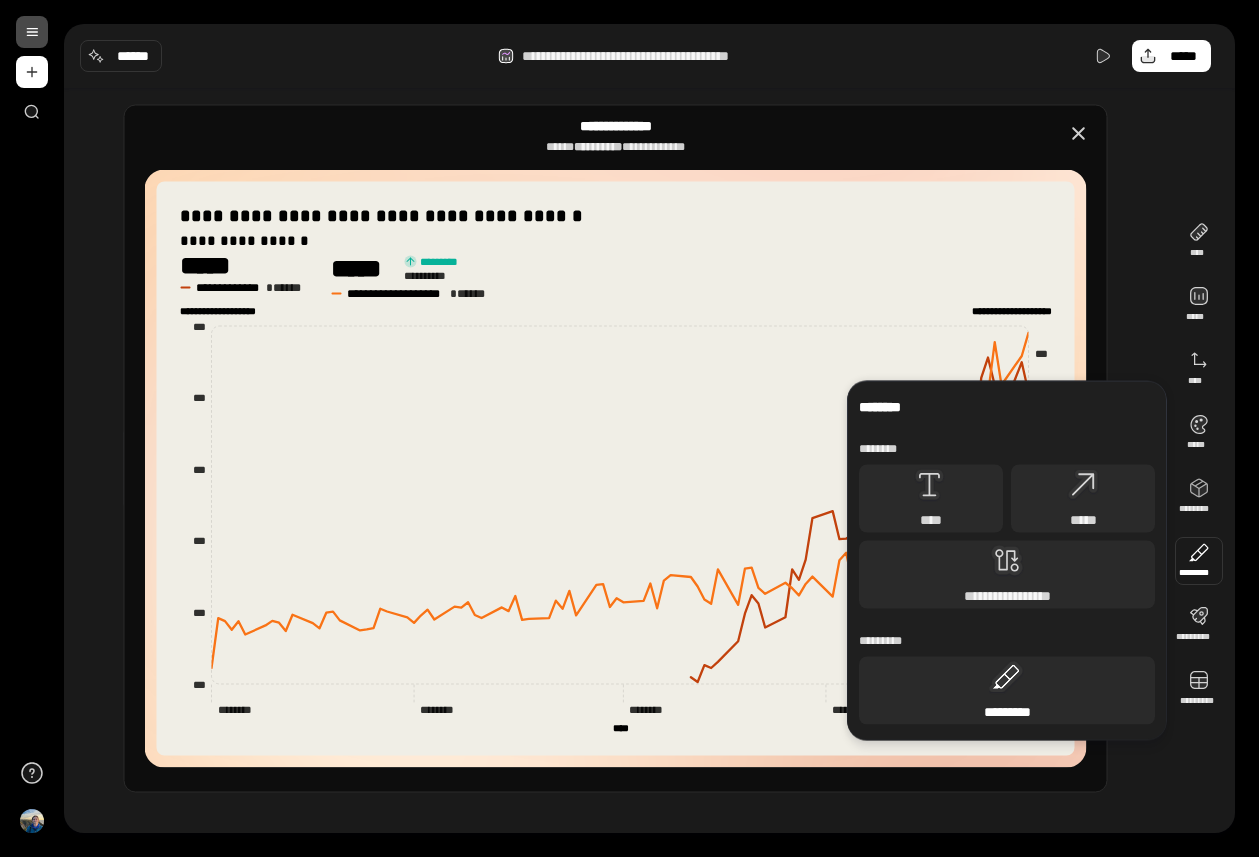 click on "*********" at bounding box center (1007, 712) 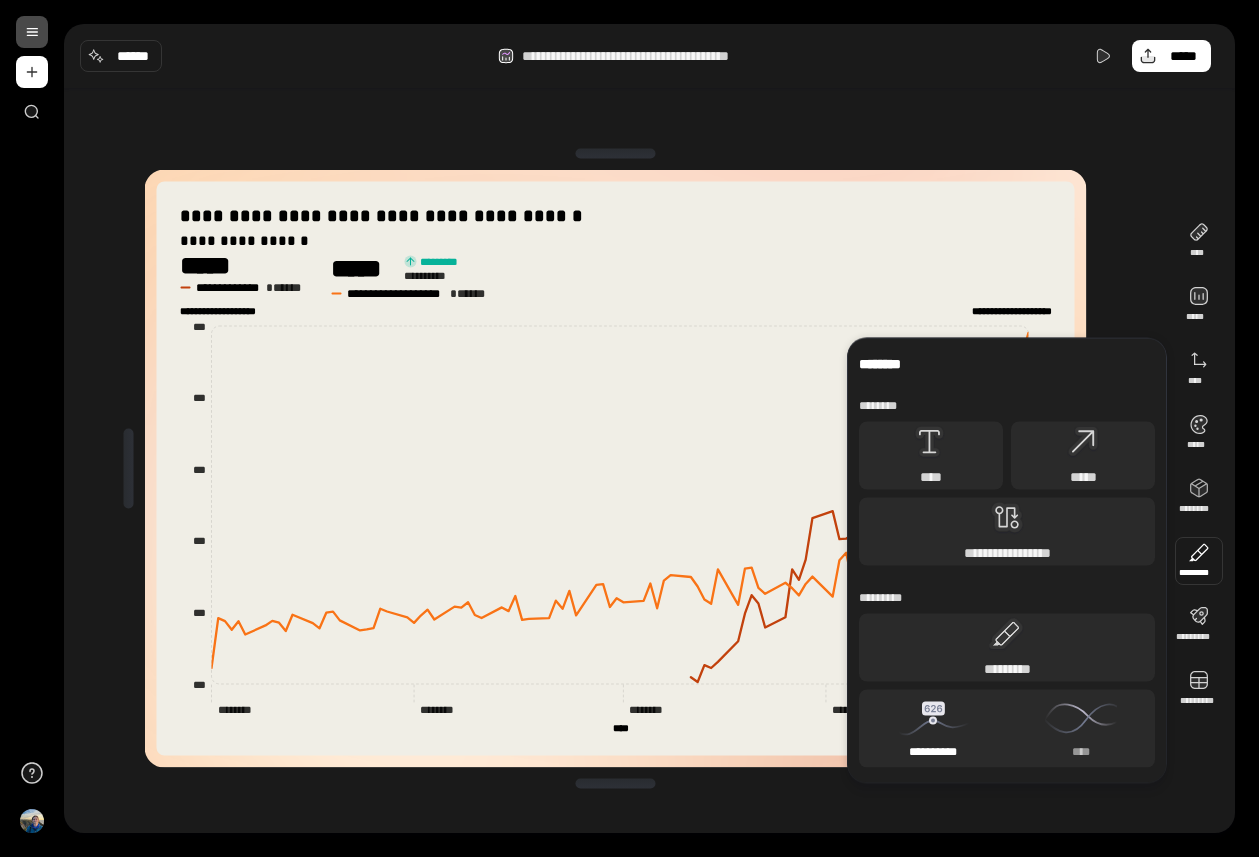click 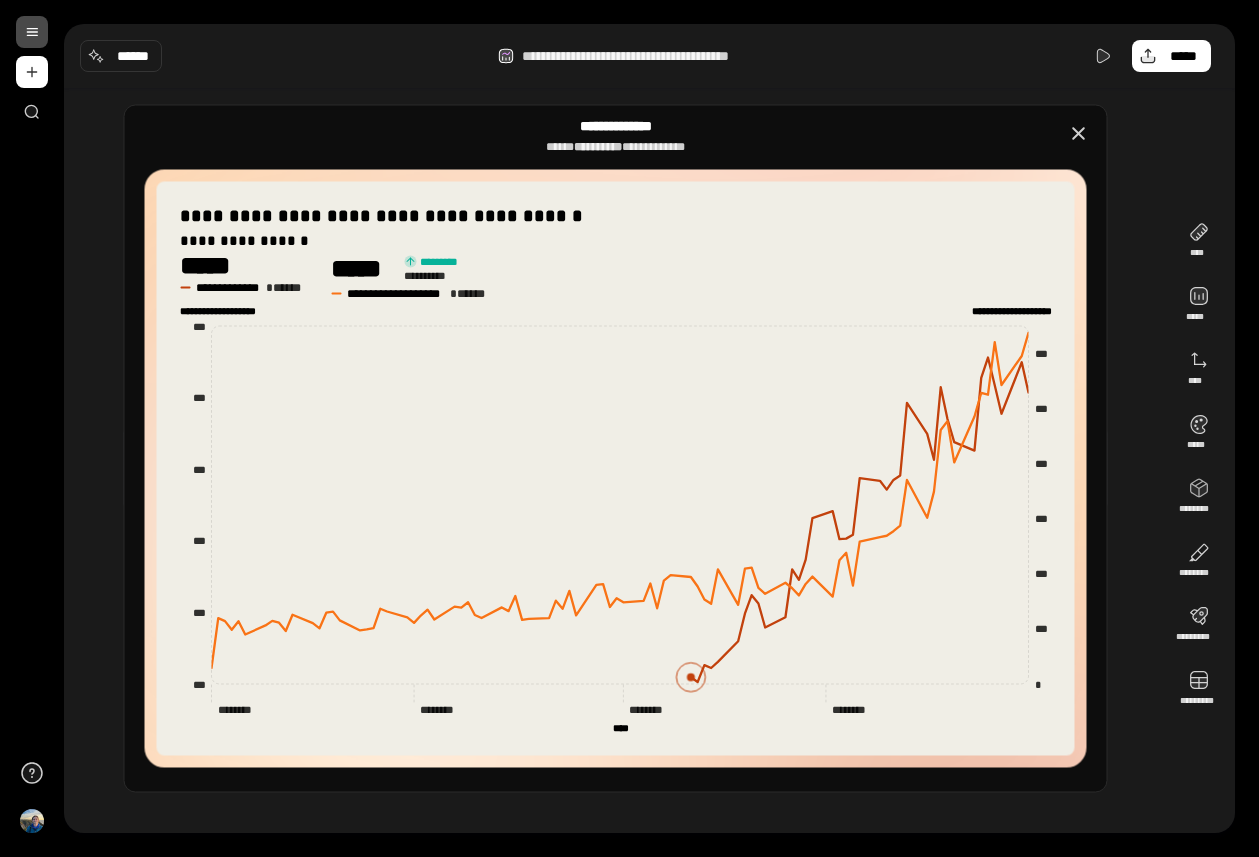 click 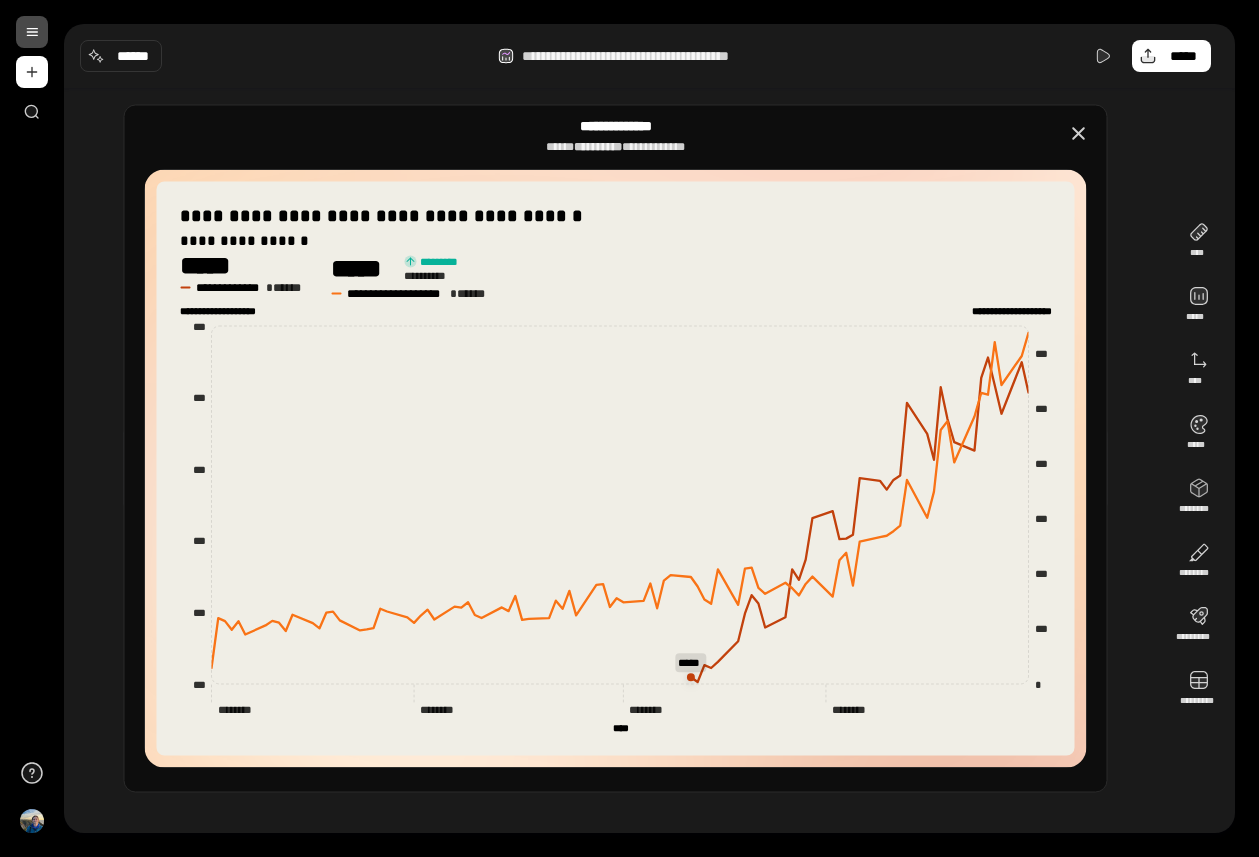 drag, startPoint x: 693, startPoint y: 680, endPoint x: 693, endPoint y: 714, distance: 34 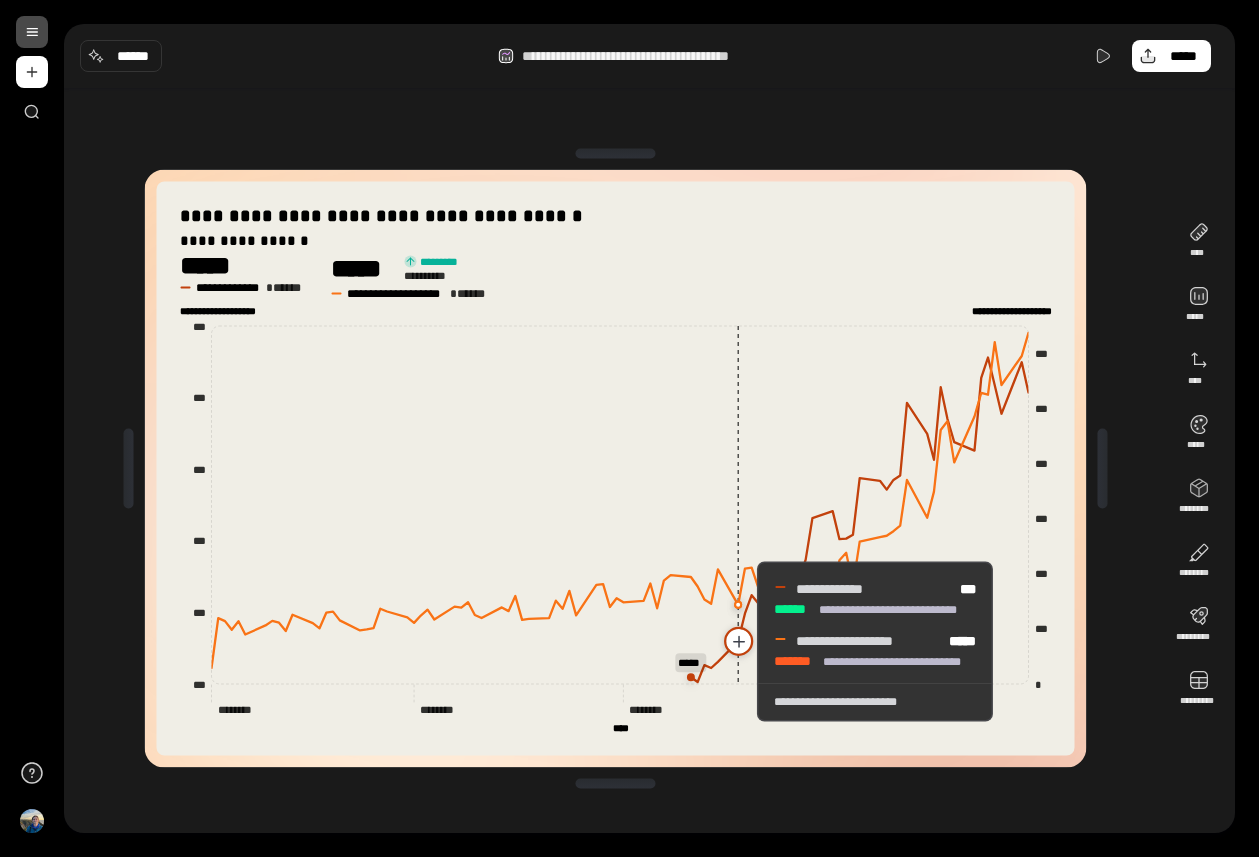 click 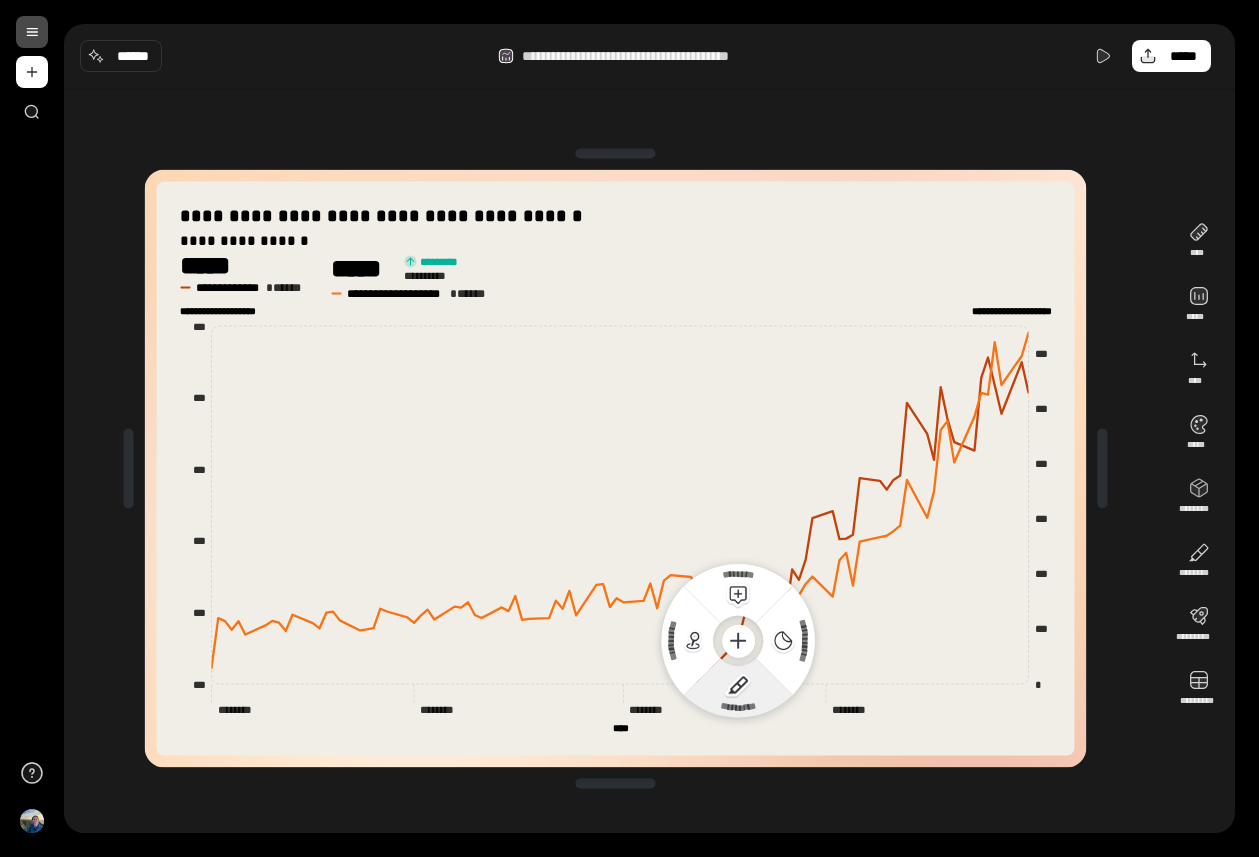 click 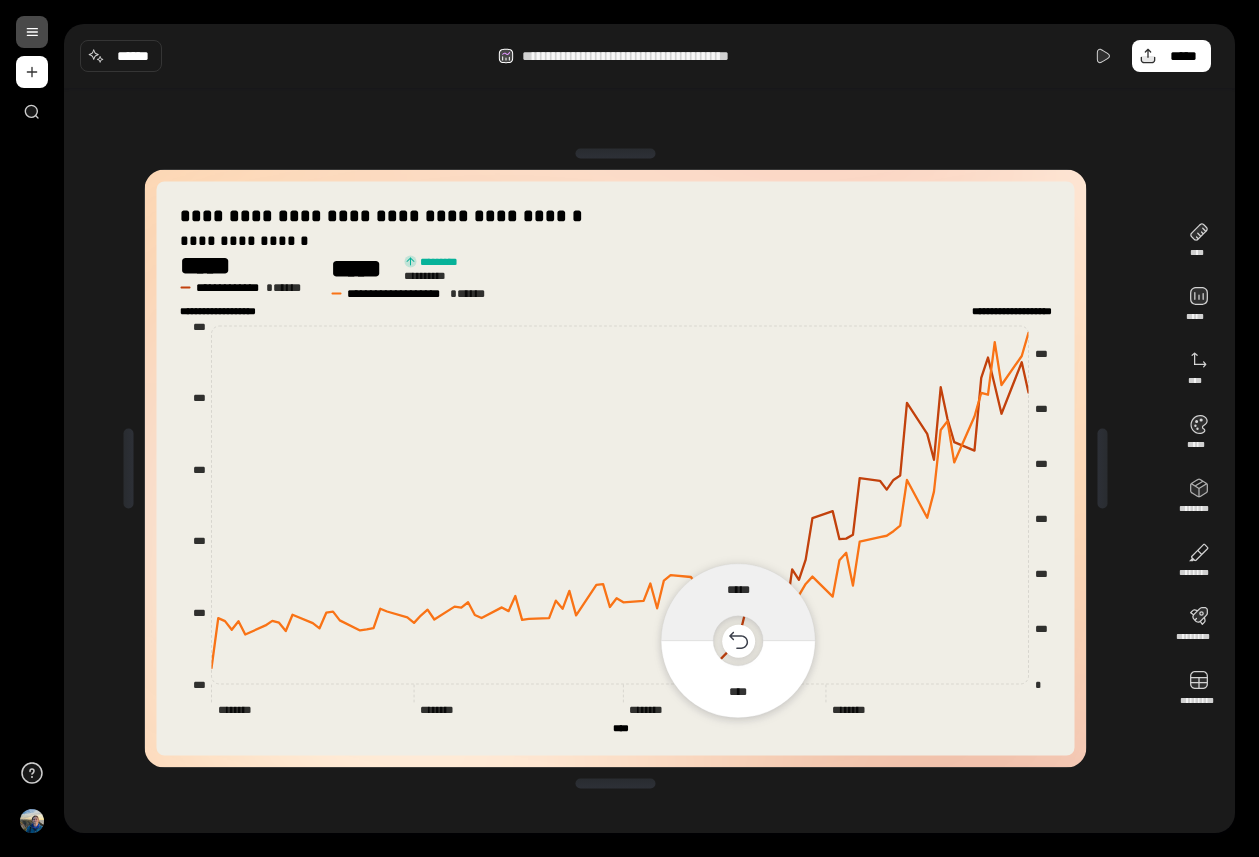 click 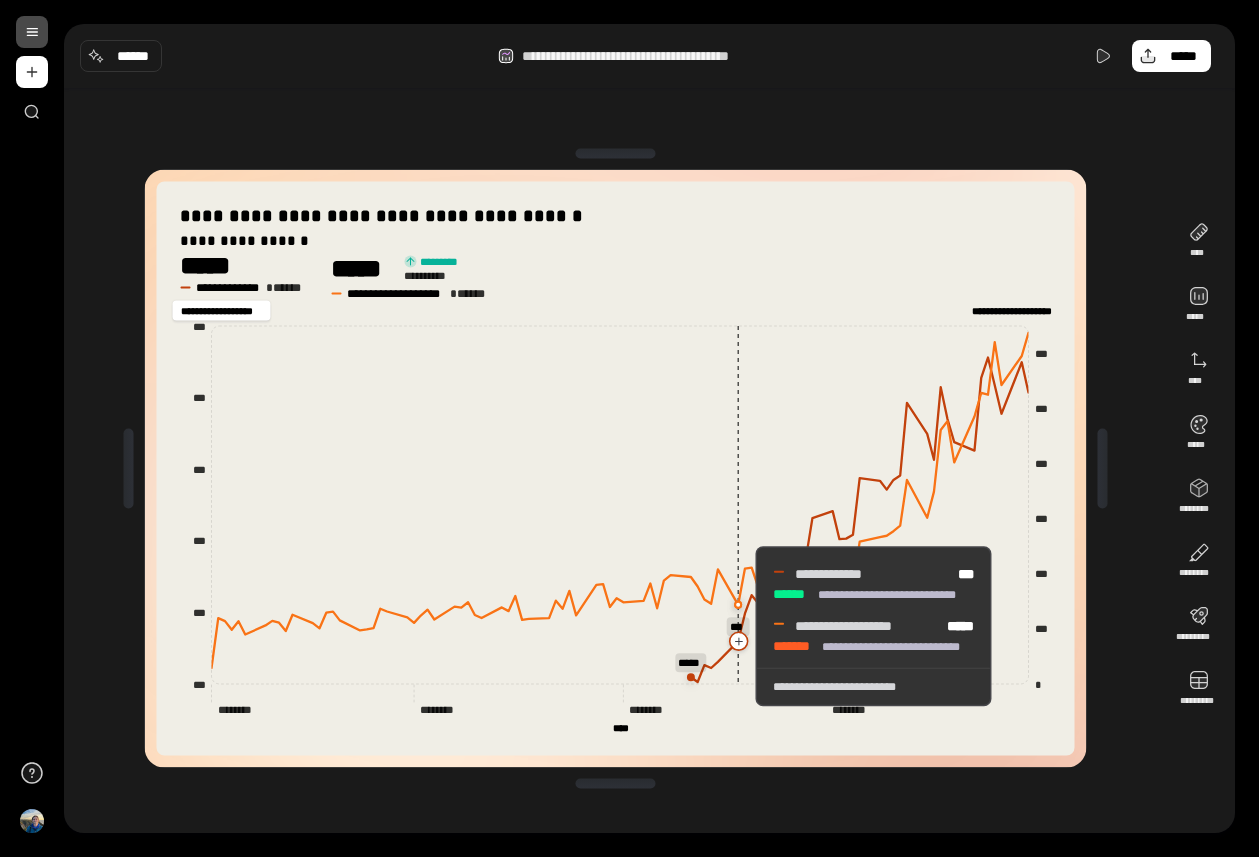 type on "**********" 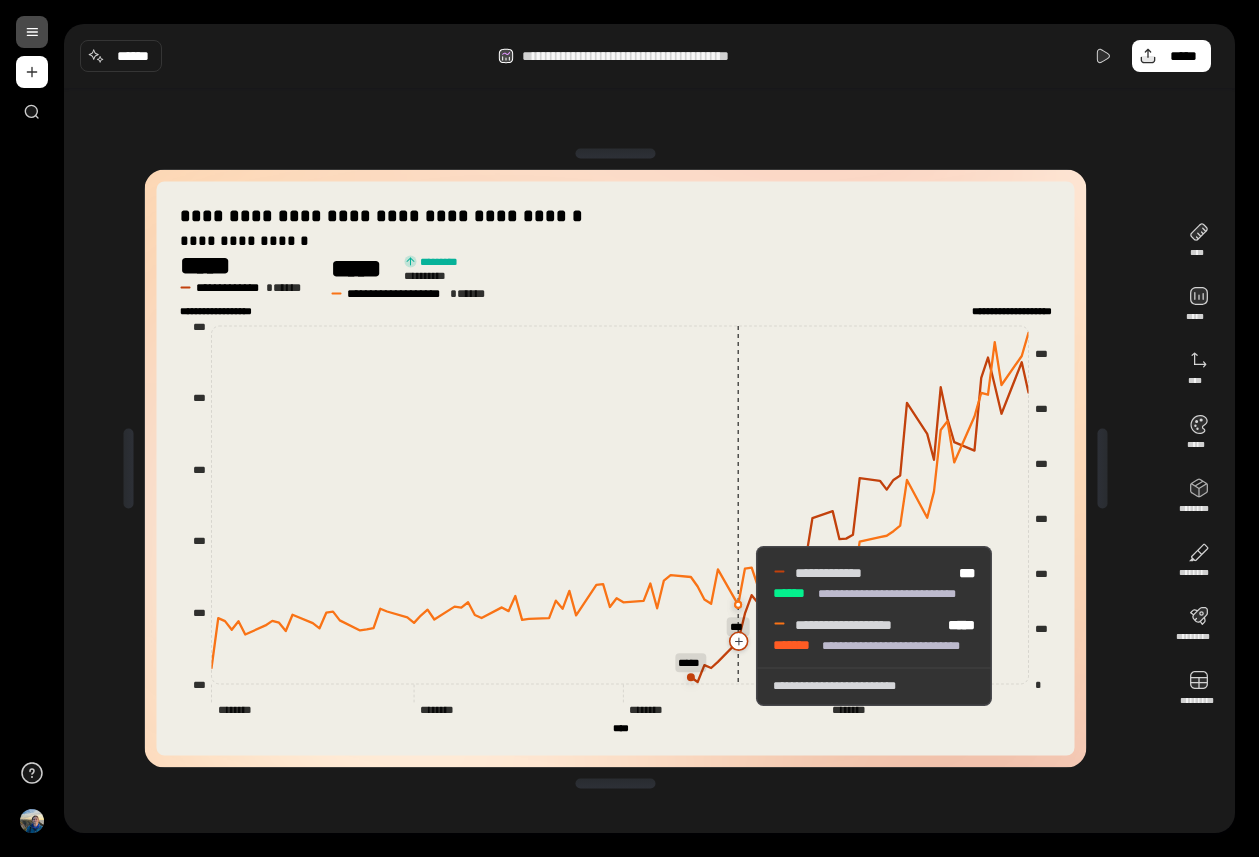 click 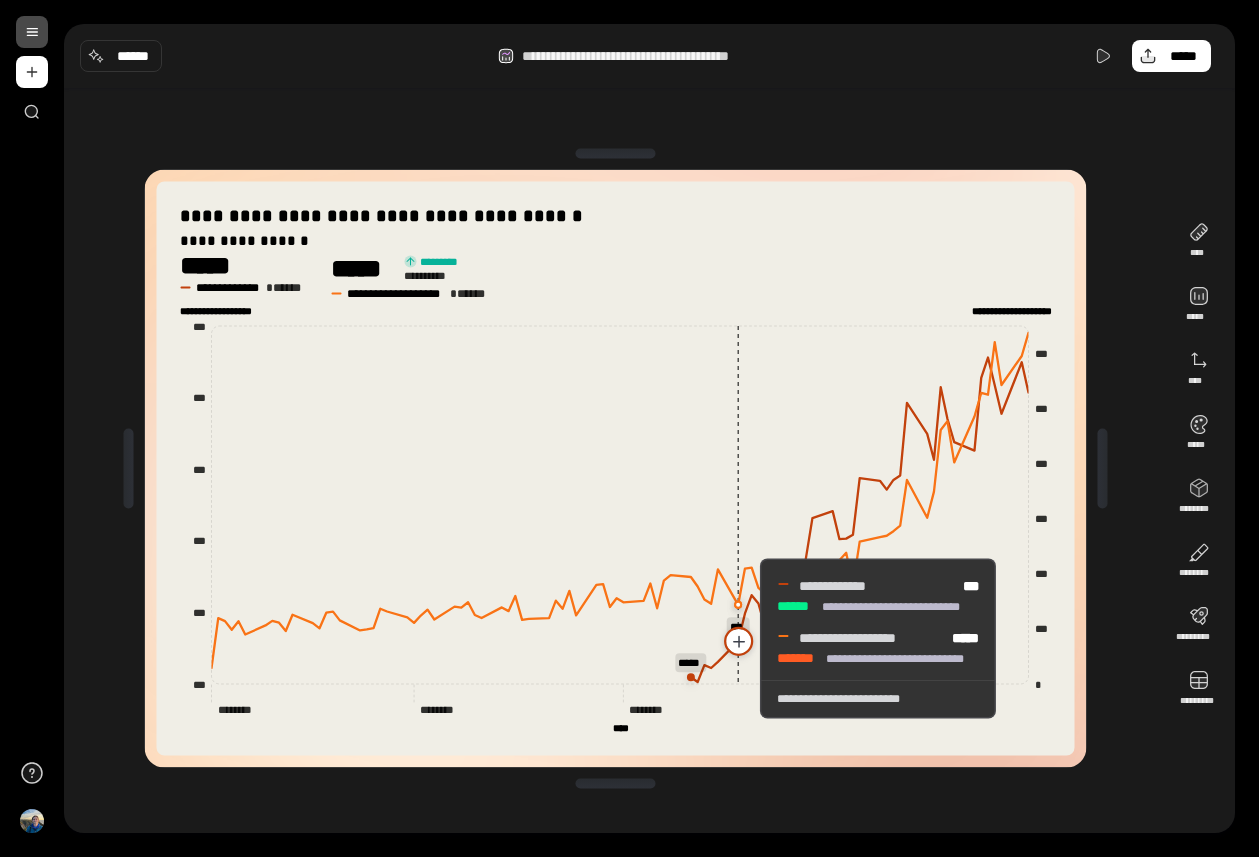 click 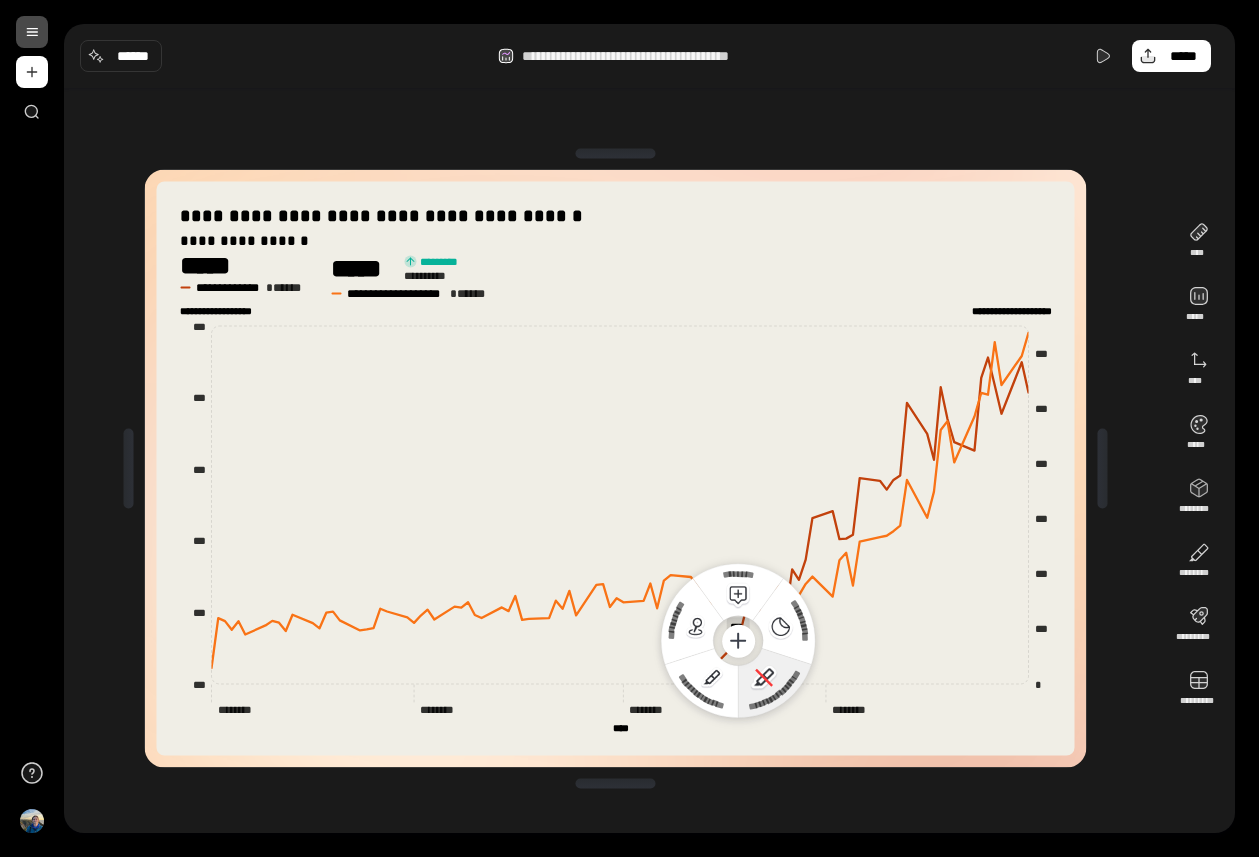 click 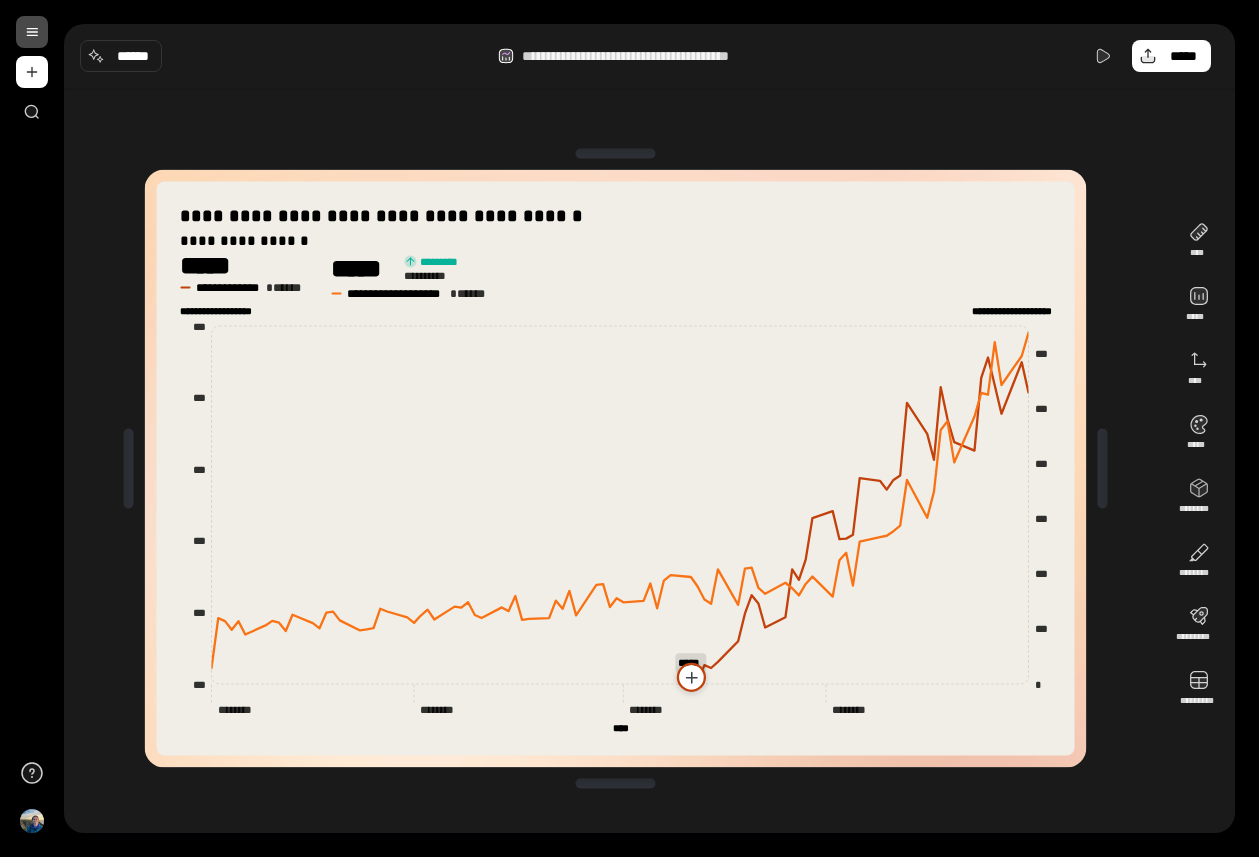 click 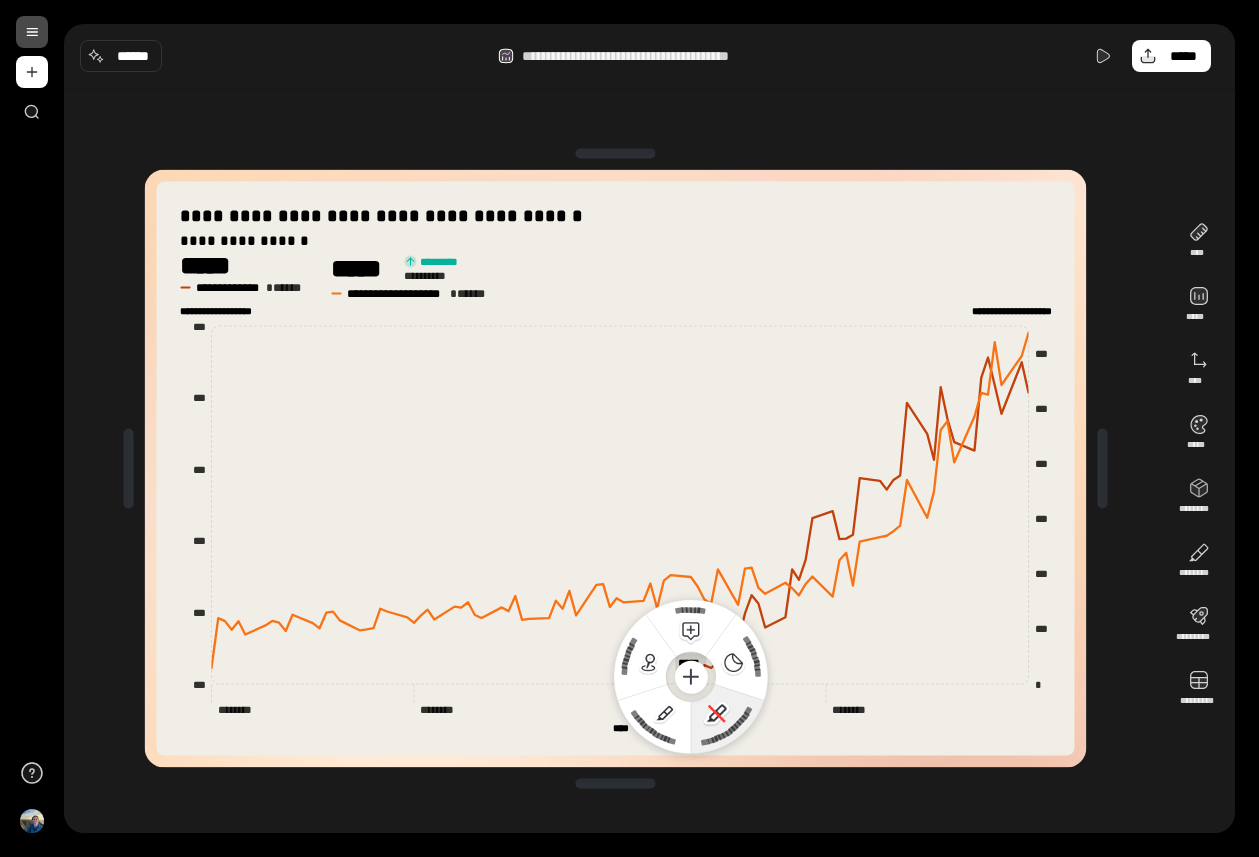 click 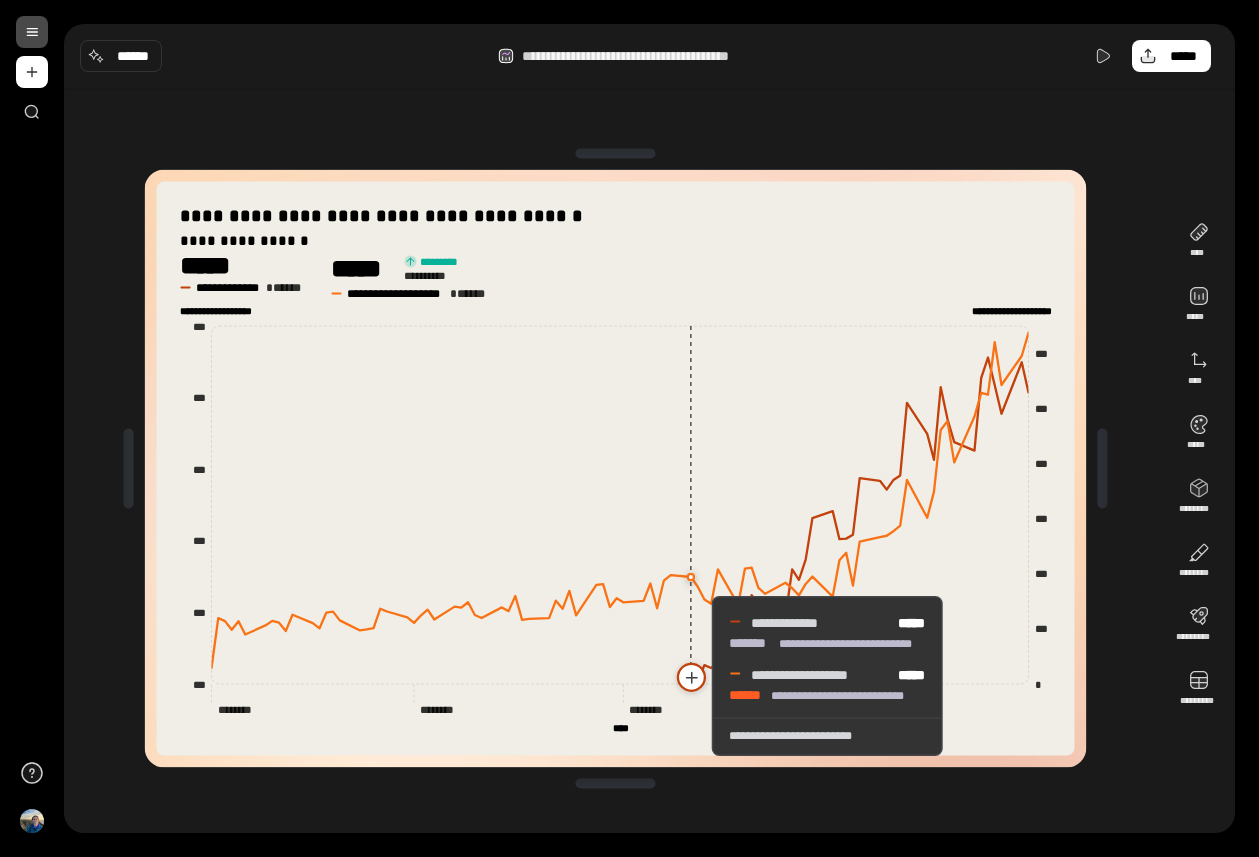 click 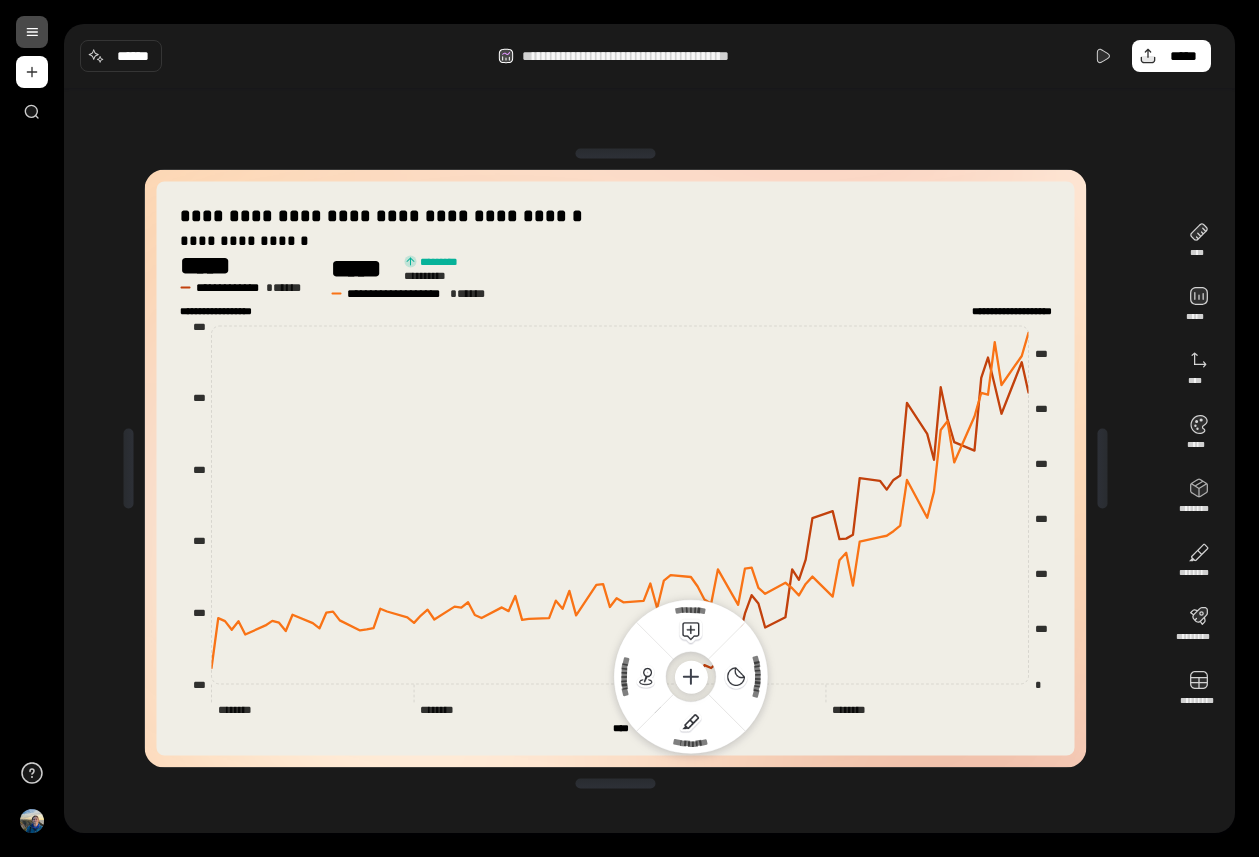 click on "**********" 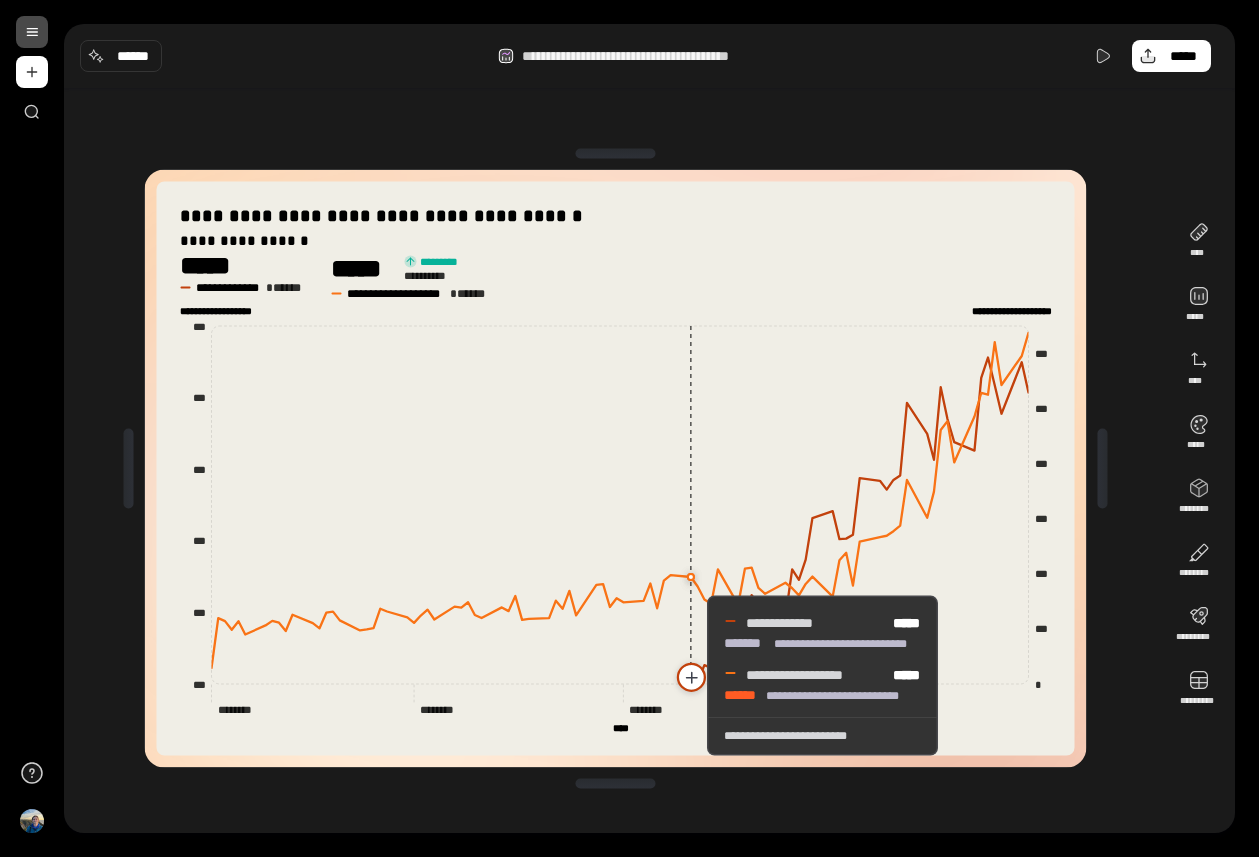 click 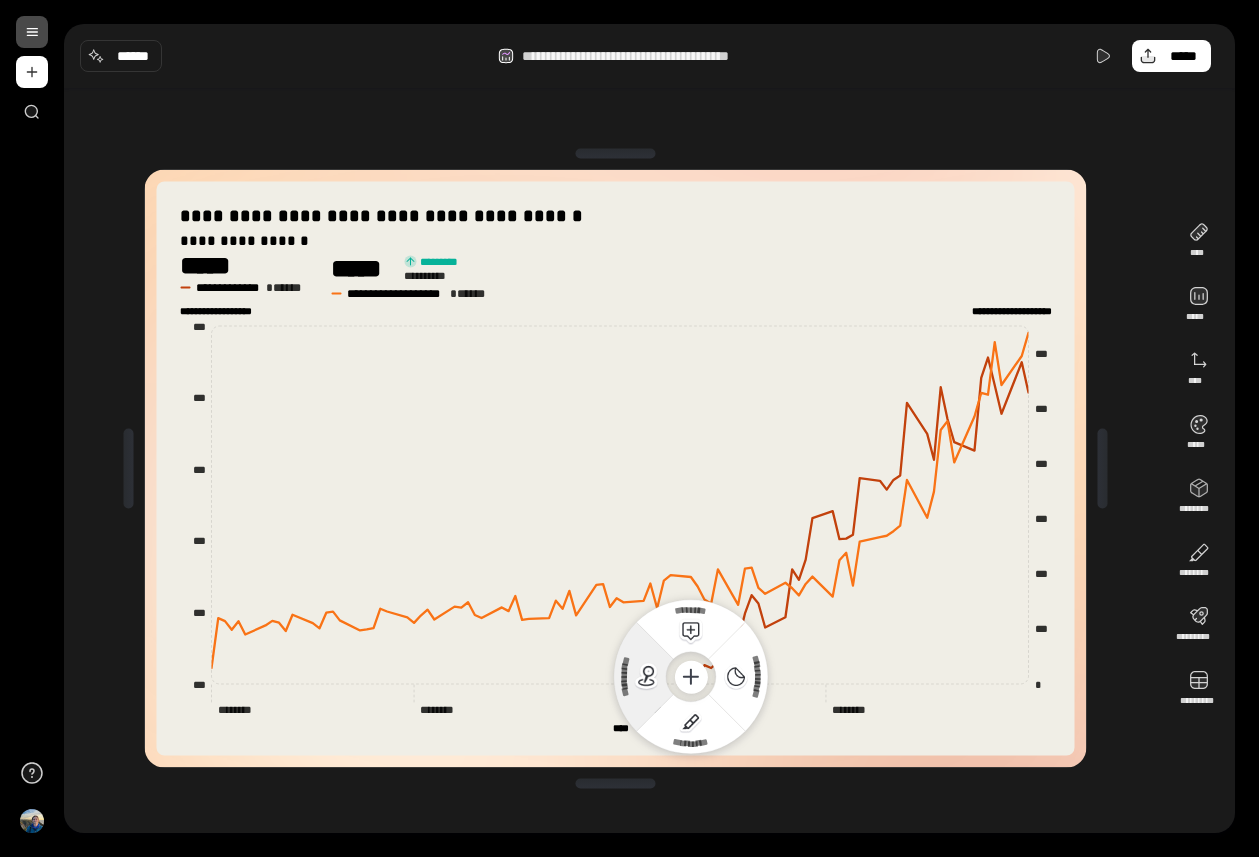 click 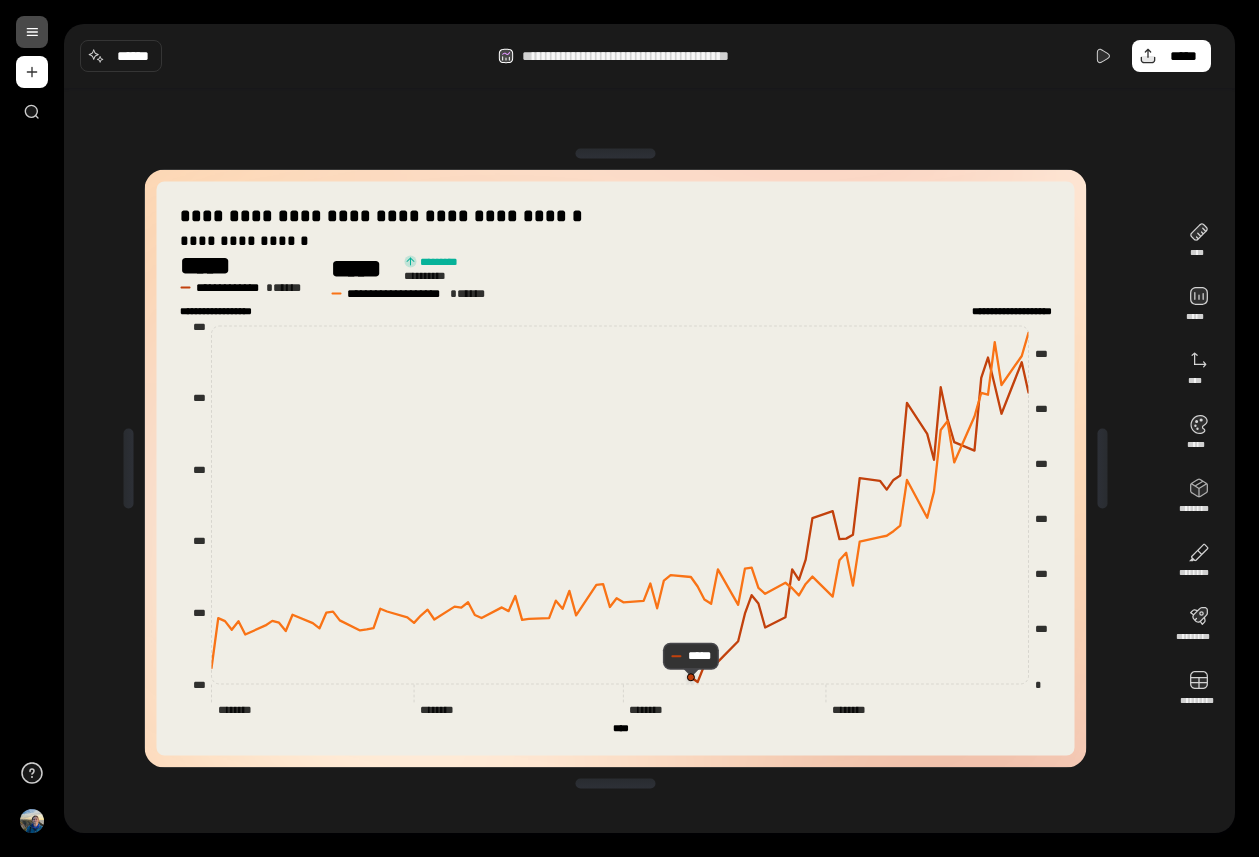 click on "**********" at bounding box center [616, 469] 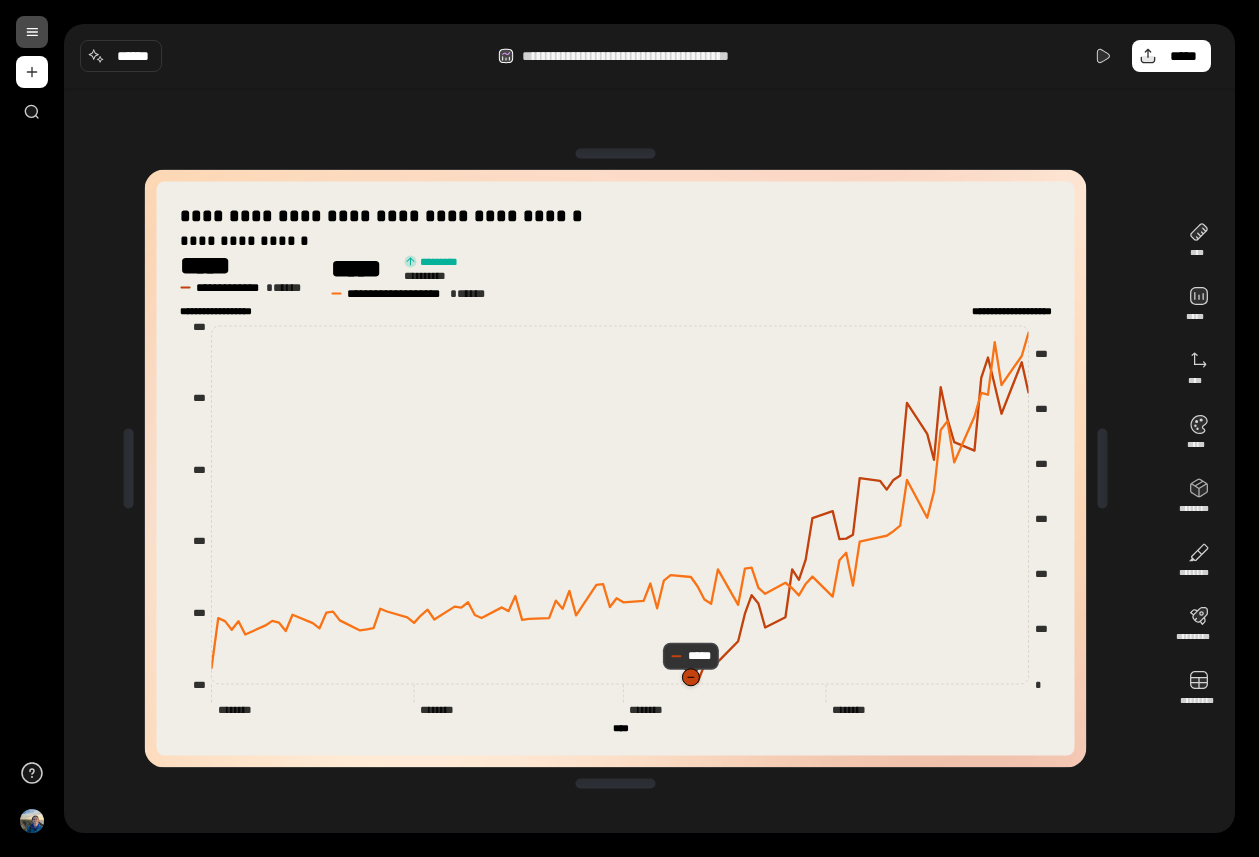 click 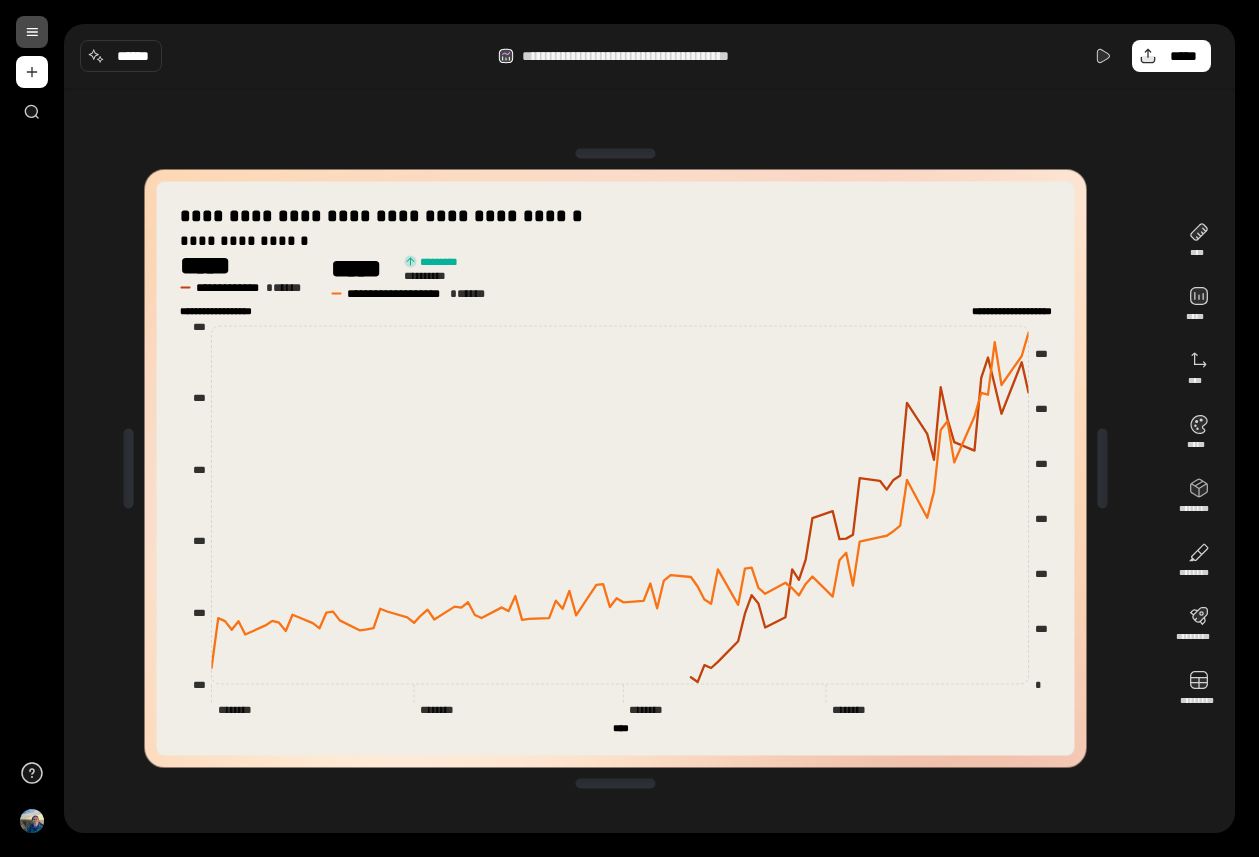 click 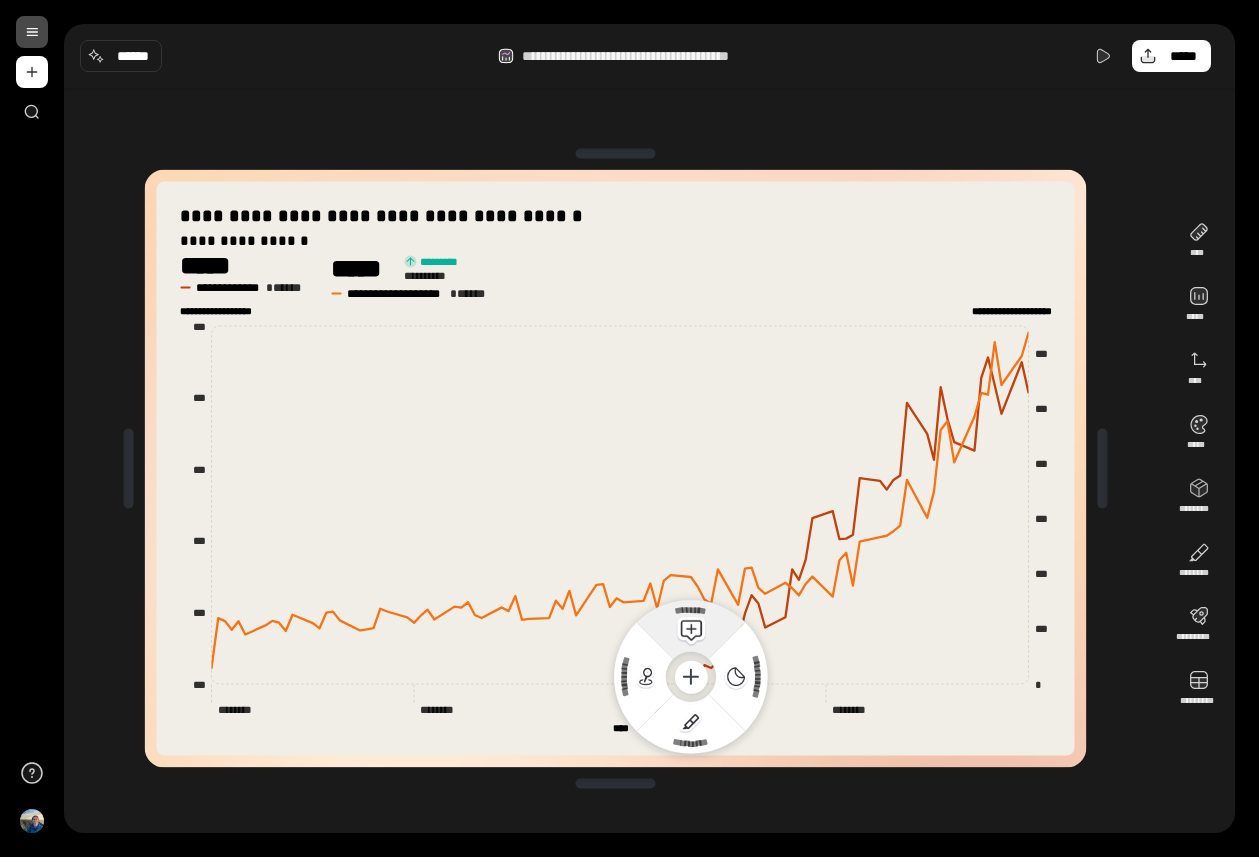click 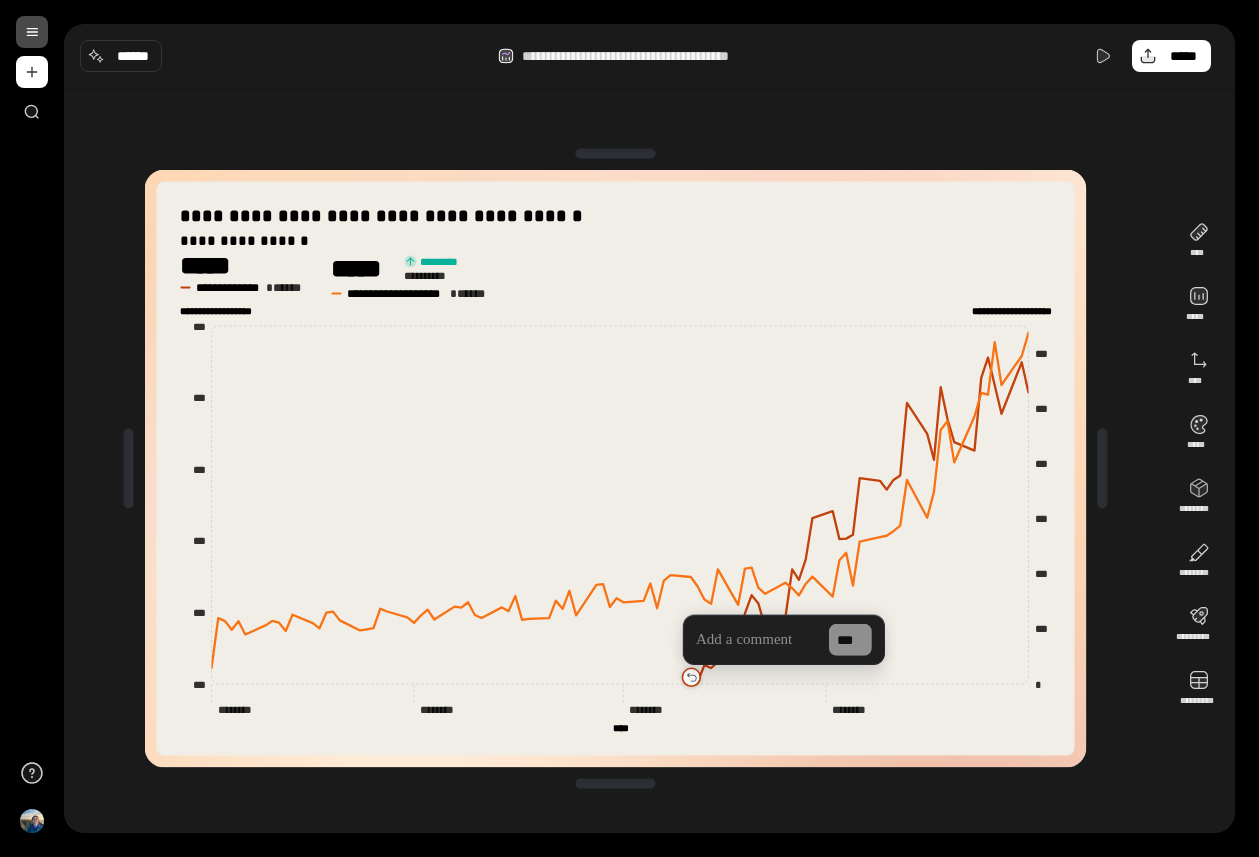 click at bounding box center [756, 640] 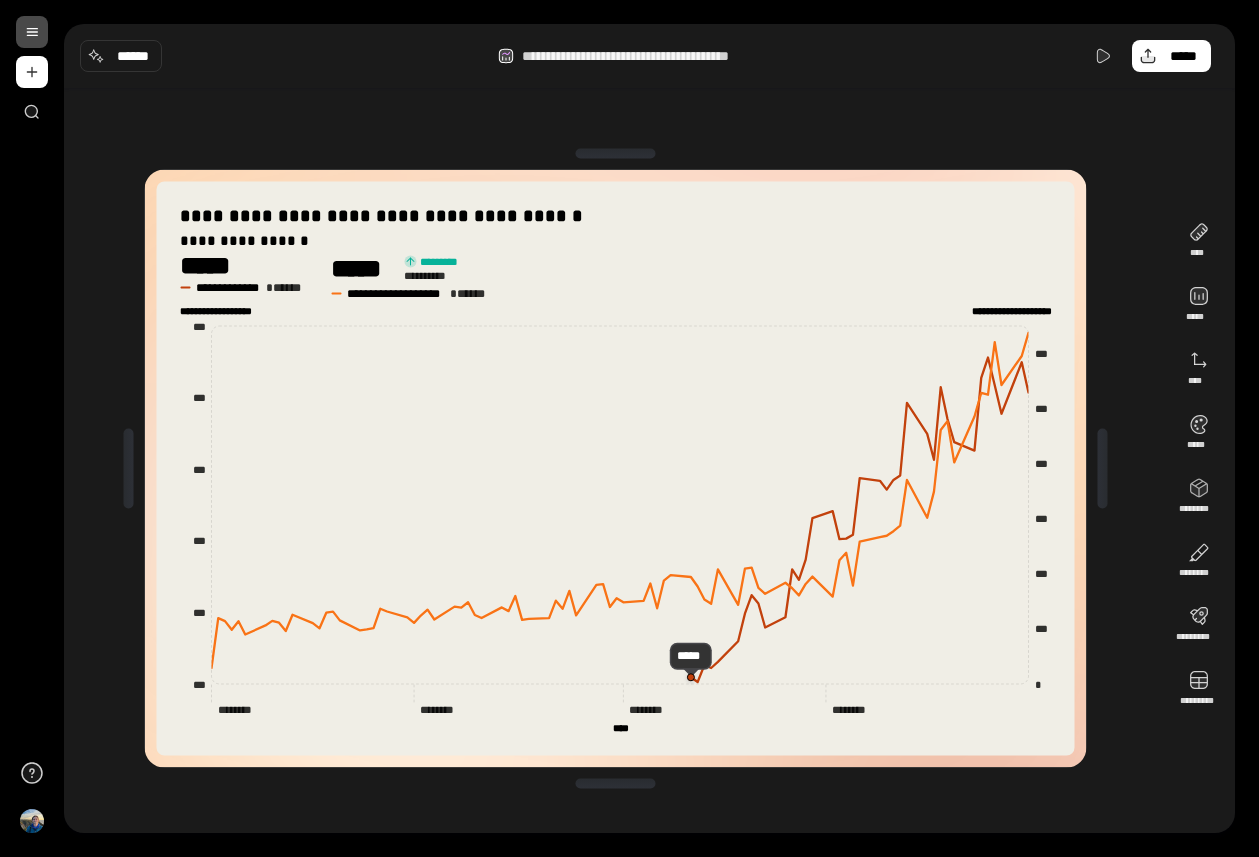 click on "**********" 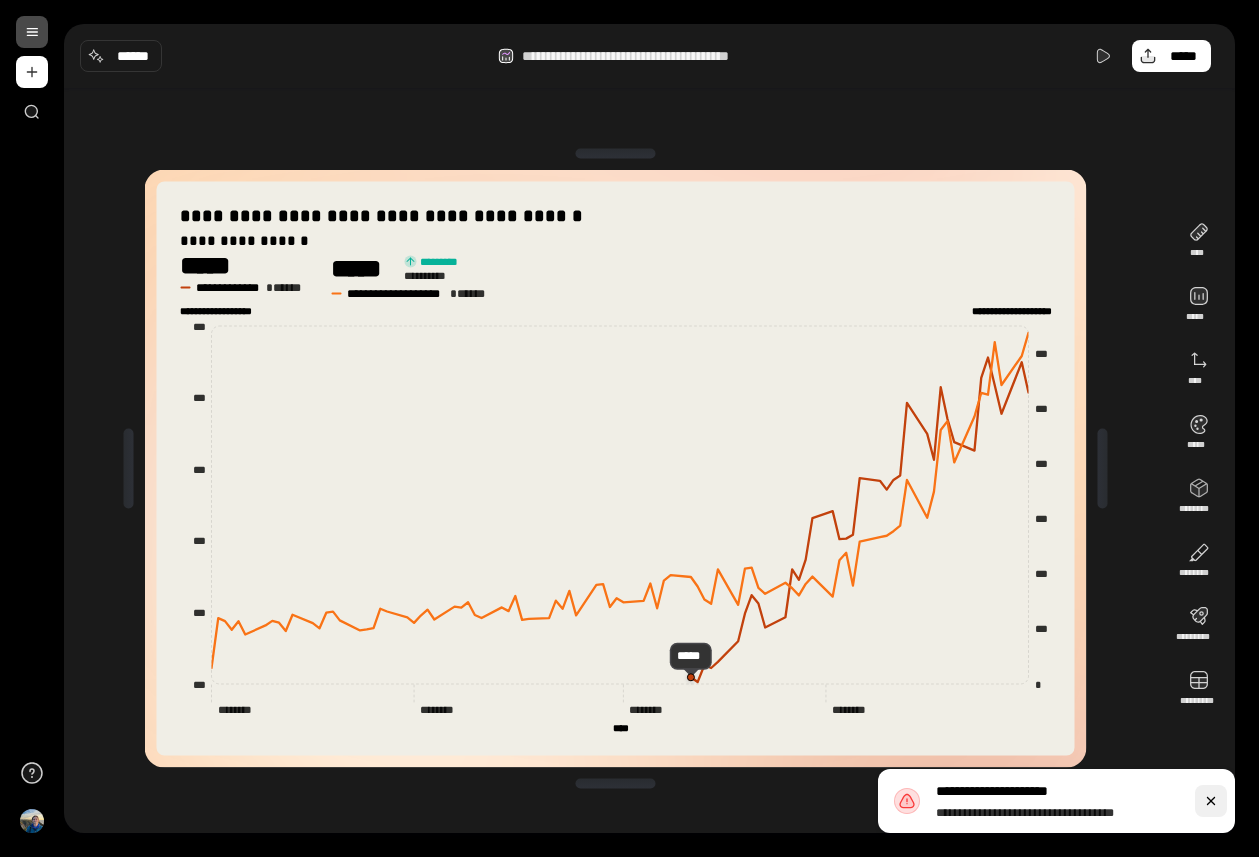 click at bounding box center (1211, 801) 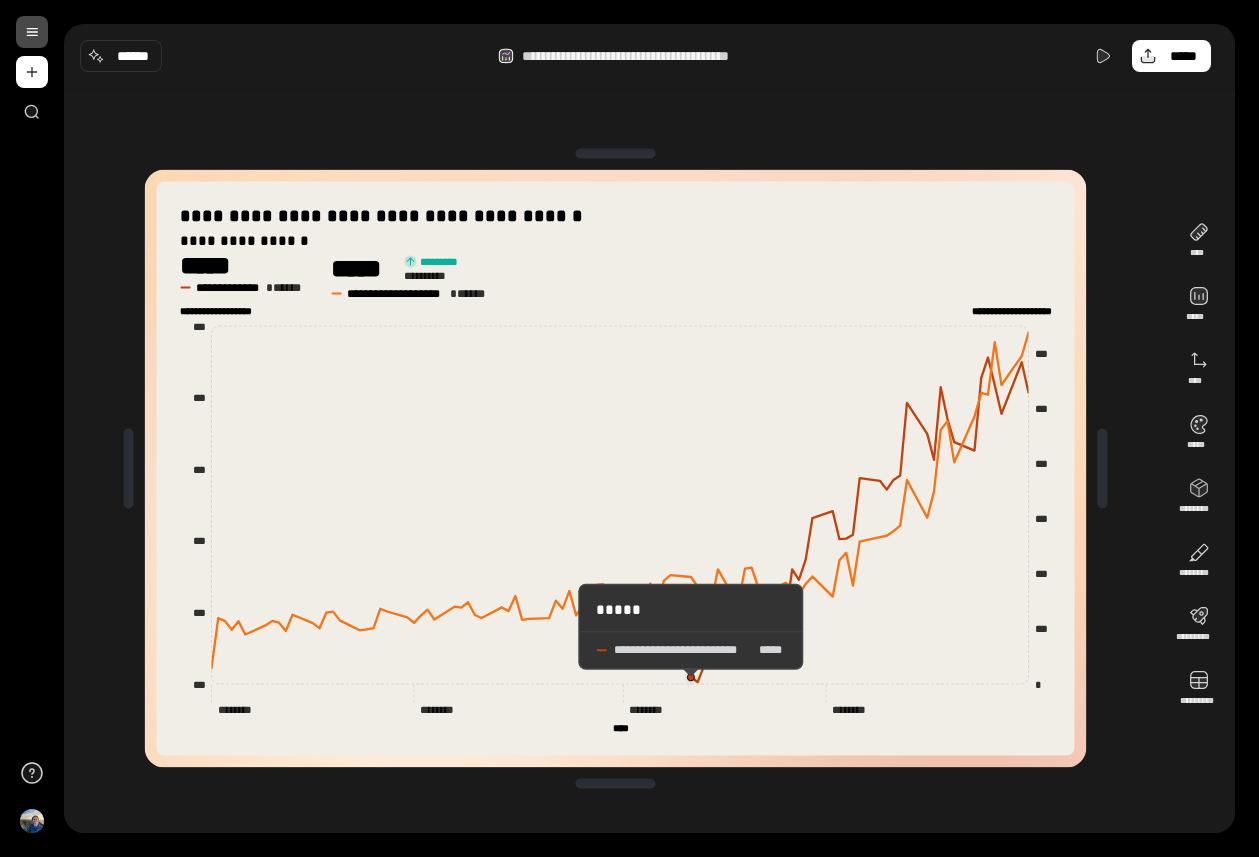 click on "*****" at bounding box center (691, 610) 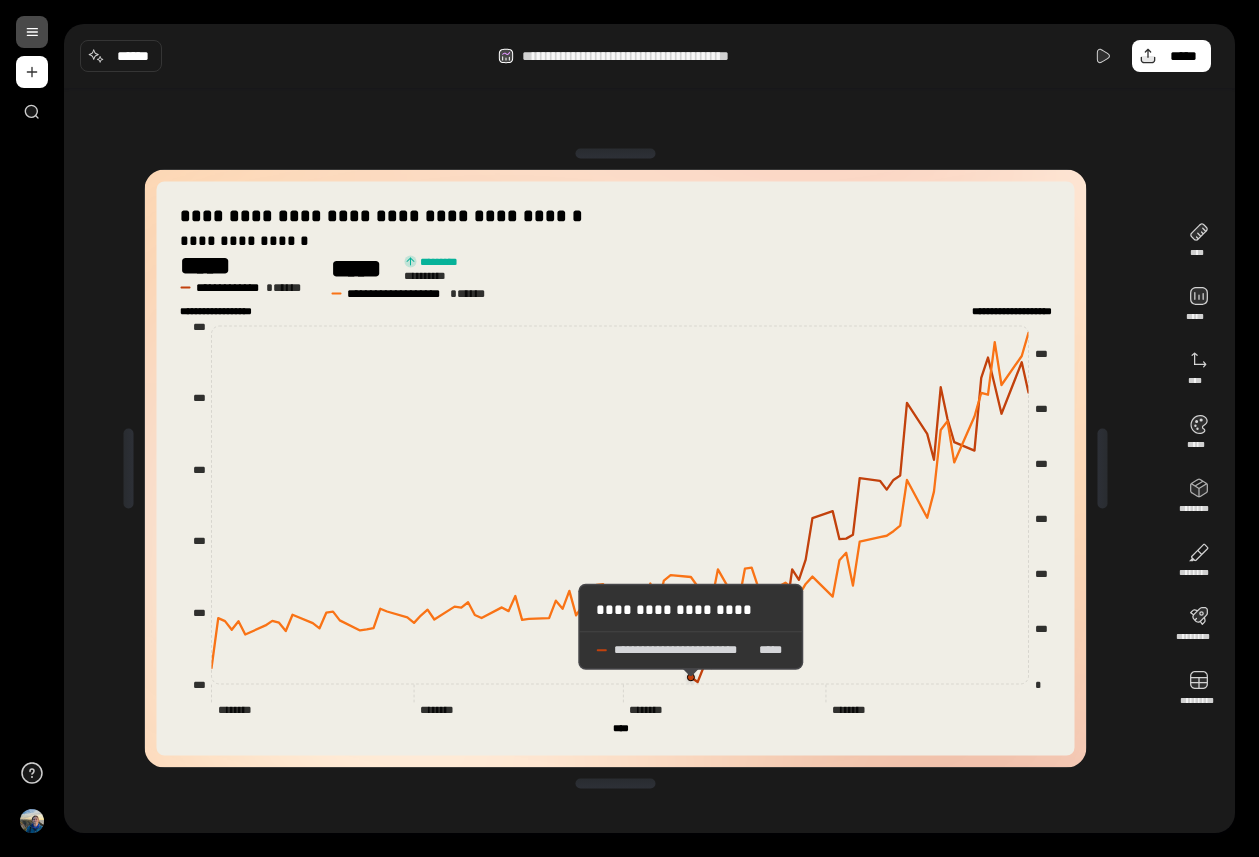 drag, startPoint x: 689, startPoint y: 610, endPoint x: 643, endPoint y: 610, distance: 46 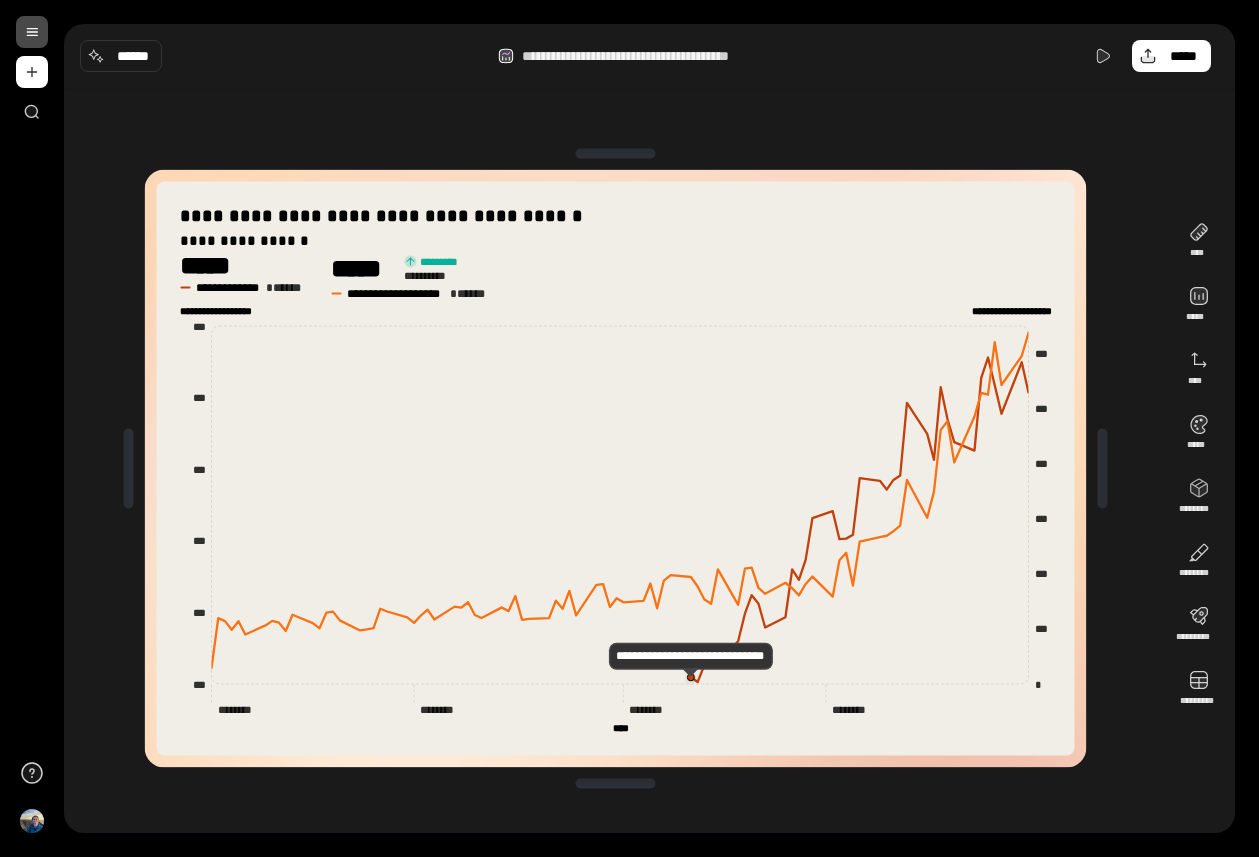 click on "**********" 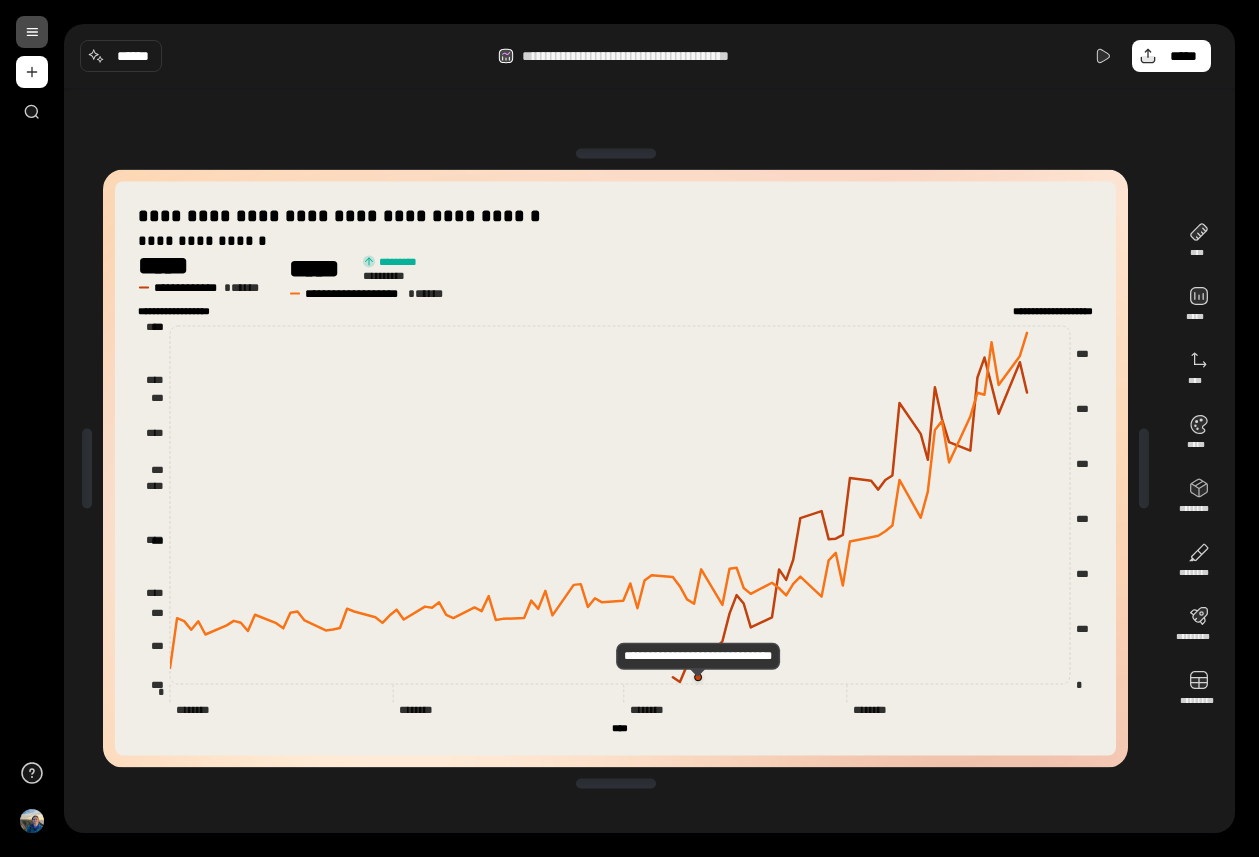click at bounding box center (1144, 469) 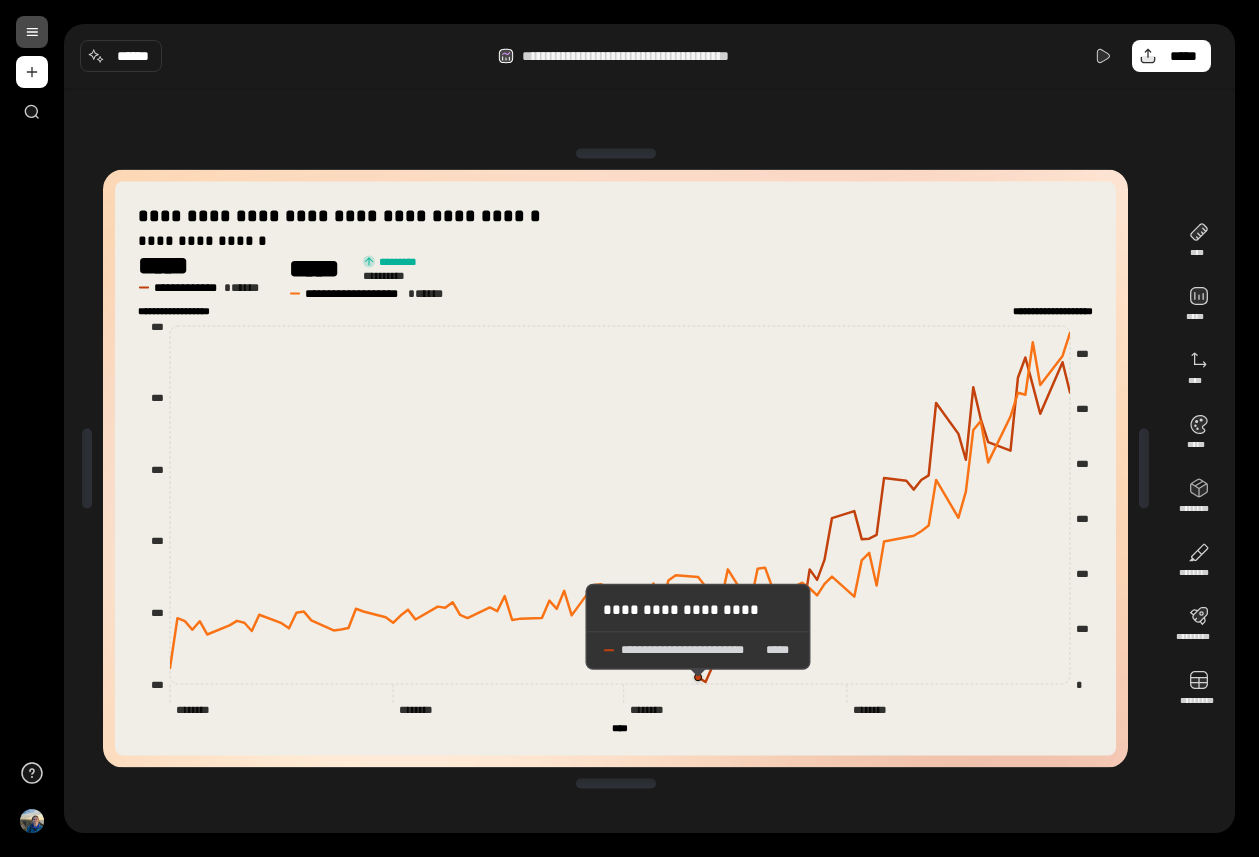 click on "**********" at bounding box center (698, 610) 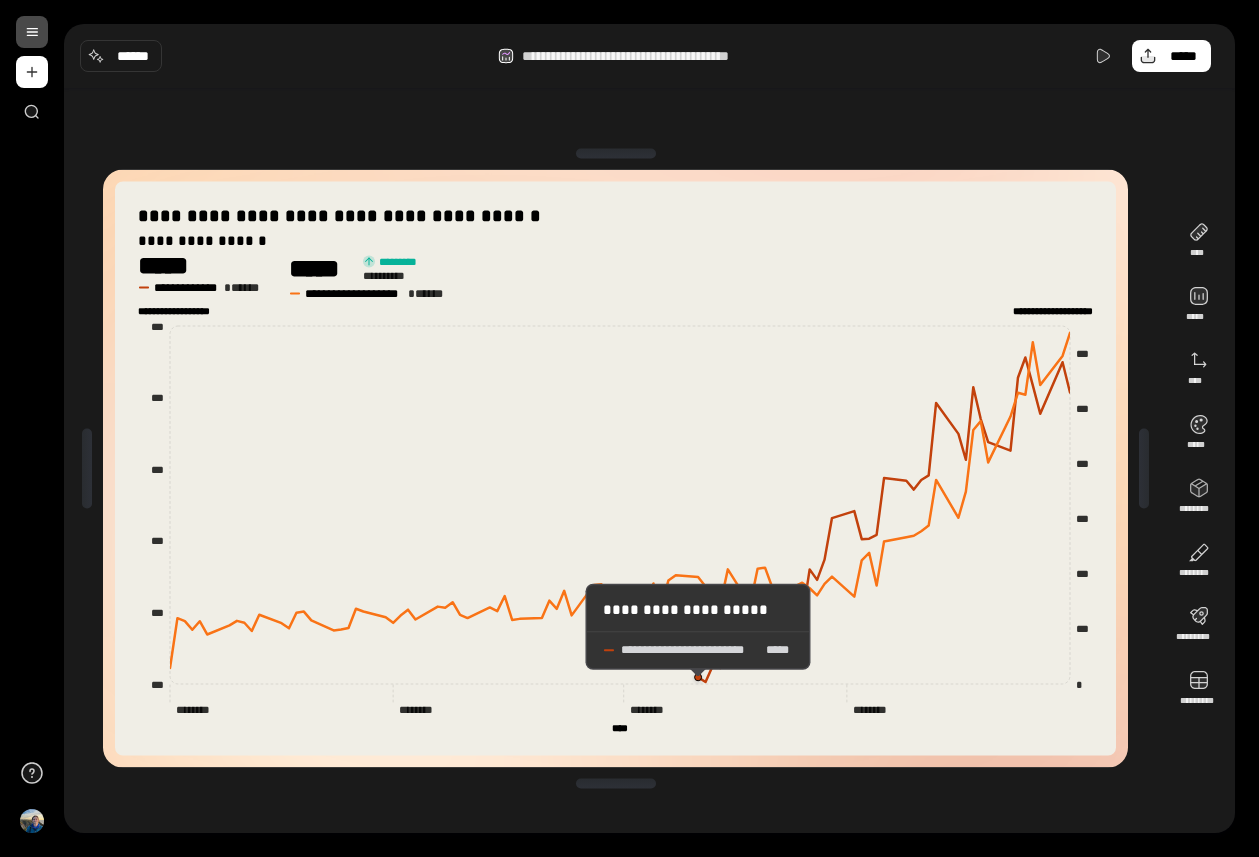 drag, startPoint x: 750, startPoint y: 606, endPoint x: 635, endPoint y: 606, distance: 115 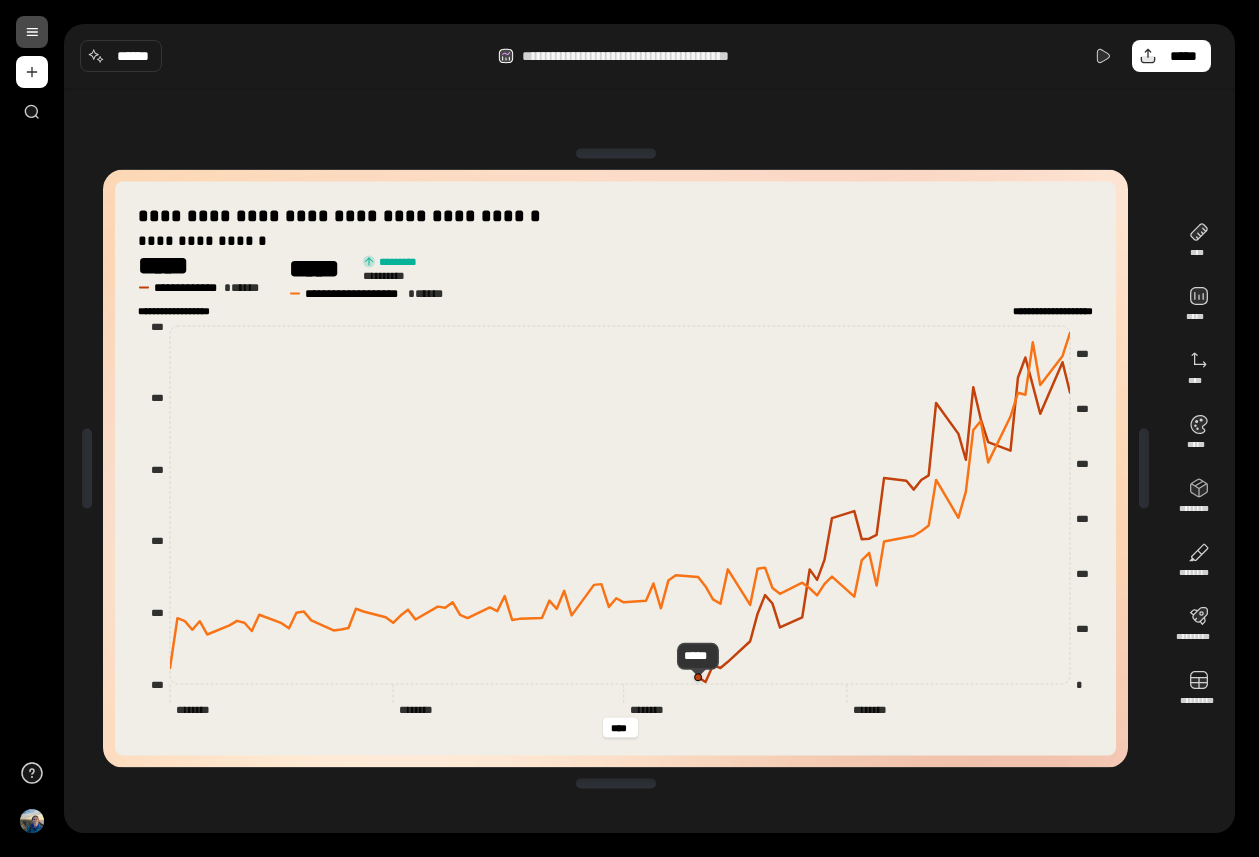 click on "**** **** *********" at bounding box center [620, 727] 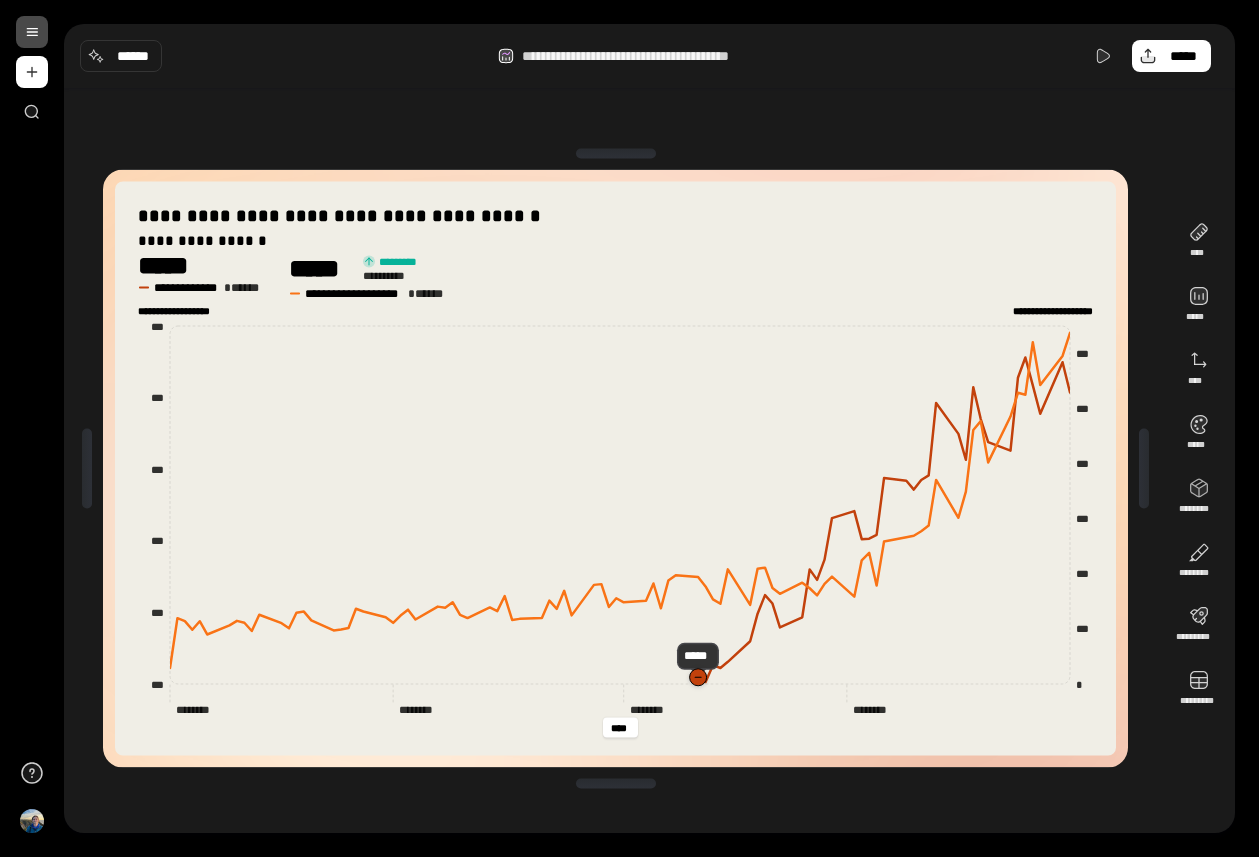 click 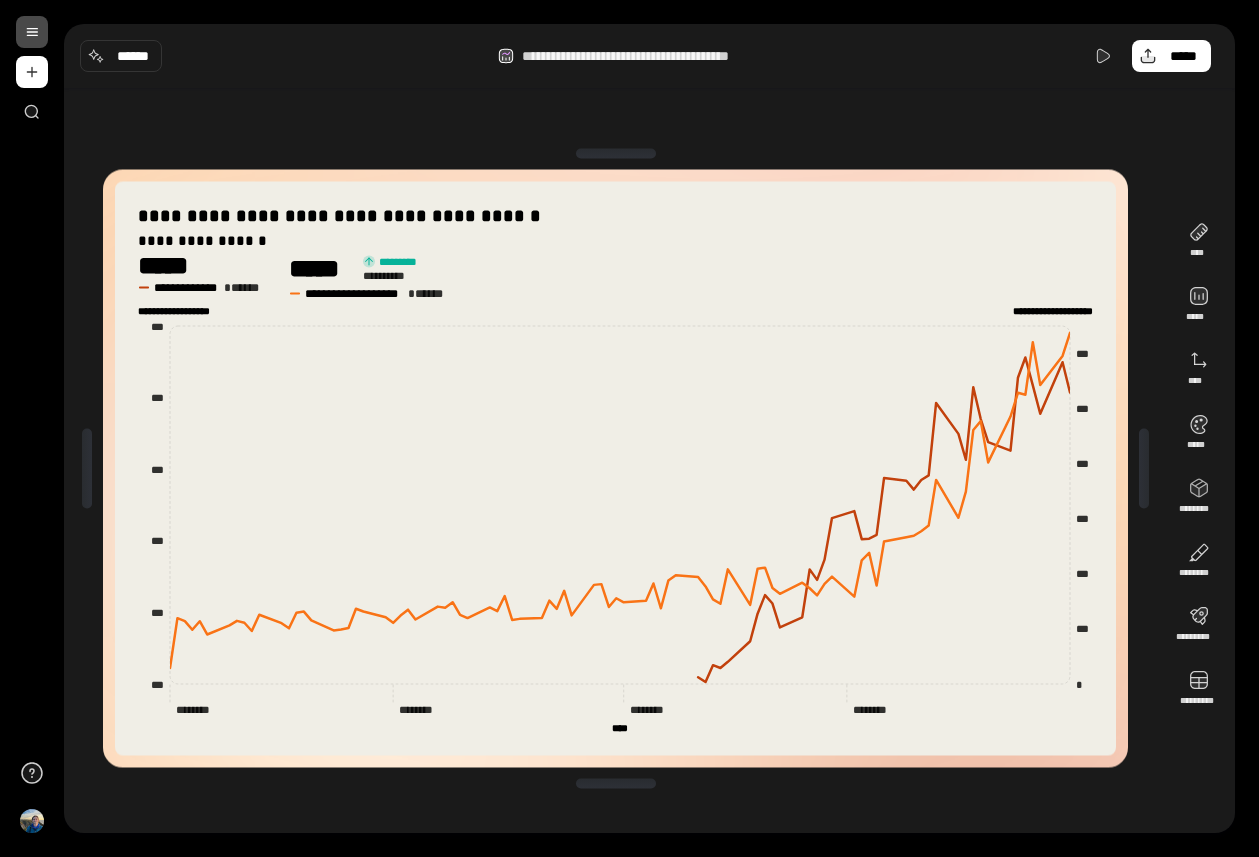 click 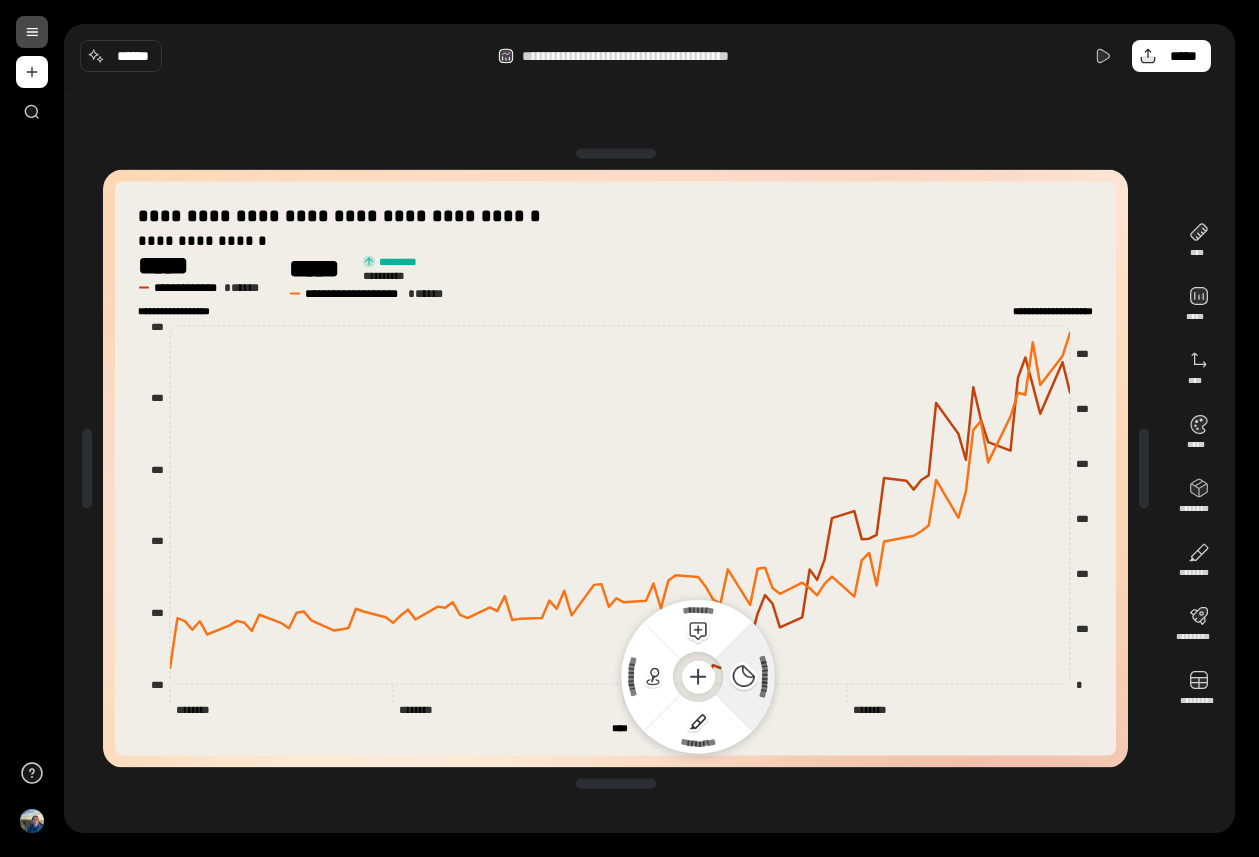 click 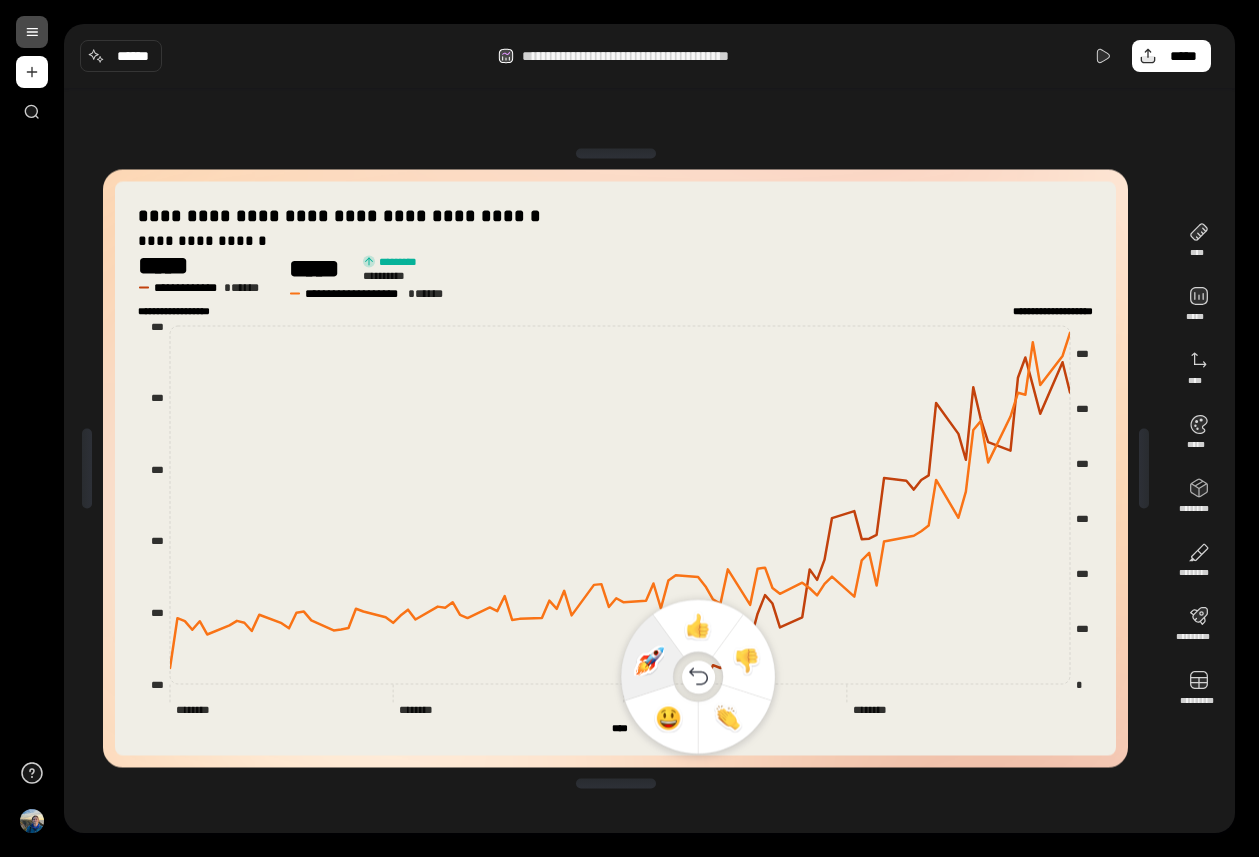 click 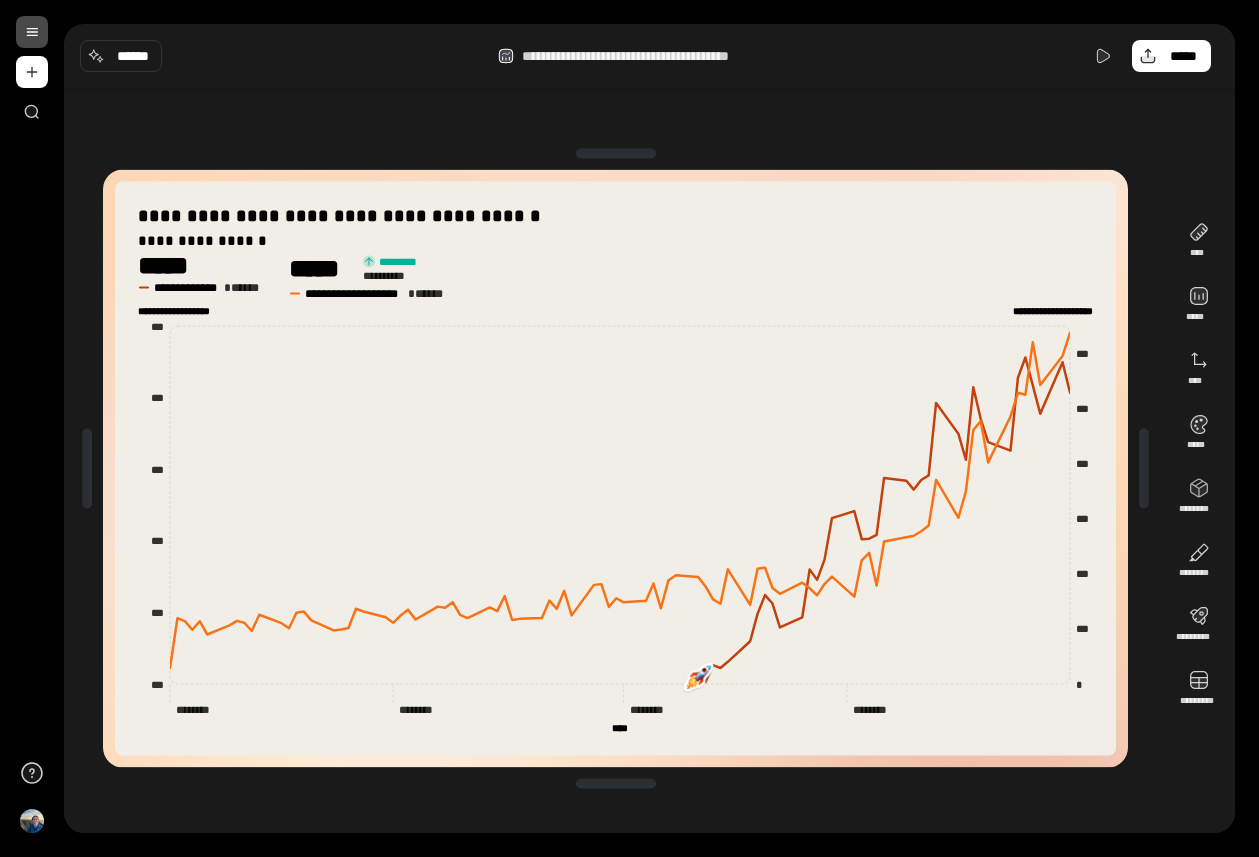 click at bounding box center (698, 677) 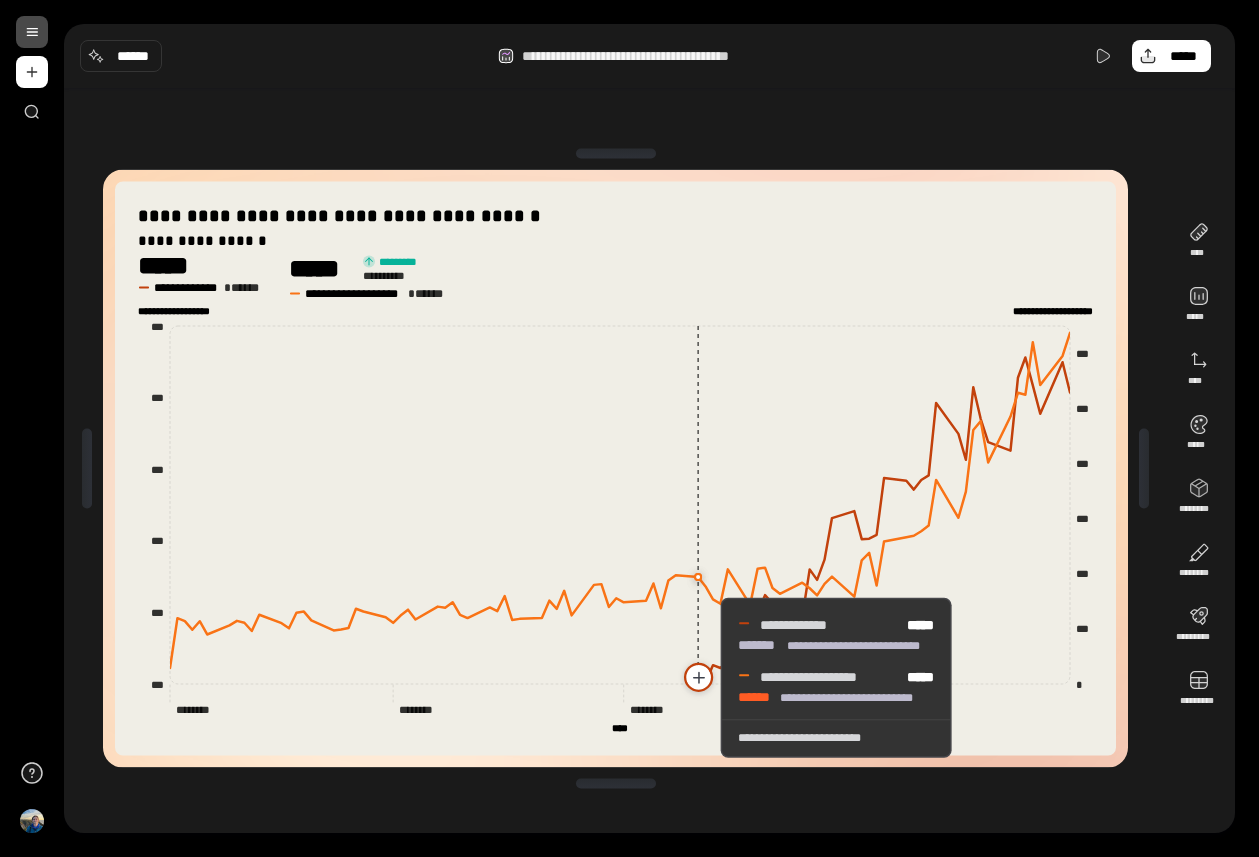 click 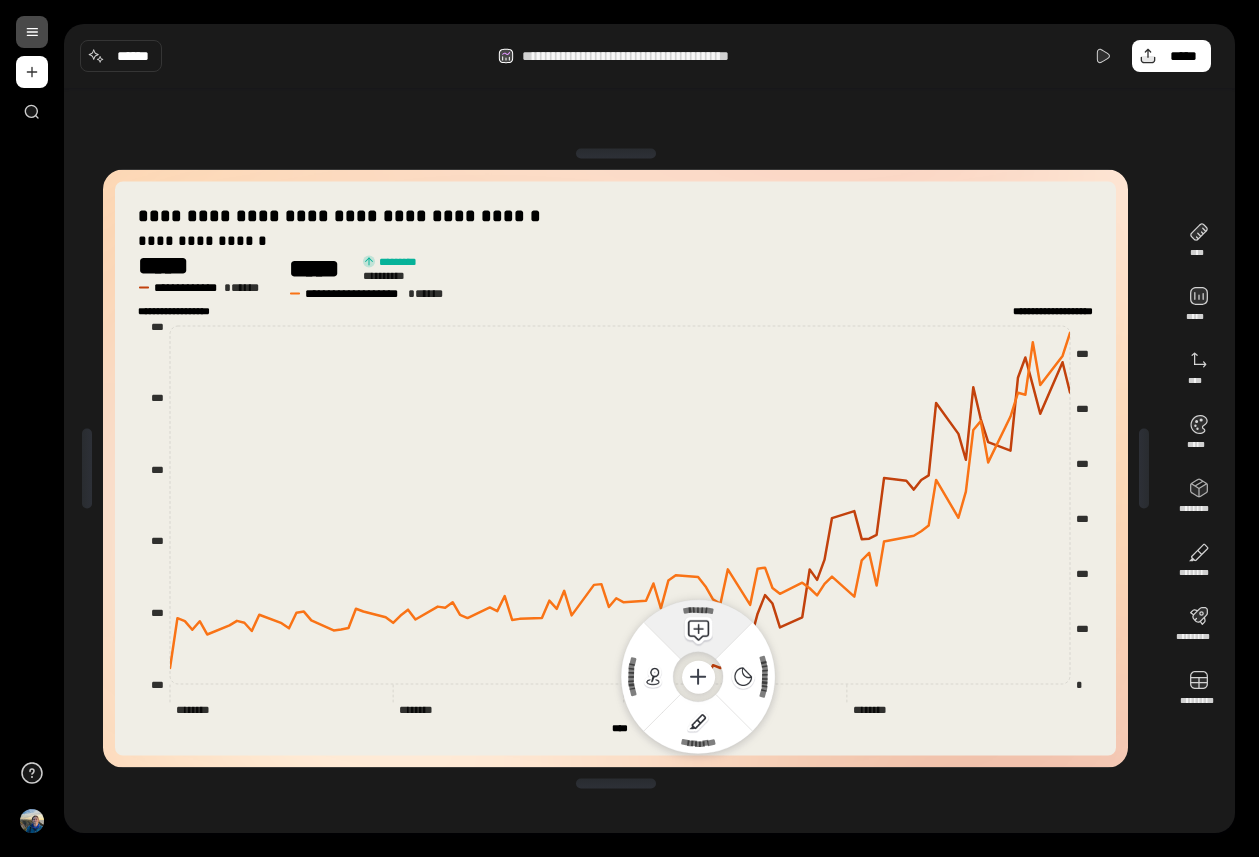 click 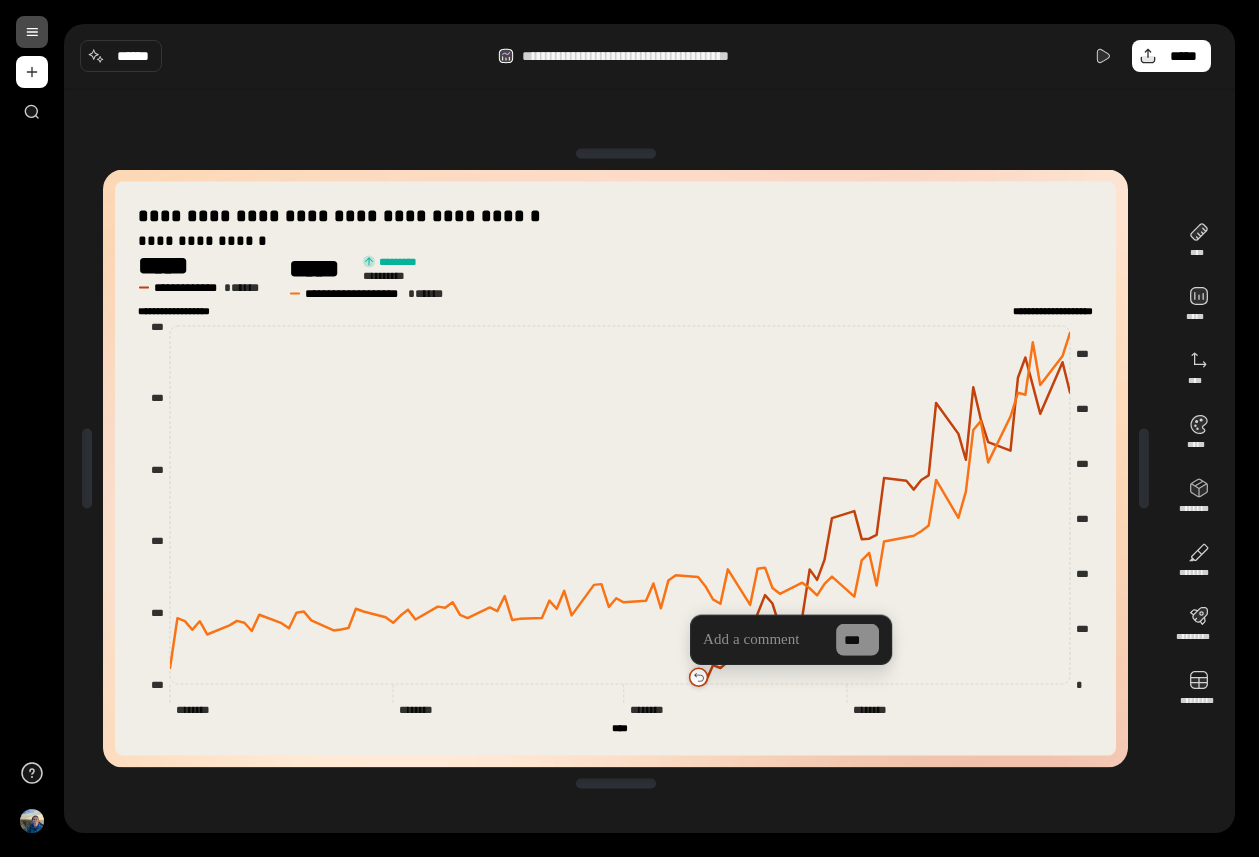 click at bounding box center (763, 640) 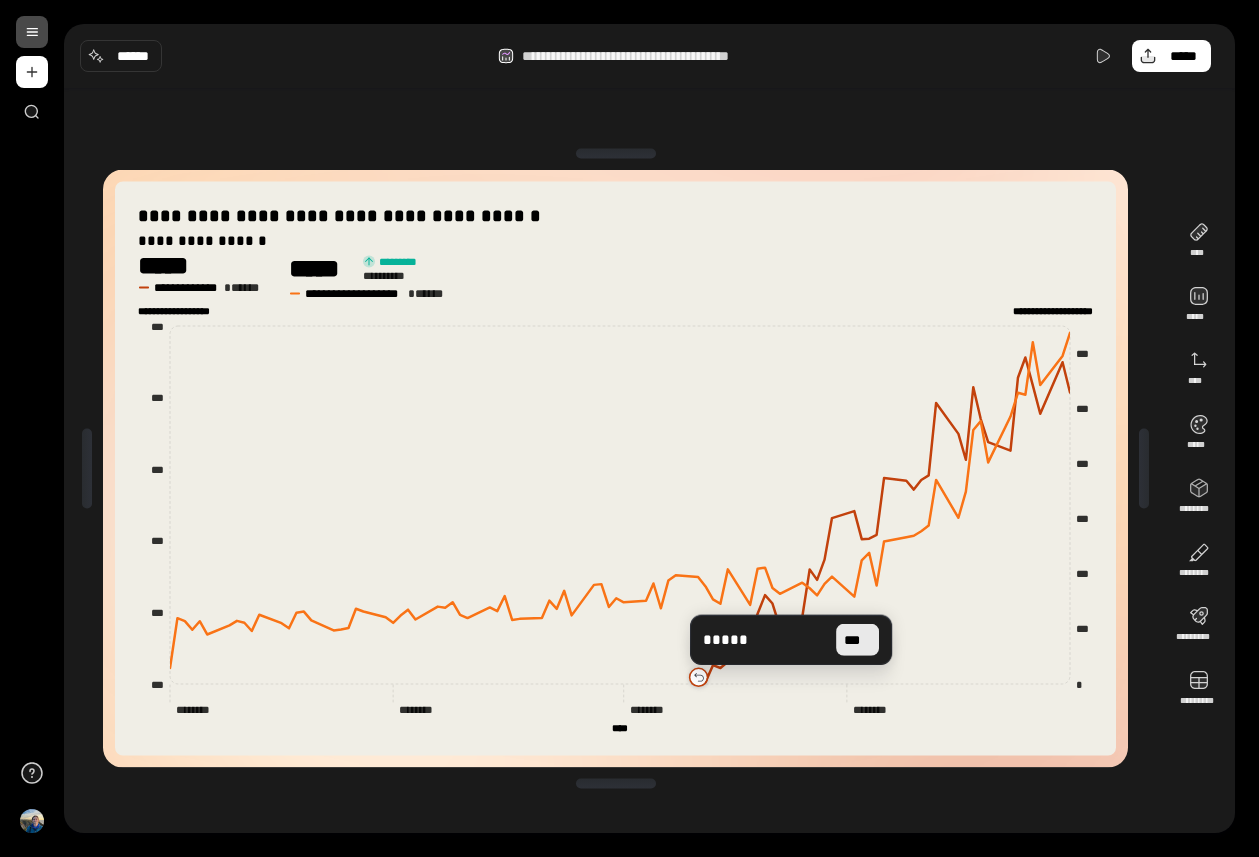 click on "***" at bounding box center [857, 640] 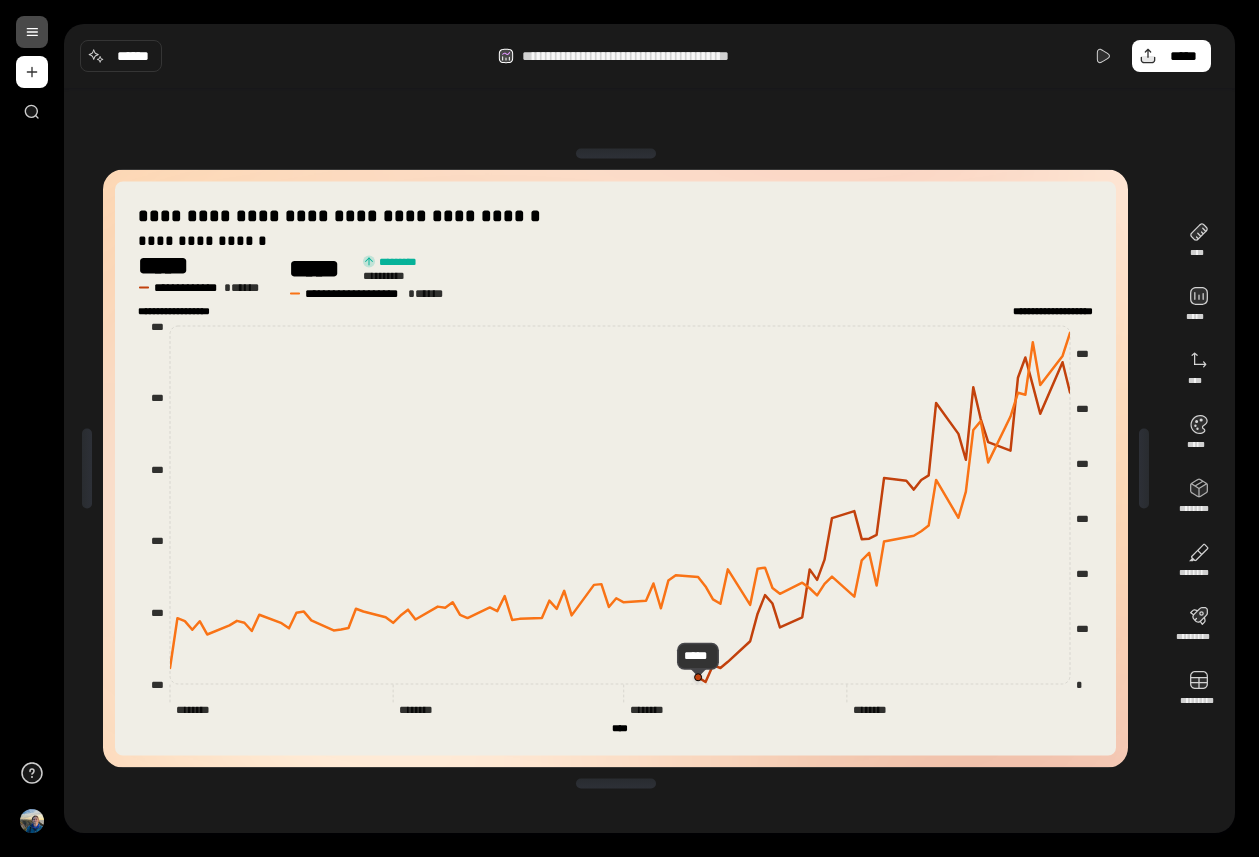 click on "**********" at bounding box center (615, 469) 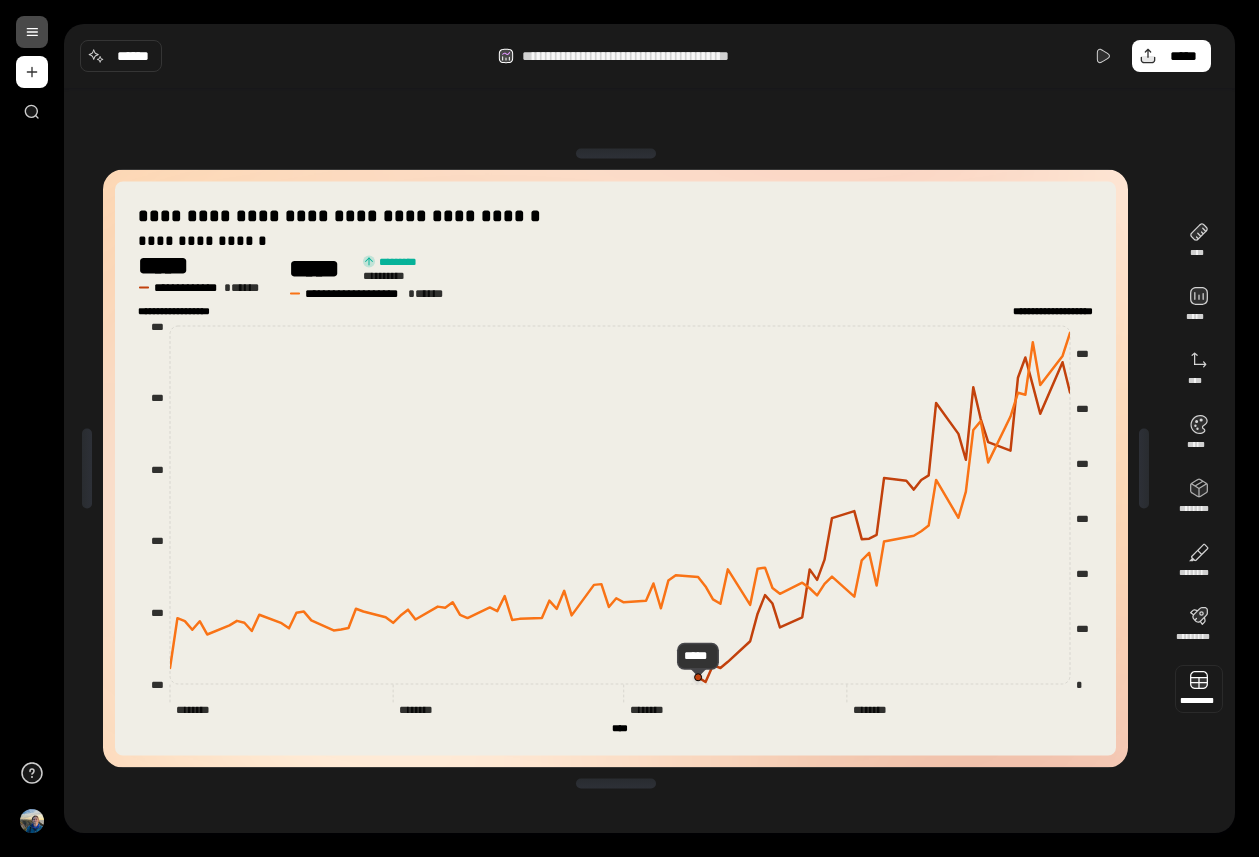 click at bounding box center [1199, 689] 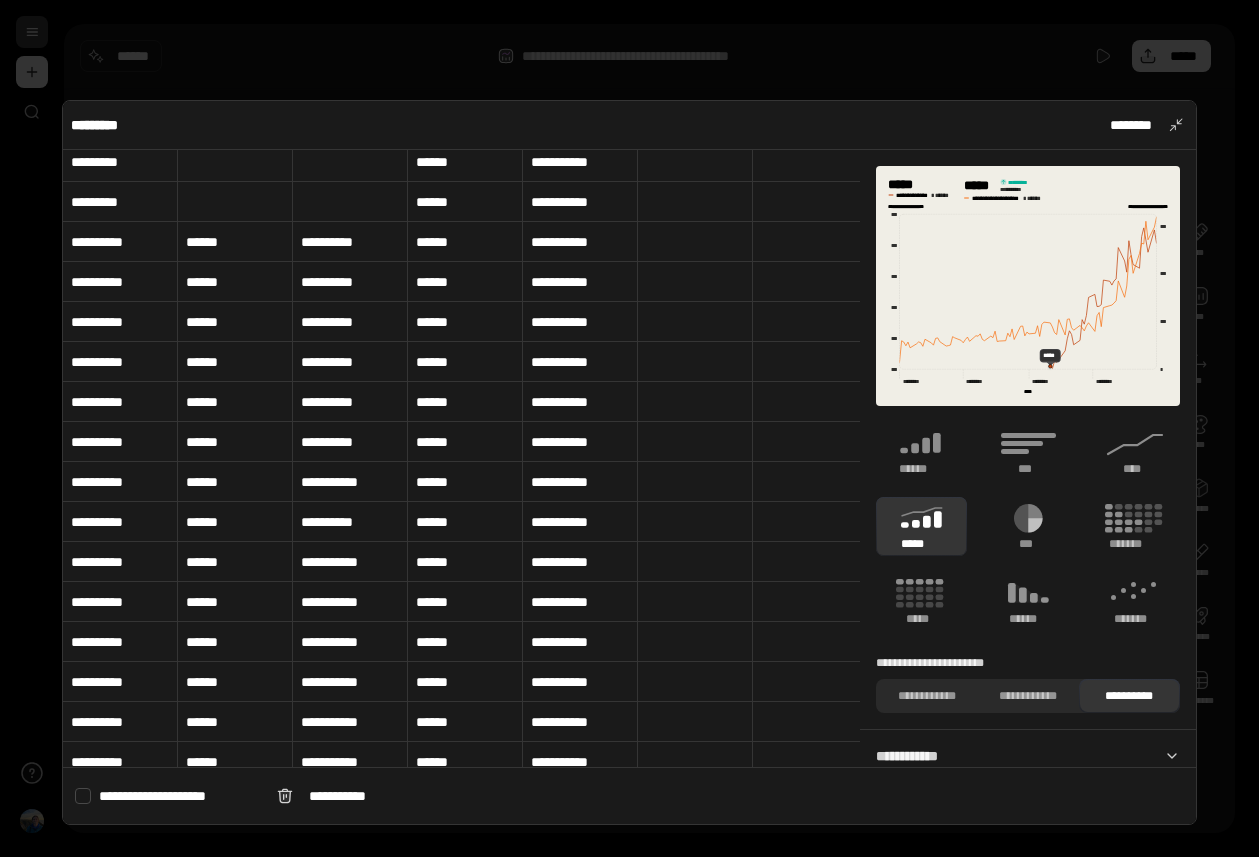 scroll, scrollTop: 1872, scrollLeft: 0, axis: vertical 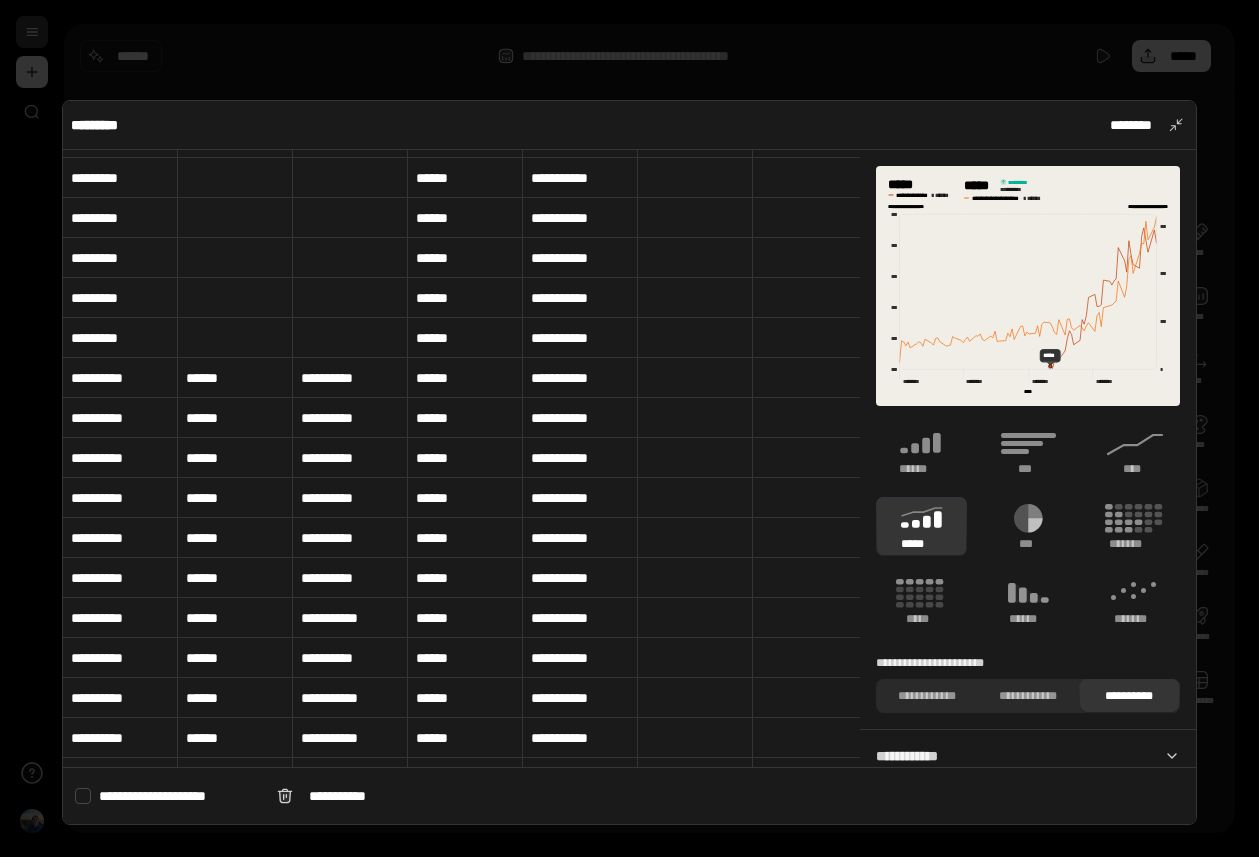 click at bounding box center (235, 338) 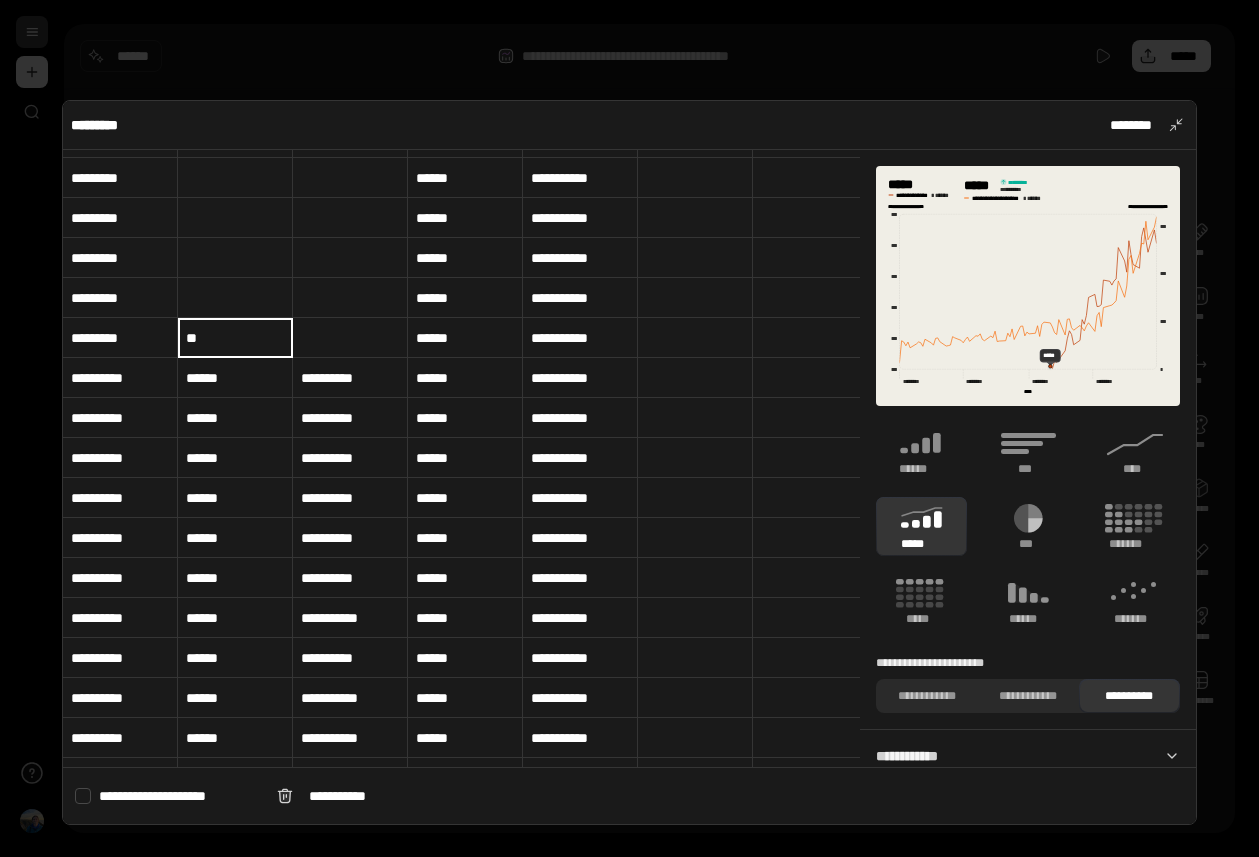 type on "*" 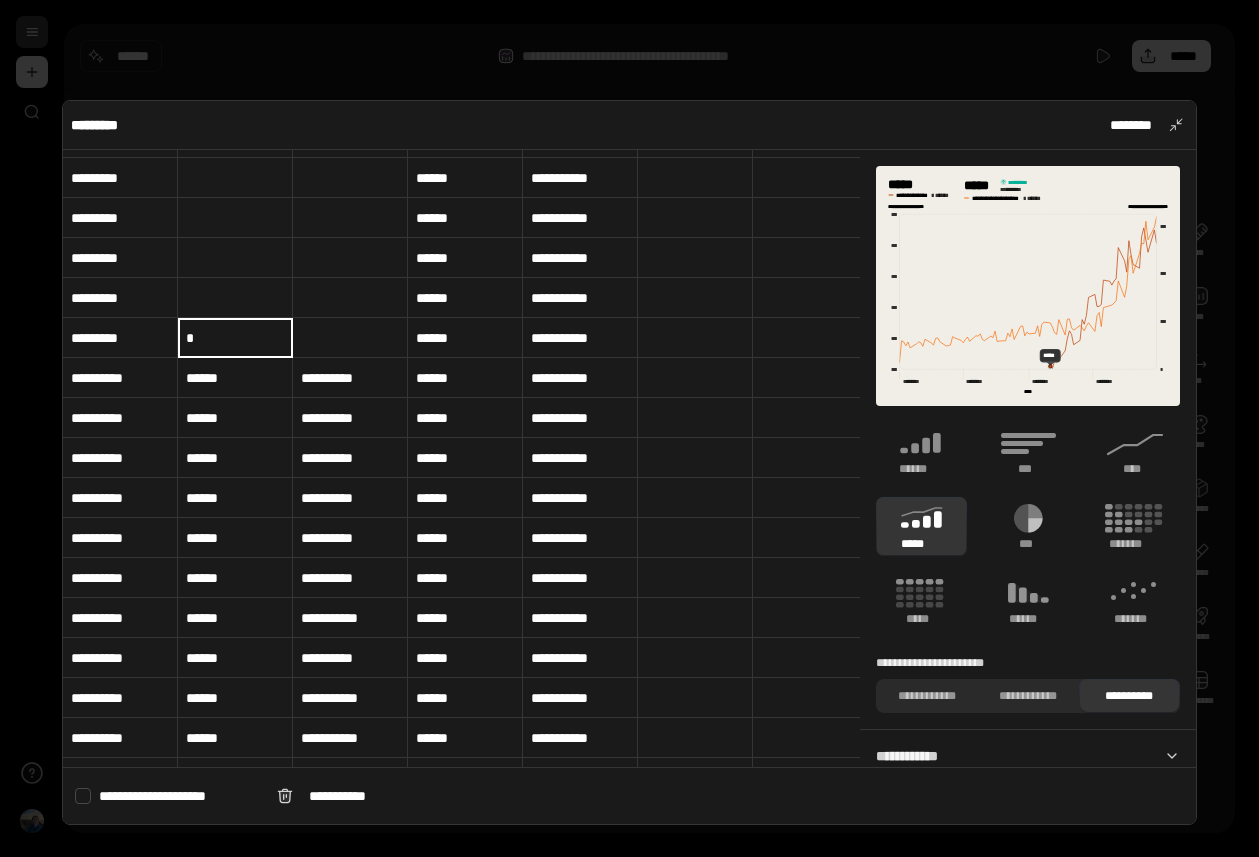 click at bounding box center [350, 338] 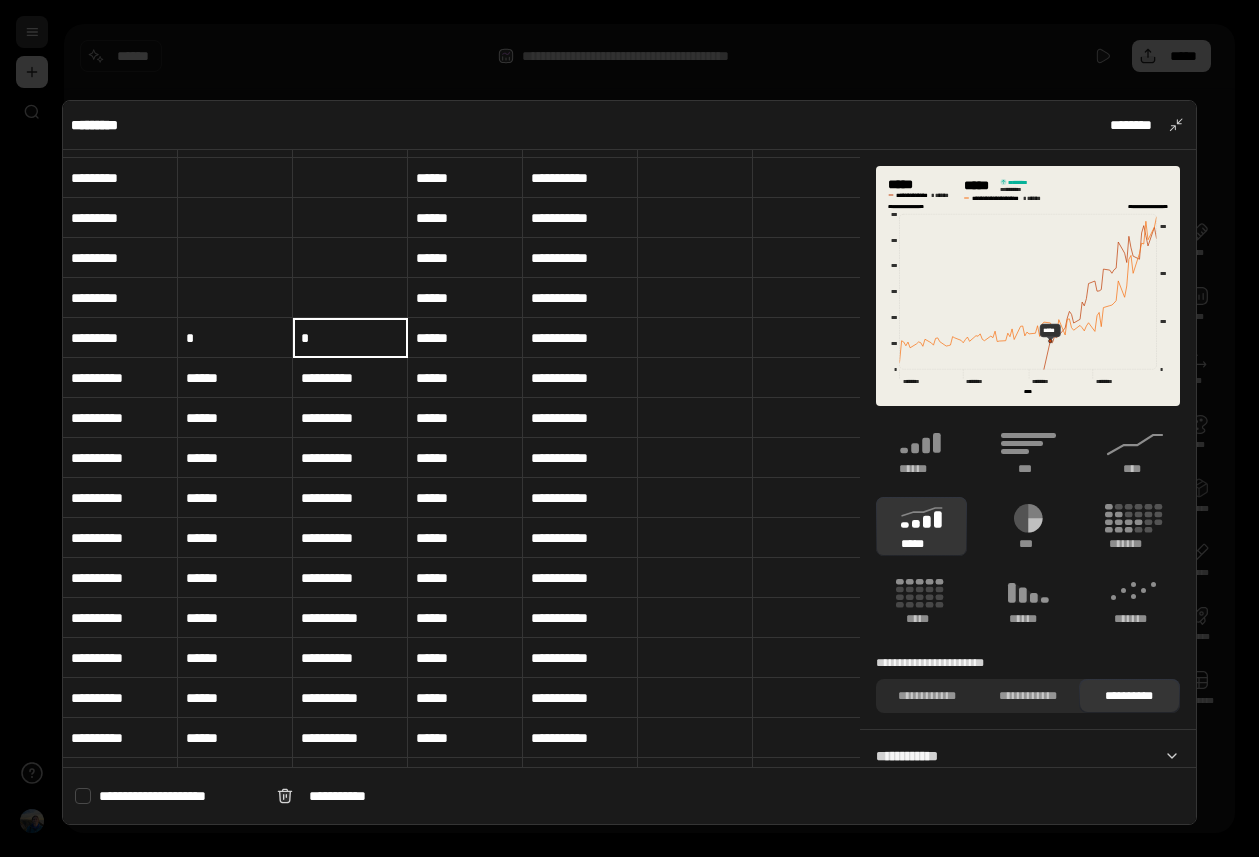 type on "*" 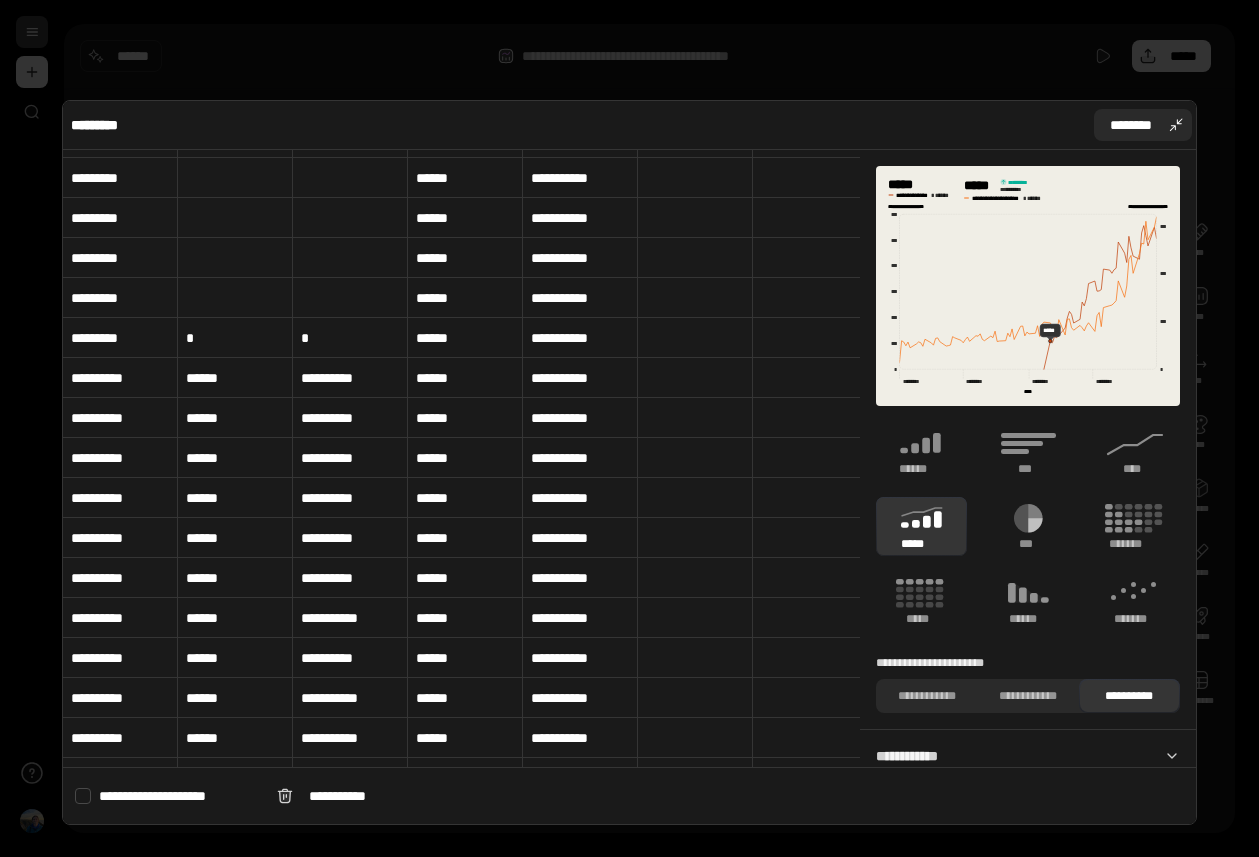 click on "********" at bounding box center [1131, 125] 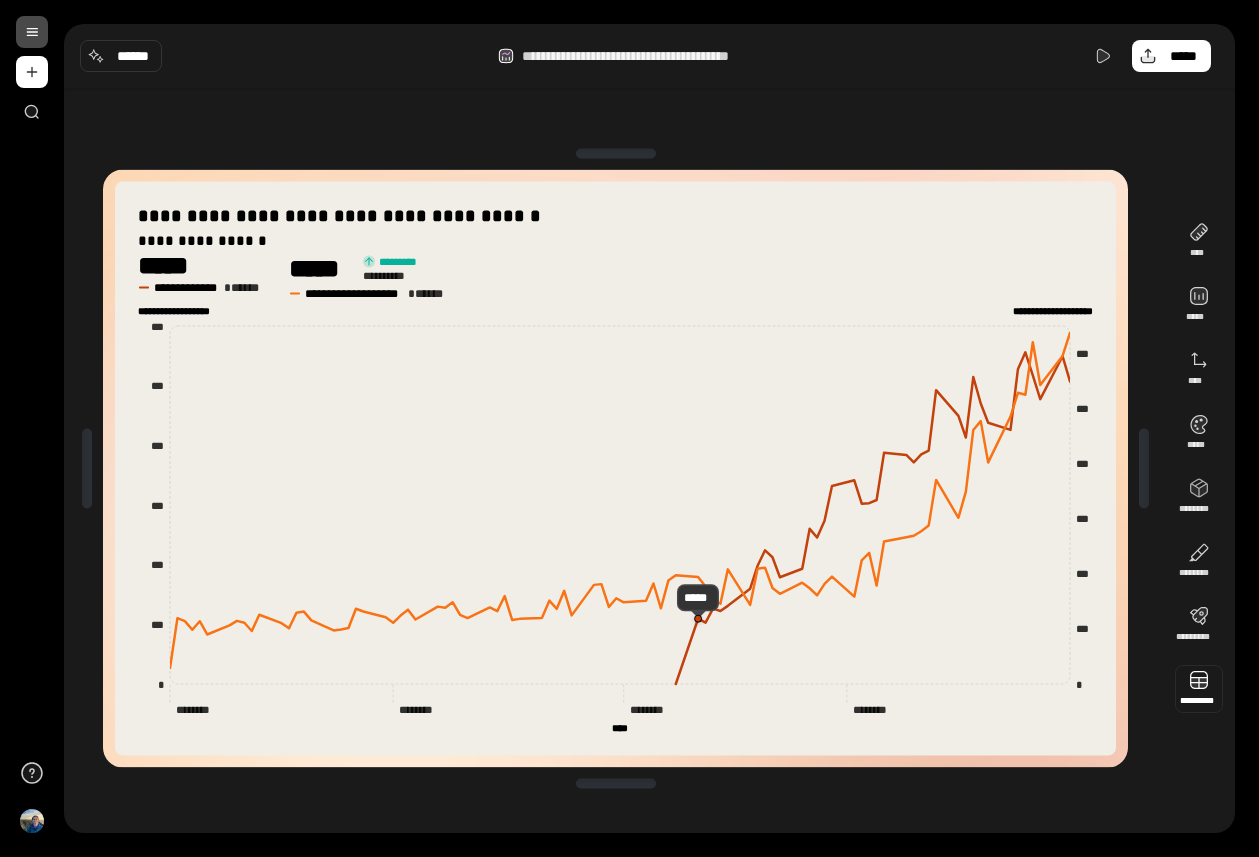 click at bounding box center (1199, 689) 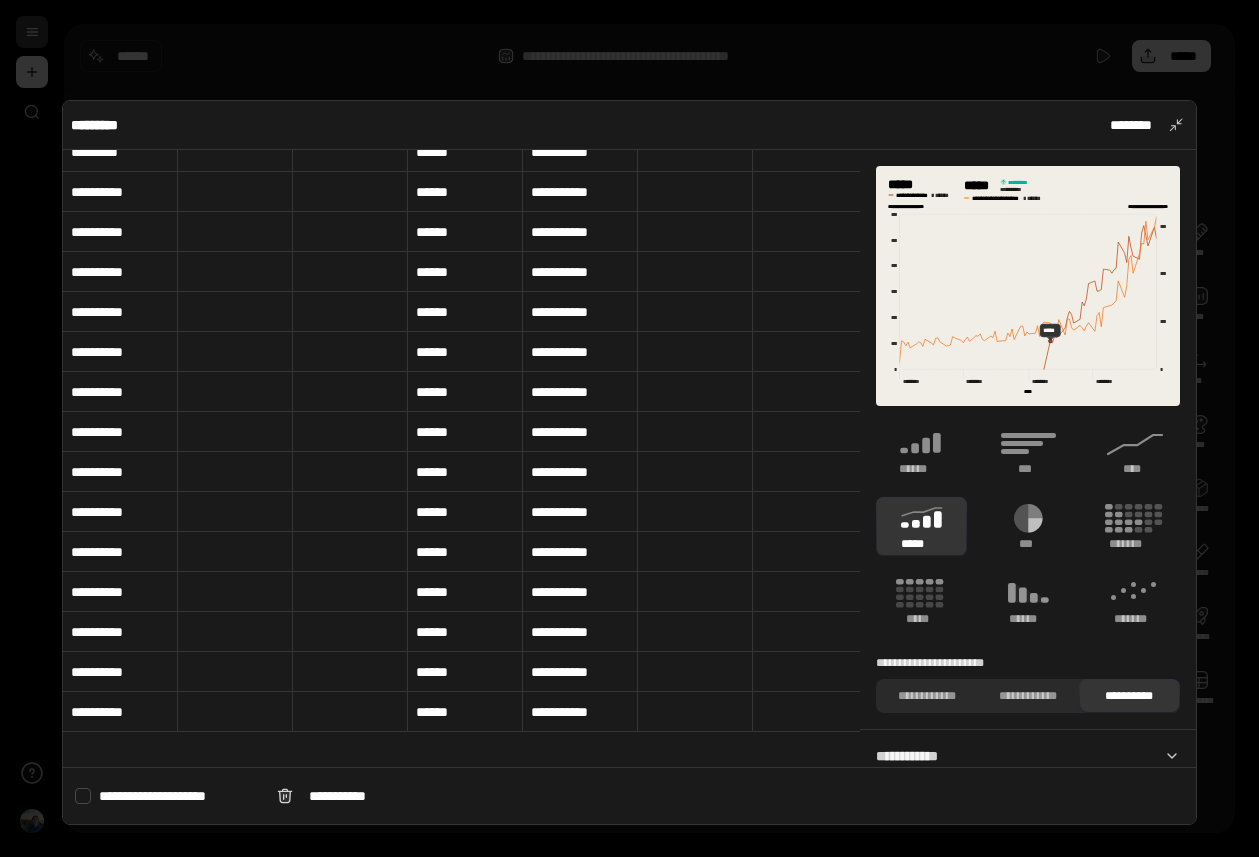 scroll, scrollTop: 1613, scrollLeft: 0, axis: vertical 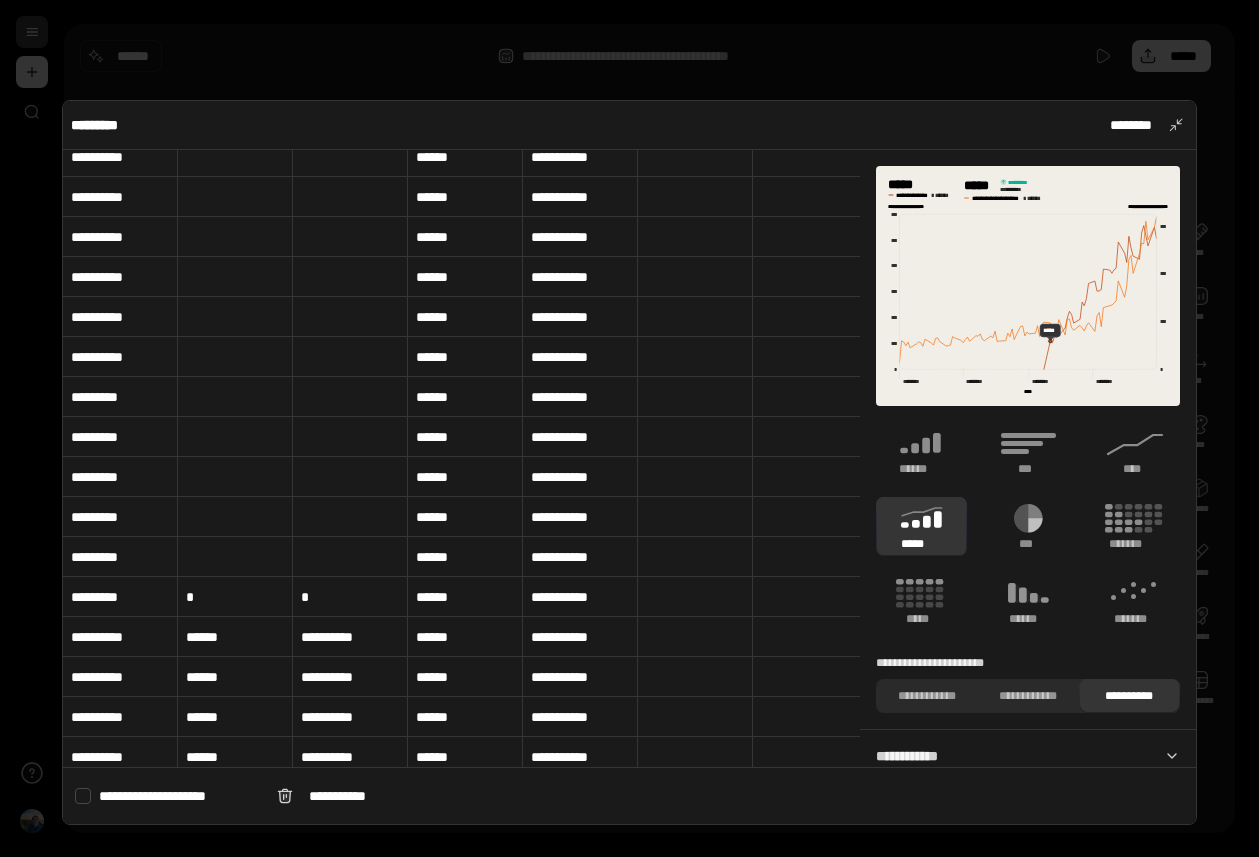 click on "*" at bounding box center (350, 597) 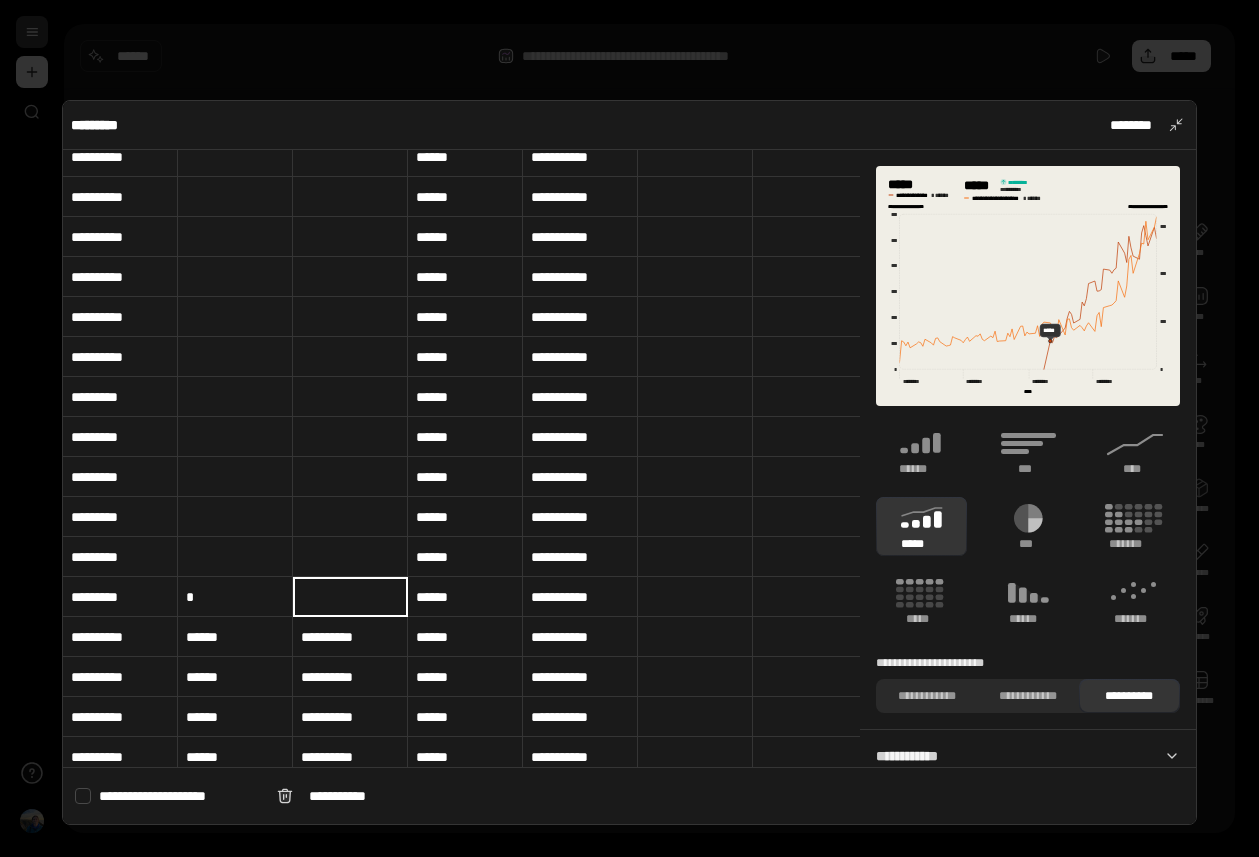 type 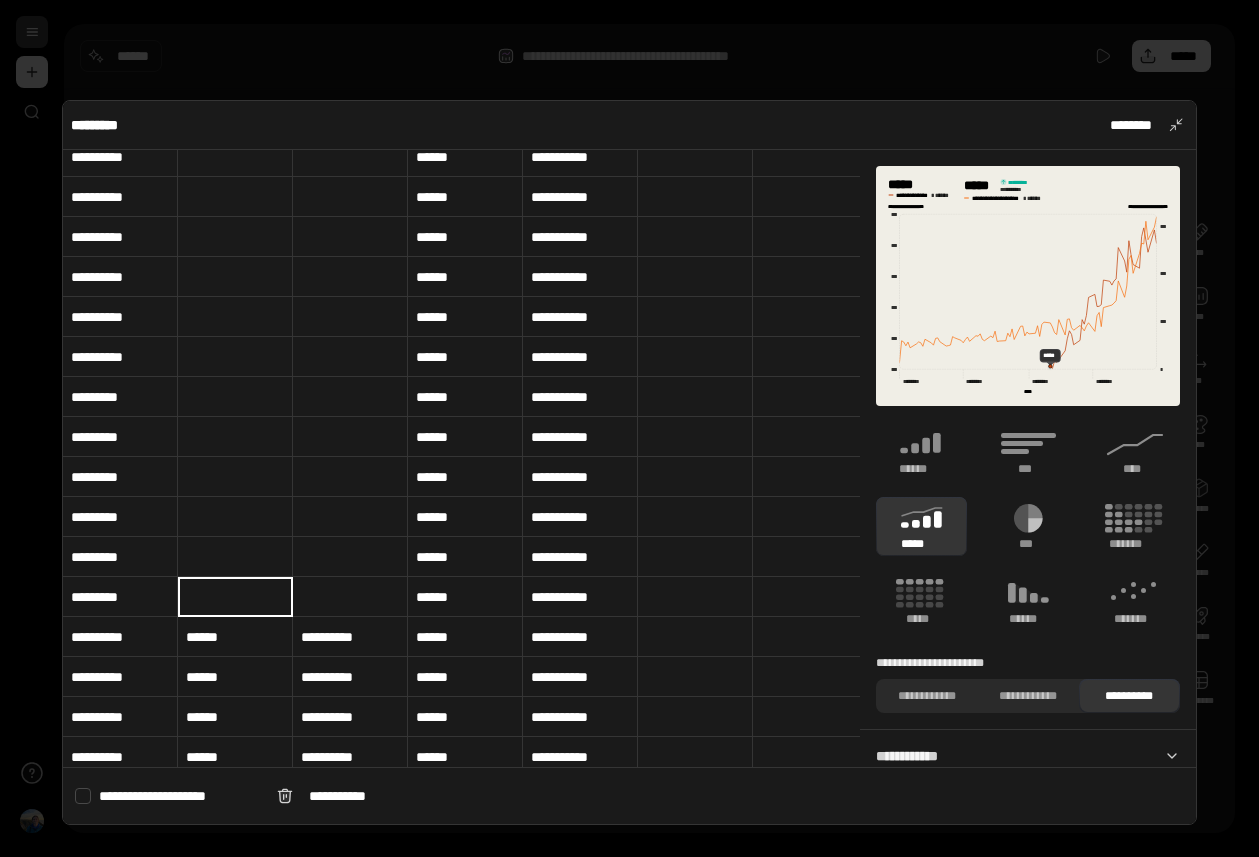 type 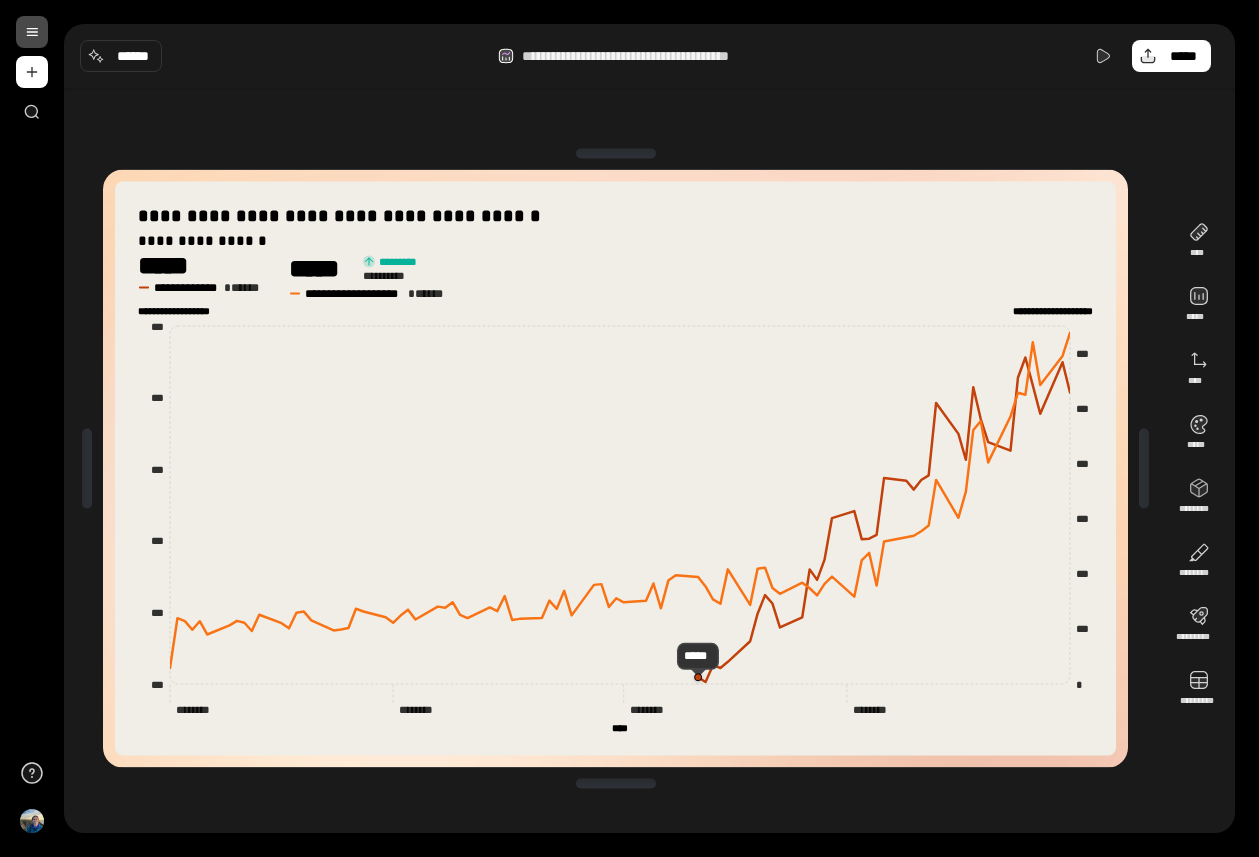 click on "**********" at bounding box center [649, 428] 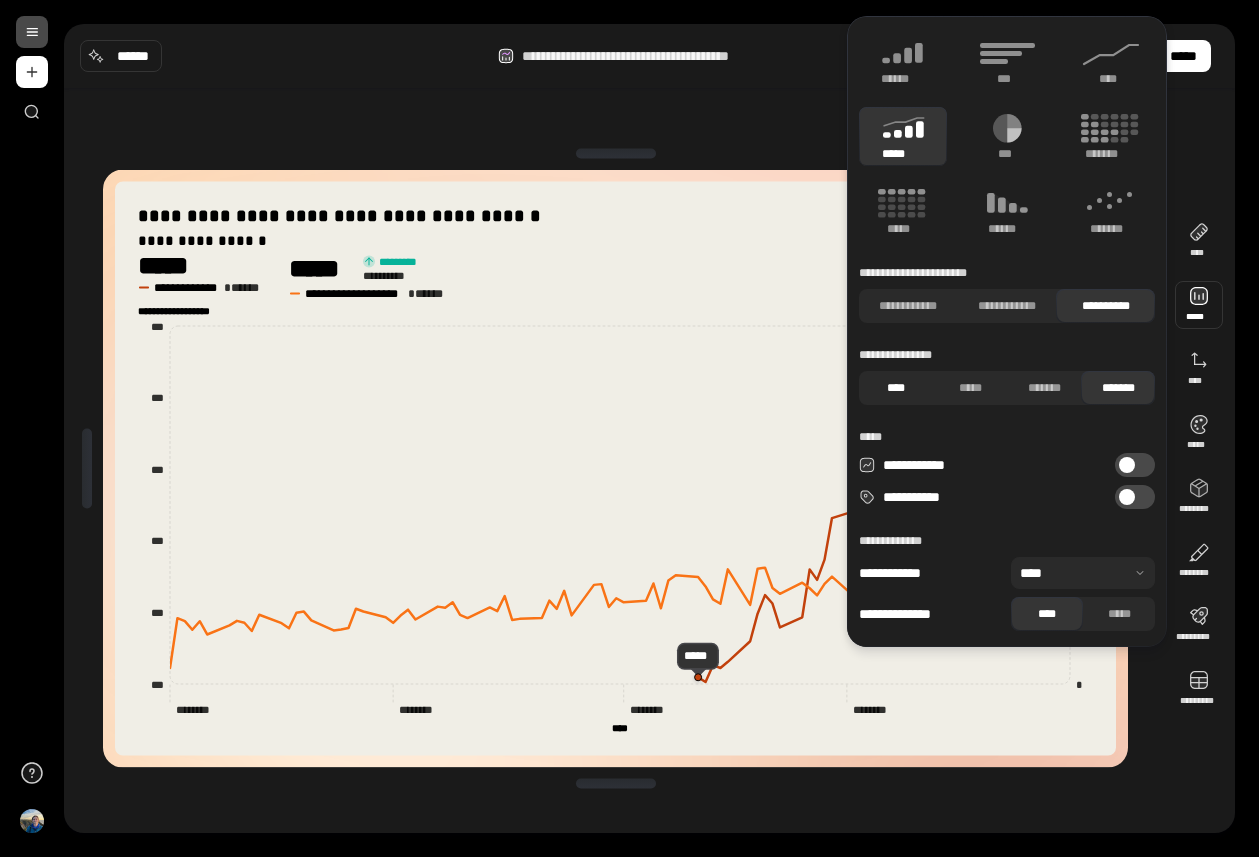 click on "****" at bounding box center [896, 388] 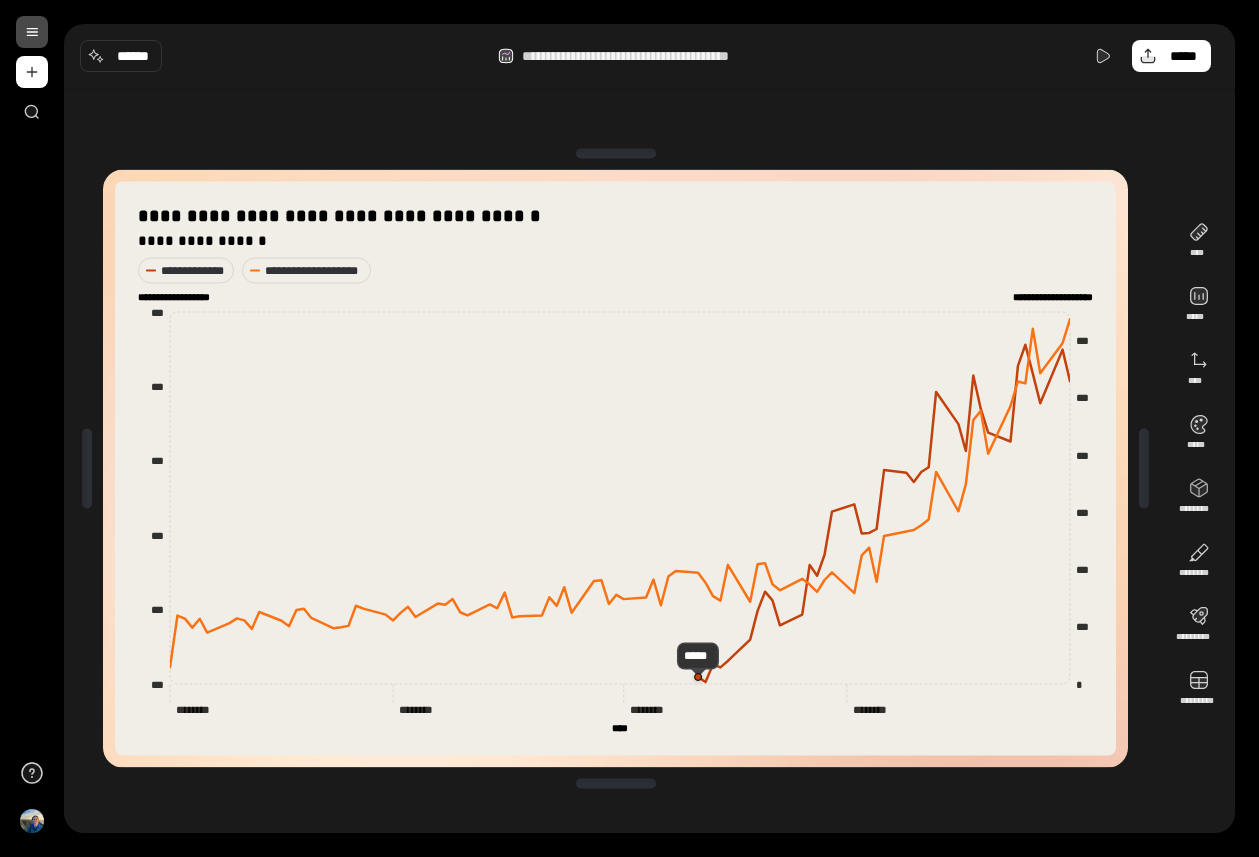 click on "**********" at bounding box center (615, 468) 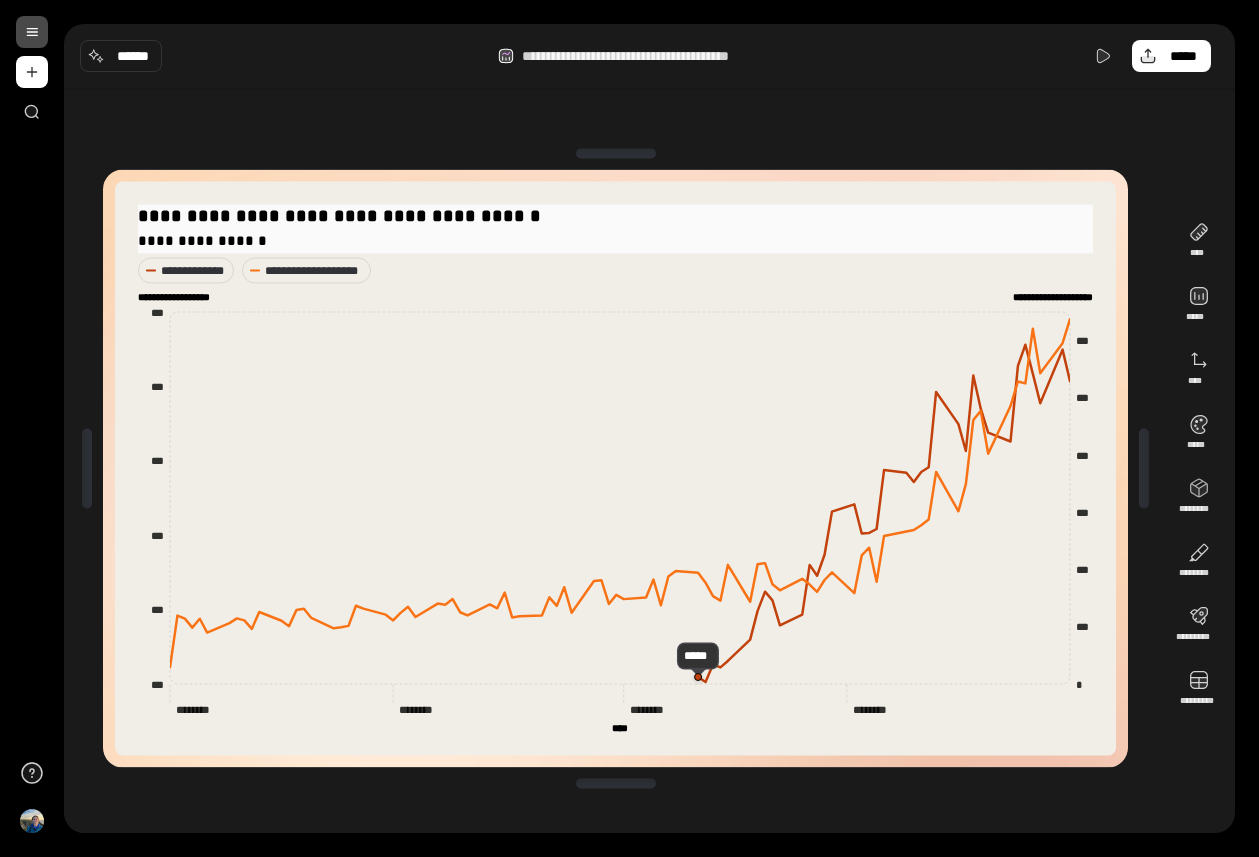 click on "**********" at bounding box center [615, 216] 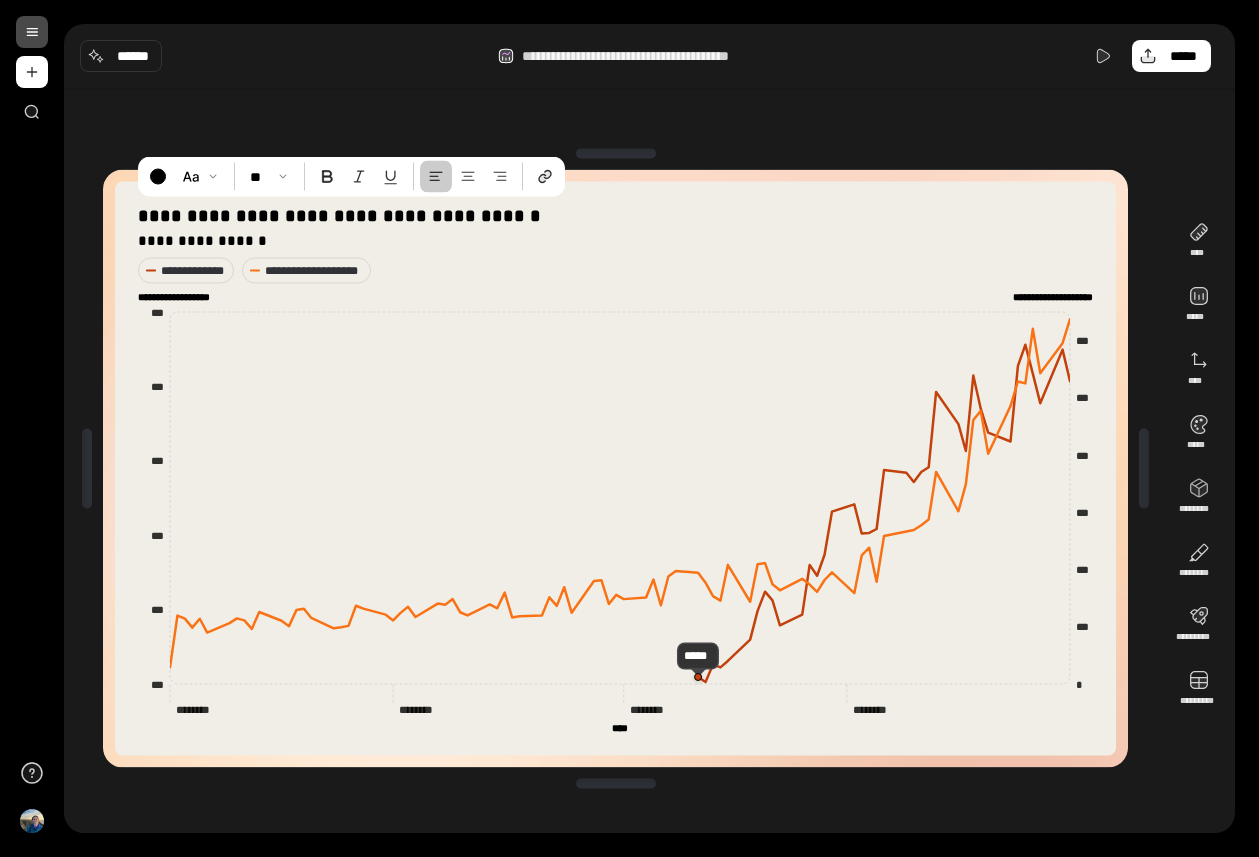 click on "**********" at bounding box center (615, 468) 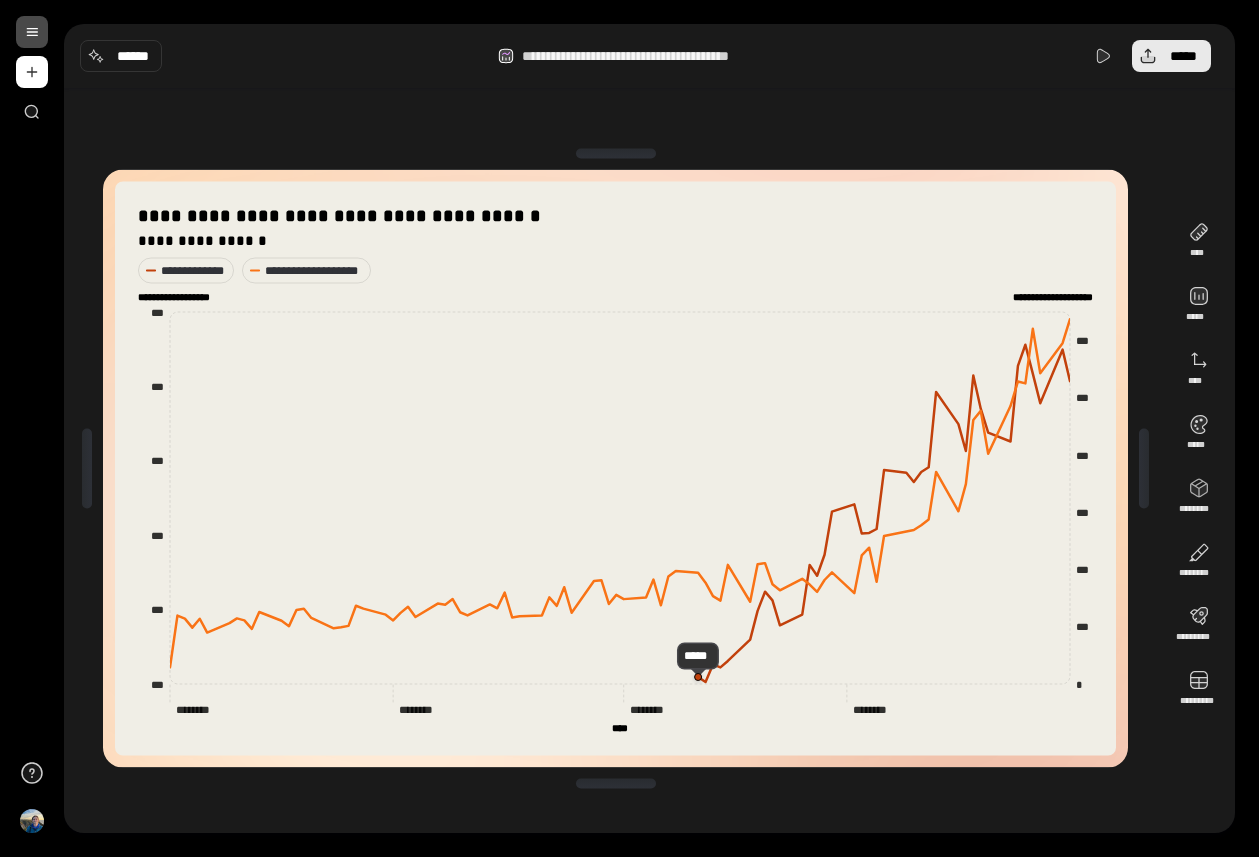 click on "*****" at bounding box center [1171, 56] 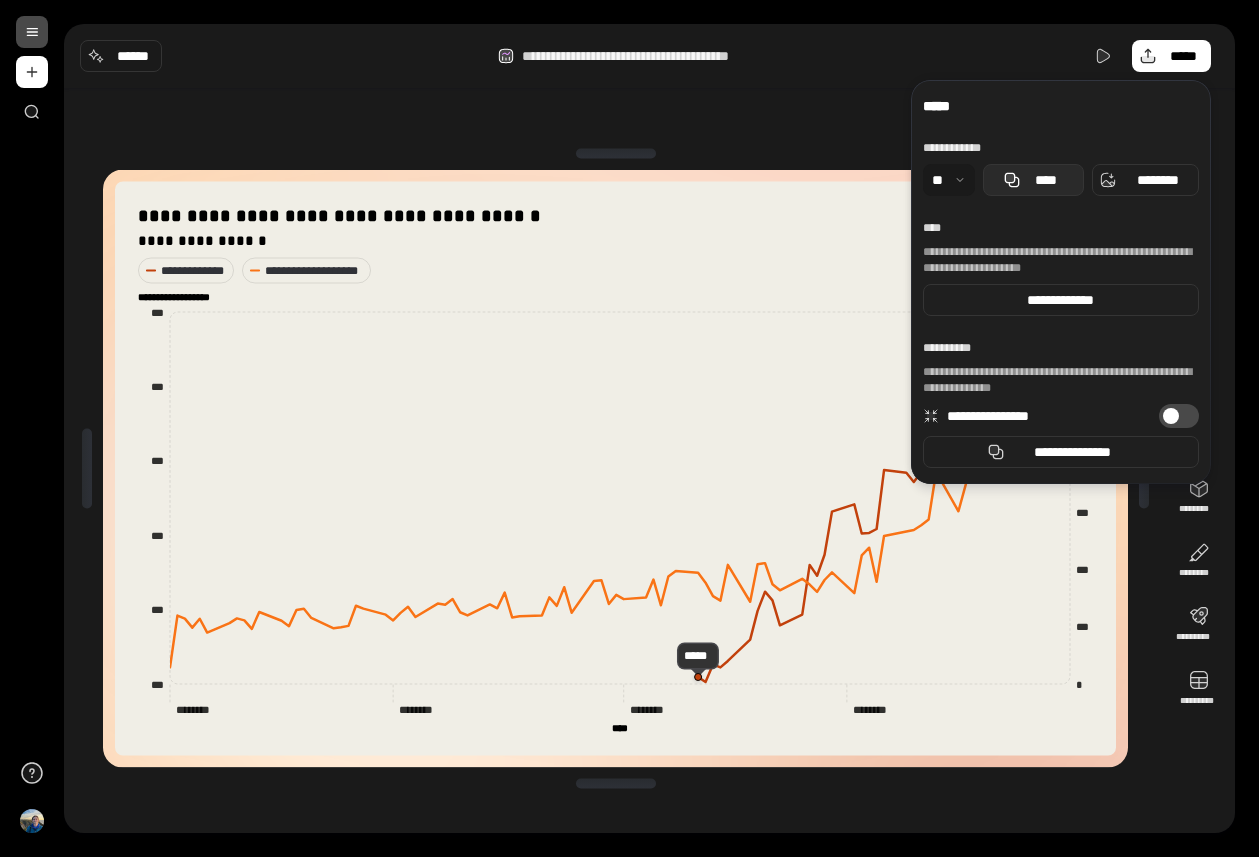 click on "****" at bounding box center (1045, 180) 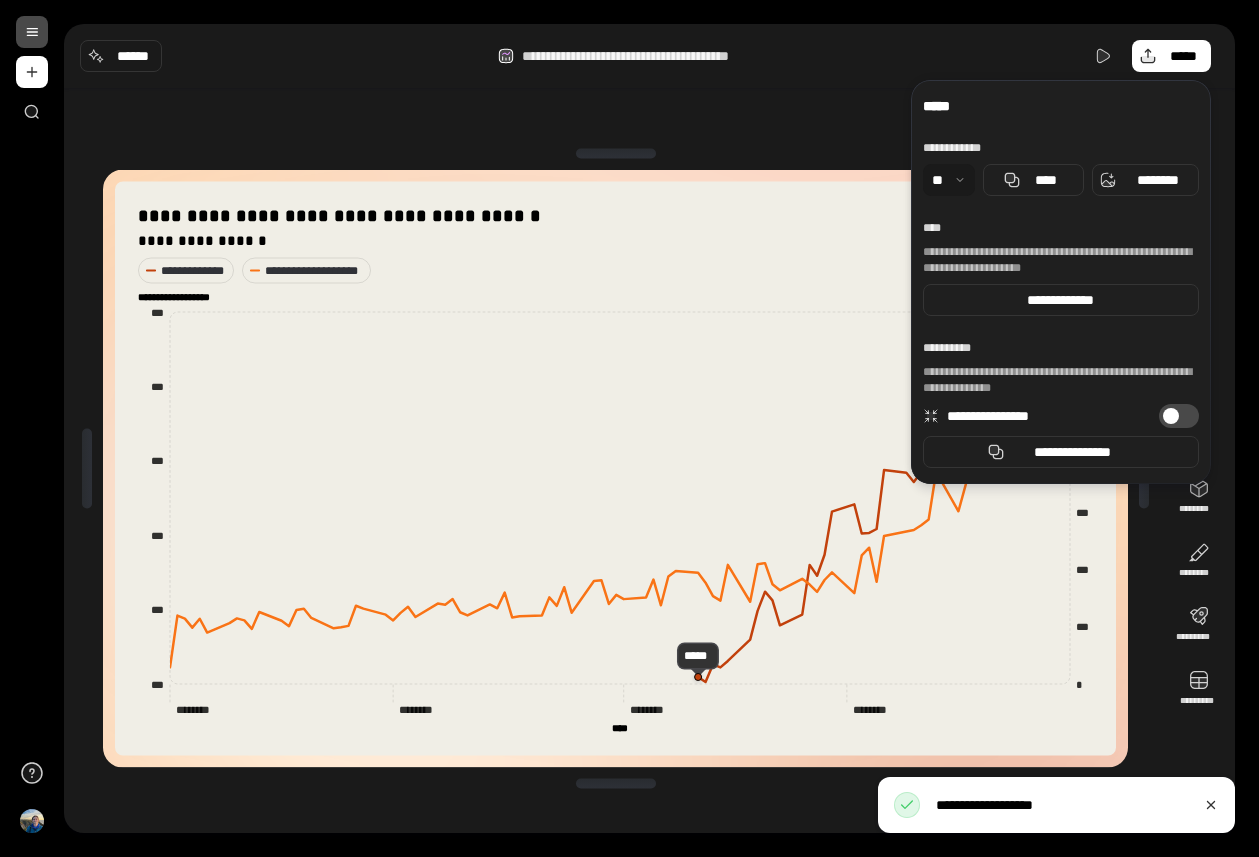 click on "**********" at bounding box center (615, 468) 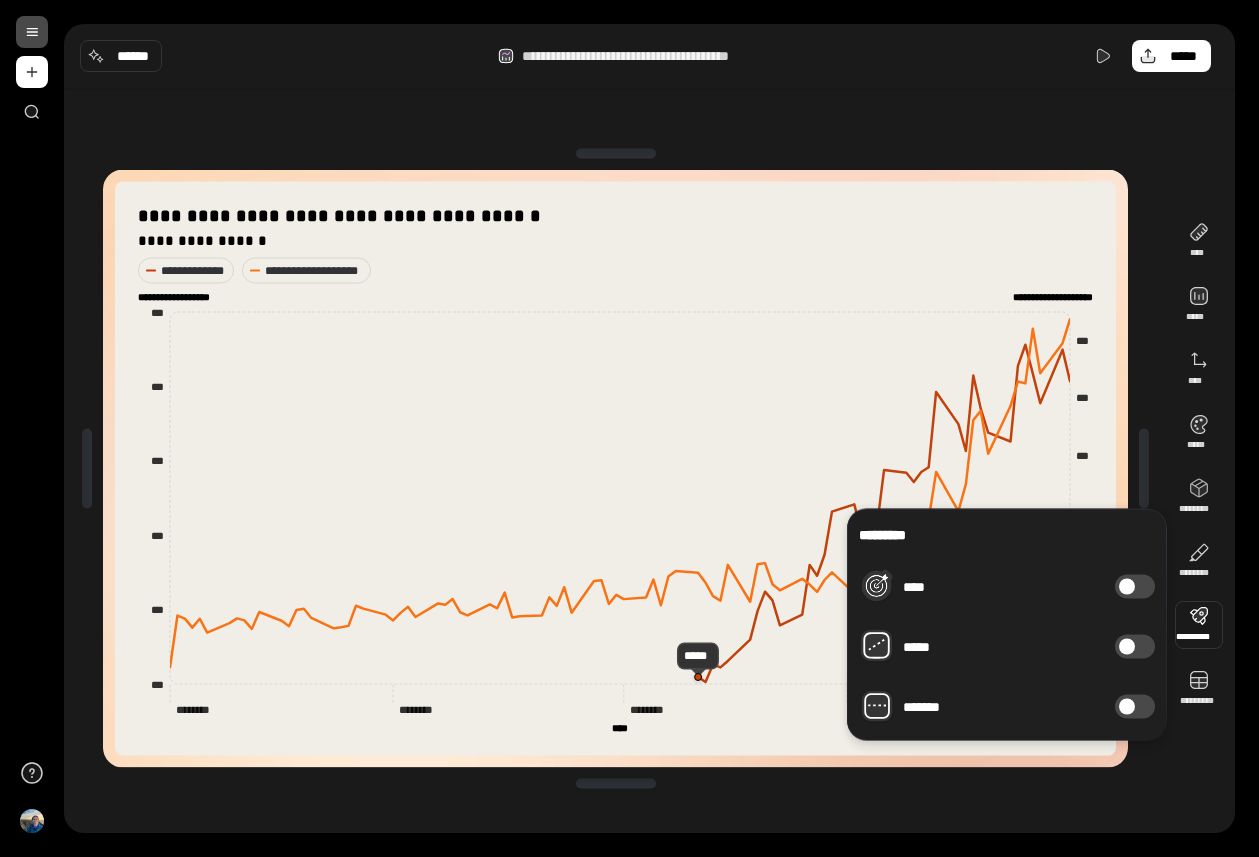 click on "*****" at bounding box center (1135, 647) 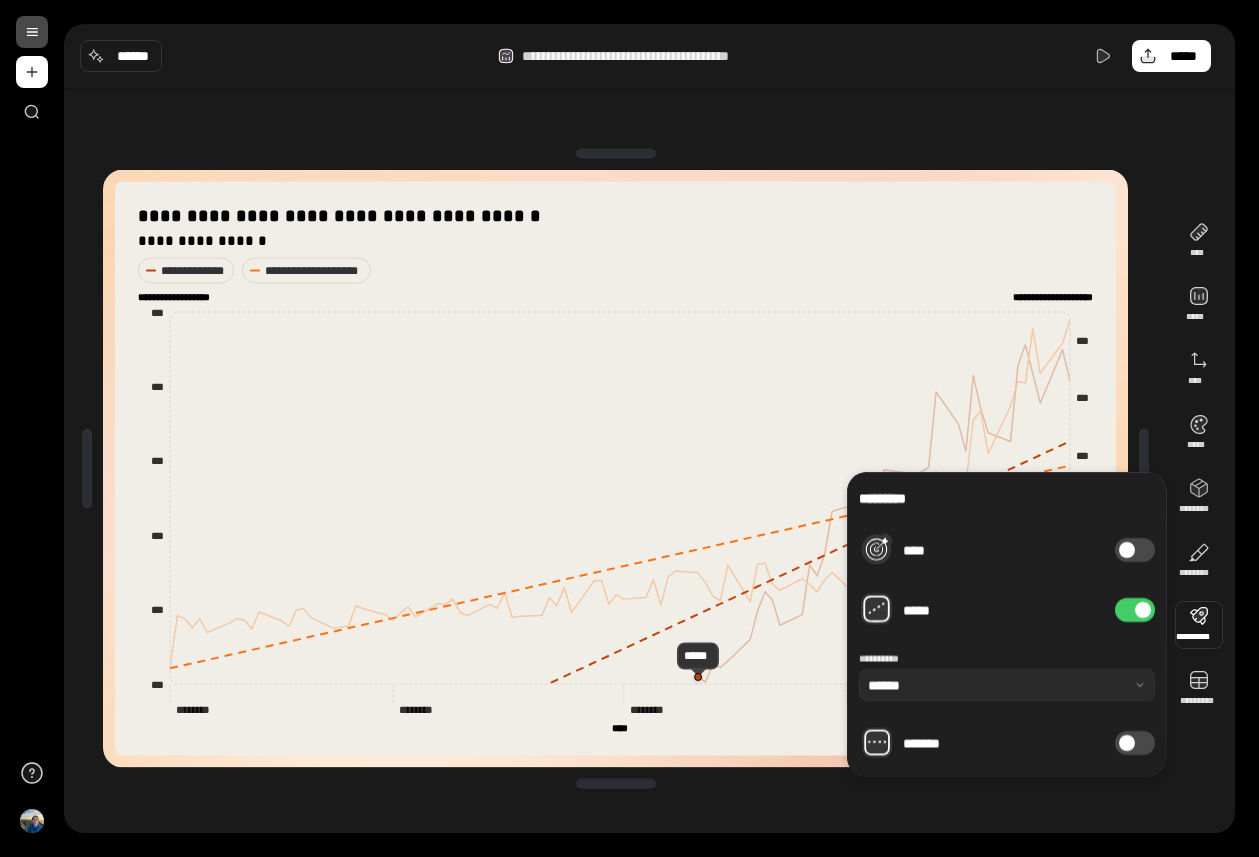 click at bounding box center [1143, 610] 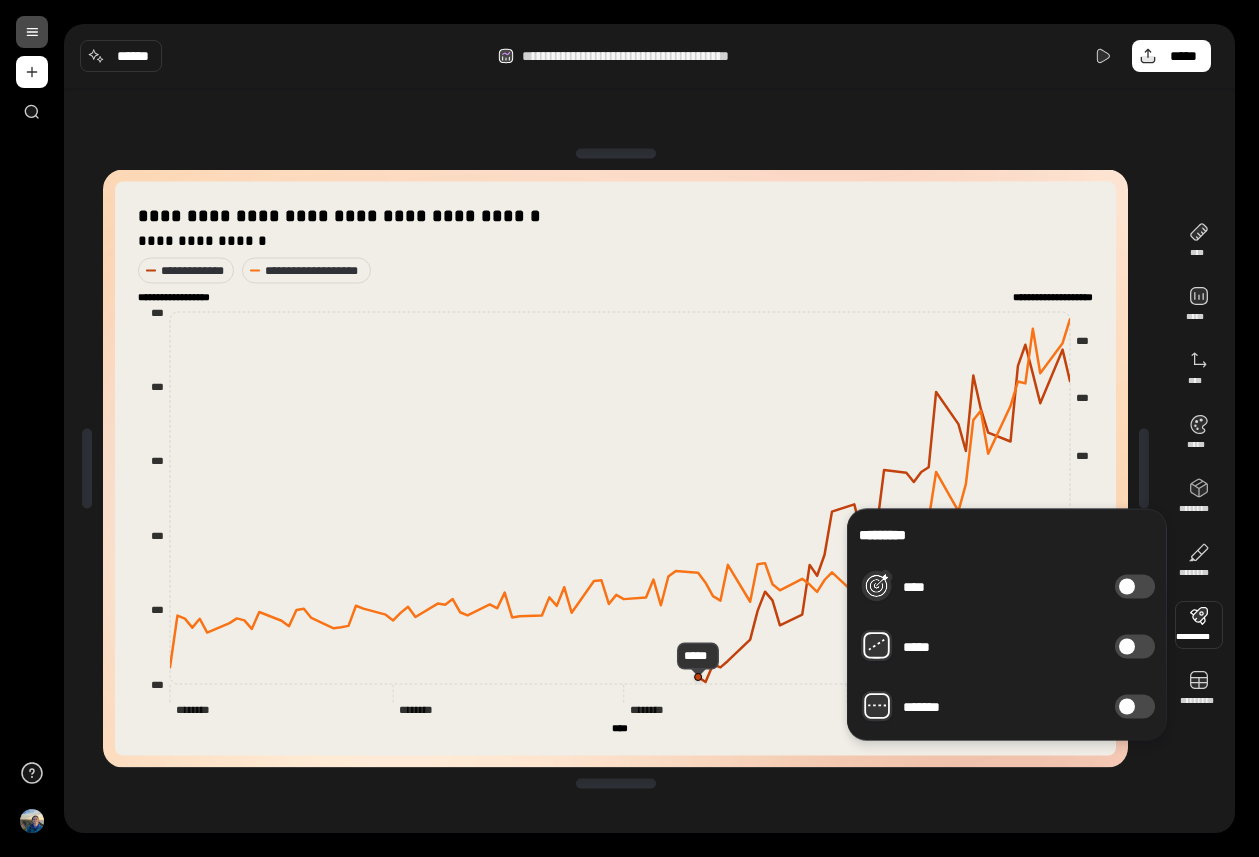 click on "****" at bounding box center [1135, 587] 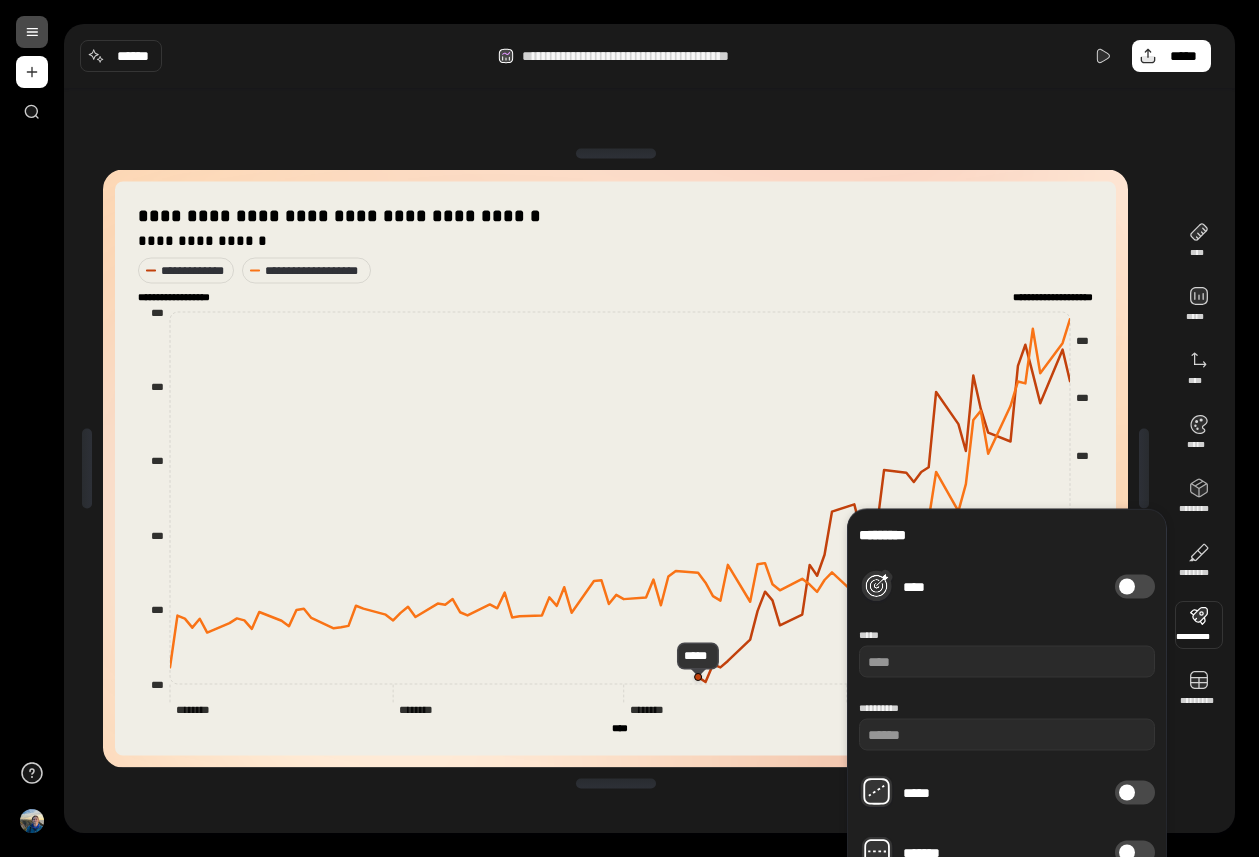 type on "*****" 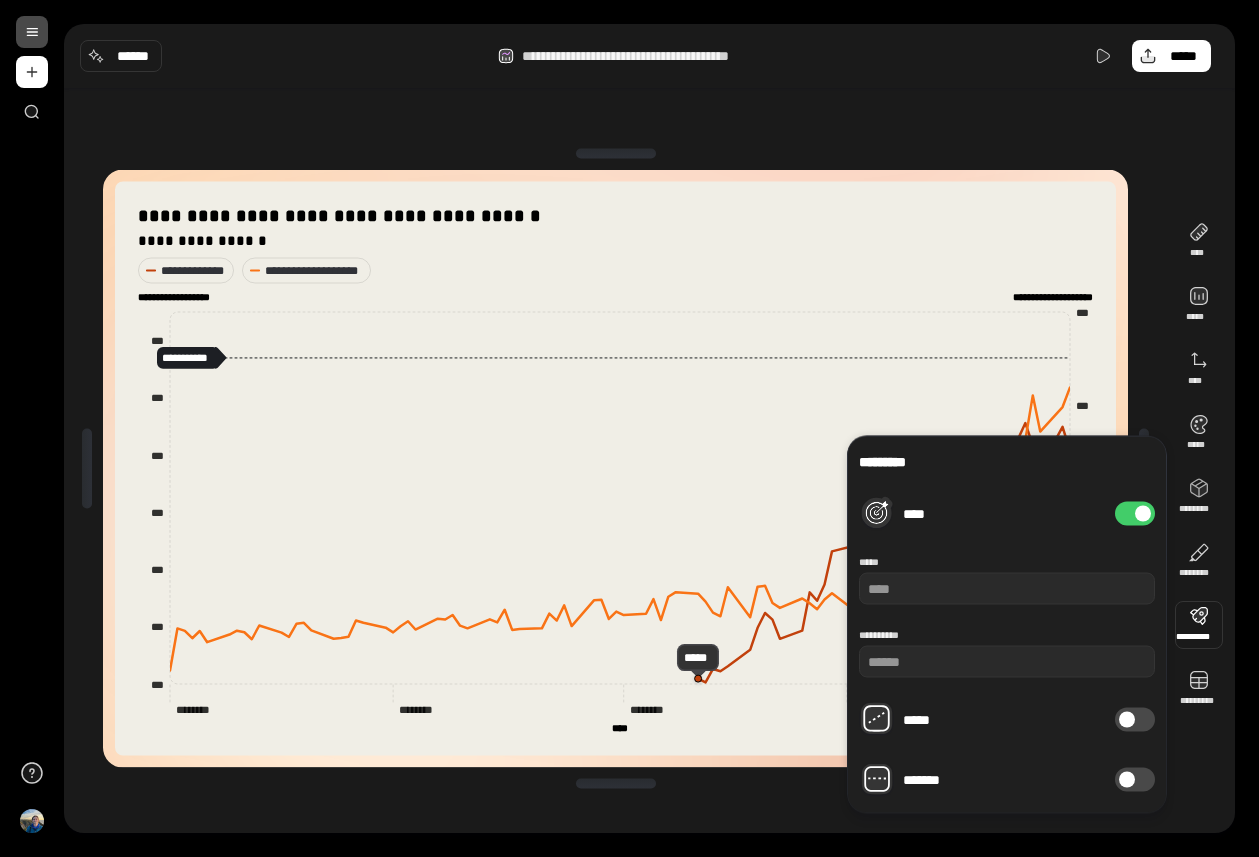 click at bounding box center [1143, 514] 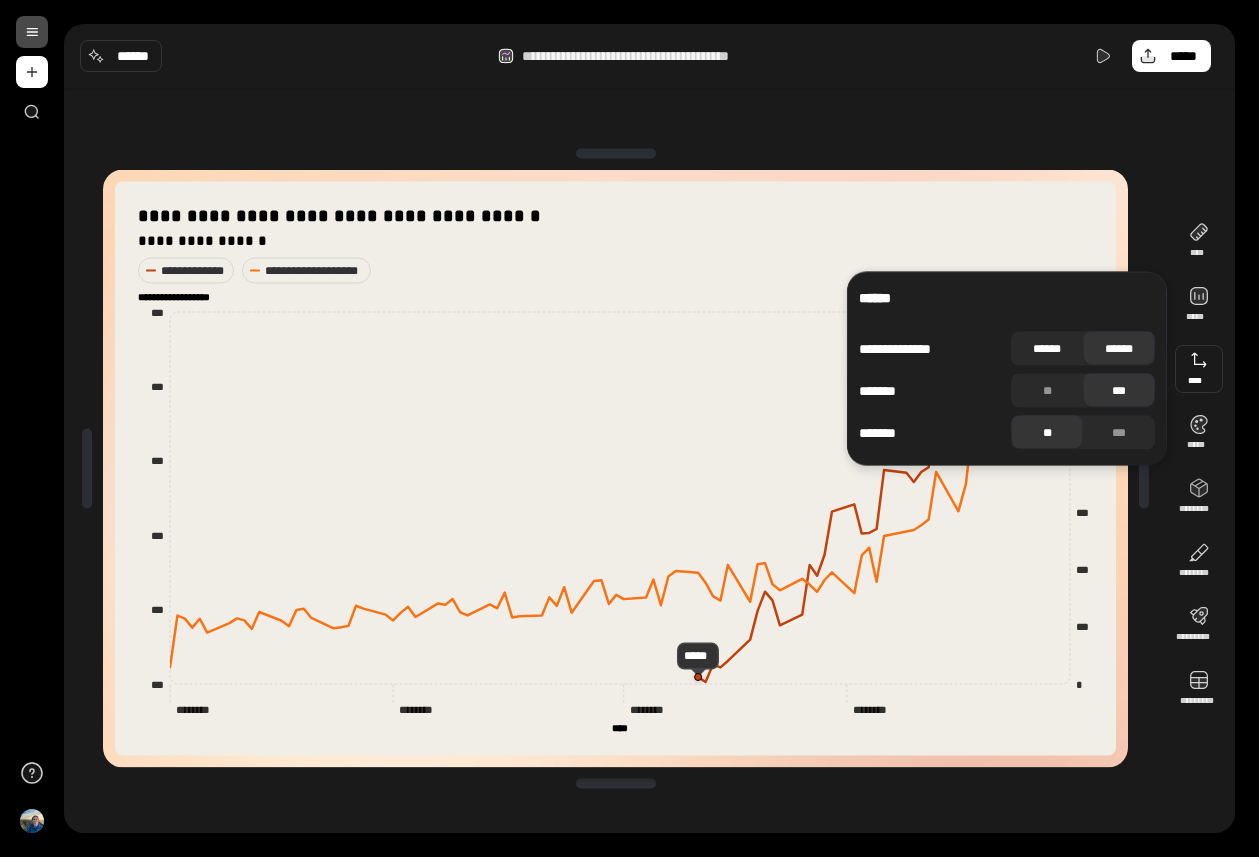 click on "******" at bounding box center (1047, 349) 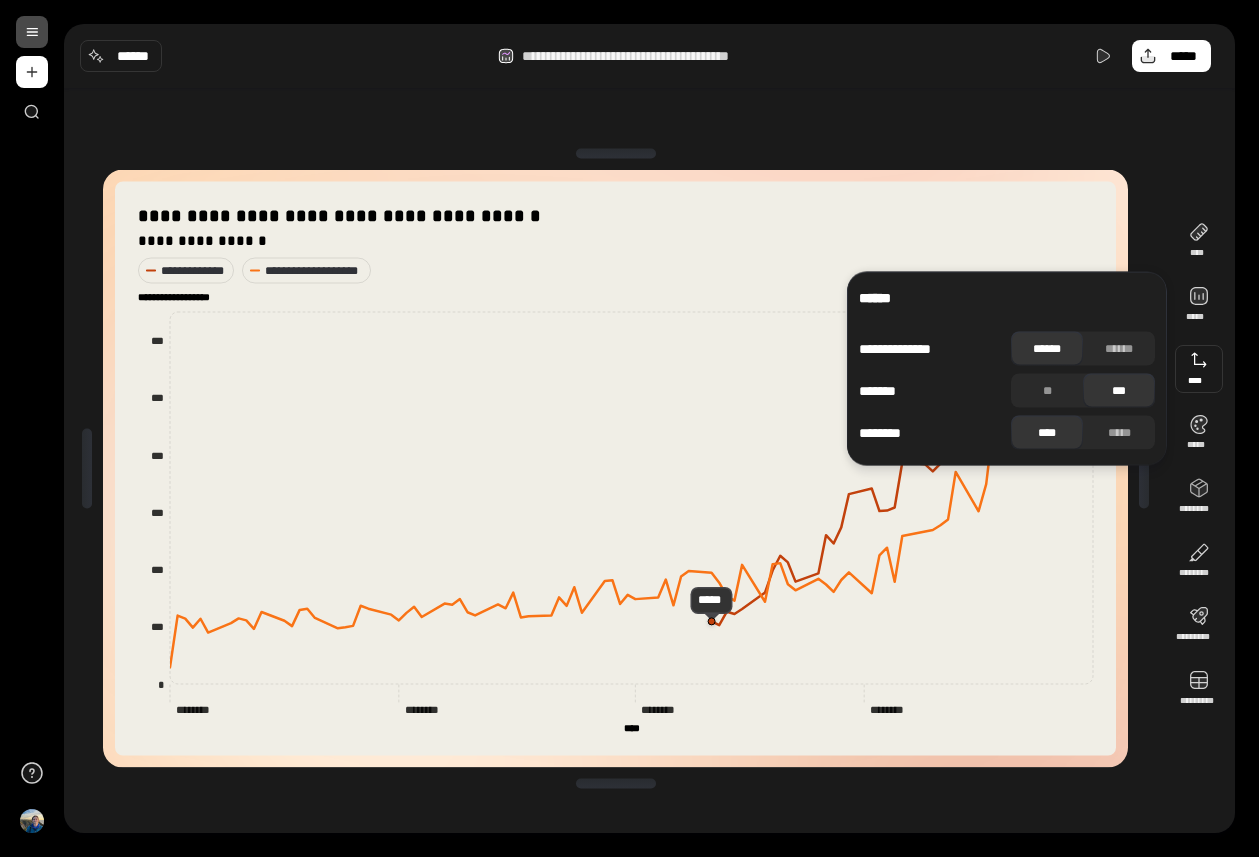 click on "**********" at bounding box center [615, 468] 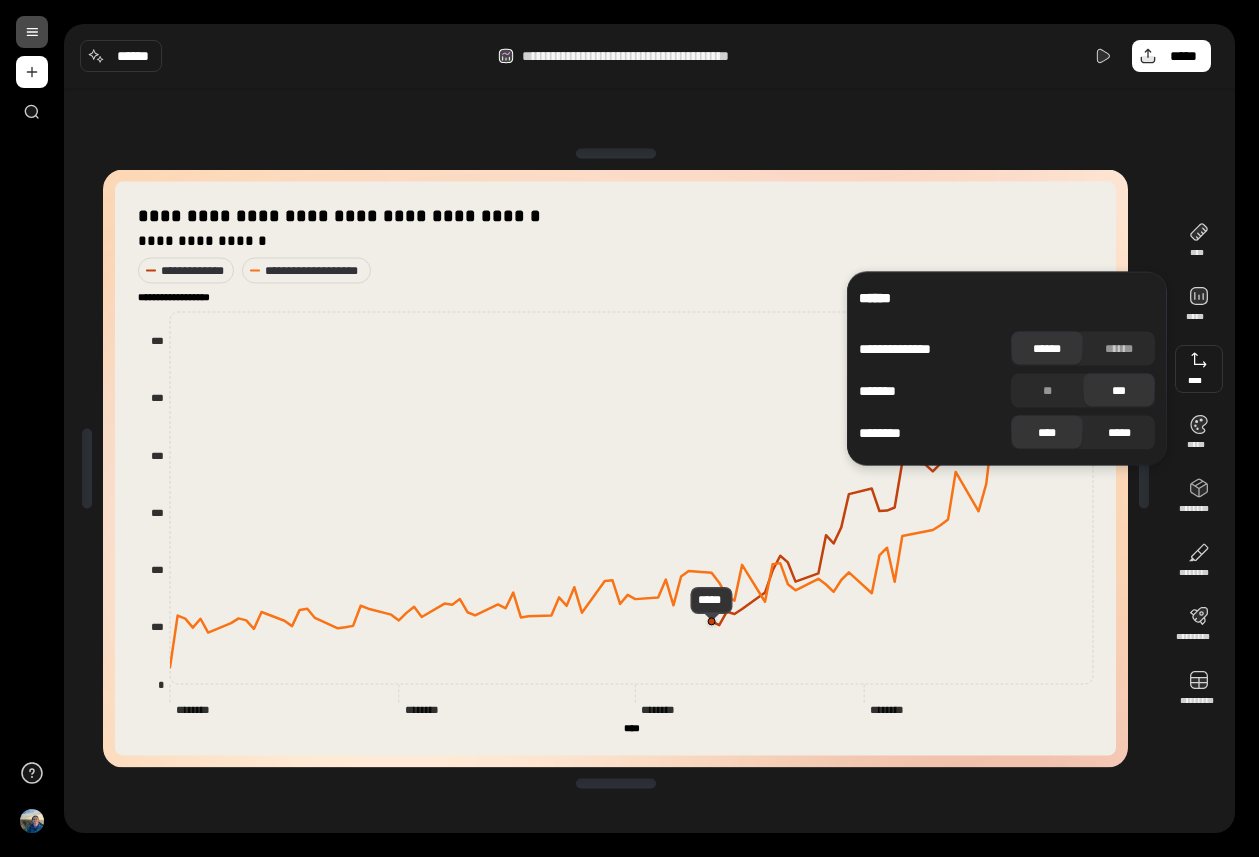 click on "*****" at bounding box center (1119, 433) 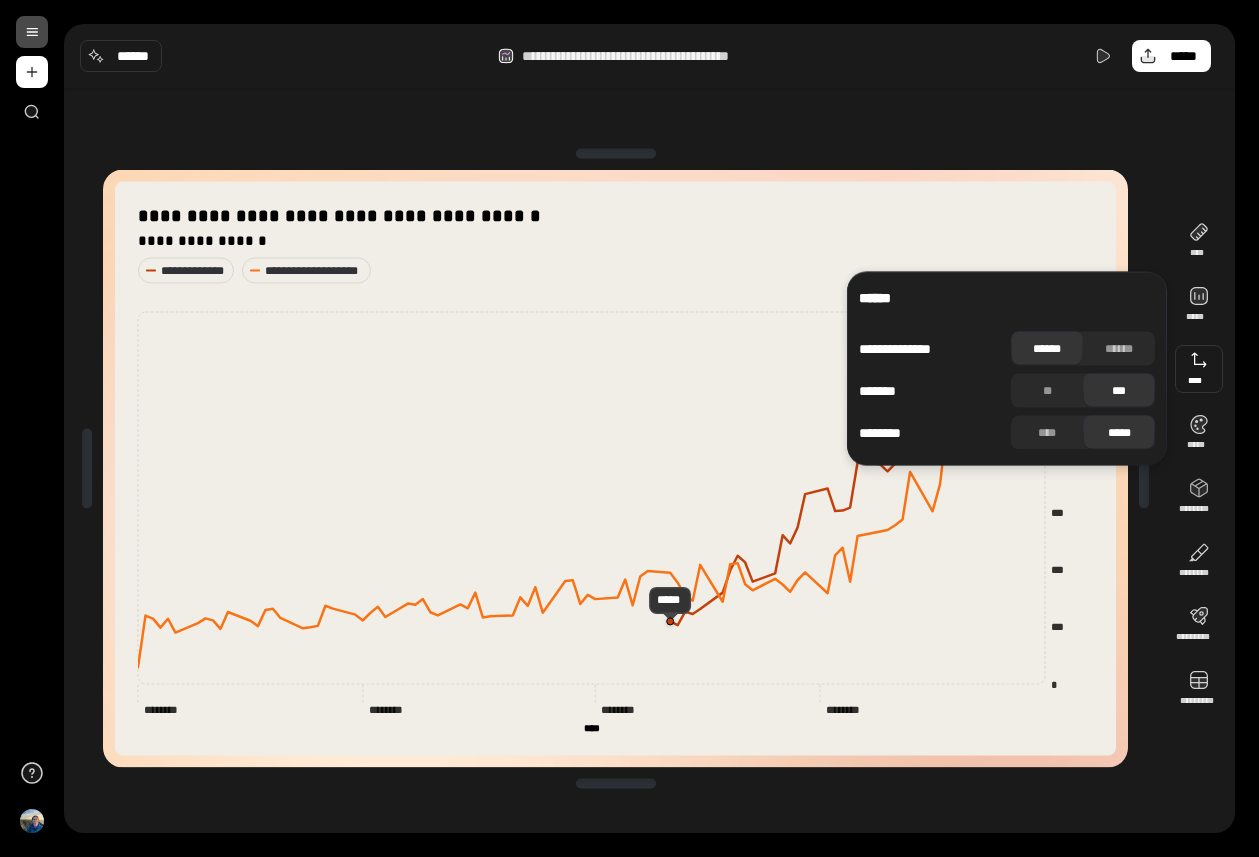 click on "**********" at bounding box center (649, 468) 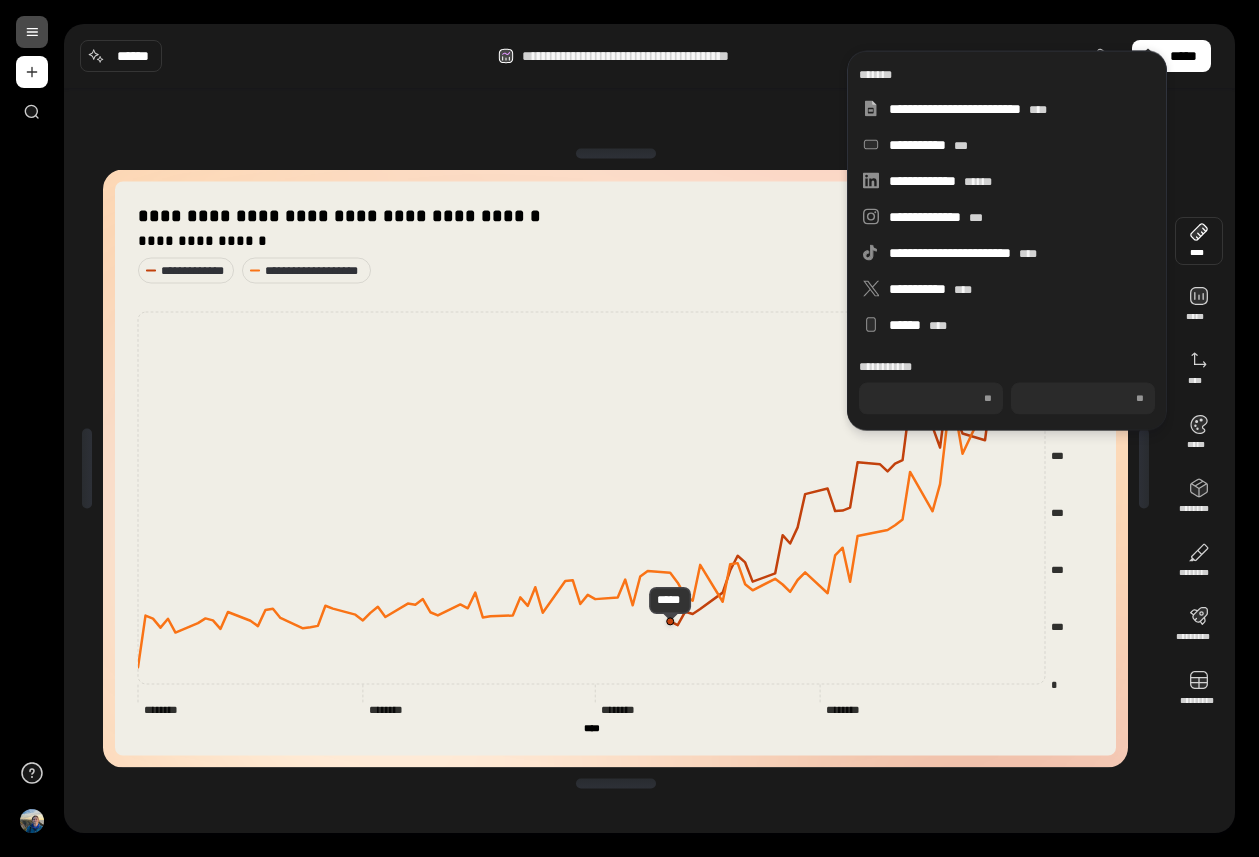click on "**********" at bounding box center (649, 468) 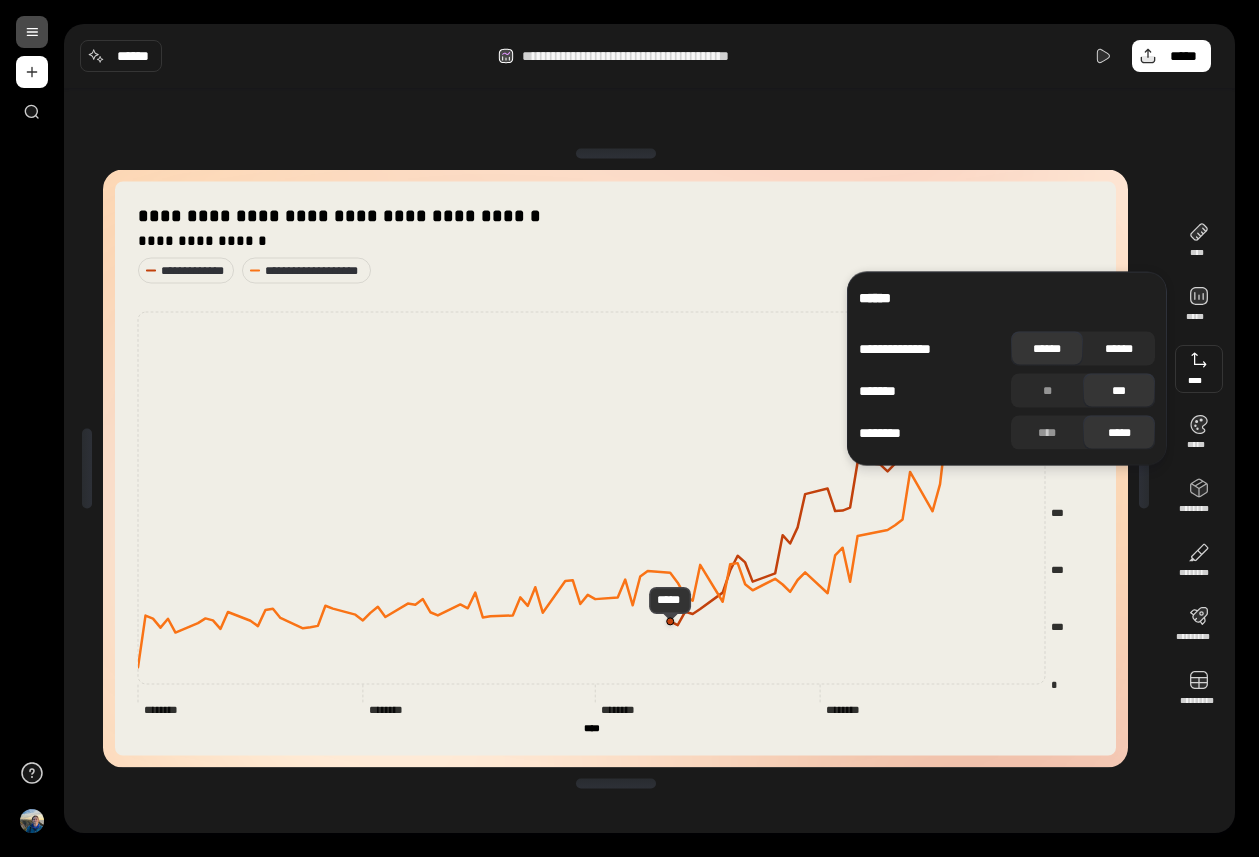 click on "******" at bounding box center (1119, 349) 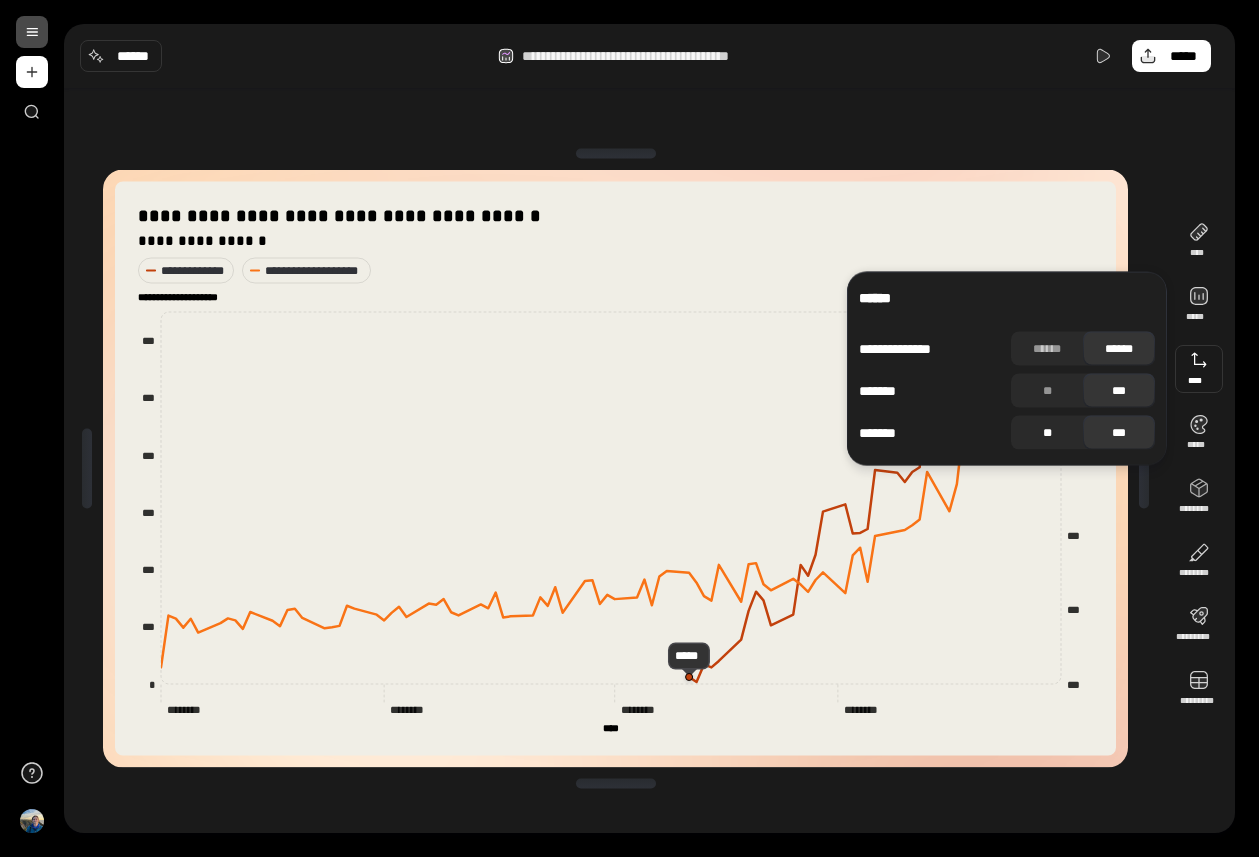 click on "**" at bounding box center [1047, 433] 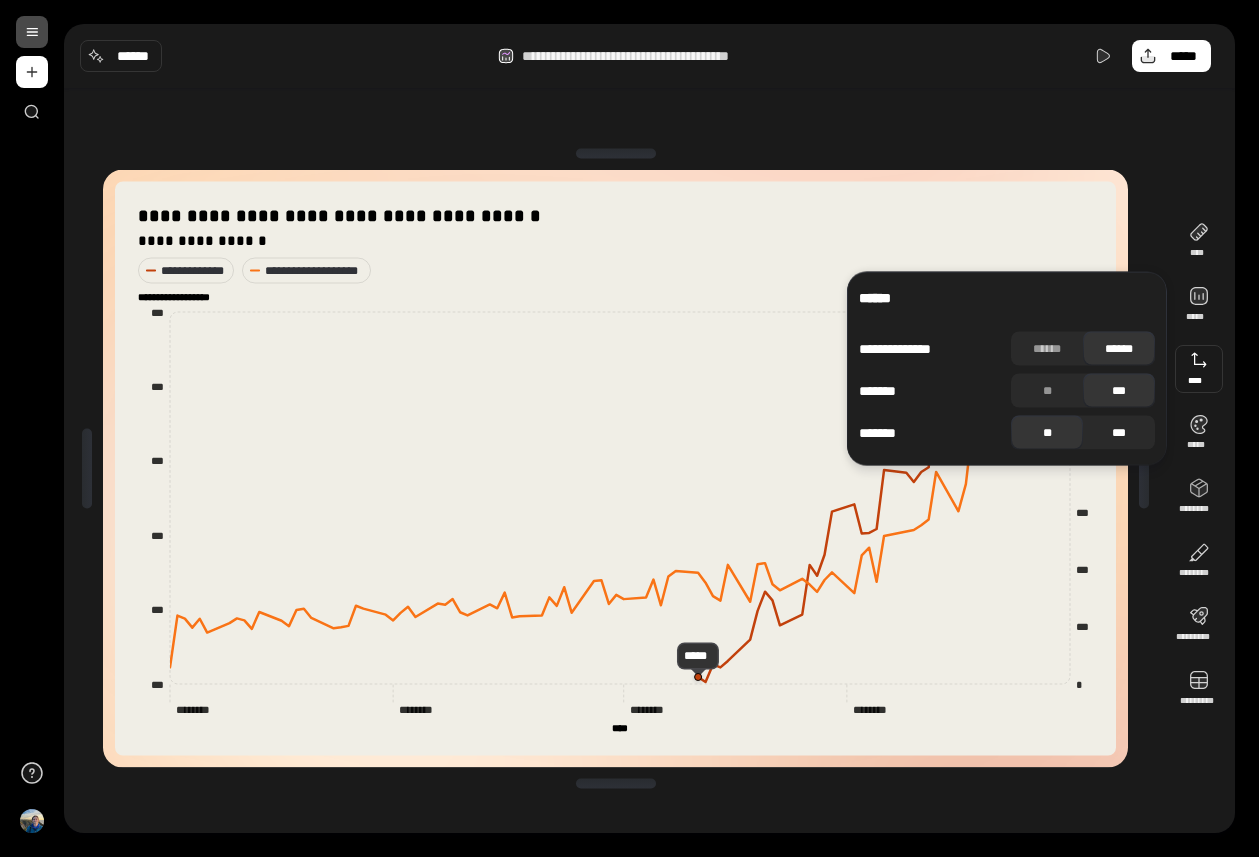 click on "***" at bounding box center [1119, 433] 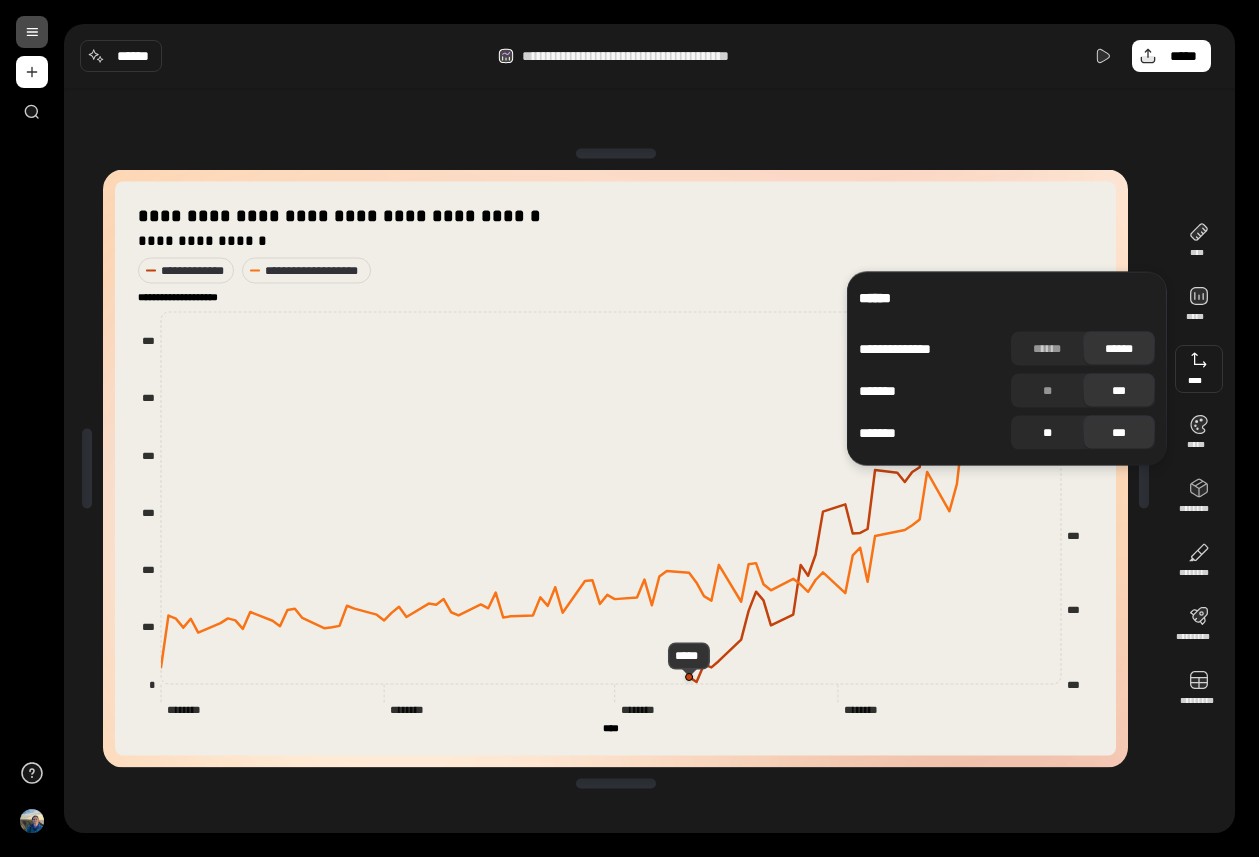 click on "**" at bounding box center (1047, 433) 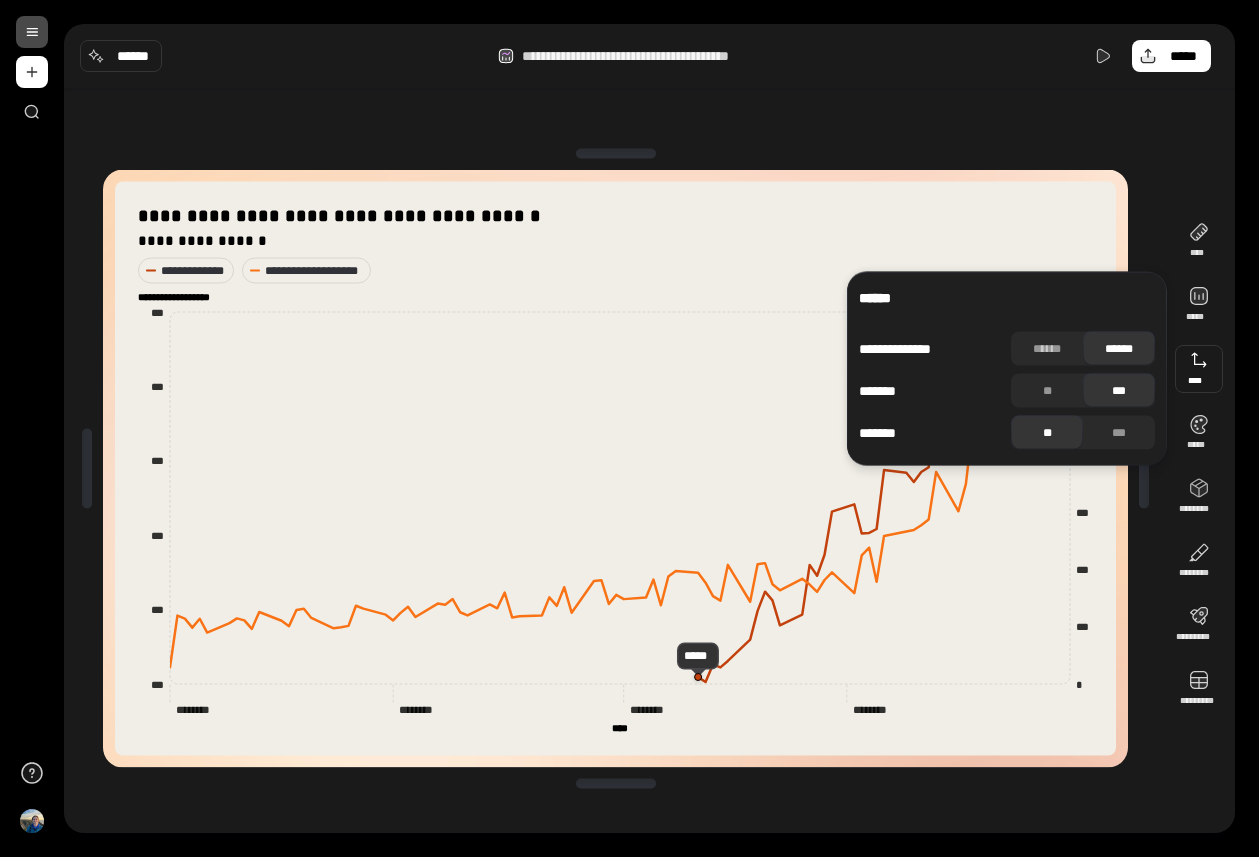 click on "**" at bounding box center [1047, 433] 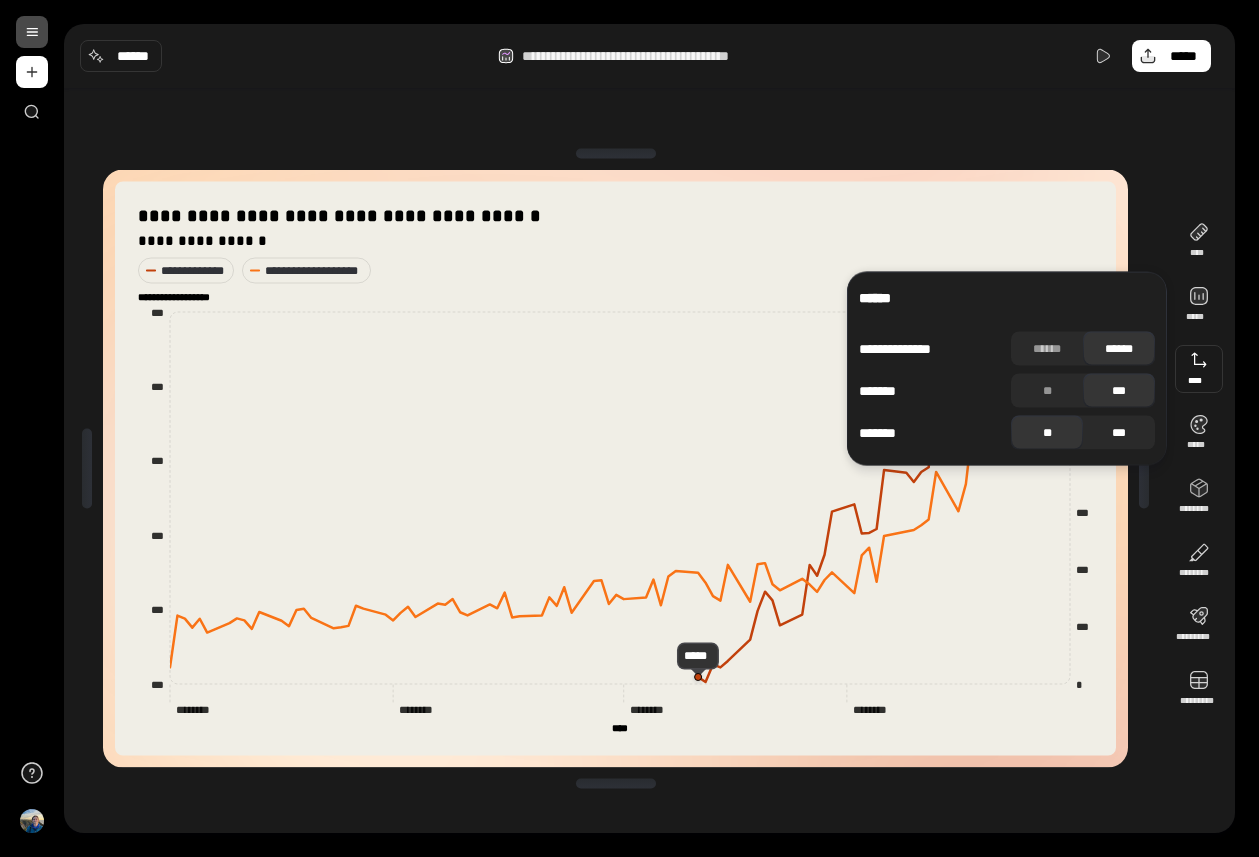 click on "***" at bounding box center [1119, 433] 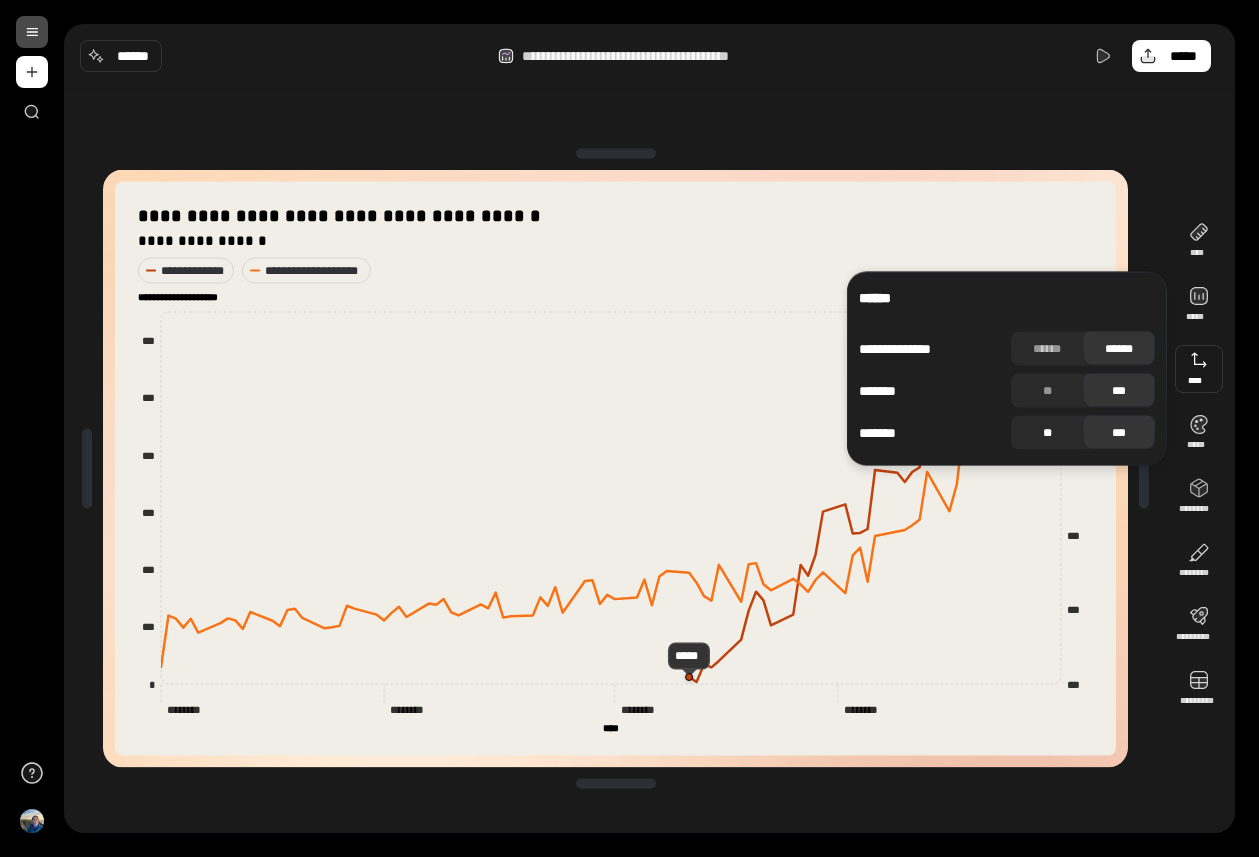 click on "**" at bounding box center (1047, 433) 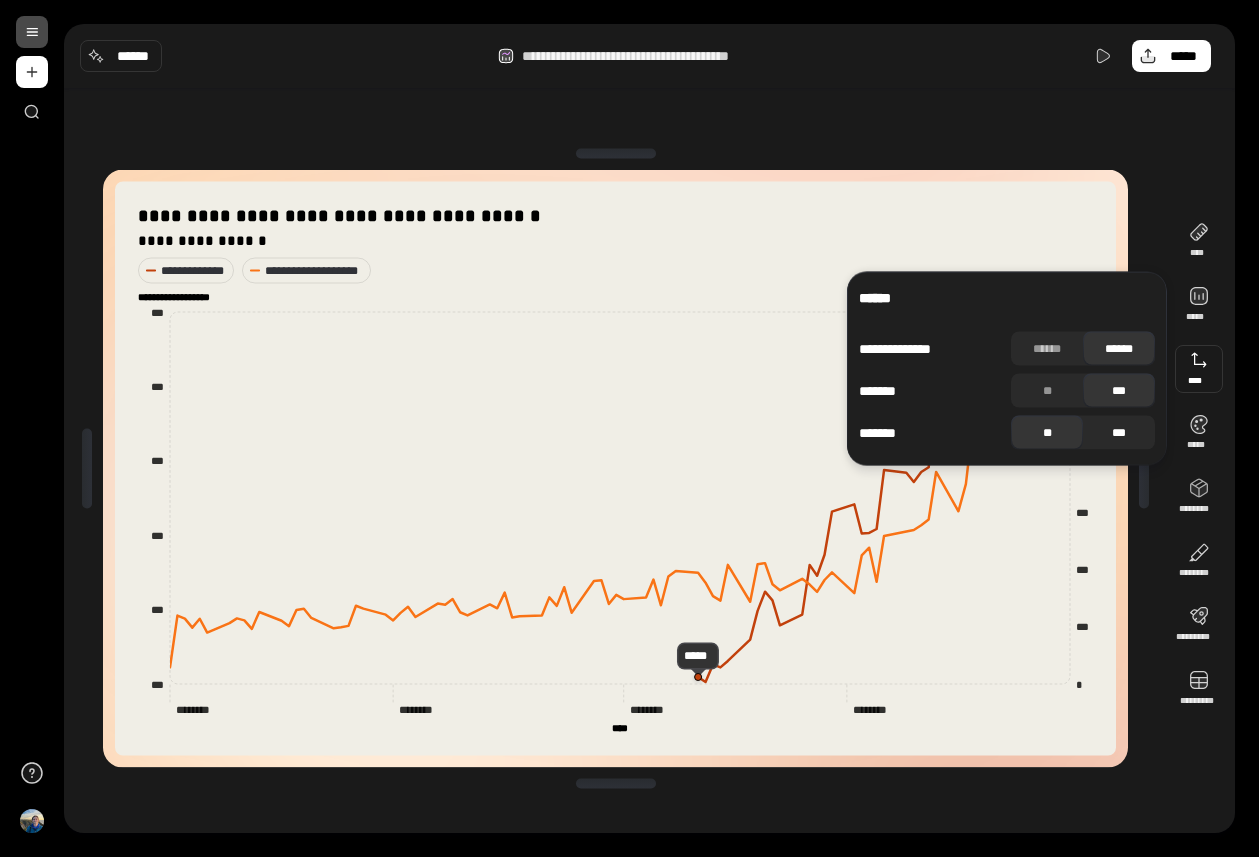 click on "***" at bounding box center (1119, 433) 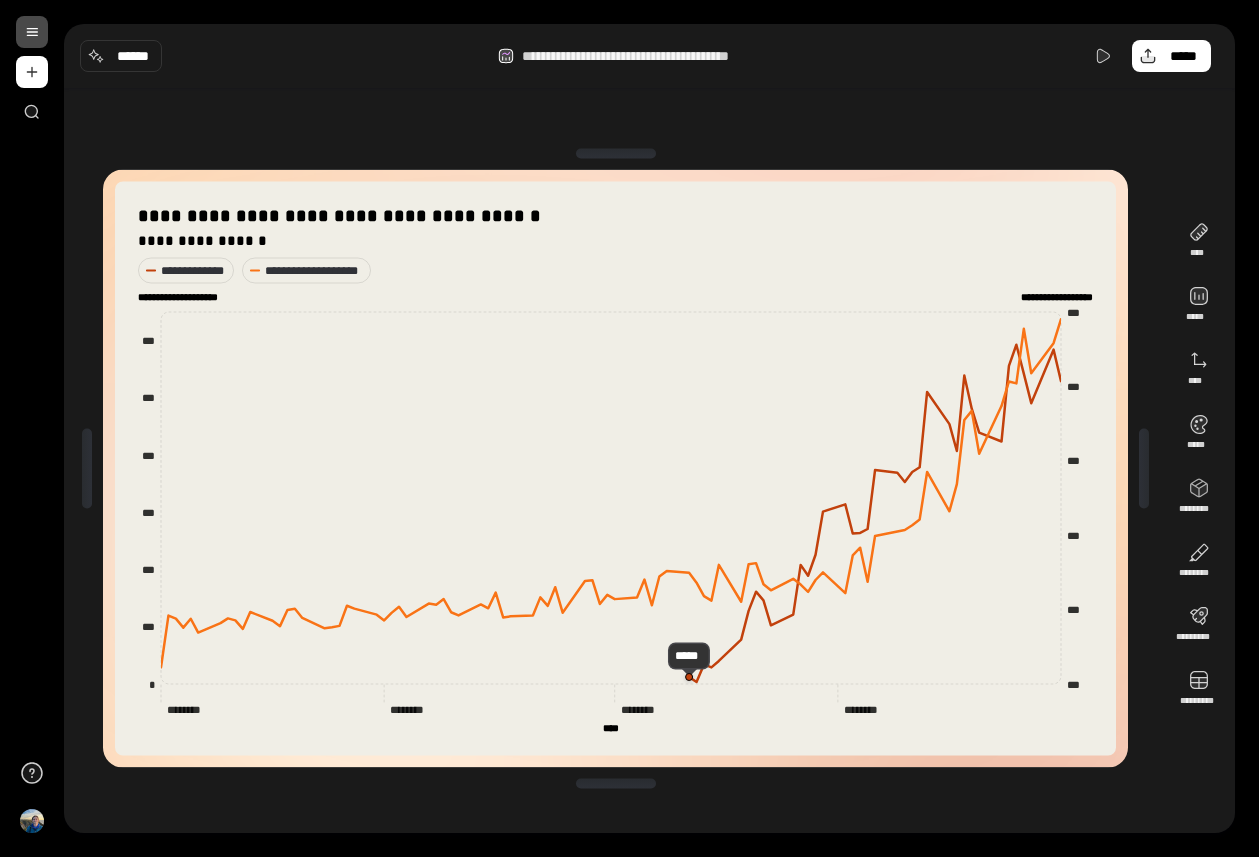 click on "**********" at bounding box center (649, 468) 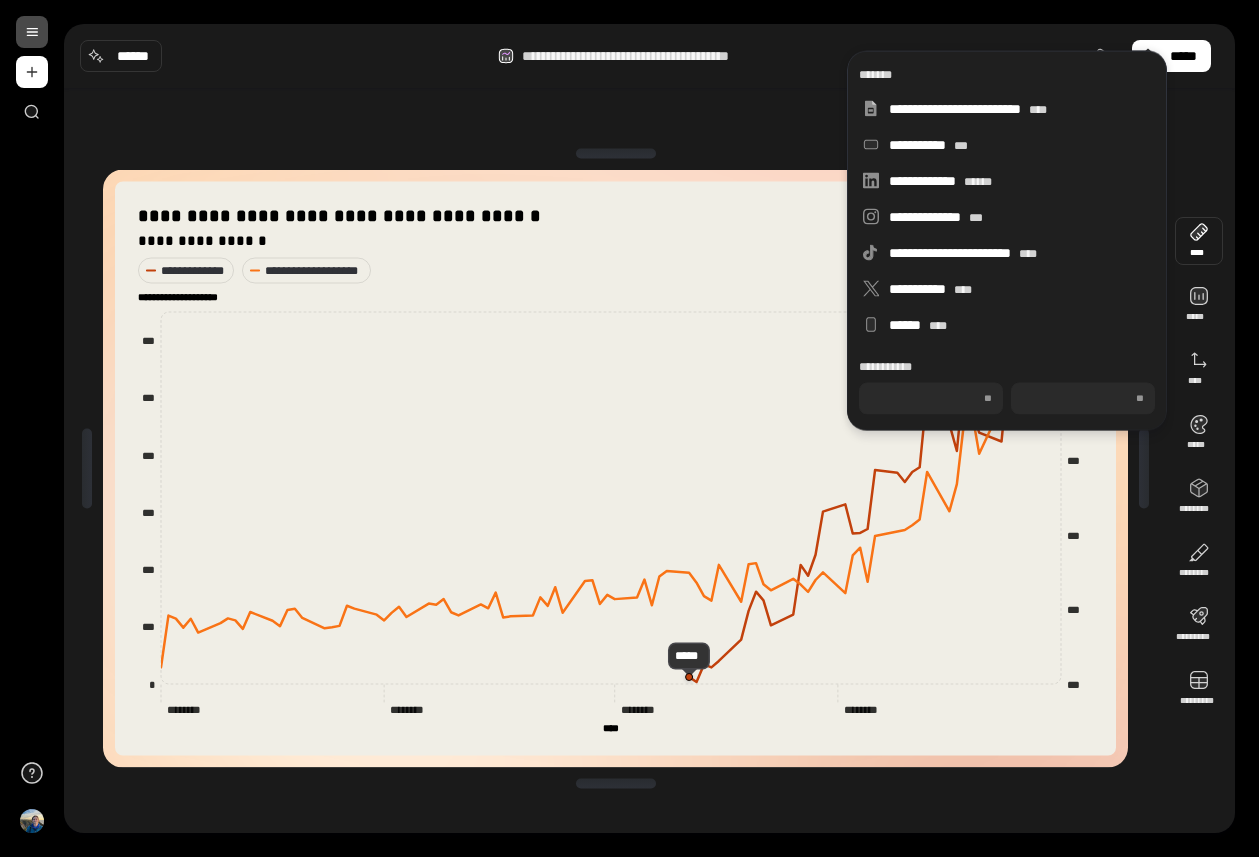 click on "**********" at bounding box center [615, 468] 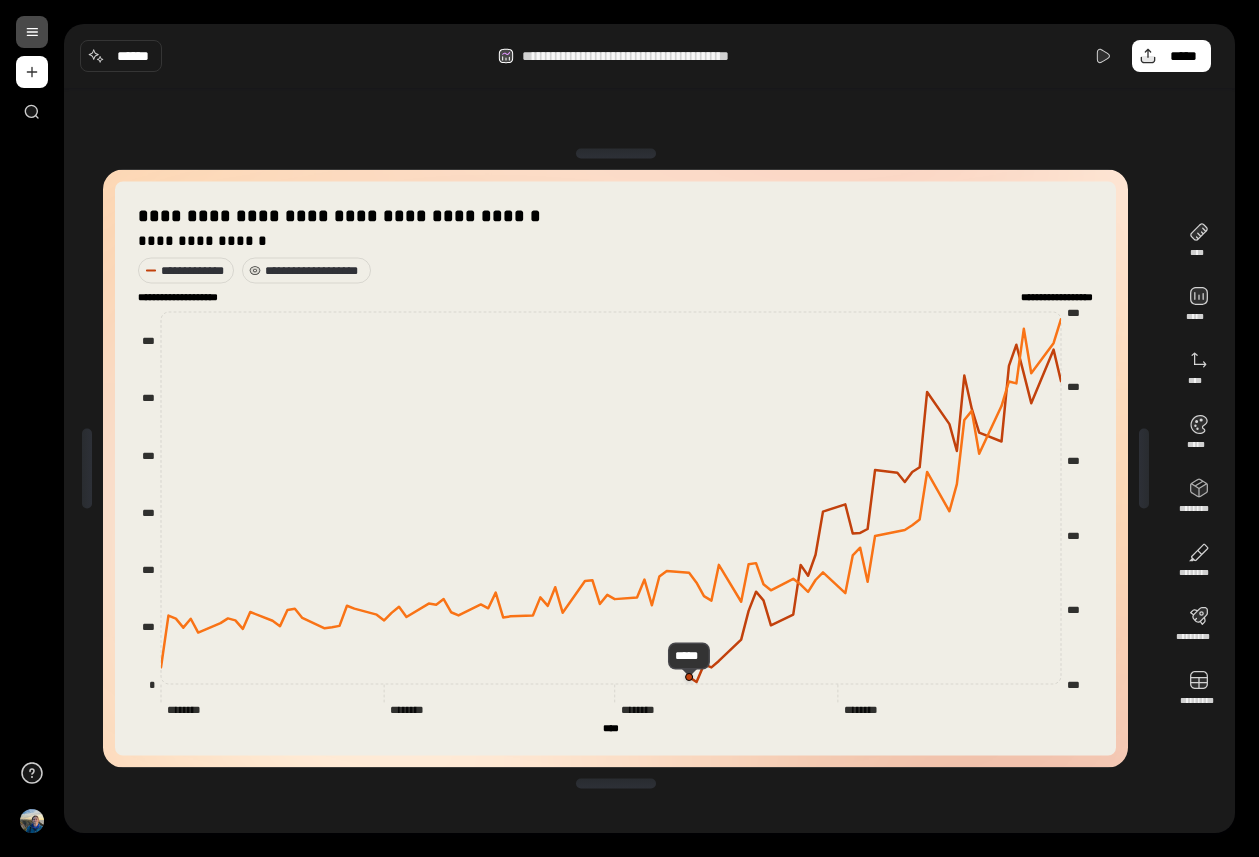 click on "**********" at bounding box center (314, 270) 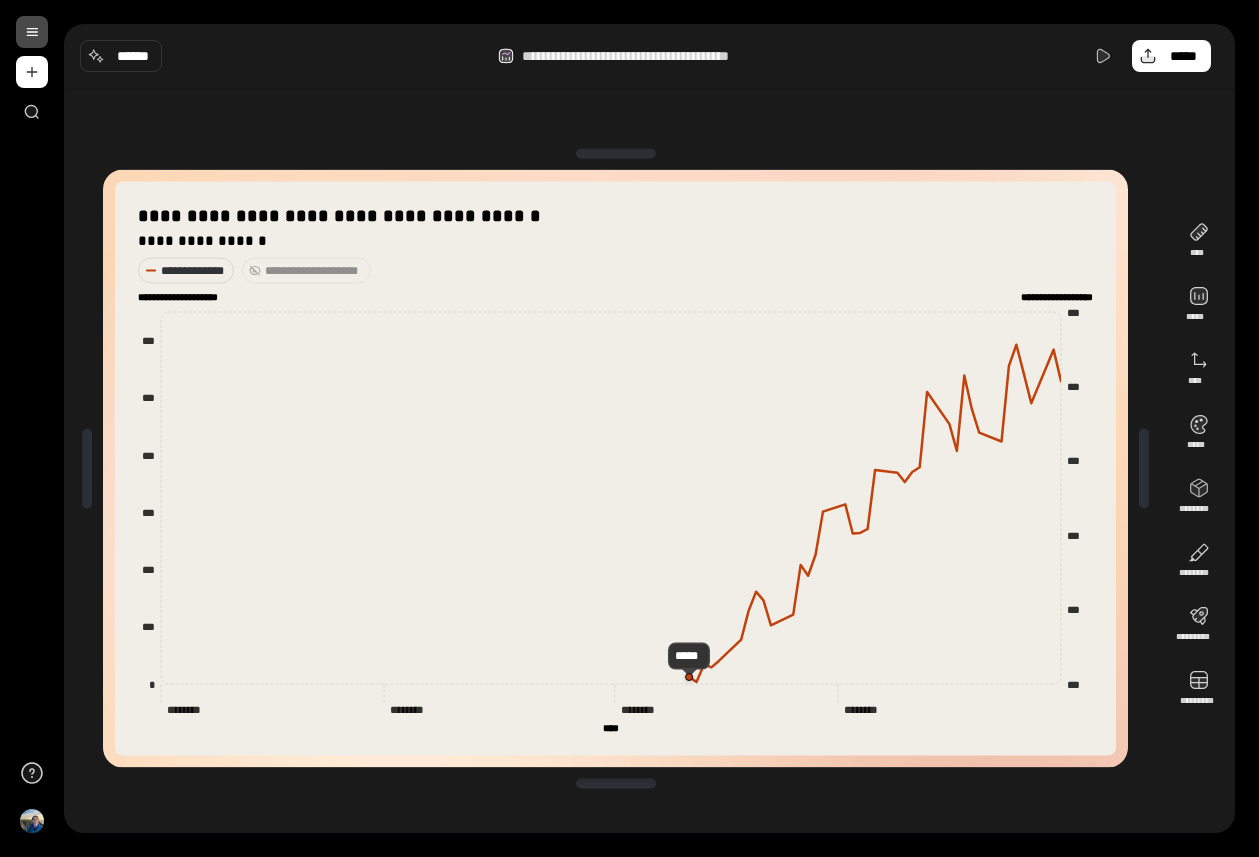 click on "**********" at bounding box center (314, 270) 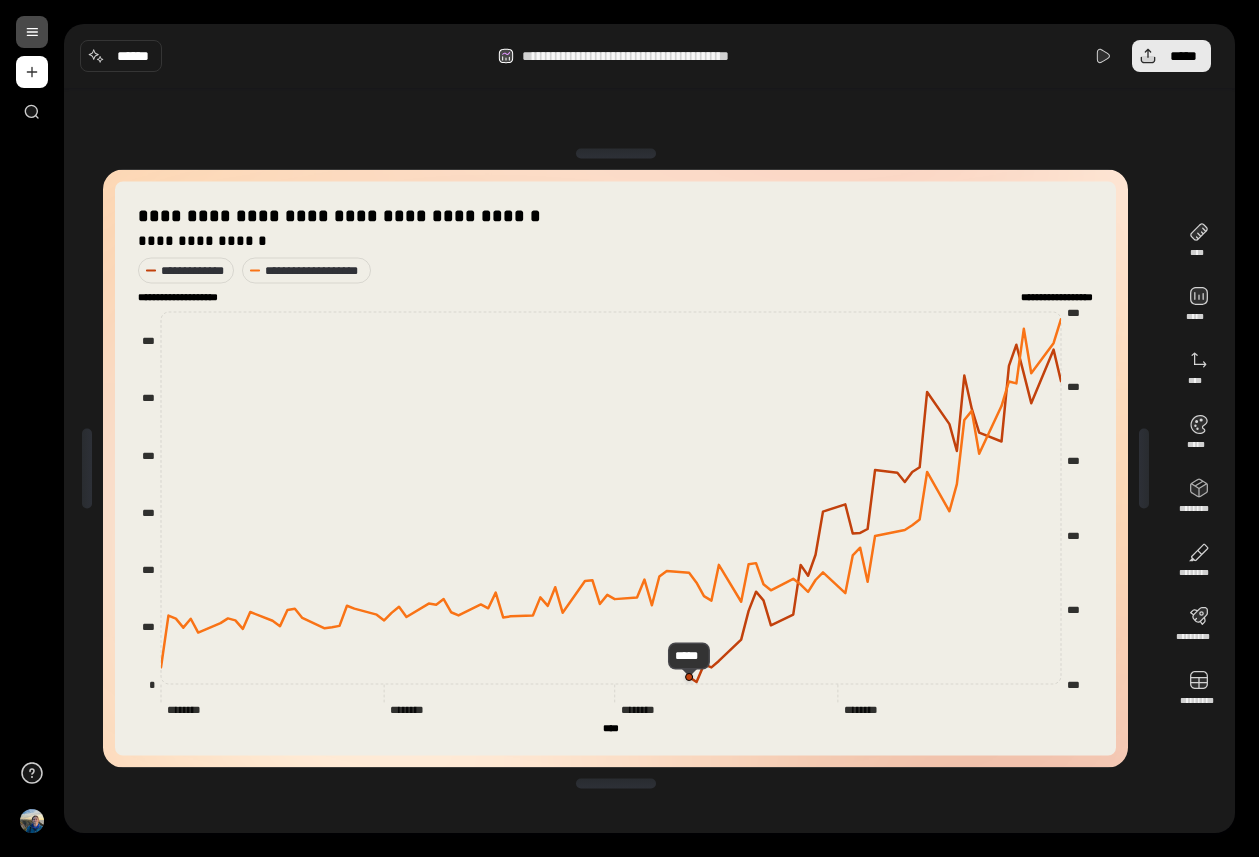 click on "*****" at bounding box center [1183, 56] 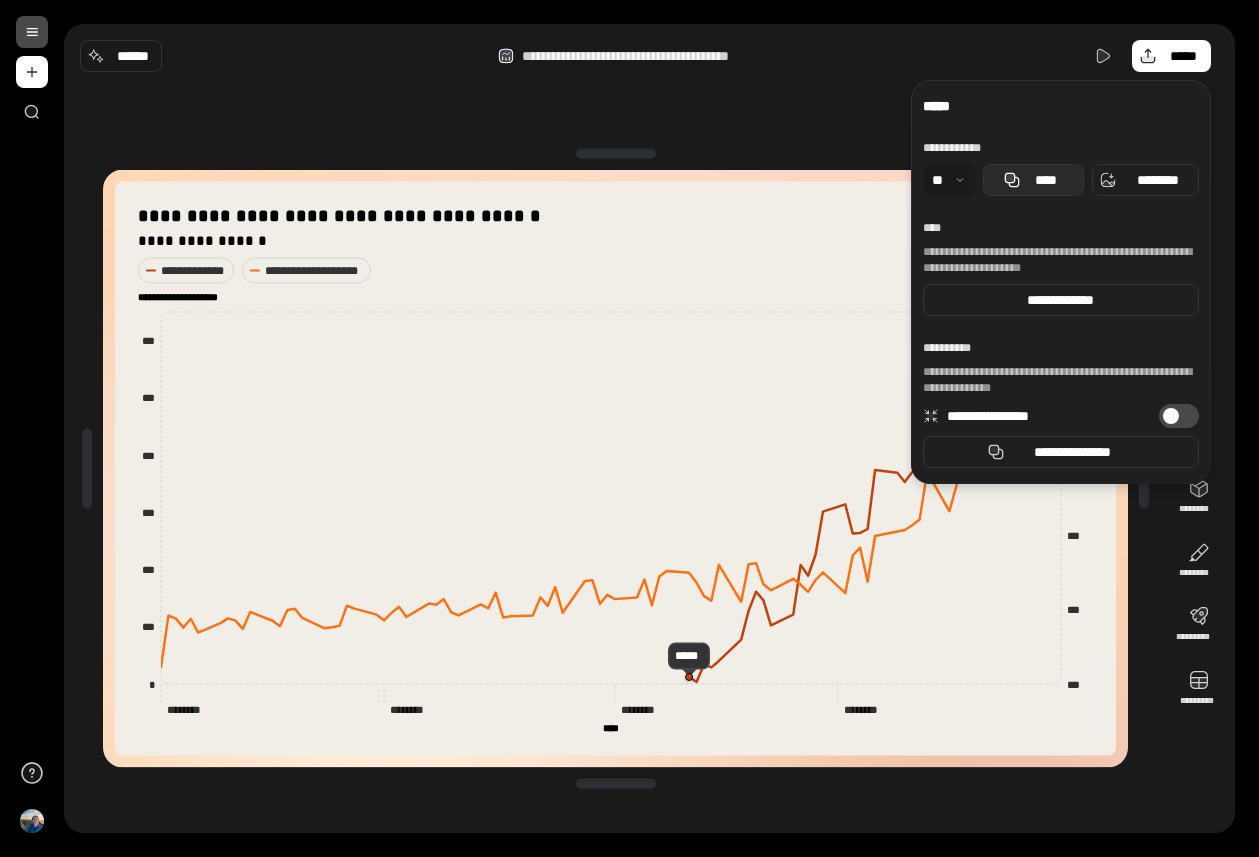 click on "****" at bounding box center (1045, 180) 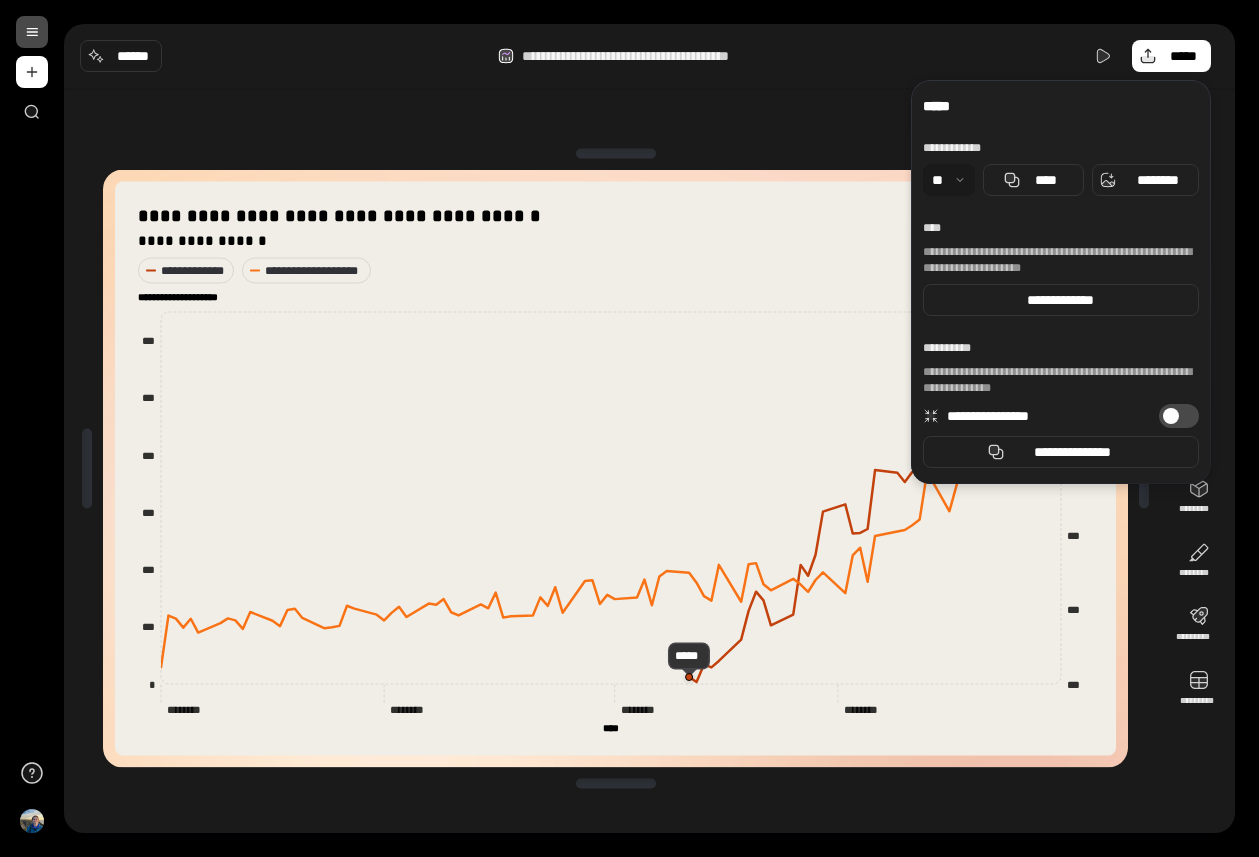 click at bounding box center (32, 32) 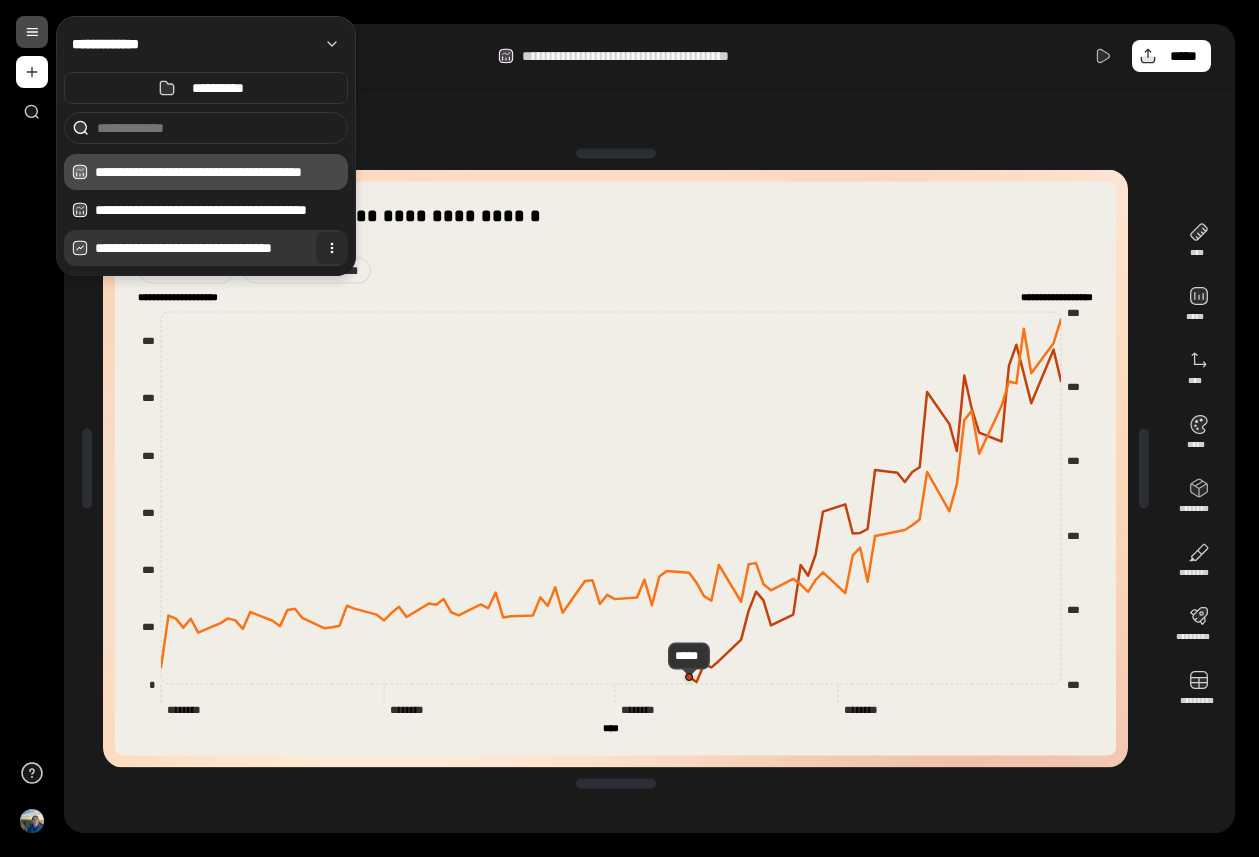 click at bounding box center (332, 248) 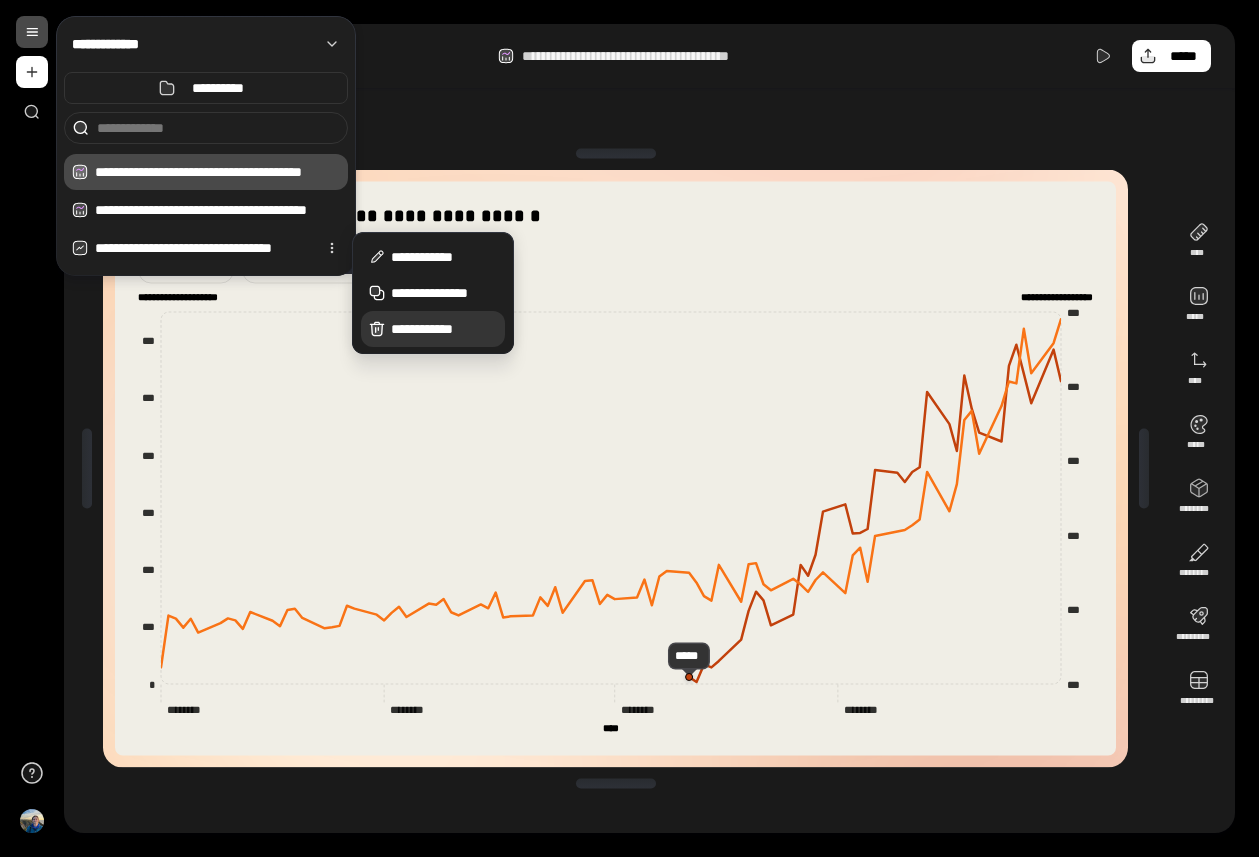 click on "**********" at bounding box center [444, 329] 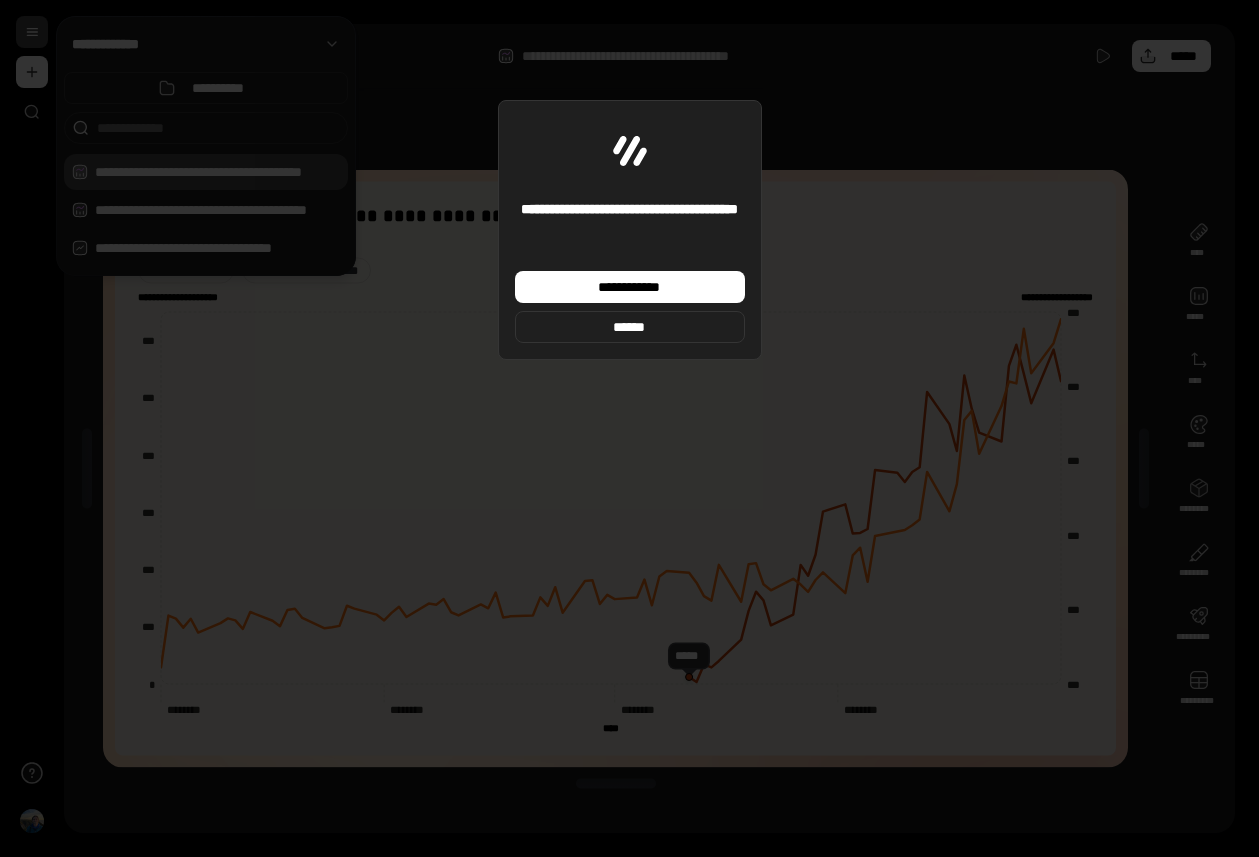 type 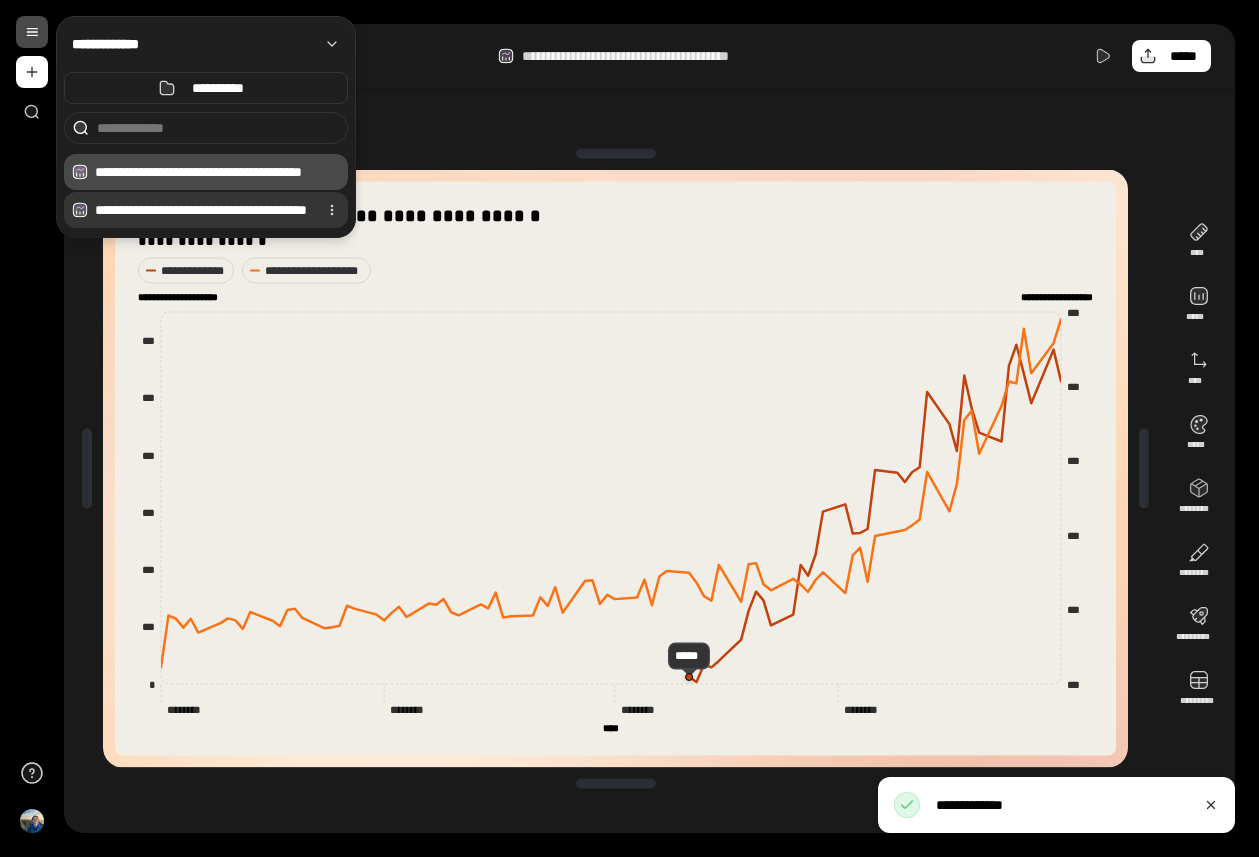 click on "**********" at bounding box center [202, 210] 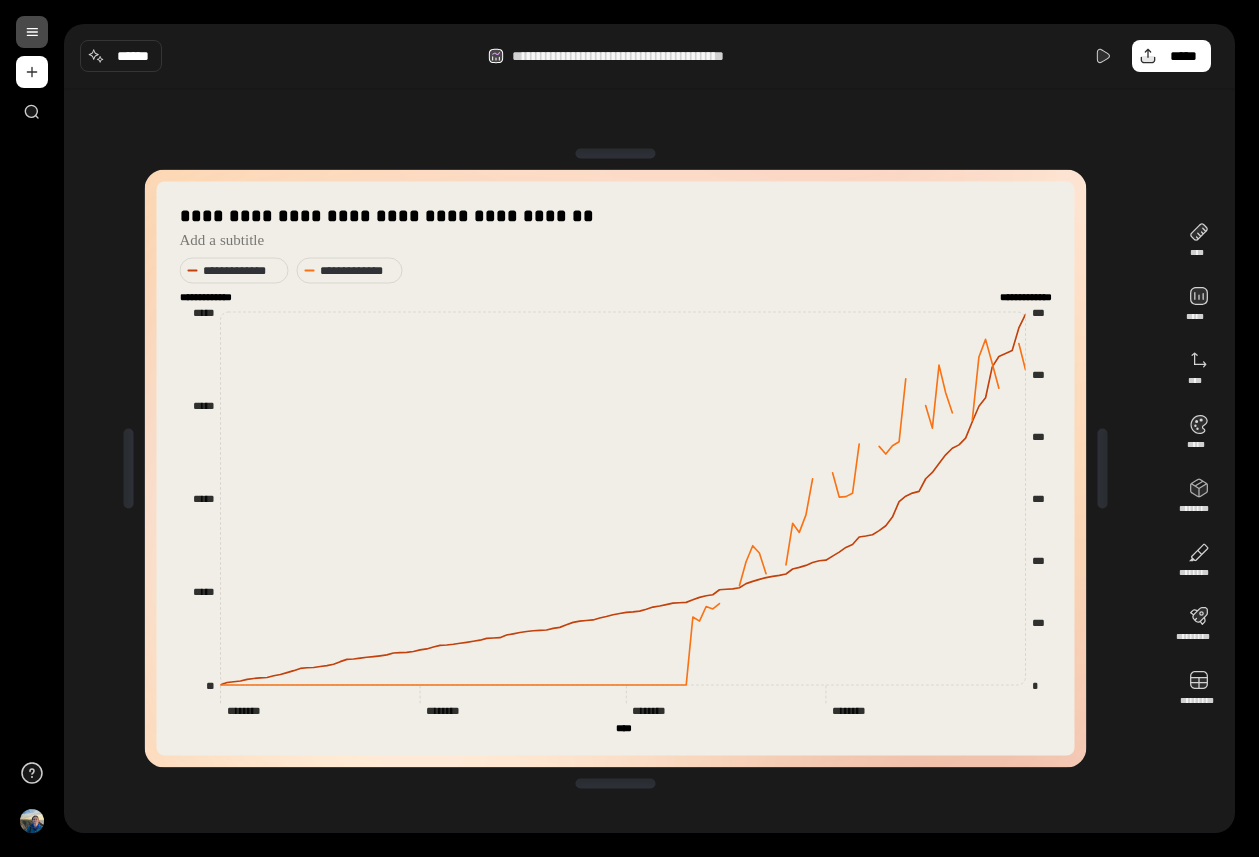 click on "**********" at bounding box center (615, 468) 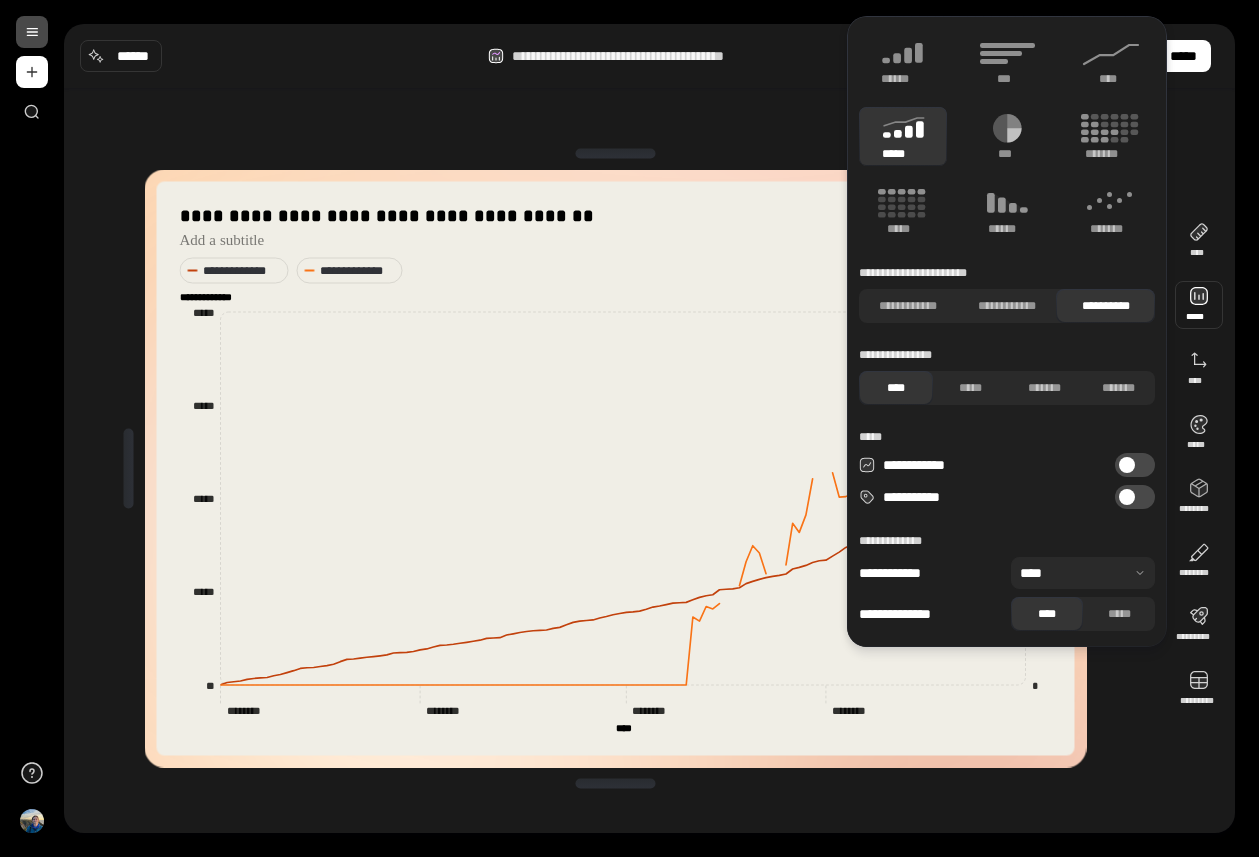 click on "**********" at bounding box center [649, 468] 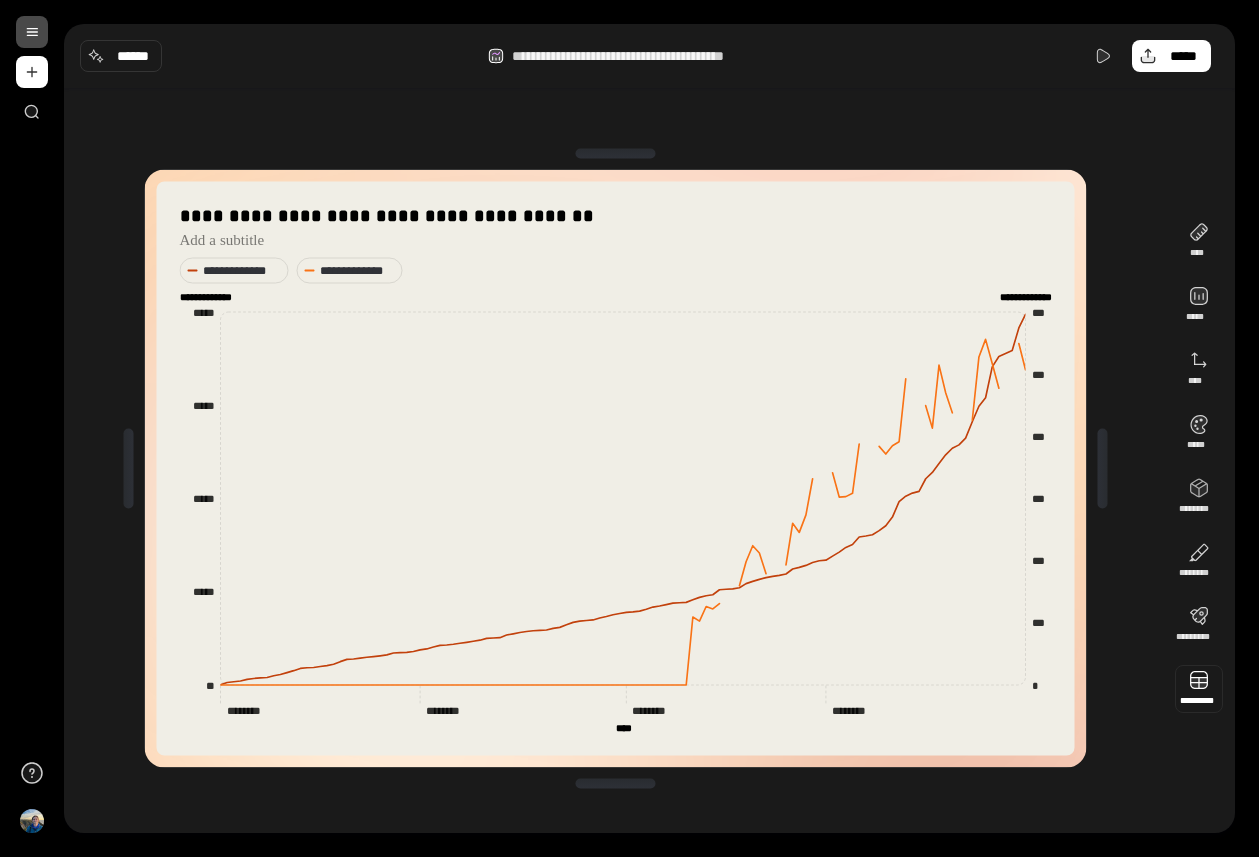 click at bounding box center (1199, 689) 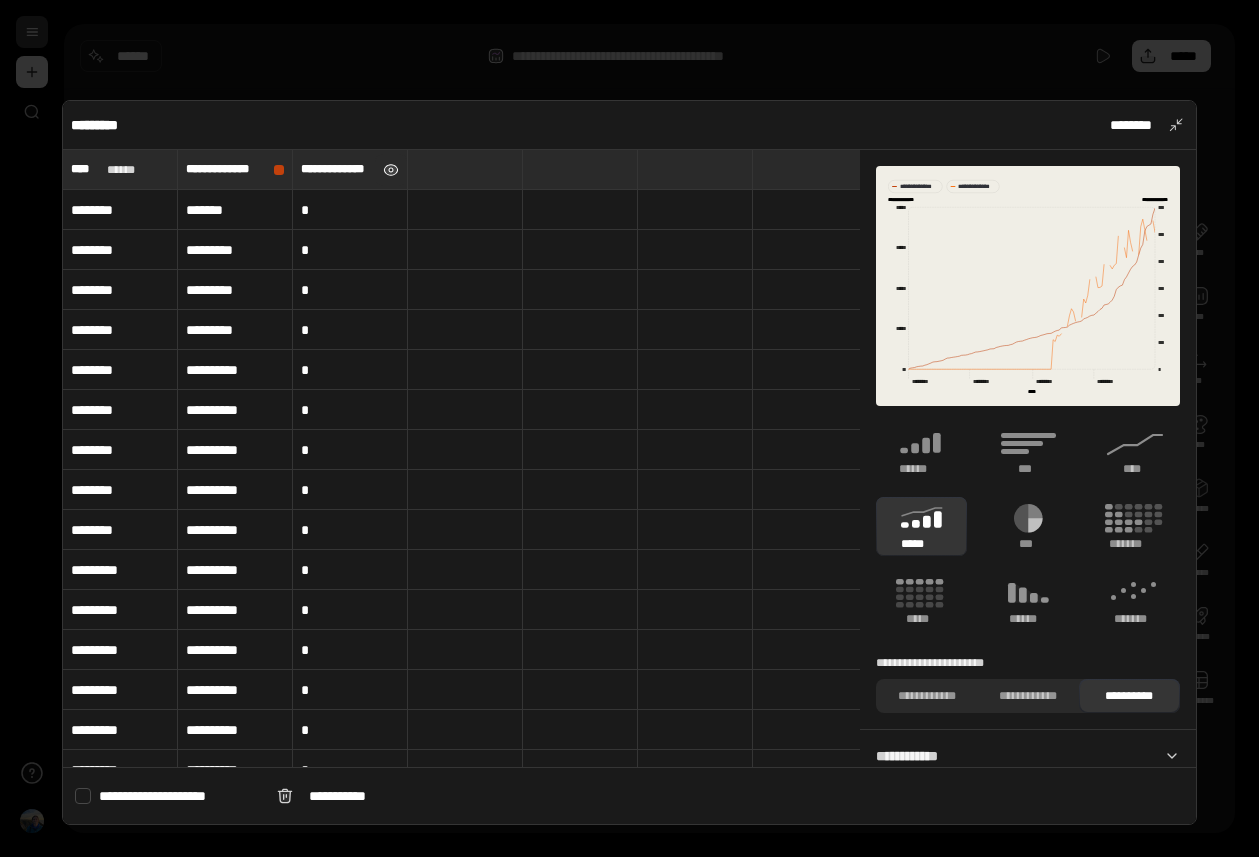 click at bounding box center (391, 170) 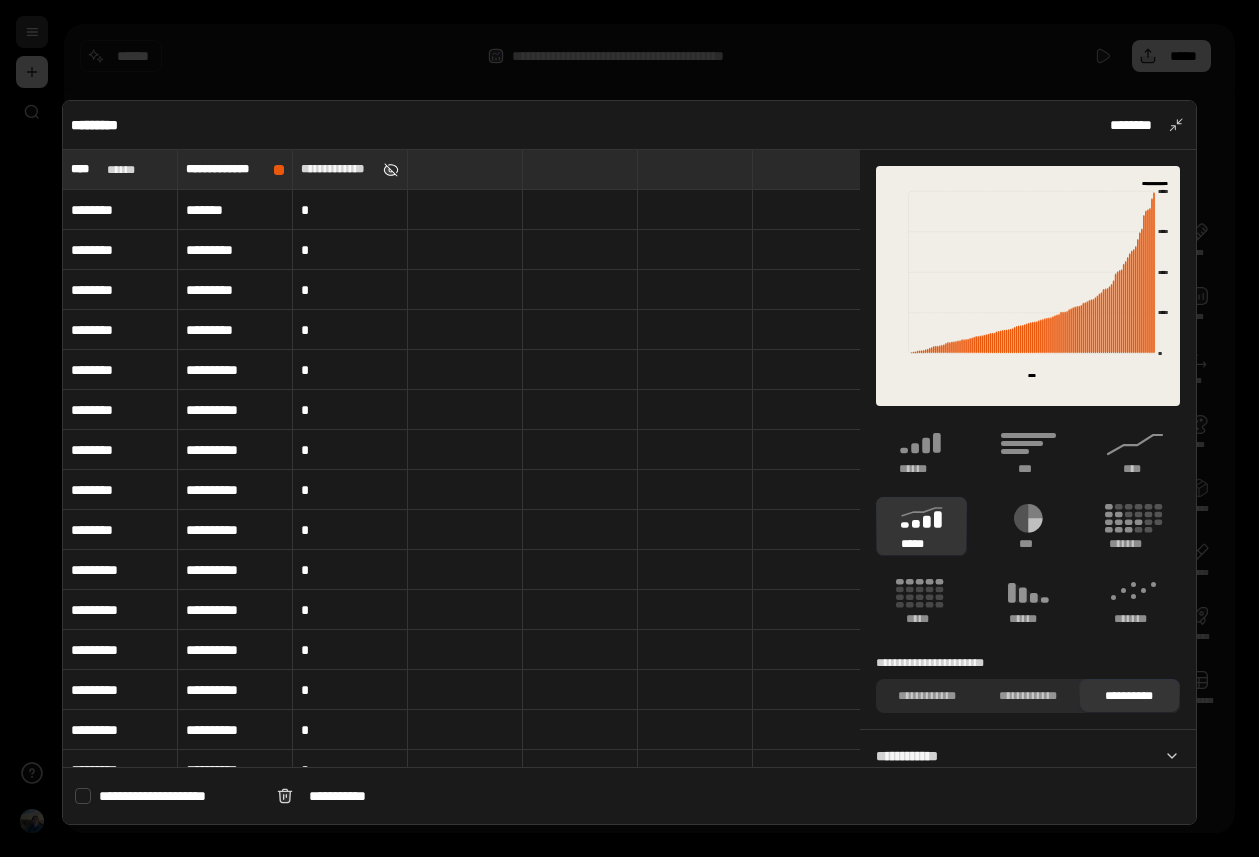 type on "**********" 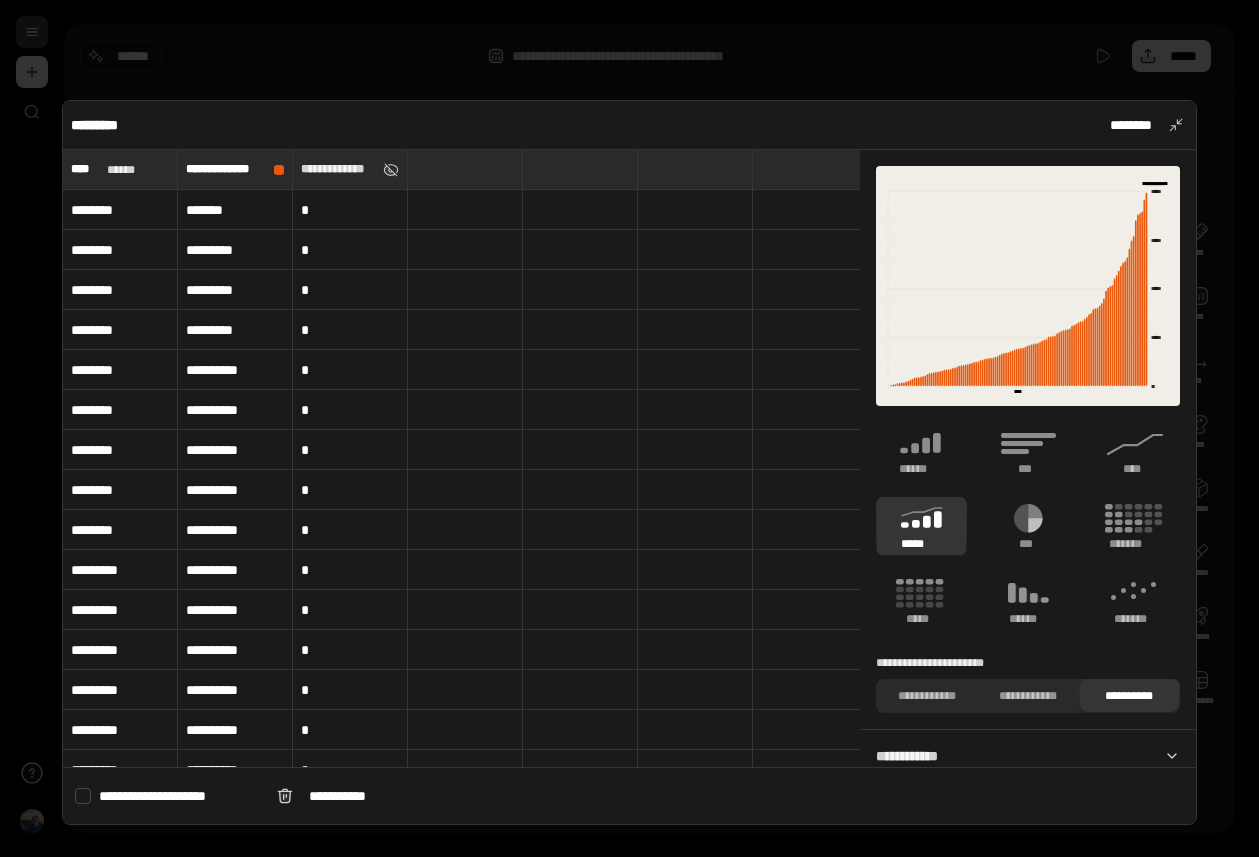 click at bounding box center [629, 428] 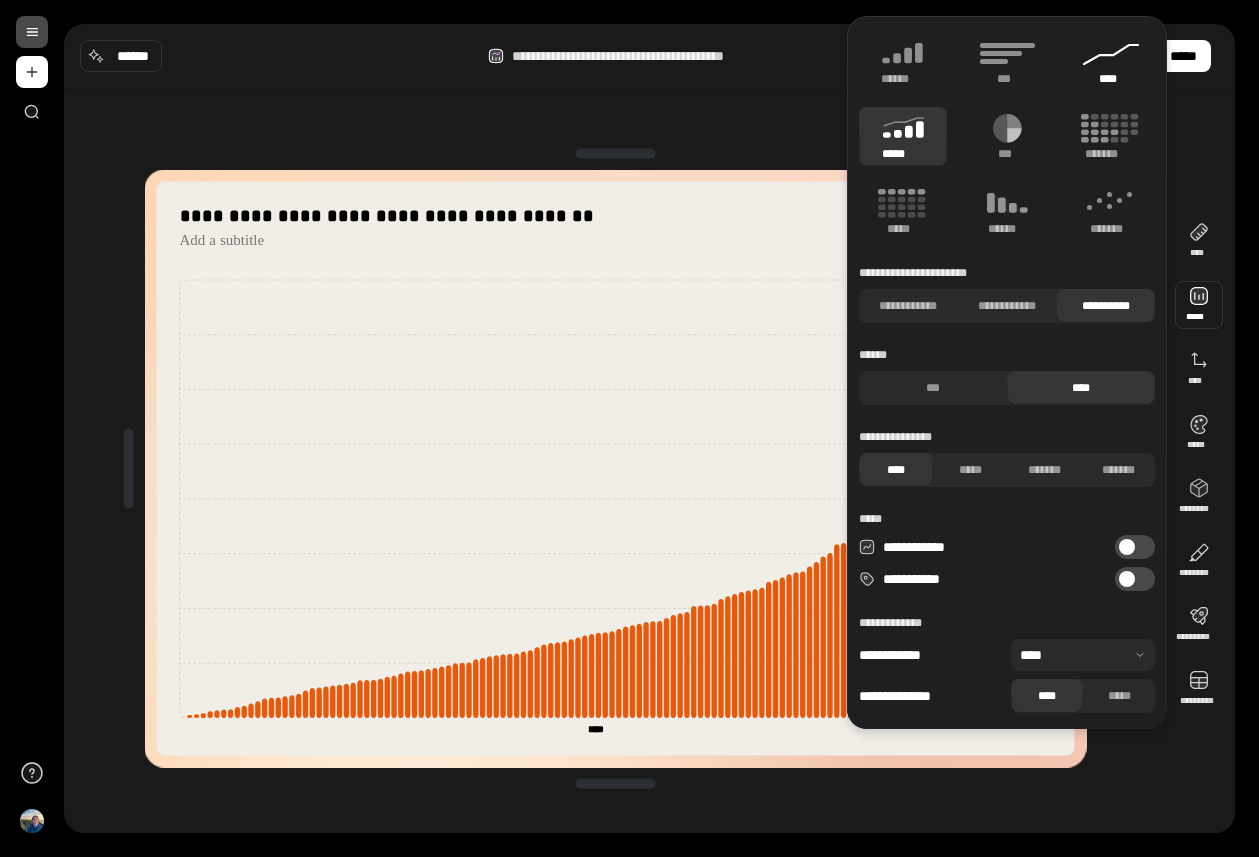 click 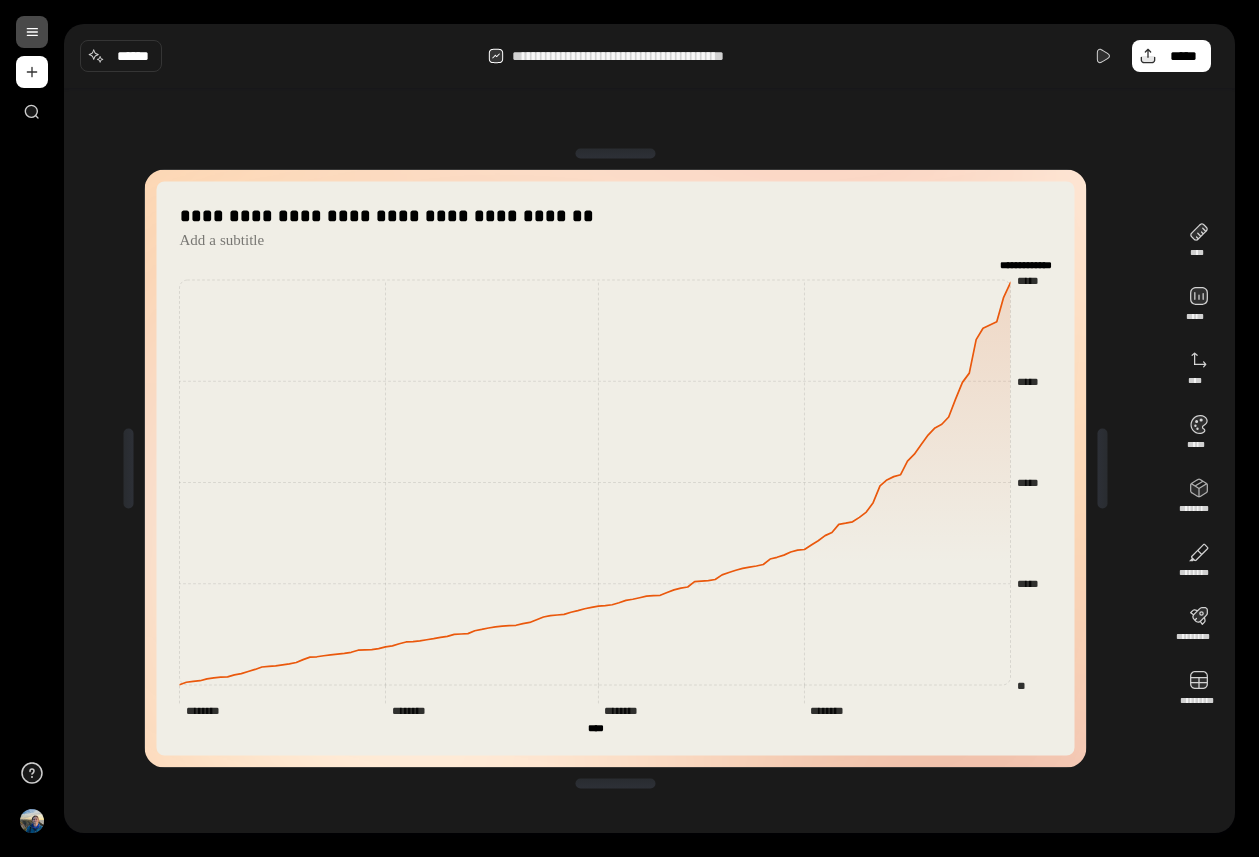click on "**********" at bounding box center (615, 468) 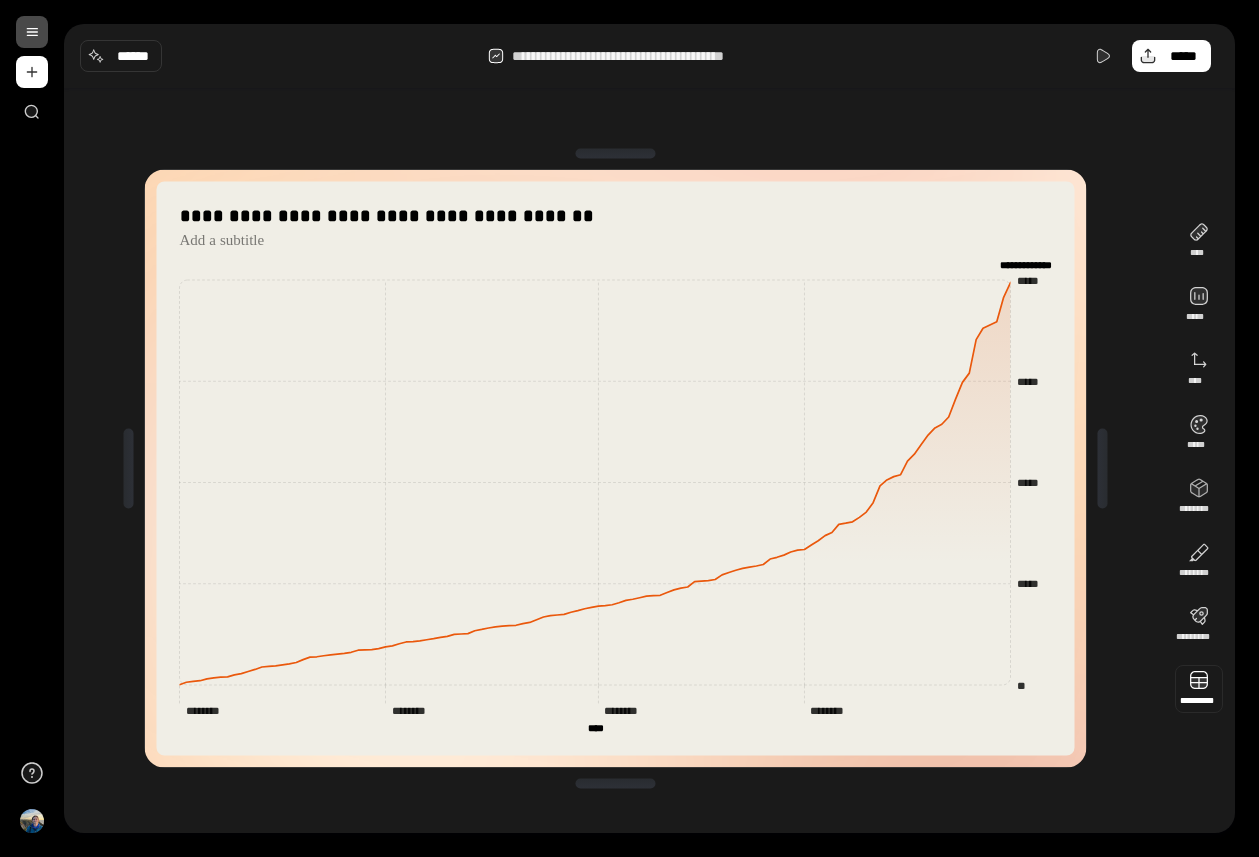 click at bounding box center [1199, 689] 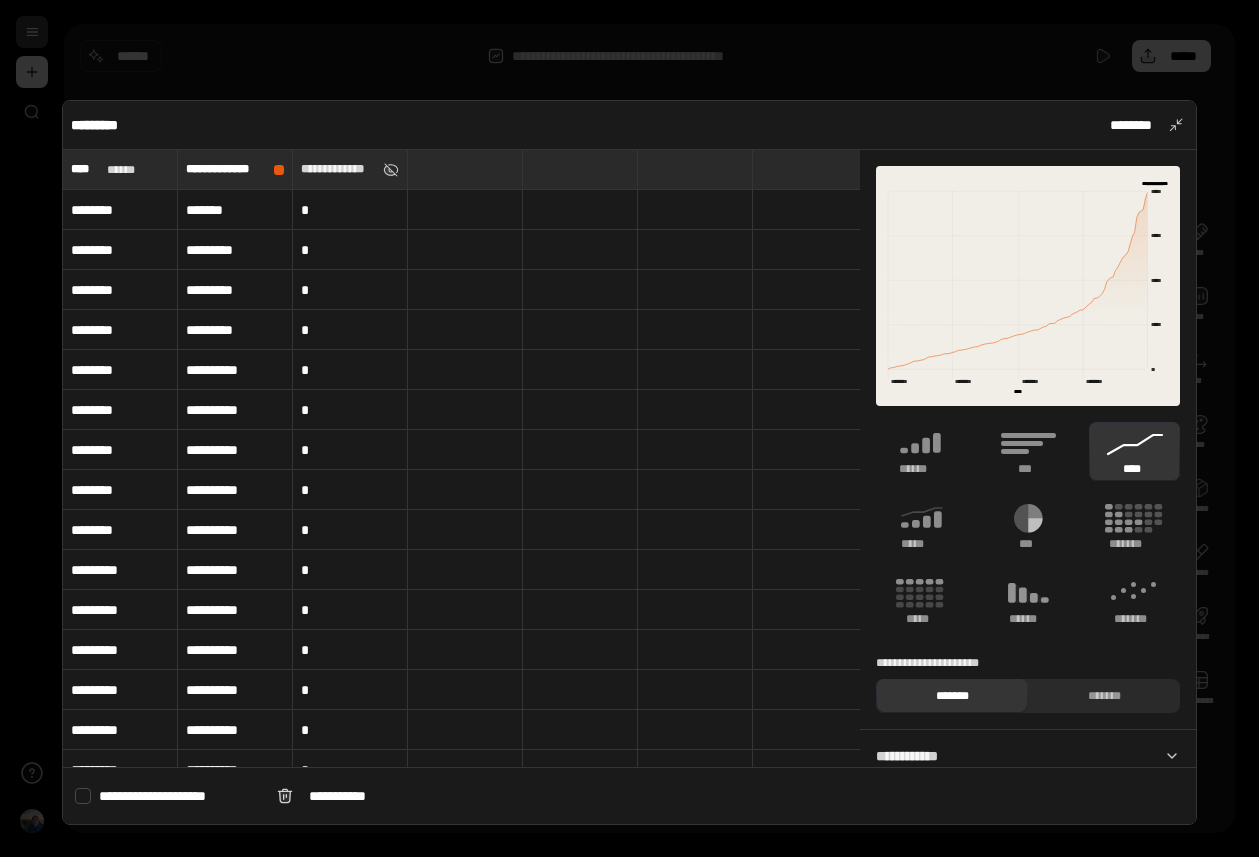 scroll, scrollTop: 282, scrollLeft: 0, axis: vertical 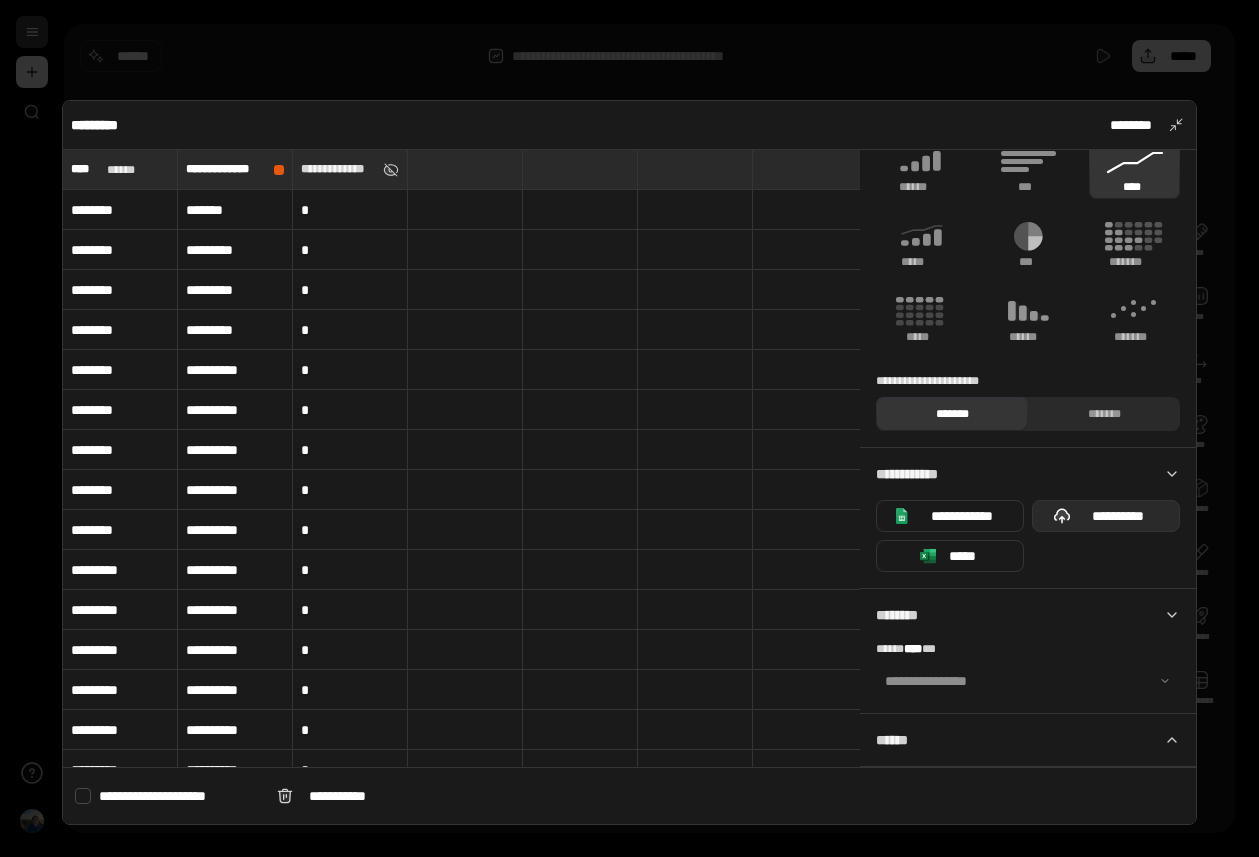 click on "**********" at bounding box center (1106, 516) 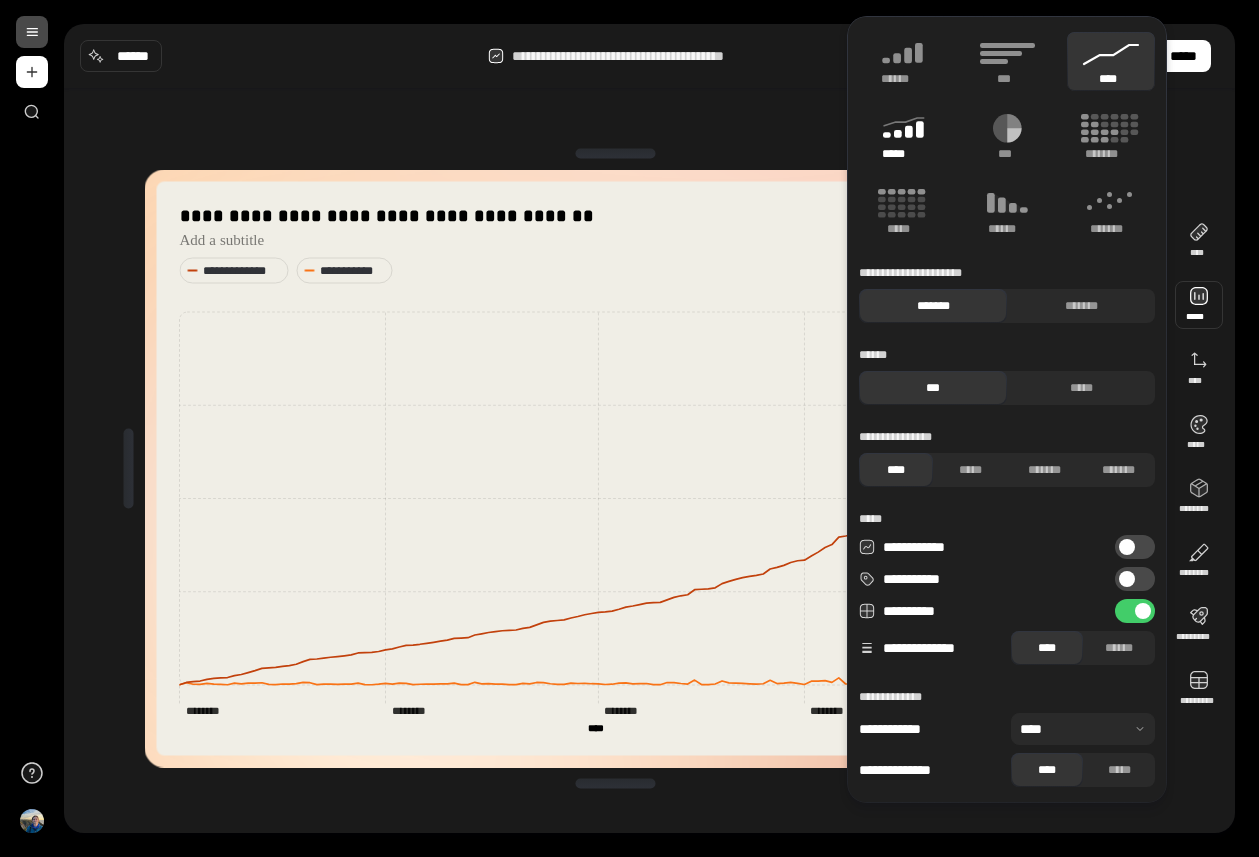 click 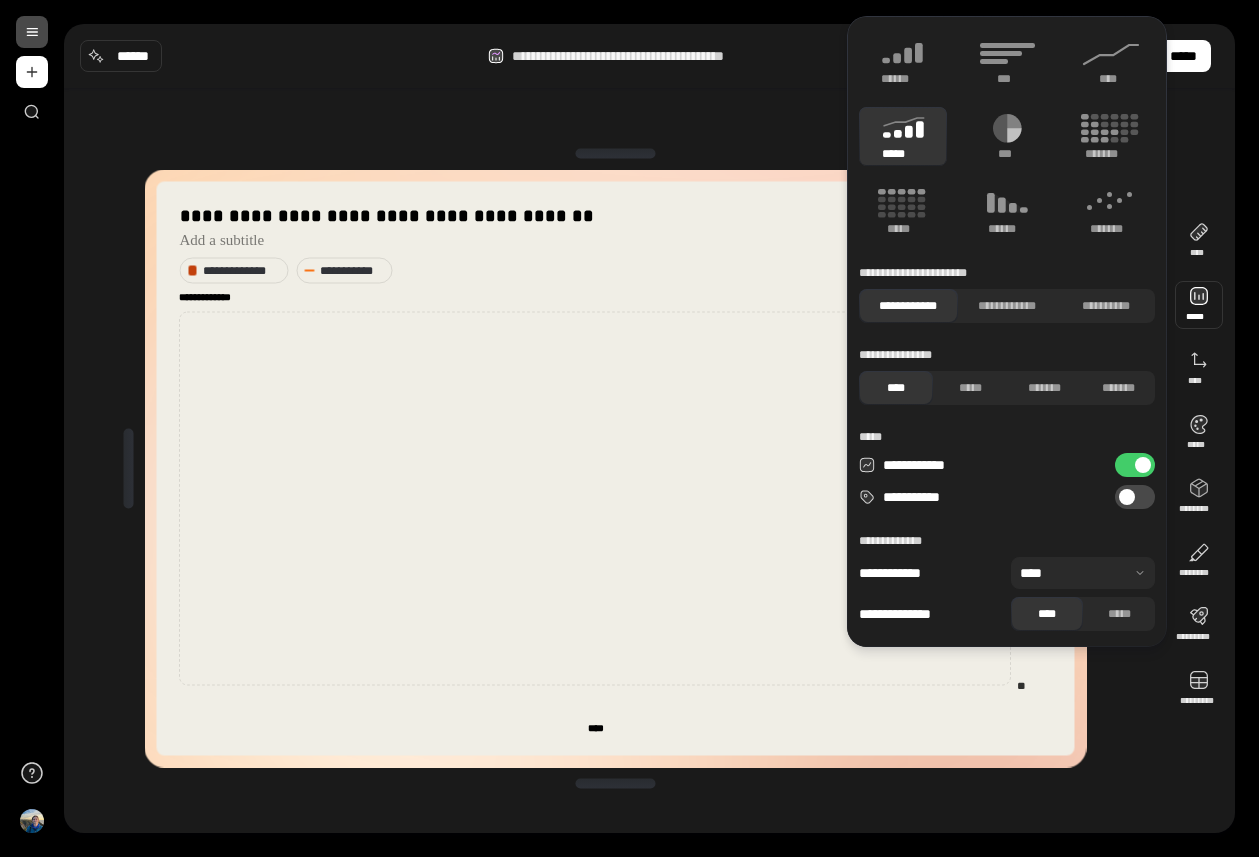 type on "**********" 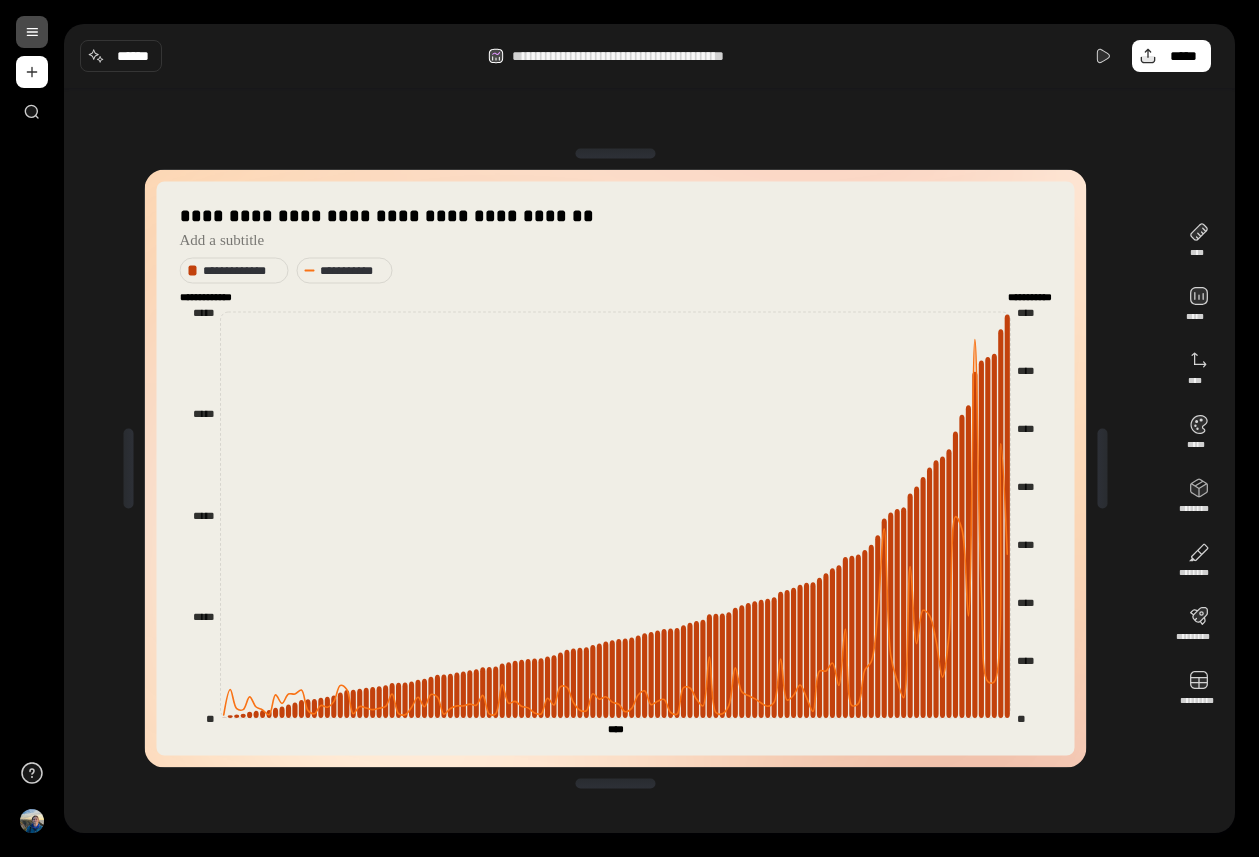 click on "**********" at bounding box center [615, 468] 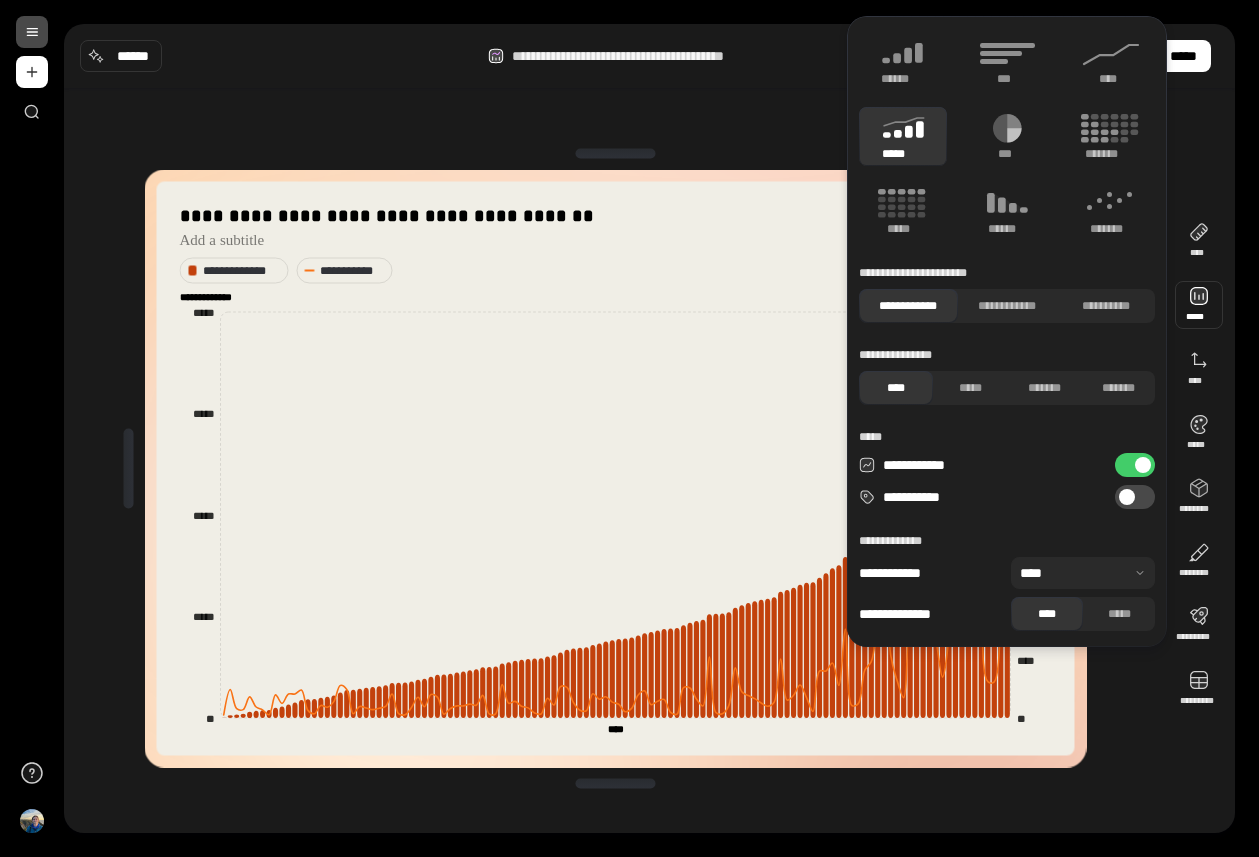 click on "**********" at bounding box center [615, 468] 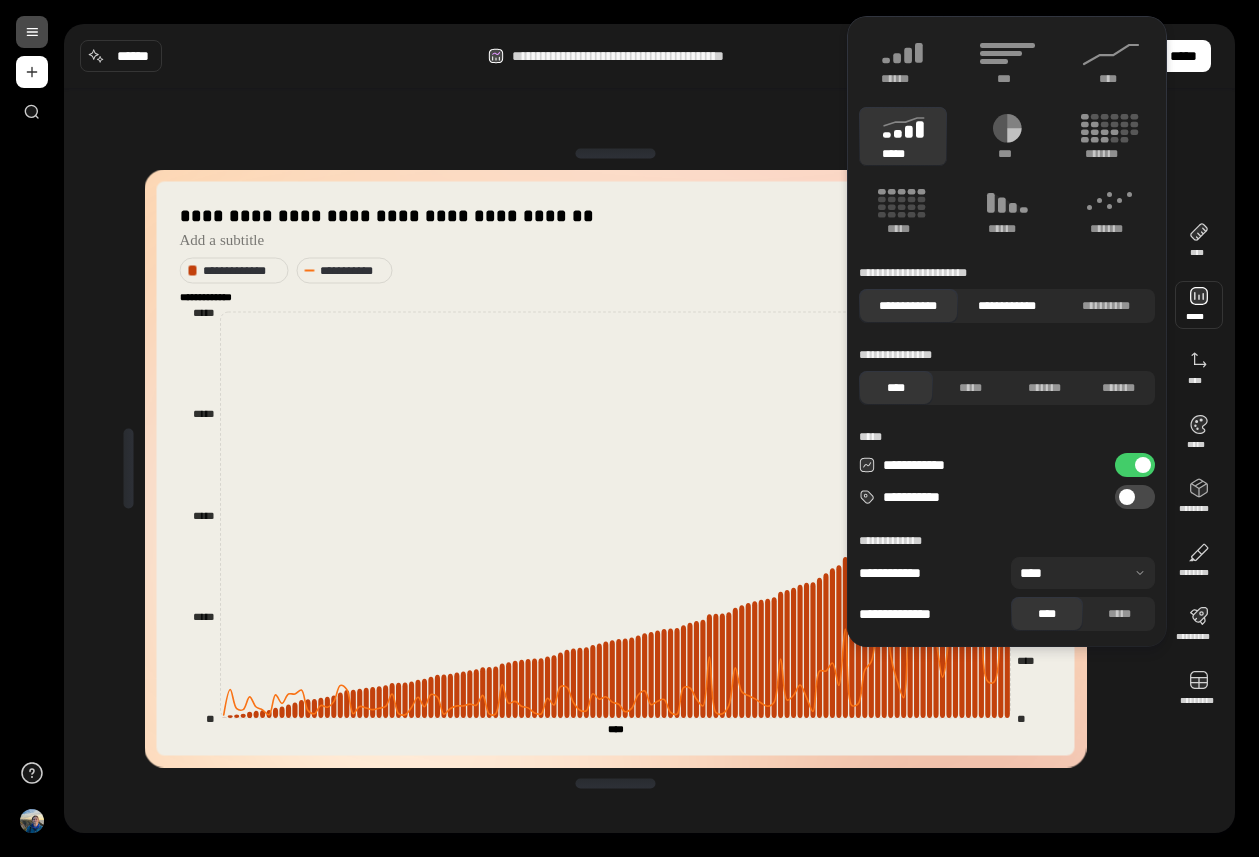 click on "**********" at bounding box center (1007, 306) 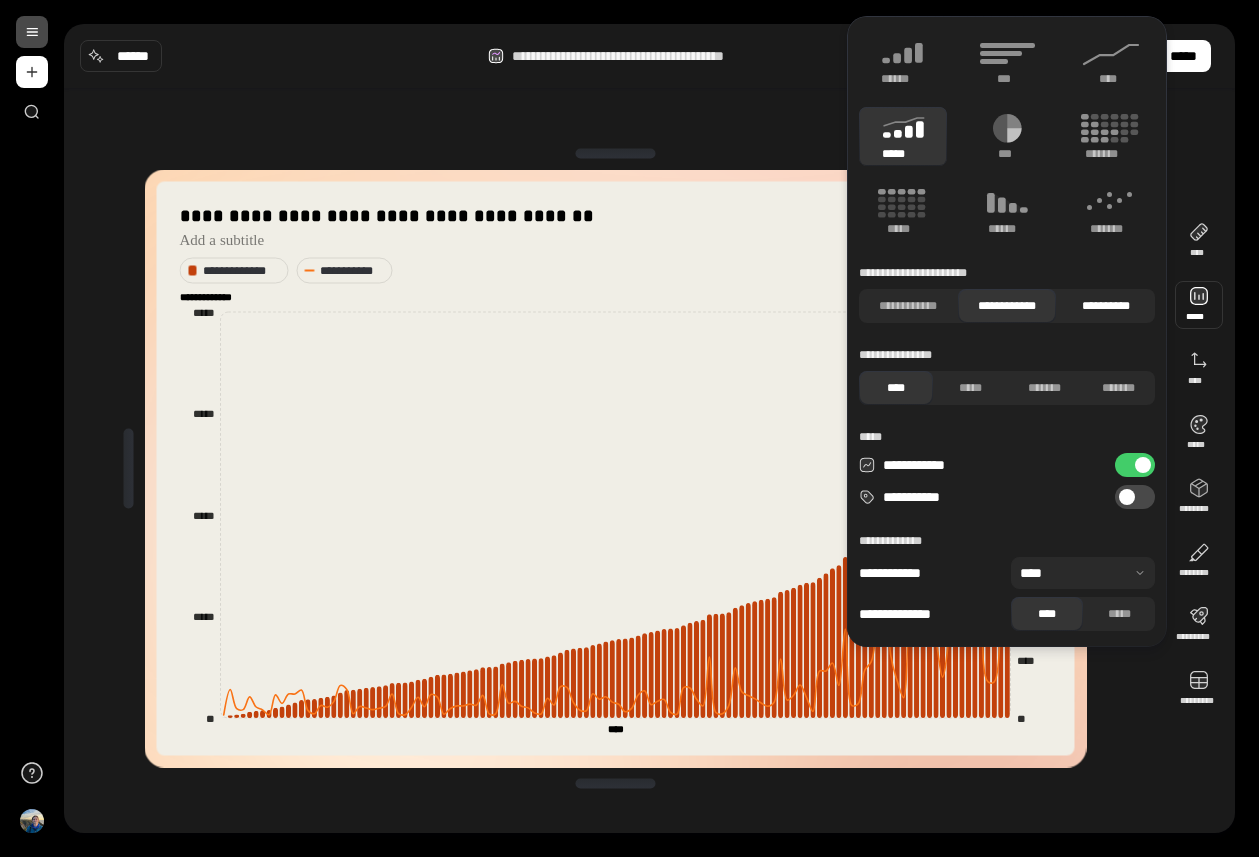 click on "**********" at bounding box center [1105, 306] 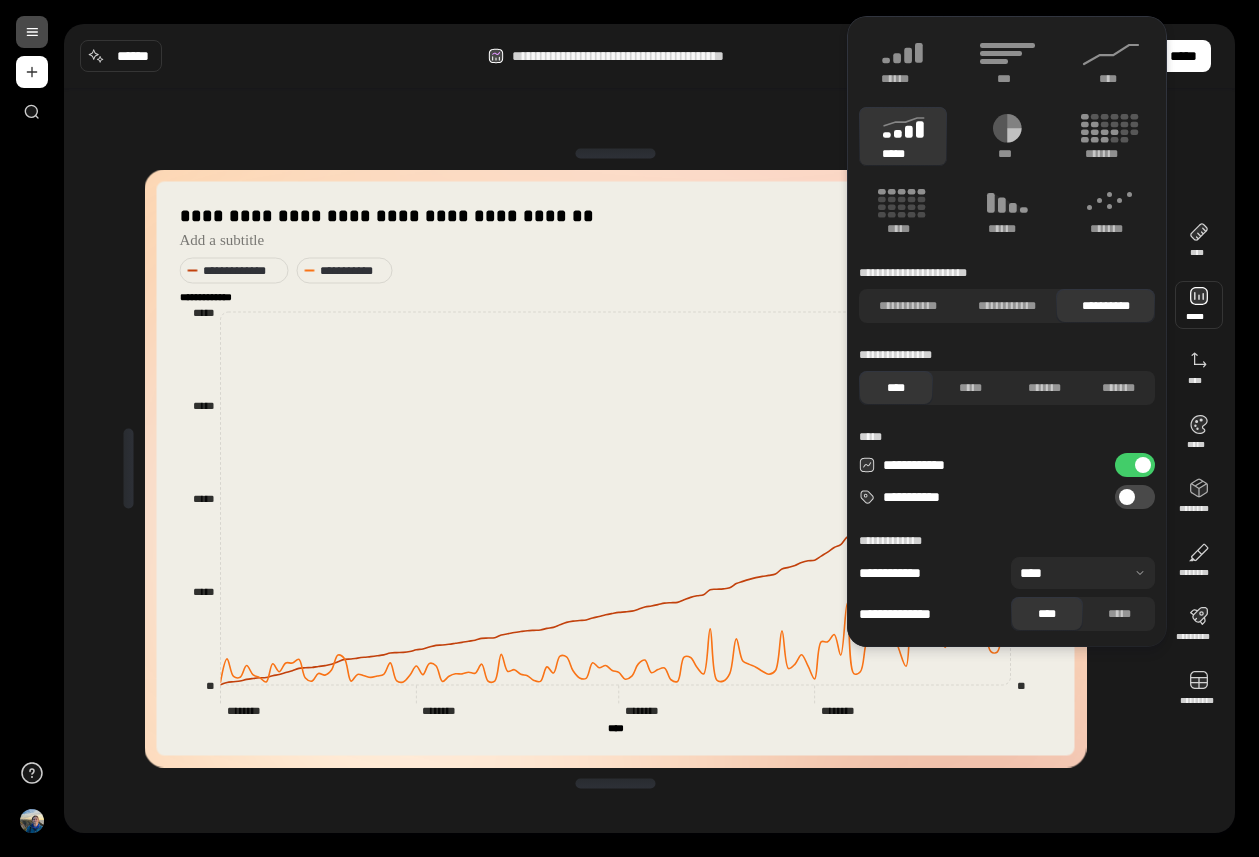 click on "**********" at bounding box center (649, 468) 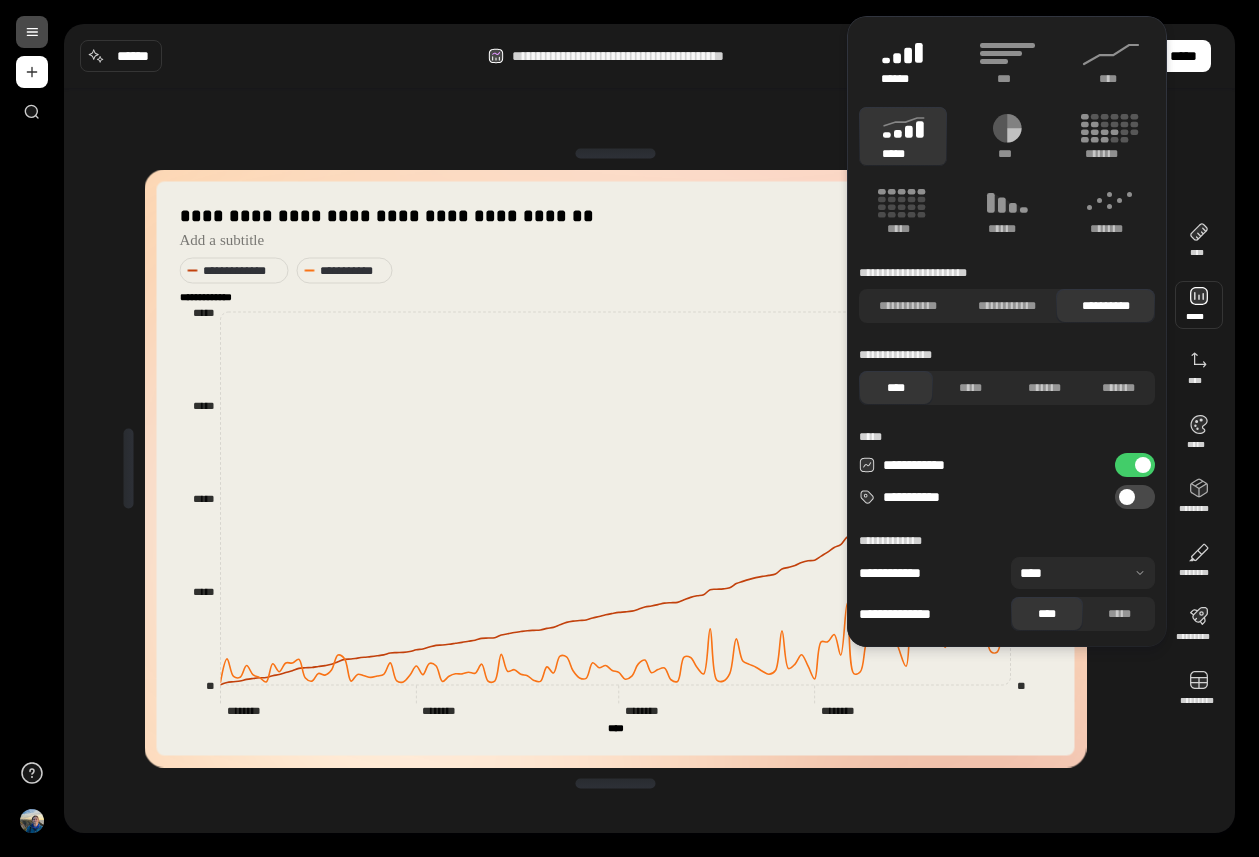 click 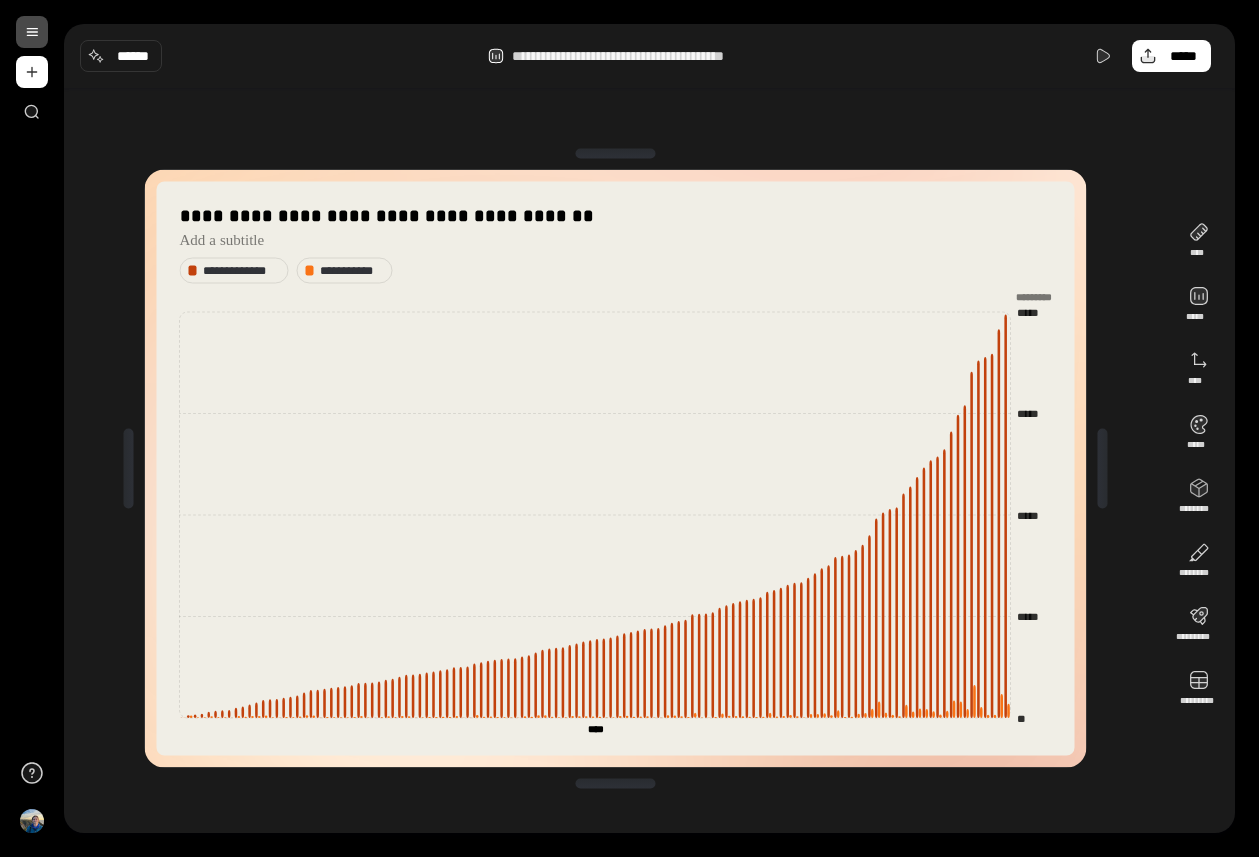 click on "**********" at bounding box center [649, 468] 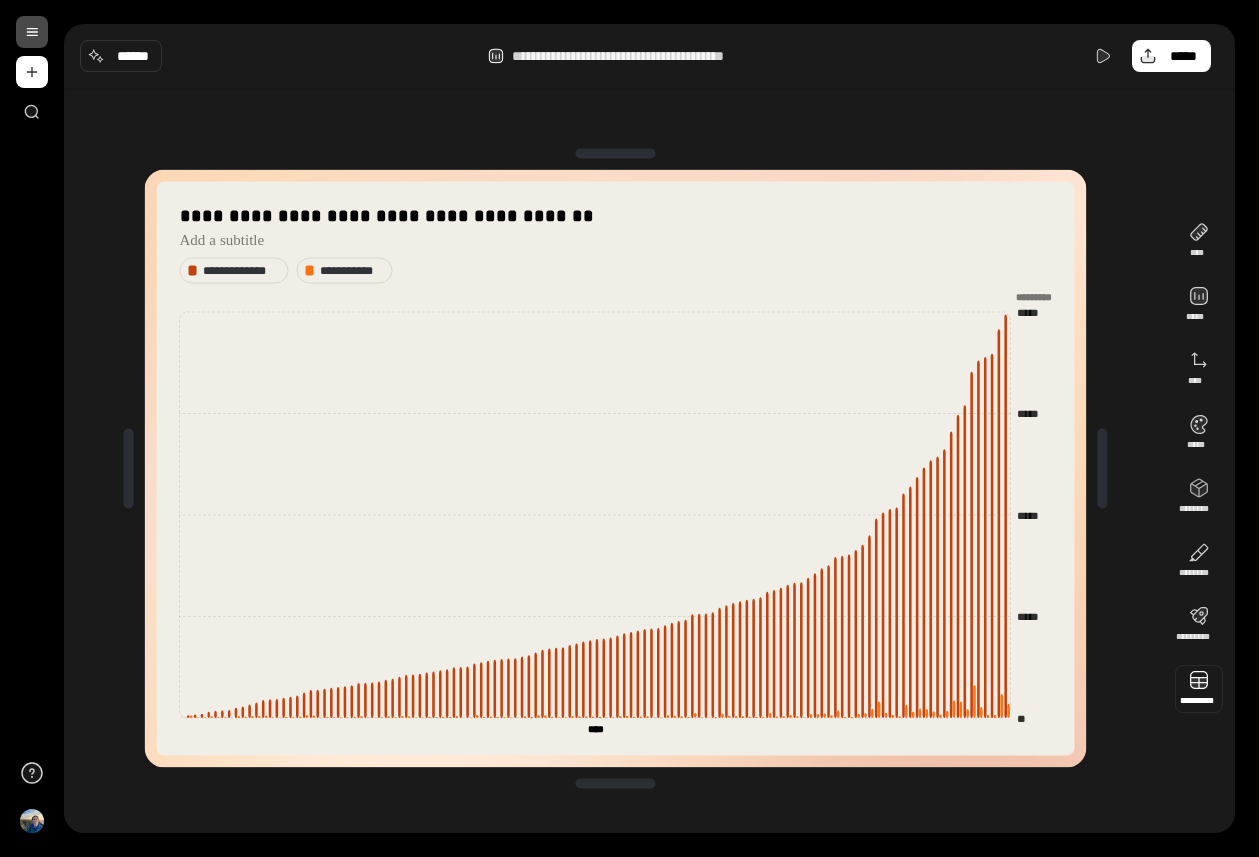 click at bounding box center (1199, 689) 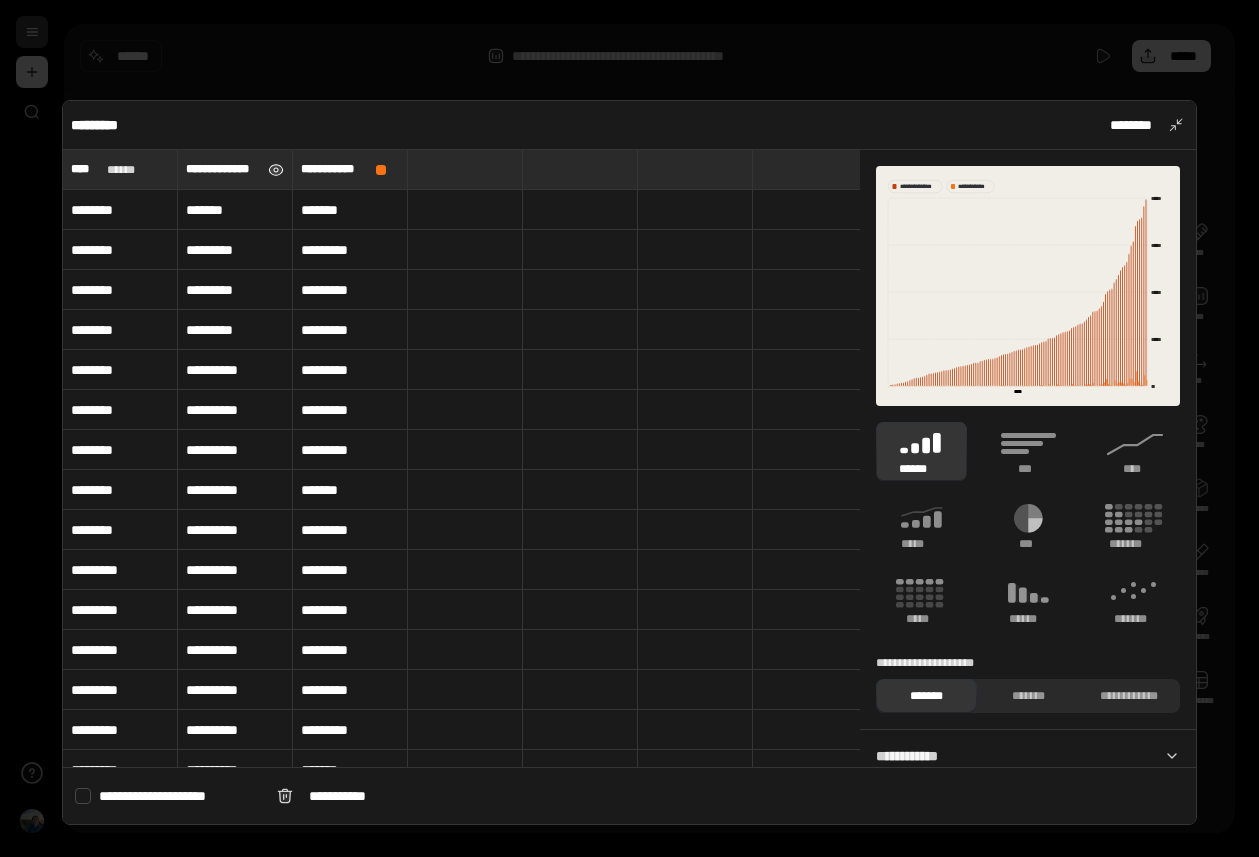 click at bounding box center (276, 170) 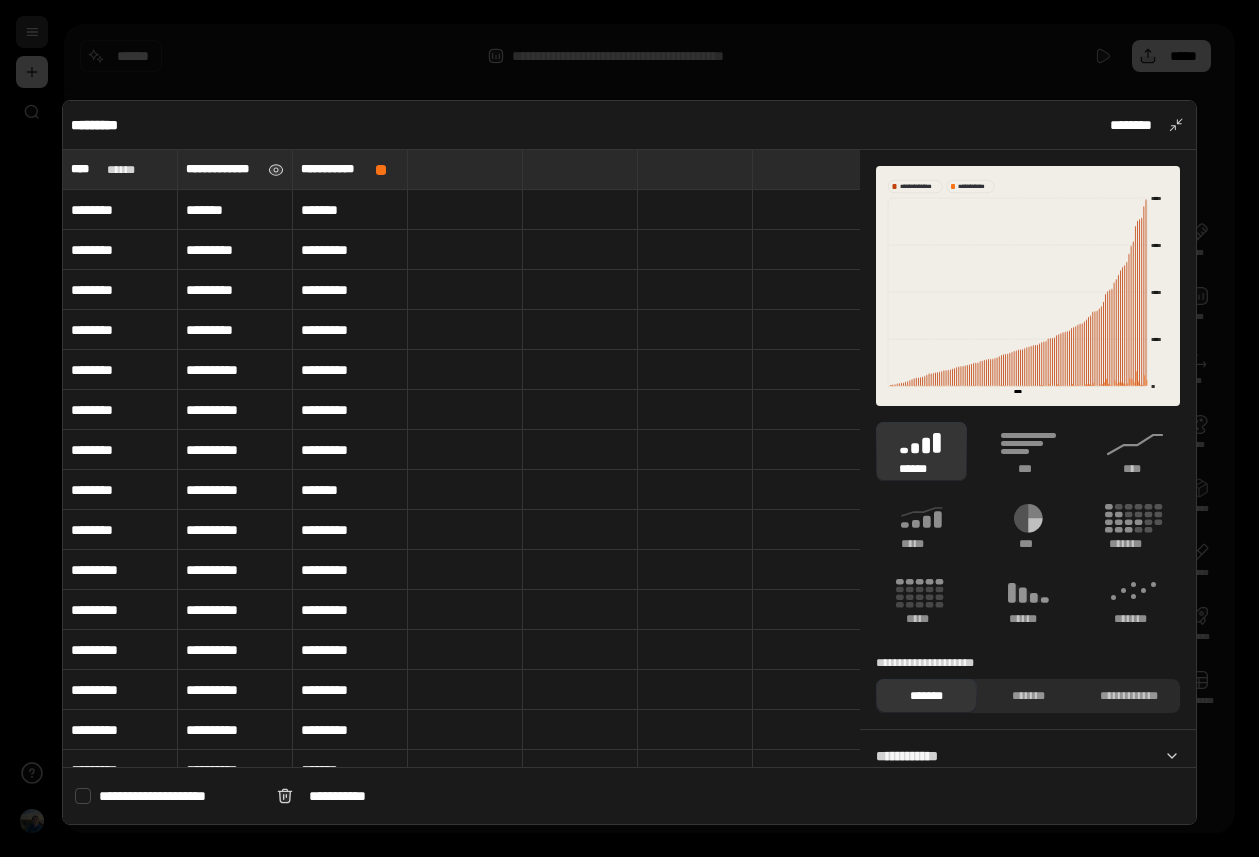 type on "**********" 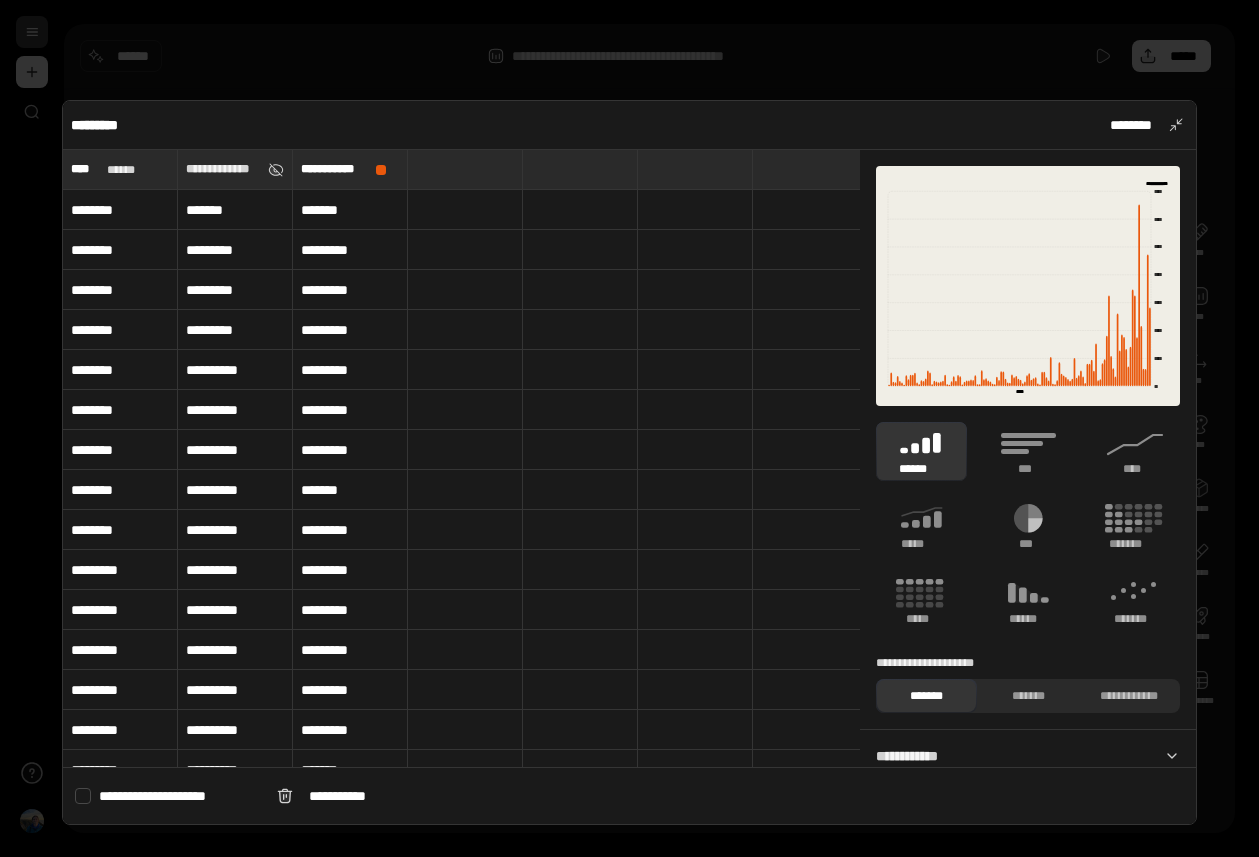 click at bounding box center (629, 428) 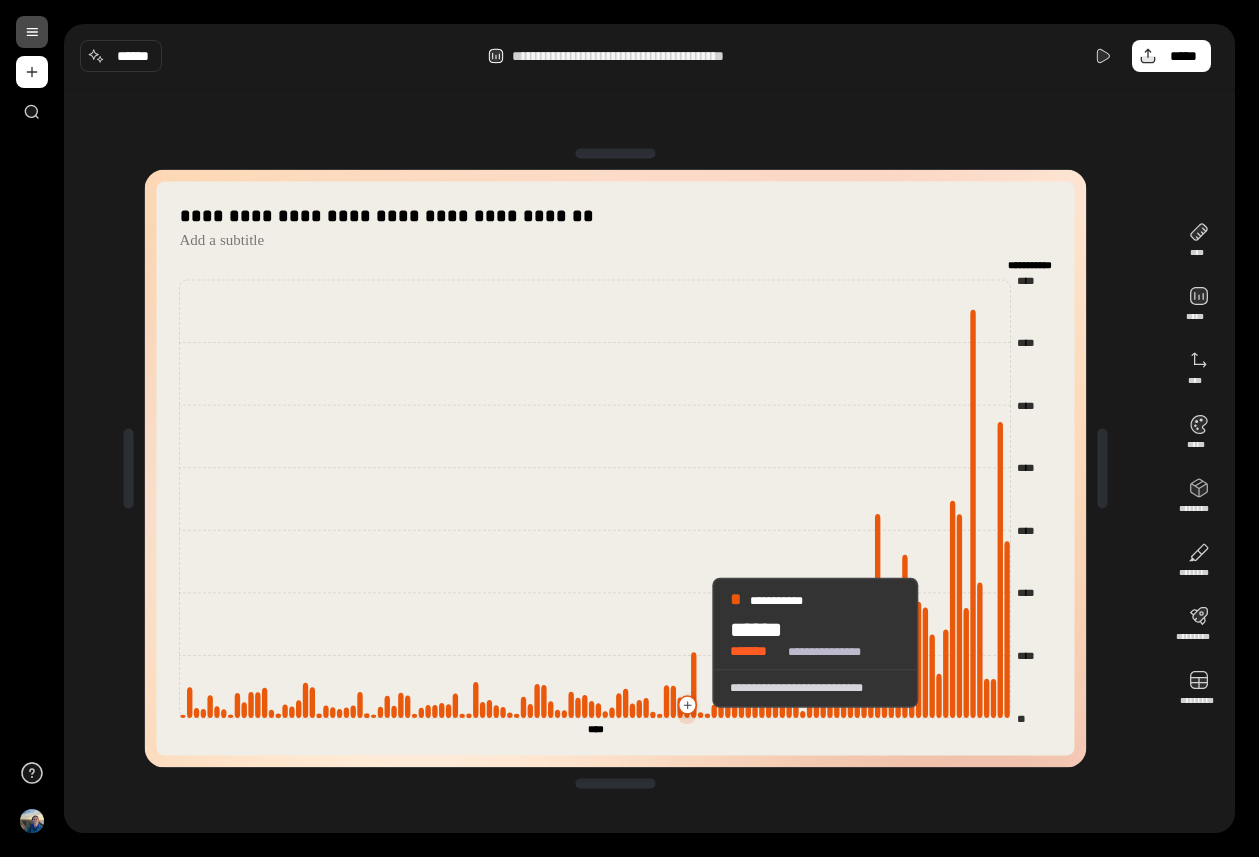 click 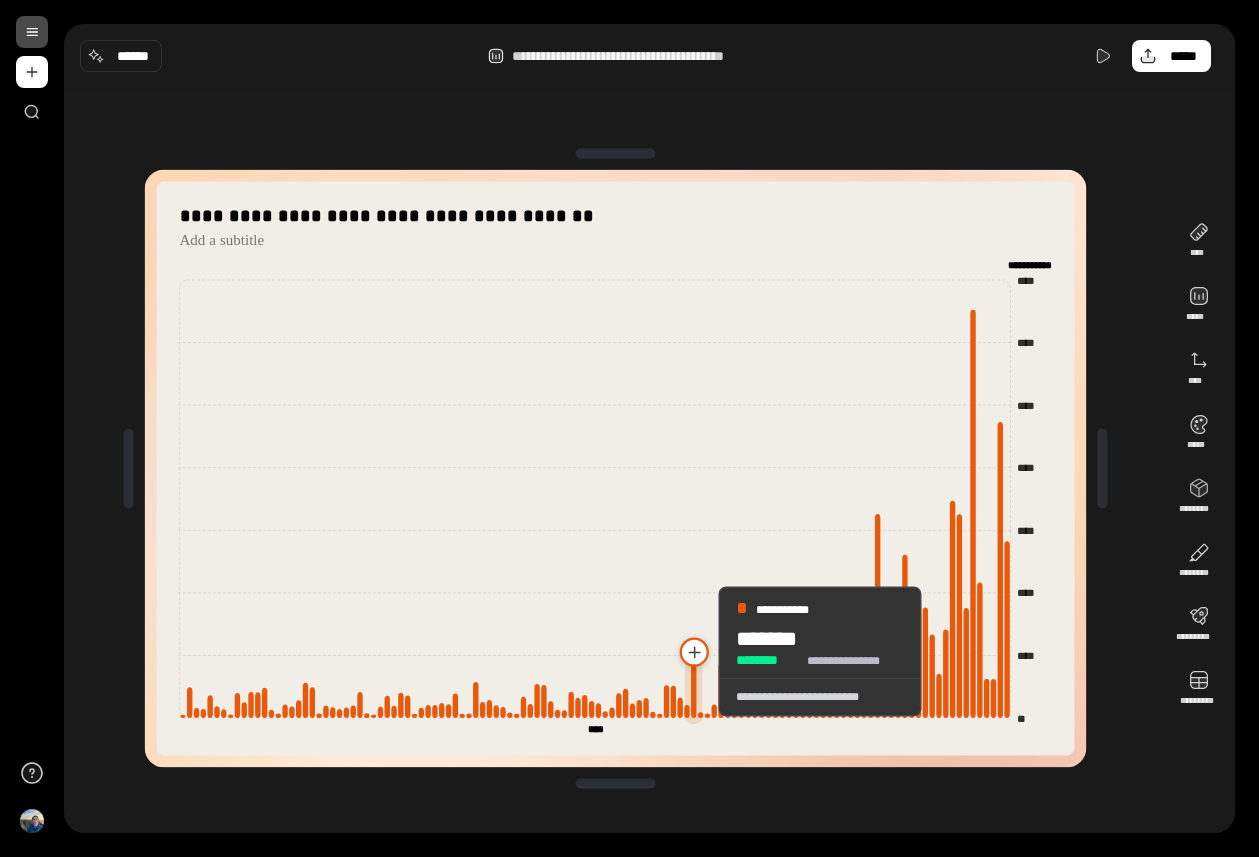 click 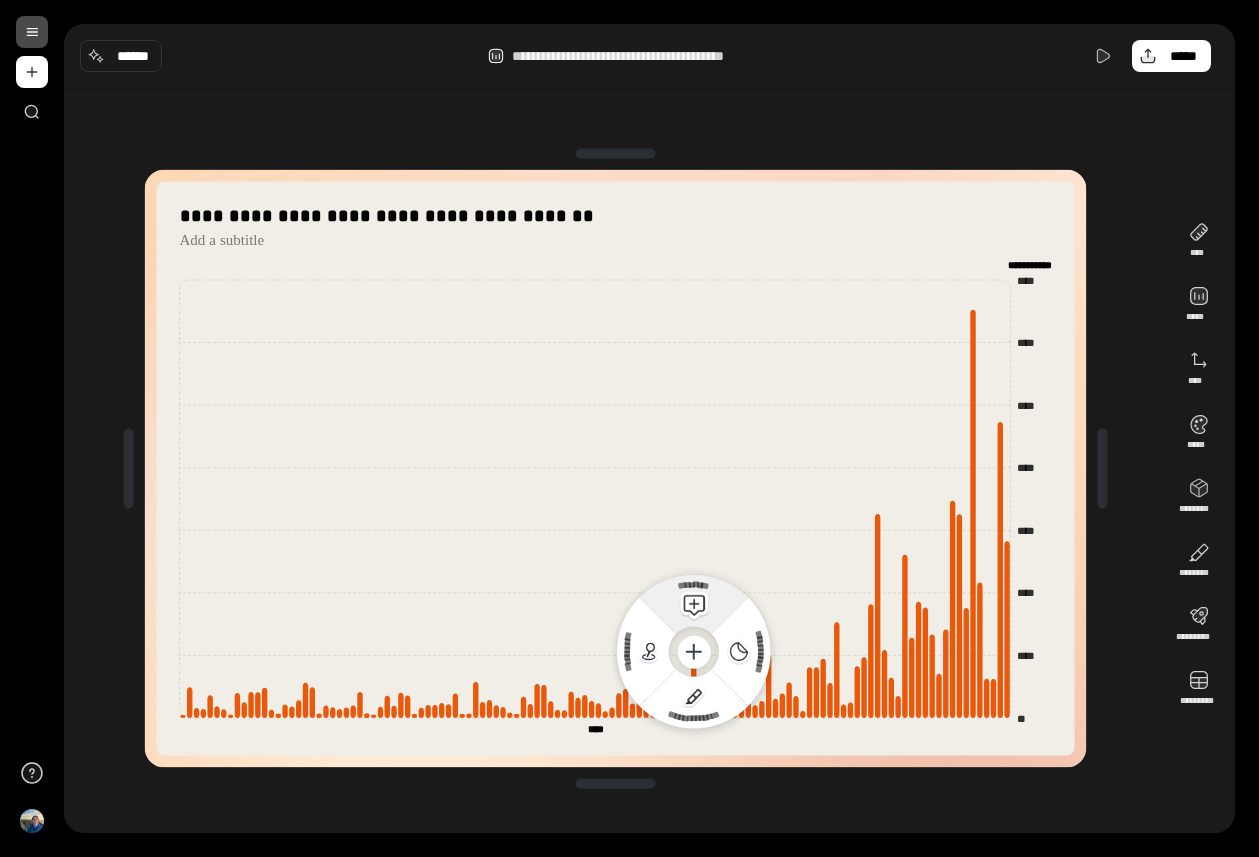 click 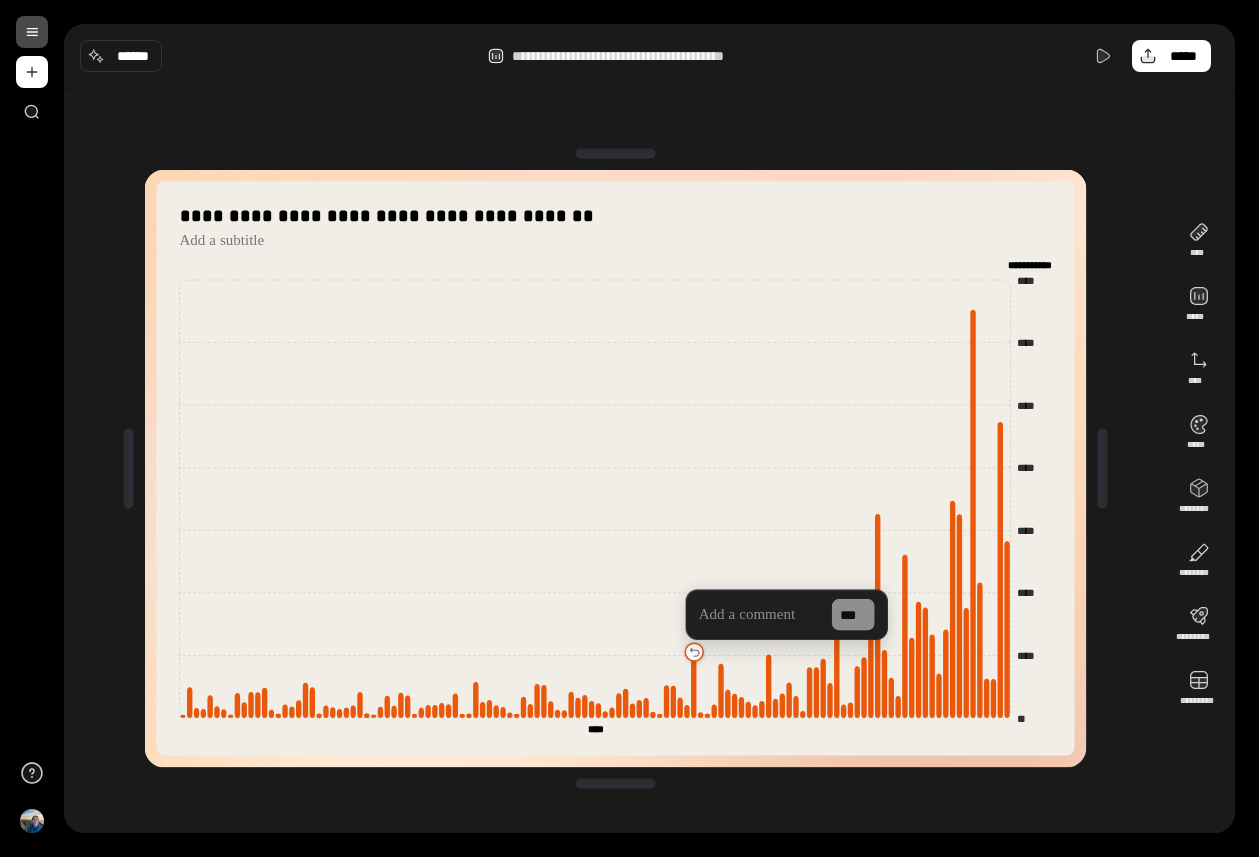 type 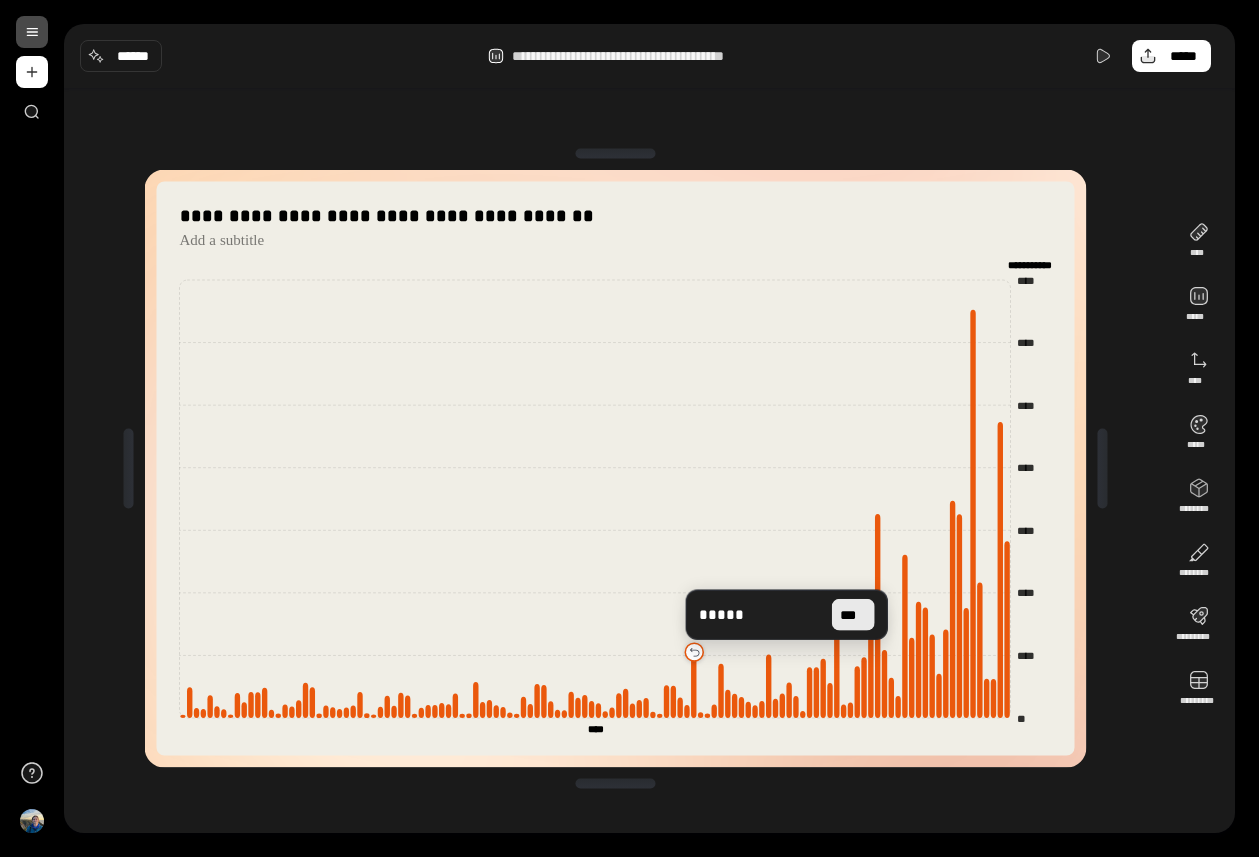 click on "***" at bounding box center [853, 615] 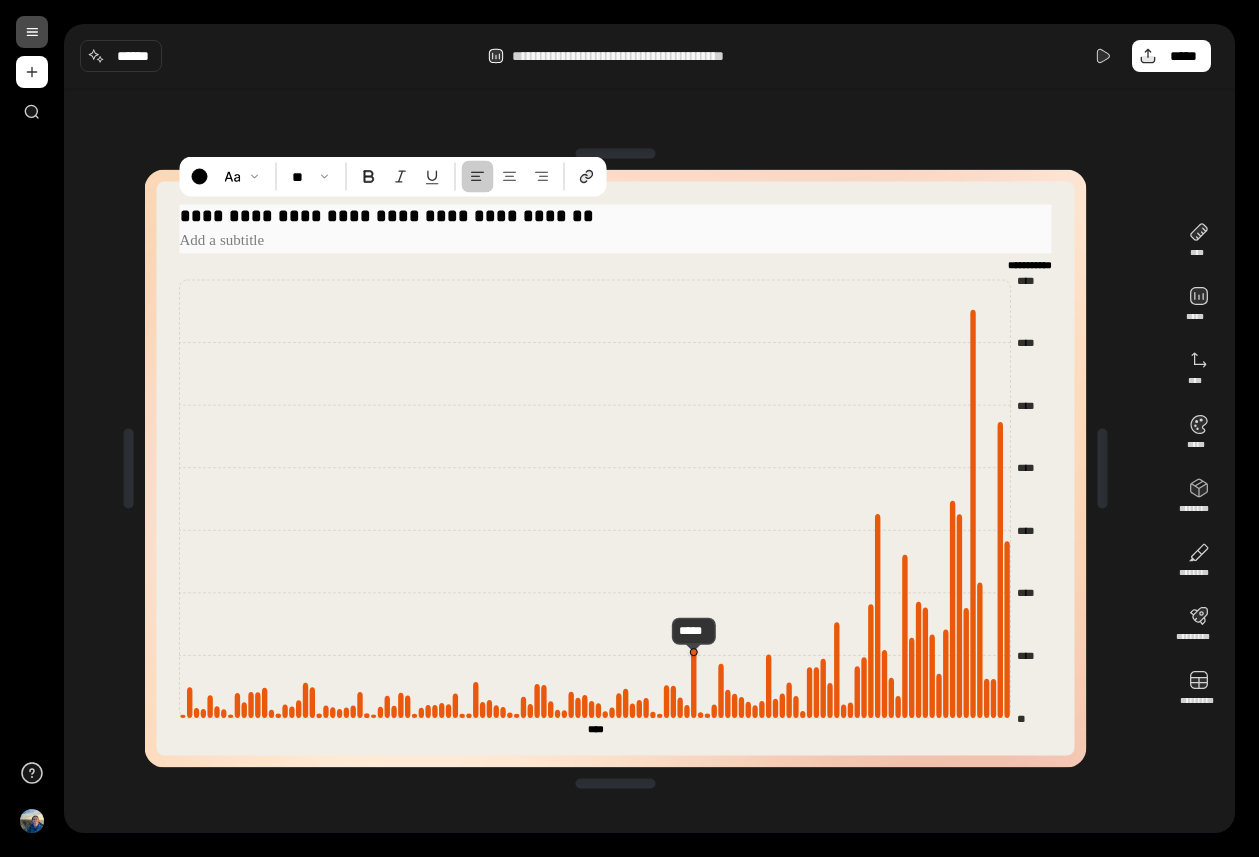 click on "**********" at bounding box center [616, 216] 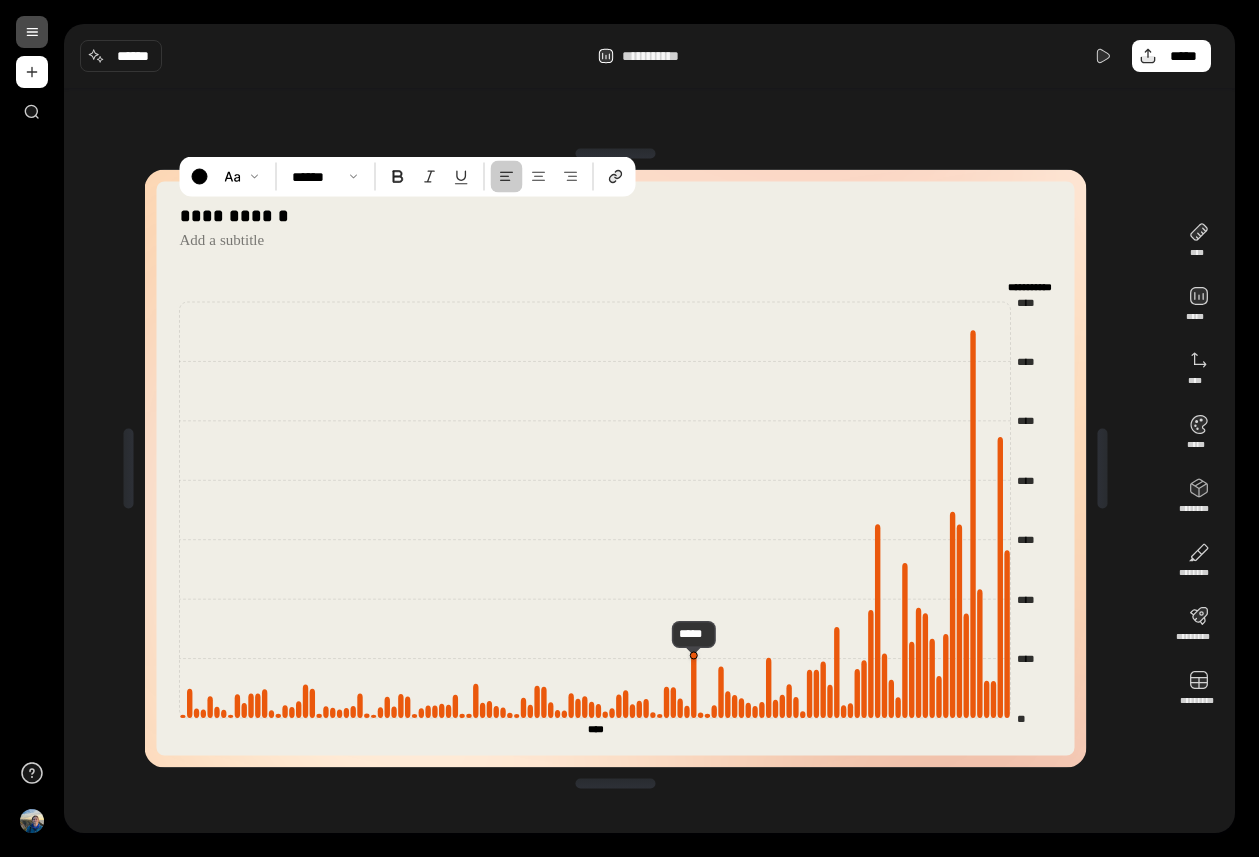 click on "**********" at bounding box center [615, 468] 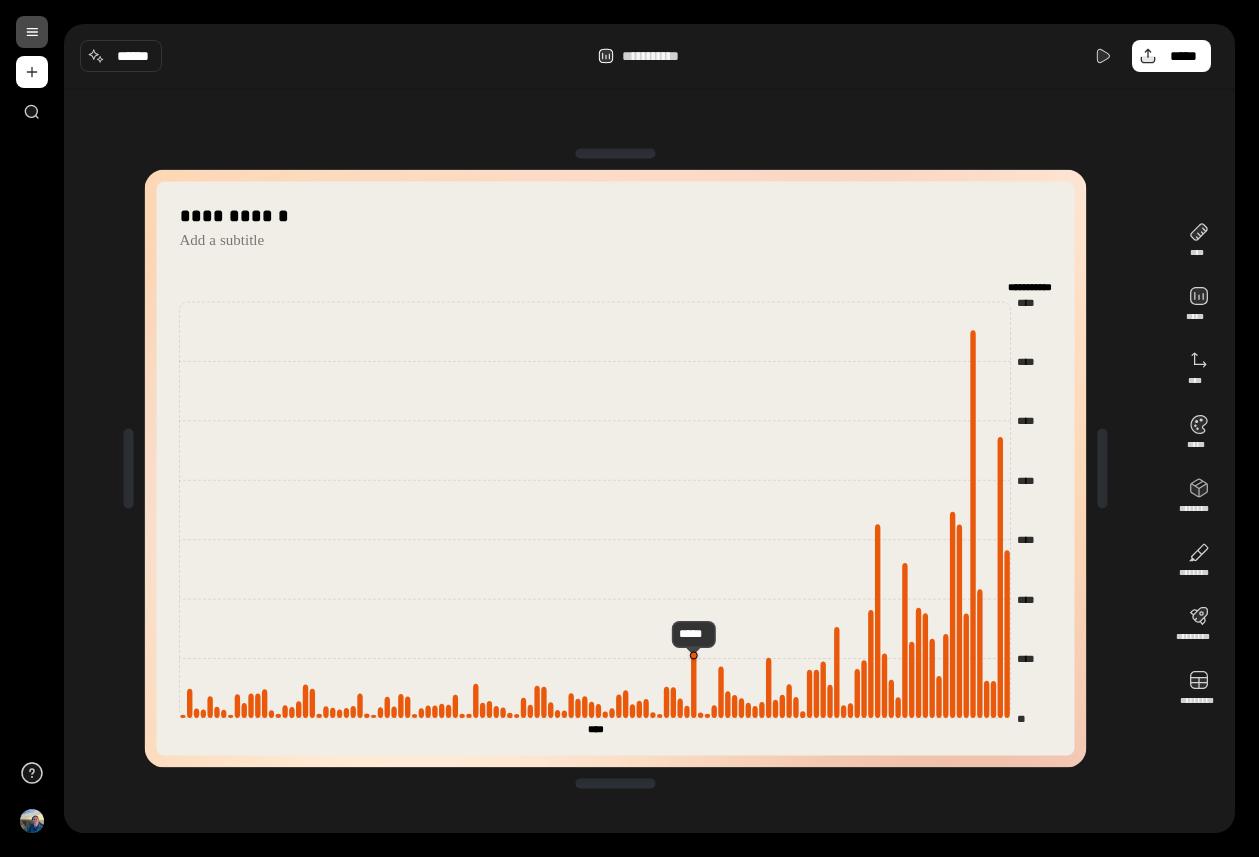 click on "**********" at bounding box center [649, 56] 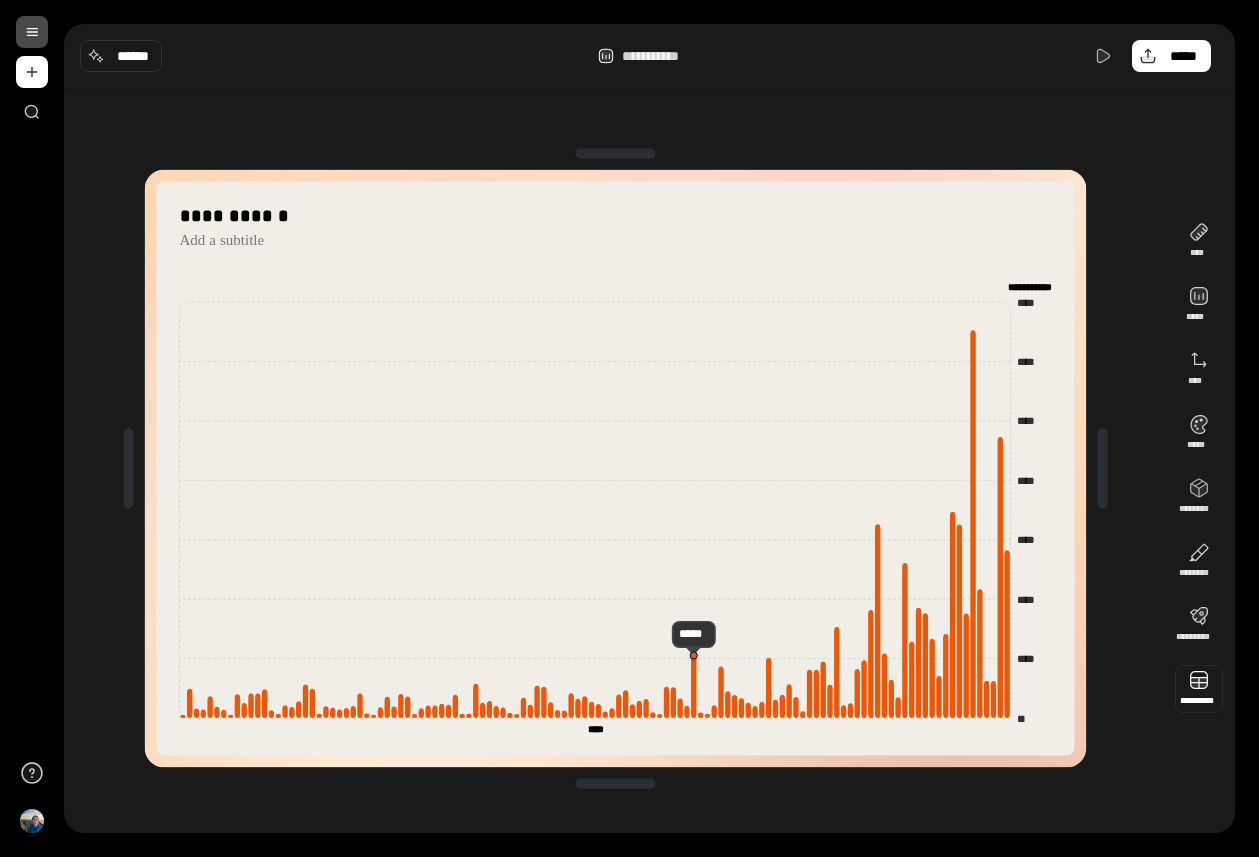 click at bounding box center (1199, 689) 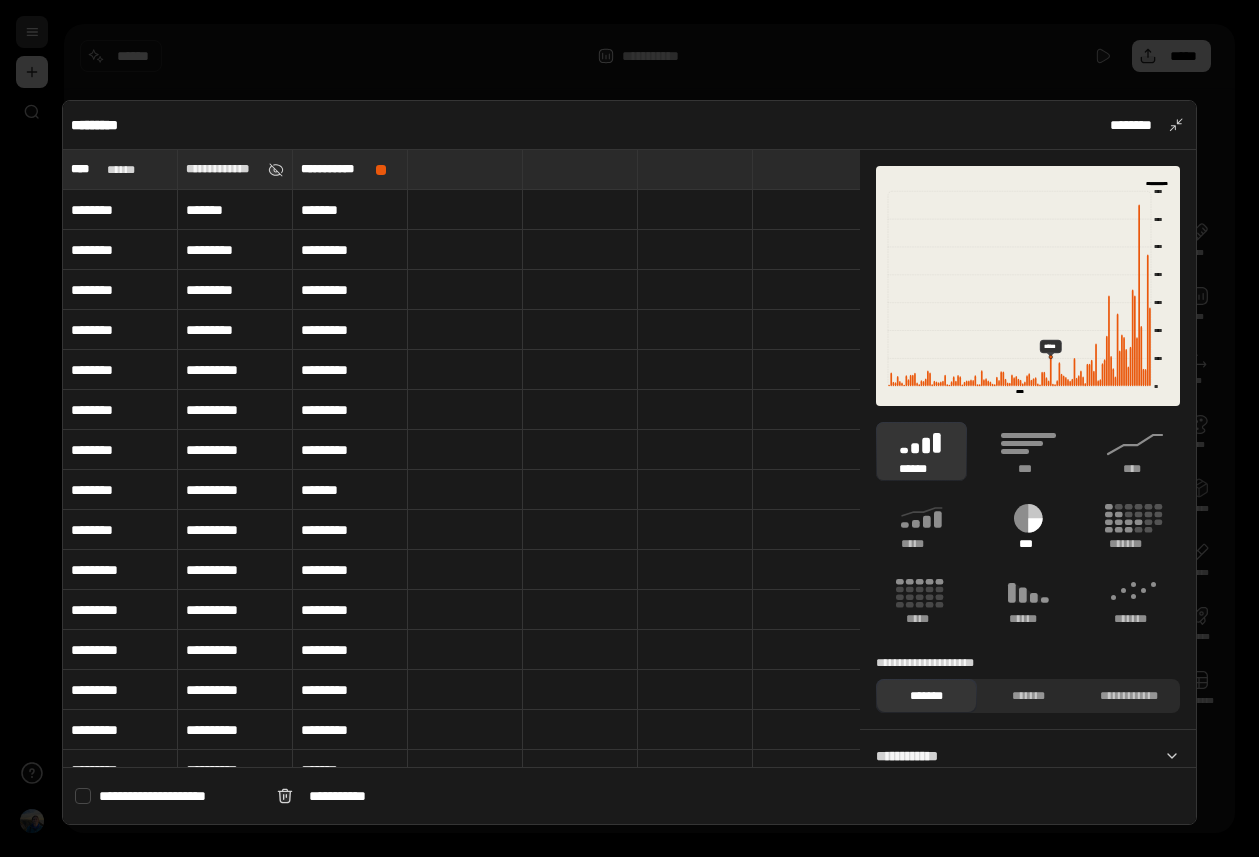 scroll, scrollTop: 282, scrollLeft: 0, axis: vertical 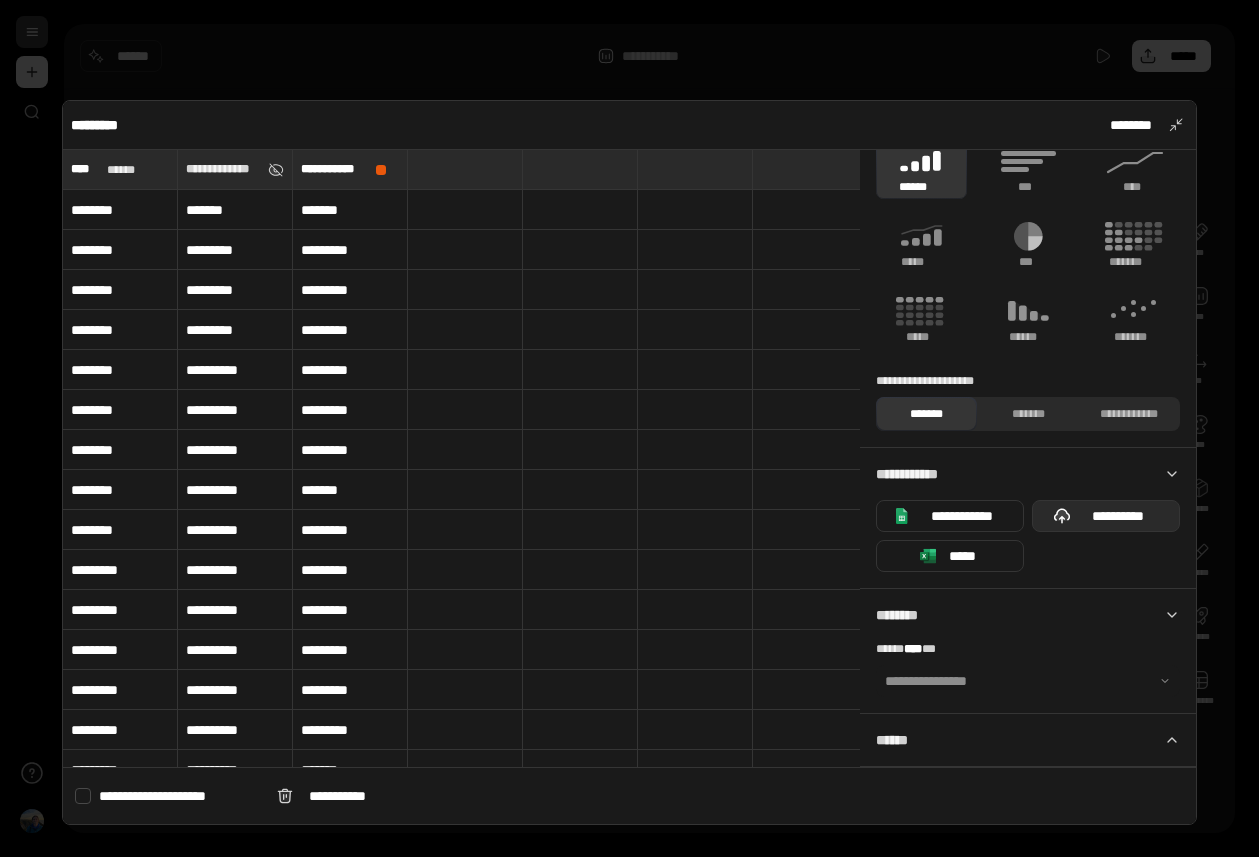 click on "**********" at bounding box center [1118, 516] 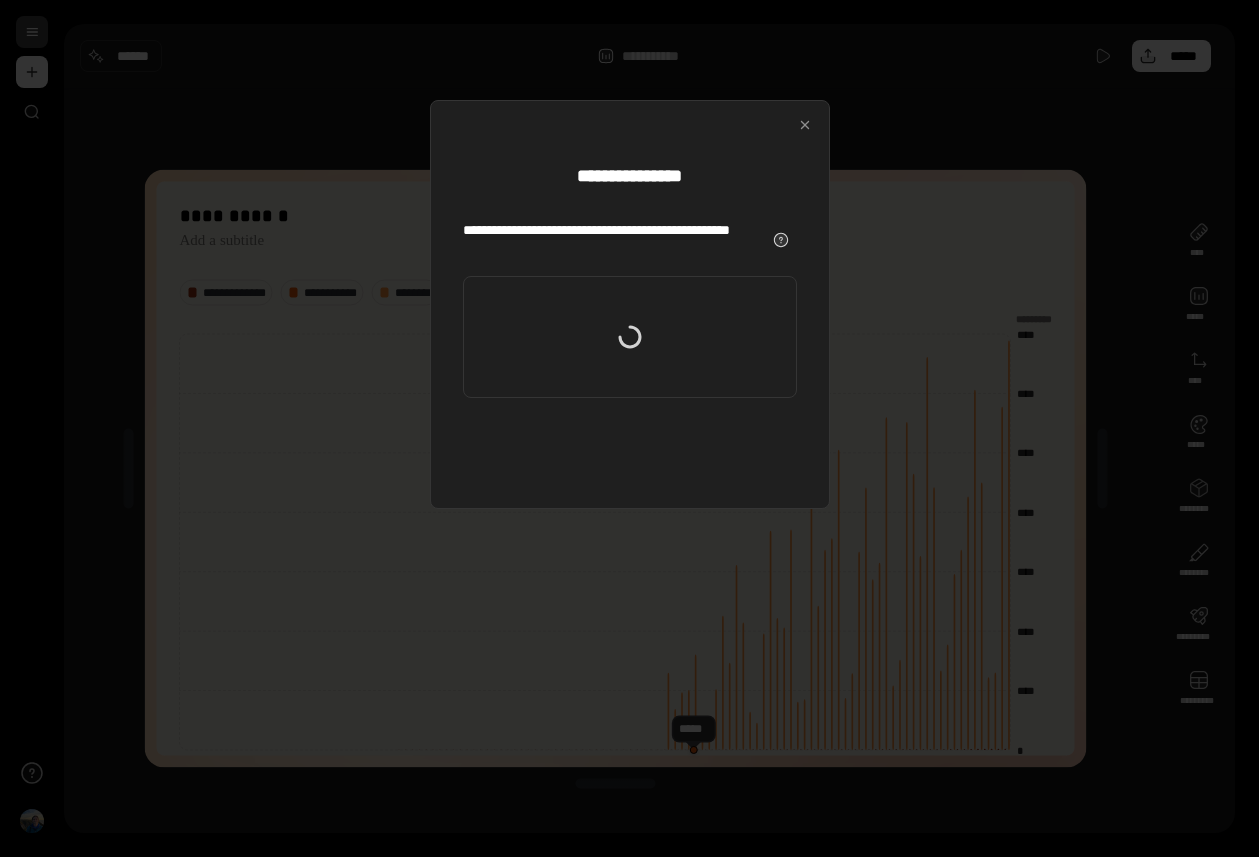 type 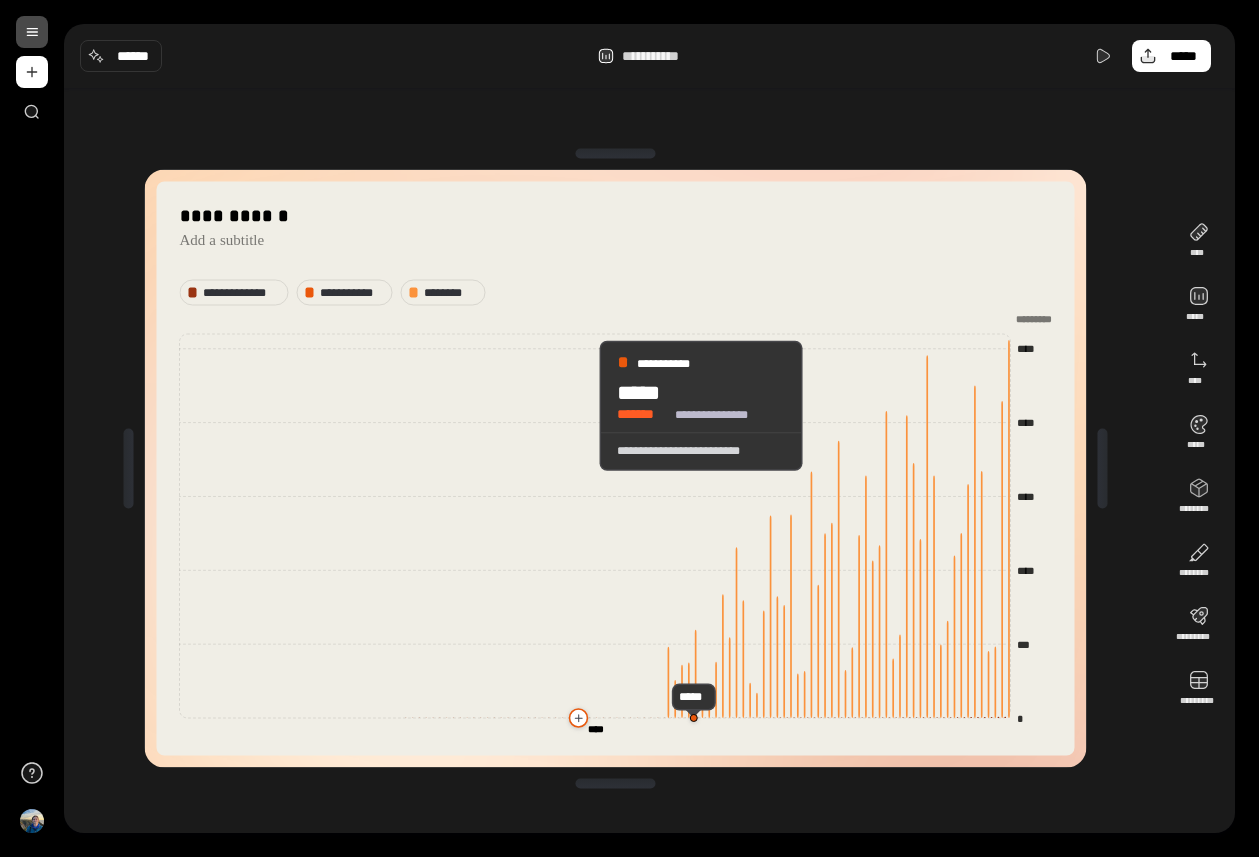 scroll, scrollTop: 0, scrollLeft: 0, axis: both 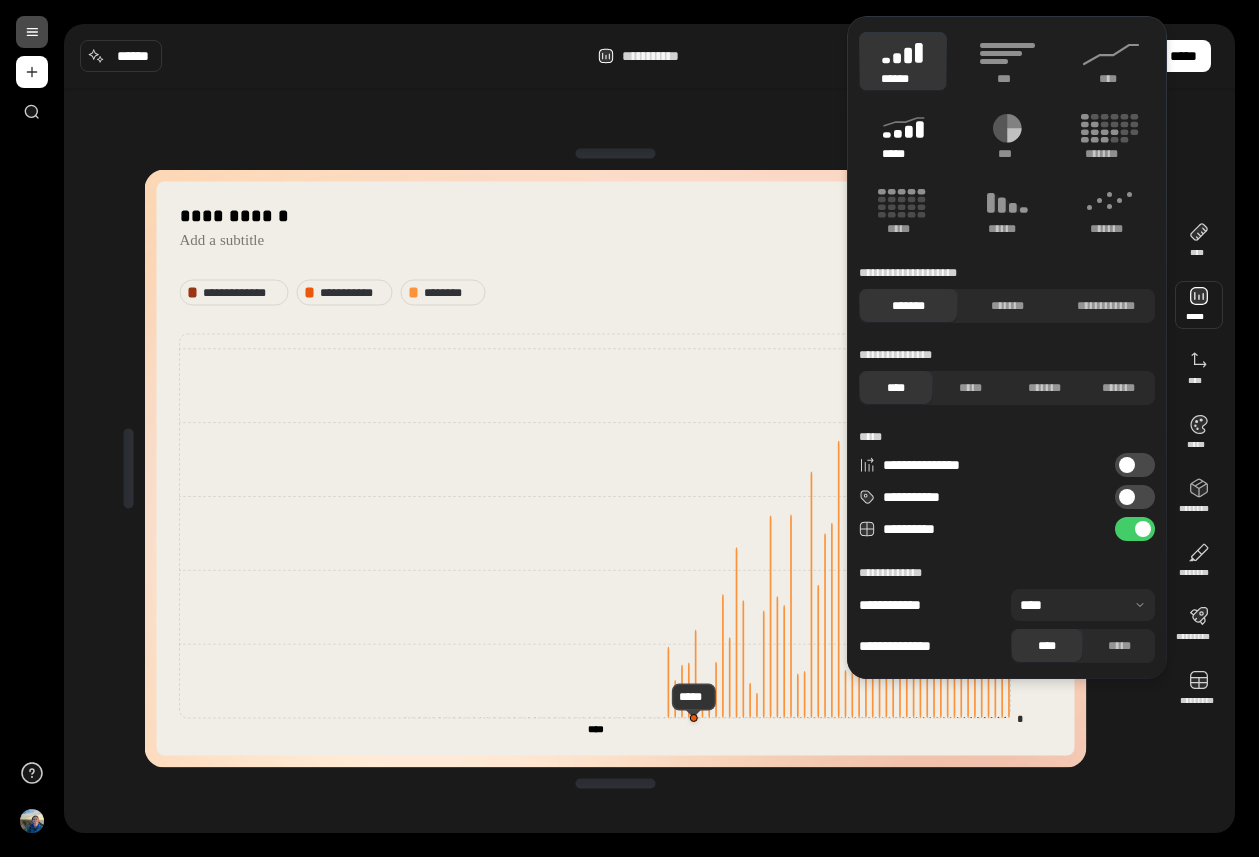 click 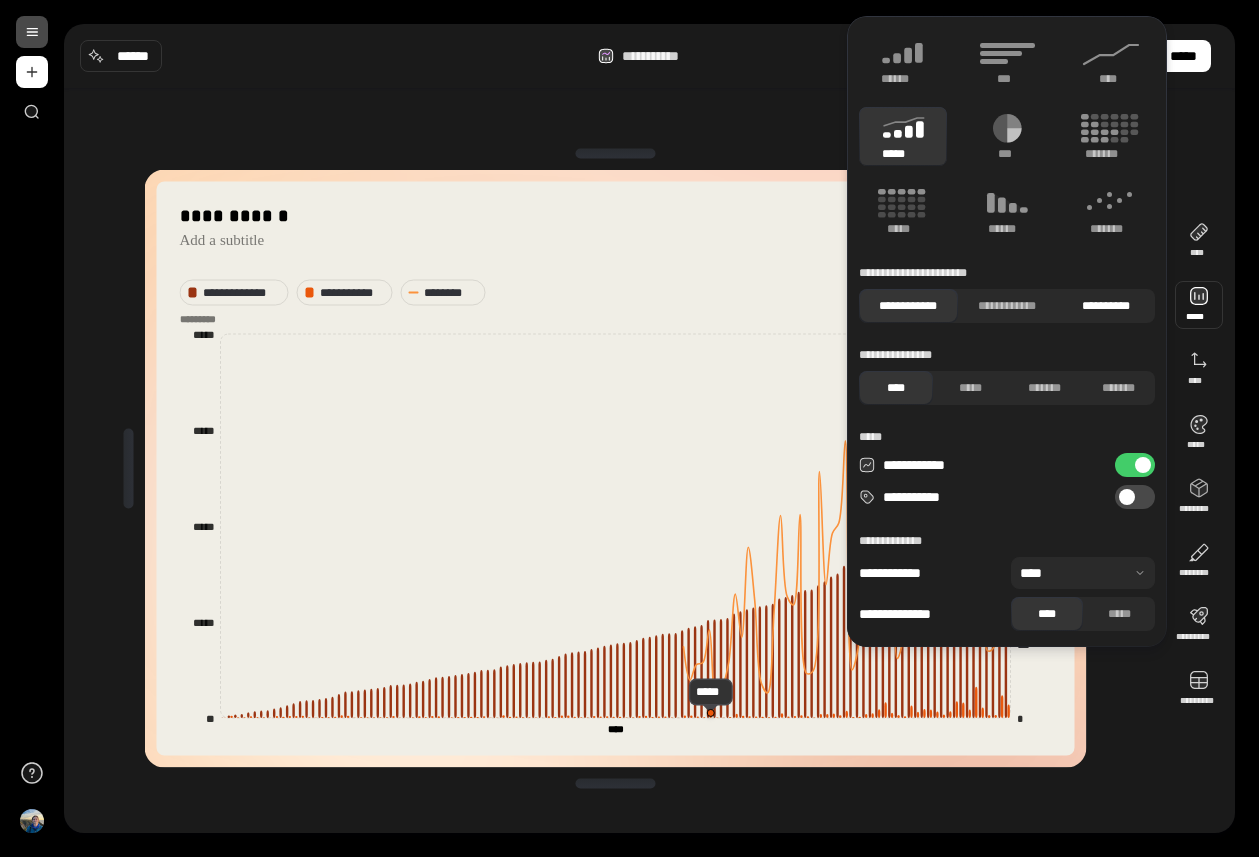 click on "**********" at bounding box center [1105, 306] 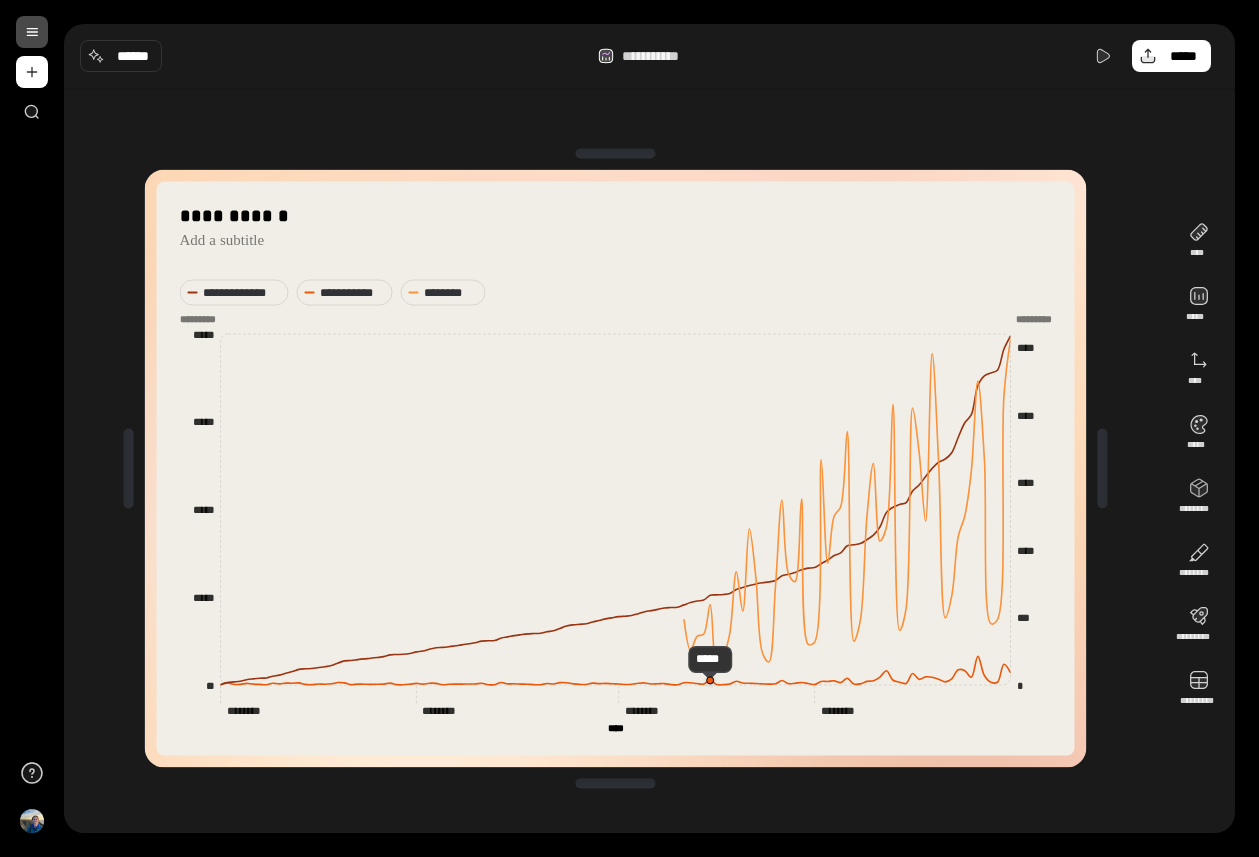 click on "**********" at bounding box center [615, 468] 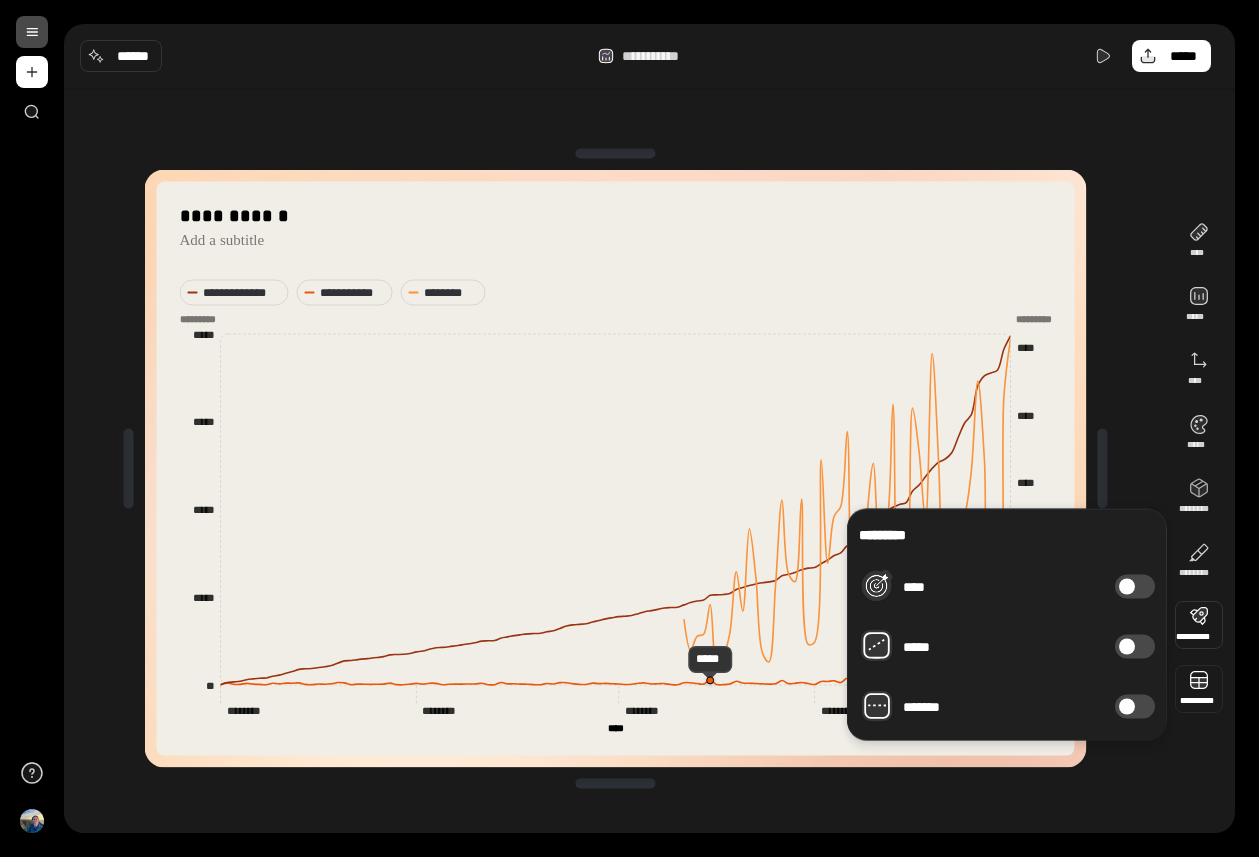 click at bounding box center [1199, 689] 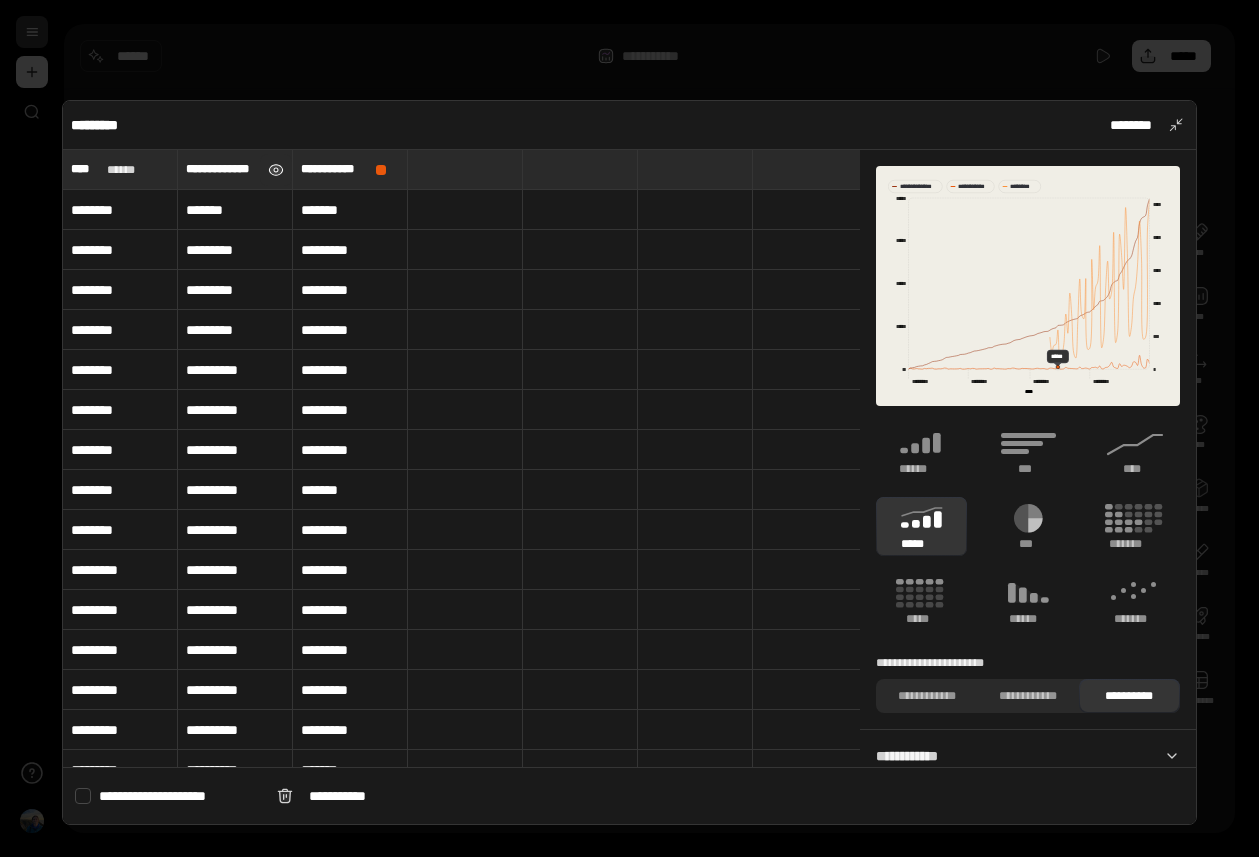 click at bounding box center (276, 170) 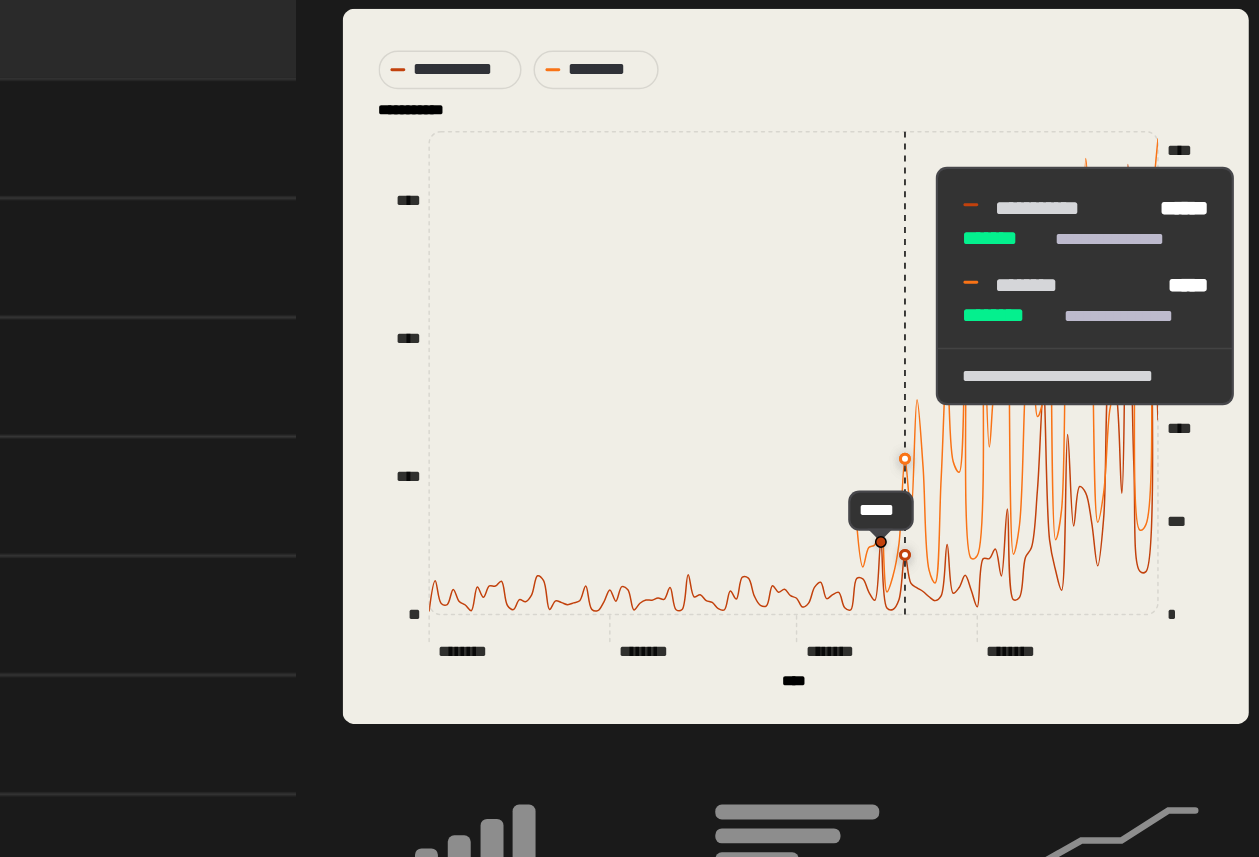 scroll, scrollTop: 0, scrollLeft: 0, axis: both 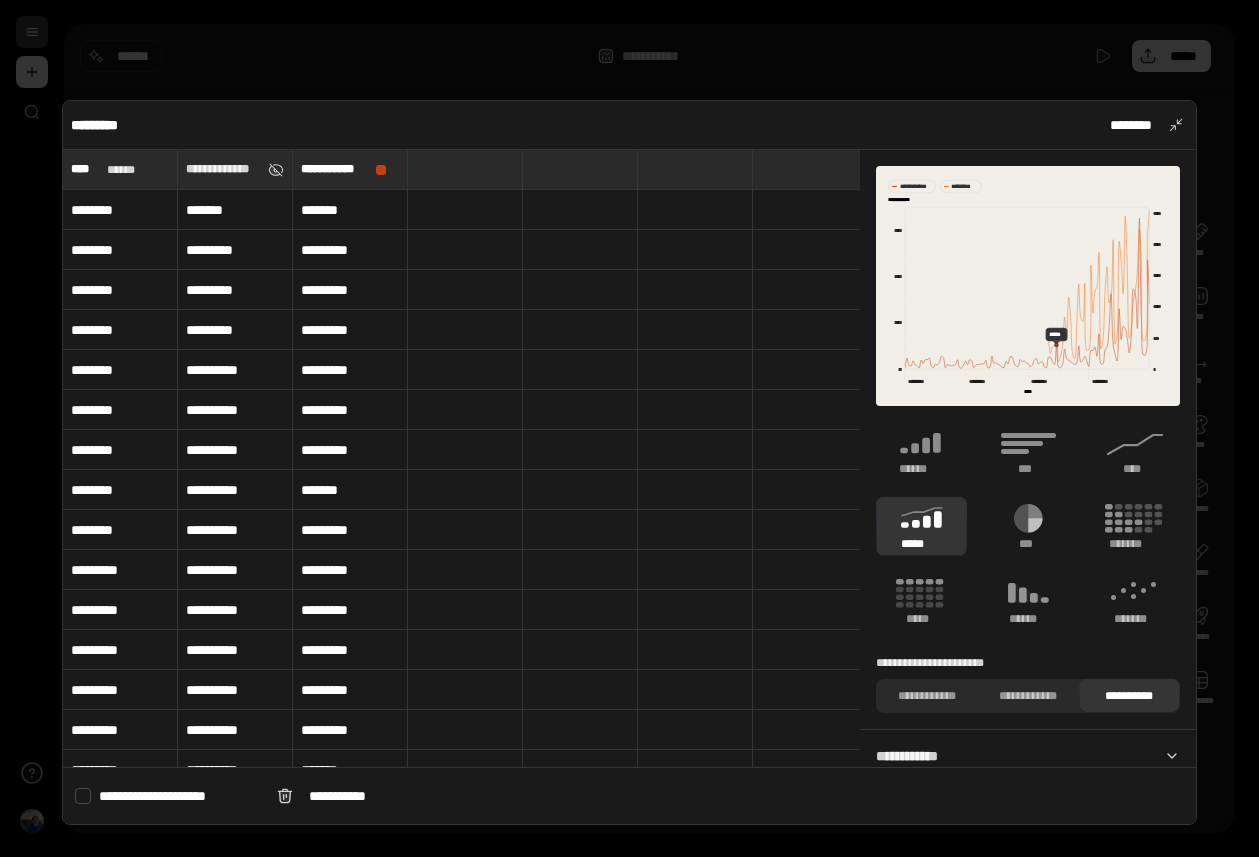 click at bounding box center [629, 428] 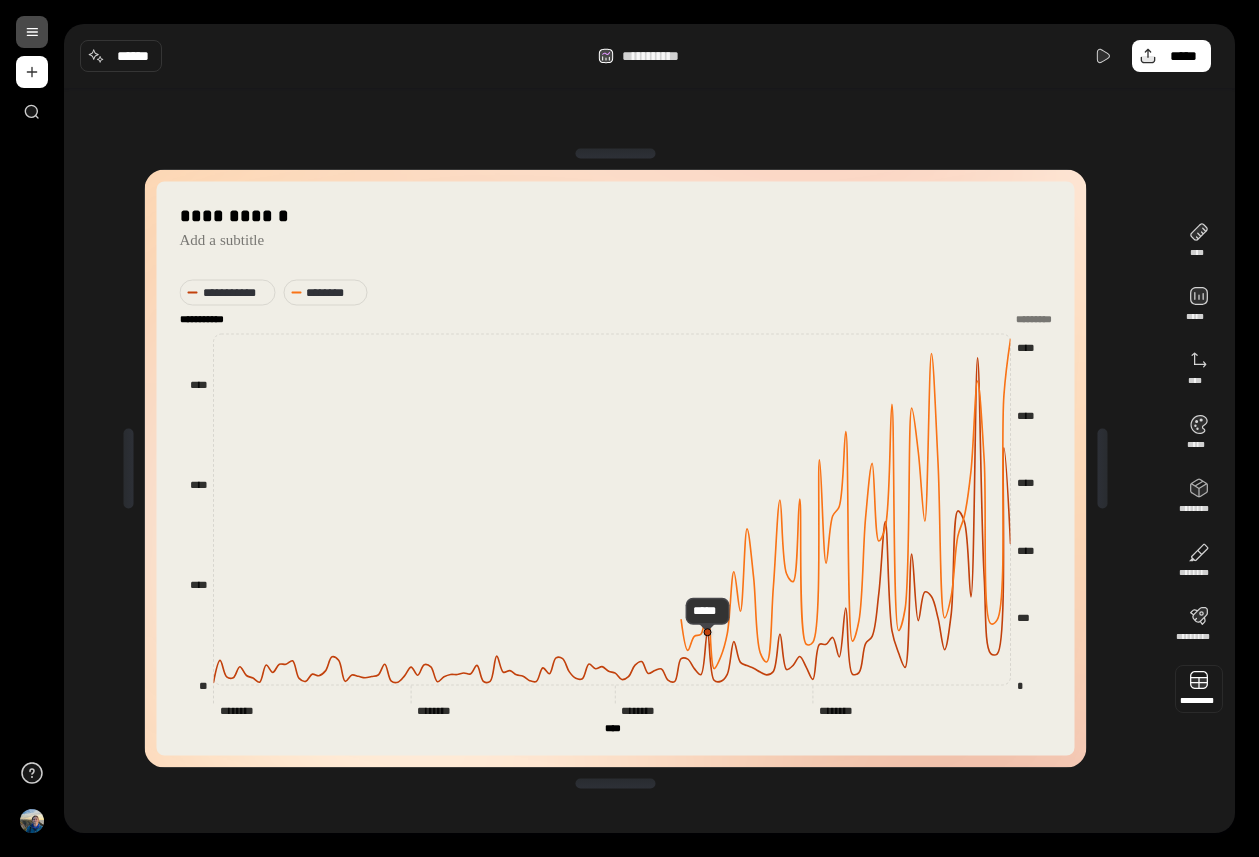 click at bounding box center (1199, 689) 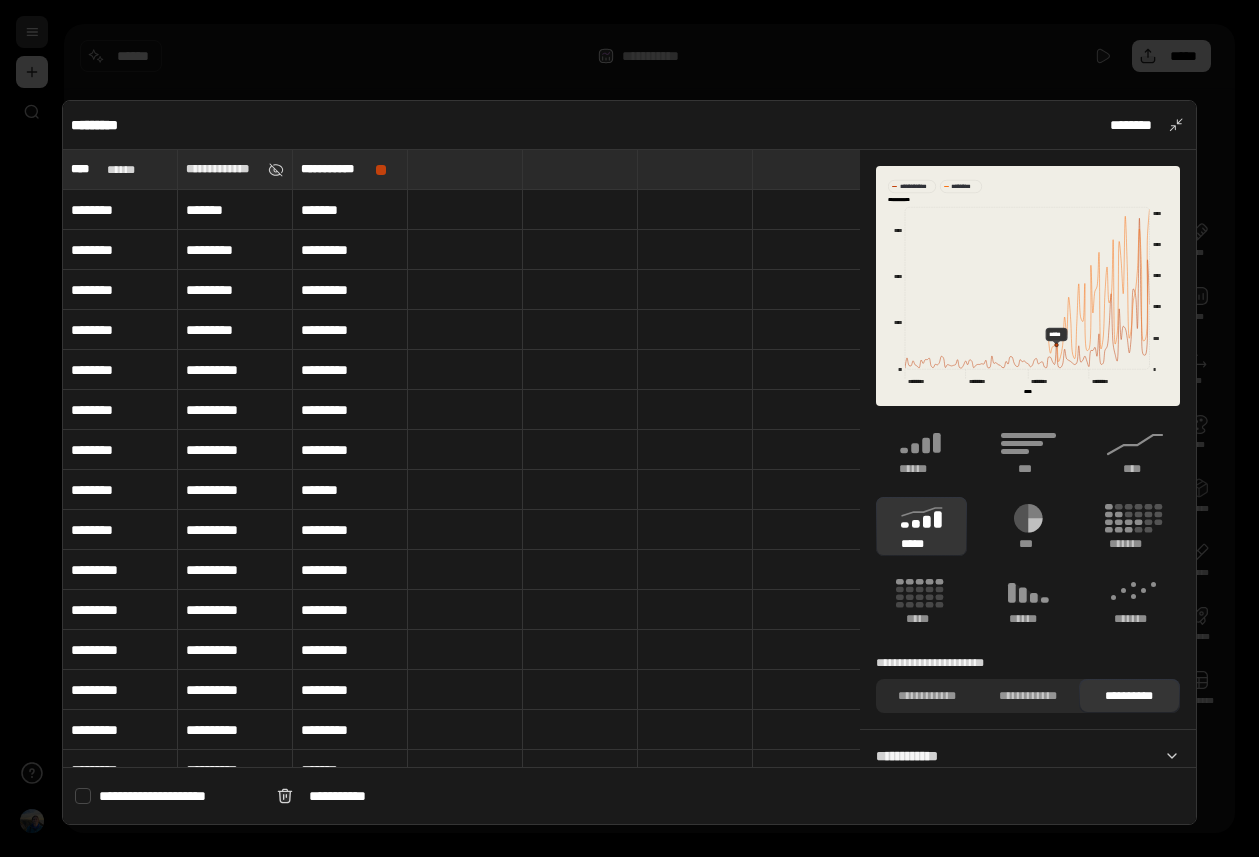 scroll, scrollTop: 282, scrollLeft: 0, axis: vertical 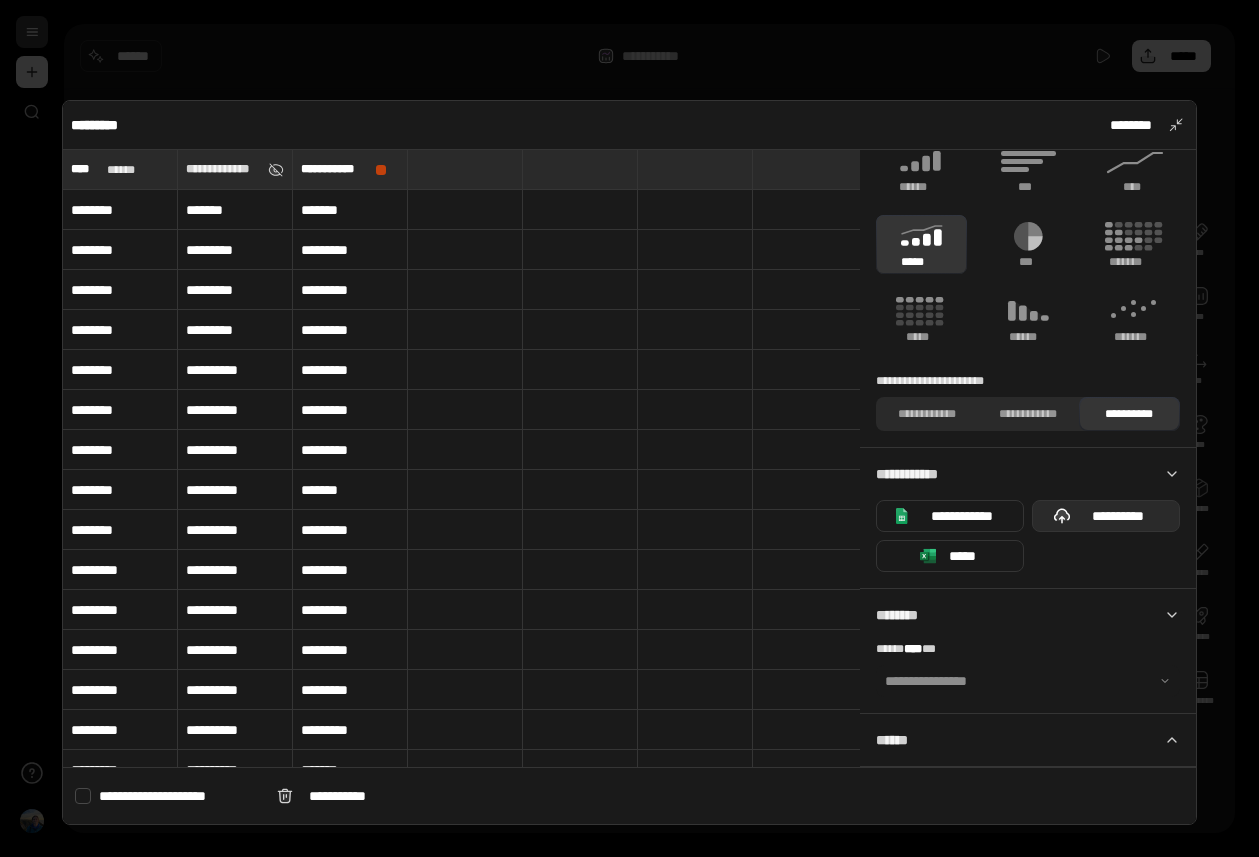 click on "**********" at bounding box center (1106, 516) 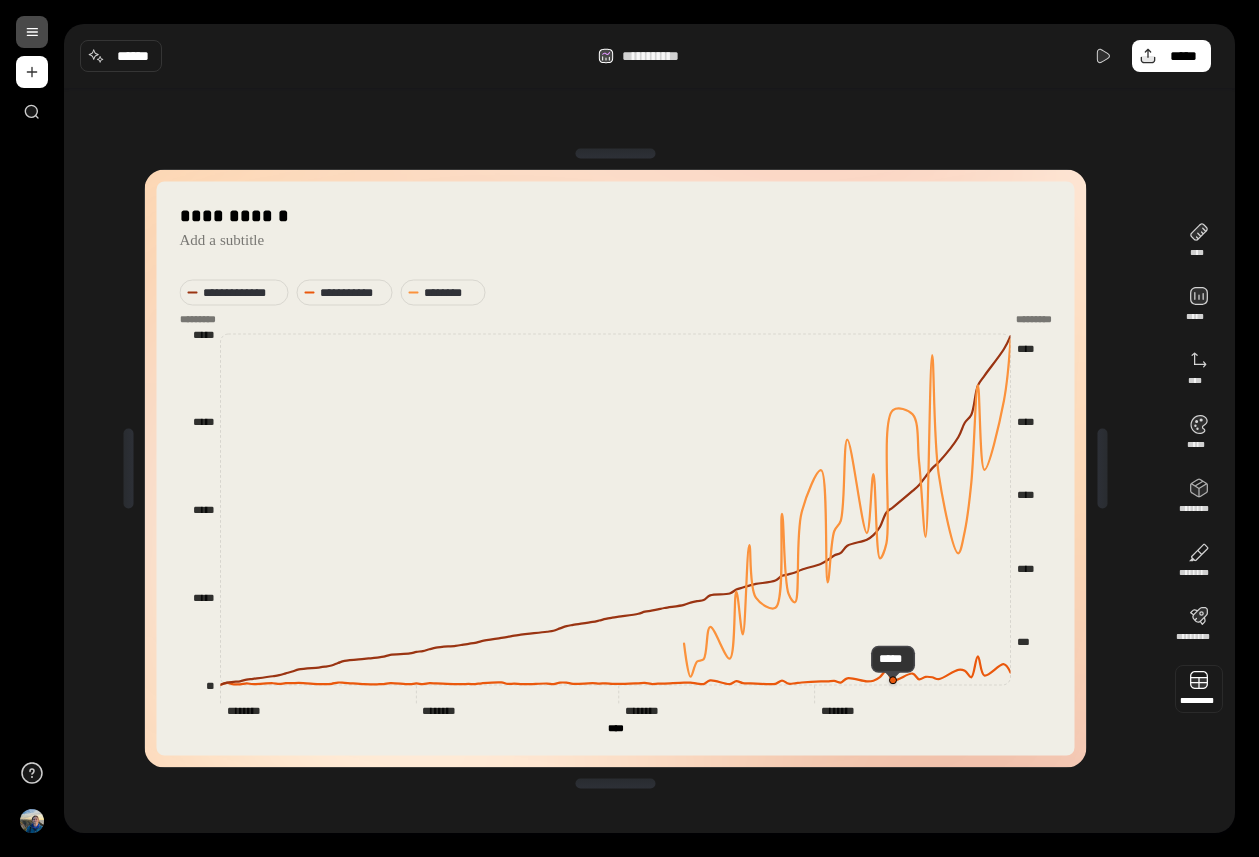 click at bounding box center (1199, 689) 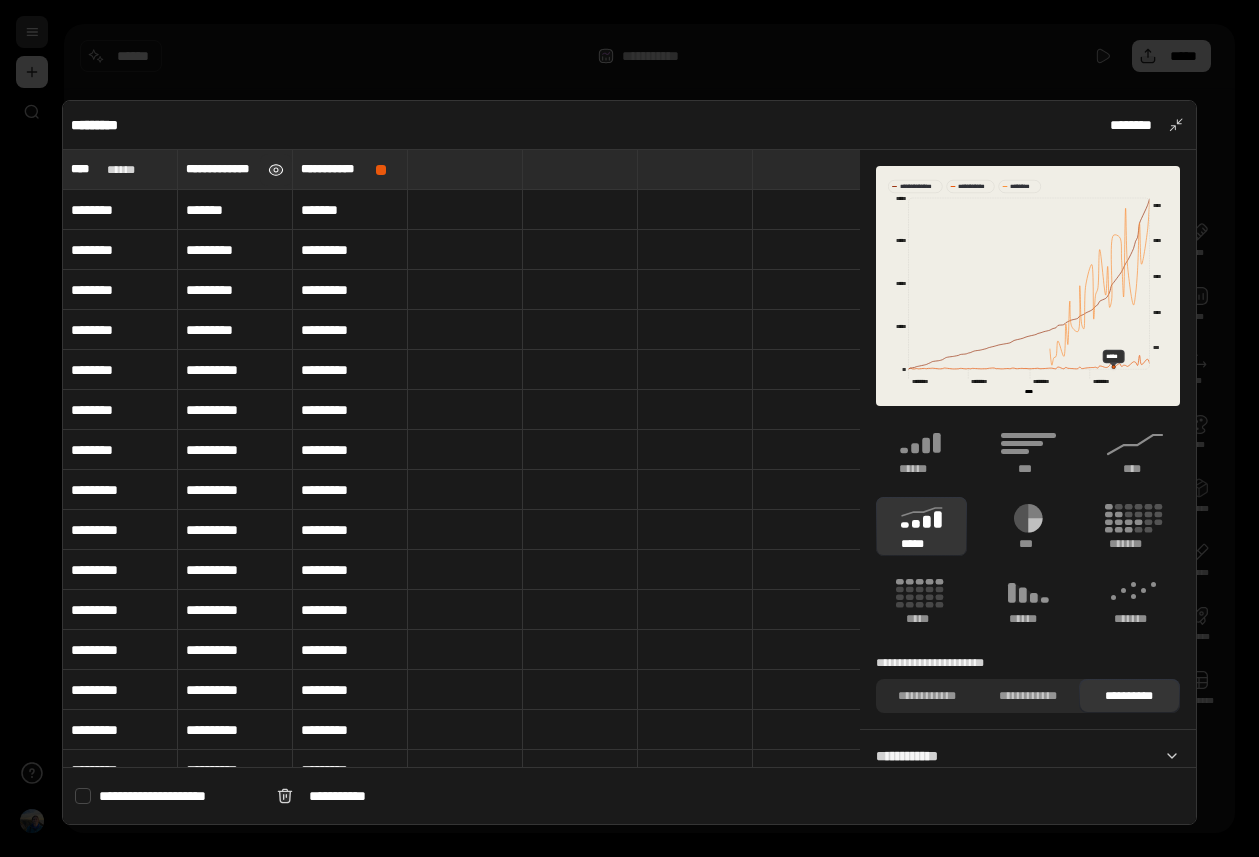 click at bounding box center (276, 170) 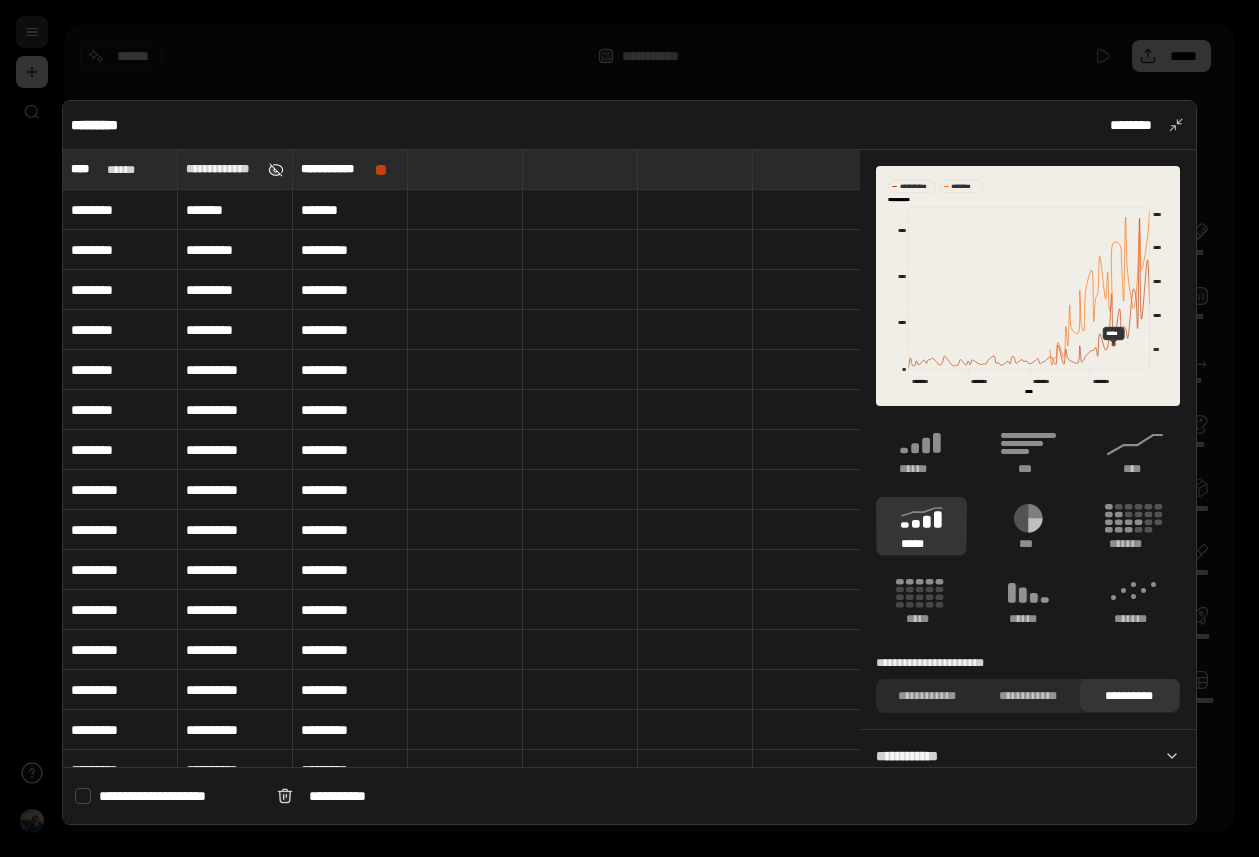 type on "**********" 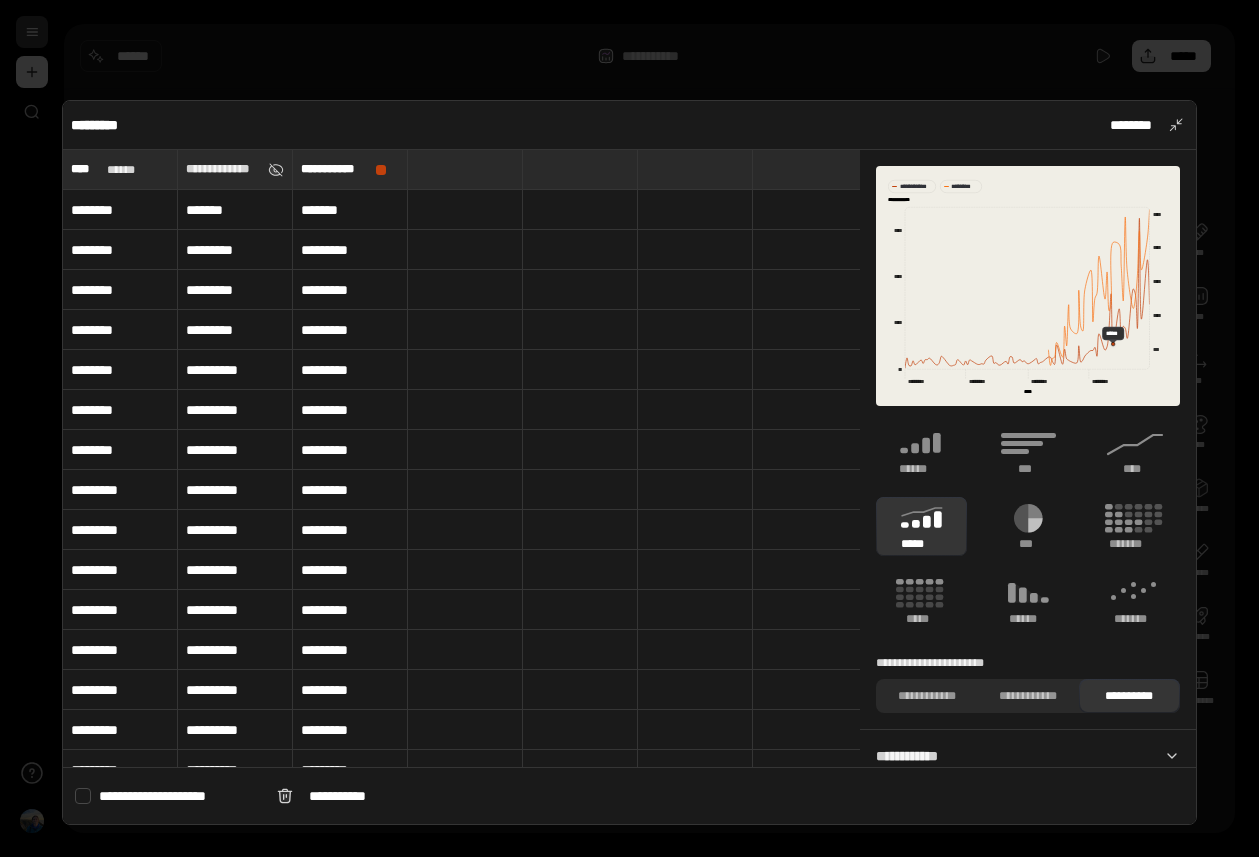 click at bounding box center [629, 428] 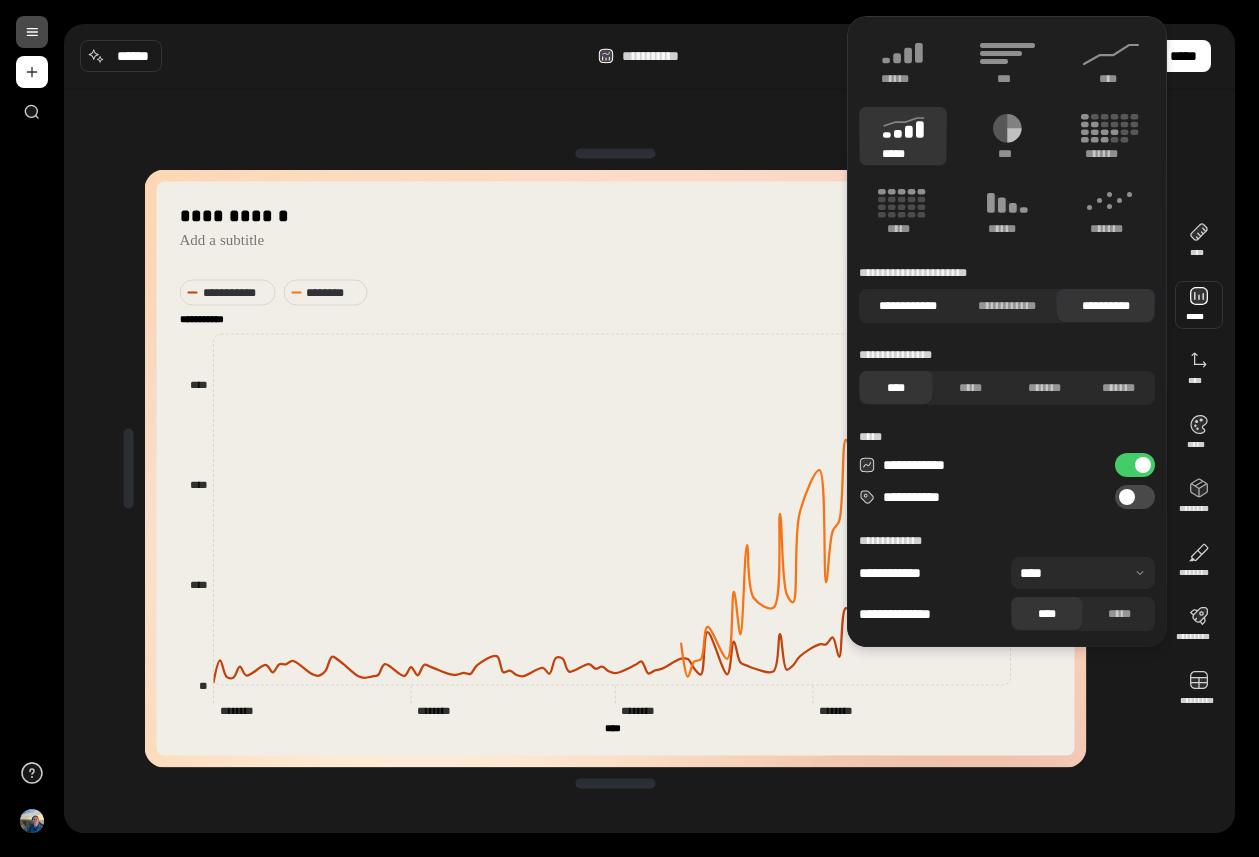 click on "**********" at bounding box center (908, 306) 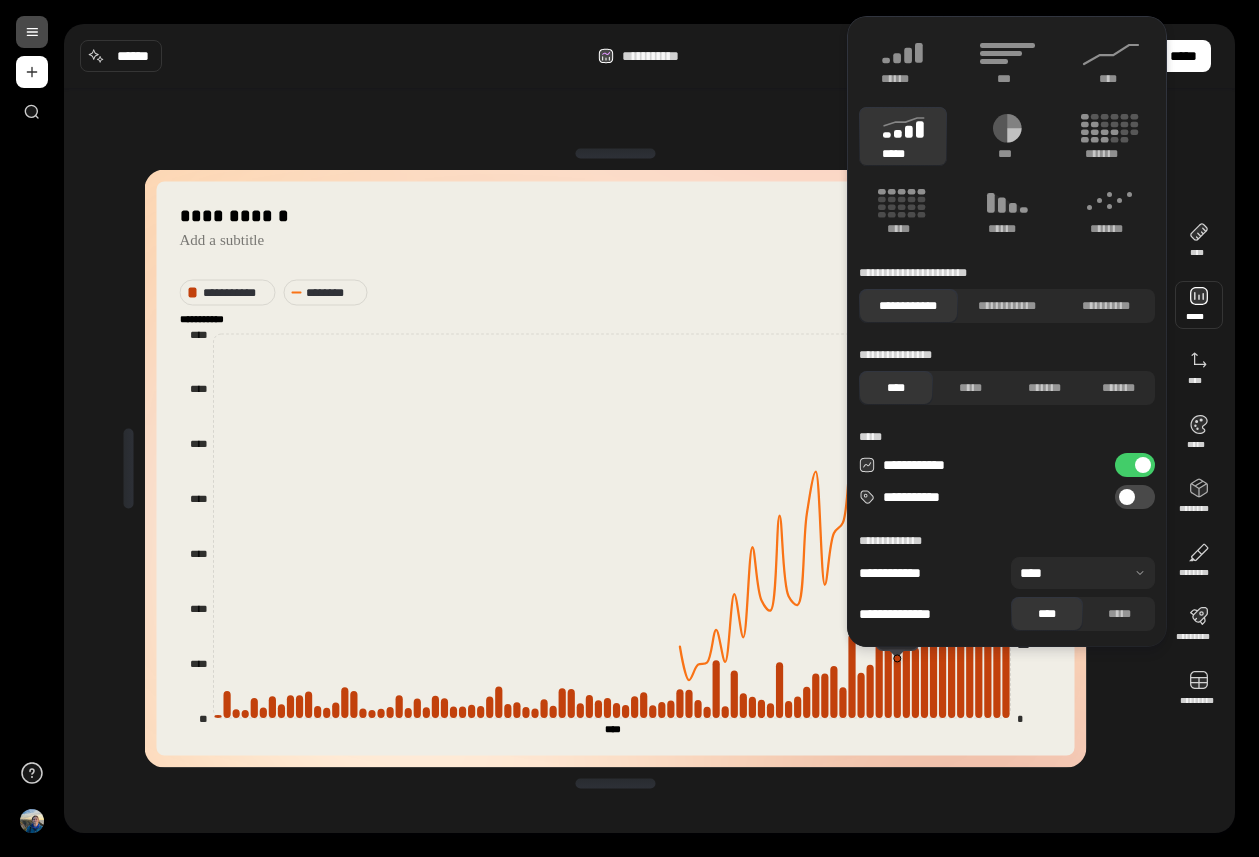 click on "**********" at bounding box center [649, 56] 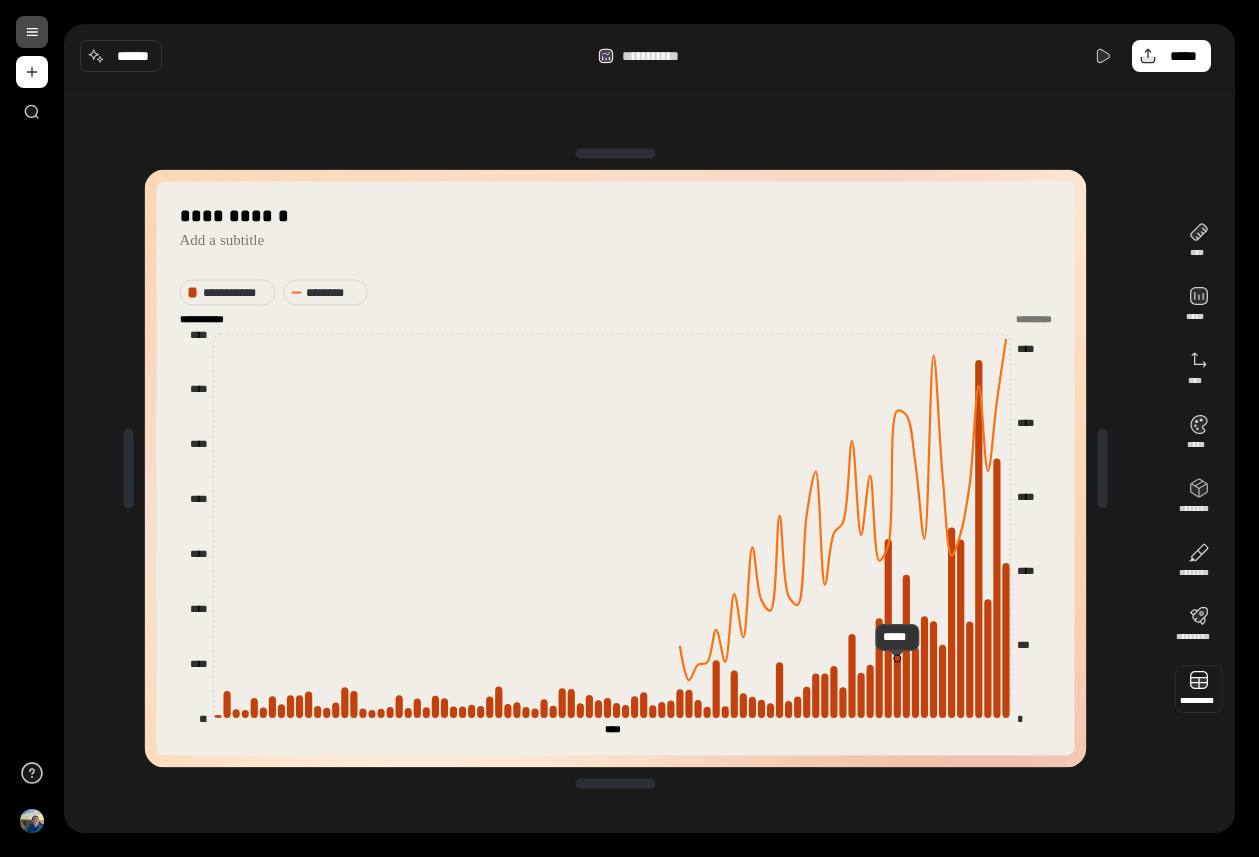 click at bounding box center [1199, 689] 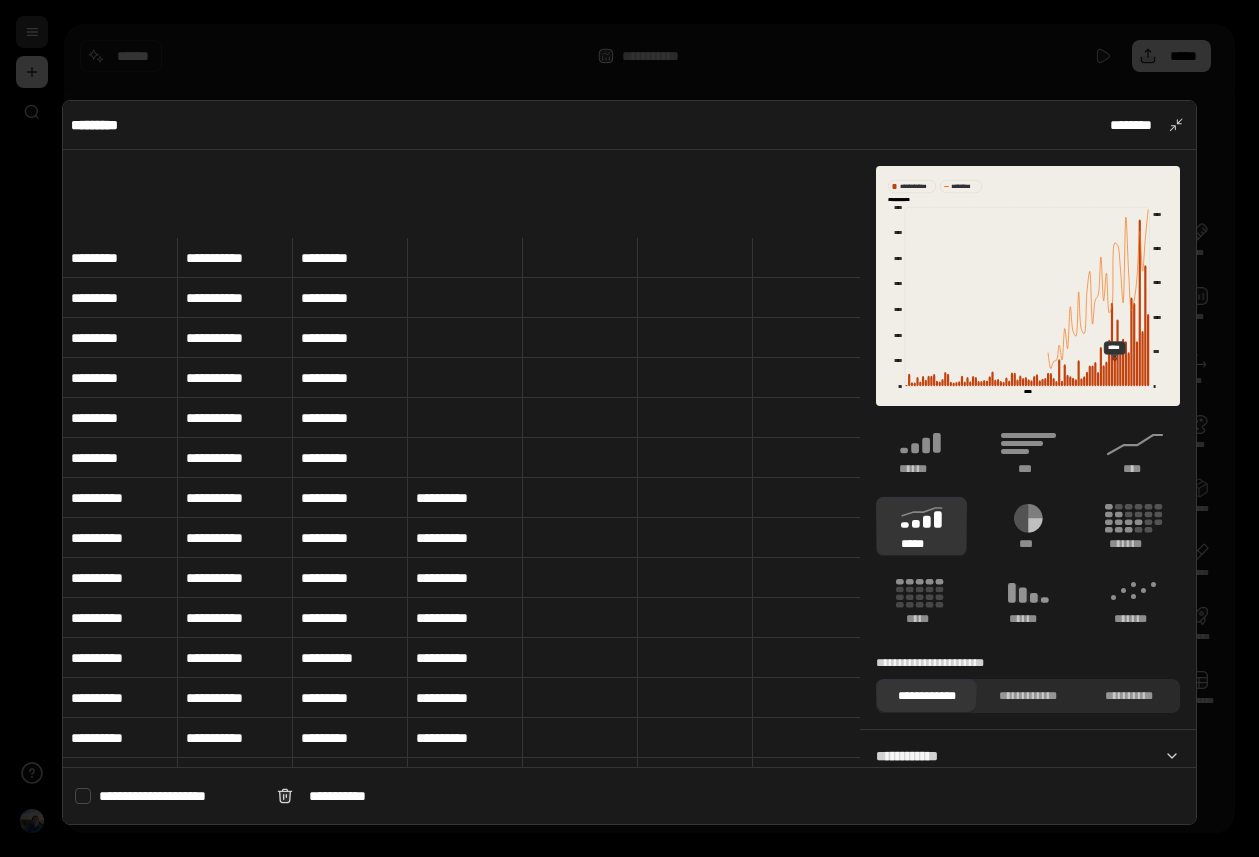 scroll, scrollTop: 1691, scrollLeft: 0, axis: vertical 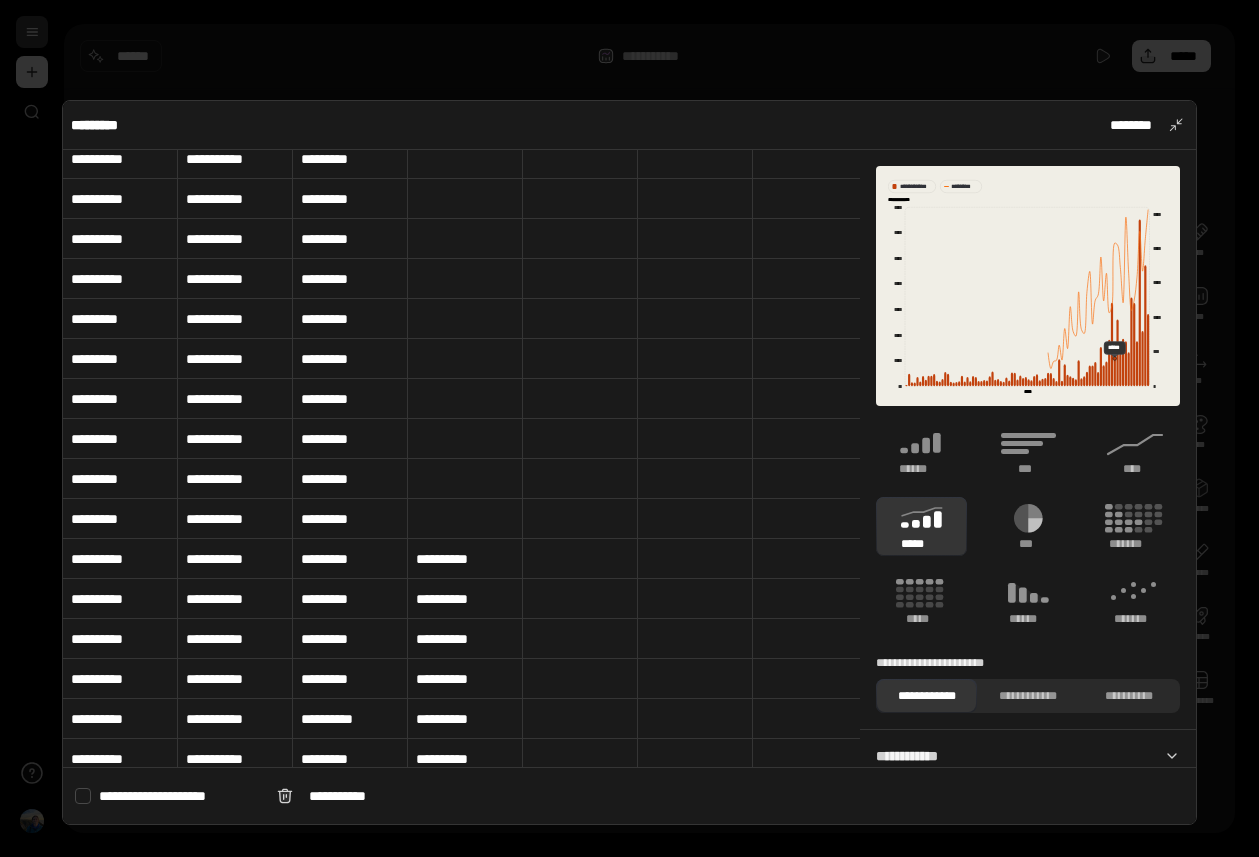 click at bounding box center (465, 519) 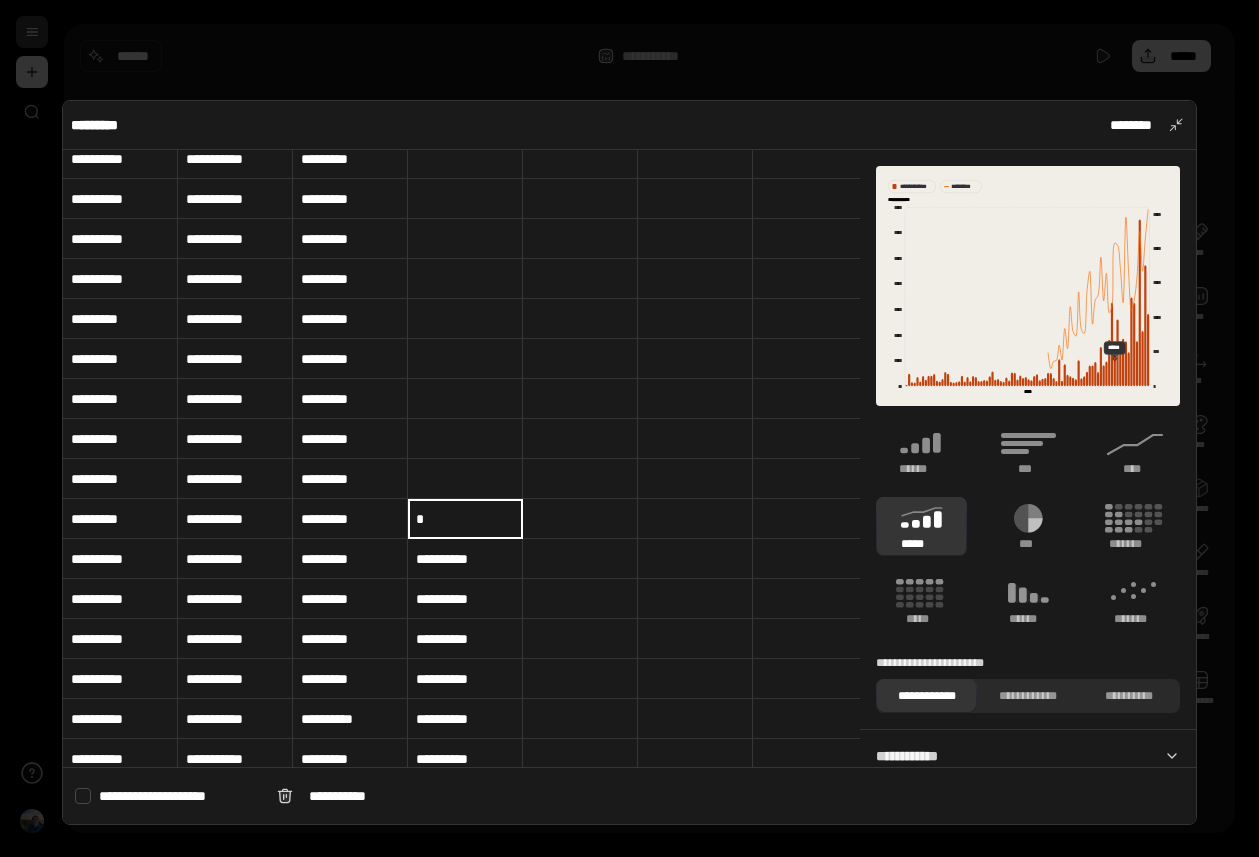type on "*" 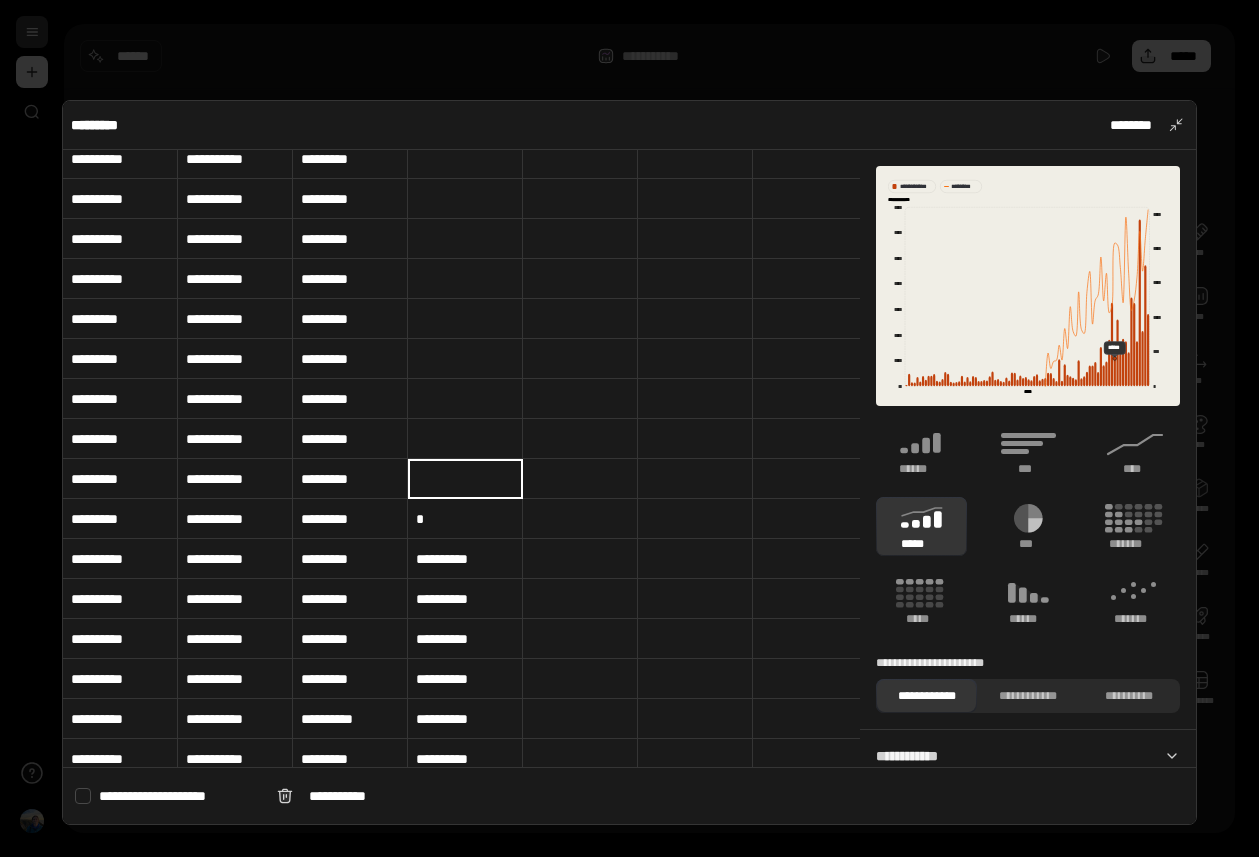 type on "*" 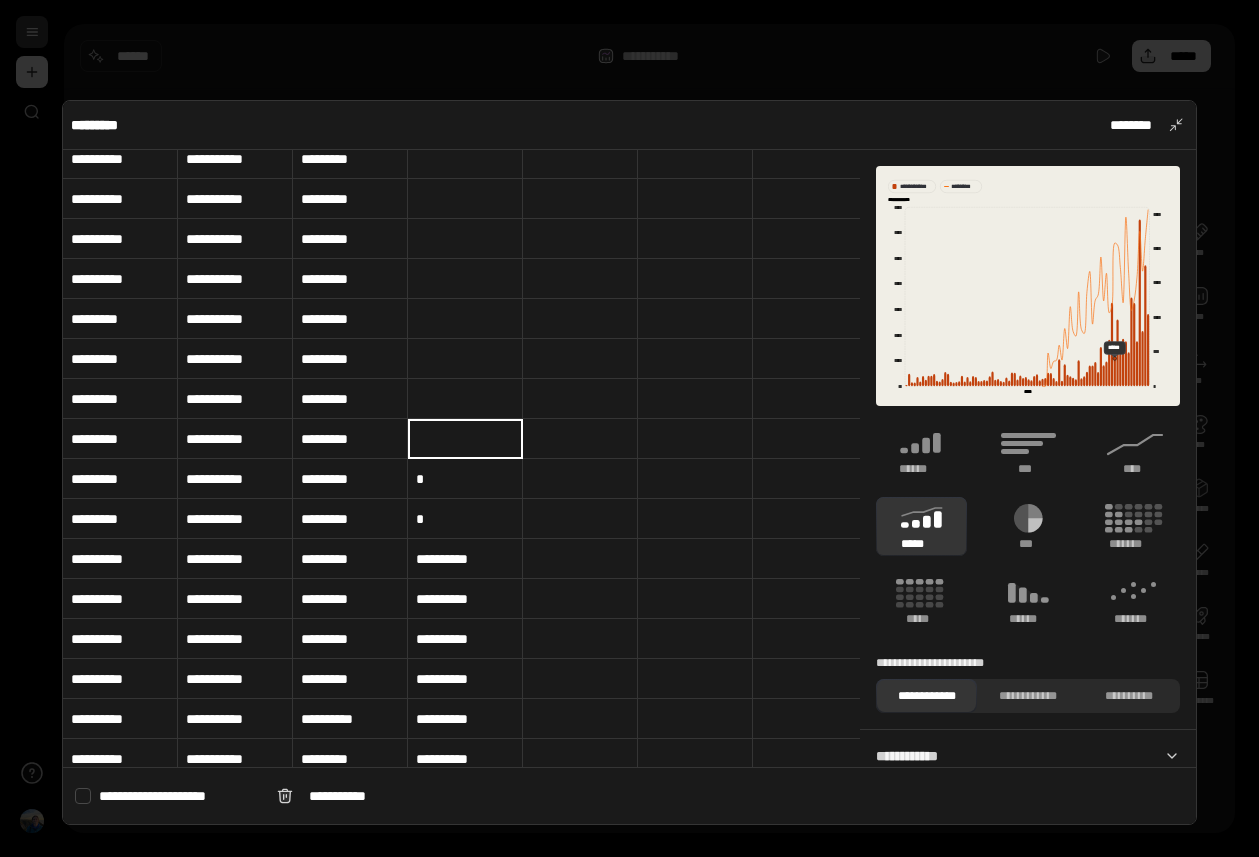 type on "*" 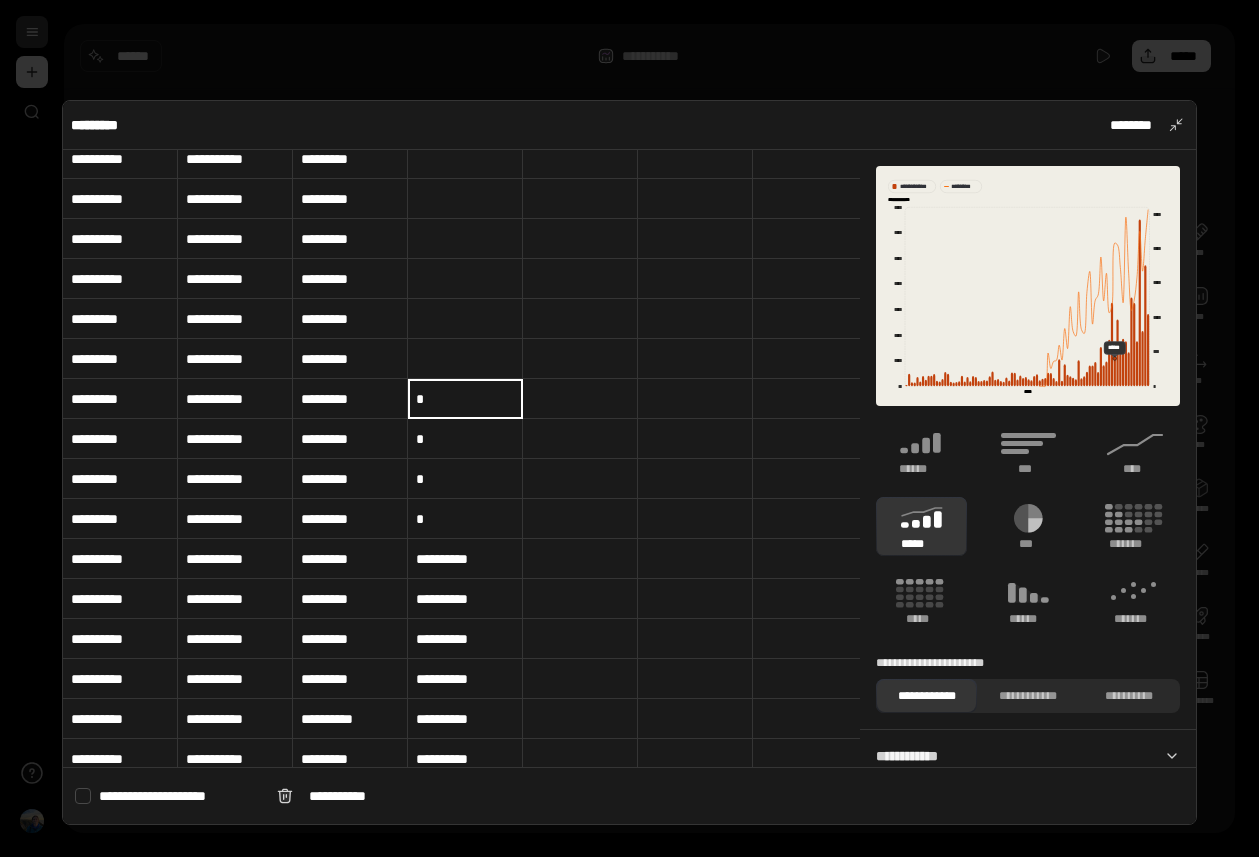 type on "*" 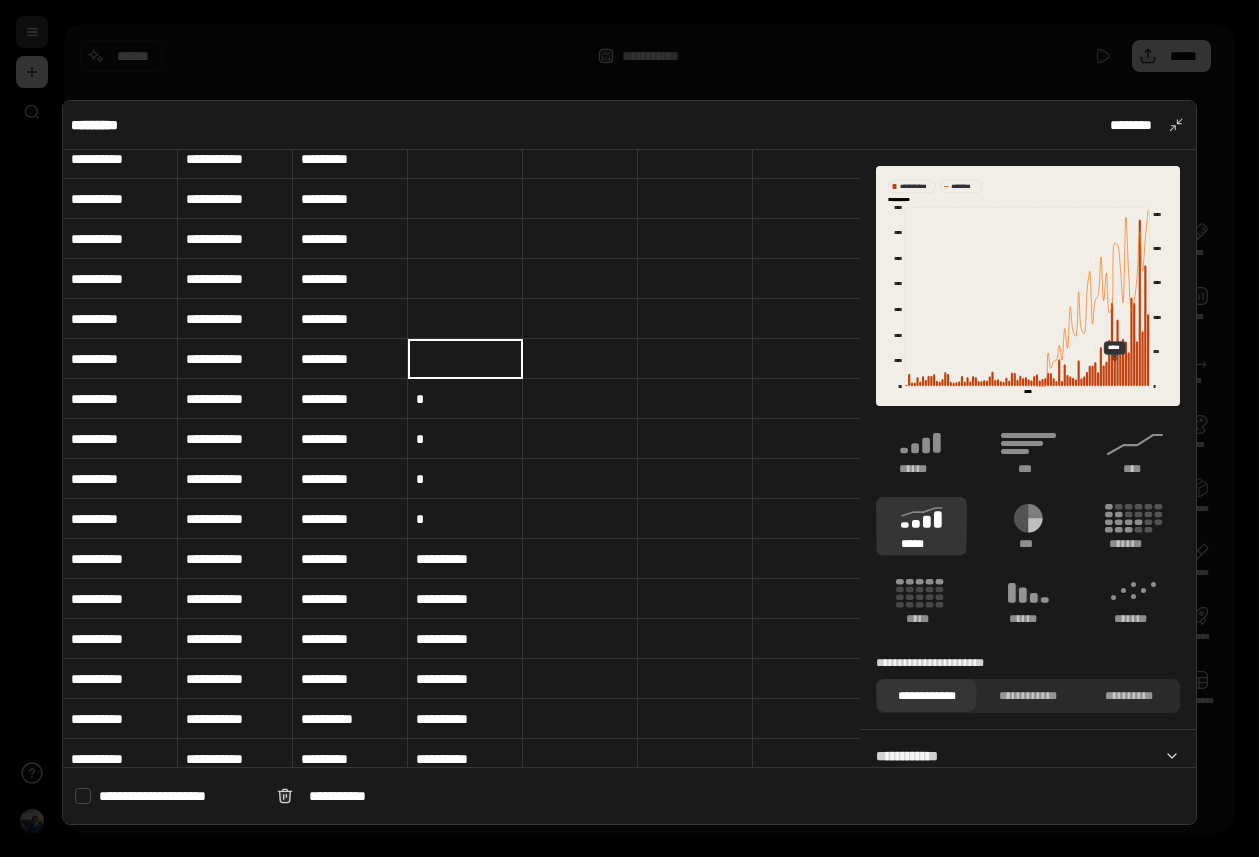 type on "*" 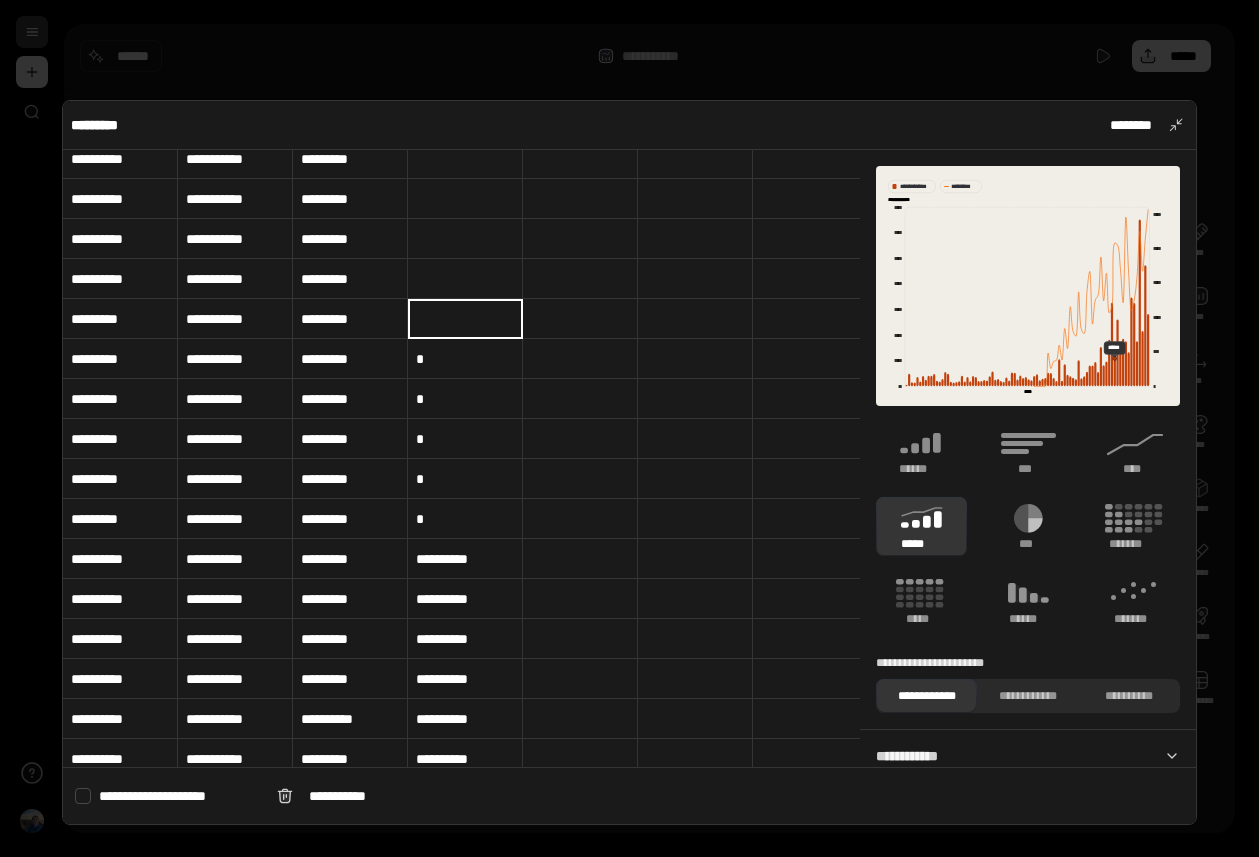 type on "*" 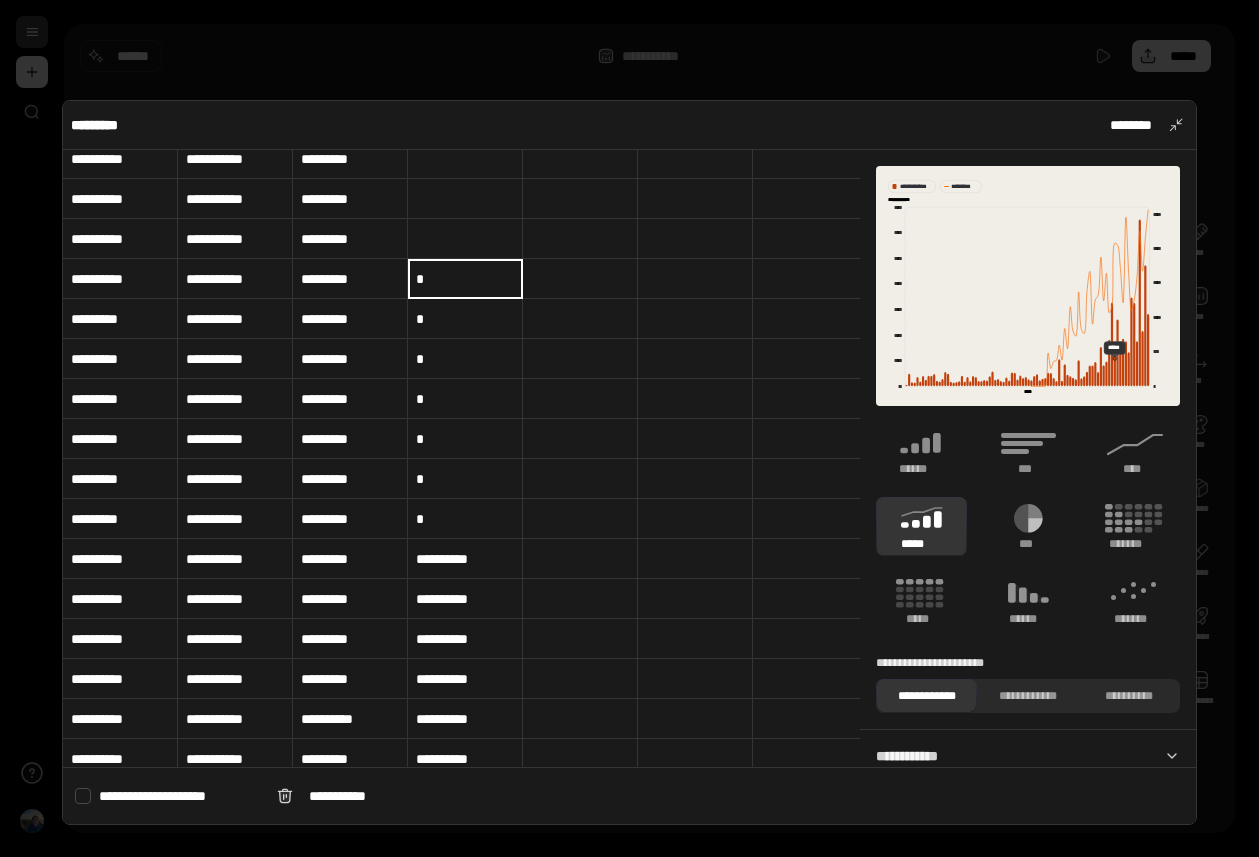 type on "*" 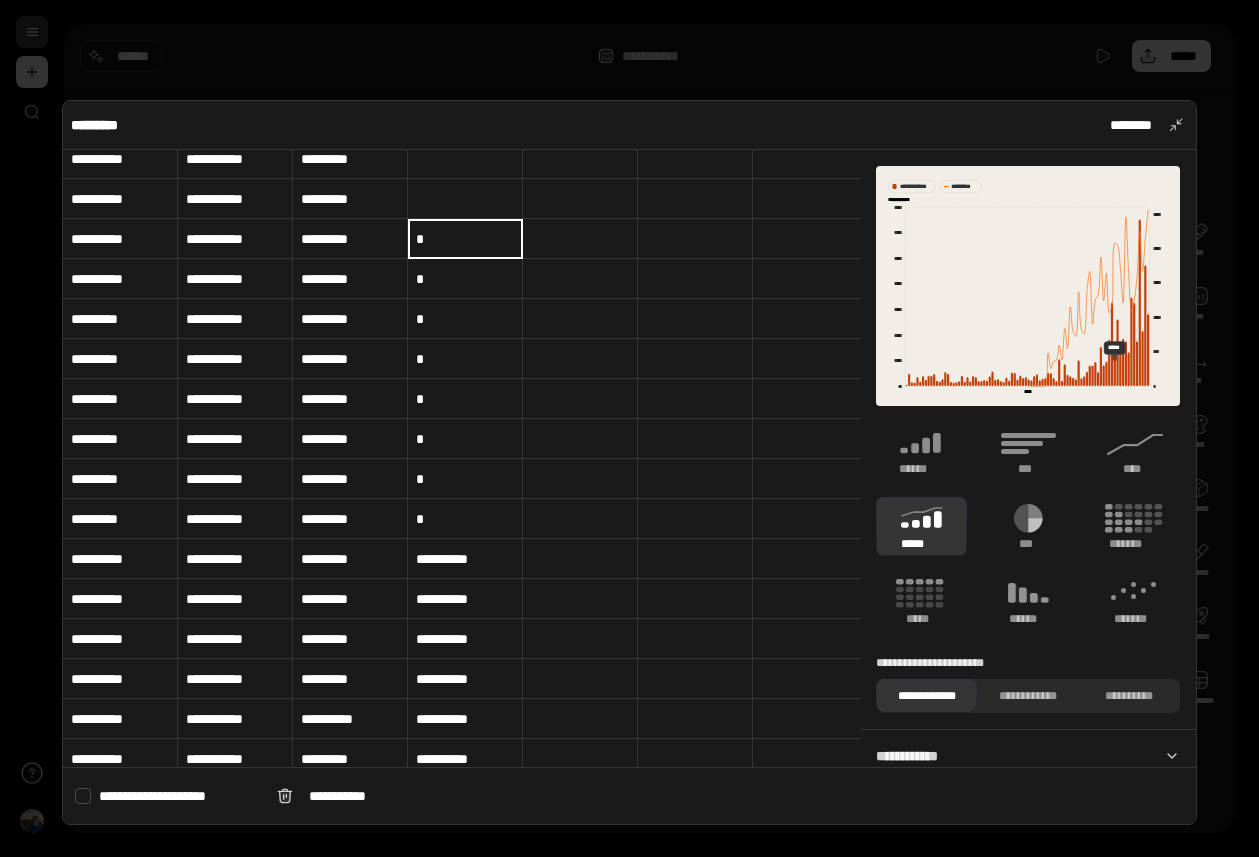 type on "*" 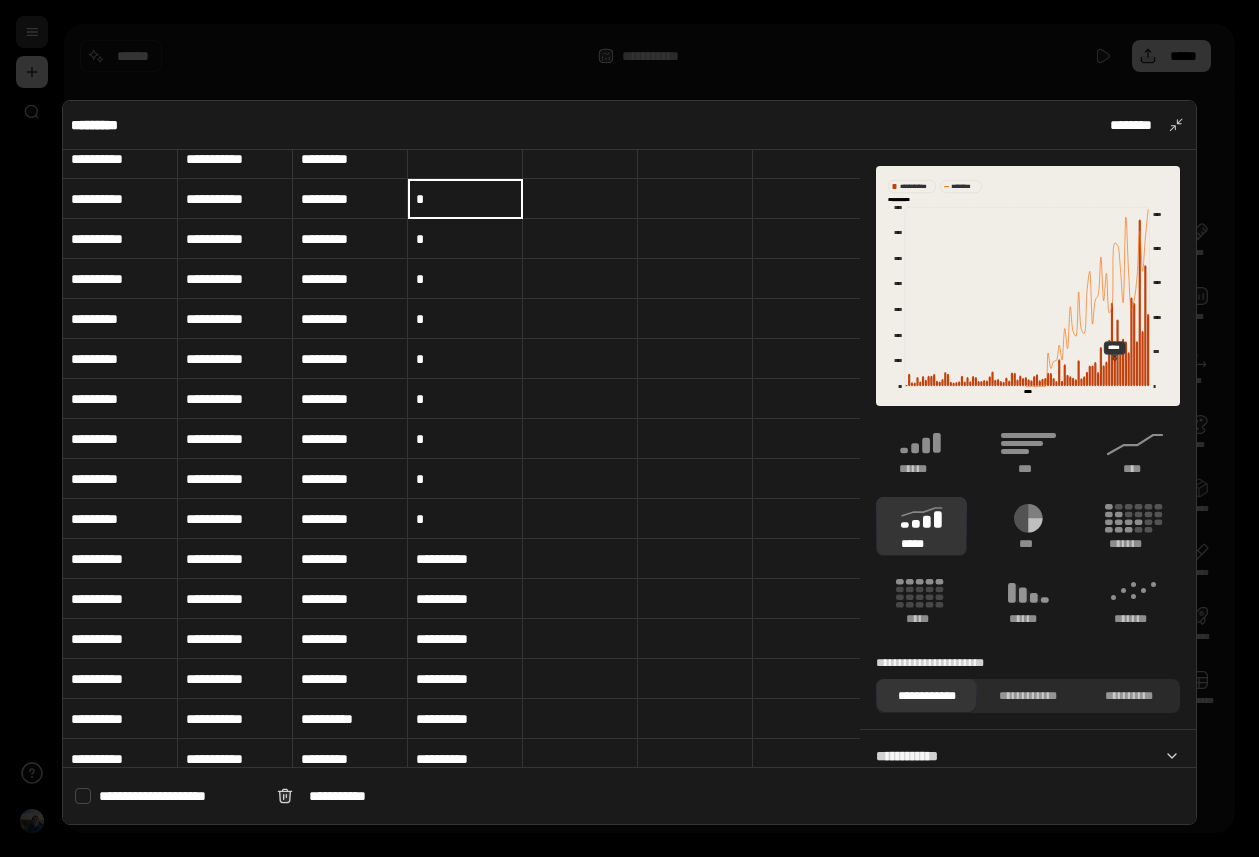 type on "*" 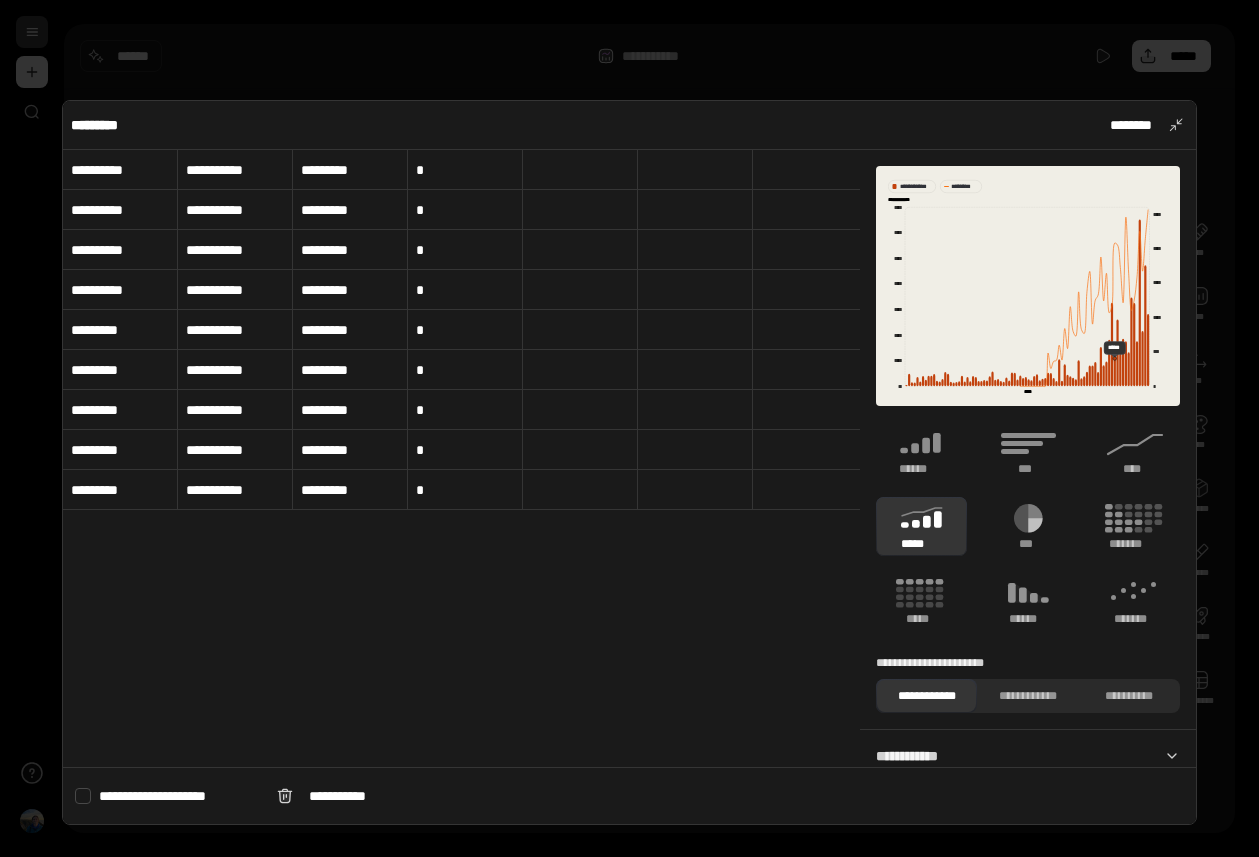 type on "*" 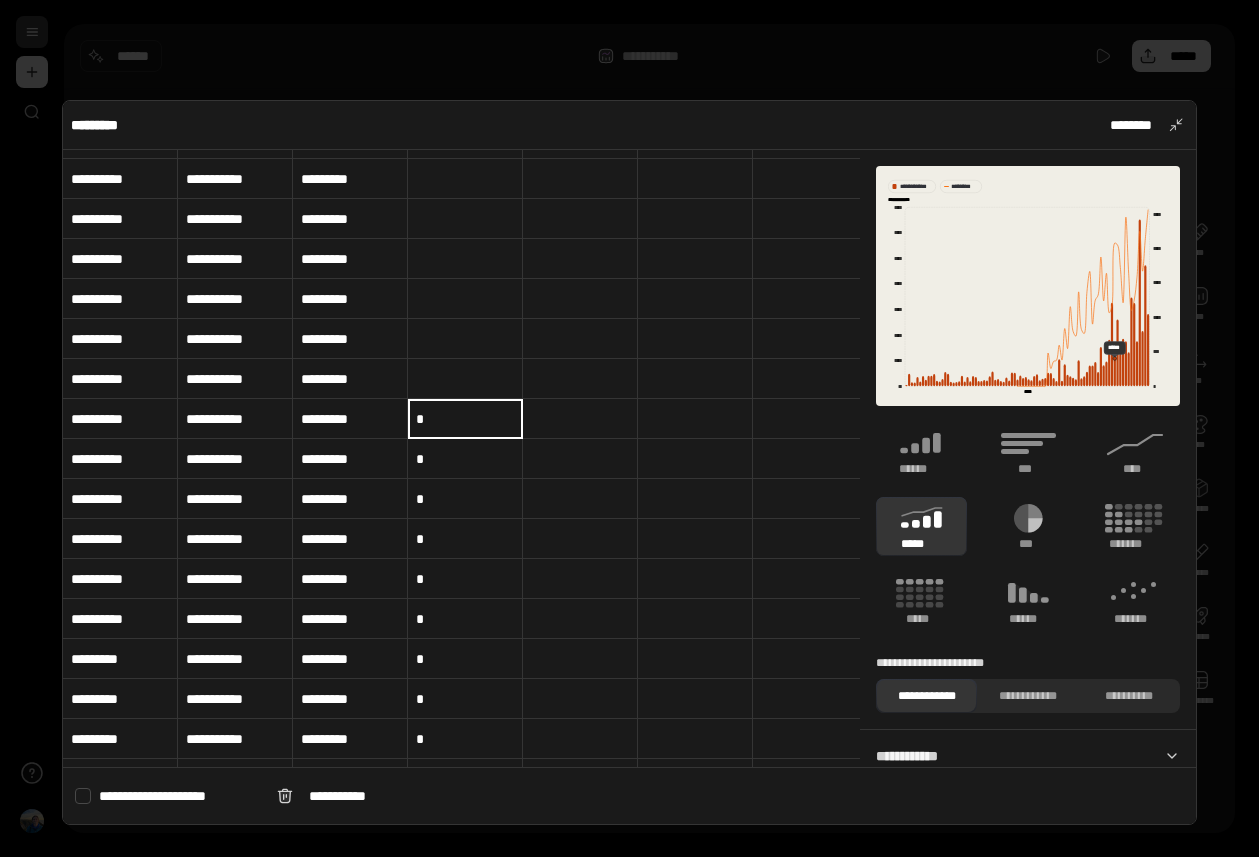 type on "*" 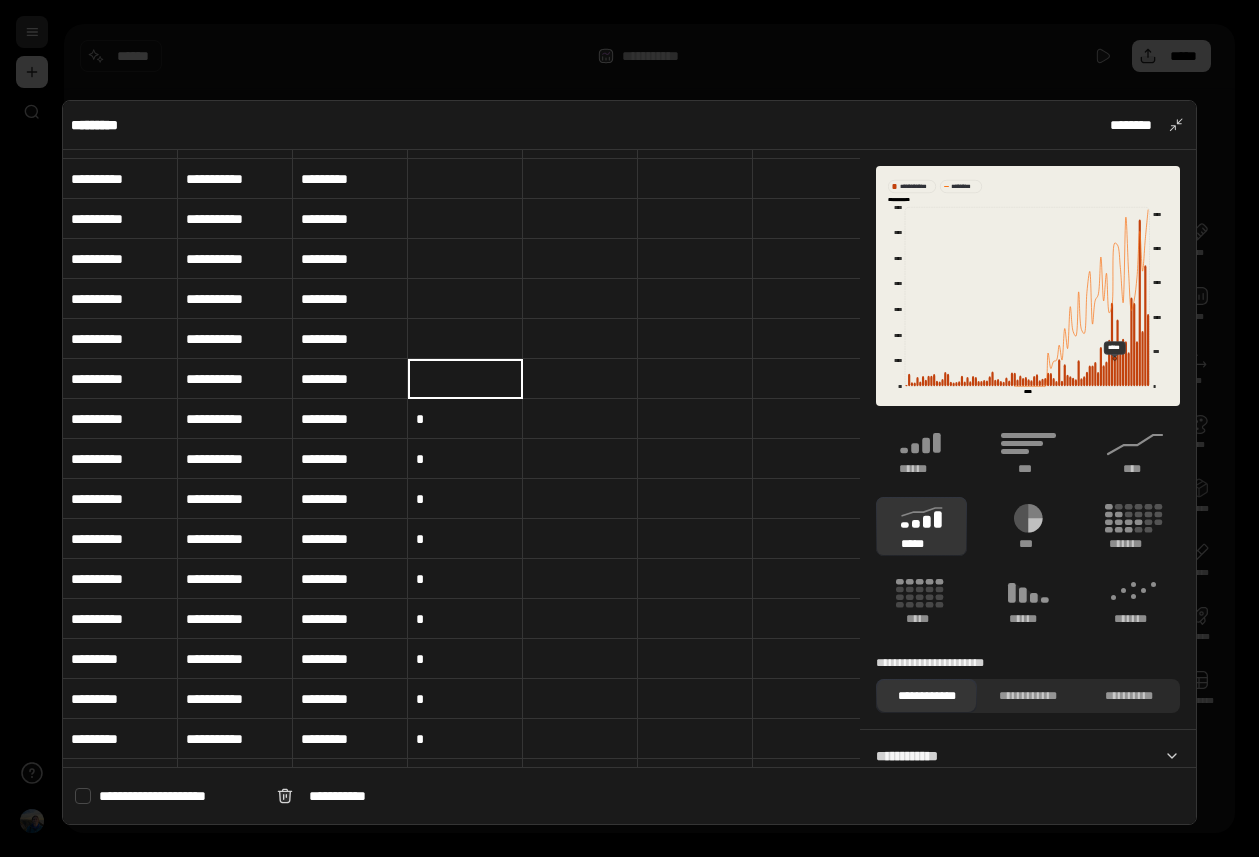 click on "*" at bounding box center [465, 419] 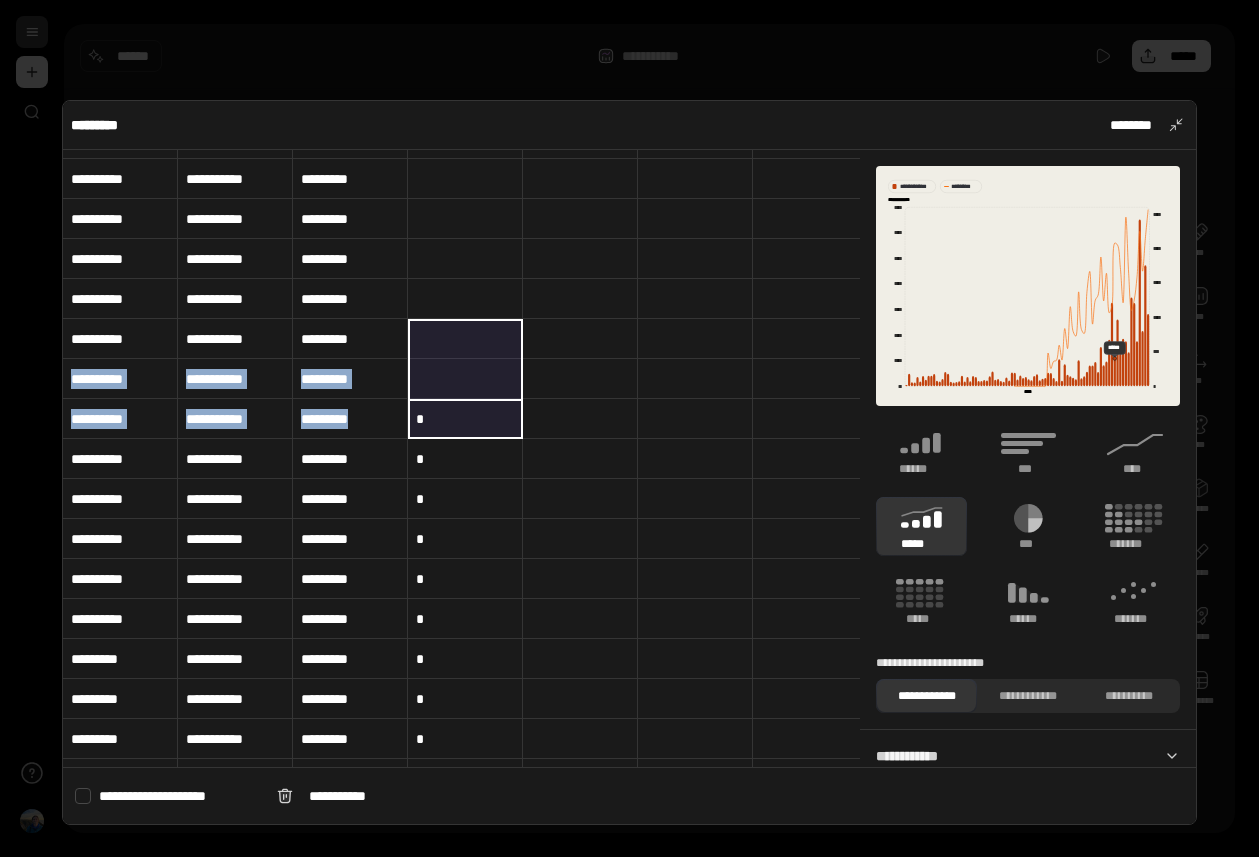 drag, startPoint x: 521, startPoint y: 434, endPoint x: 521, endPoint y: 354, distance: 80 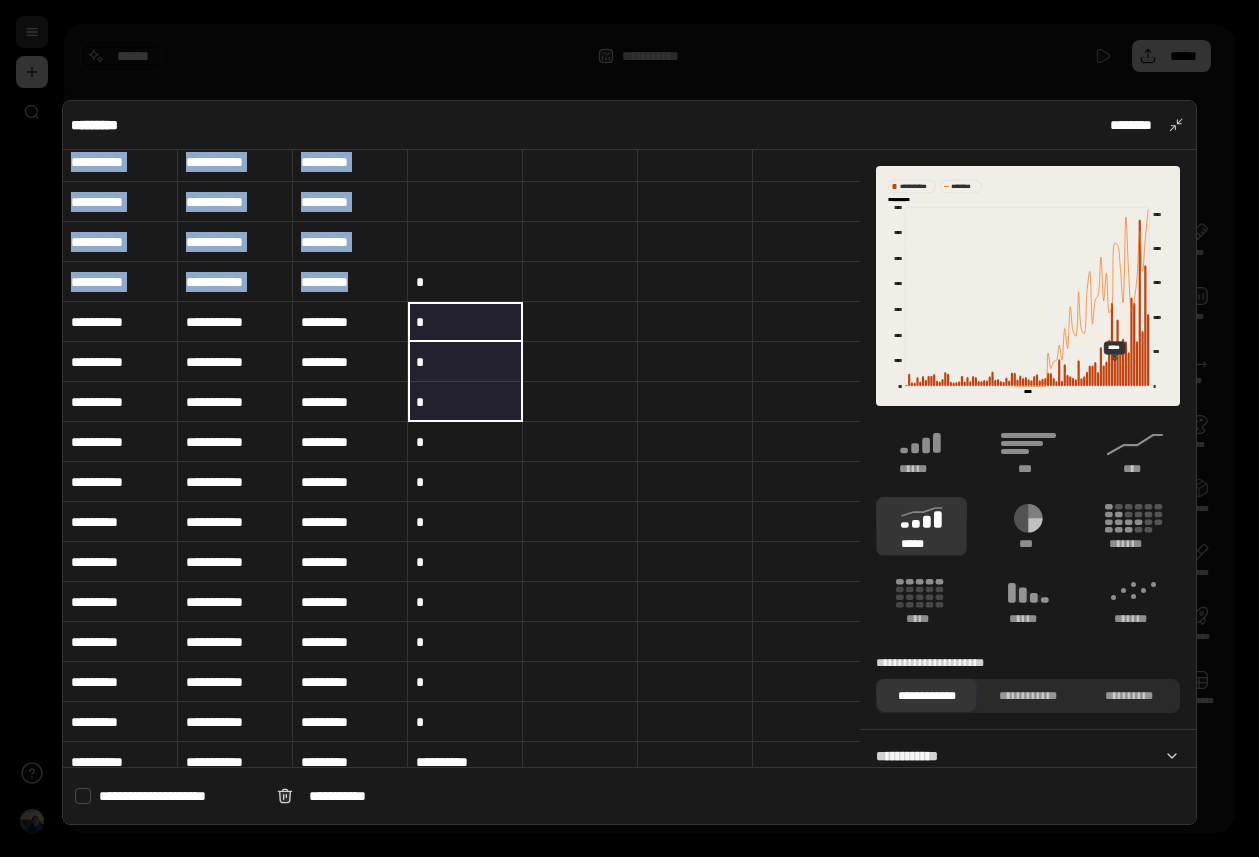 scroll, scrollTop: 1531, scrollLeft: 0, axis: vertical 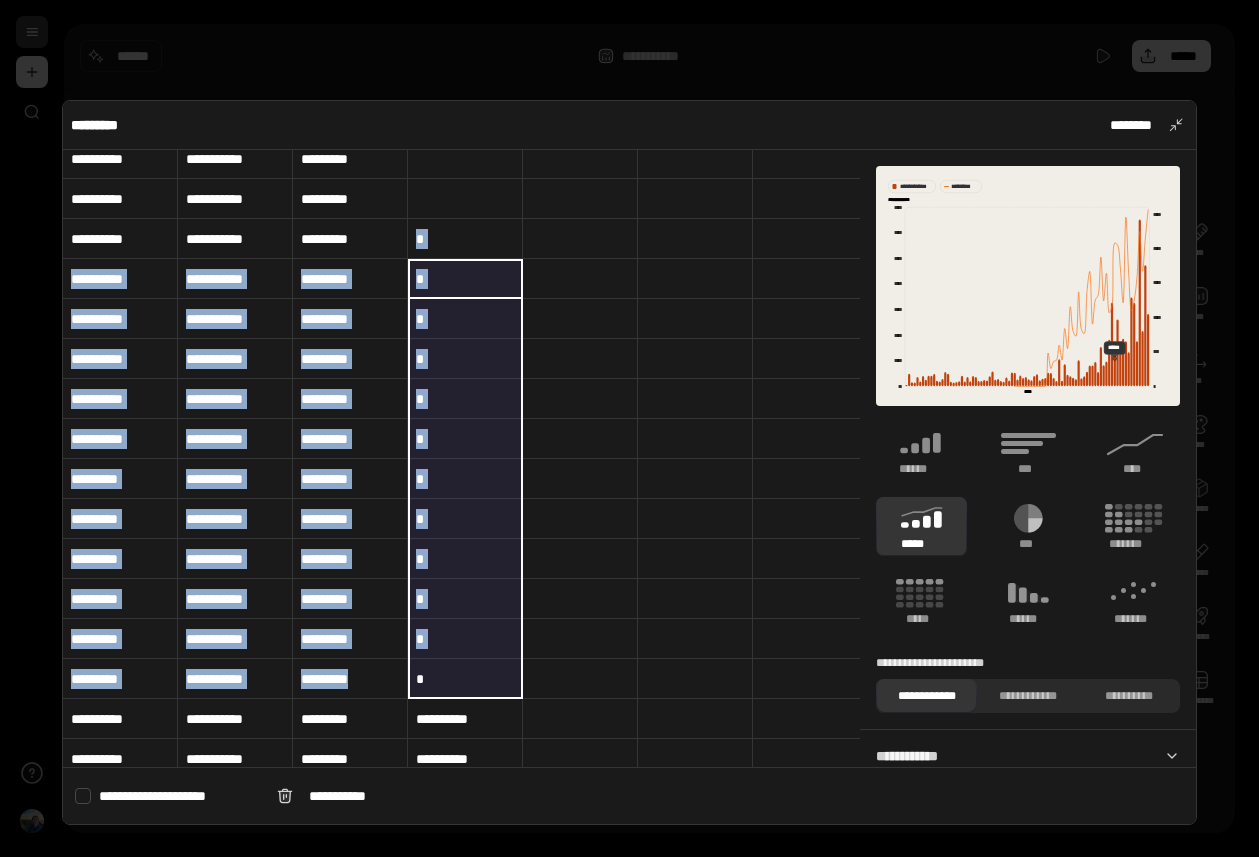 drag, startPoint x: 465, startPoint y: 430, endPoint x: 463, endPoint y: 668, distance: 238.0084 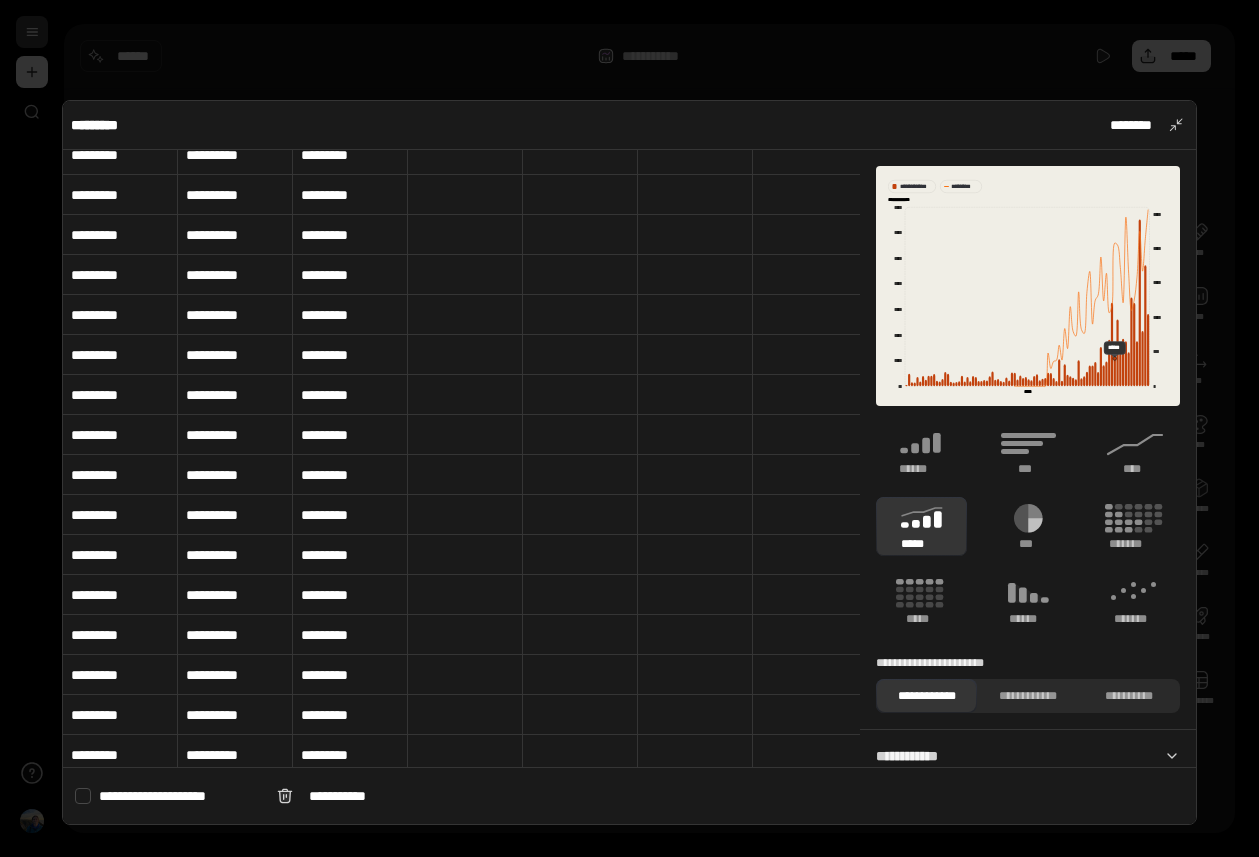 scroll, scrollTop: 0, scrollLeft: 0, axis: both 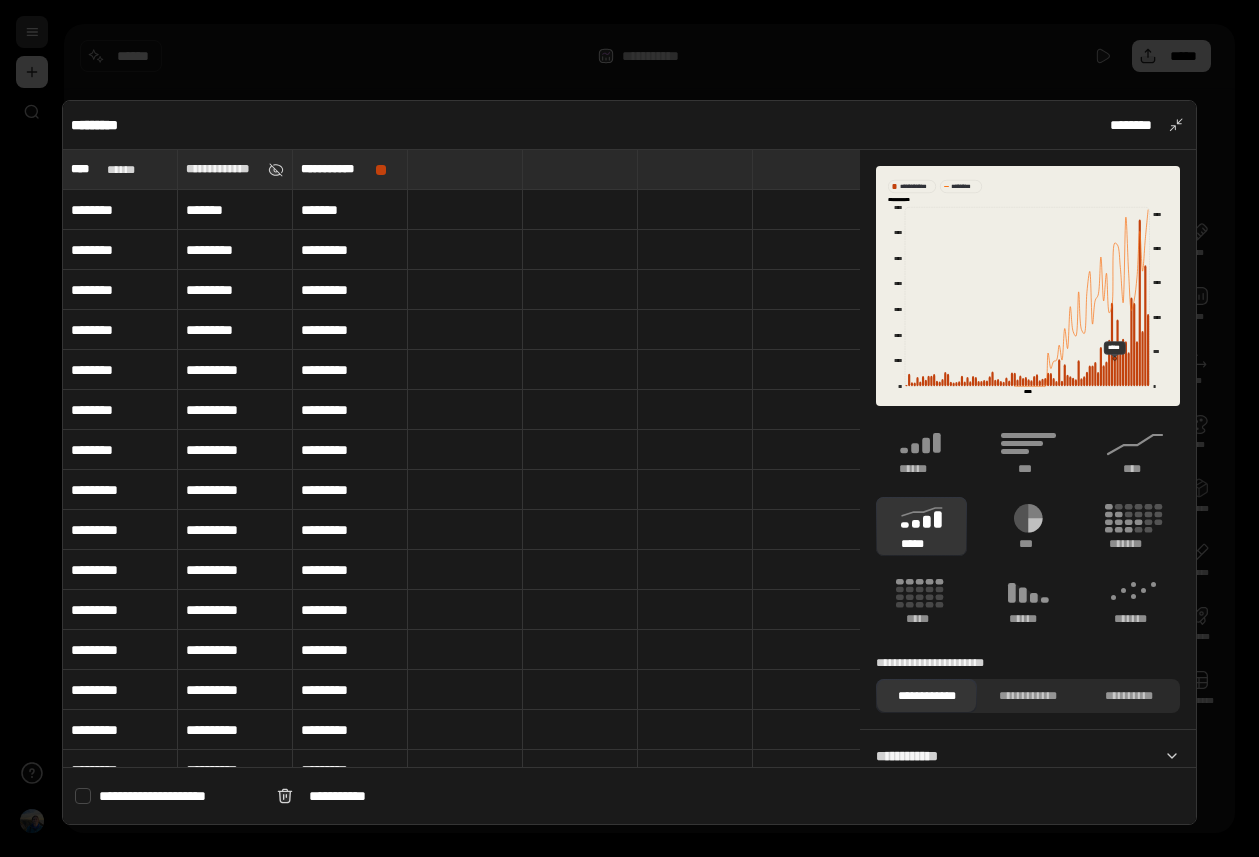 click at bounding box center [465, 210] 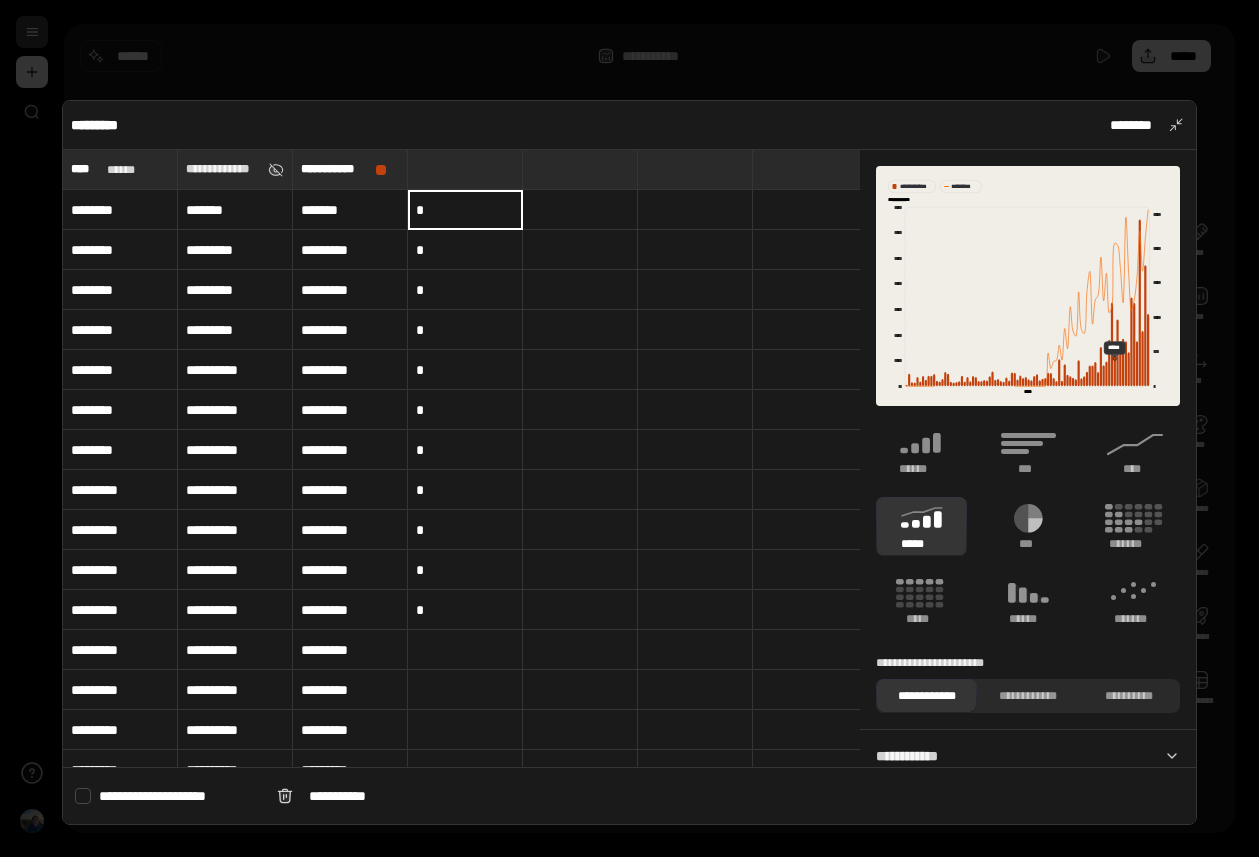 type on "*" 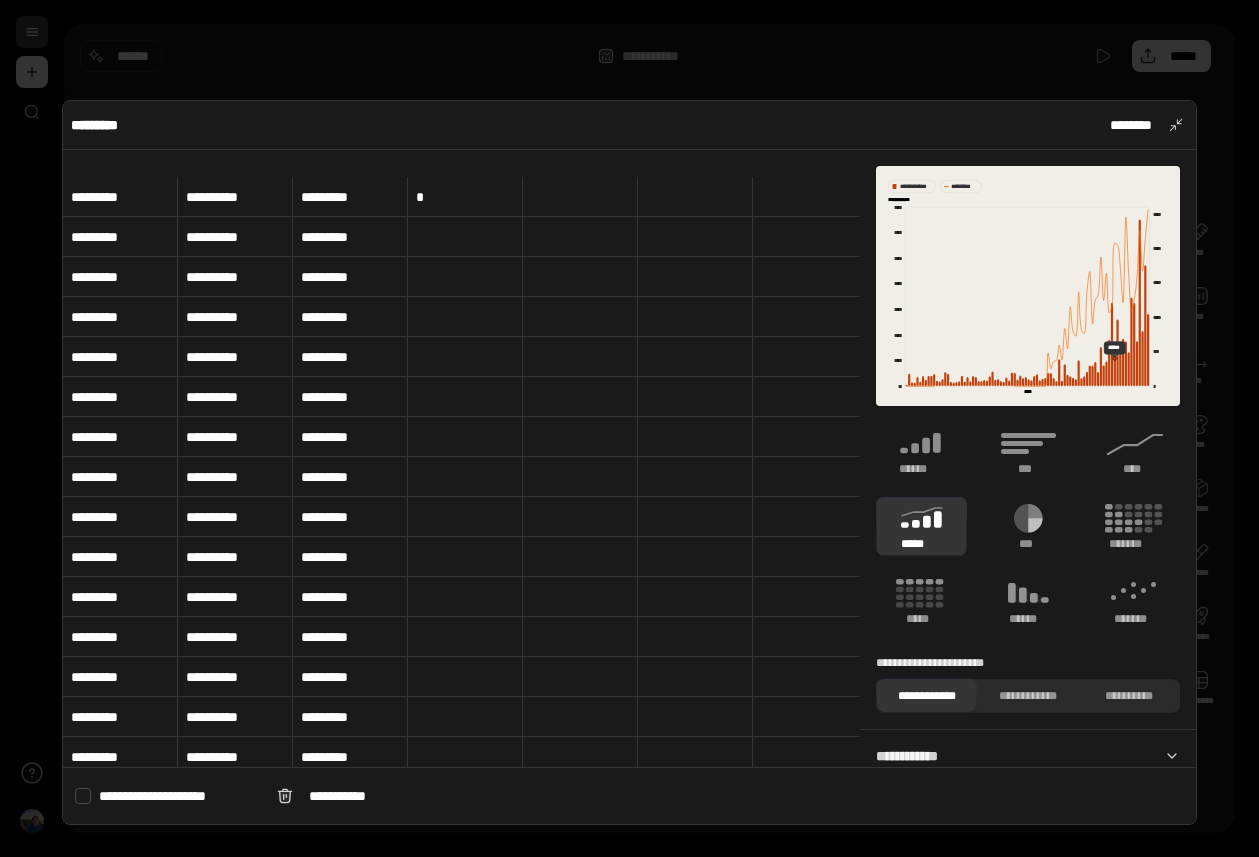 scroll, scrollTop: 398, scrollLeft: 0, axis: vertical 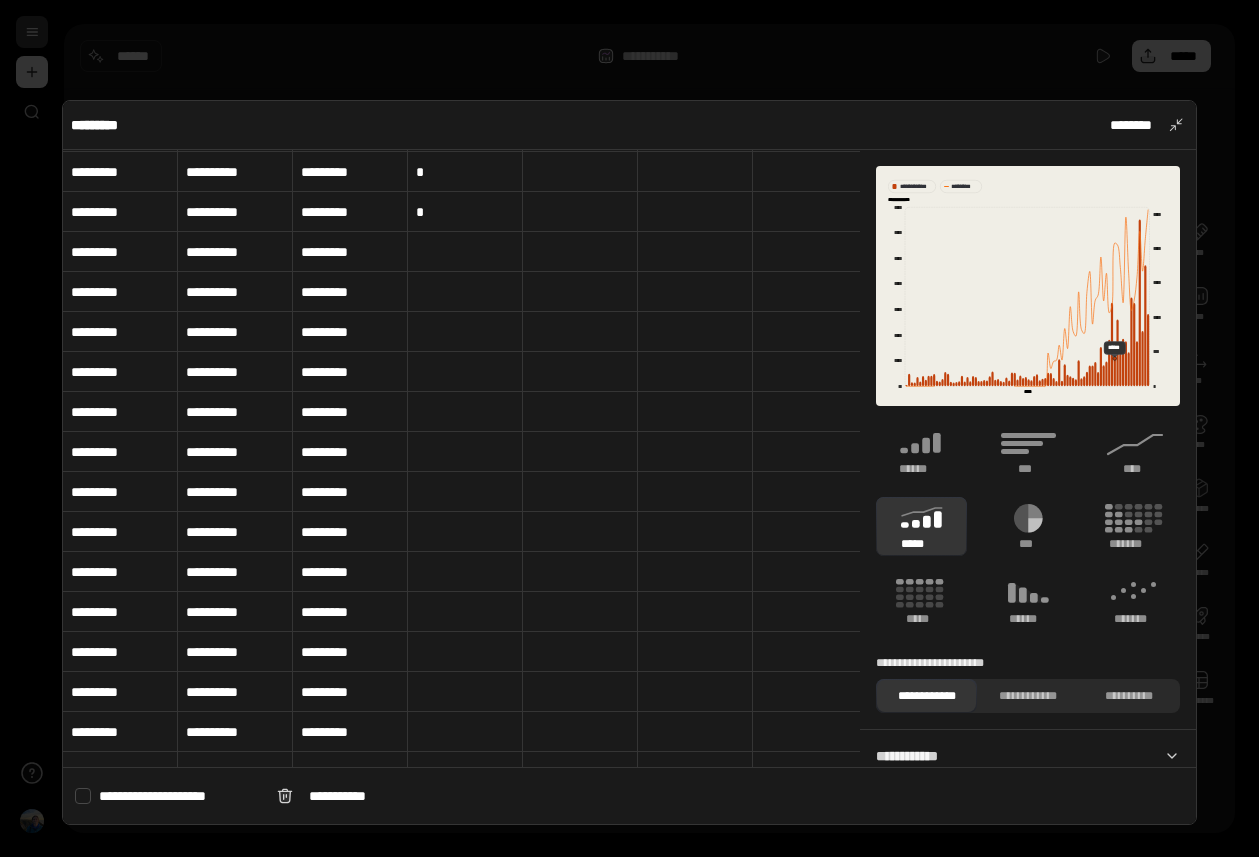 click at bounding box center (465, 252) 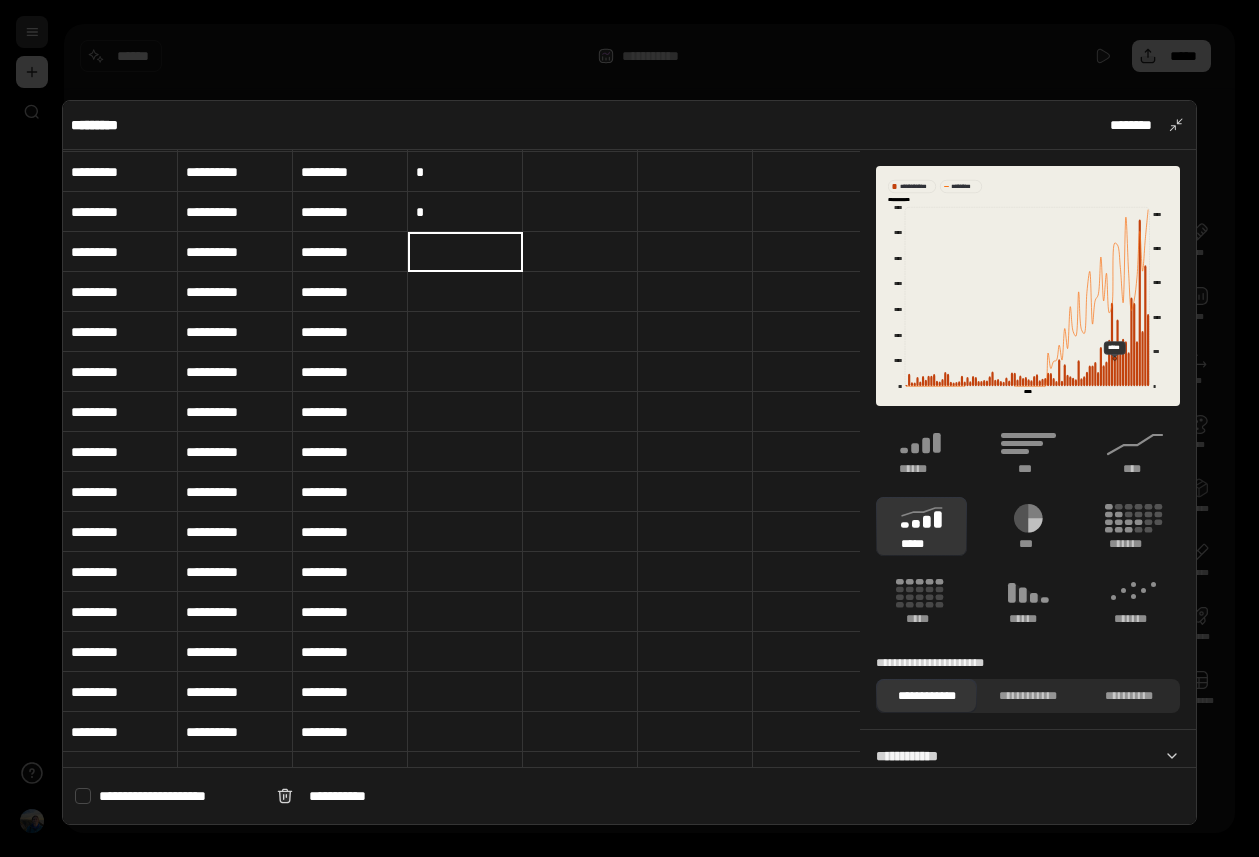 type on "*" 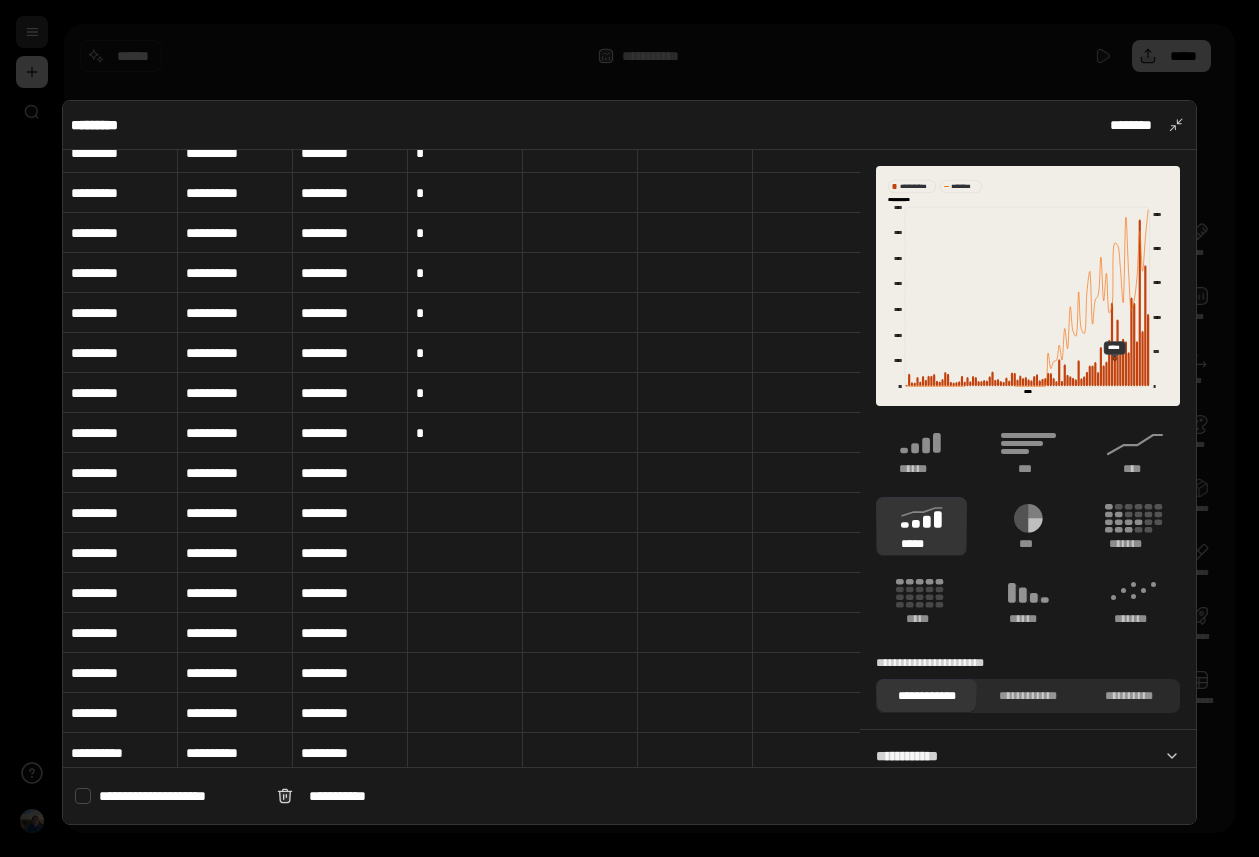 scroll, scrollTop: 624, scrollLeft: 0, axis: vertical 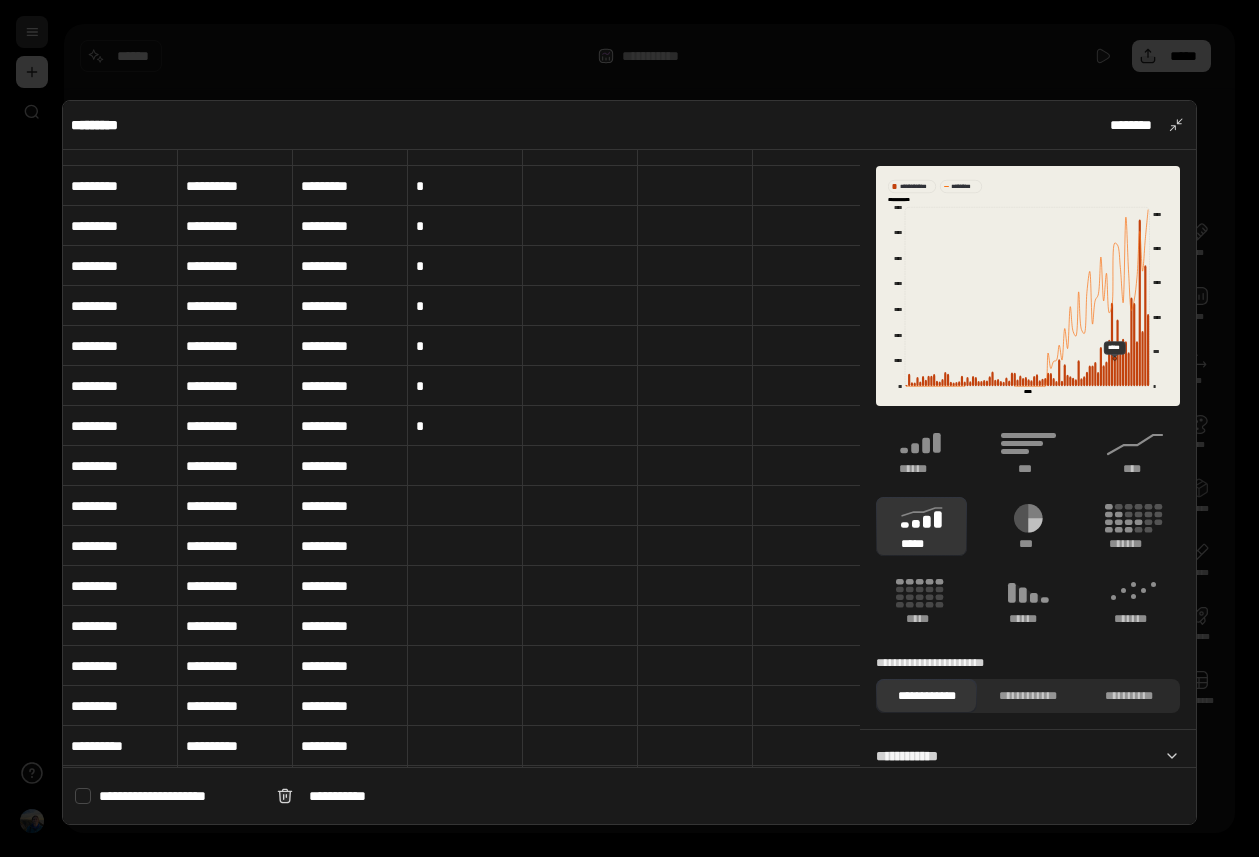 click at bounding box center [465, 466] 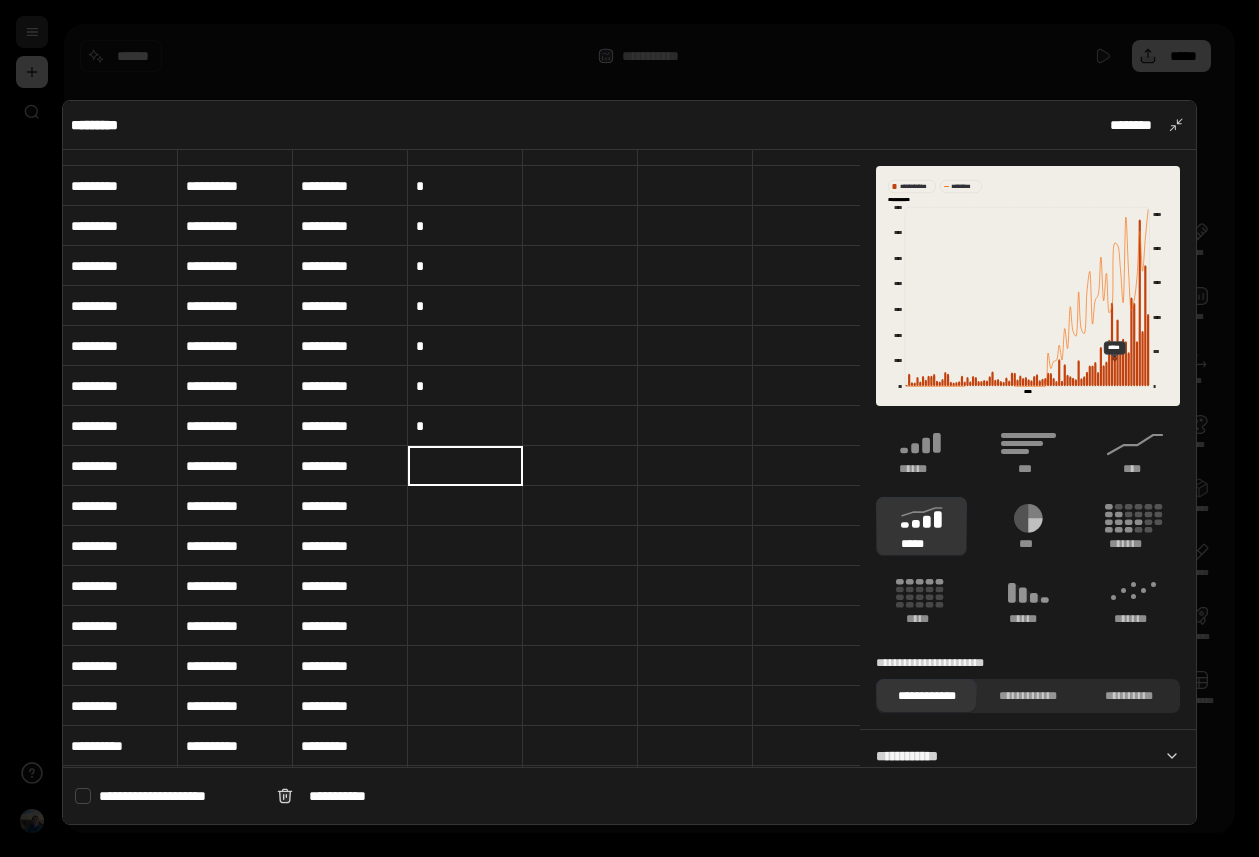 type on "*" 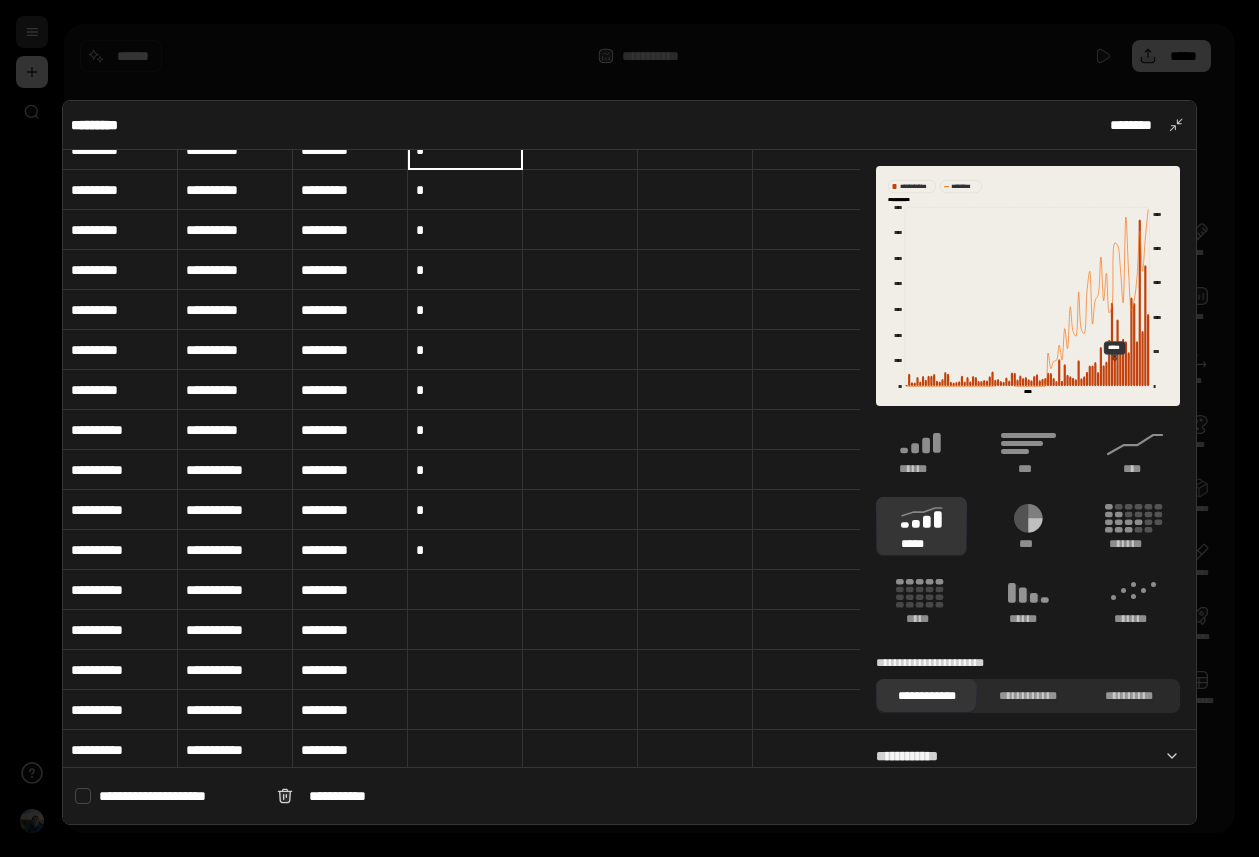 click on "**********" at bounding box center (461, 458) 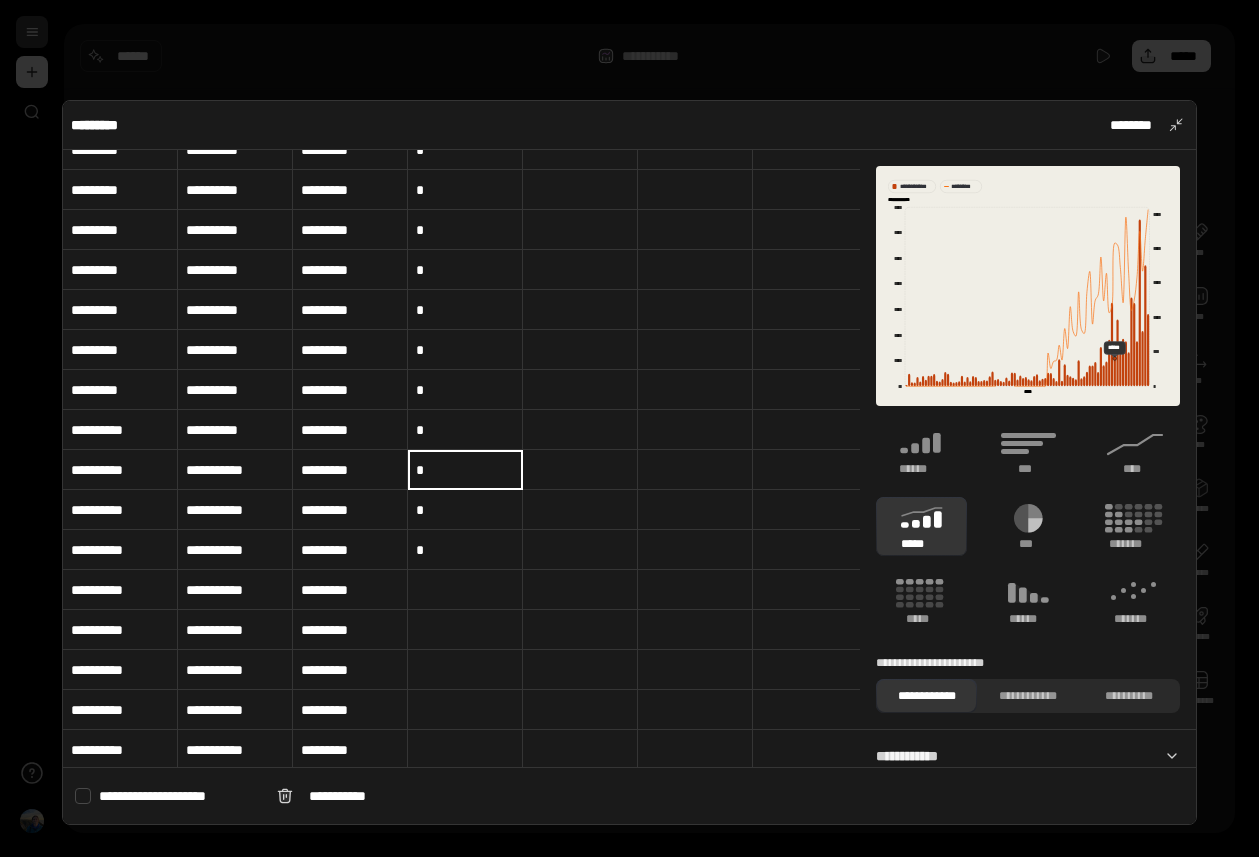 type on "*" 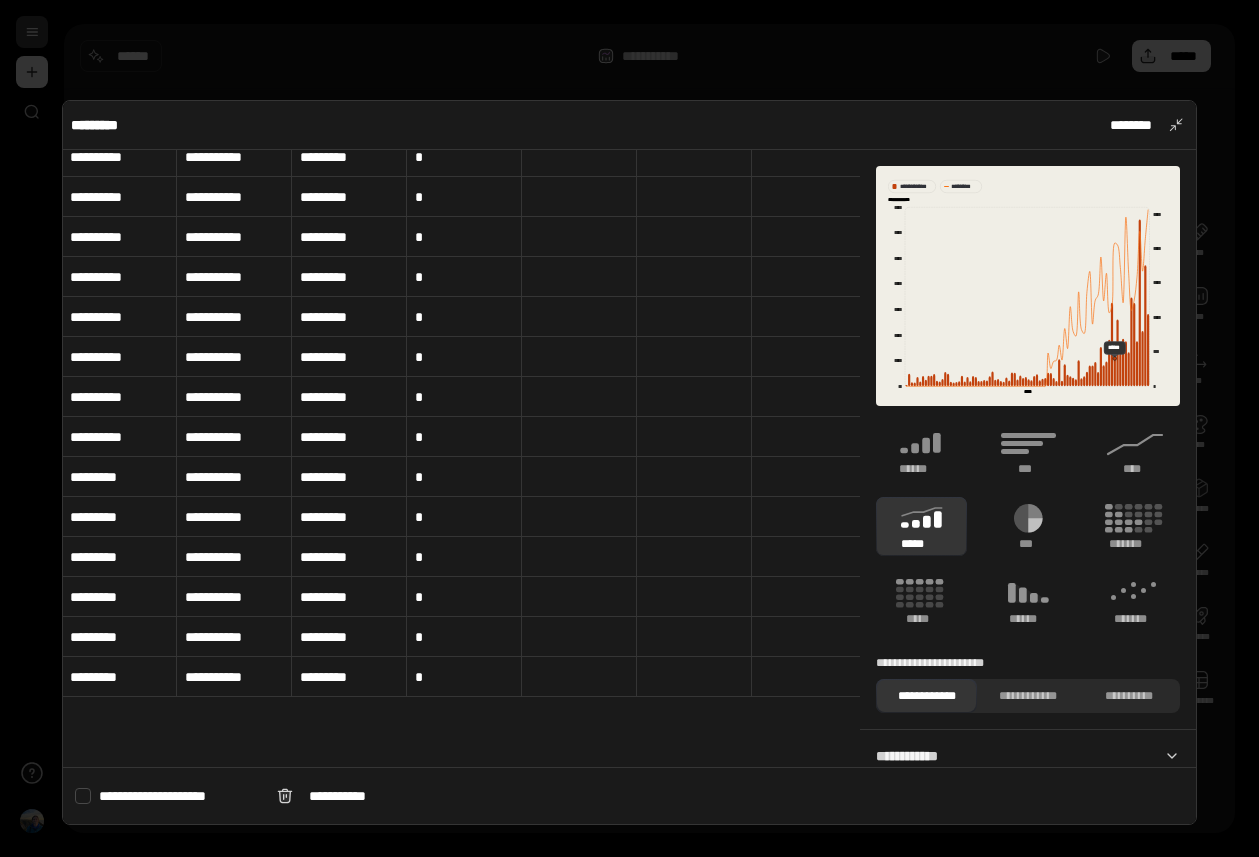 scroll, scrollTop: 1553, scrollLeft: 1, axis: both 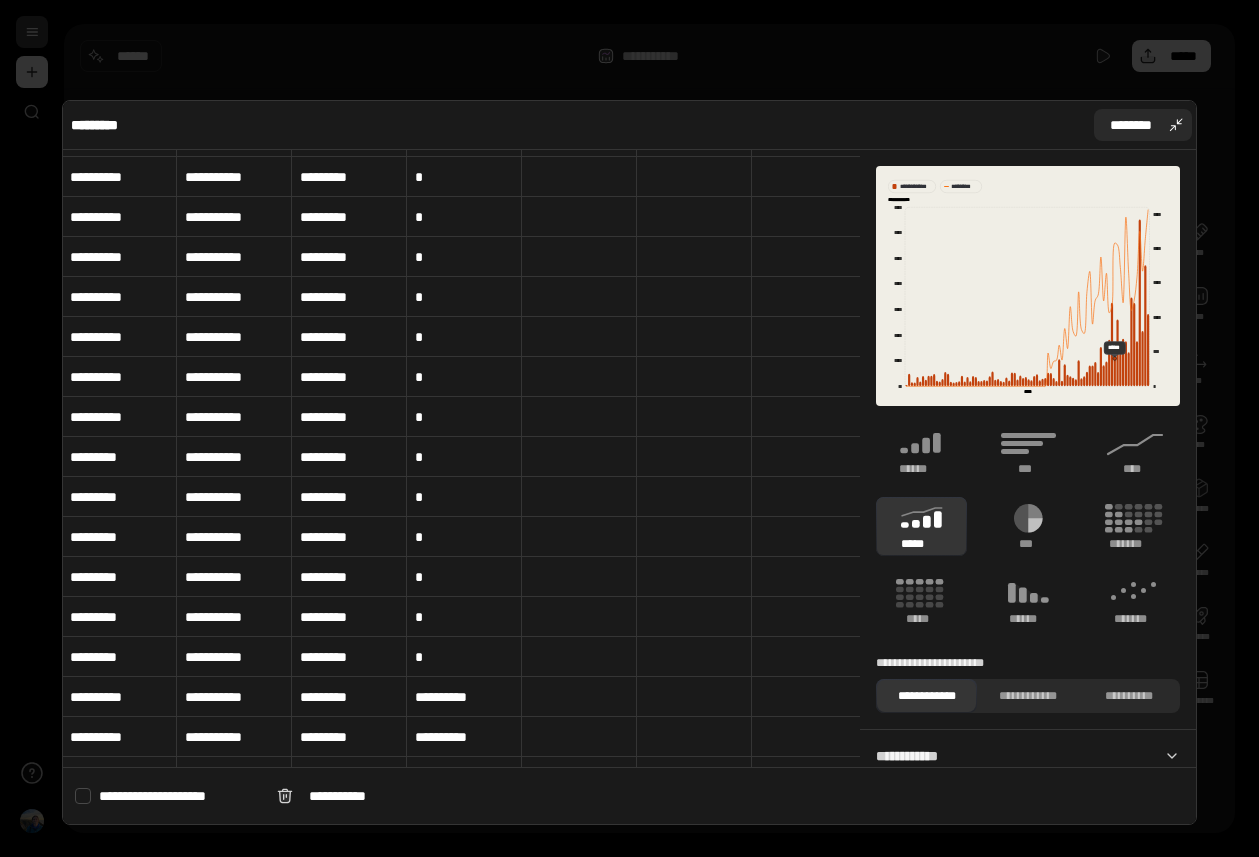 click on "********" at bounding box center [1131, 125] 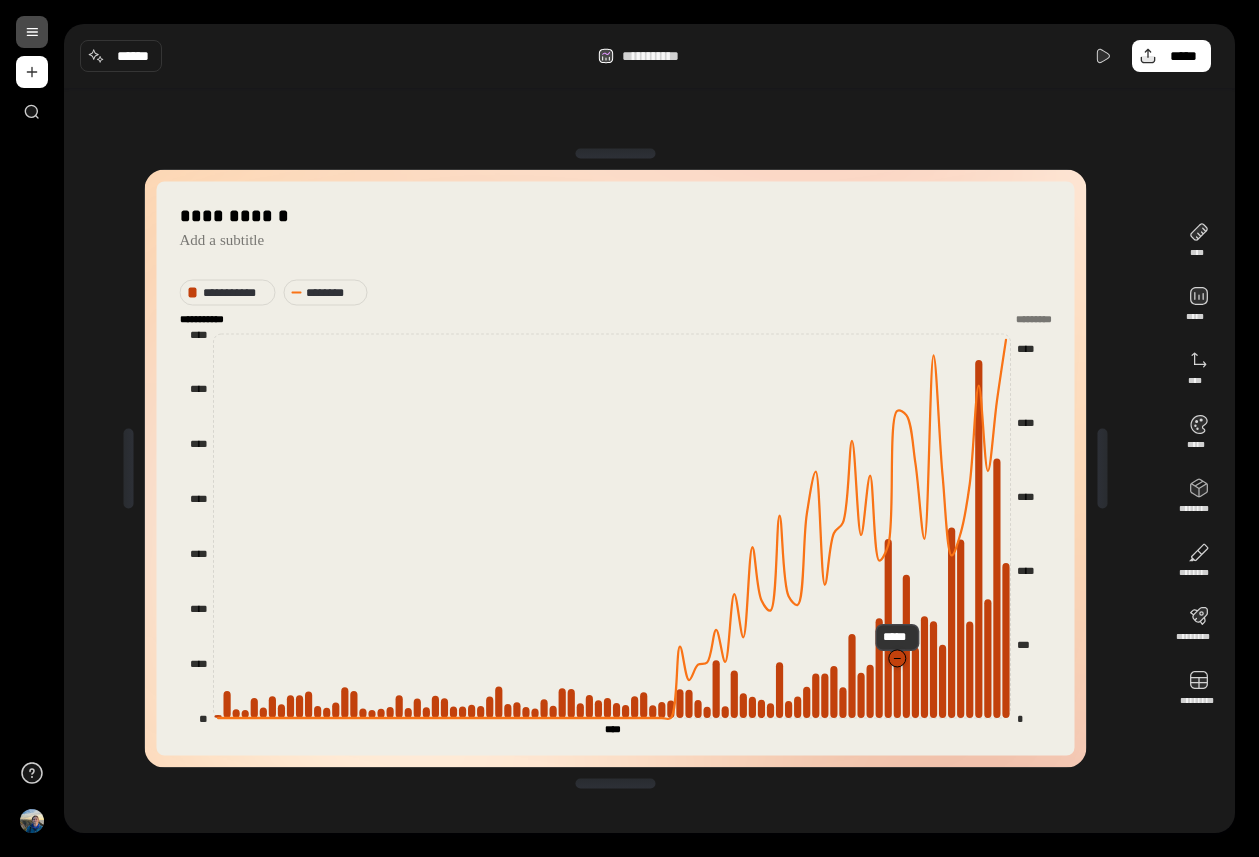 click 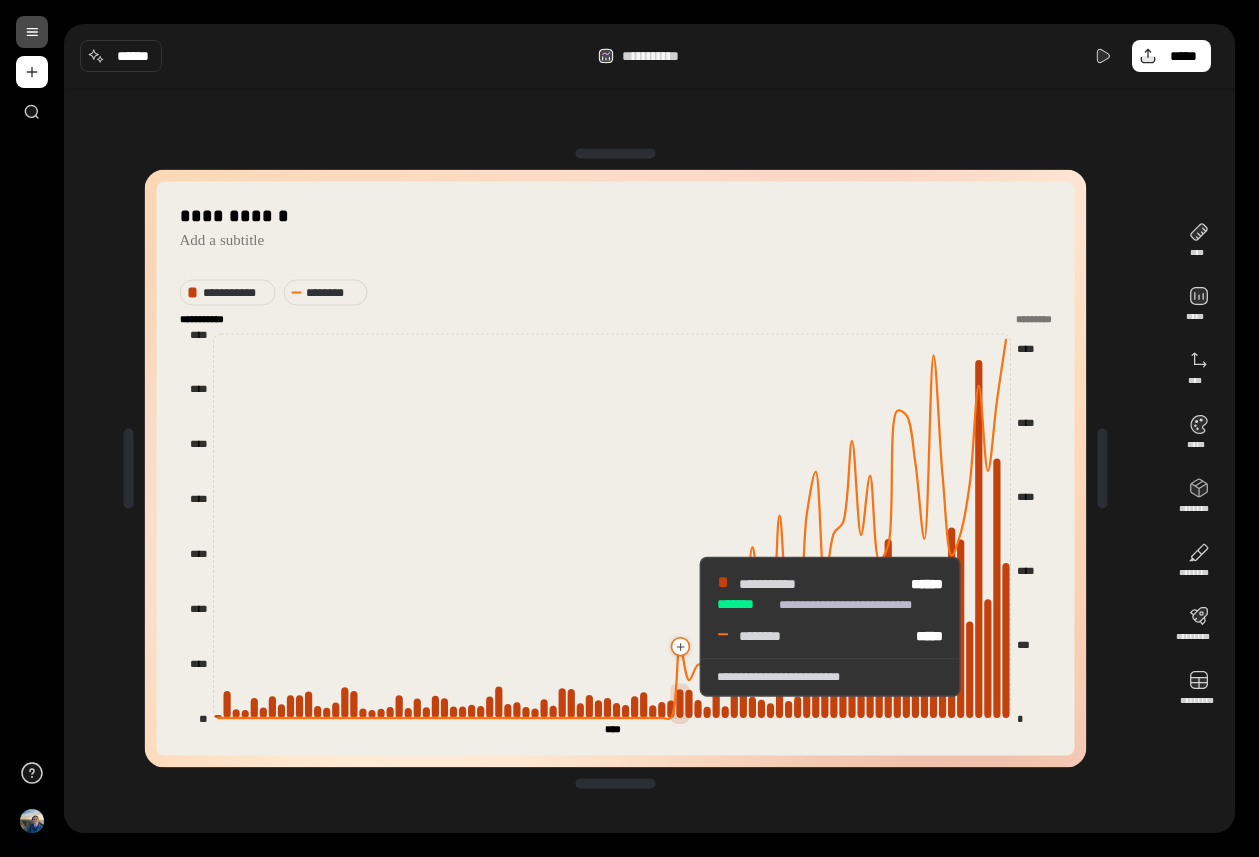 click 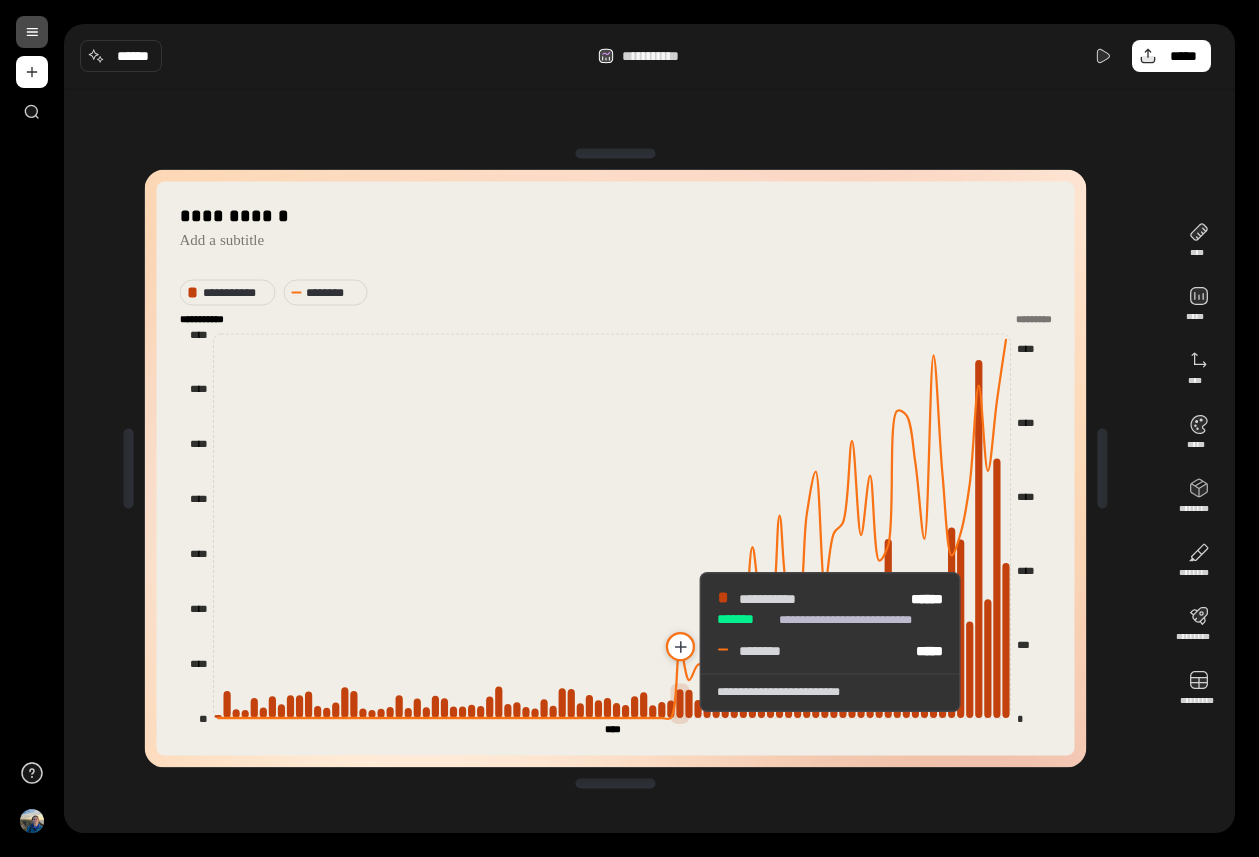 click 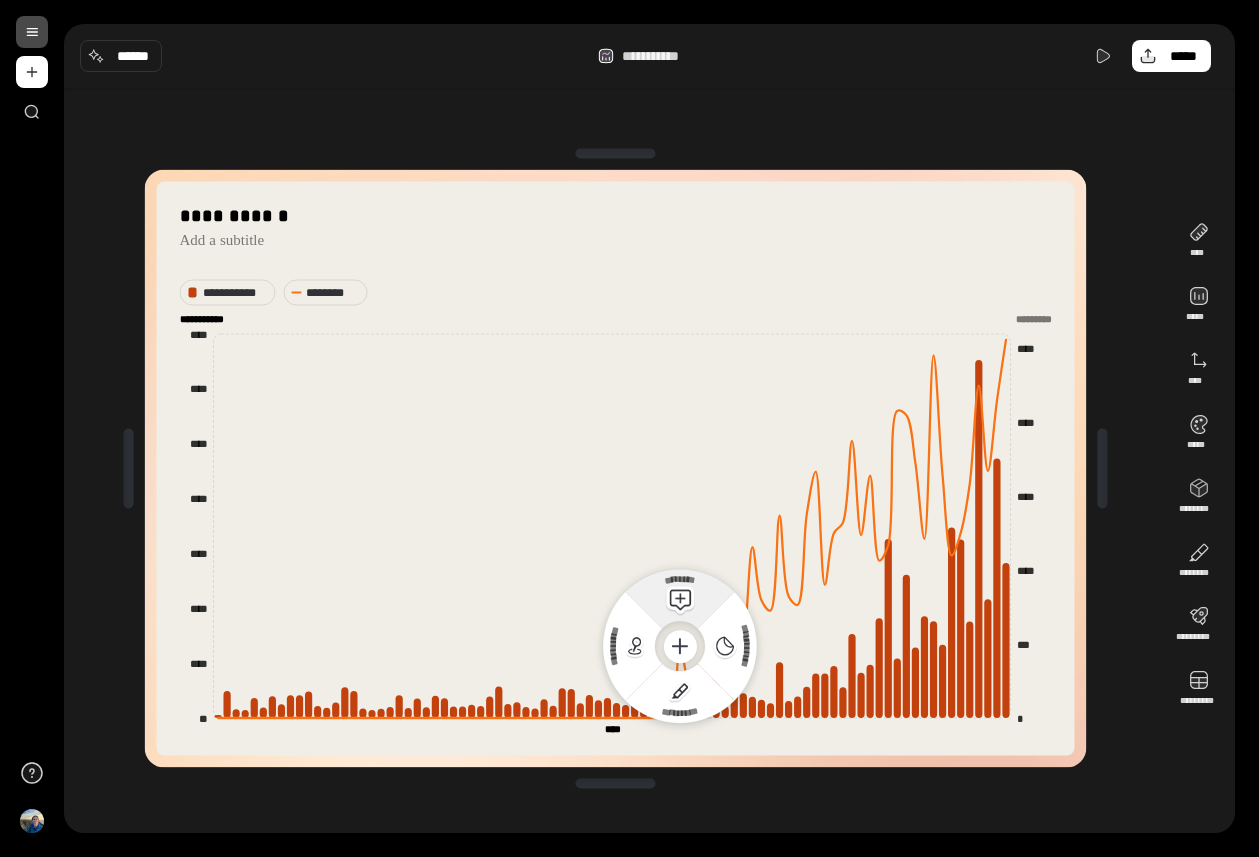 click 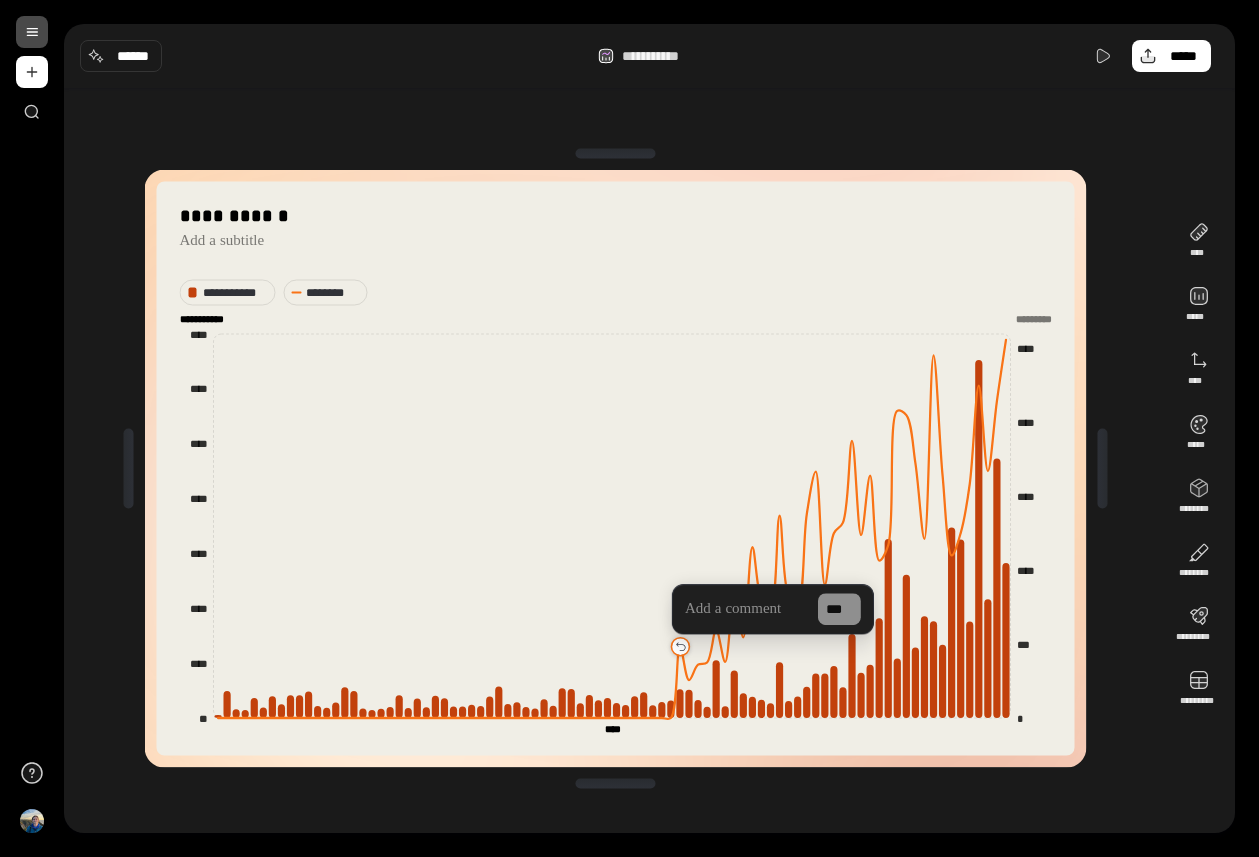 type 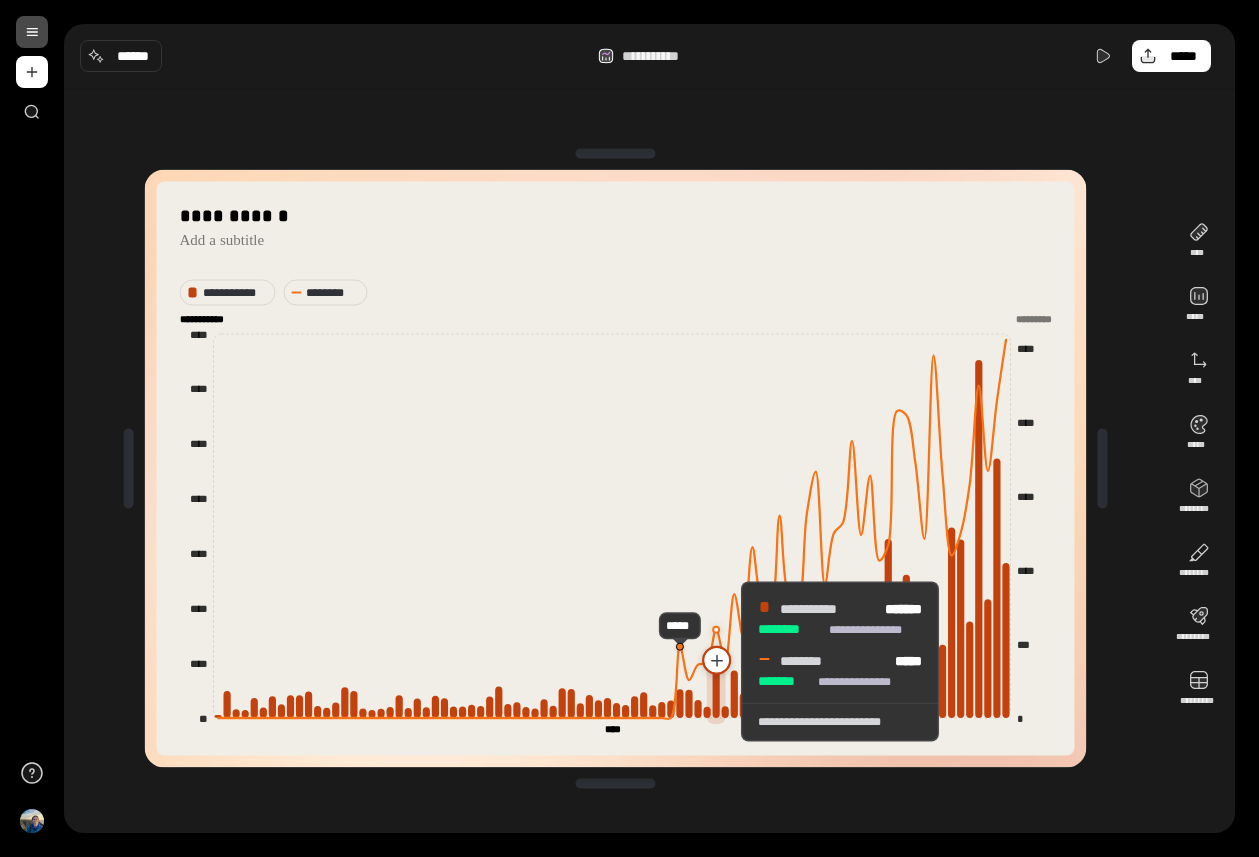 click 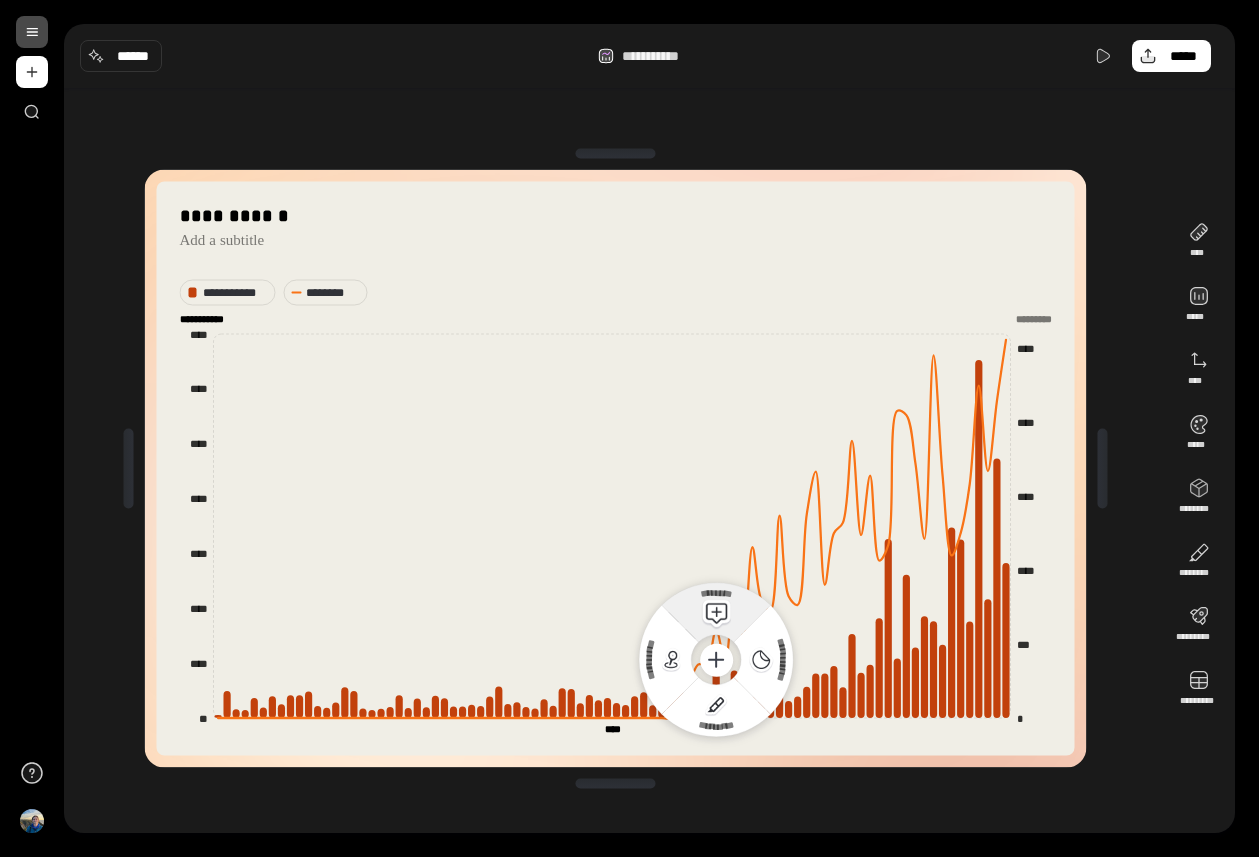 click 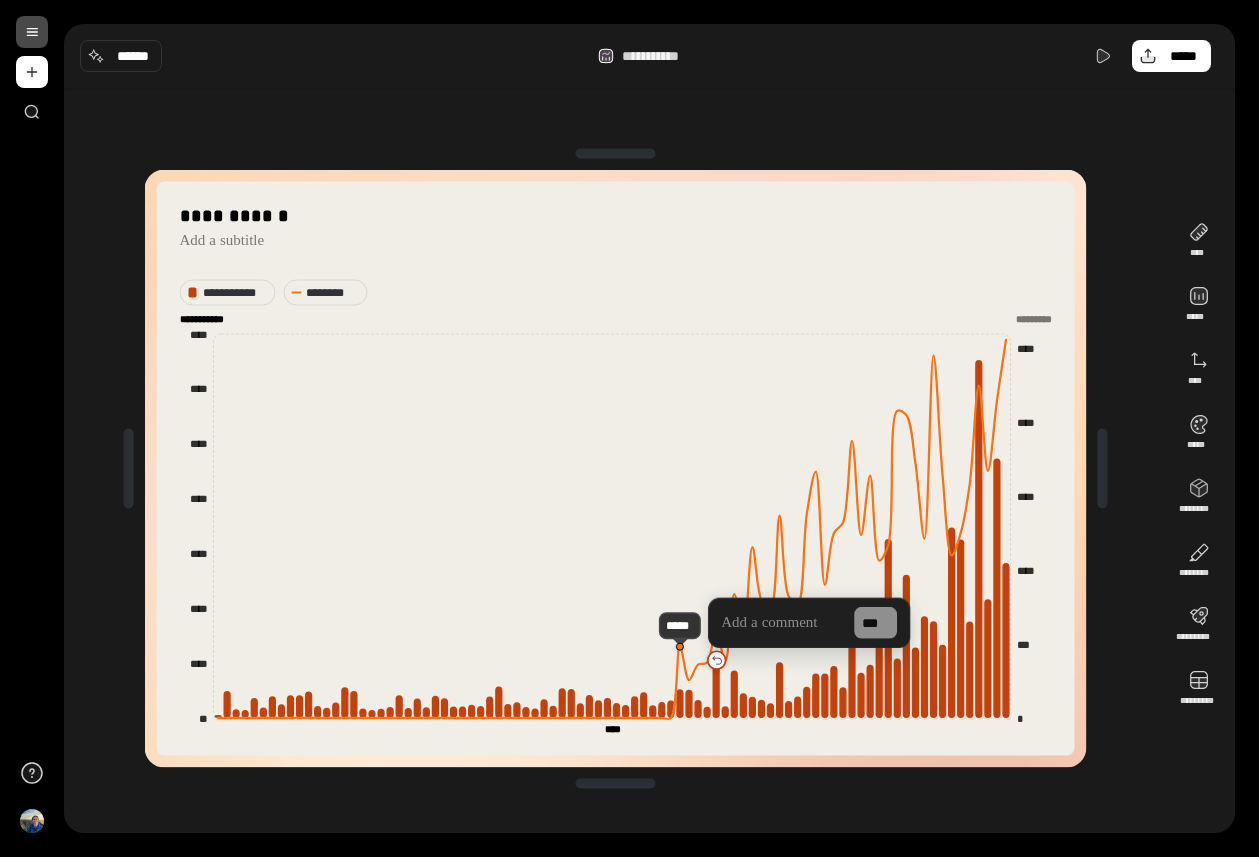 type 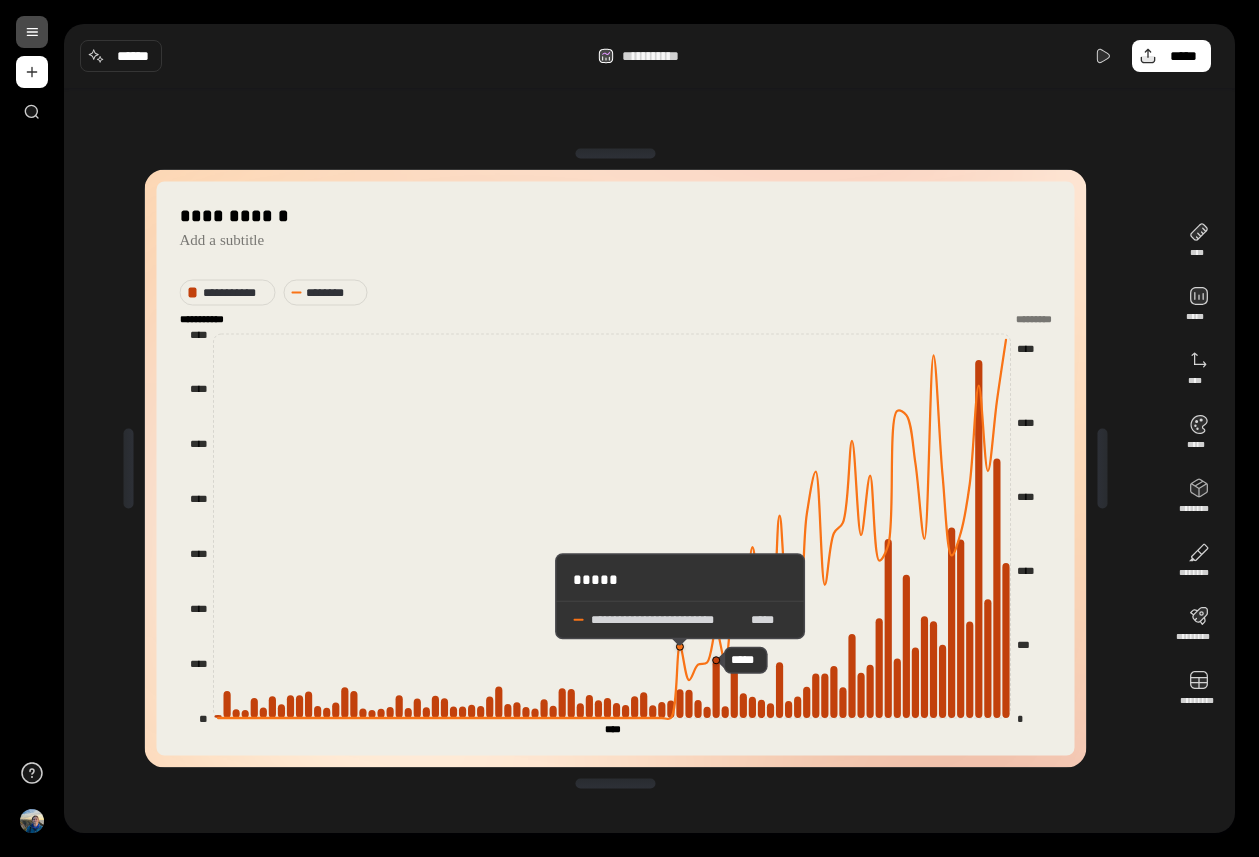 click on "*****" at bounding box center (680, 579) 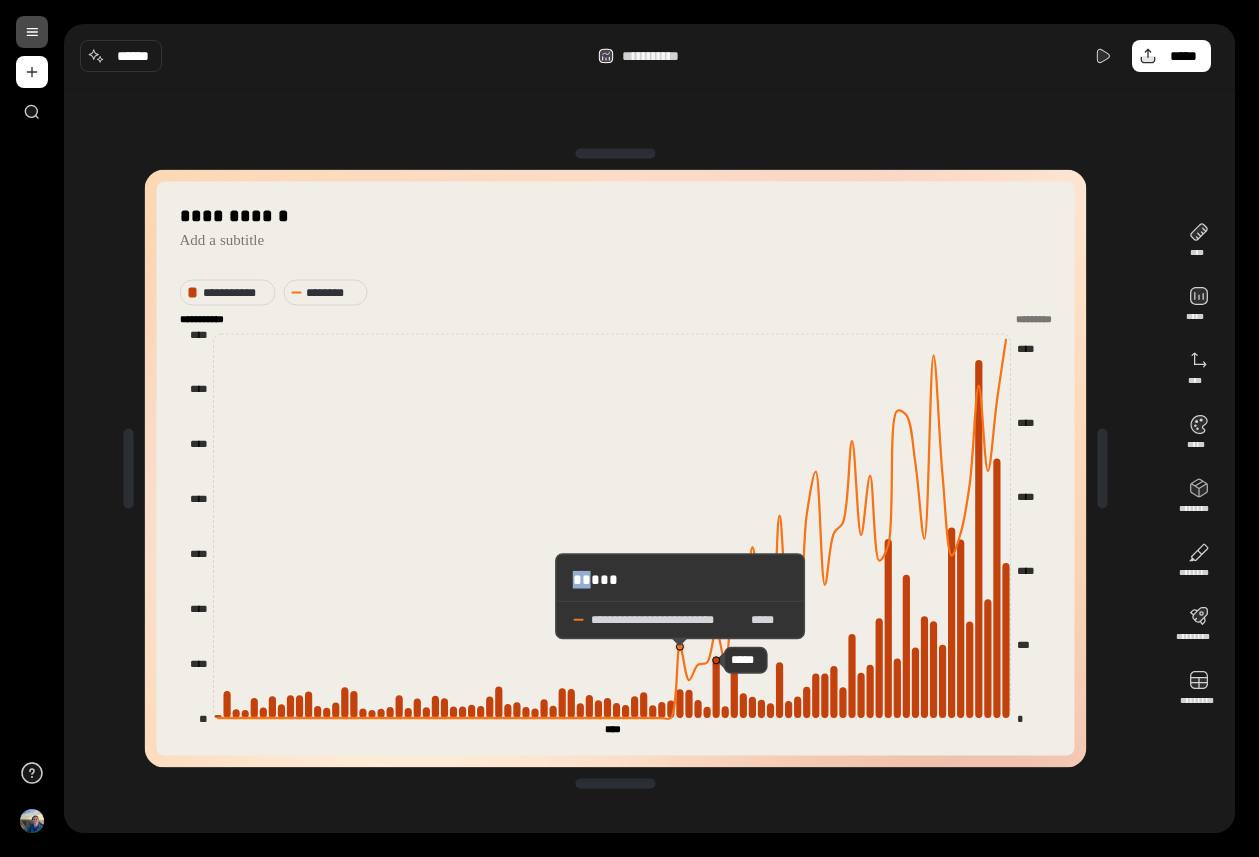 click on "*****" at bounding box center (680, 579) 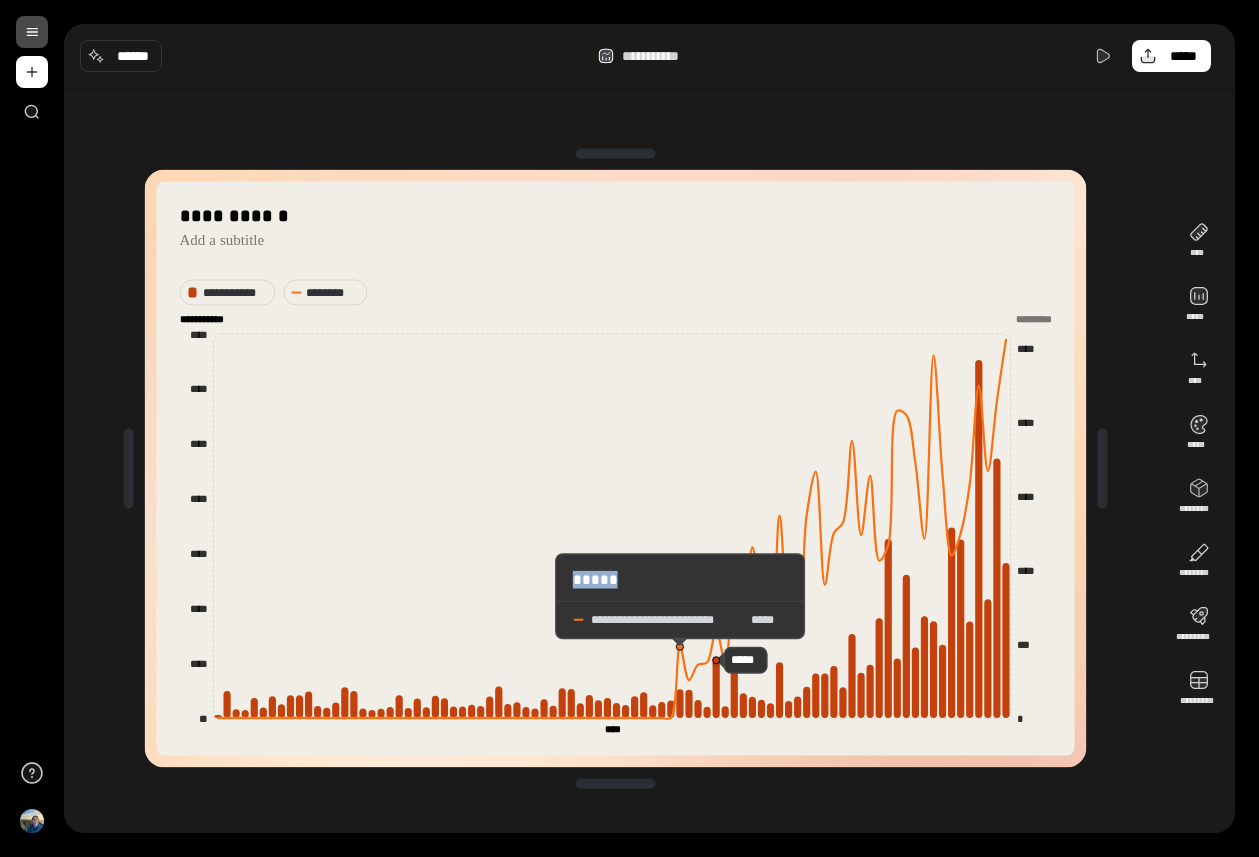 click on "*****" at bounding box center [680, 579] 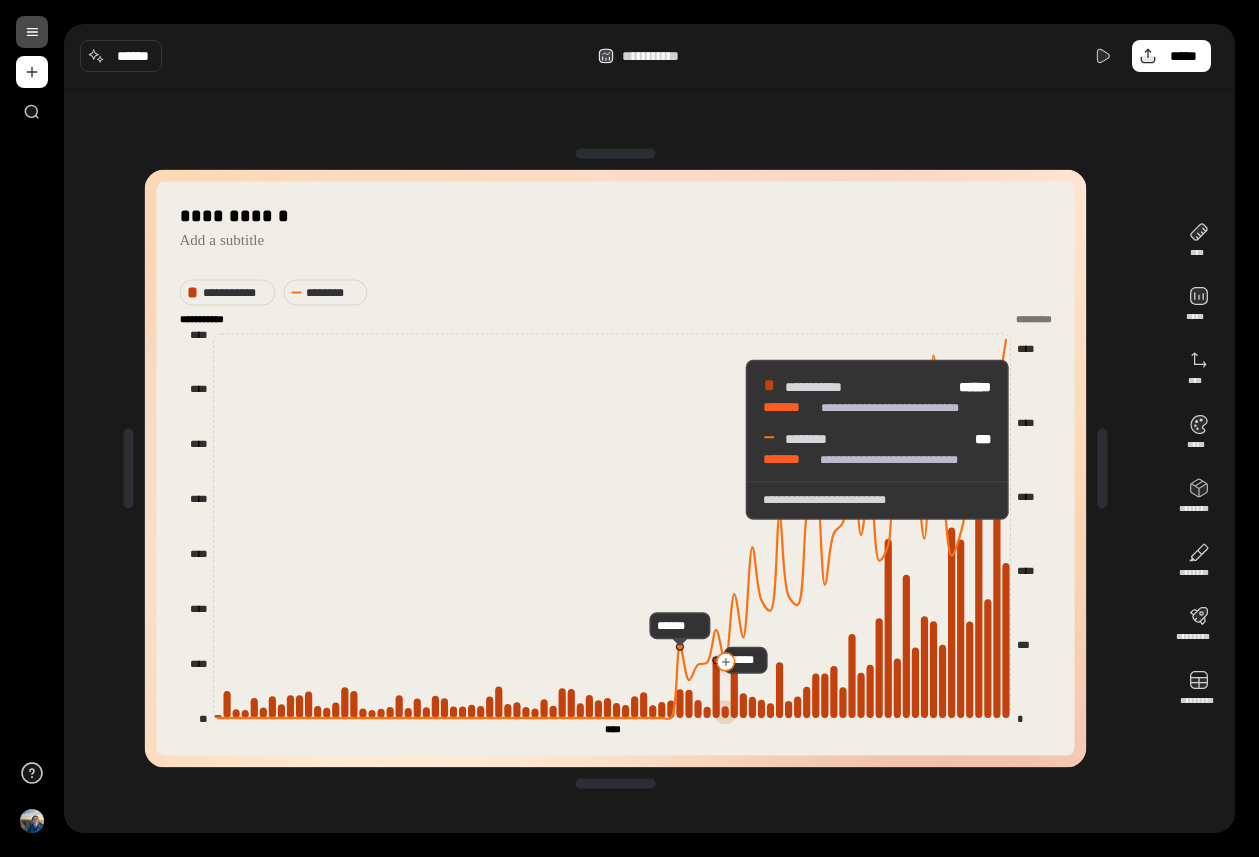 click 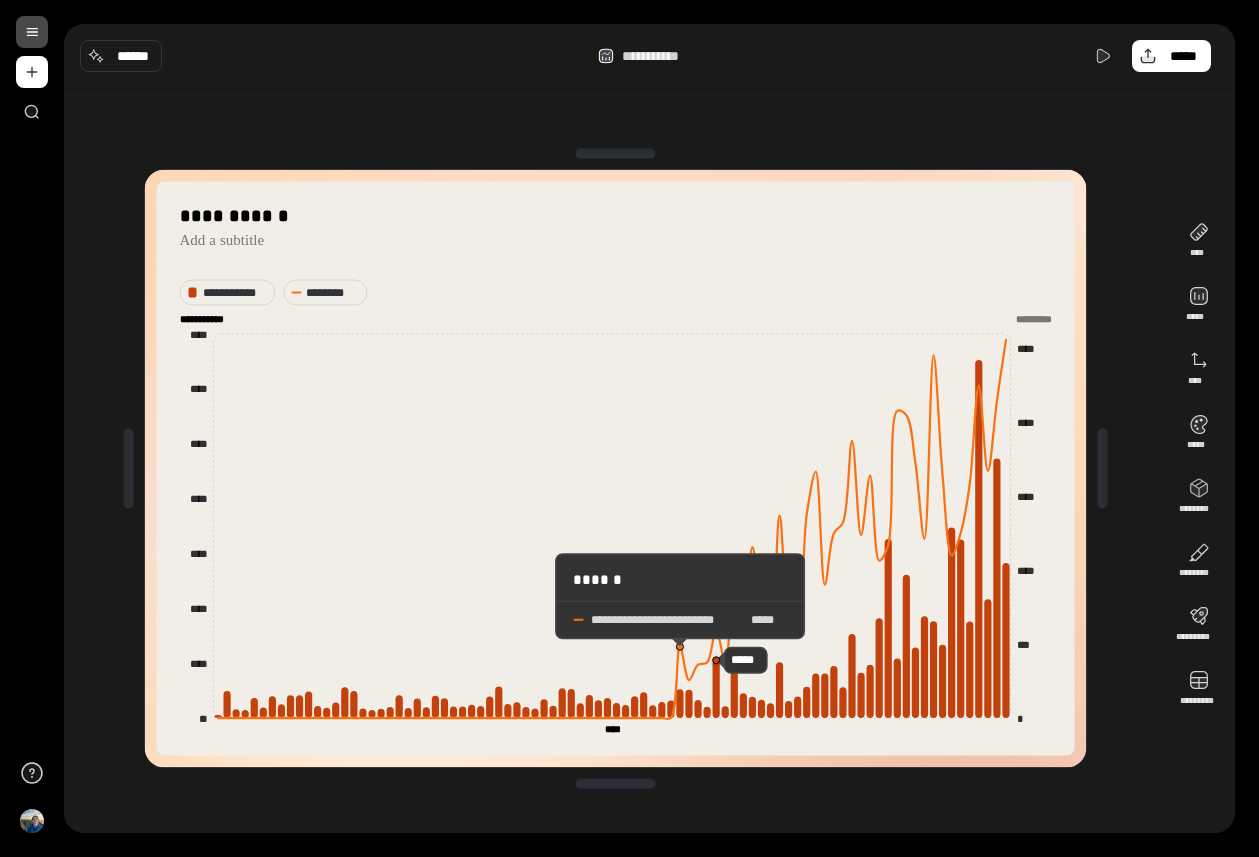 click on "******" at bounding box center [680, 579] 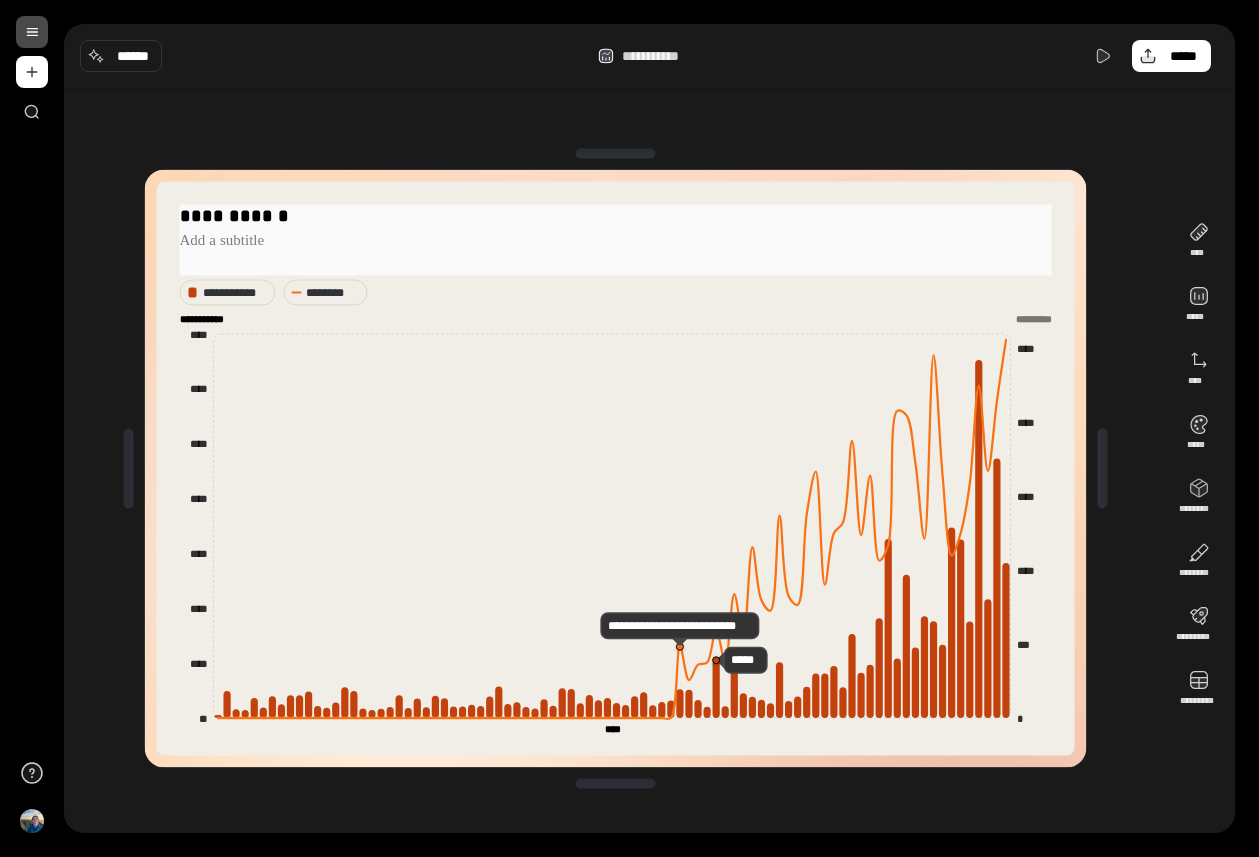 click at bounding box center (616, 262) 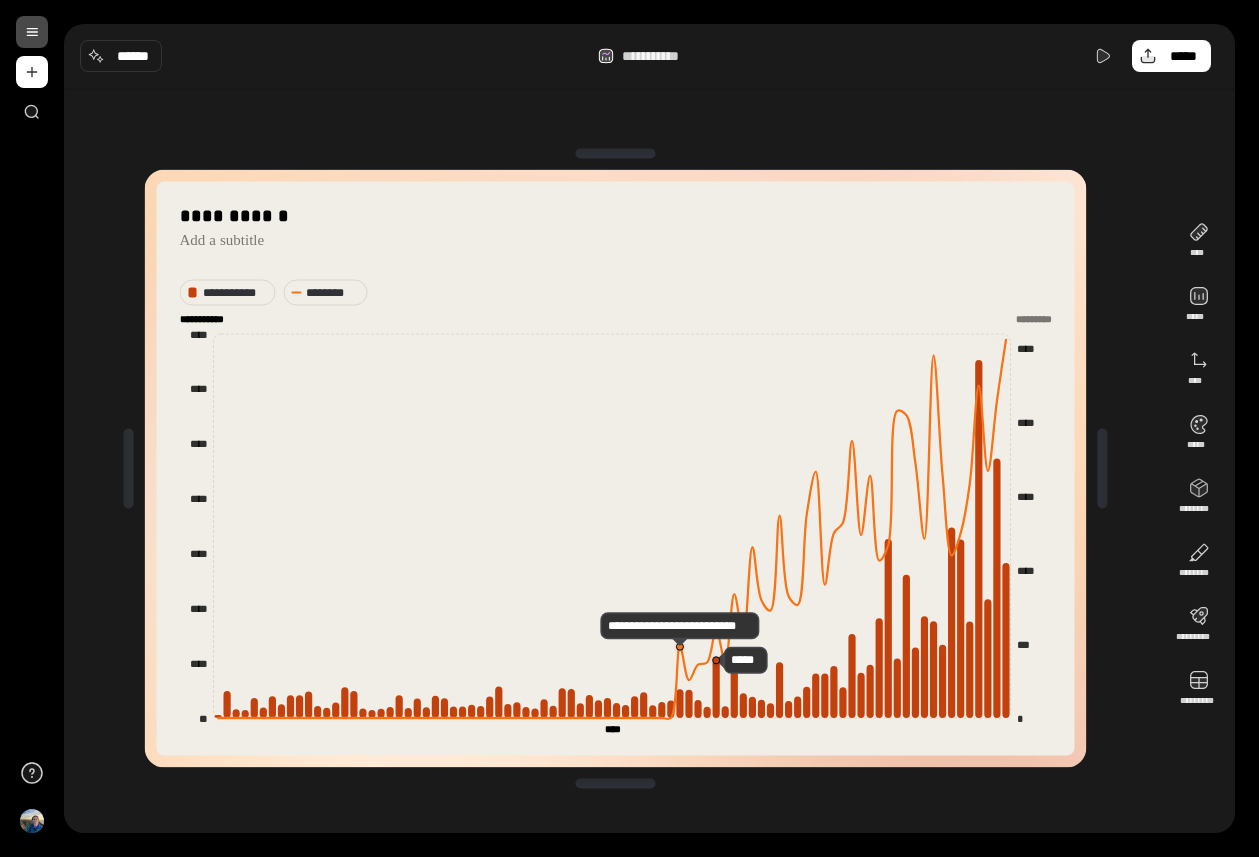 click on "**********" at bounding box center [616, 504] 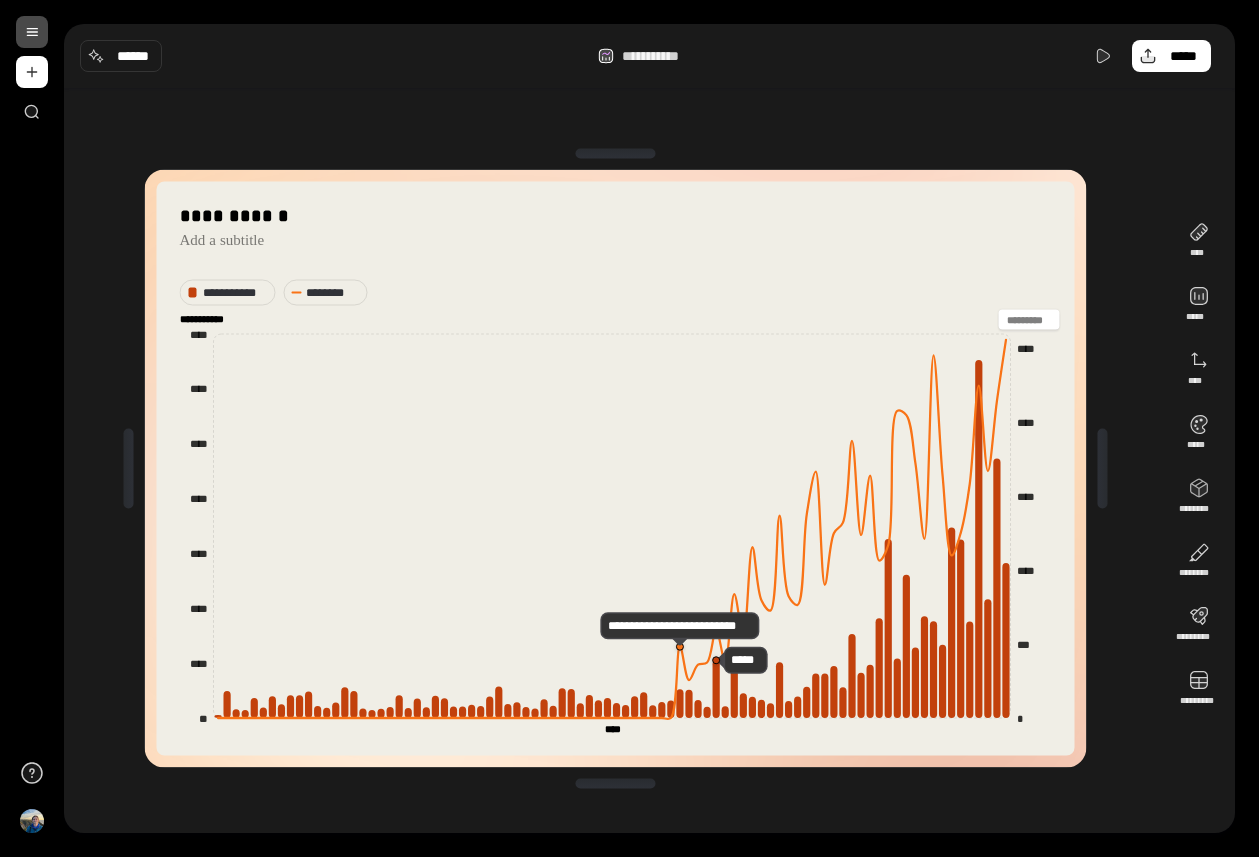 click at bounding box center [1029, 319] 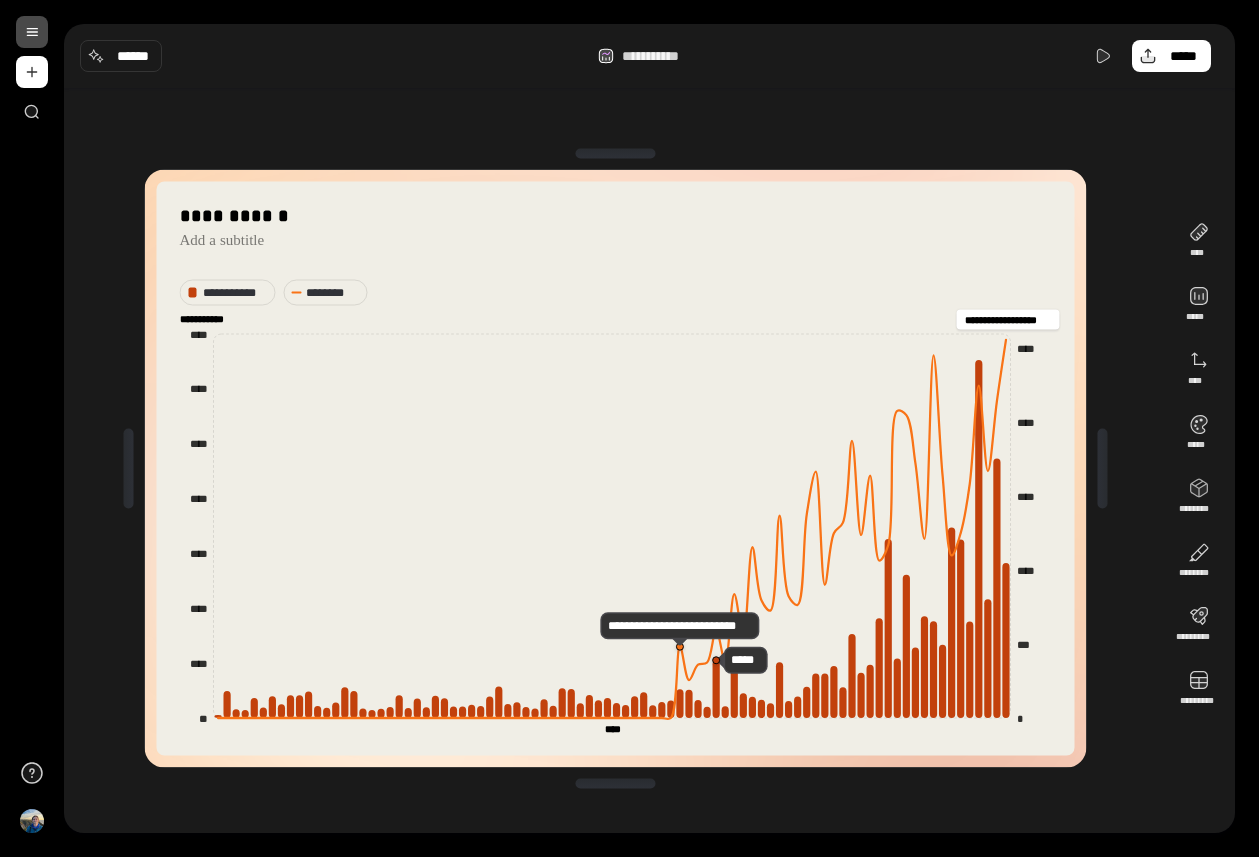 type on "**********" 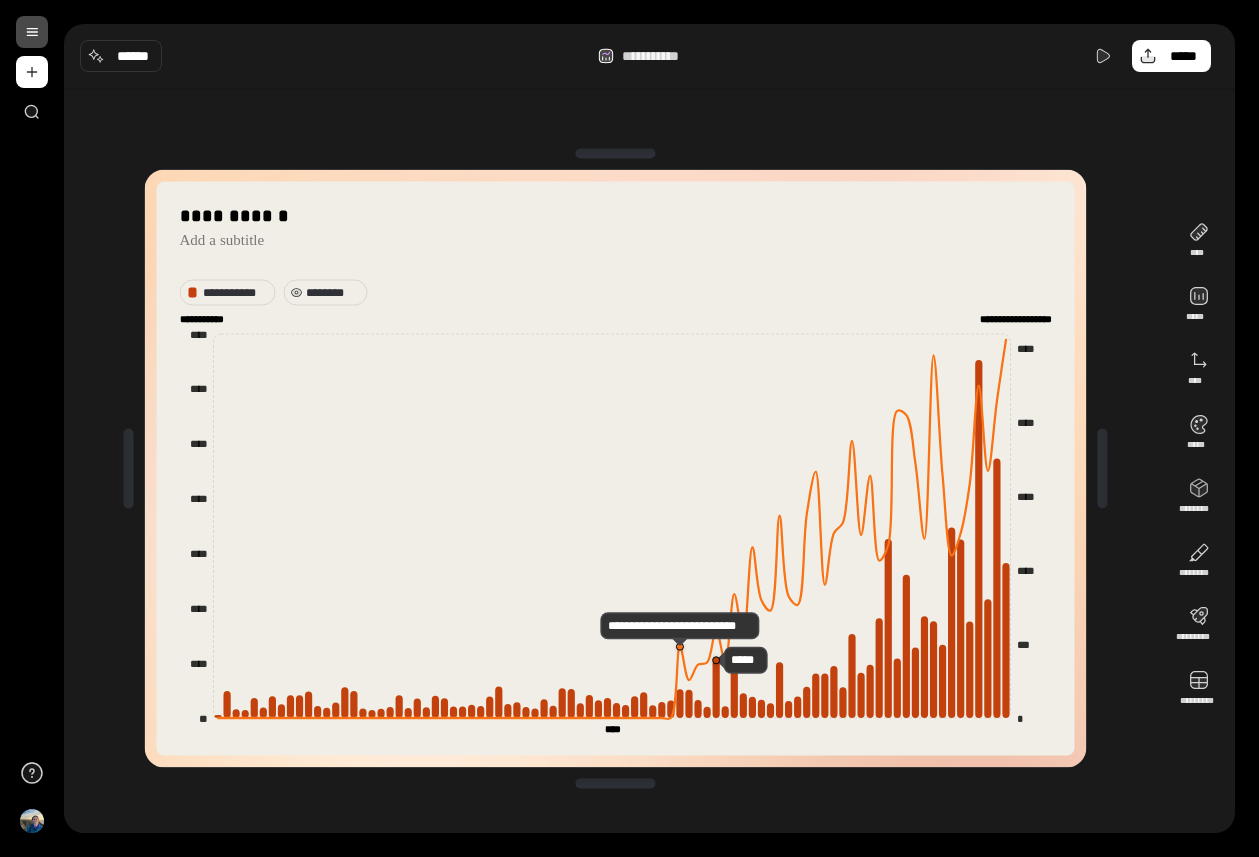 click on "********" at bounding box center (333, 292) 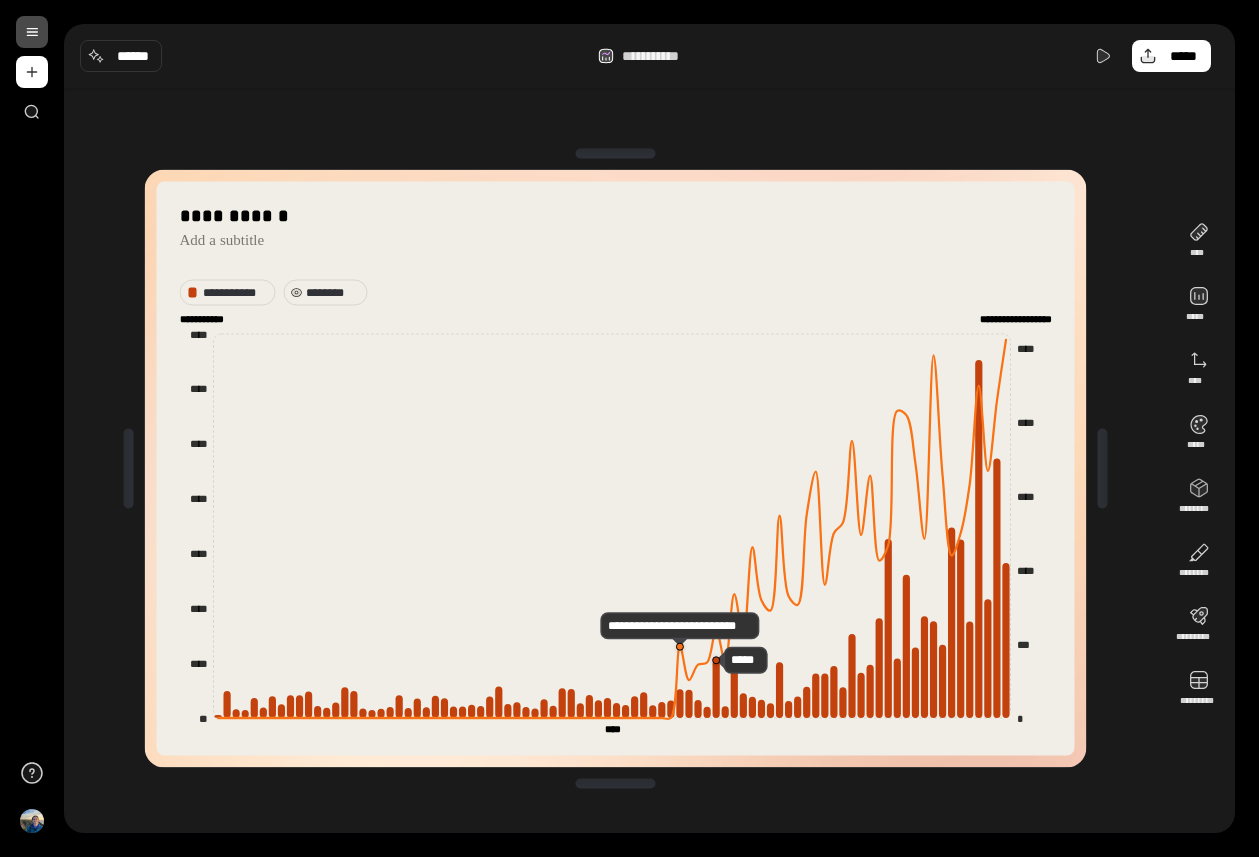 click on "********" at bounding box center (333, 292) 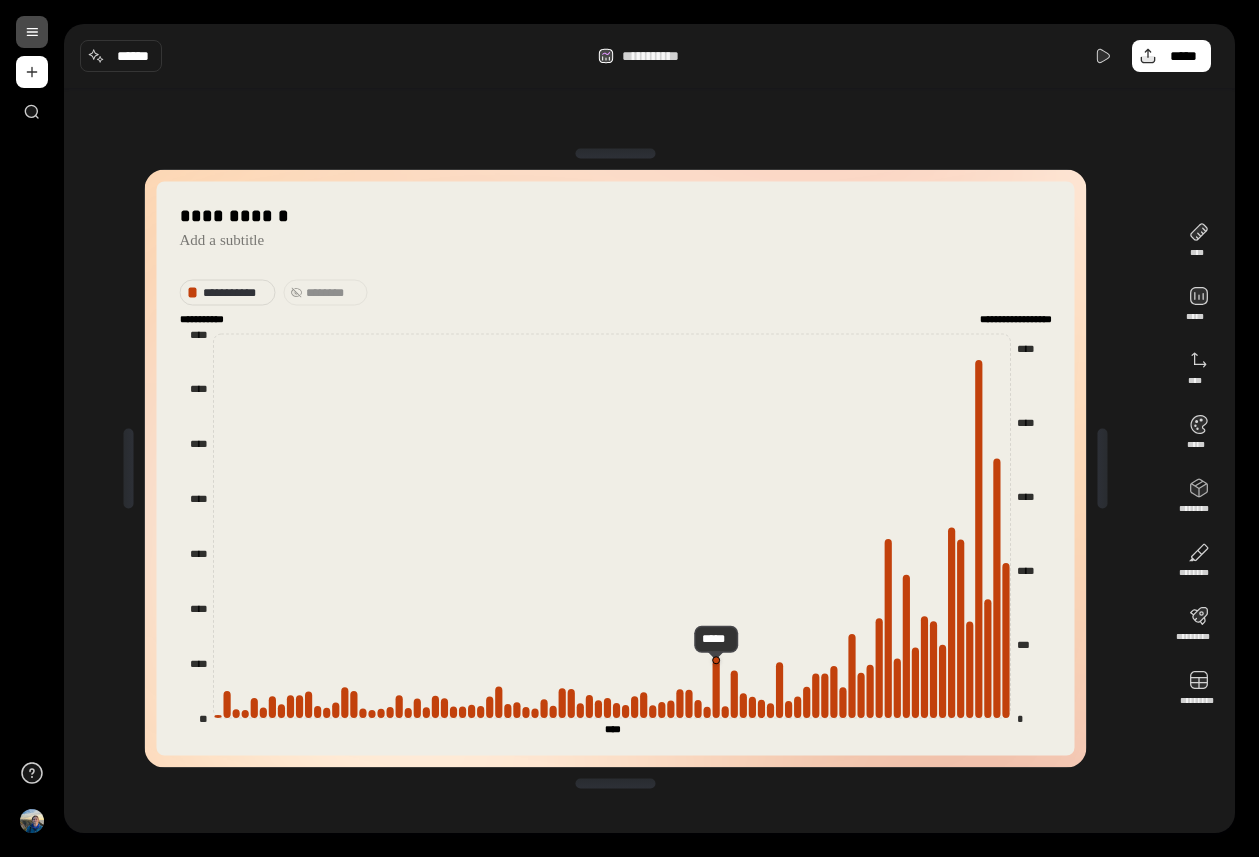 click on "********" at bounding box center (333, 292) 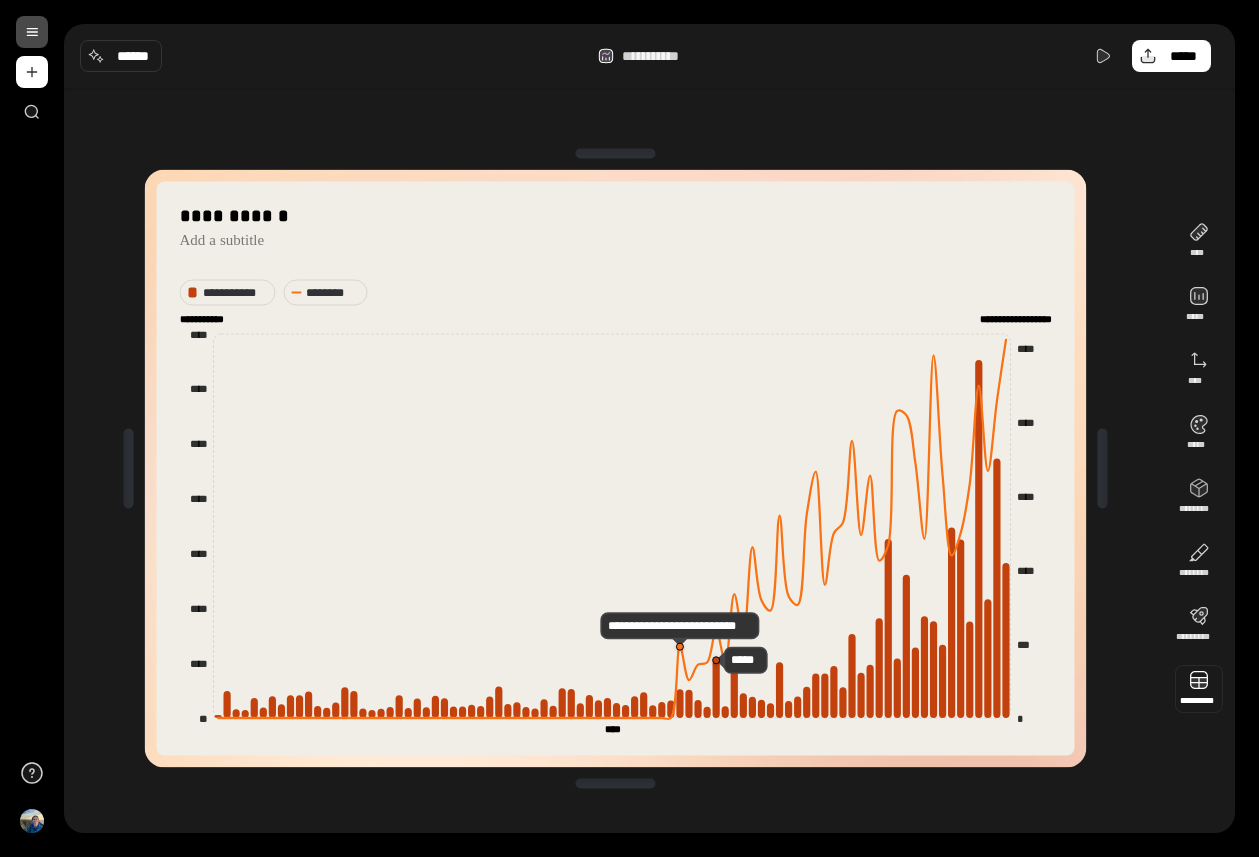 click at bounding box center [1199, 689] 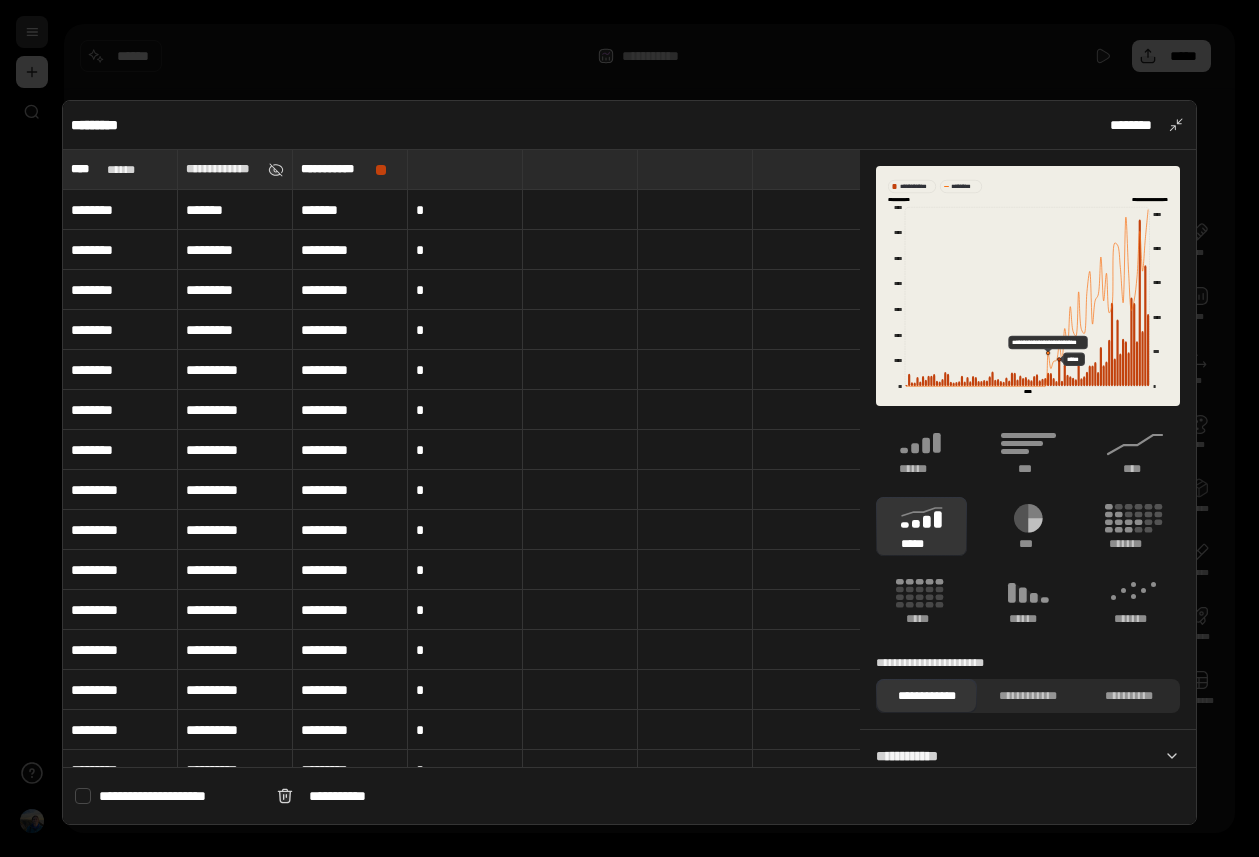 click at bounding box center [465, 169] 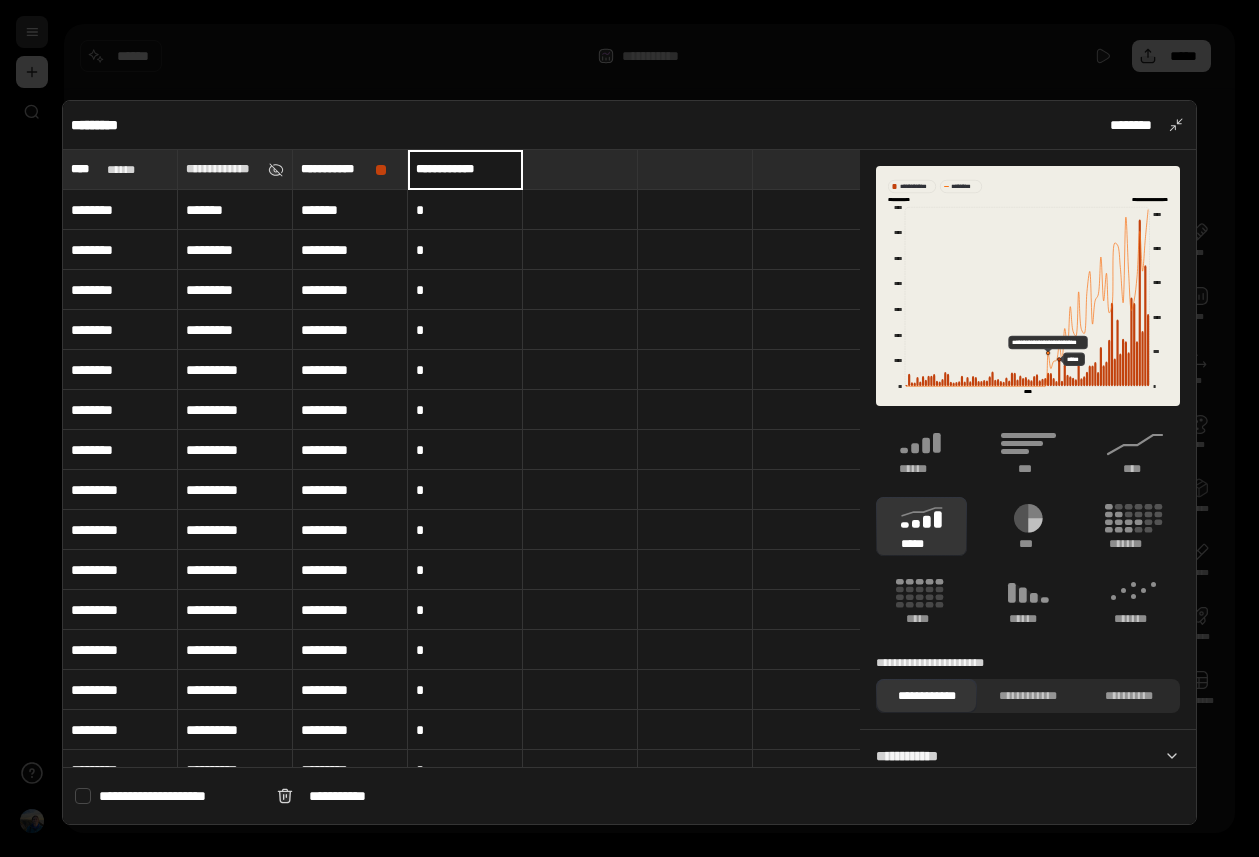 type on "**********" 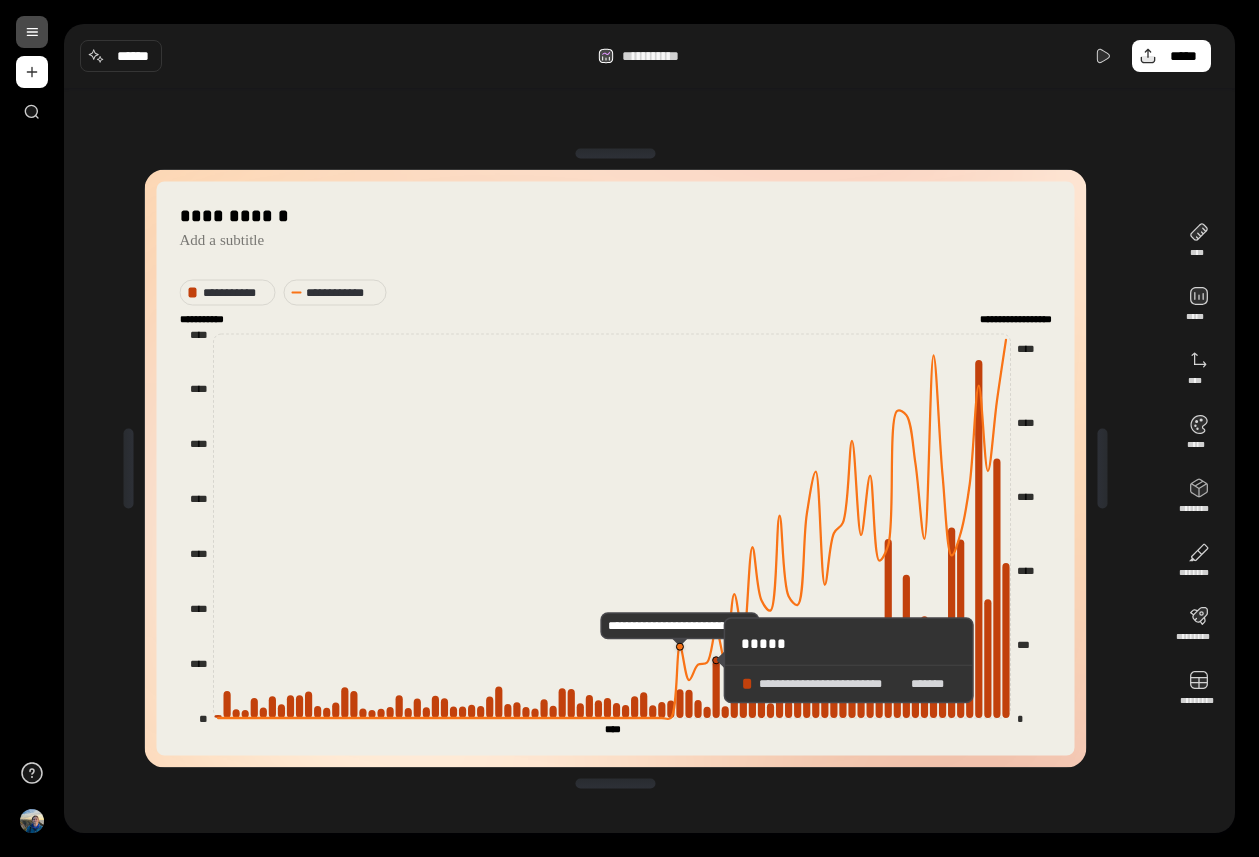 click on "*****" at bounding box center (848, 643) 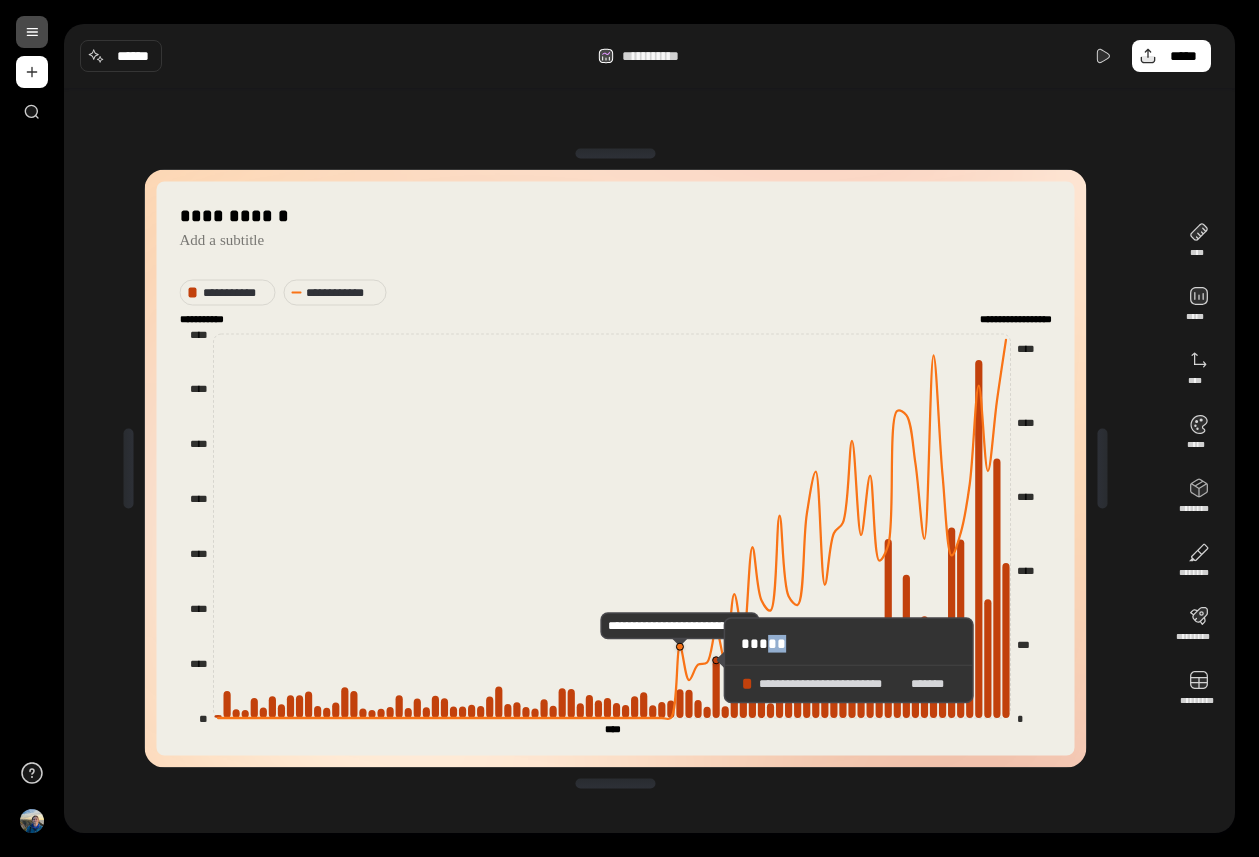 click on "*****" at bounding box center (848, 643) 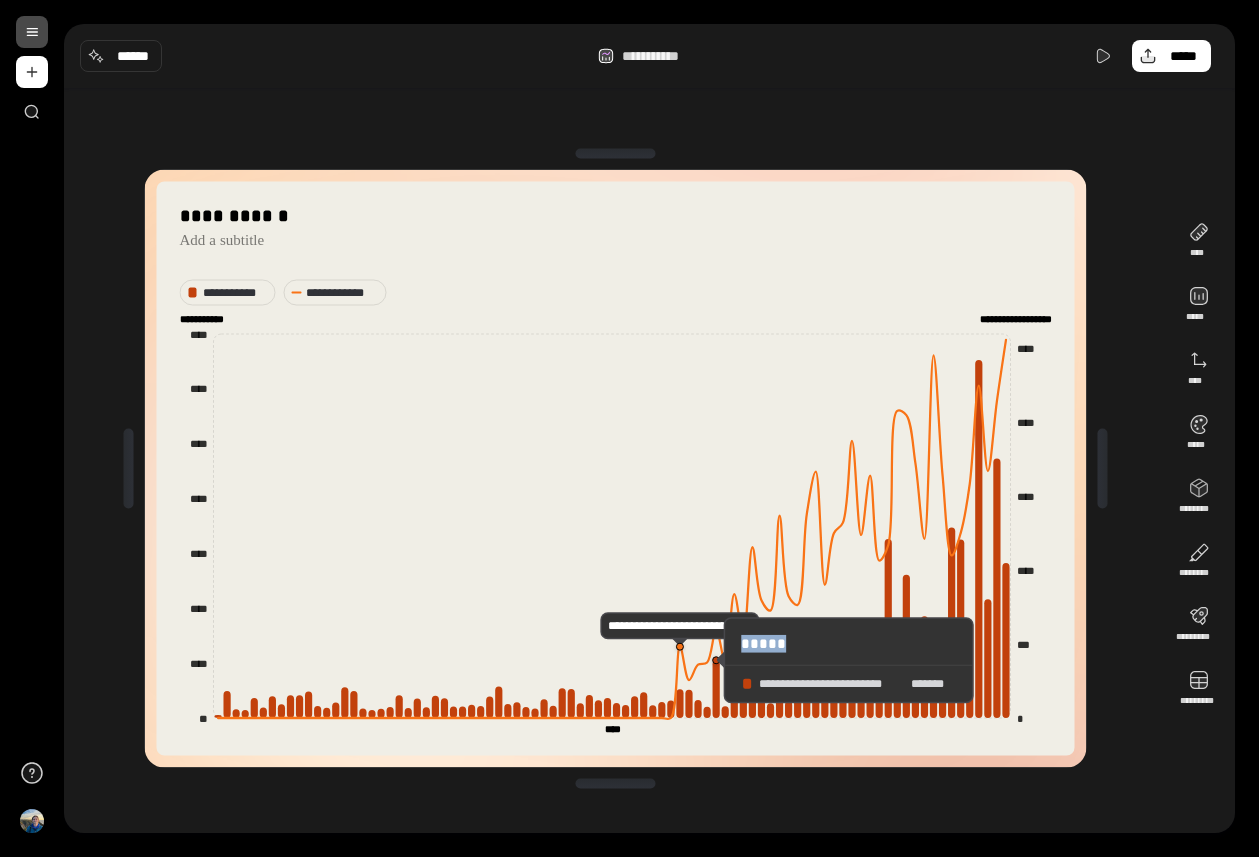 click on "*****" at bounding box center (848, 643) 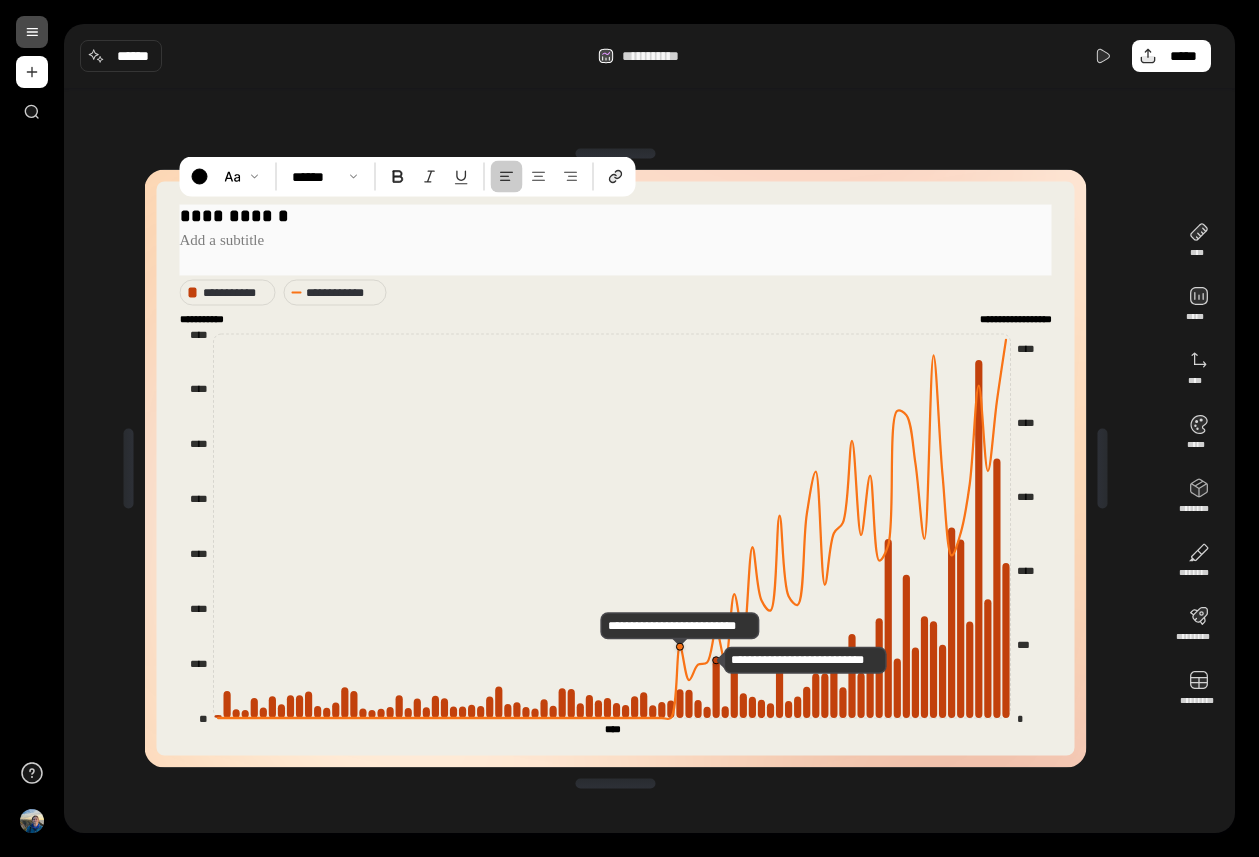 drag, startPoint x: 856, startPoint y: 177, endPoint x: 856, endPoint y: 233, distance: 56 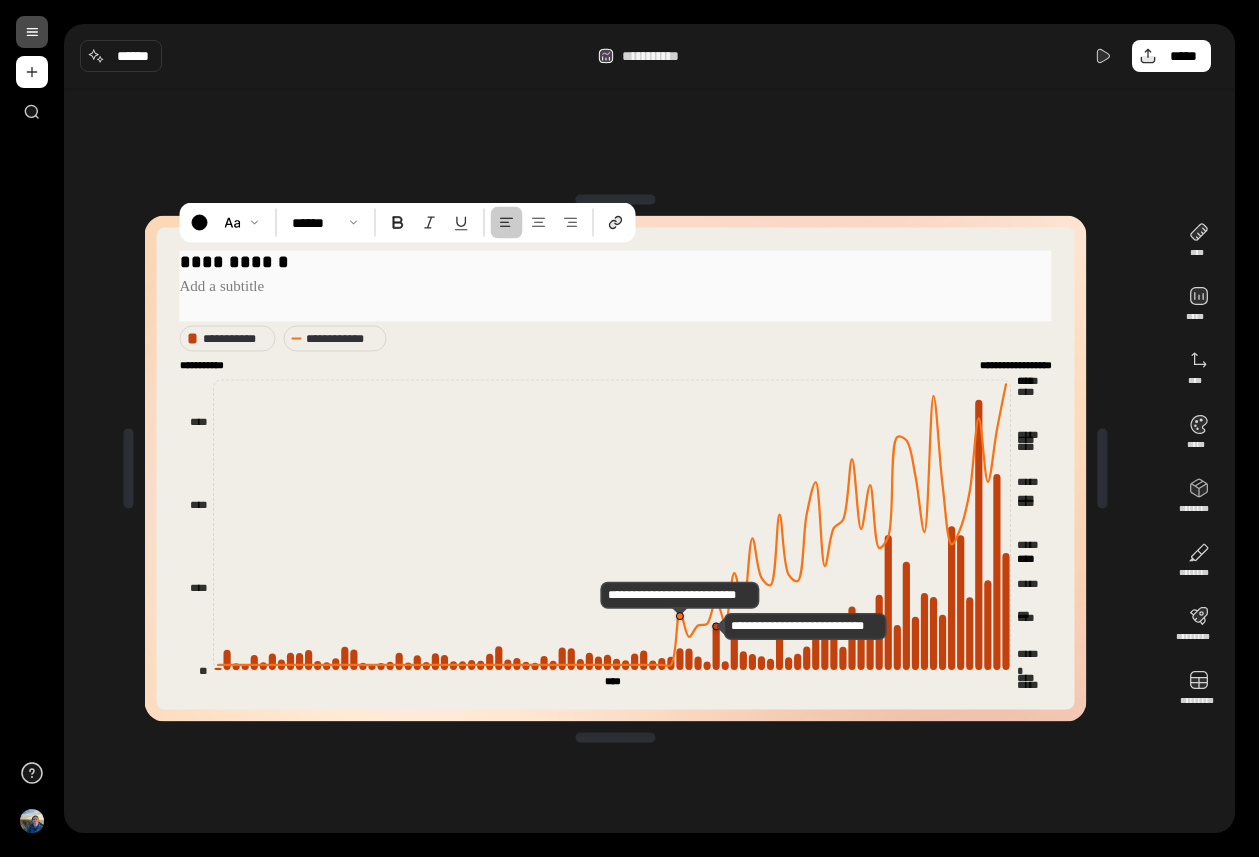 click at bounding box center [616, 200] 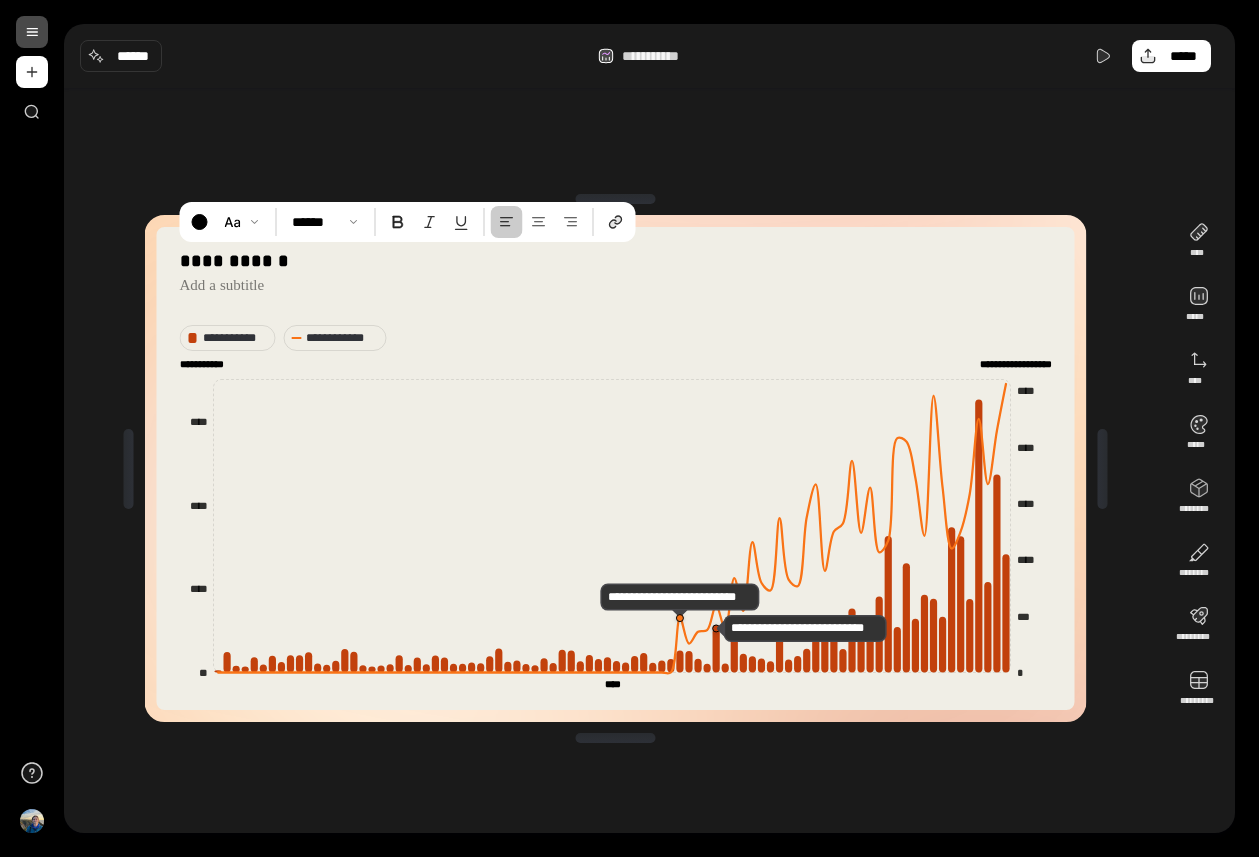 click on "**********" at bounding box center (615, 468) 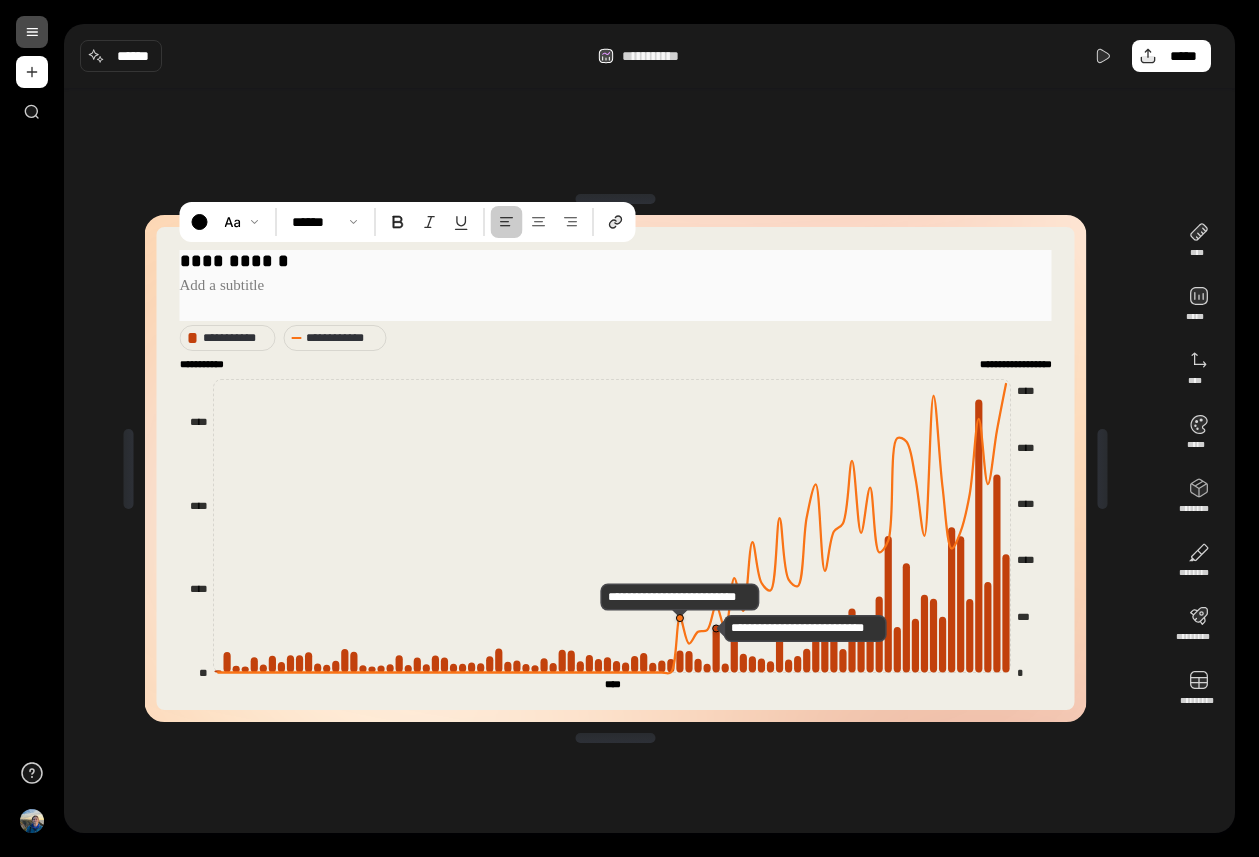 click at bounding box center (616, 286) 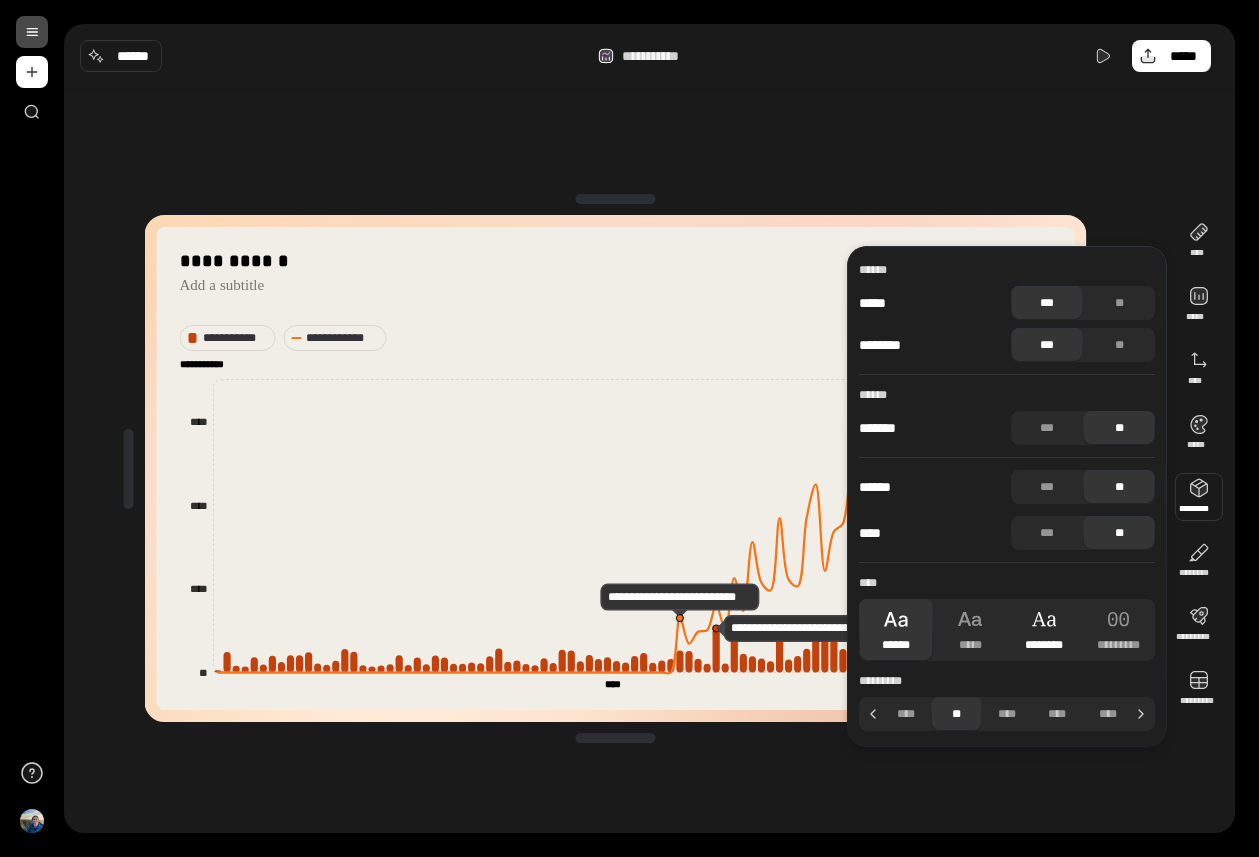 click 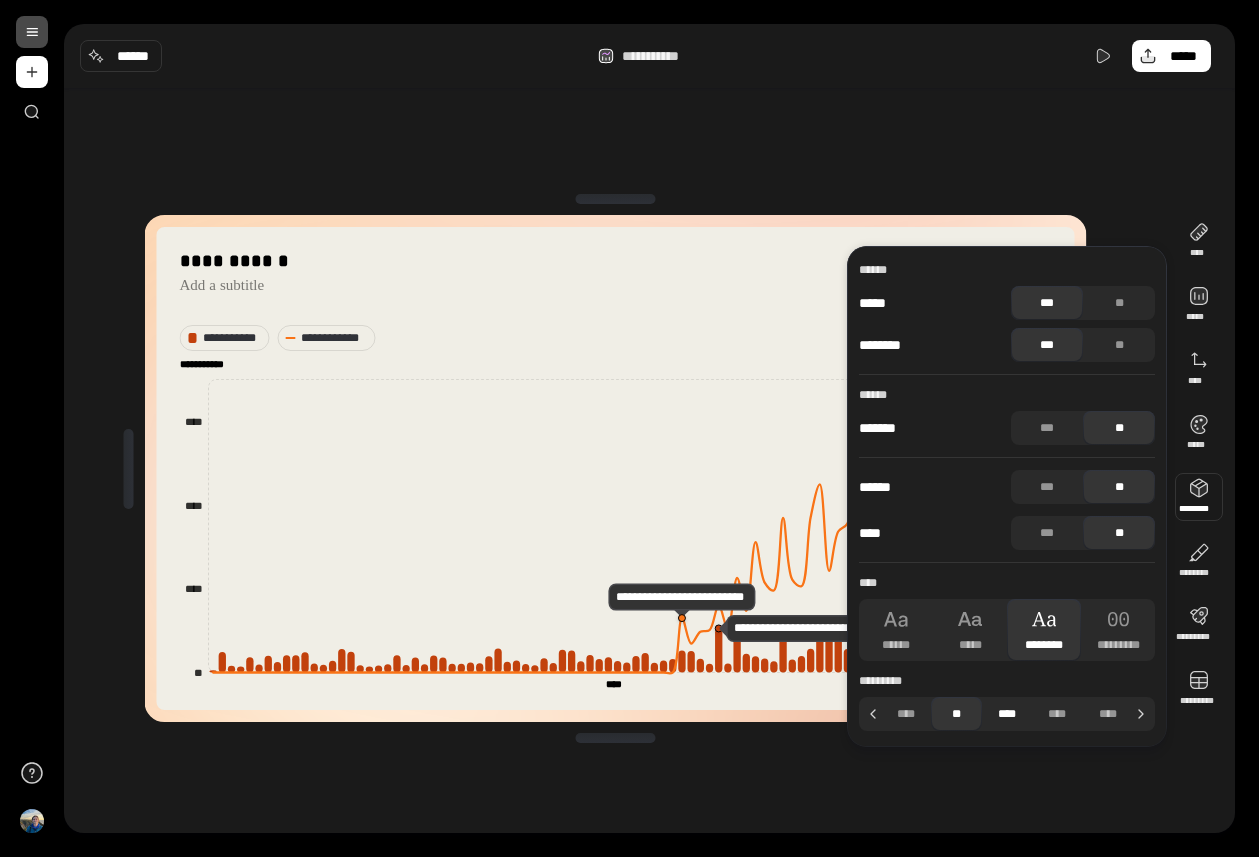 click on "****" at bounding box center [1007, 714] 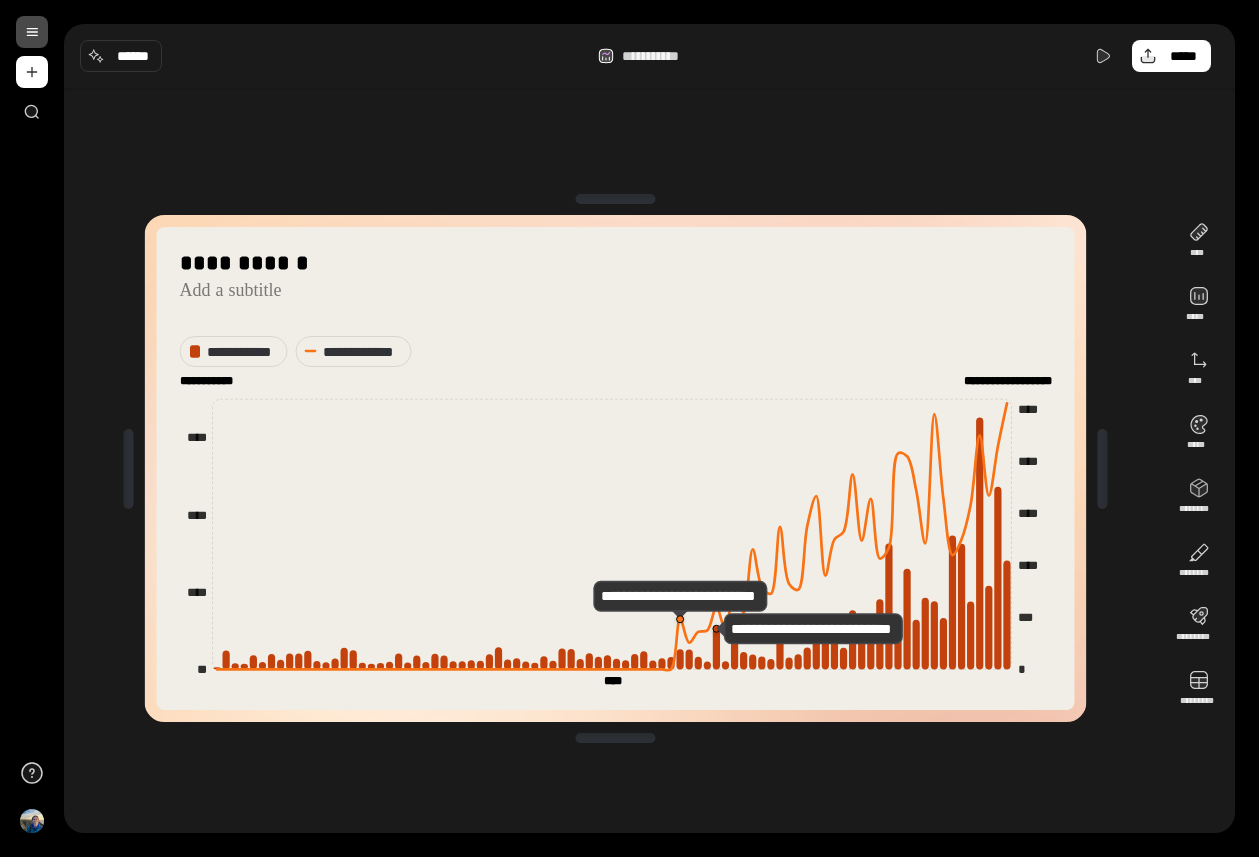 click on "**********" at bounding box center [615, 468] 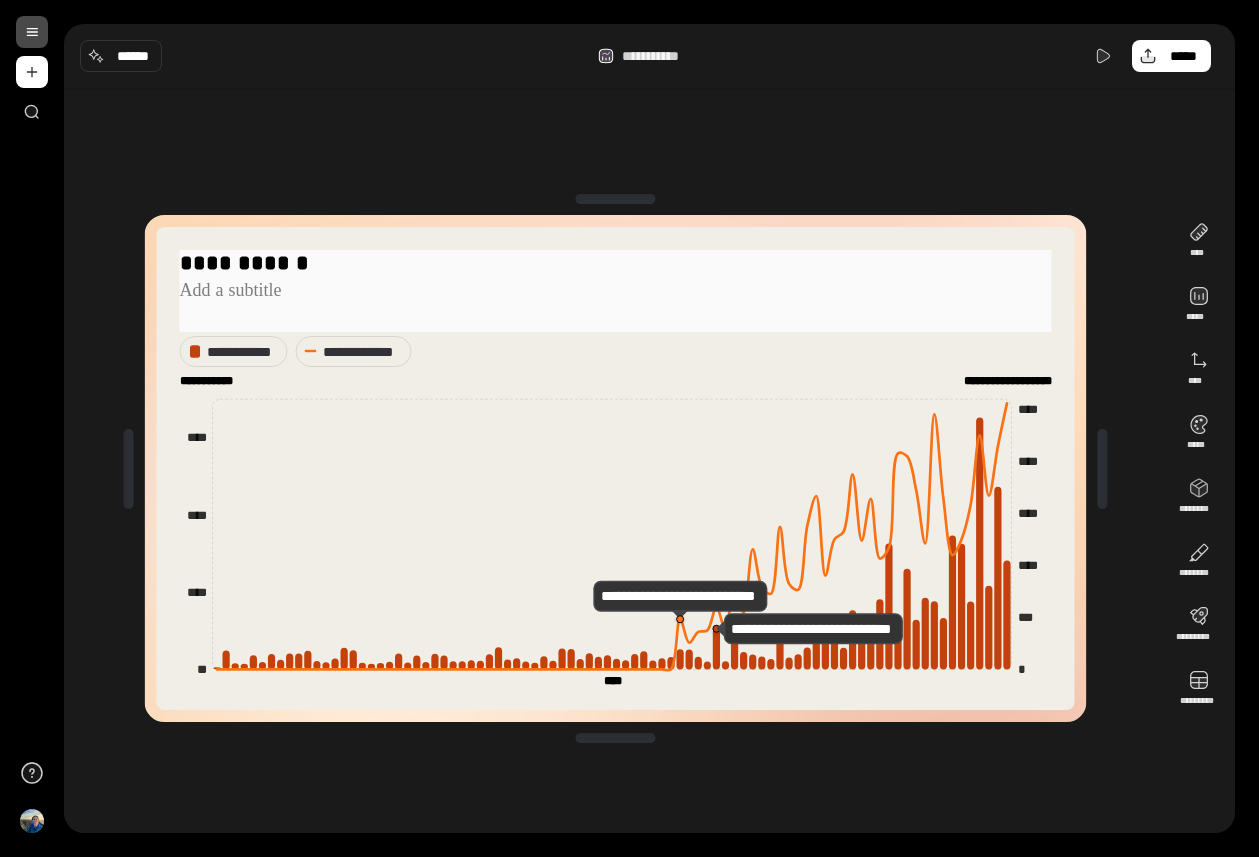 click on "**********" at bounding box center (616, 289) 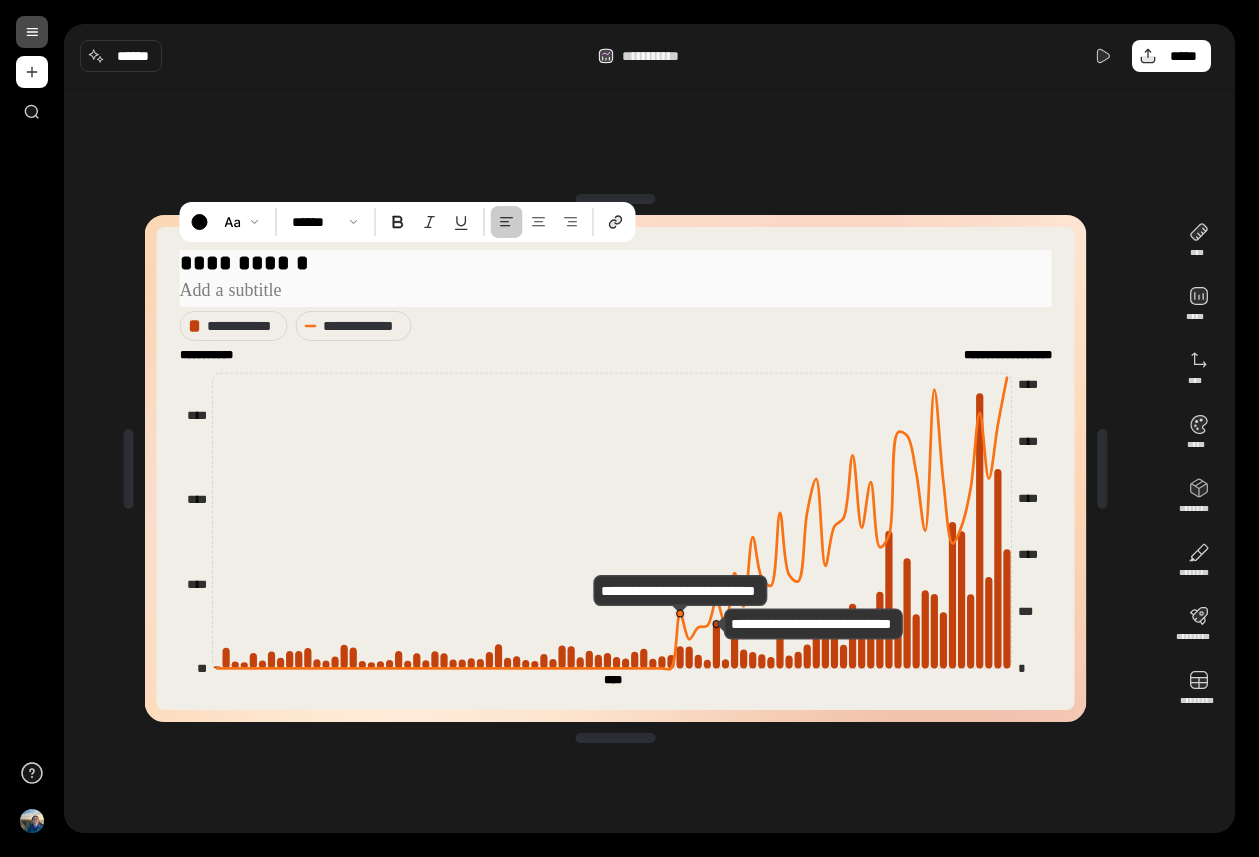 click on "**********" at bounding box center (616, 263) 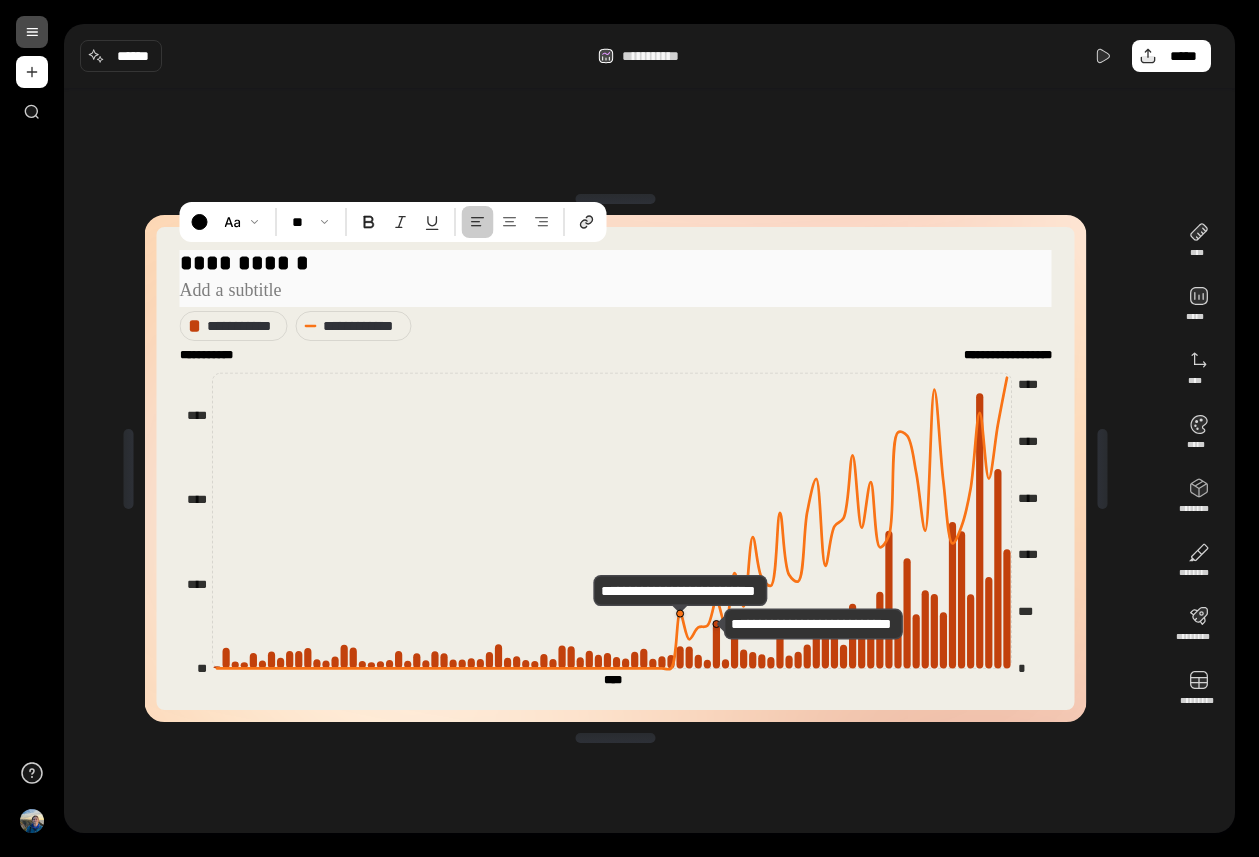type 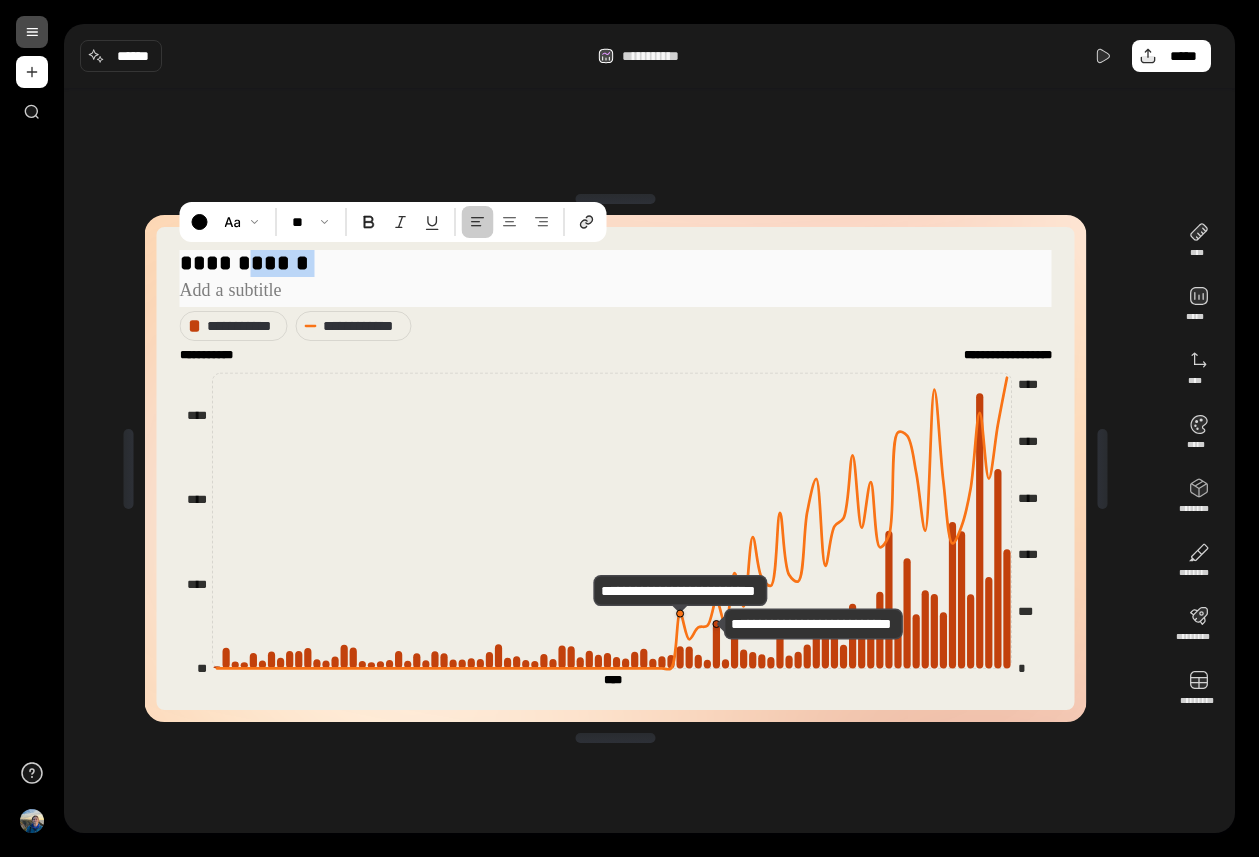 drag, startPoint x: 235, startPoint y: 266, endPoint x: 319, endPoint y: 266, distance: 84 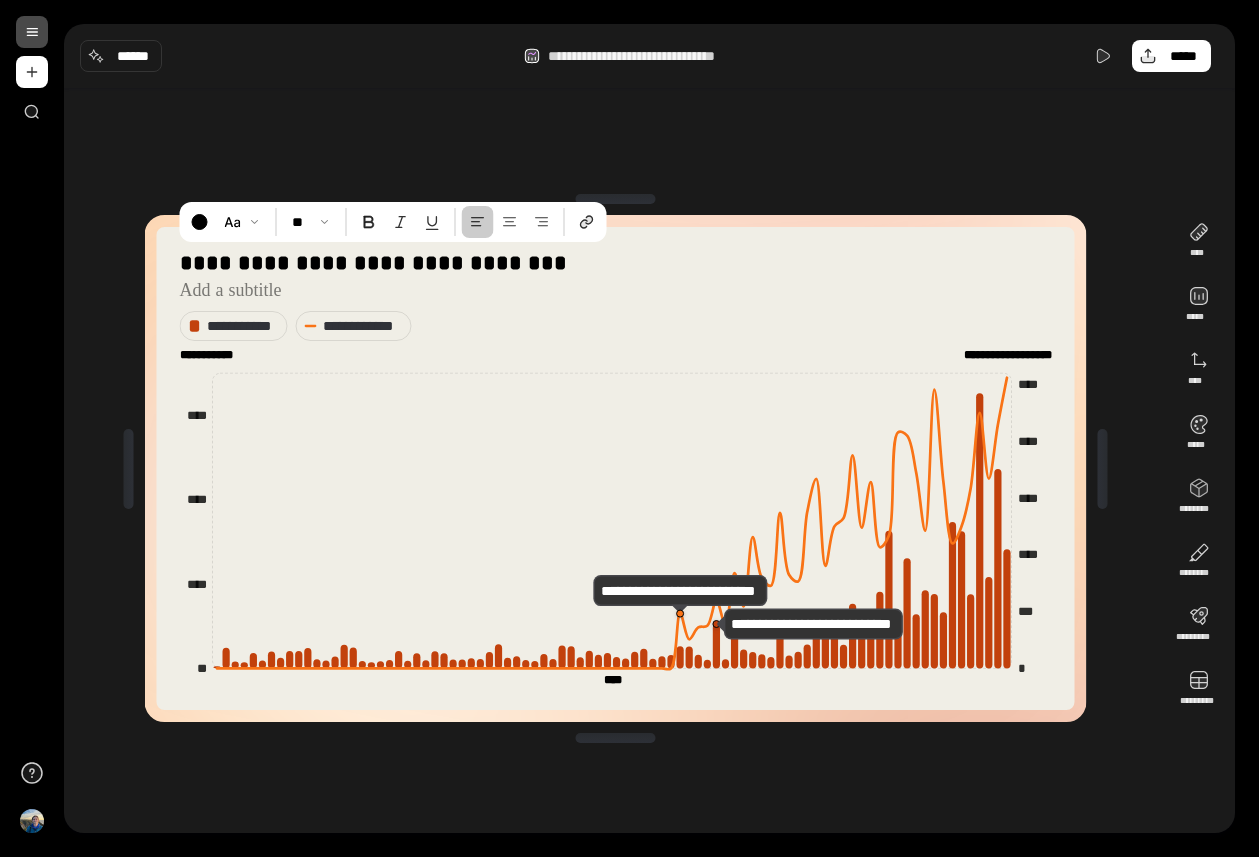 click on "**********" at bounding box center [649, 56] 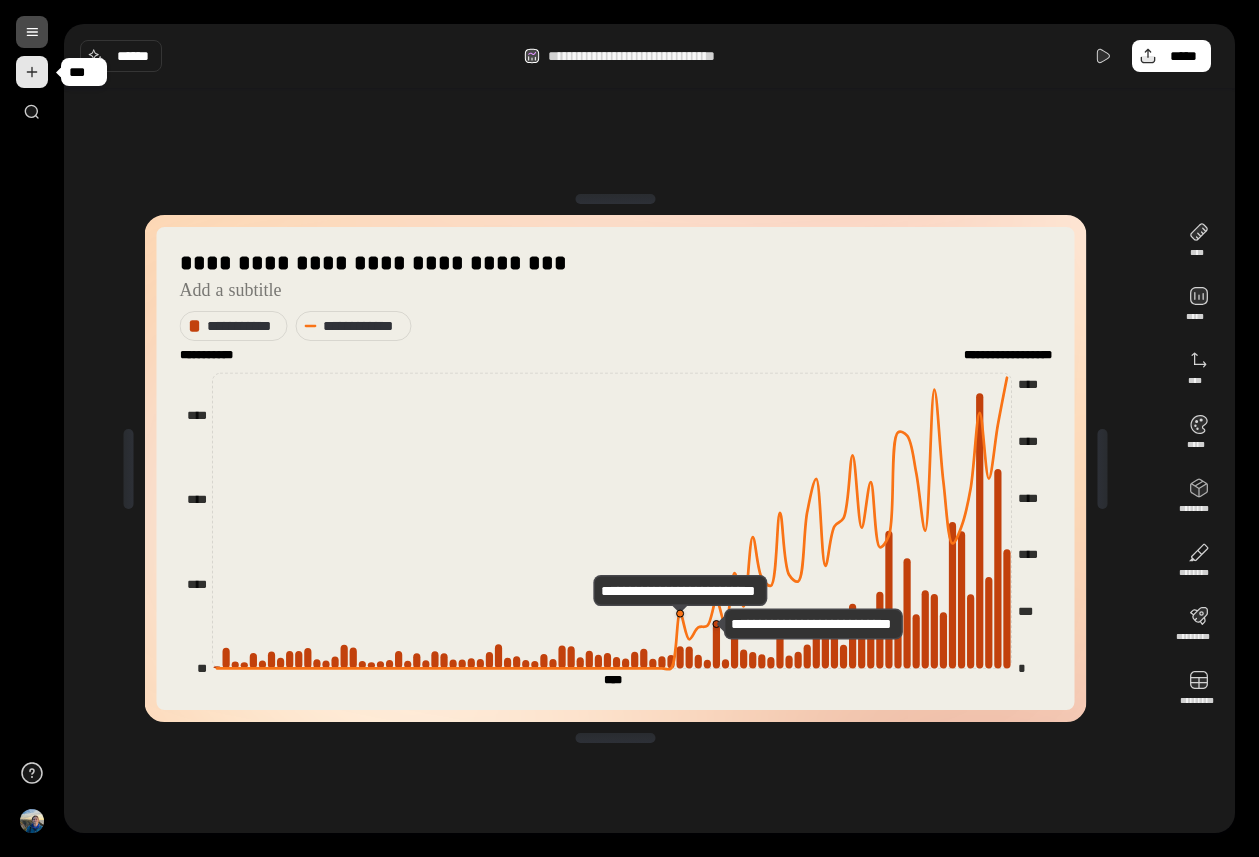 click at bounding box center [32, 72] 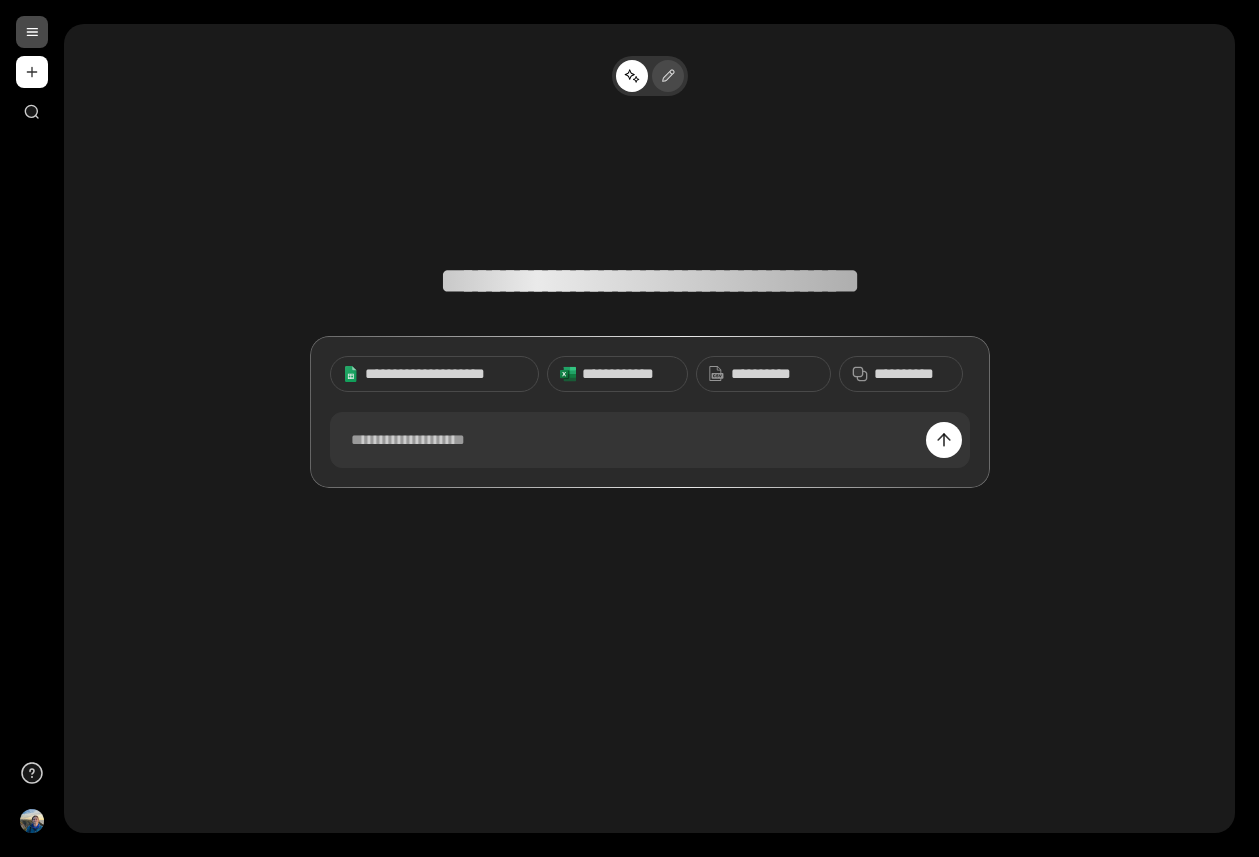 click 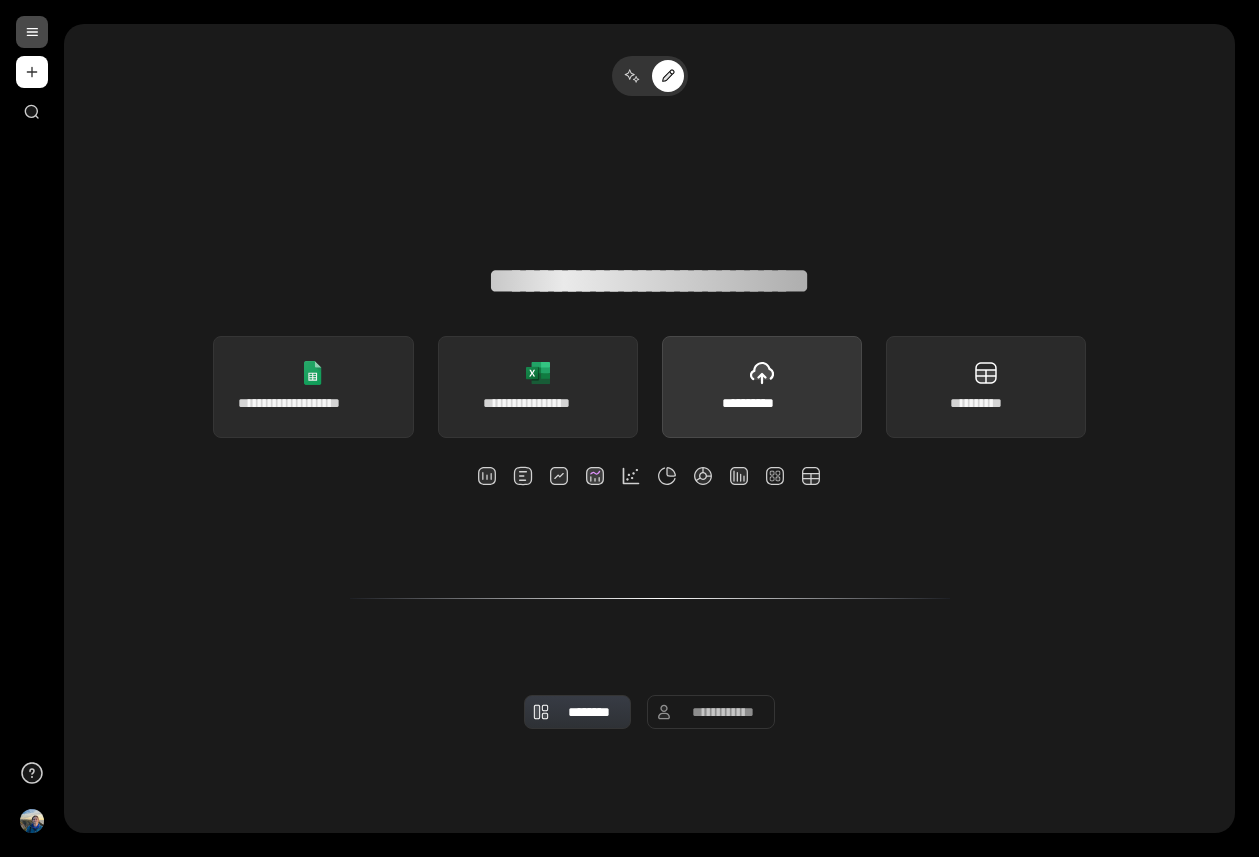 click on "**********" at bounding box center (762, 403) 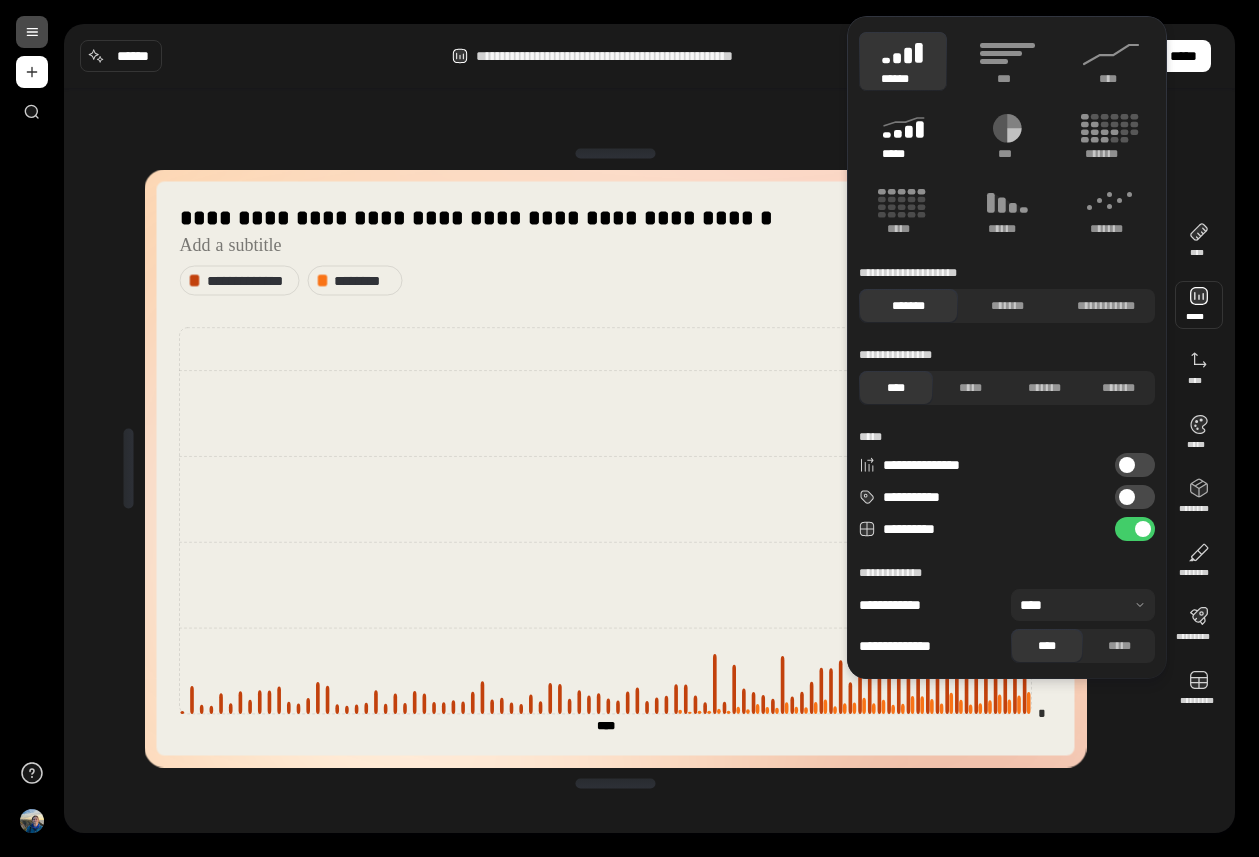 click 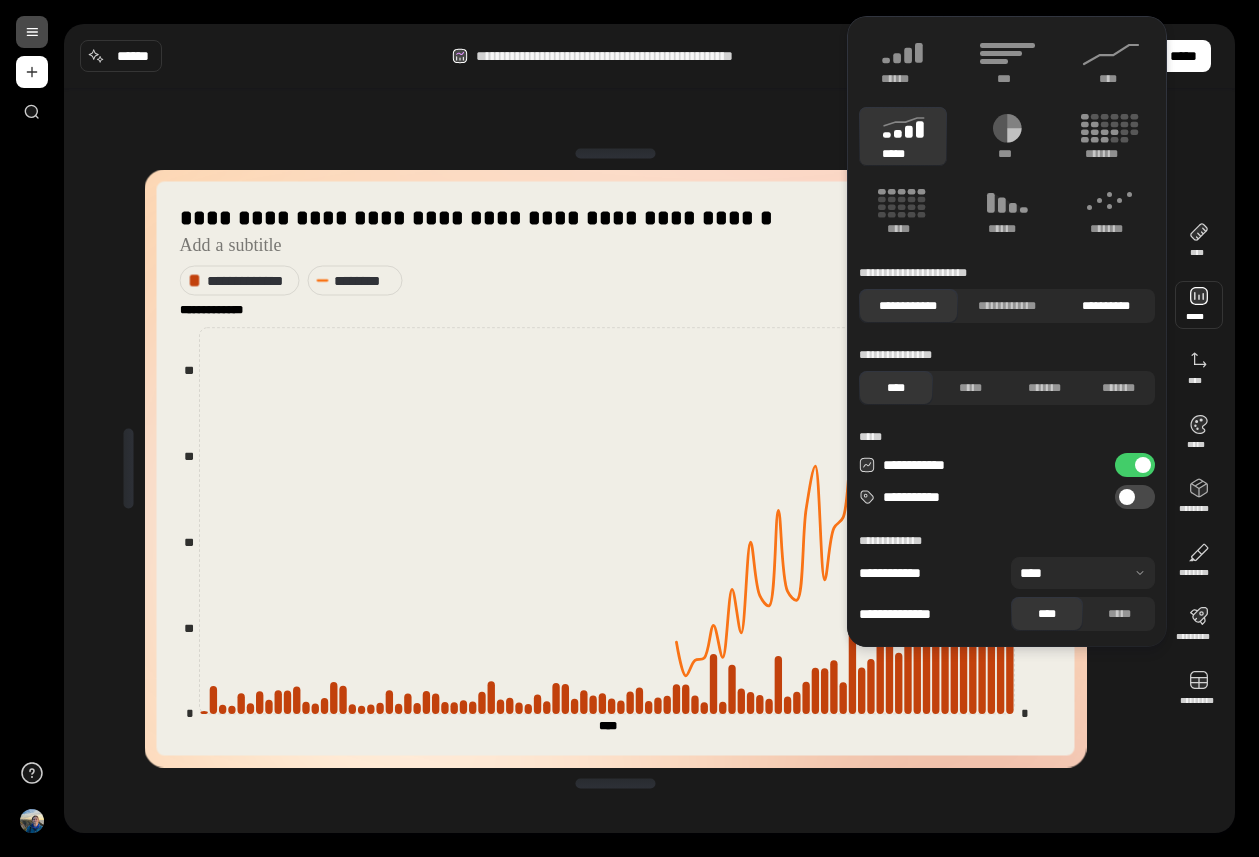 click on "**********" at bounding box center (1105, 306) 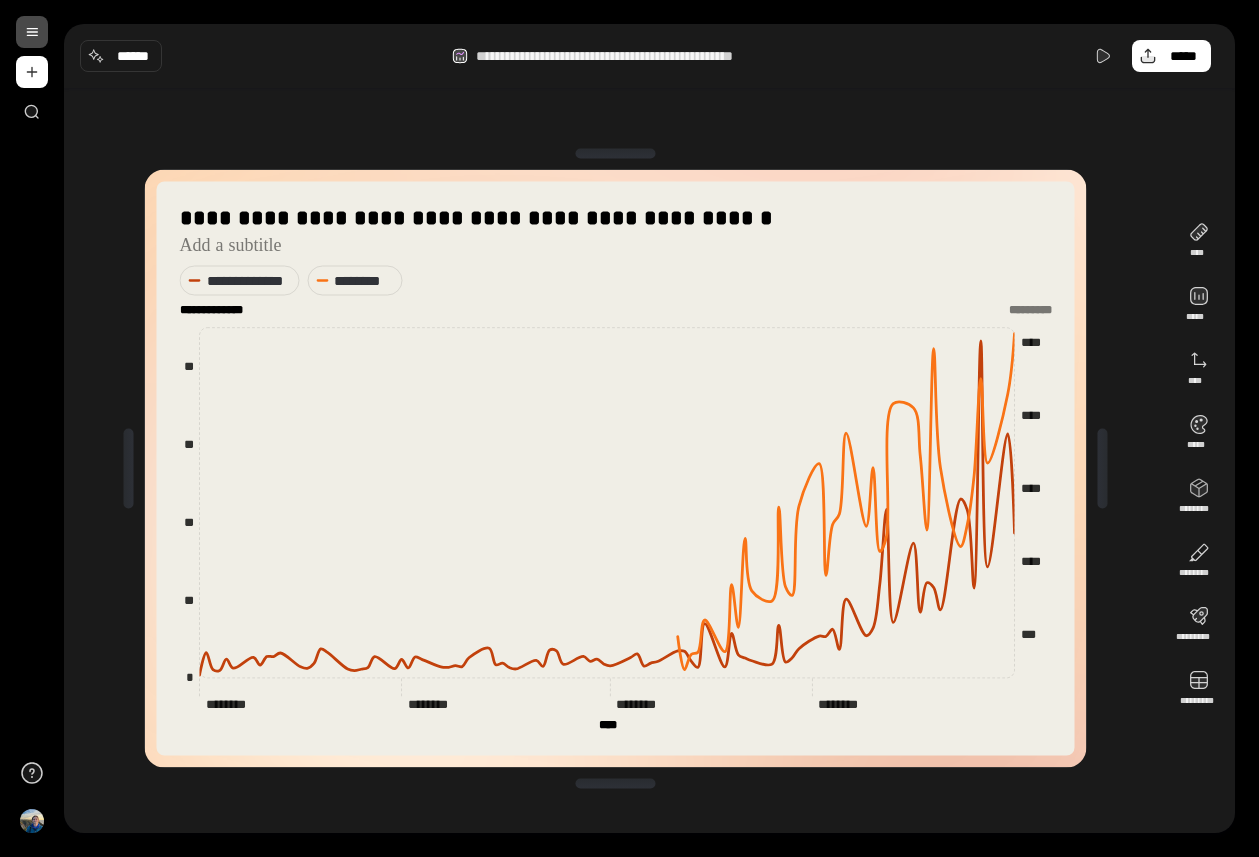 click on "**********" at bounding box center (615, 468) 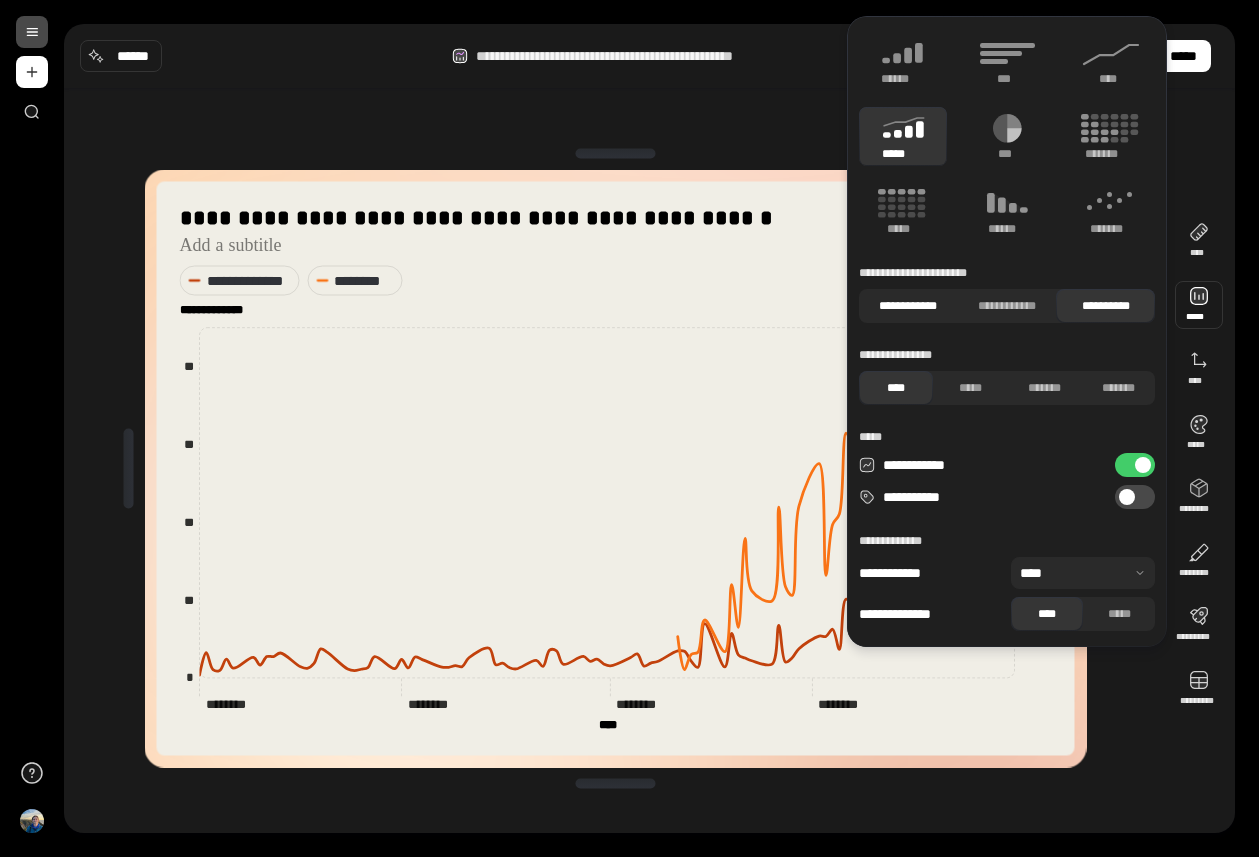 click on "**********" at bounding box center [908, 306] 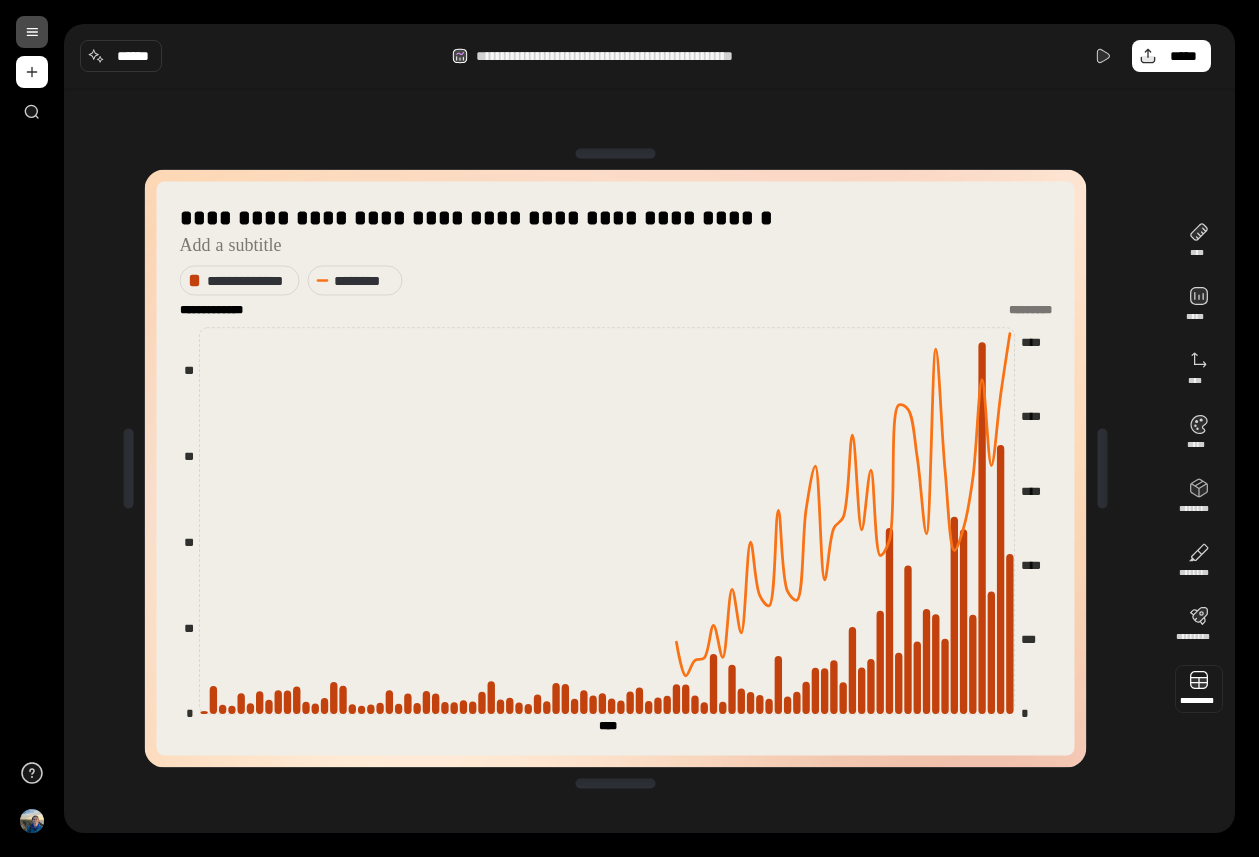 click at bounding box center [1199, 689] 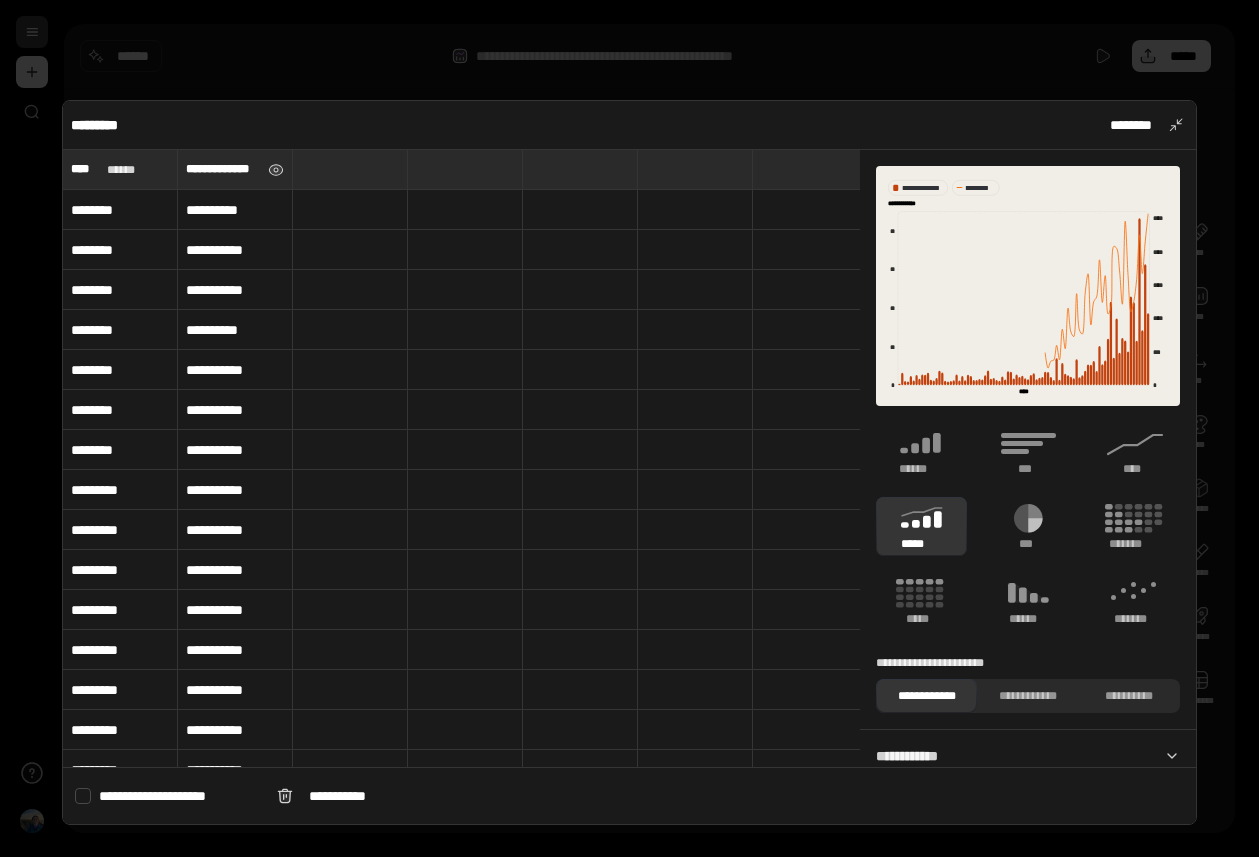 drag, startPoint x: 219, startPoint y: 156, endPoint x: 219, endPoint y: 172, distance: 16 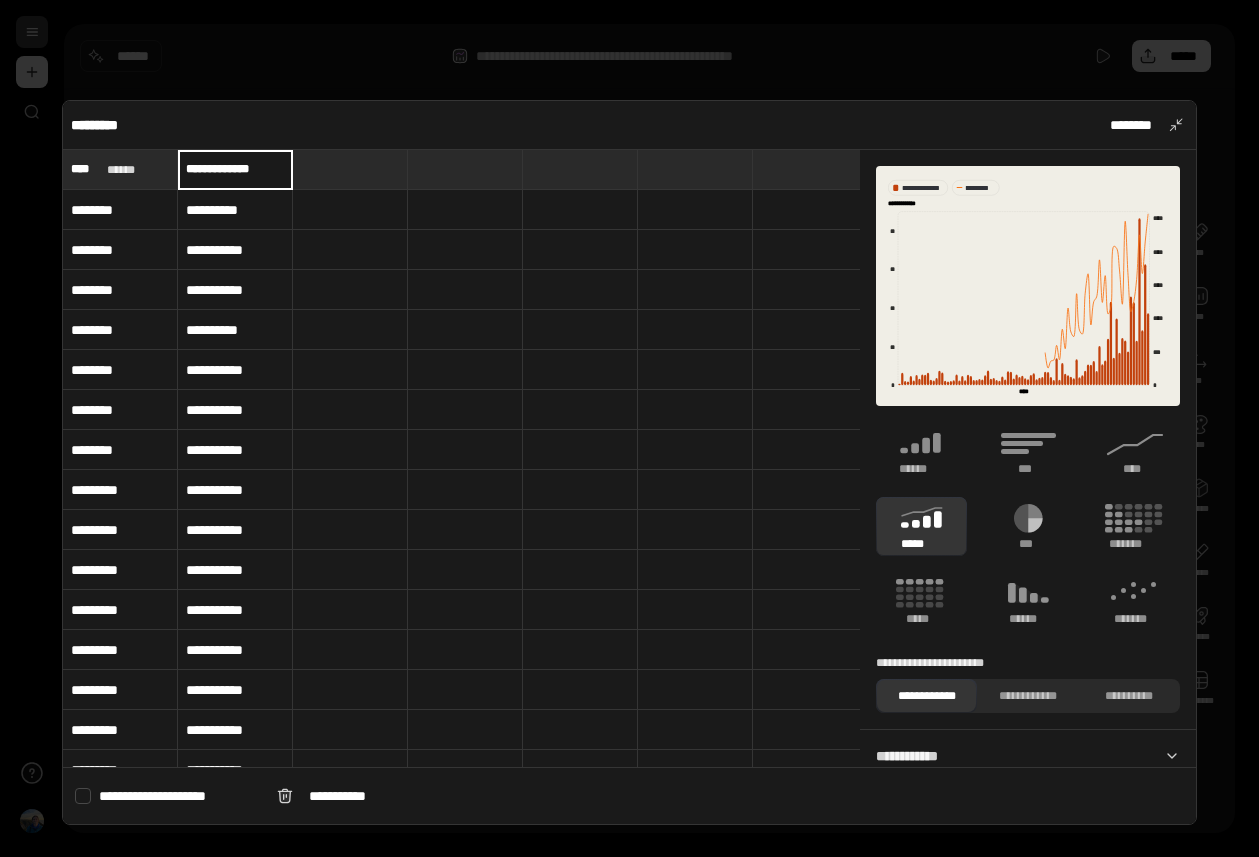 click on "**********" at bounding box center [235, 169] 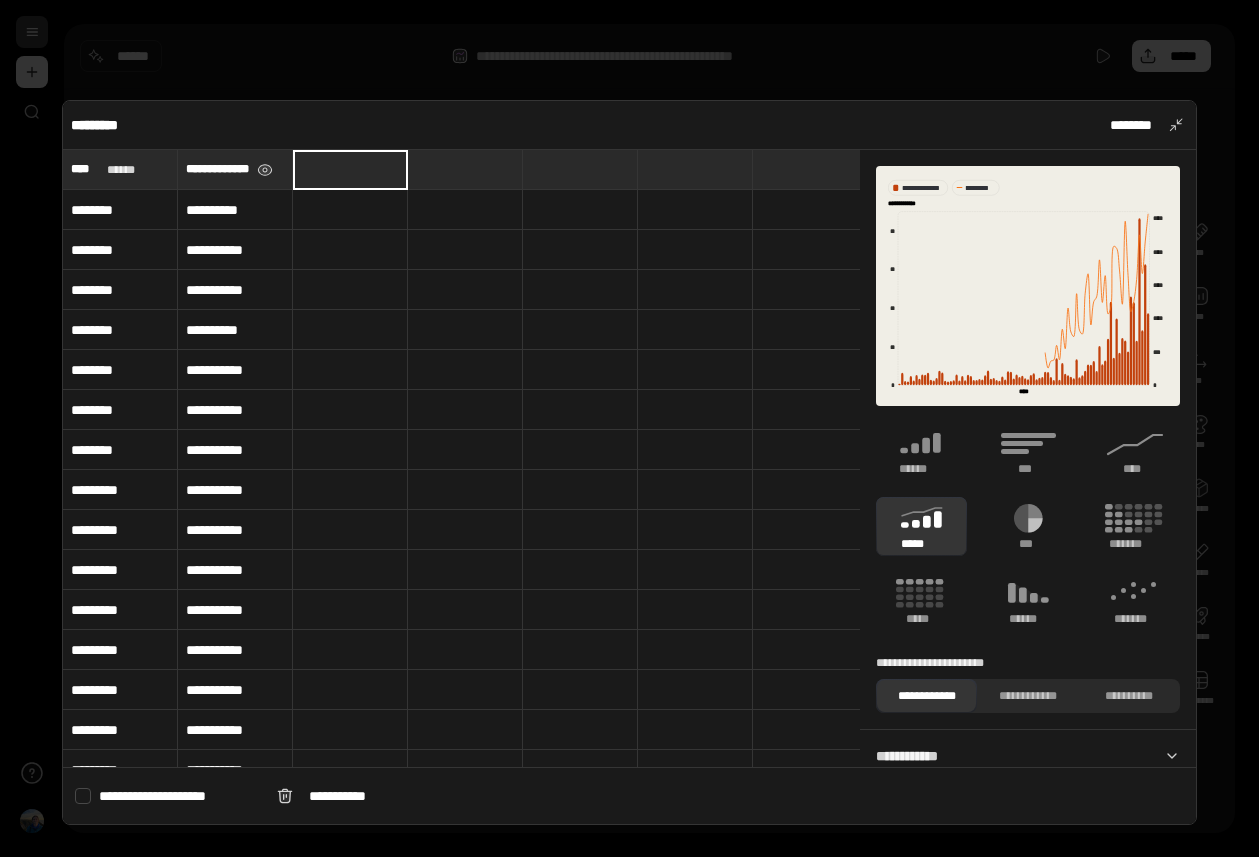 type on "**********" 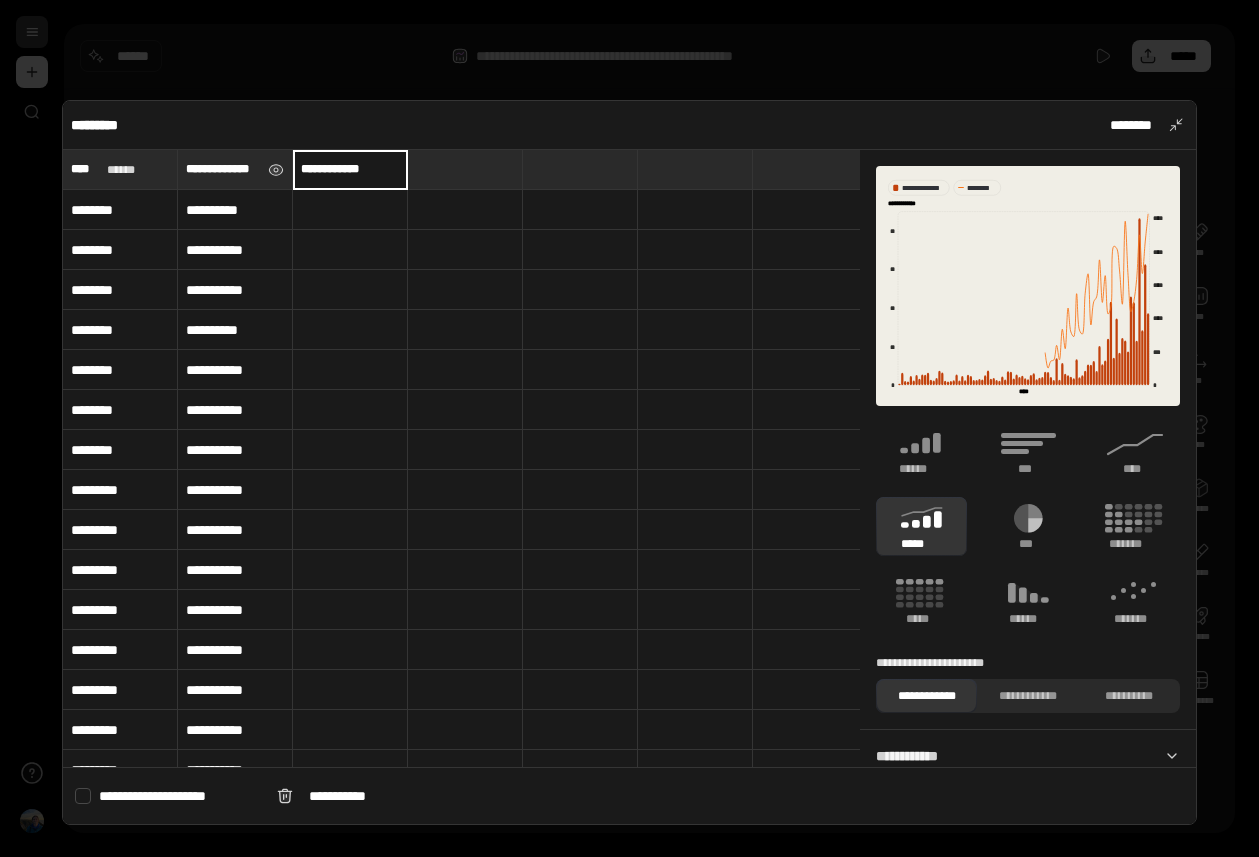 type on "**********" 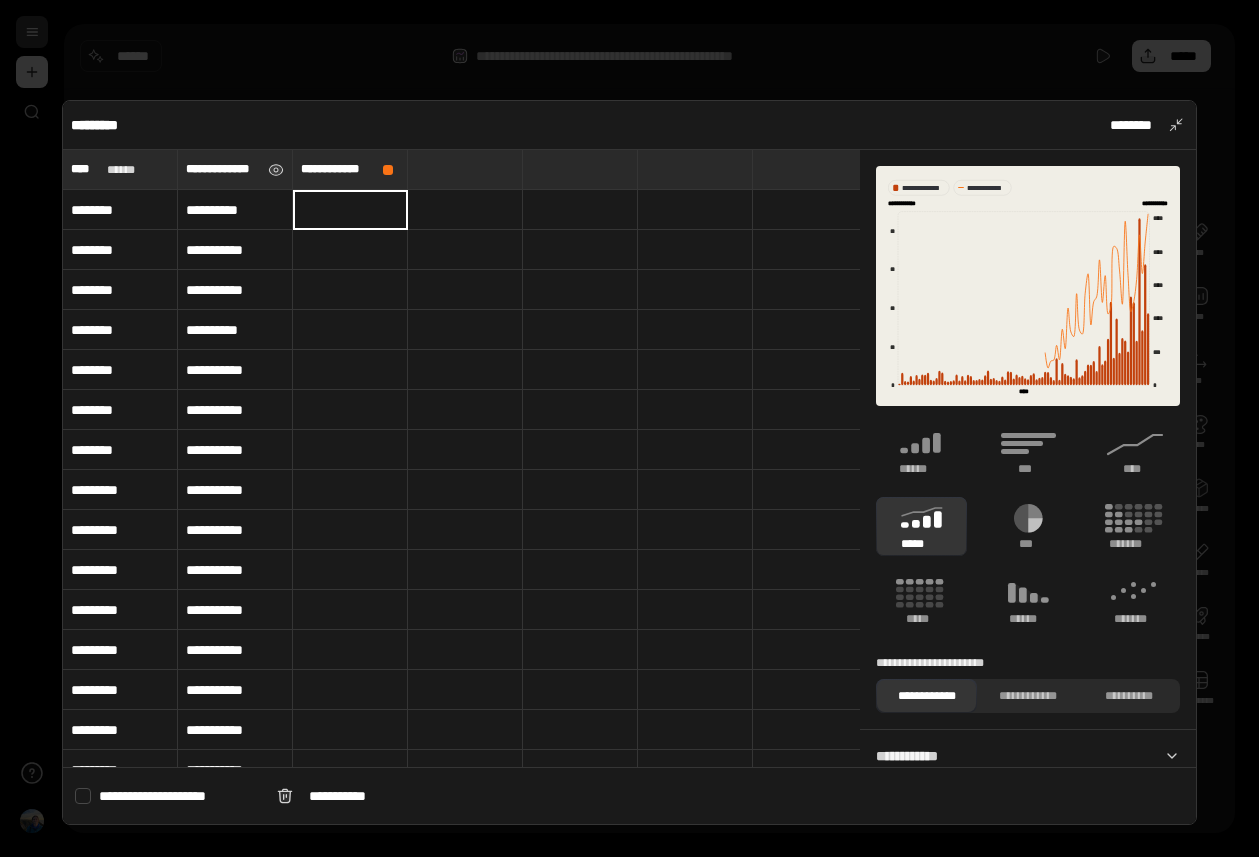 click at bounding box center [629, 428] 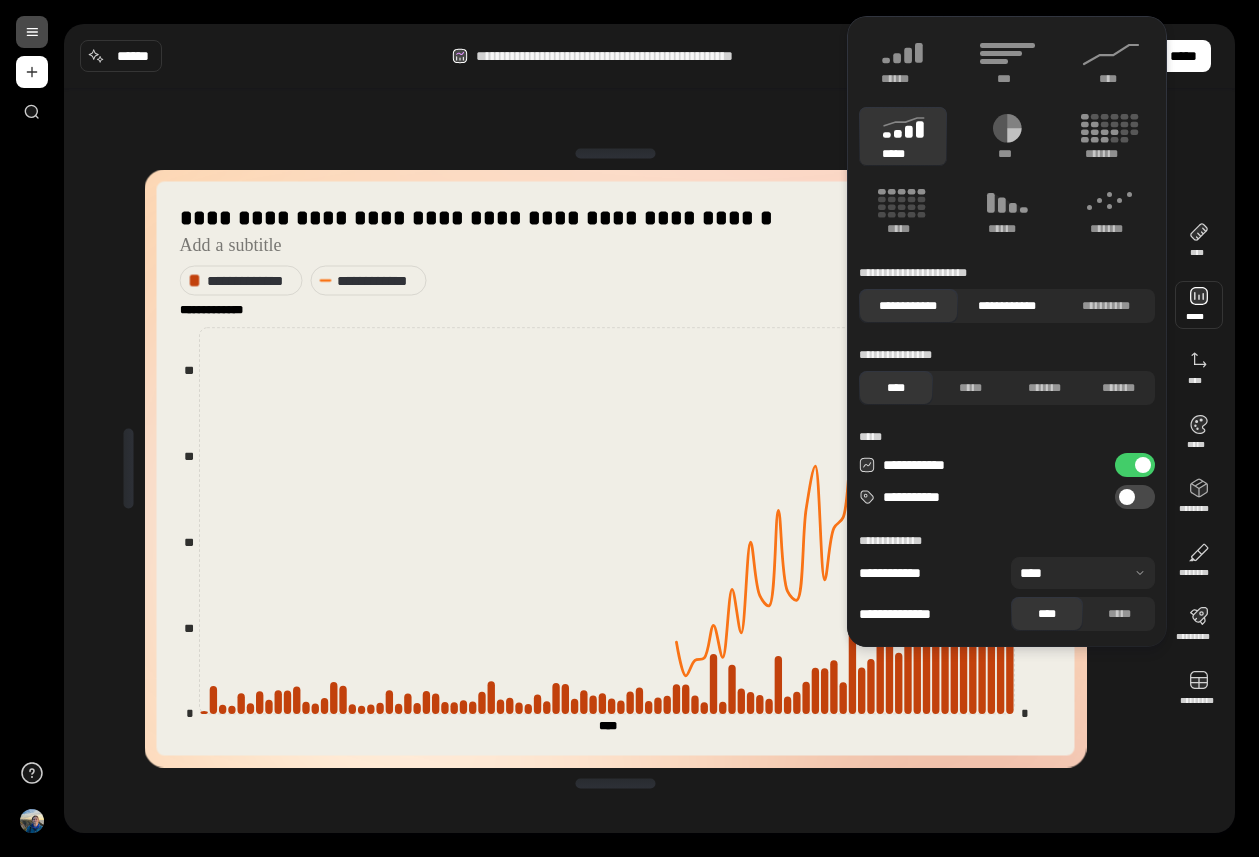 click on "**********" at bounding box center [1007, 306] 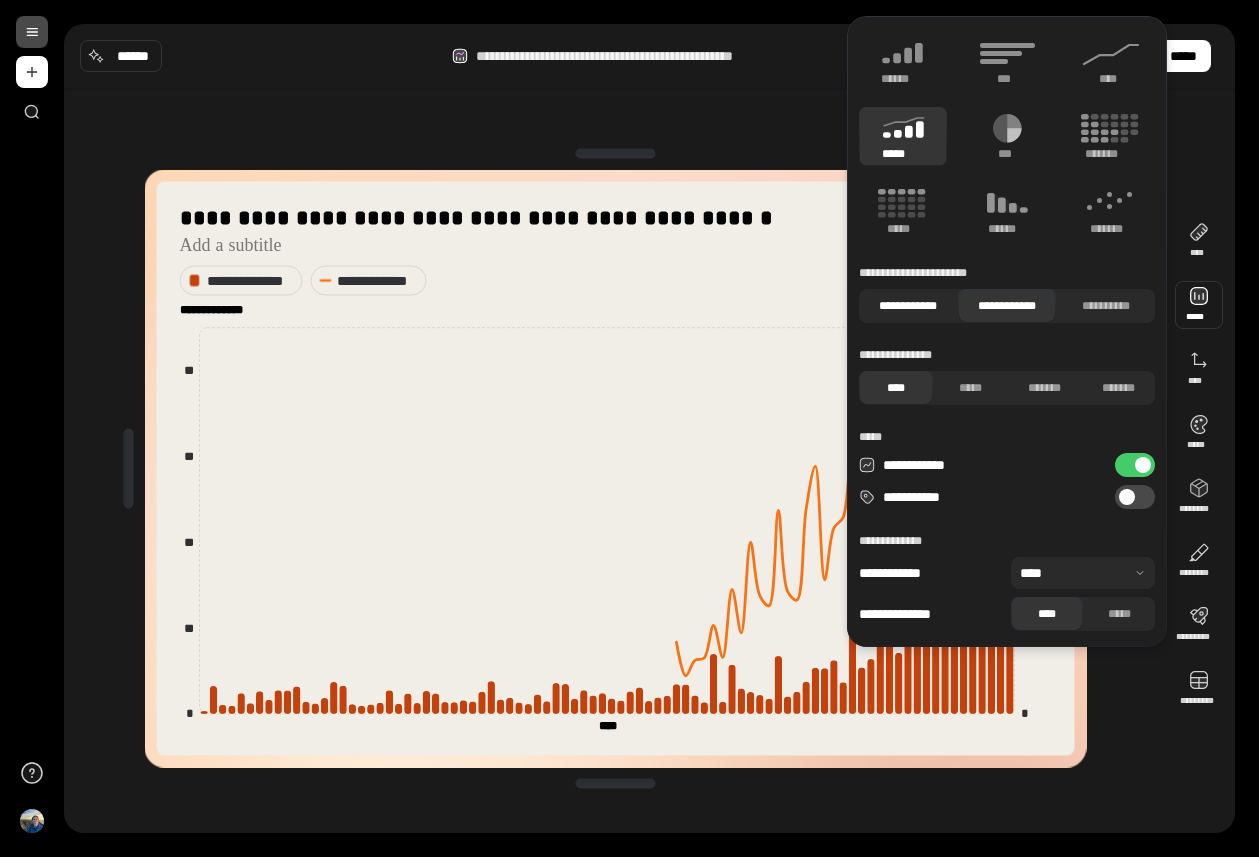 click on "**********" at bounding box center [908, 306] 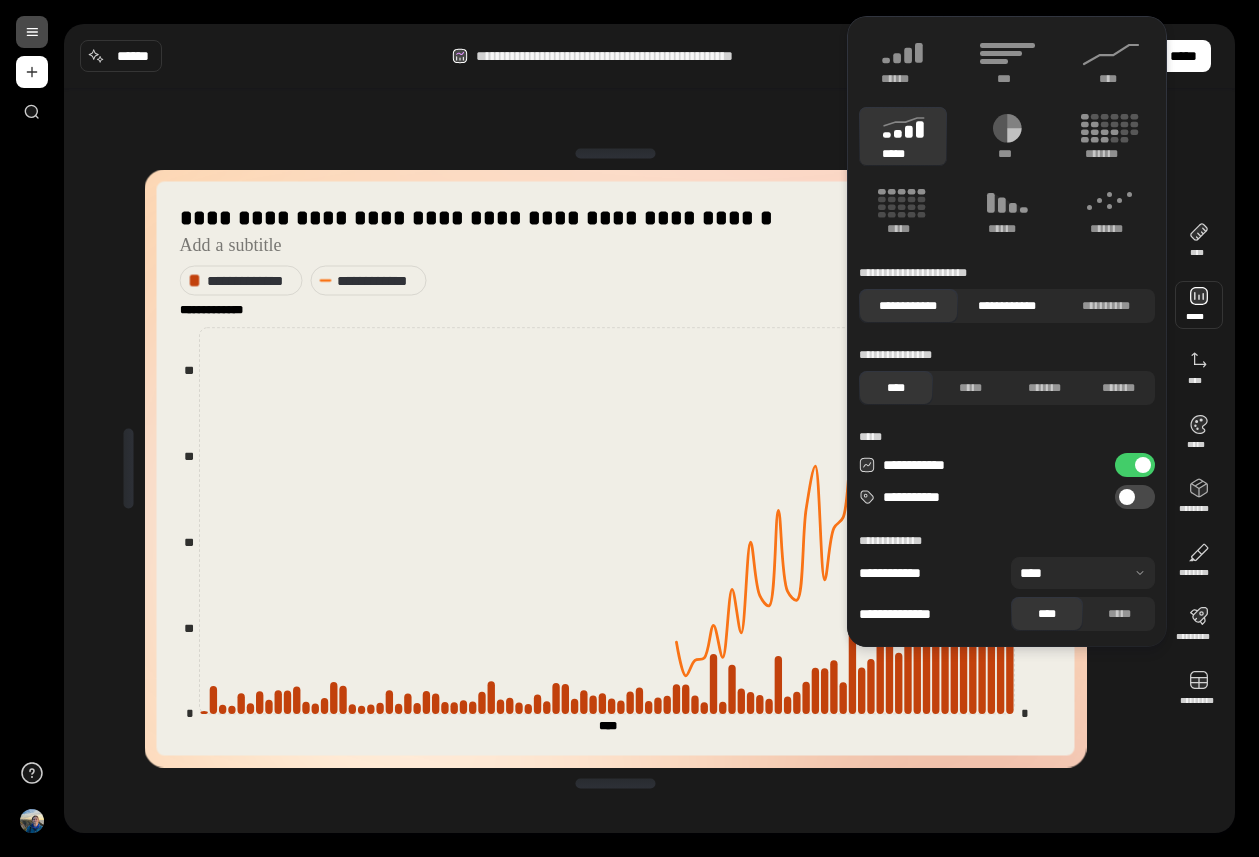 click on "**********" at bounding box center [1007, 306] 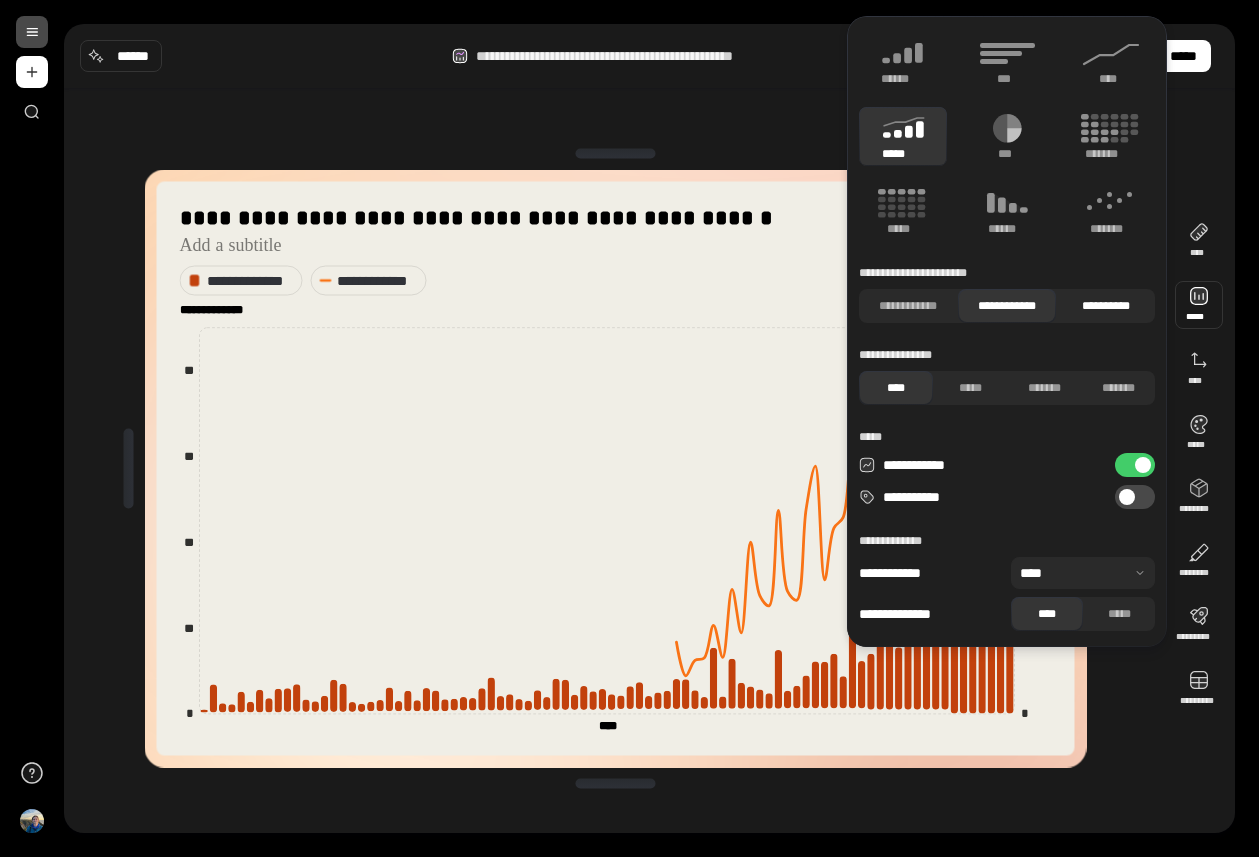 click on "**********" at bounding box center (1105, 306) 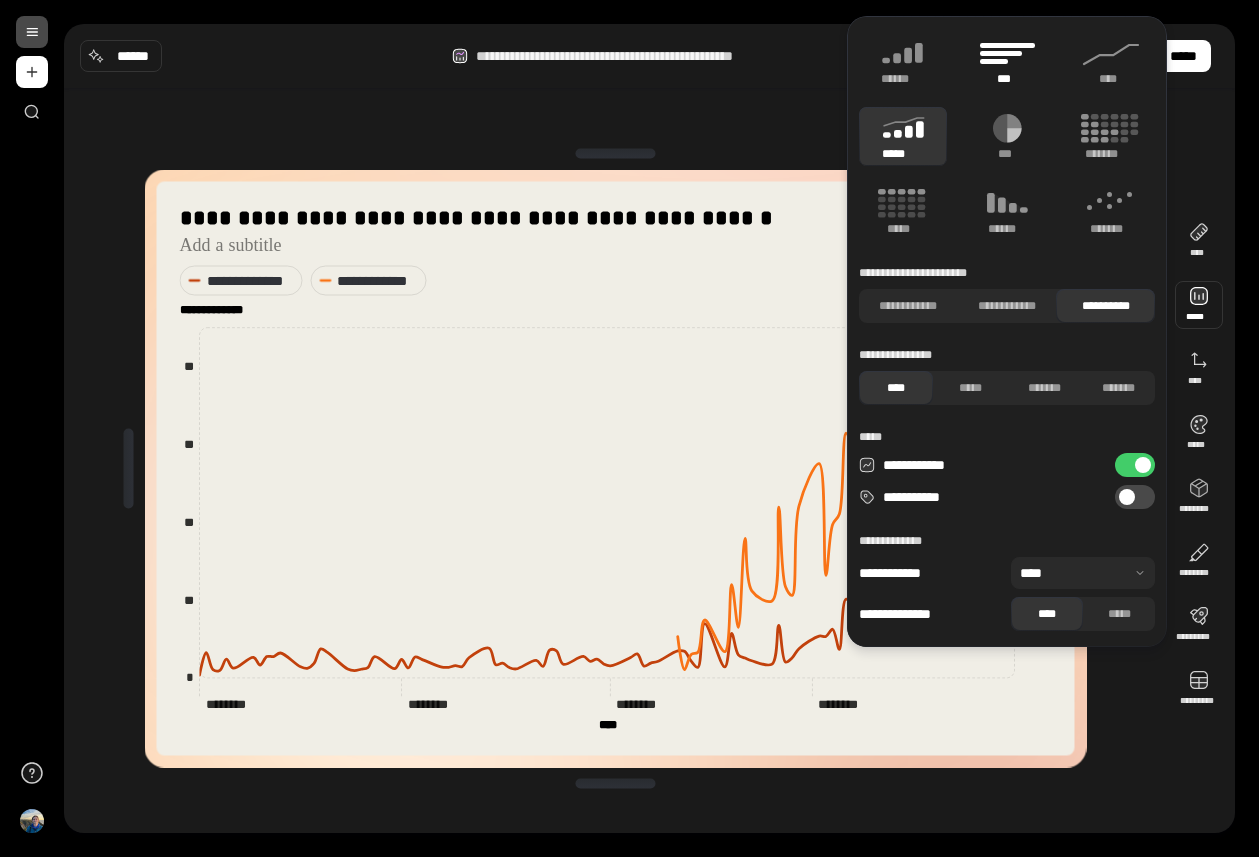 click 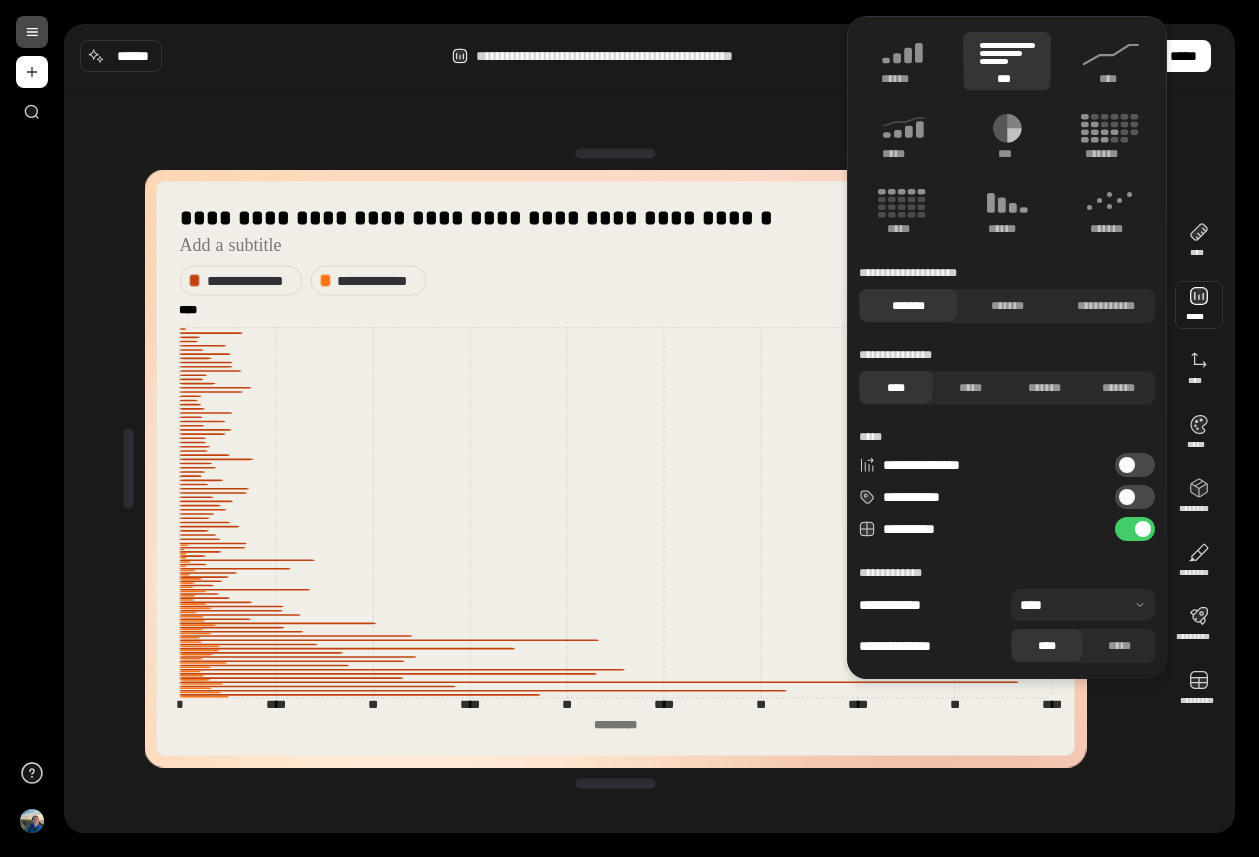 click on "**********" at bounding box center (615, 468) 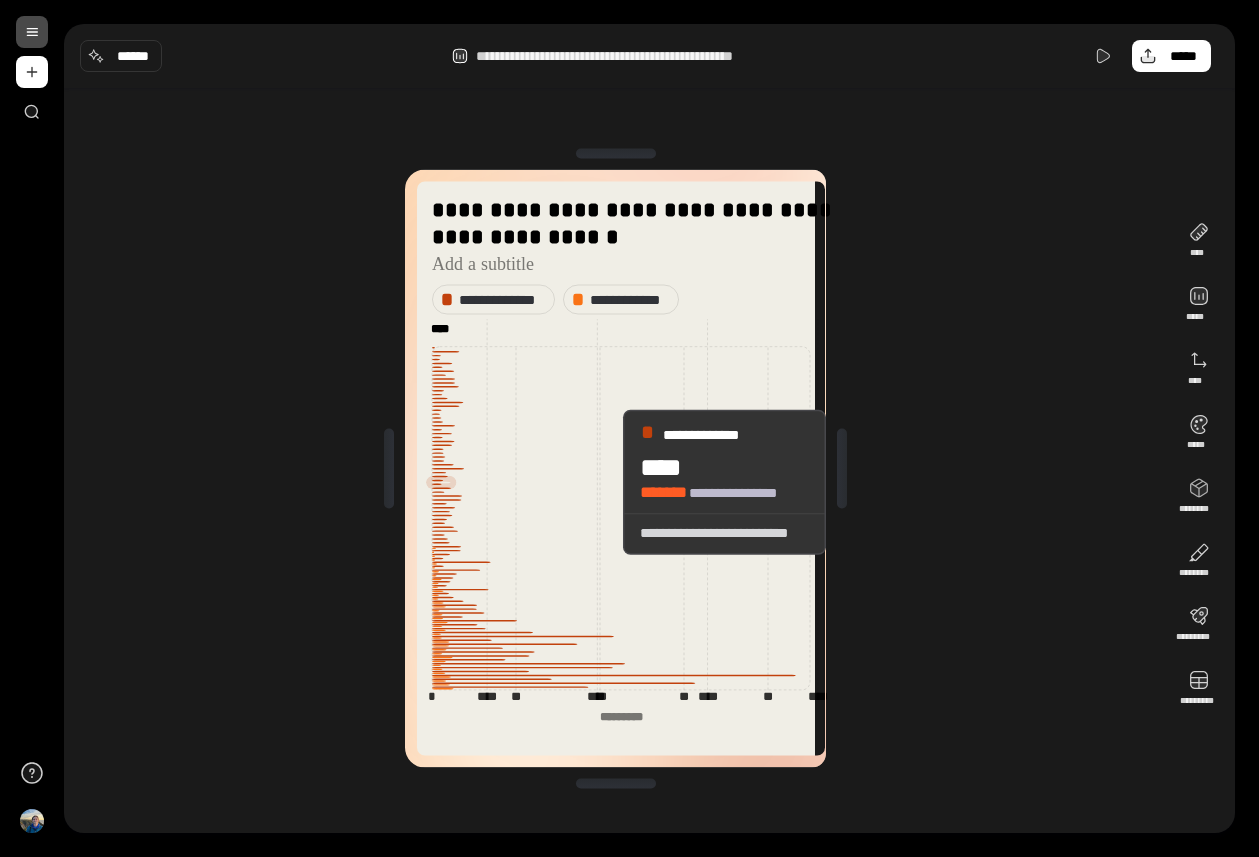 click at bounding box center (842, 469) 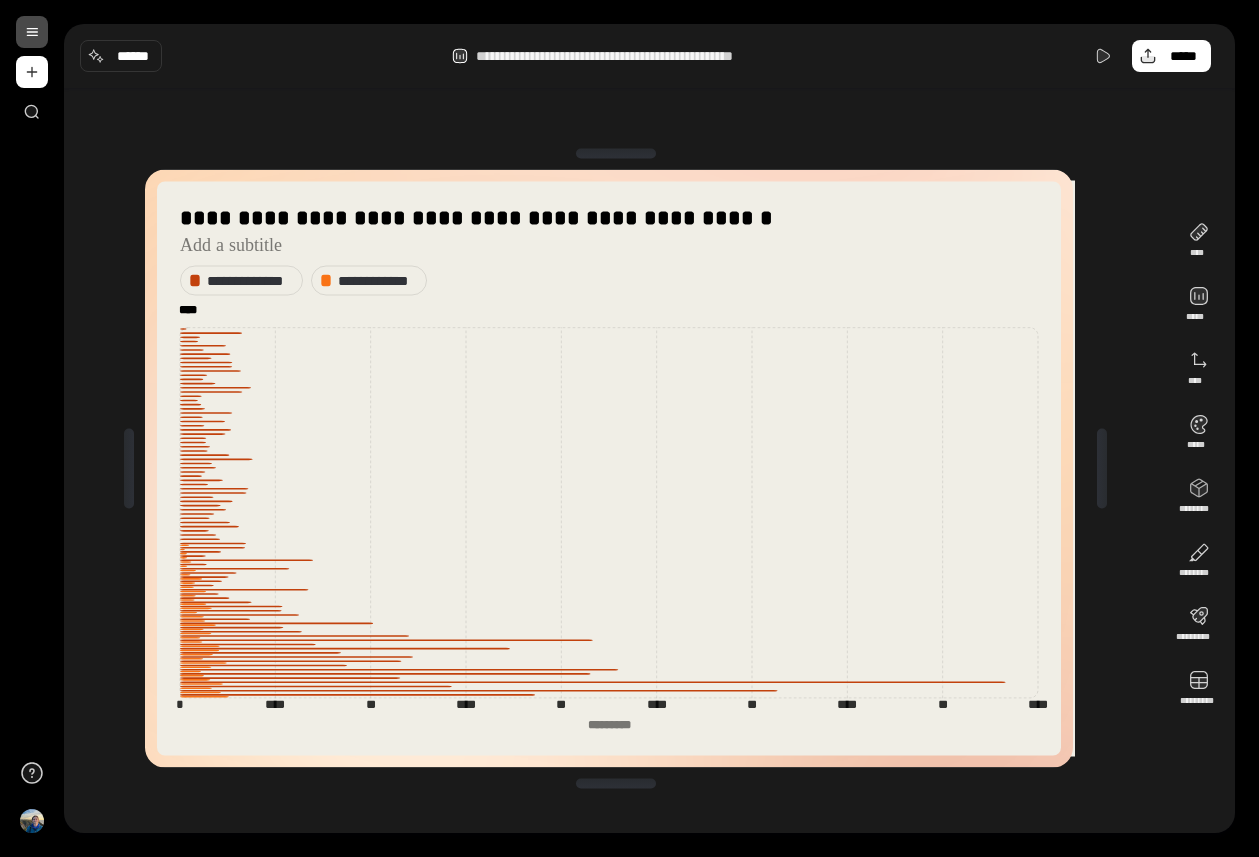 click at bounding box center (1102, 469) 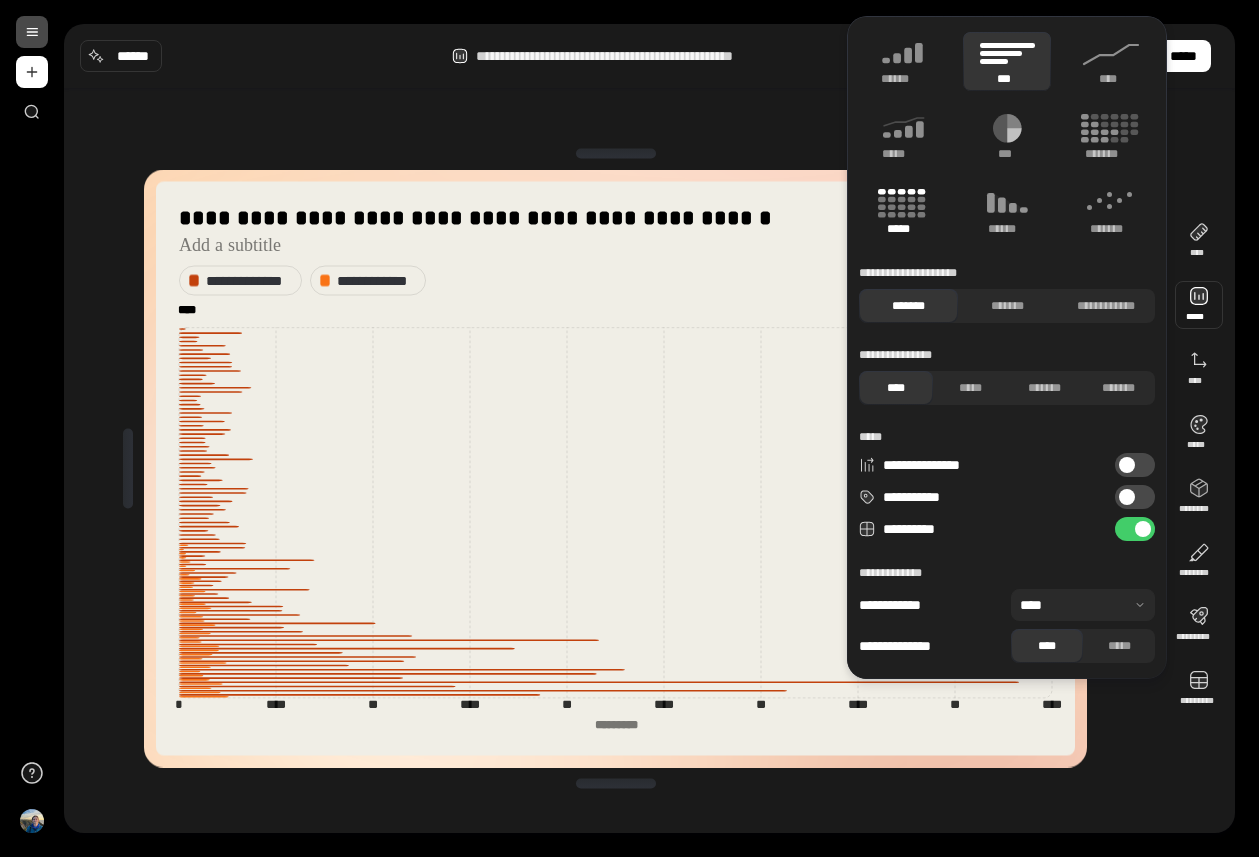 click 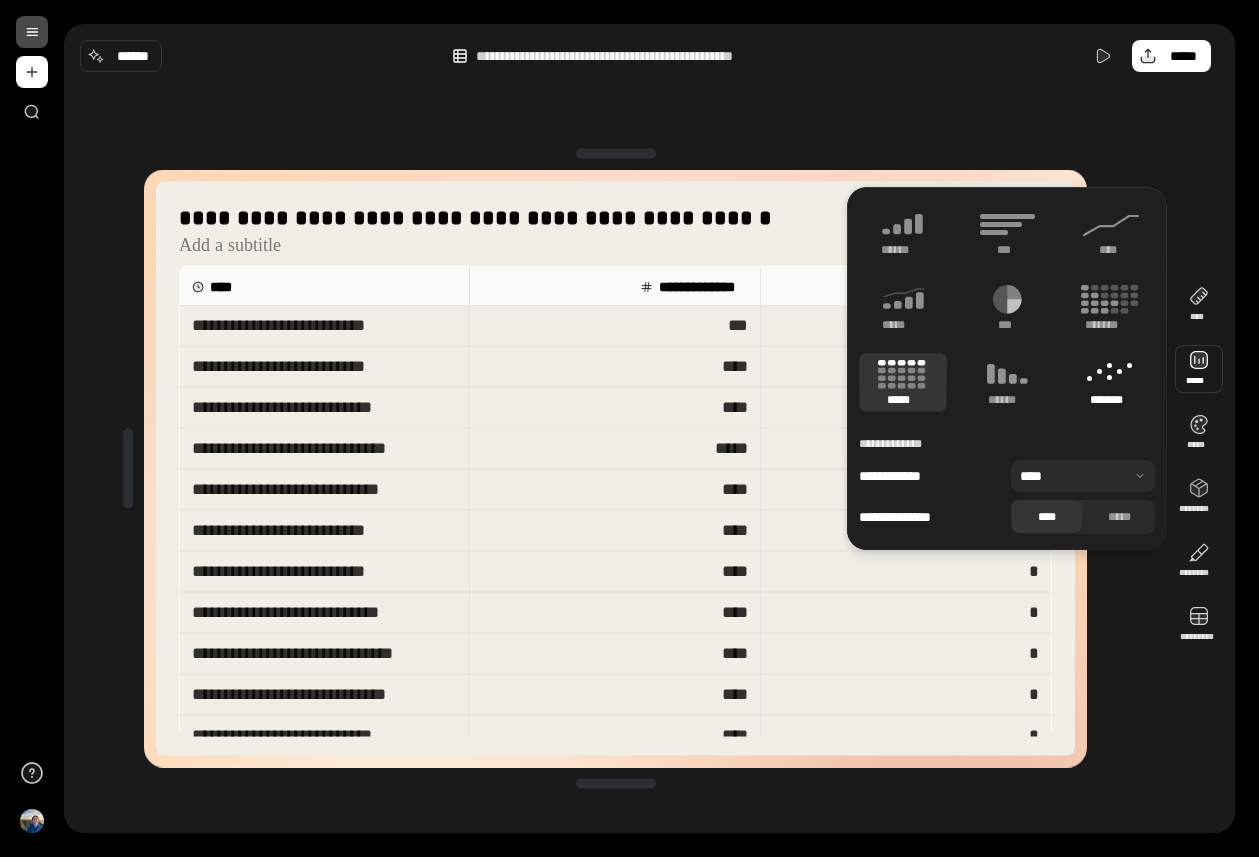click 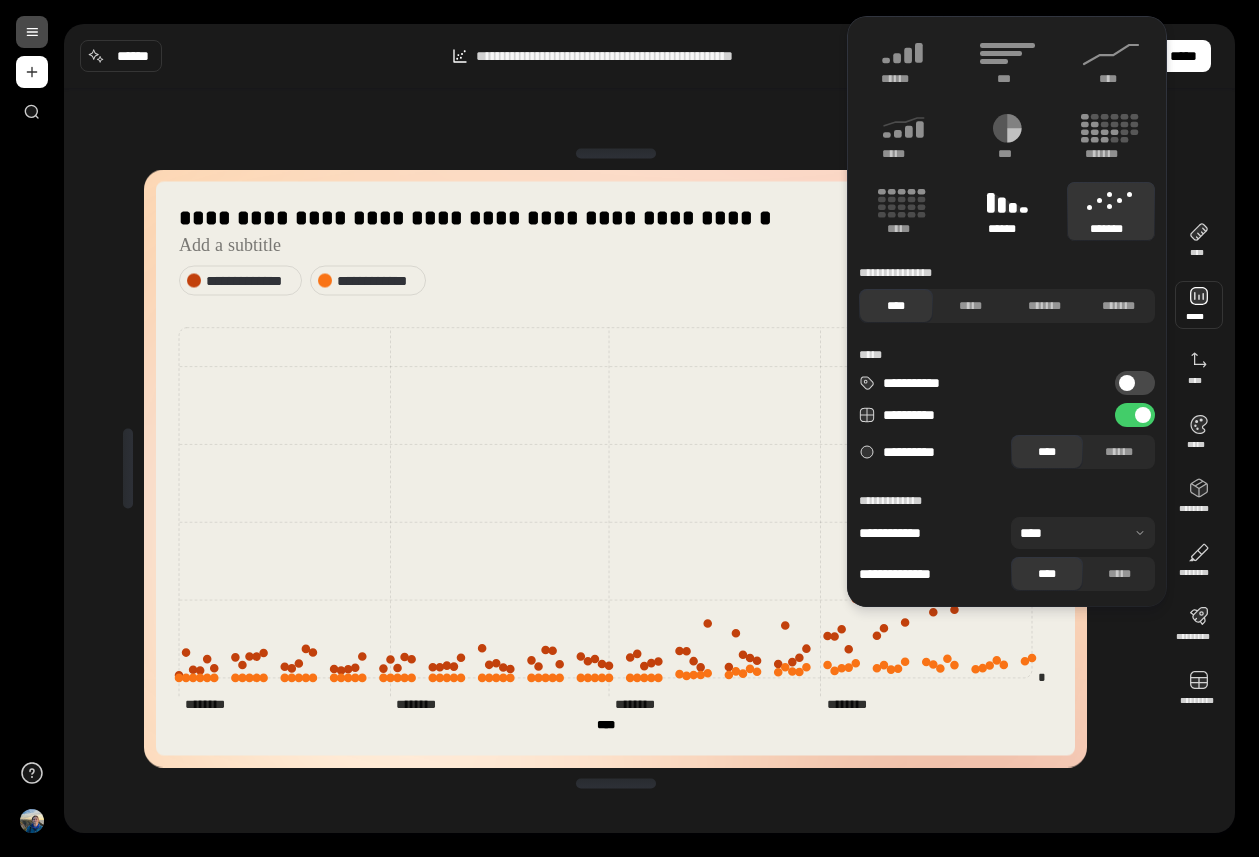 click 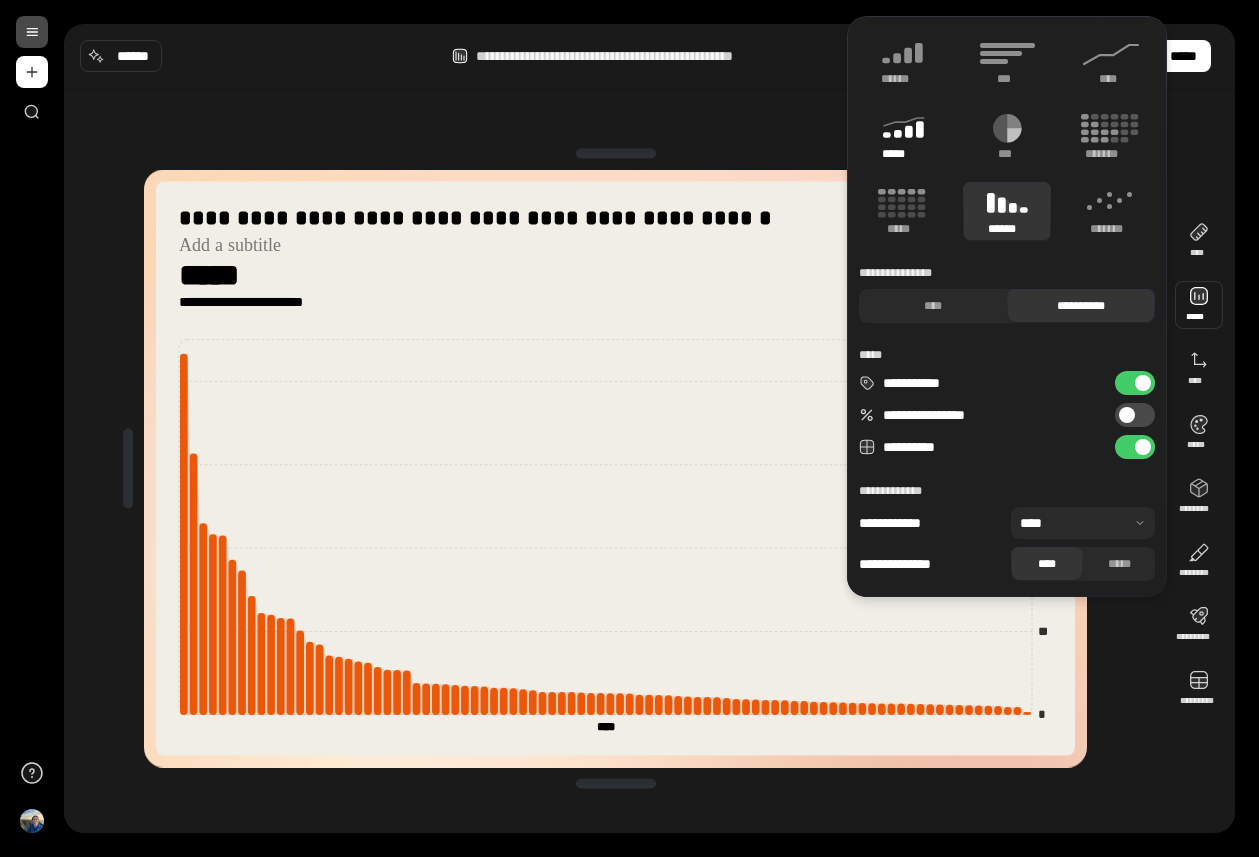 click 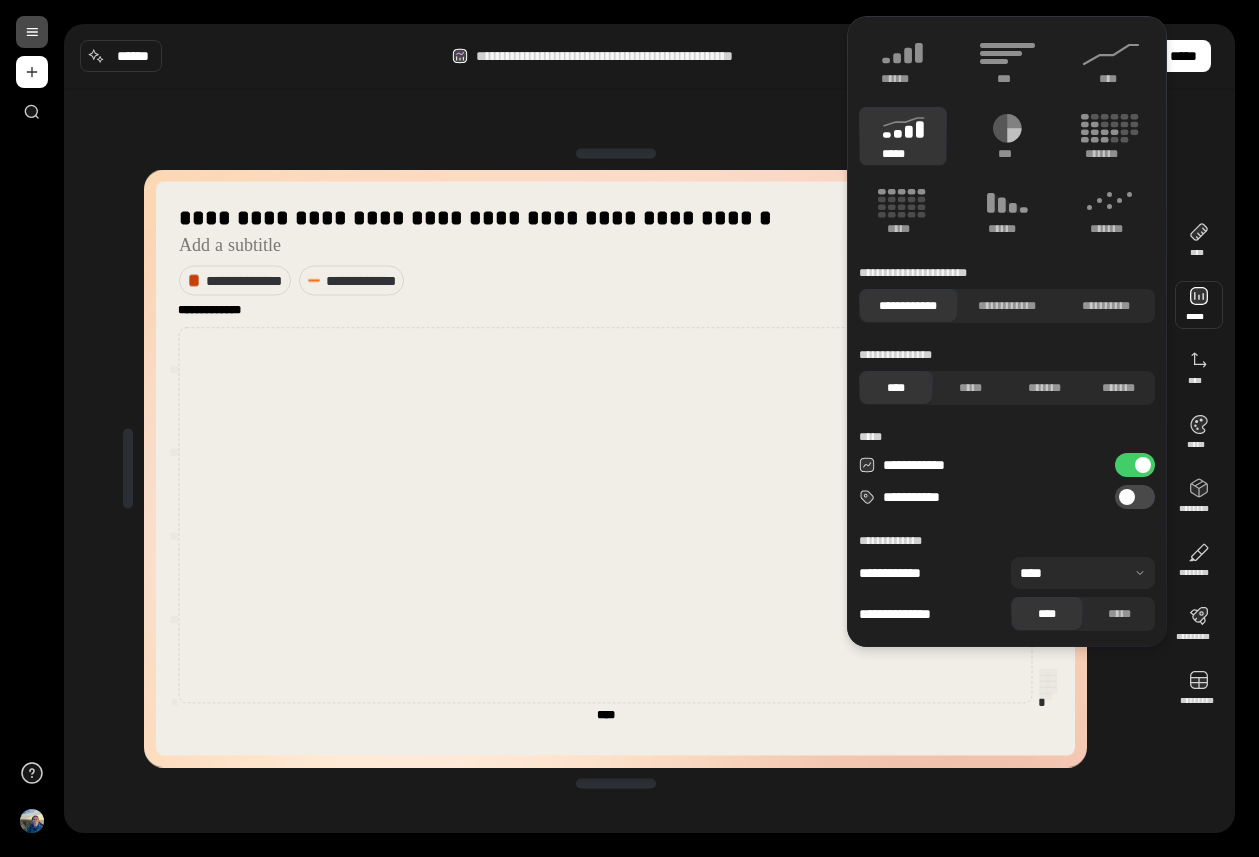 type on "**********" 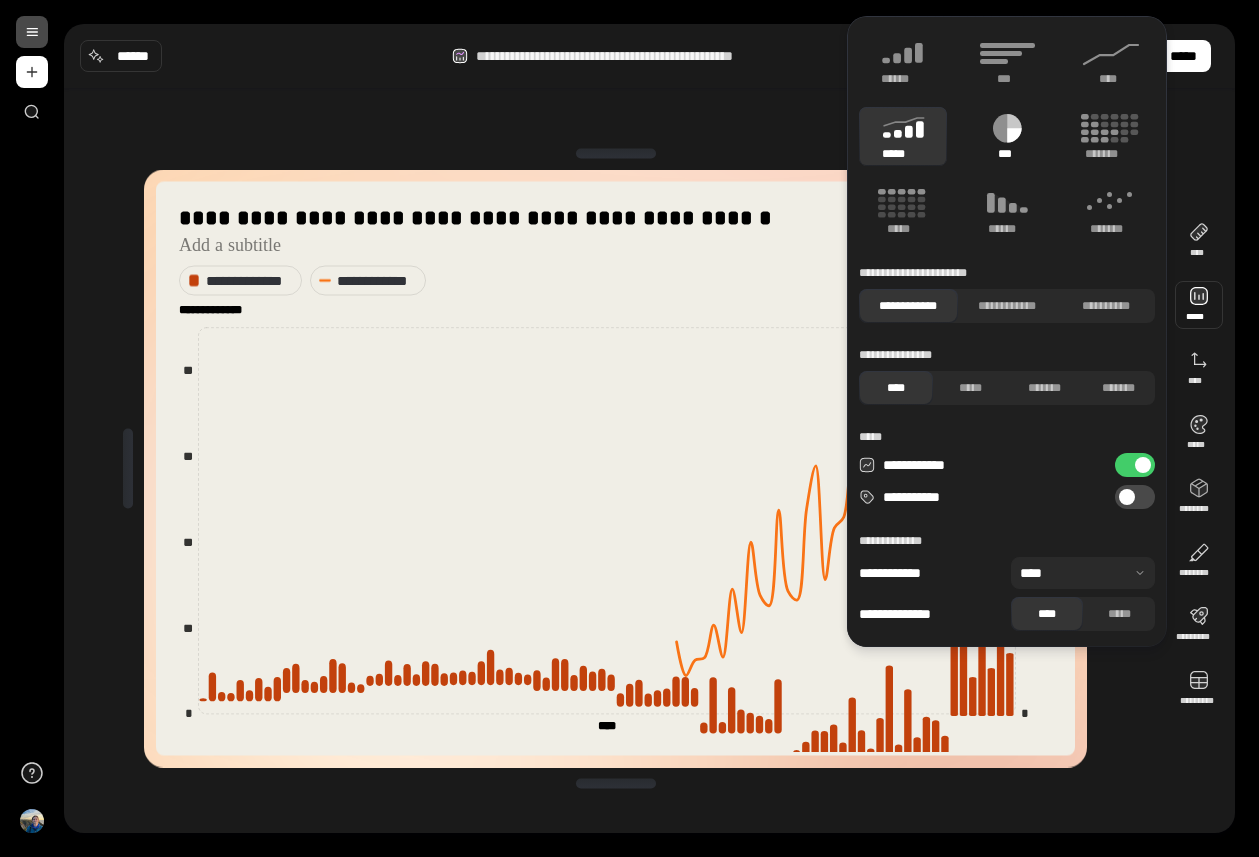 click 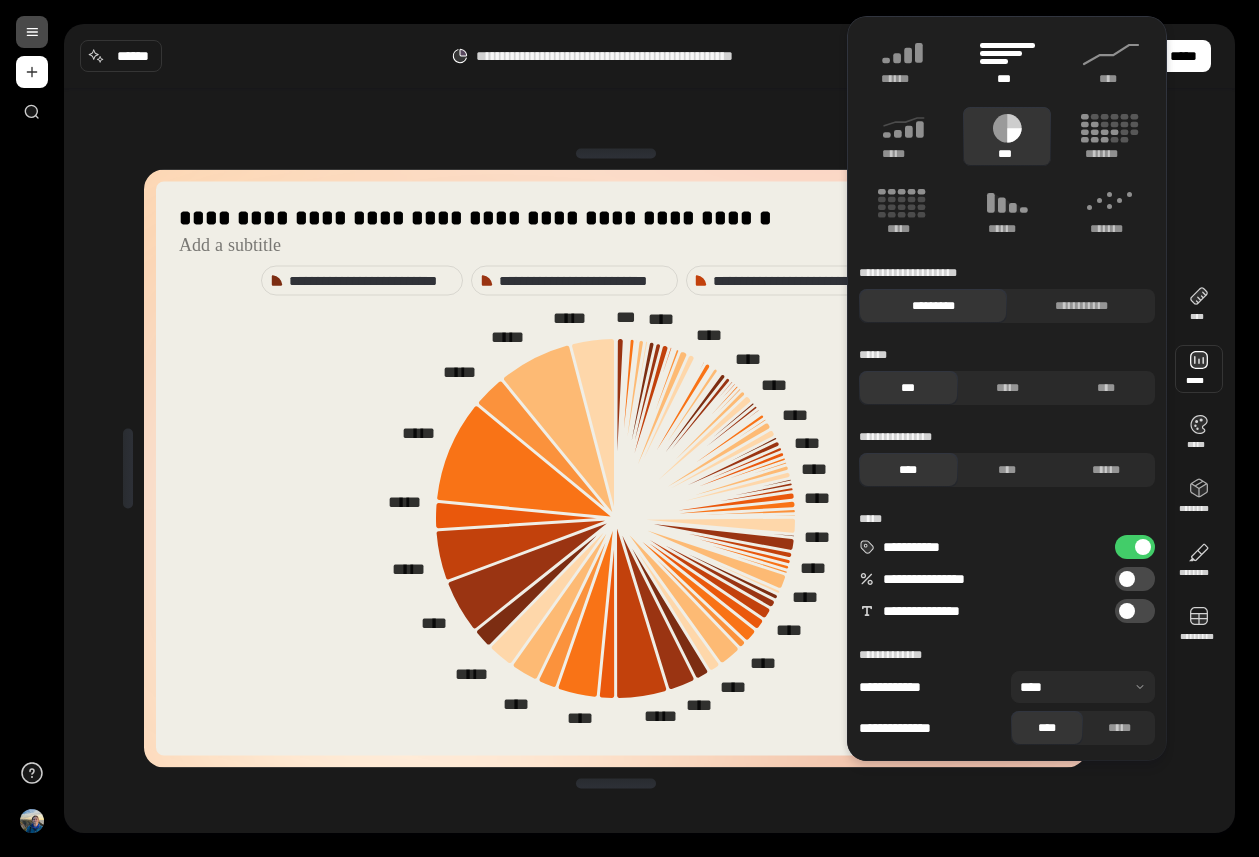 click on "***" at bounding box center (1006, 79) 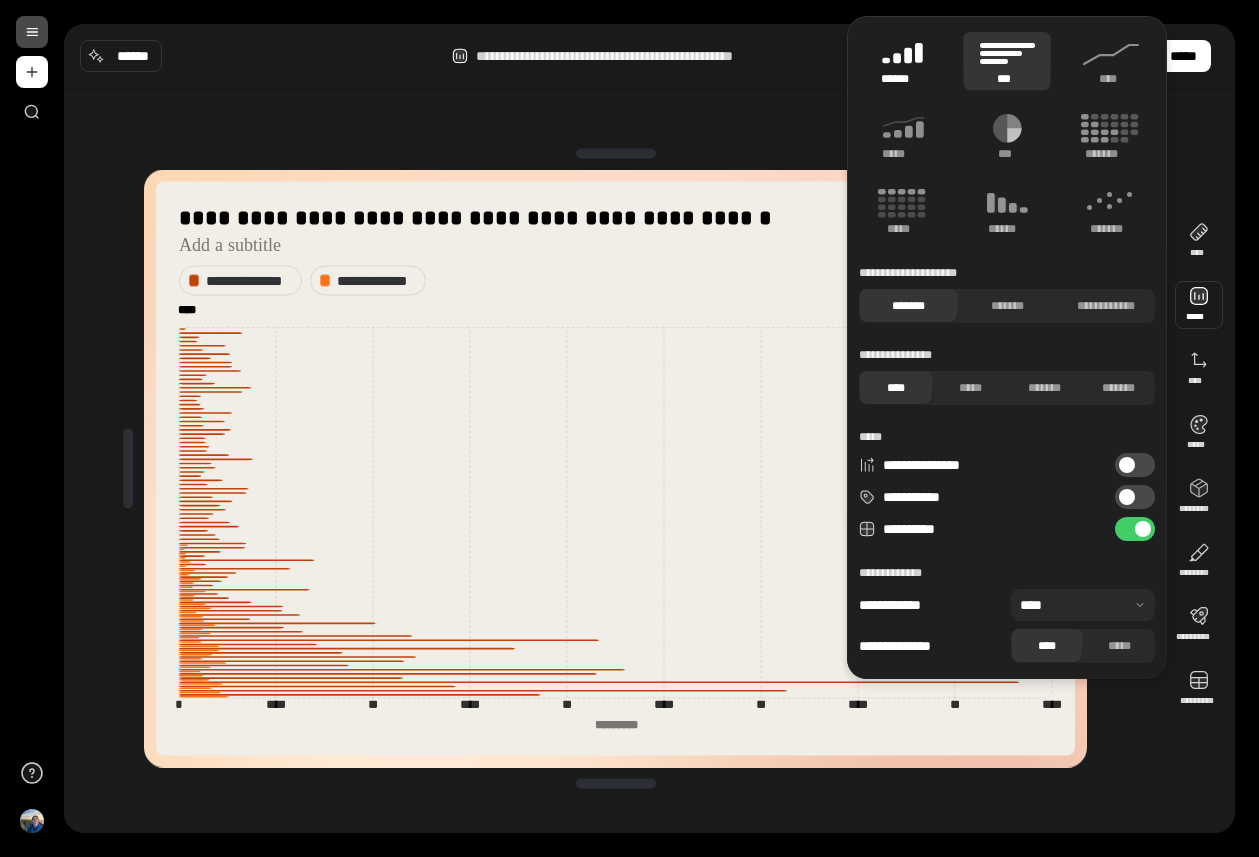 click 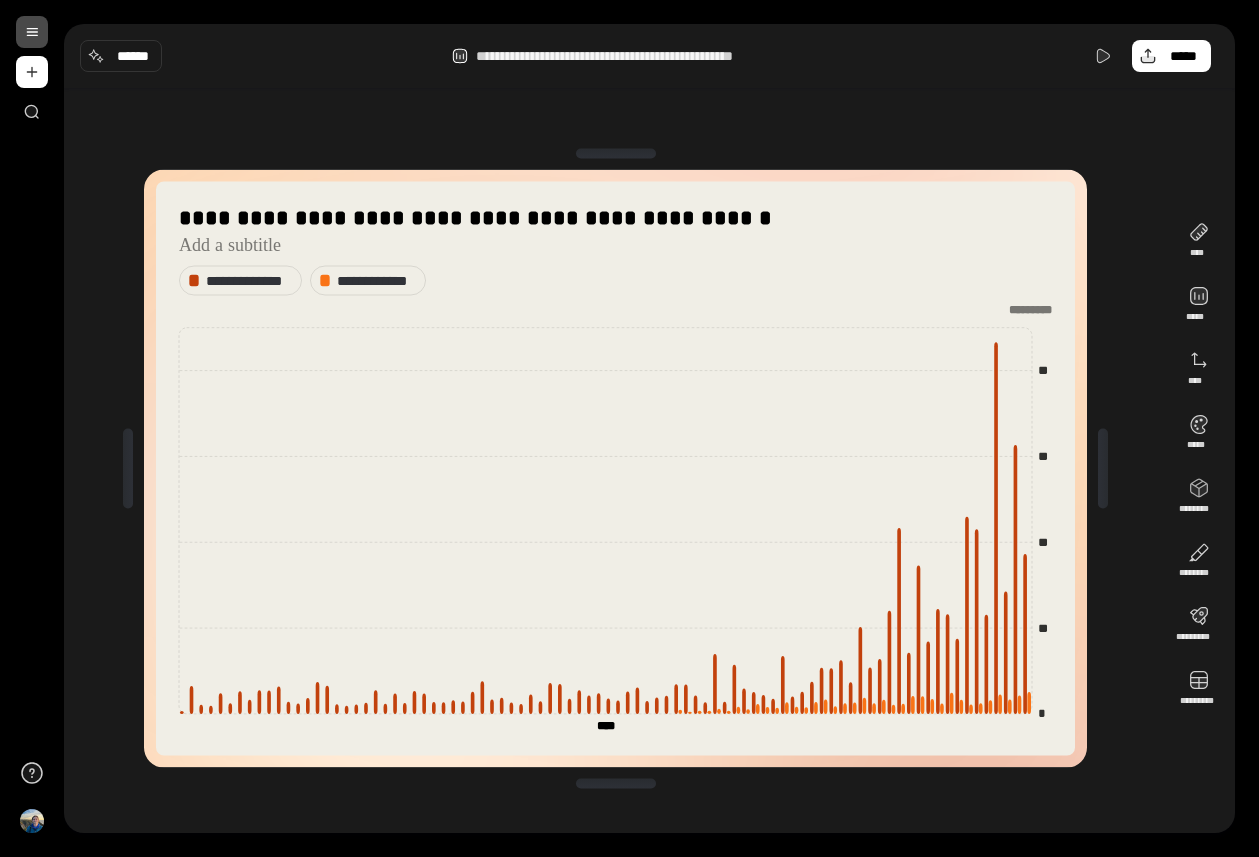 click on "**********" at bounding box center [649, 428] 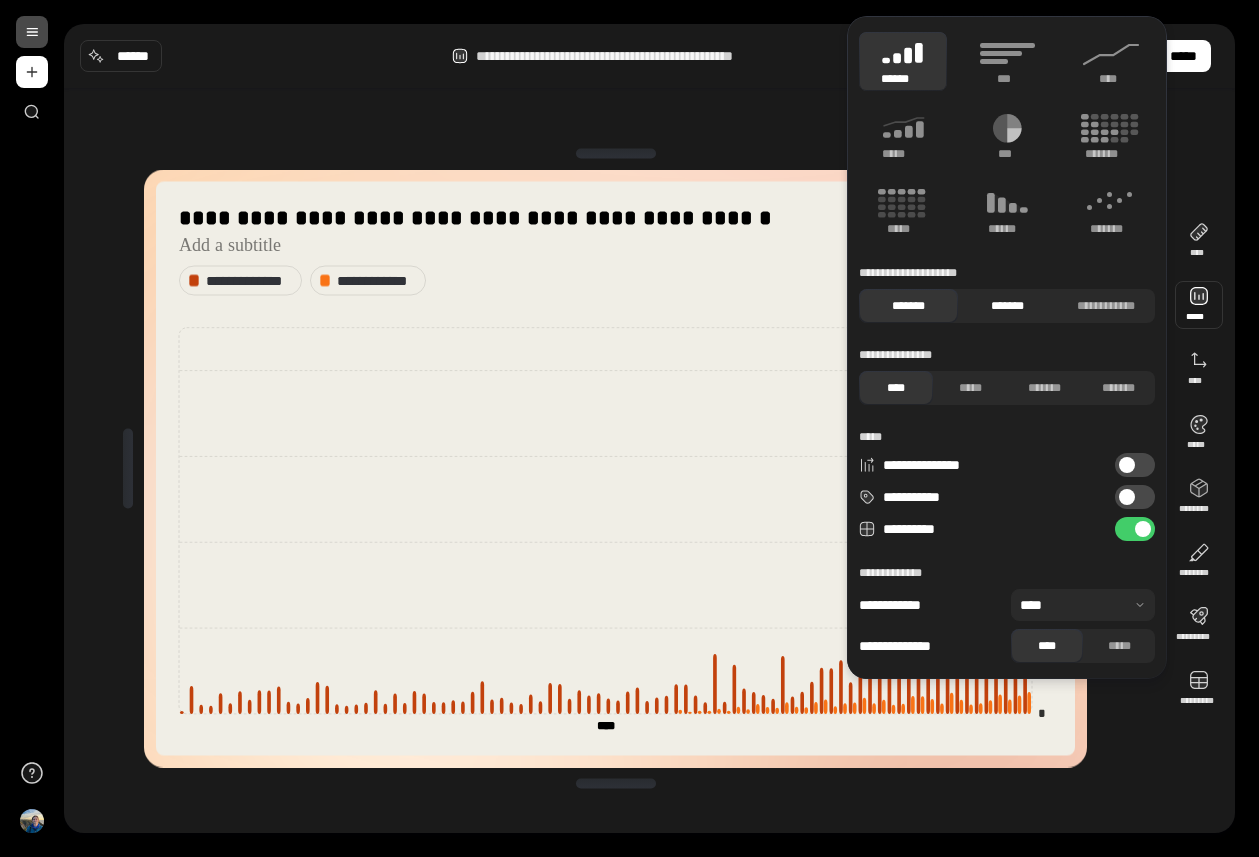 click on "*******" at bounding box center [1007, 306] 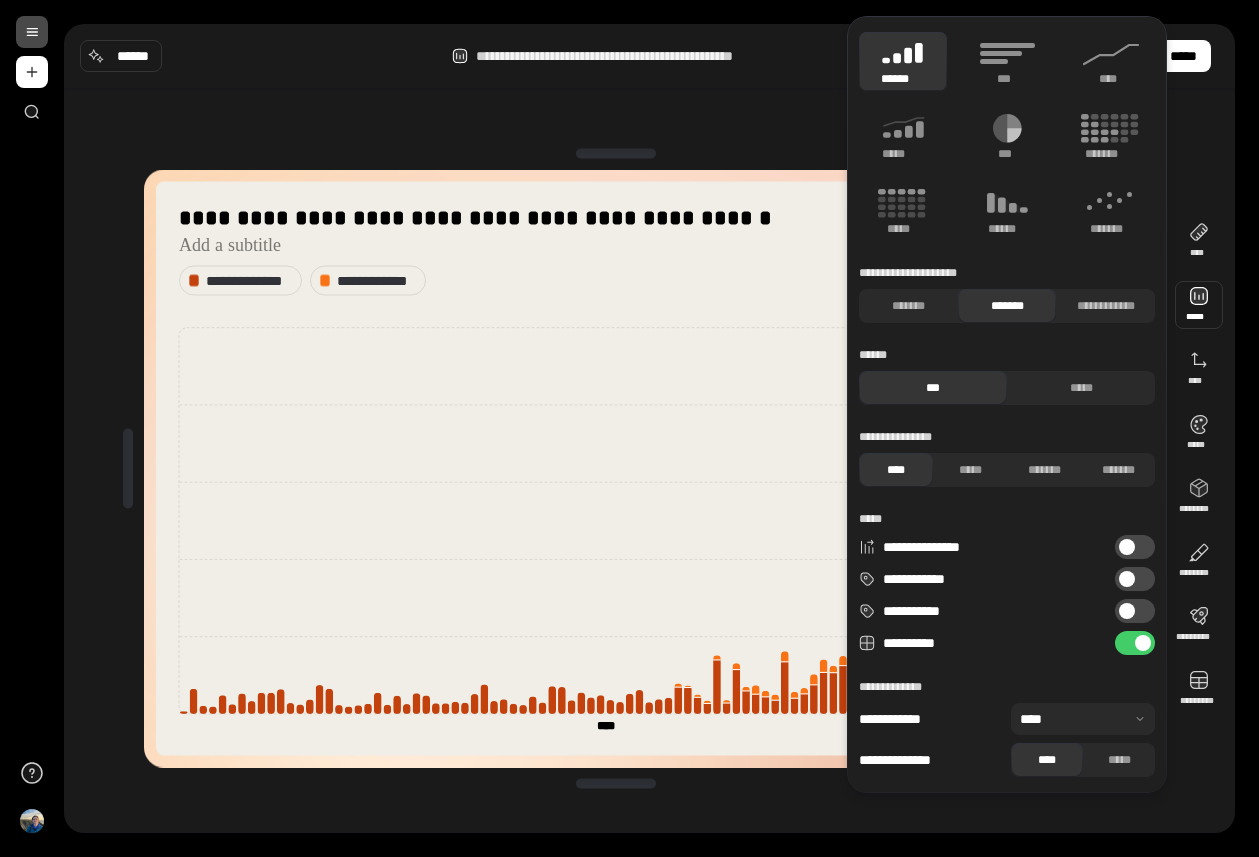 click on "**********" at bounding box center (615, 468) 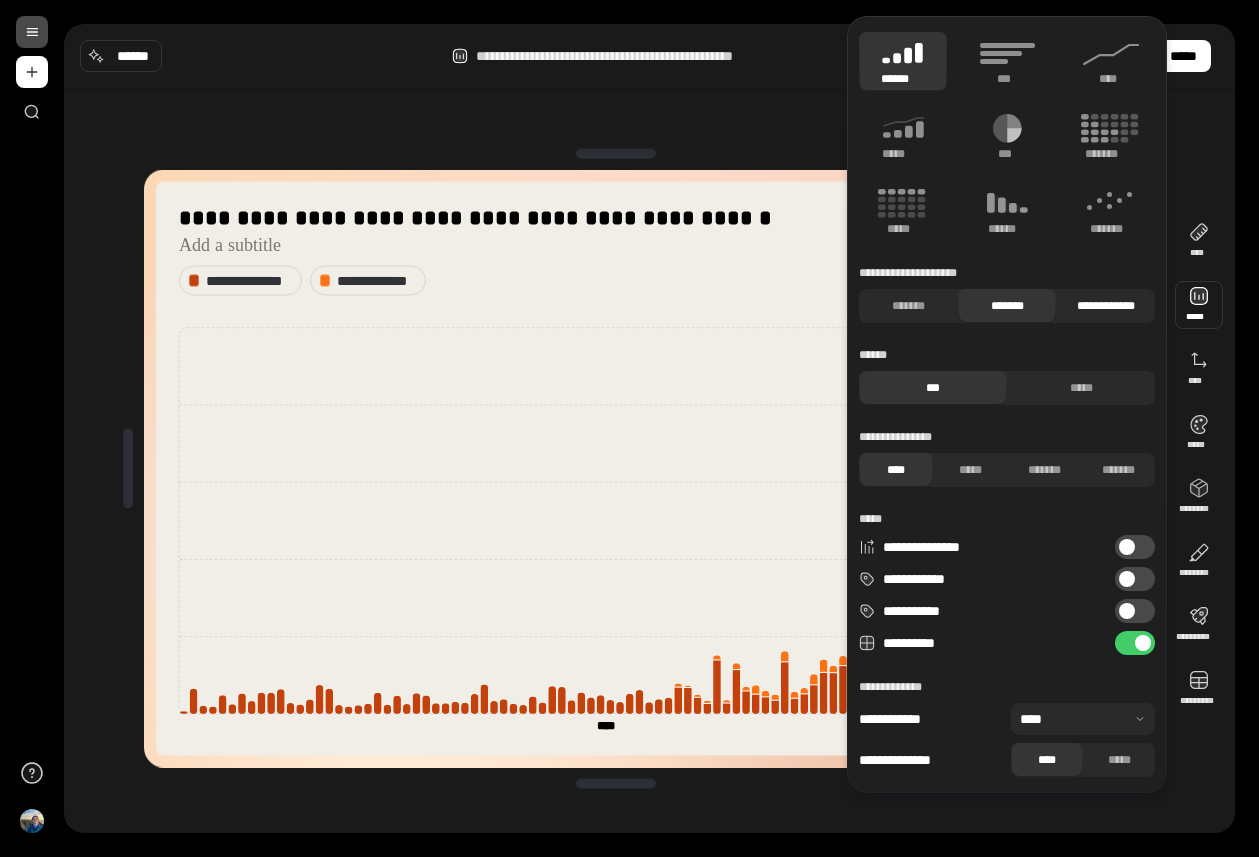 click on "**********" at bounding box center (1105, 306) 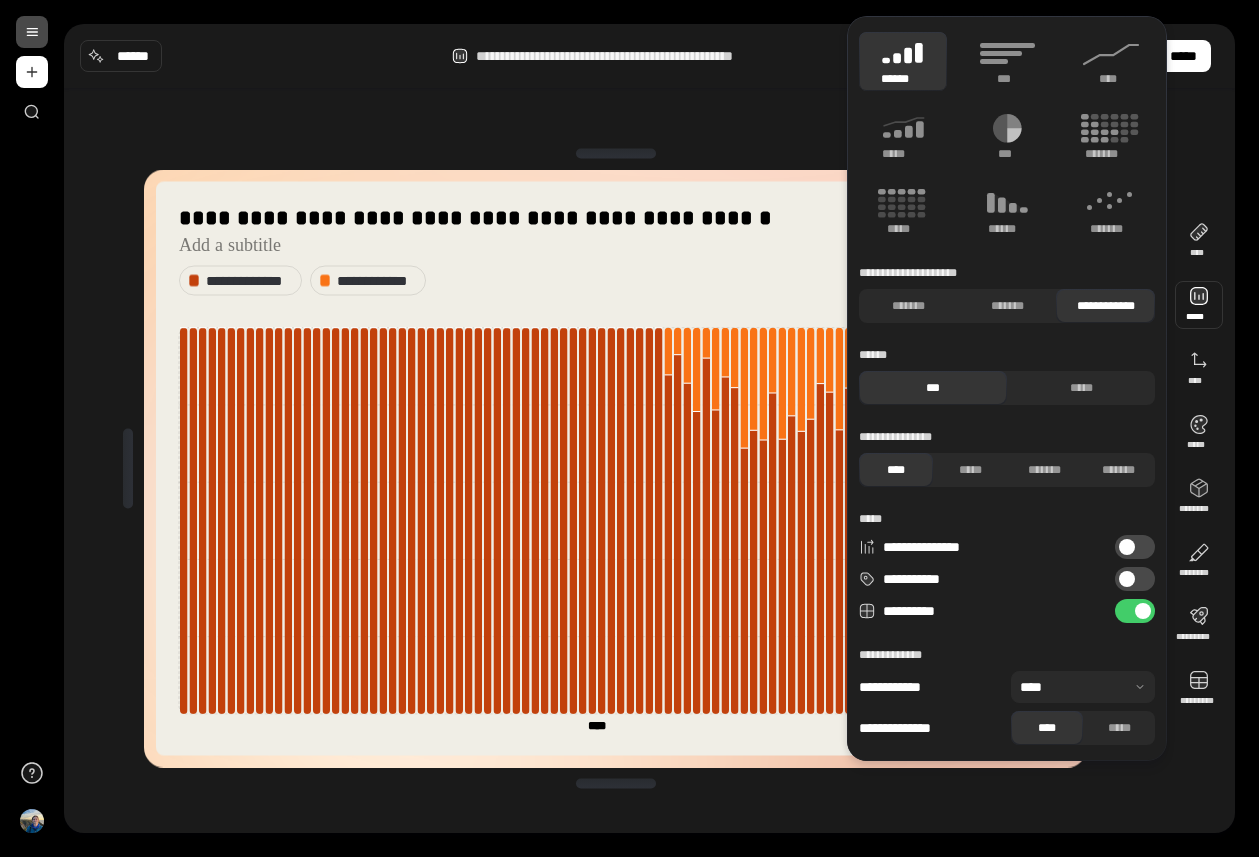 click on "**********" at bounding box center (615, 468) 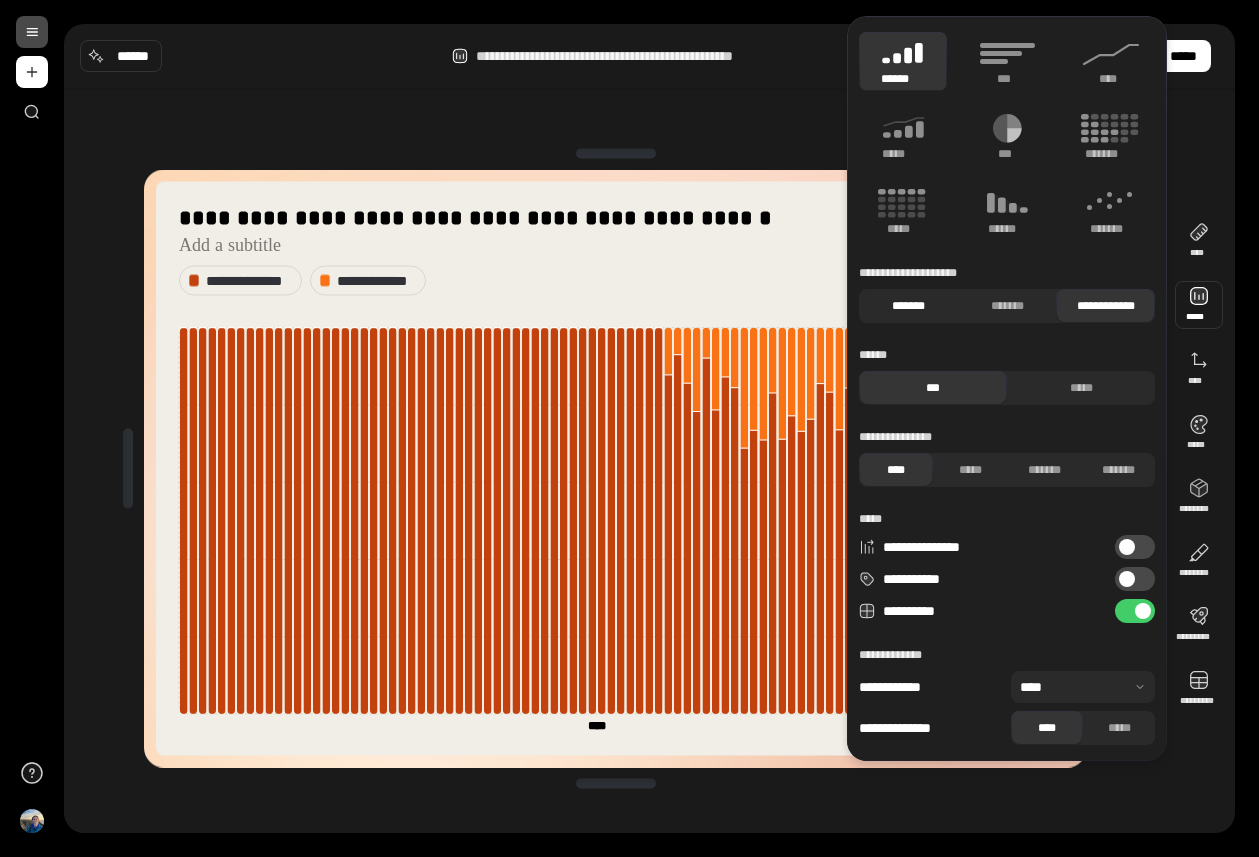 click on "*******" at bounding box center (908, 306) 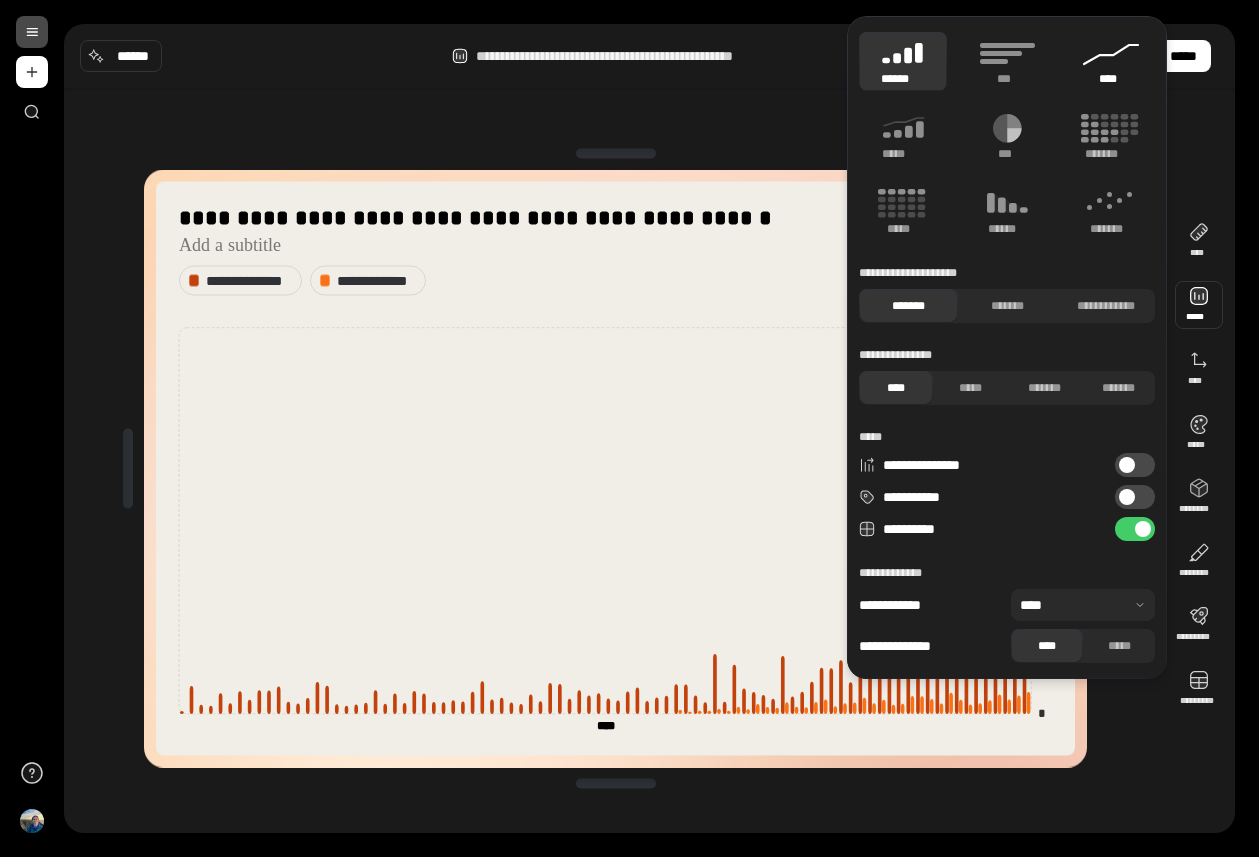click on "****" at bounding box center (1111, 79) 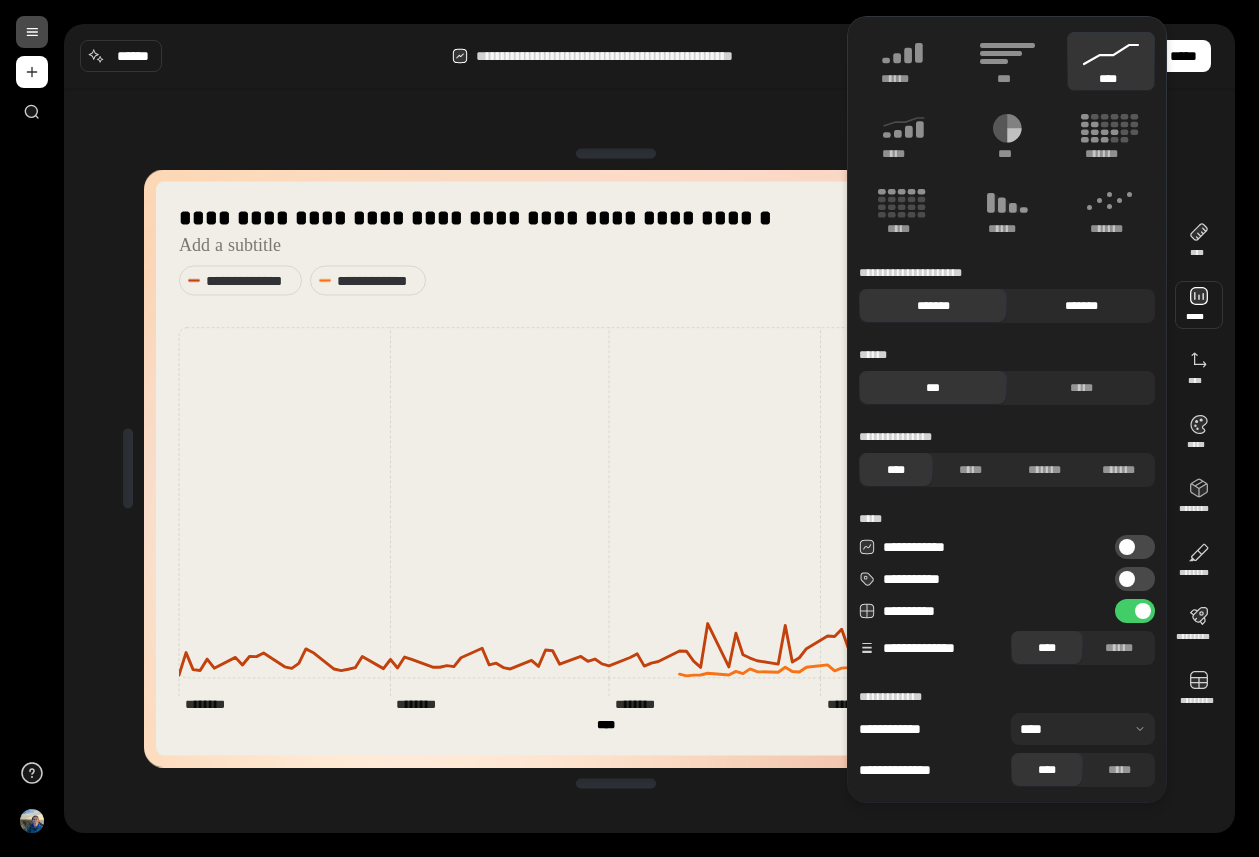 click on "*******" at bounding box center (1081, 306) 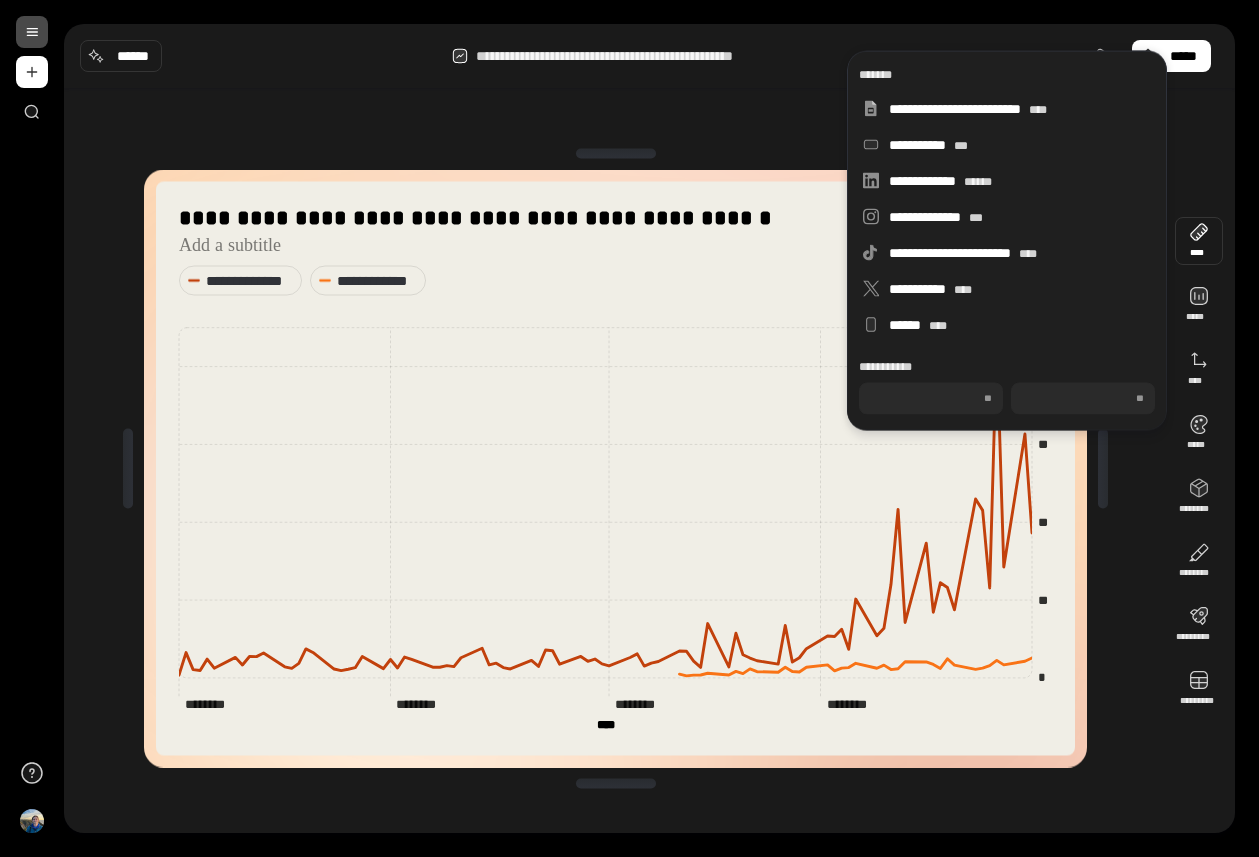 click on "**********" at bounding box center (649, 468) 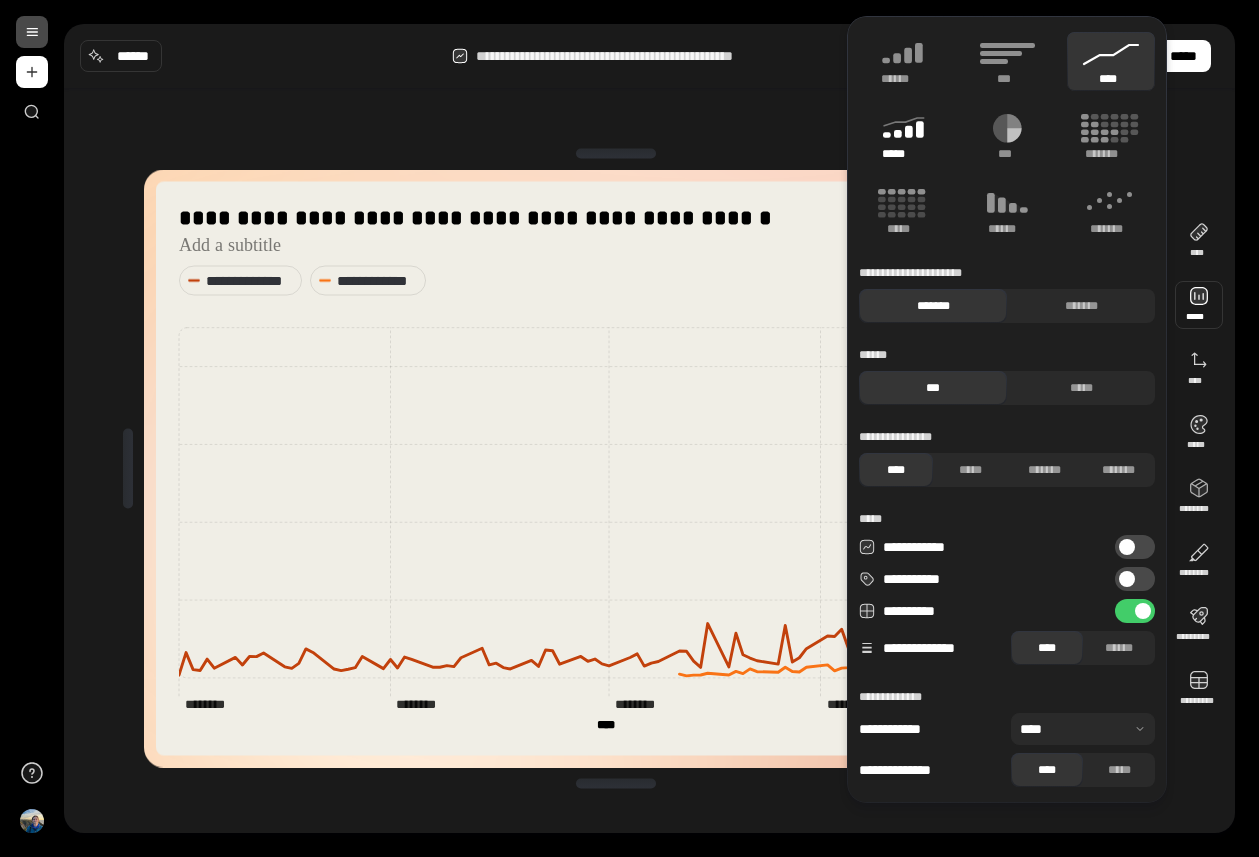 click on "*****" at bounding box center [902, 154] 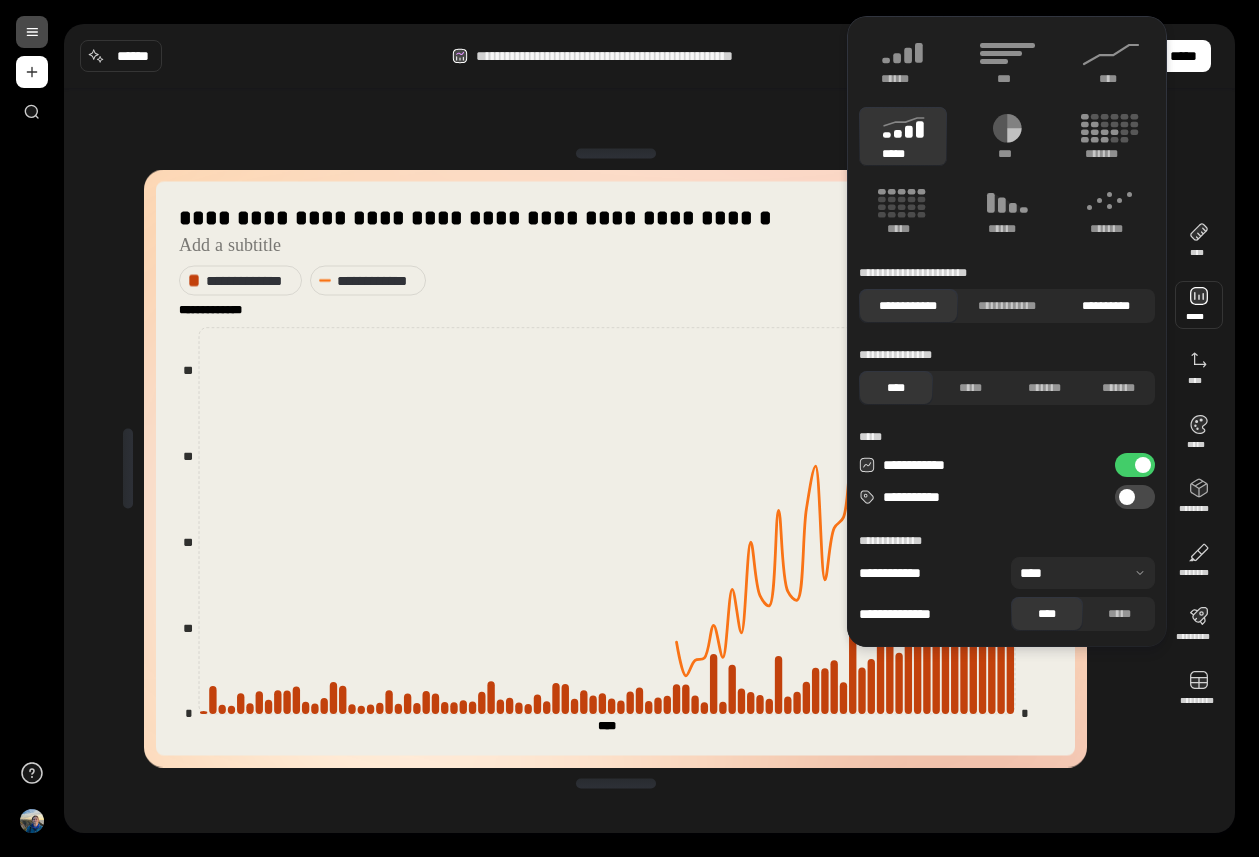 click on "**********" at bounding box center [1105, 306] 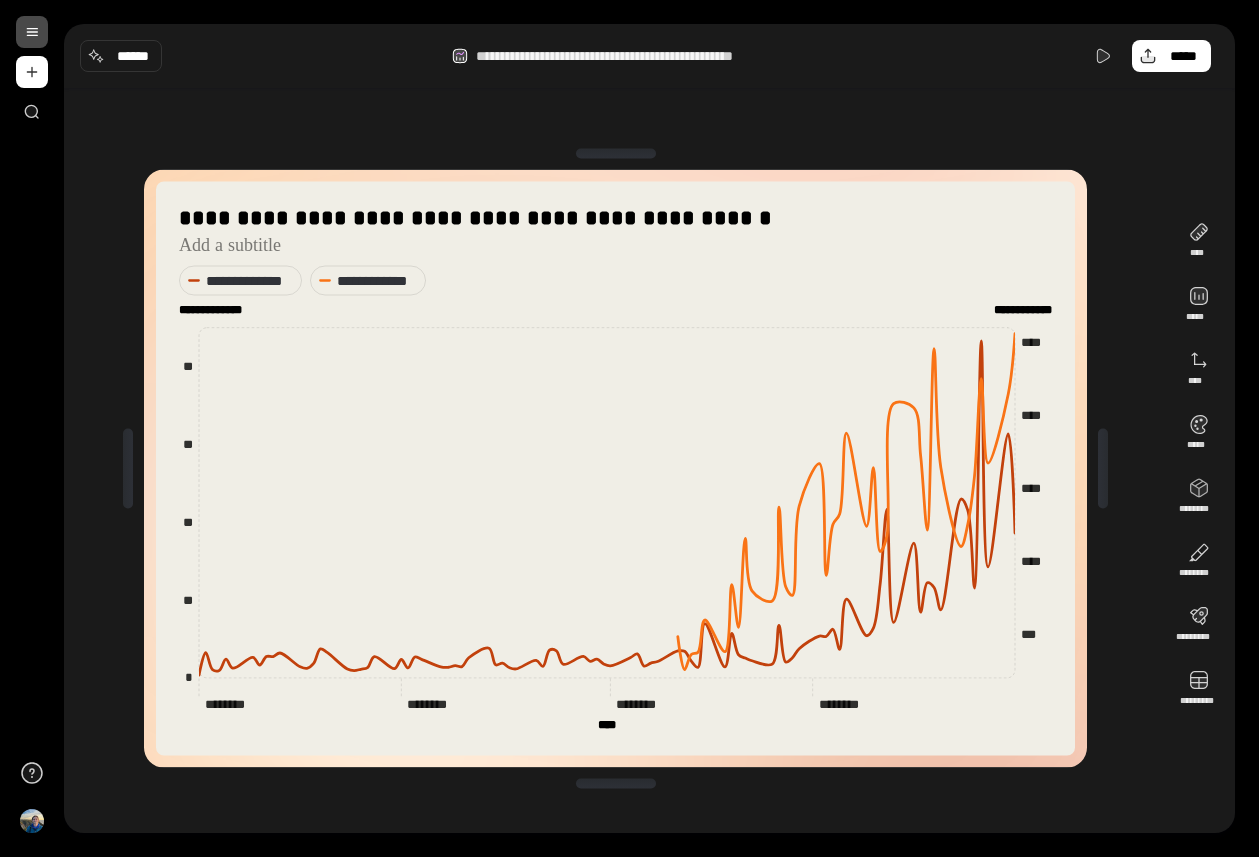 click on "**********" at bounding box center (615, 468) 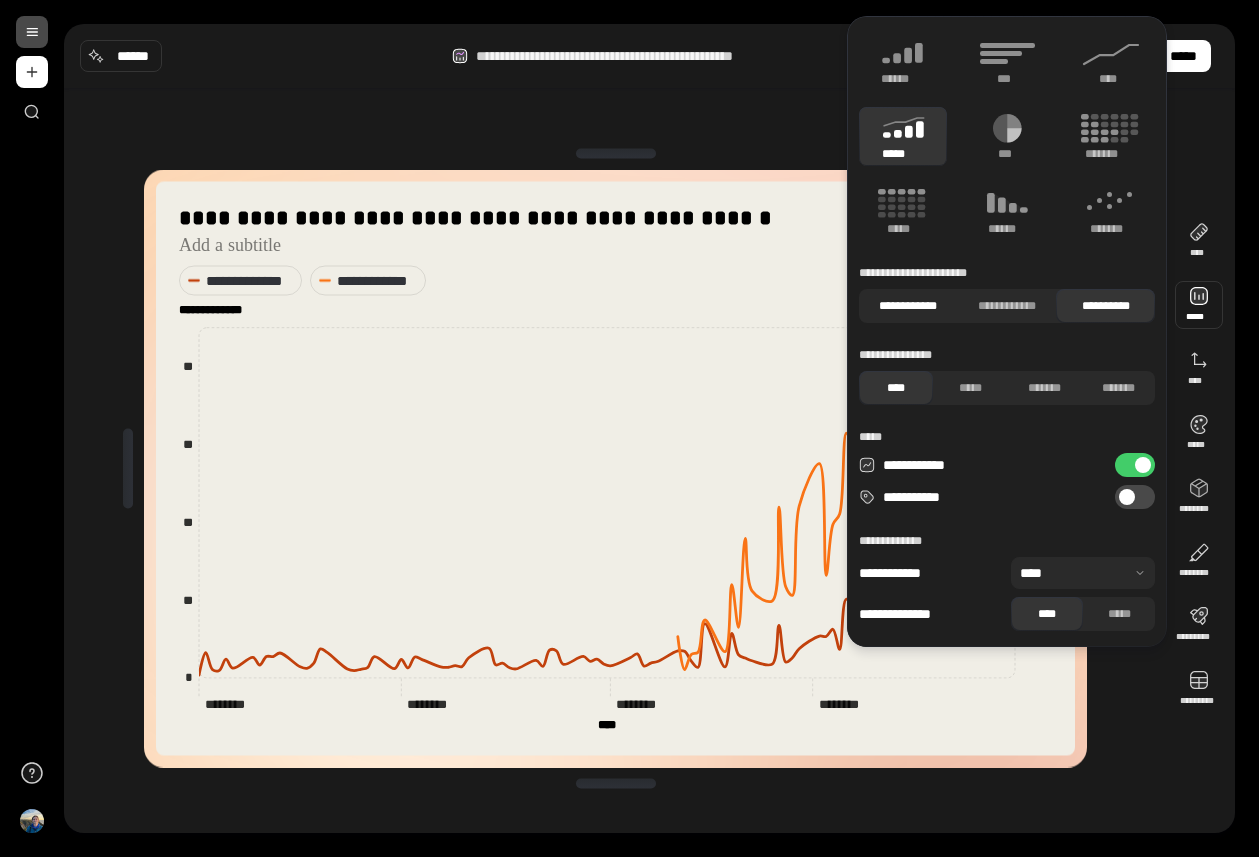 click on "**********" at bounding box center (908, 306) 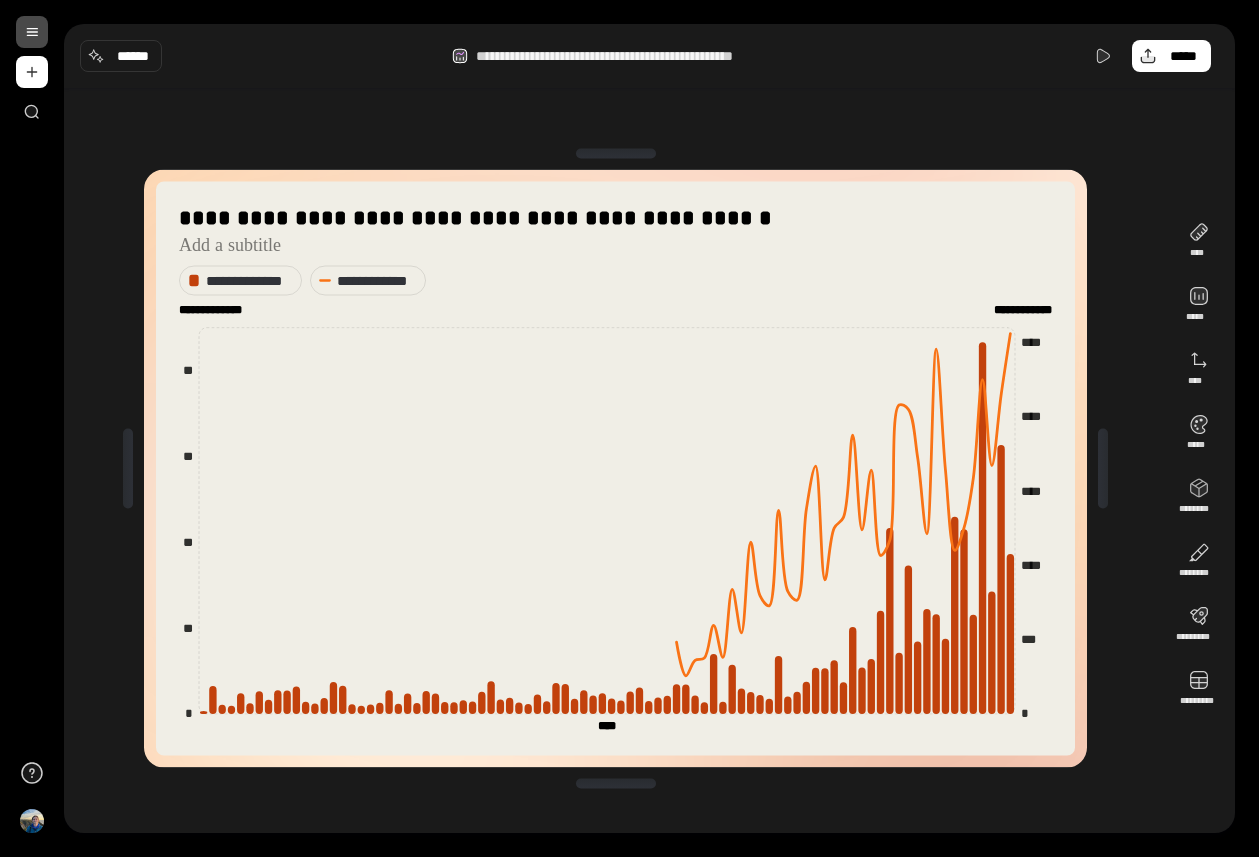 click on "**********" at bounding box center (615, 468) 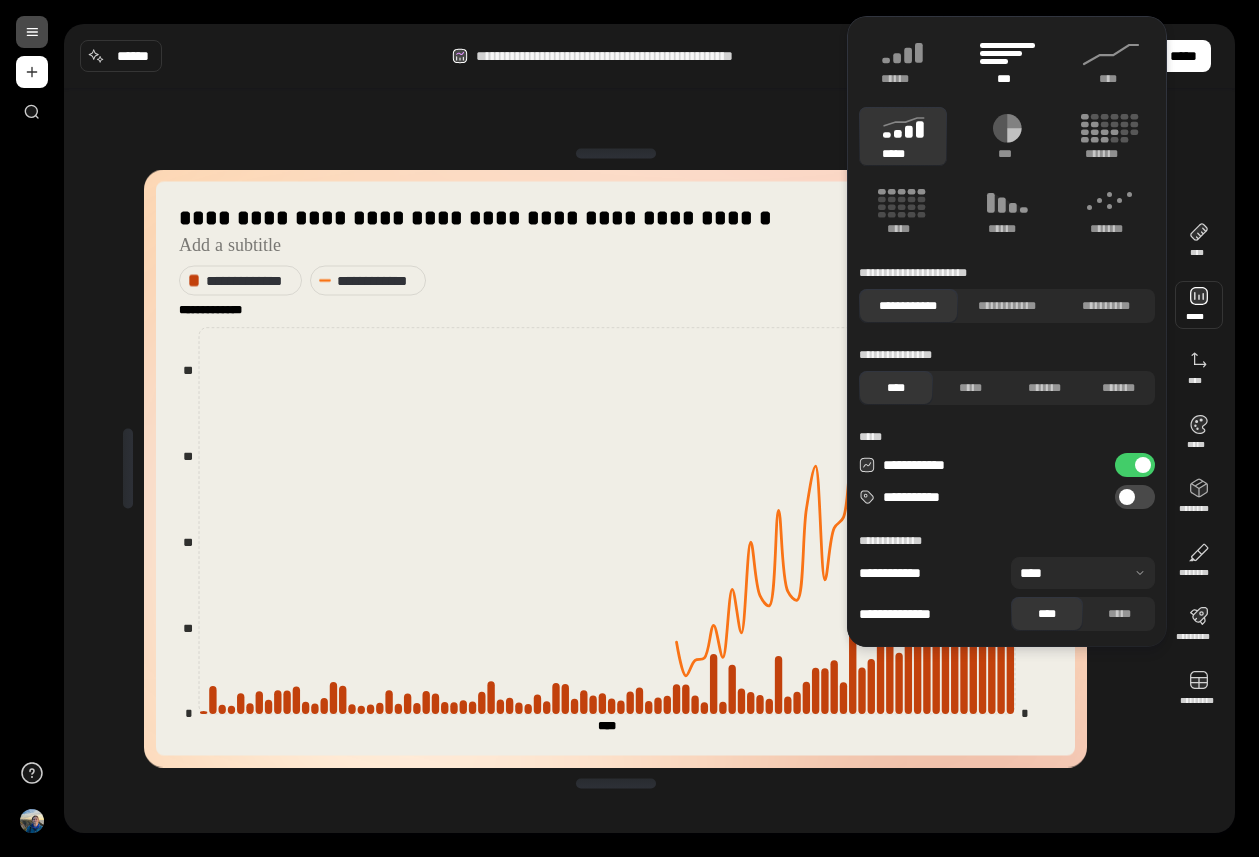 click 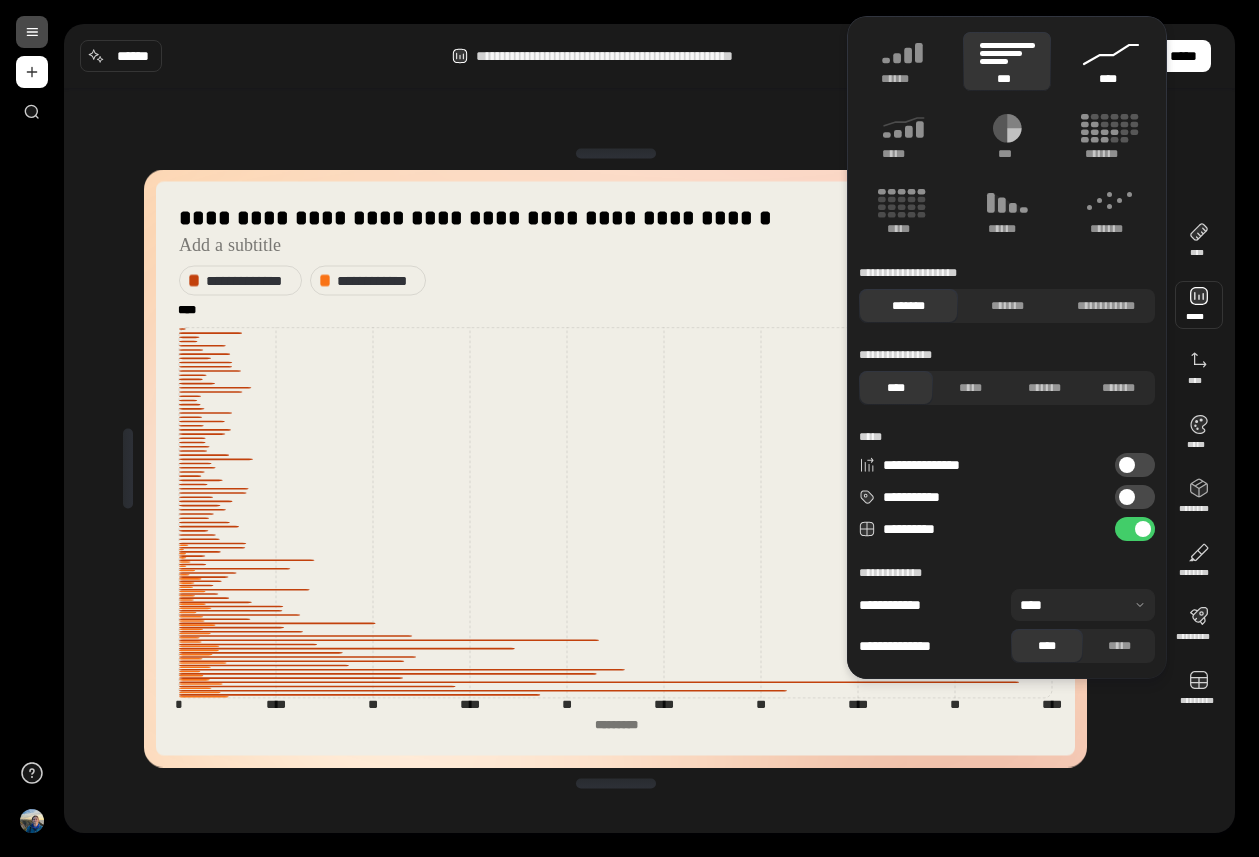 click 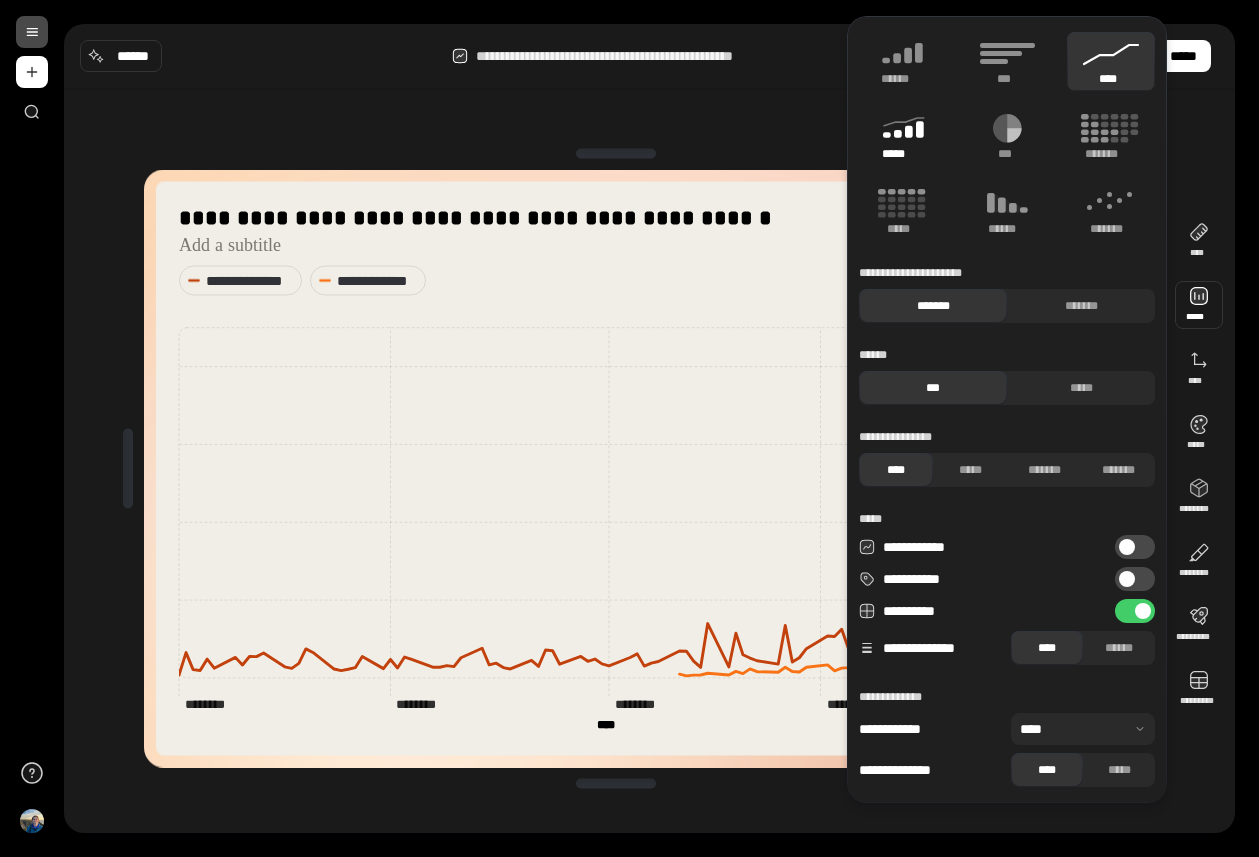 click on "*****" at bounding box center [902, 154] 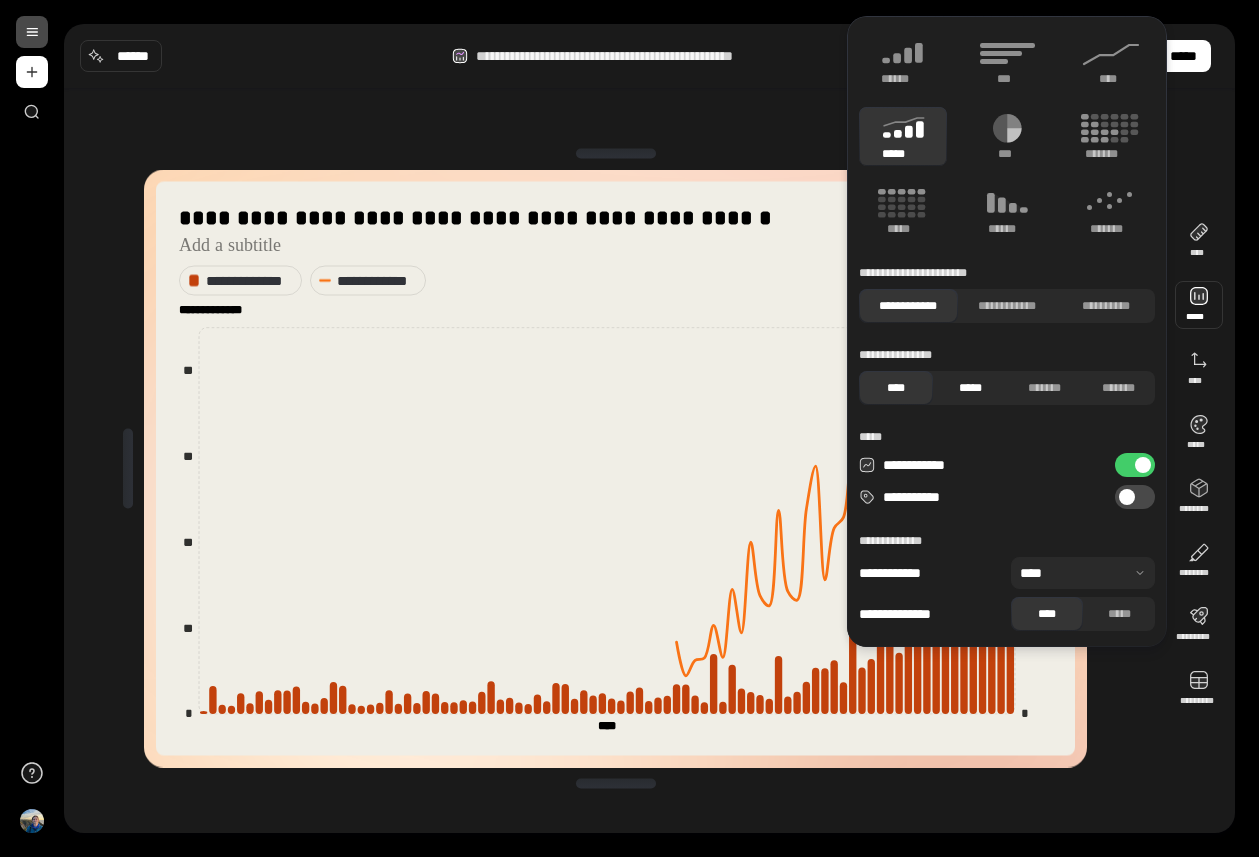 click on "*****" at bounding box center (970, 388) 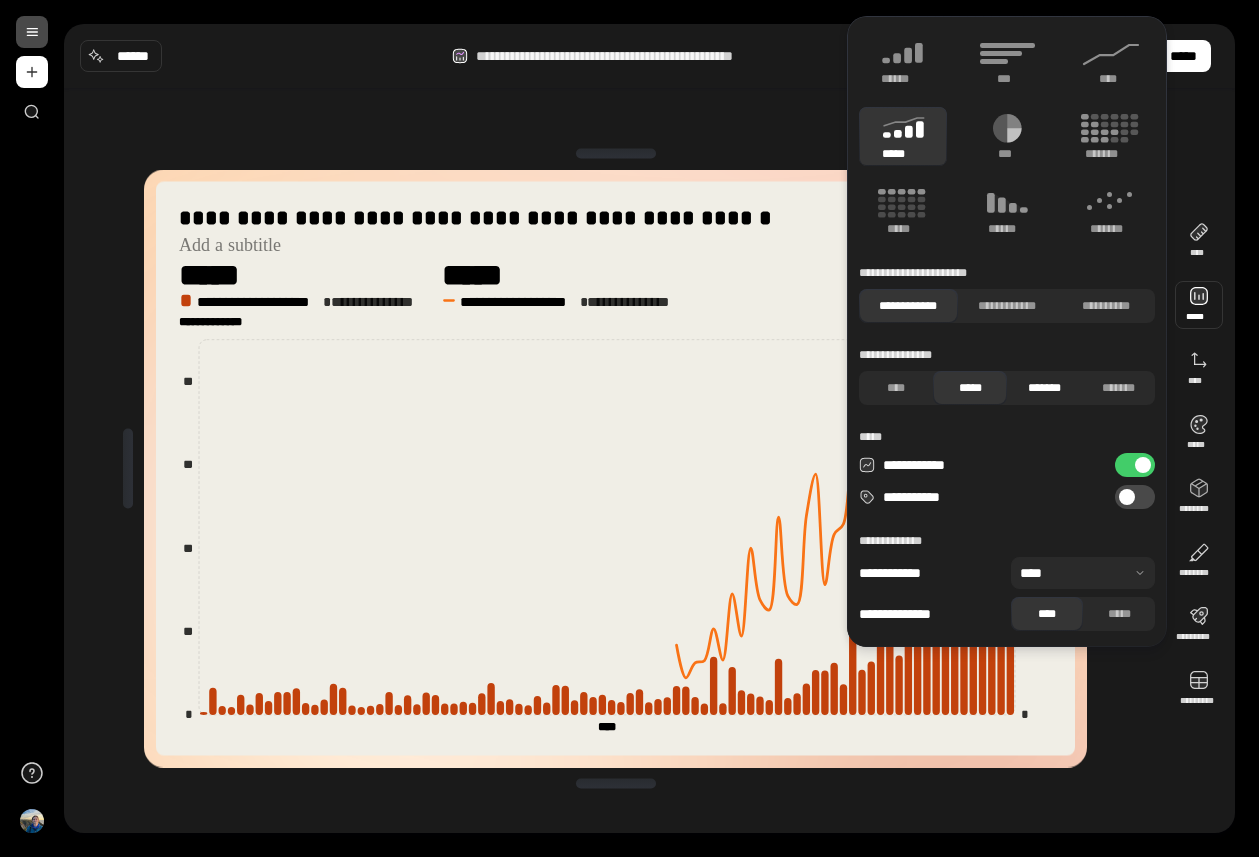 click on "*******" at bounding box center [1044, 388] 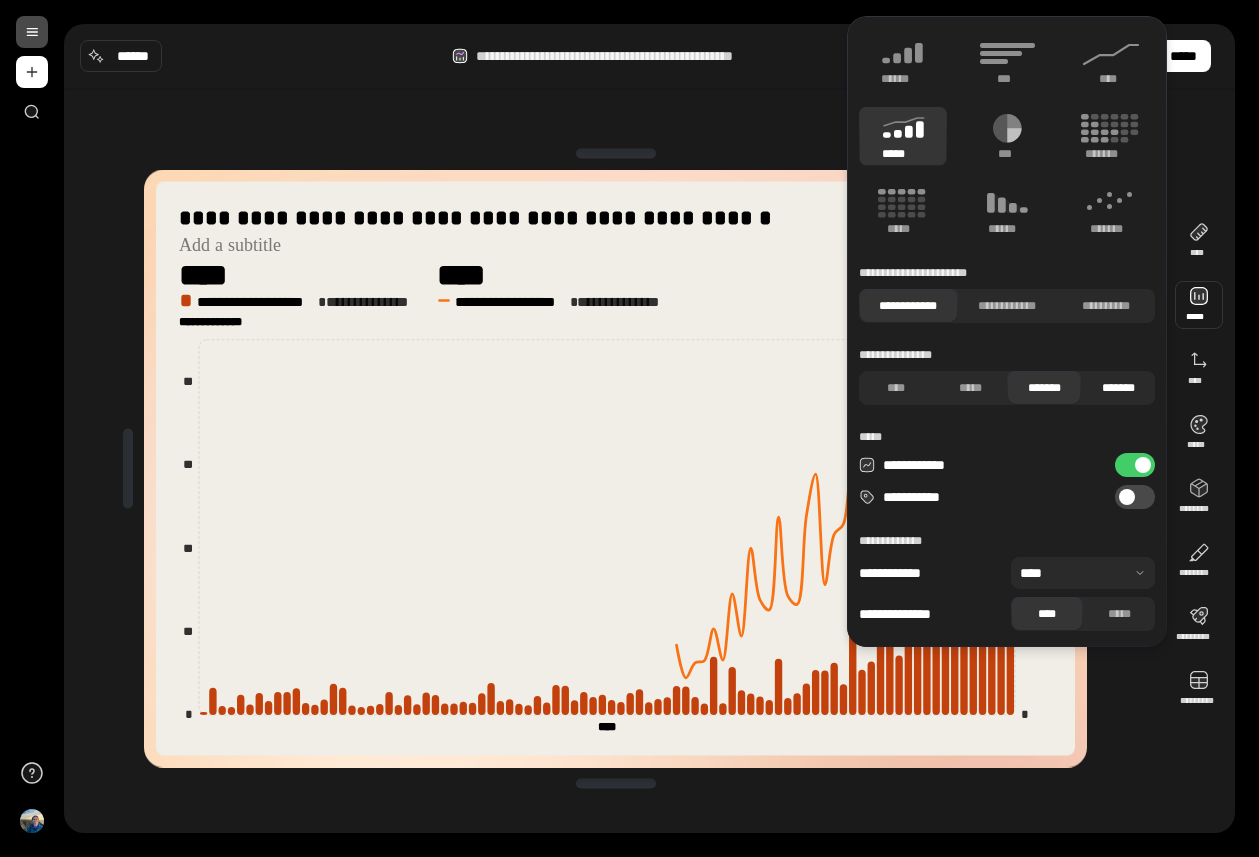 click on "*******" at bounding box center [1118, 388] 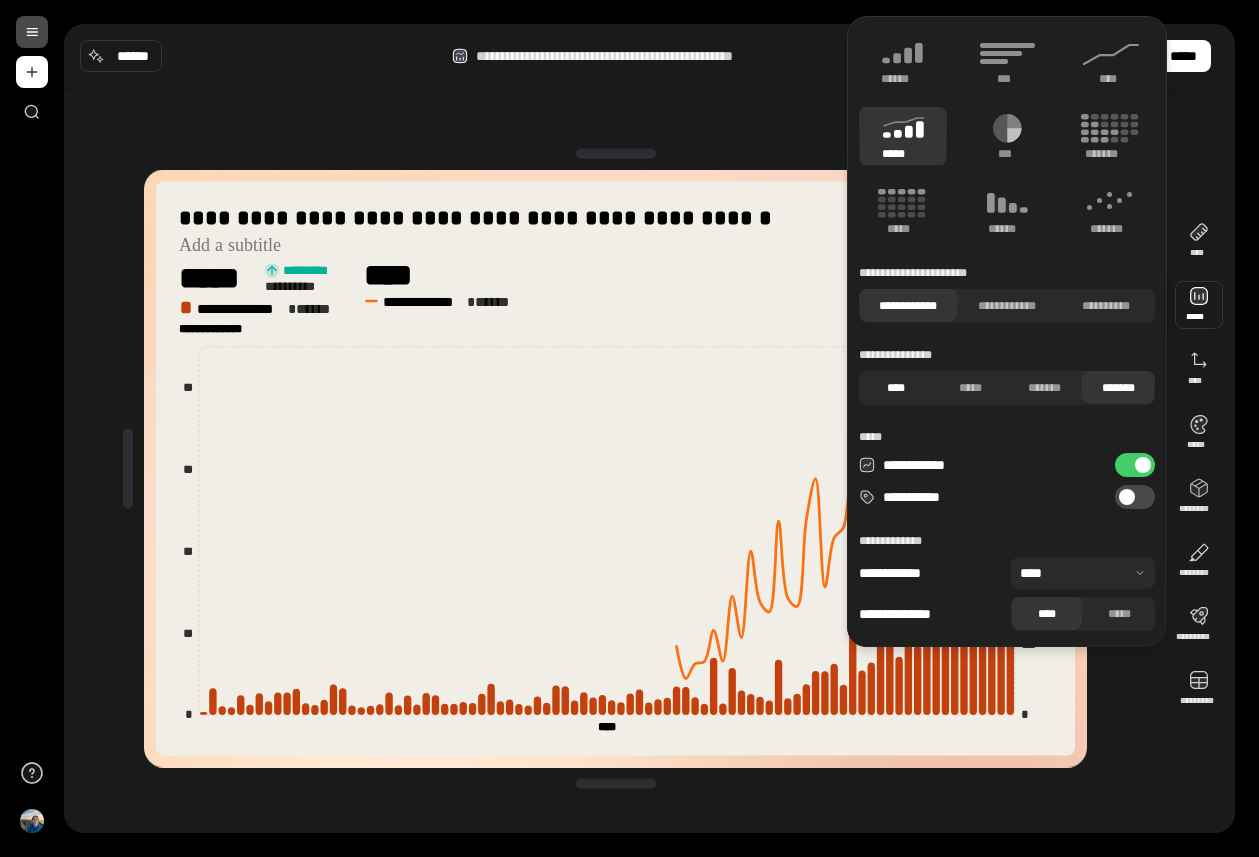click on "****" at bounding box center [896, 388] 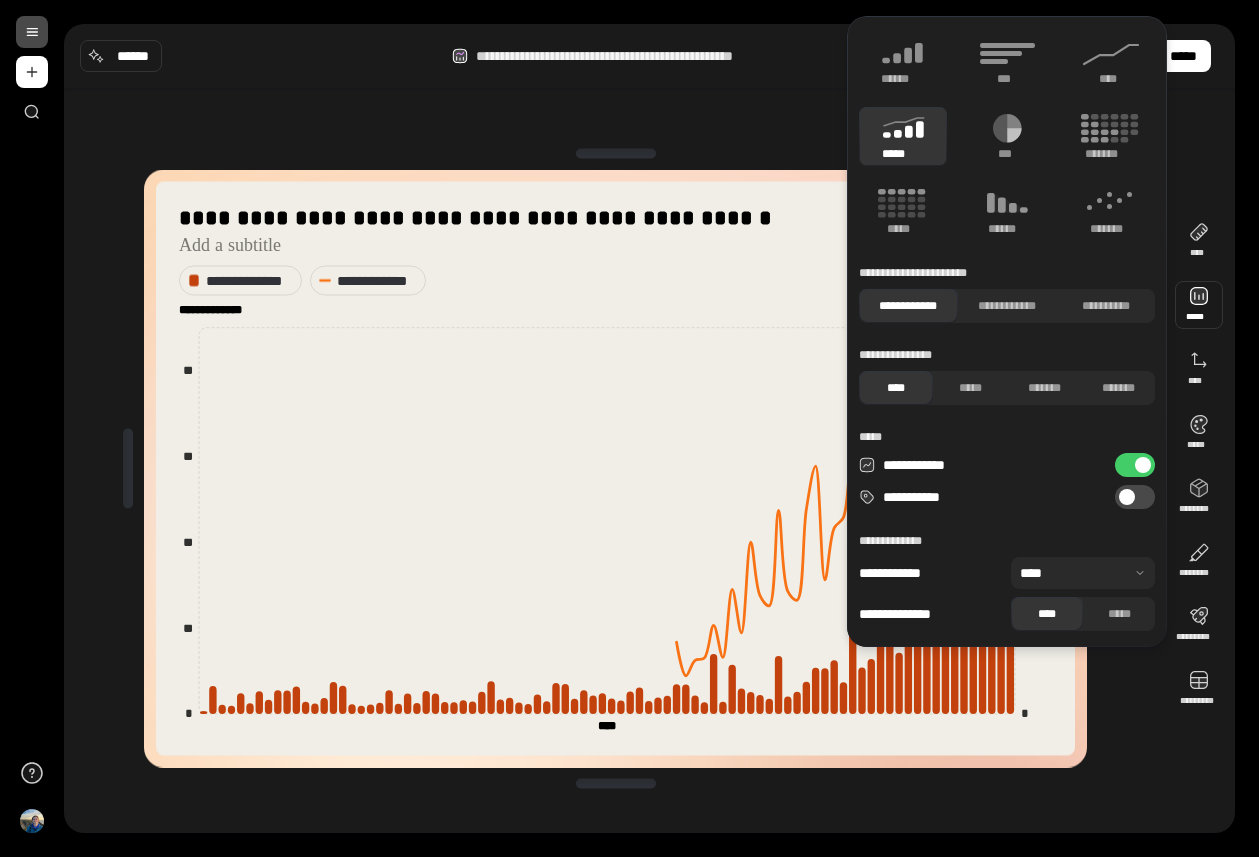 click at bounding box center [1127, 497] 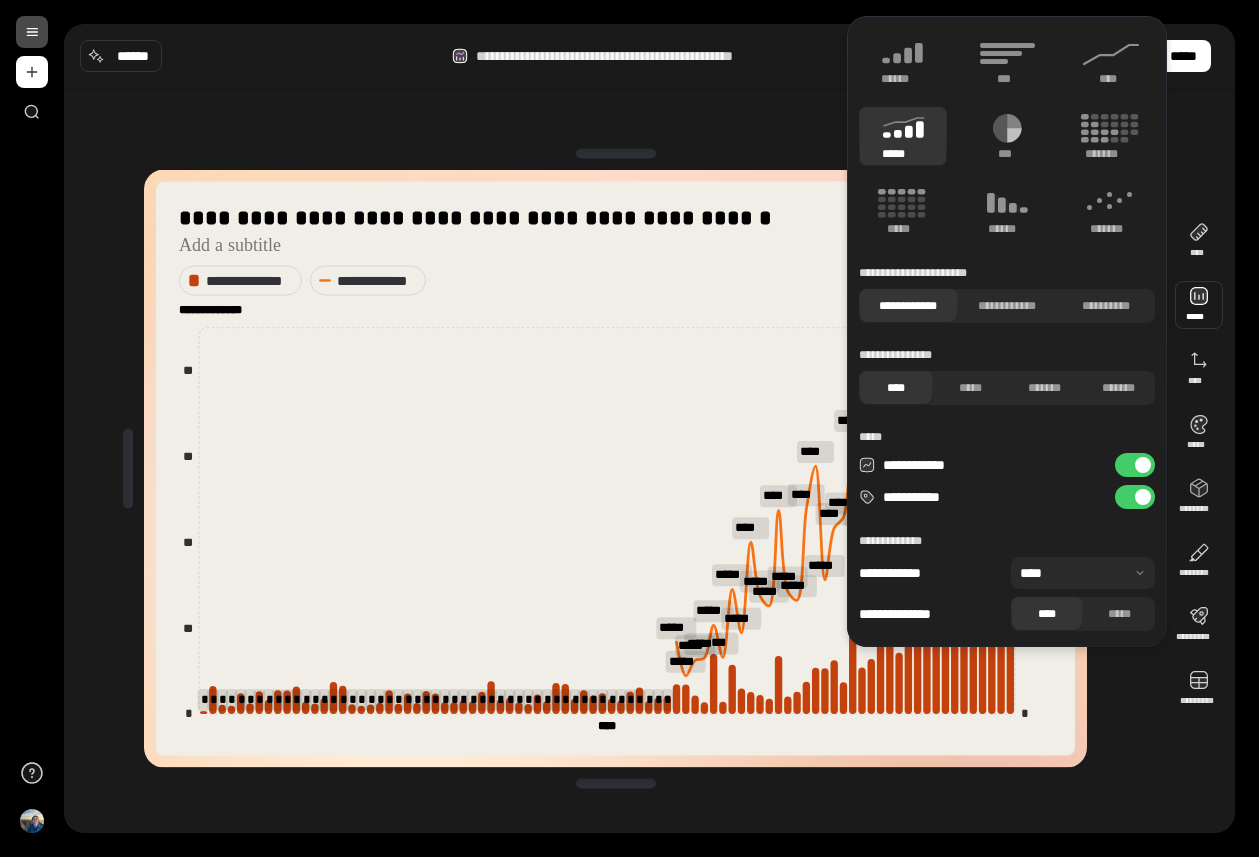 click on "**********" at bounding box center (1135, 497) 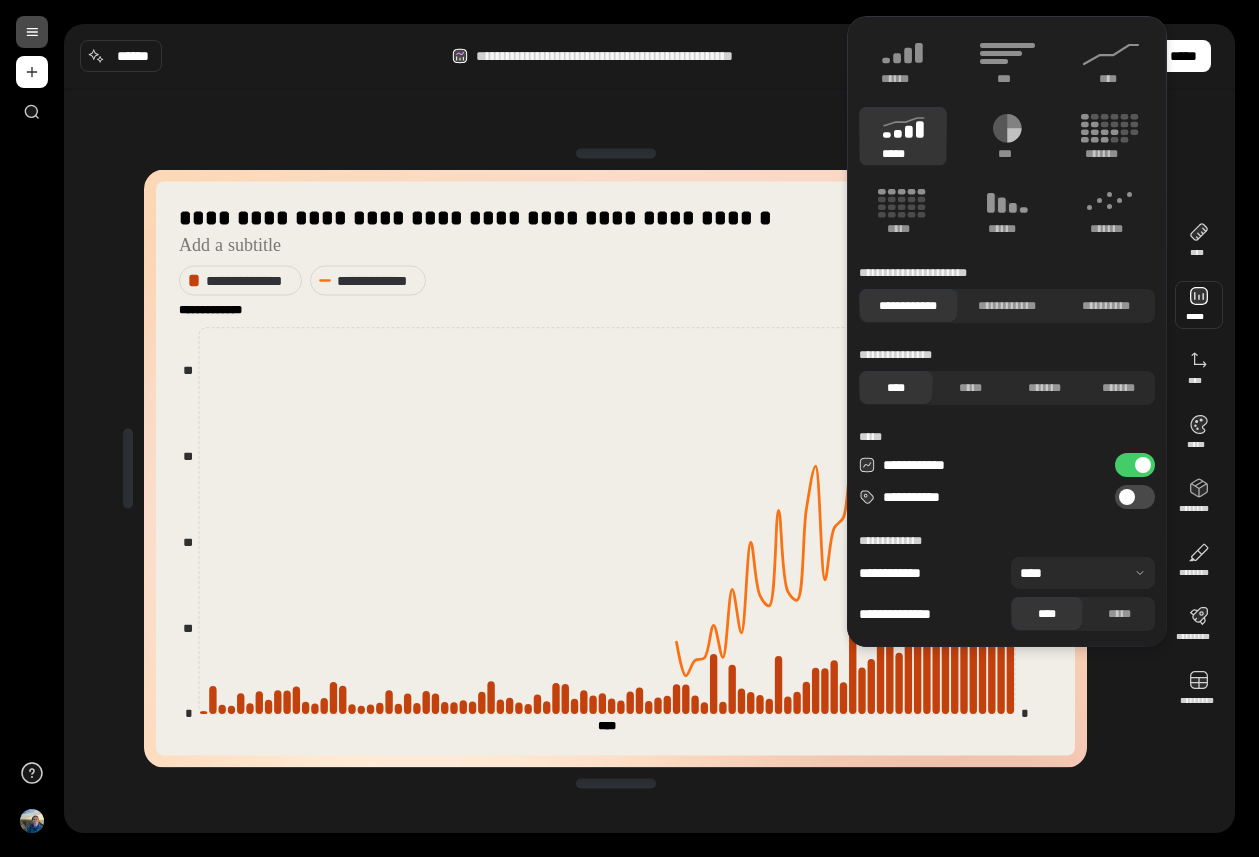 click at bounding box center [1083, 573] 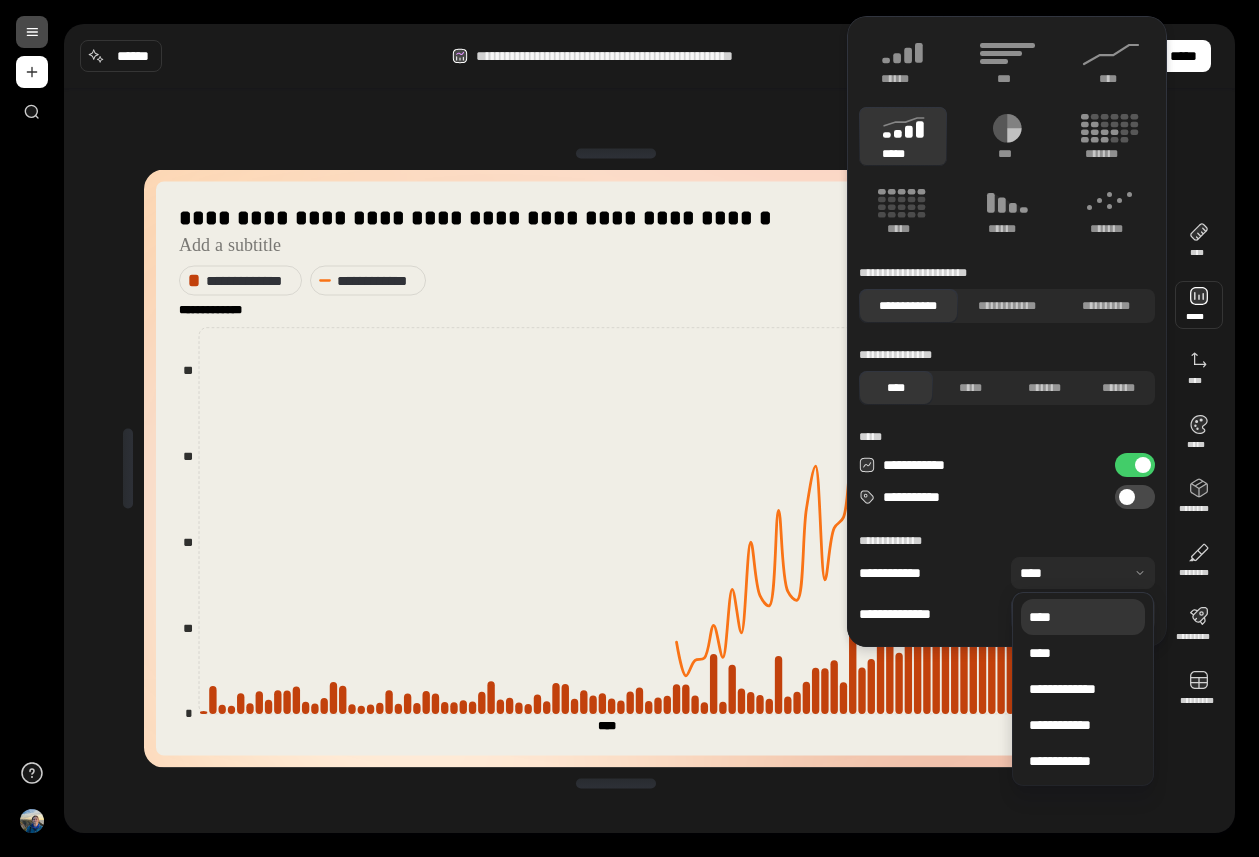 click on "**********" at bounding box center (993, 497) 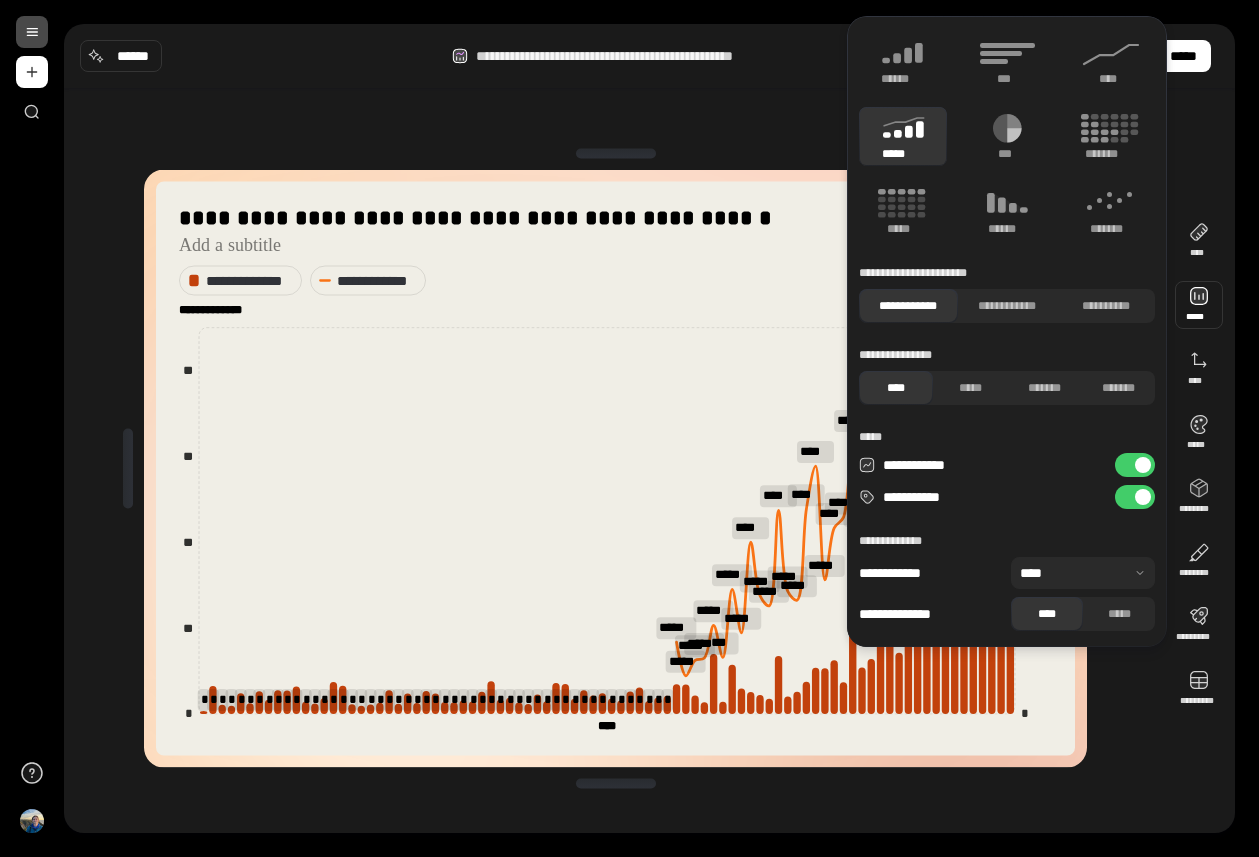 click on "**********" at bounding box center (1135, 497) 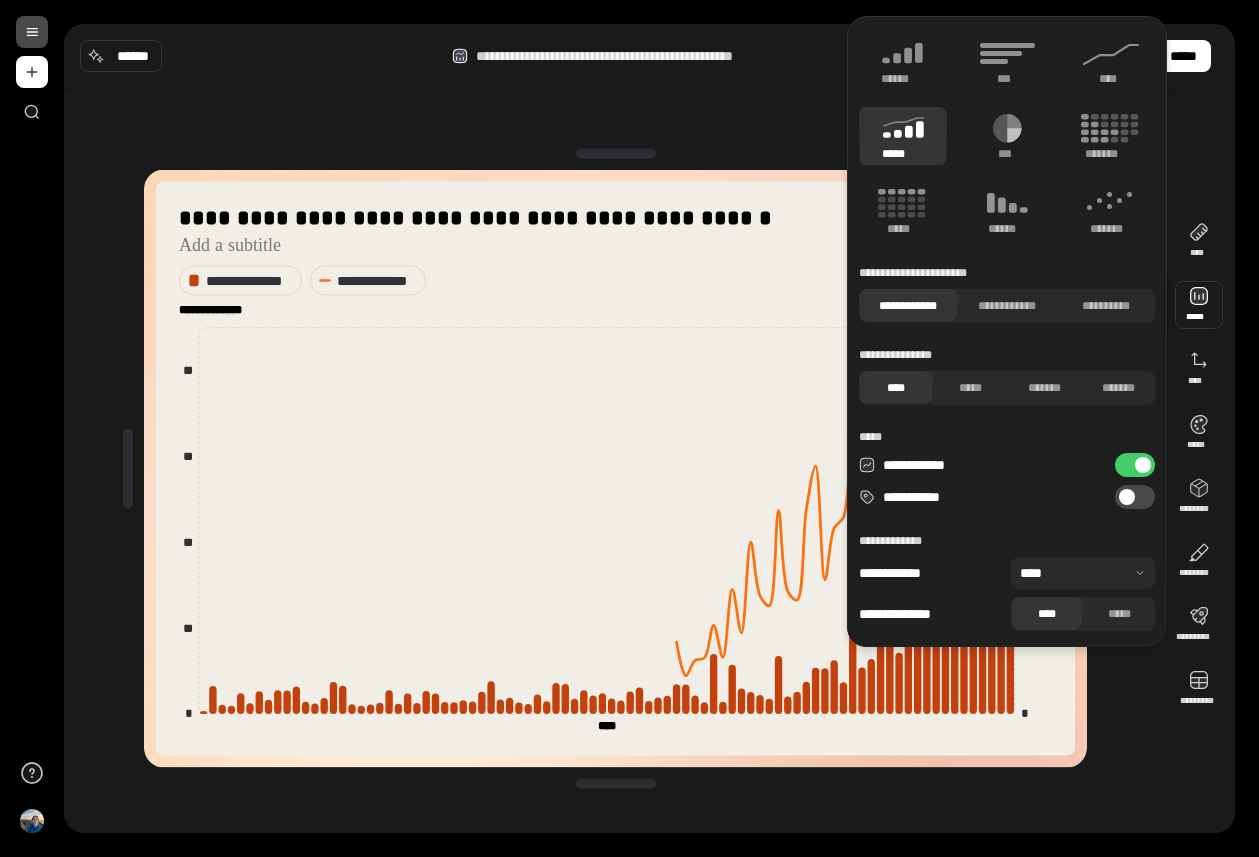 click on "**********" at bounding box center [615, 468] 